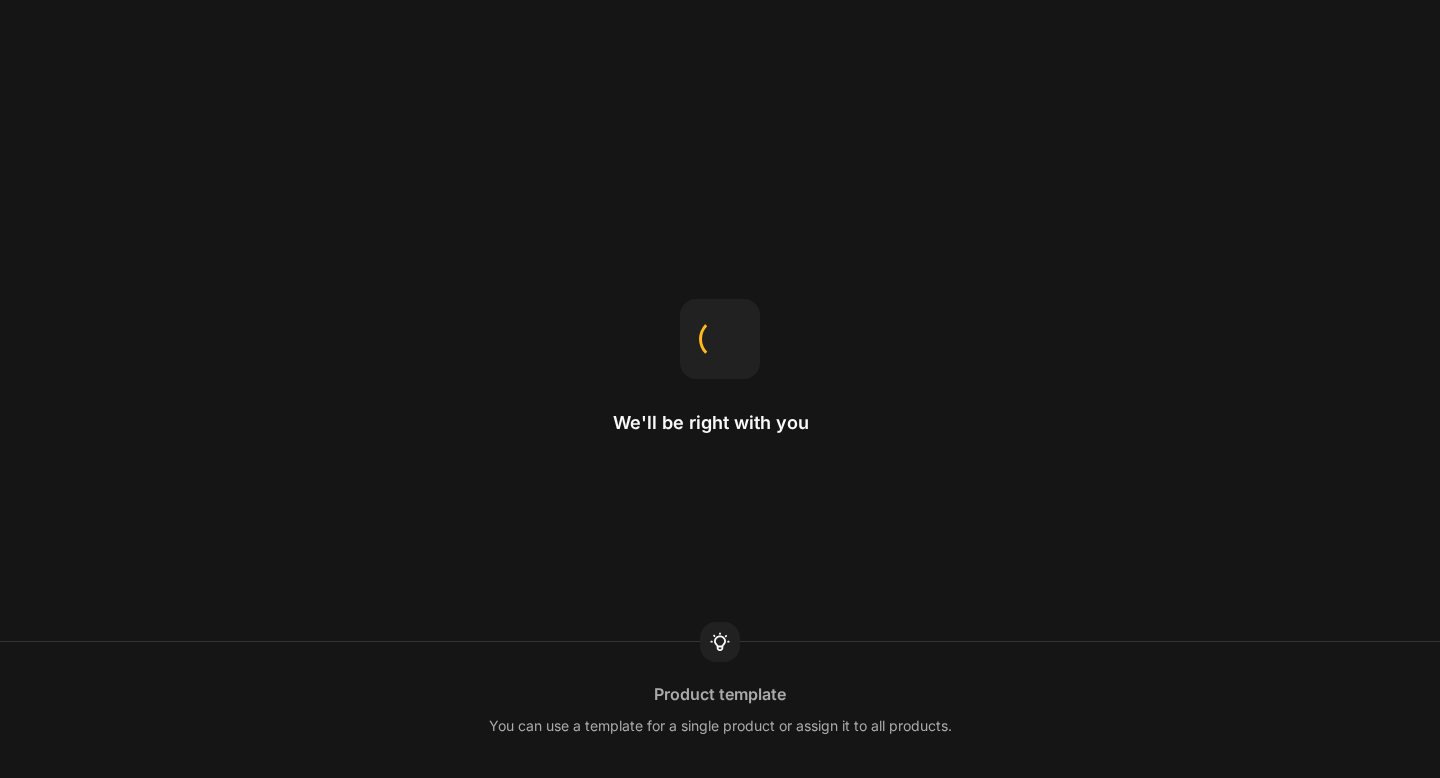 scroll, scrollTop: 0, scrollLeft: 0, axis: both 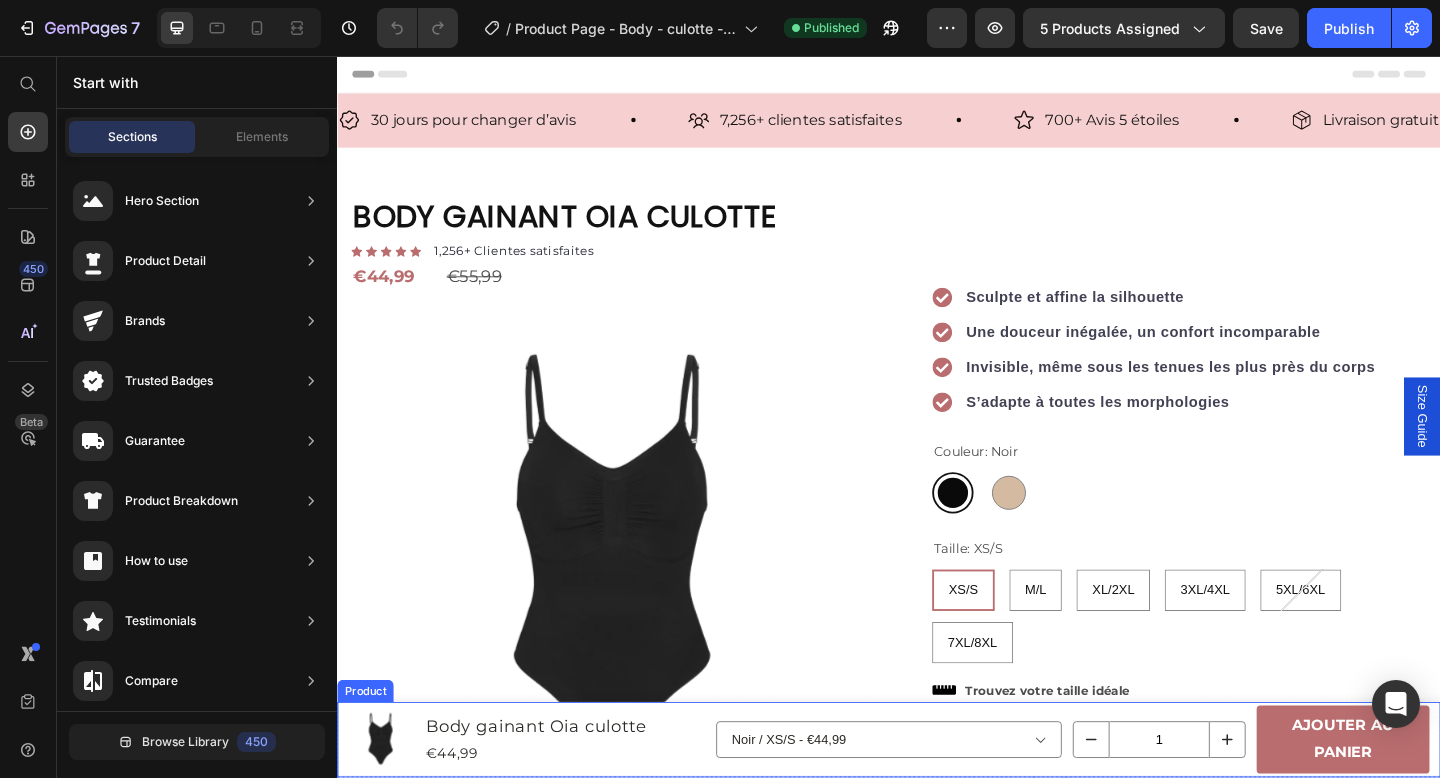 click on "Product Images Body gainant Oia culotte Product Title €44,99 Product Price Row Noir / XS/S - €44,99  Noir / M/L - €44,99  Noir / XL/2XL - €44,99  Noir / 3XL/4XL - €44,99  Noir / 5XL/6XL - €44,99  Noir / 7XL/8XL - €44,99  Beige / XS/S - €44,99  Beige / M/L - €44,99  Beige / XL/2XL - €44,99  Beige / 3XL/4XL - €44,99  Beige / 5XL/6XL - €44,99  Beige / 7XL/8XL - €44,99  Product Variants & Swatches 1 Product Quantity Ajouter au panier Product Cart Button Row Product" at bounding box center [937, 800] 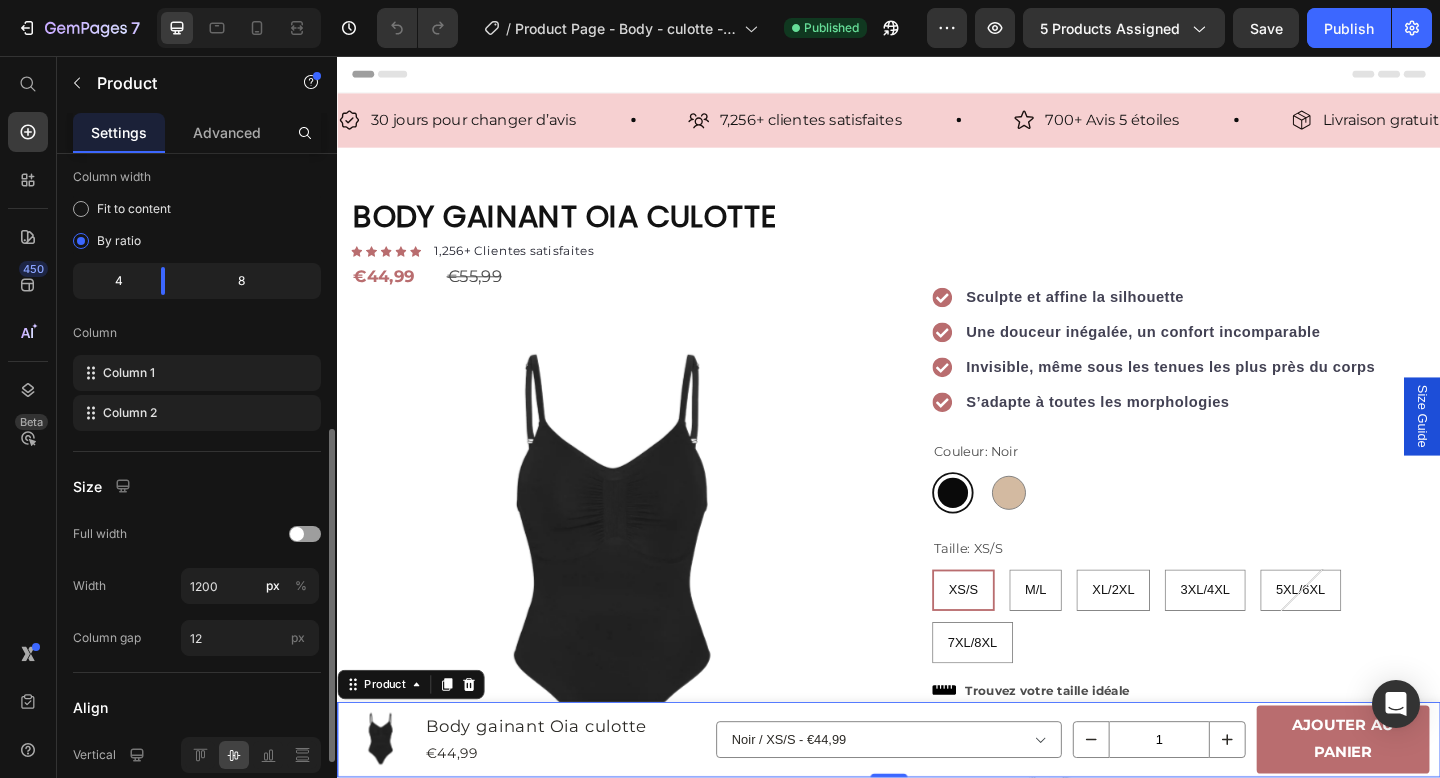 scroll, scrollTop: 557, scrollLeft: 0, axis: vertical 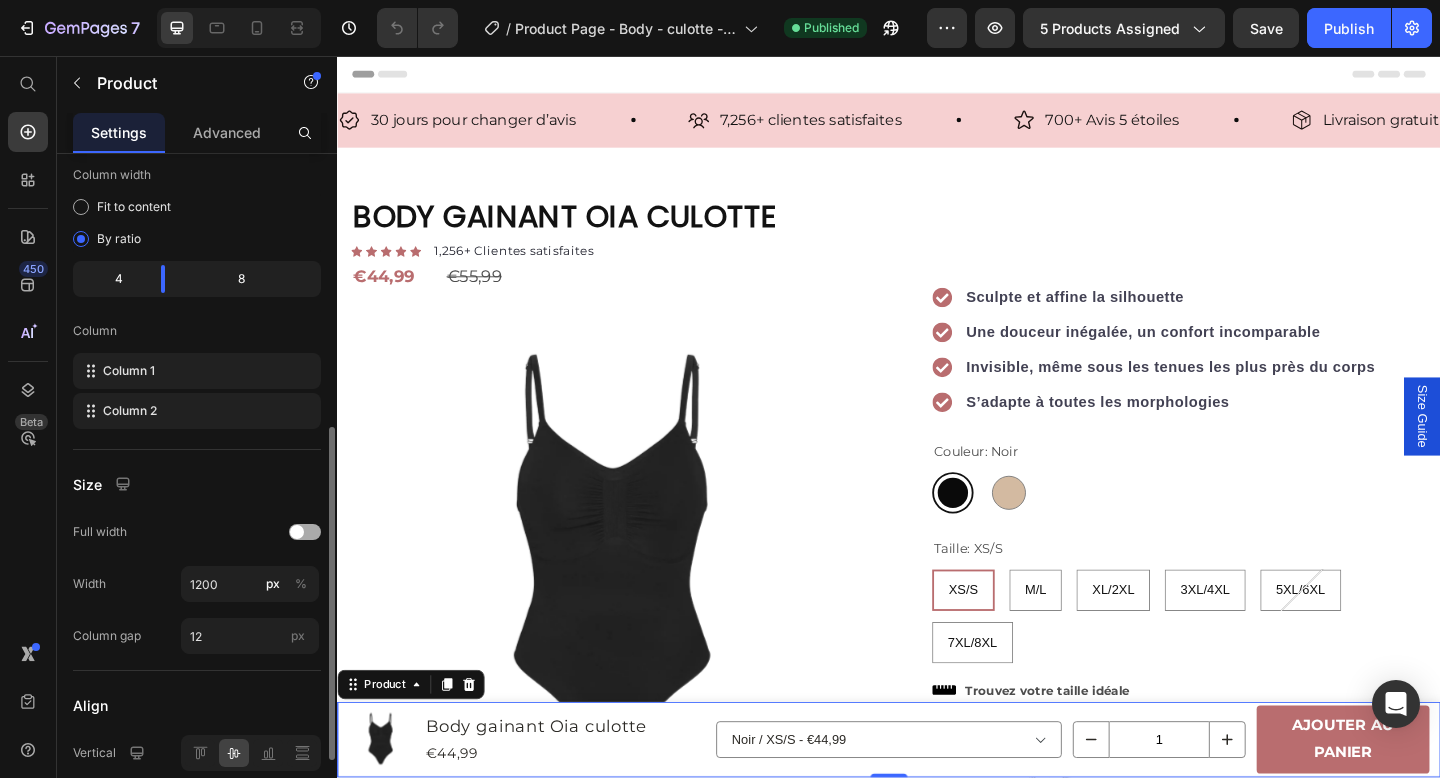 click at bounding box center (305, 532) 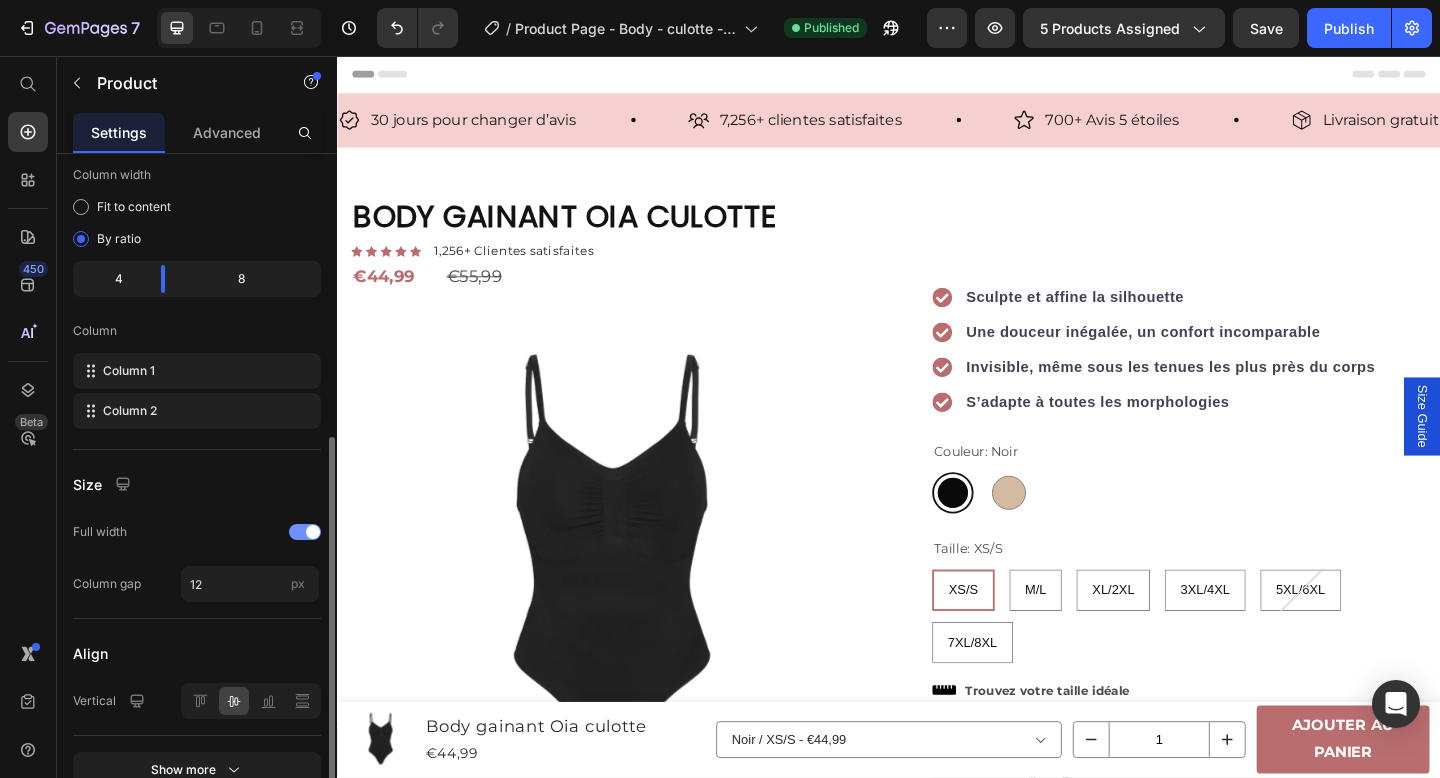 click on "Full width" 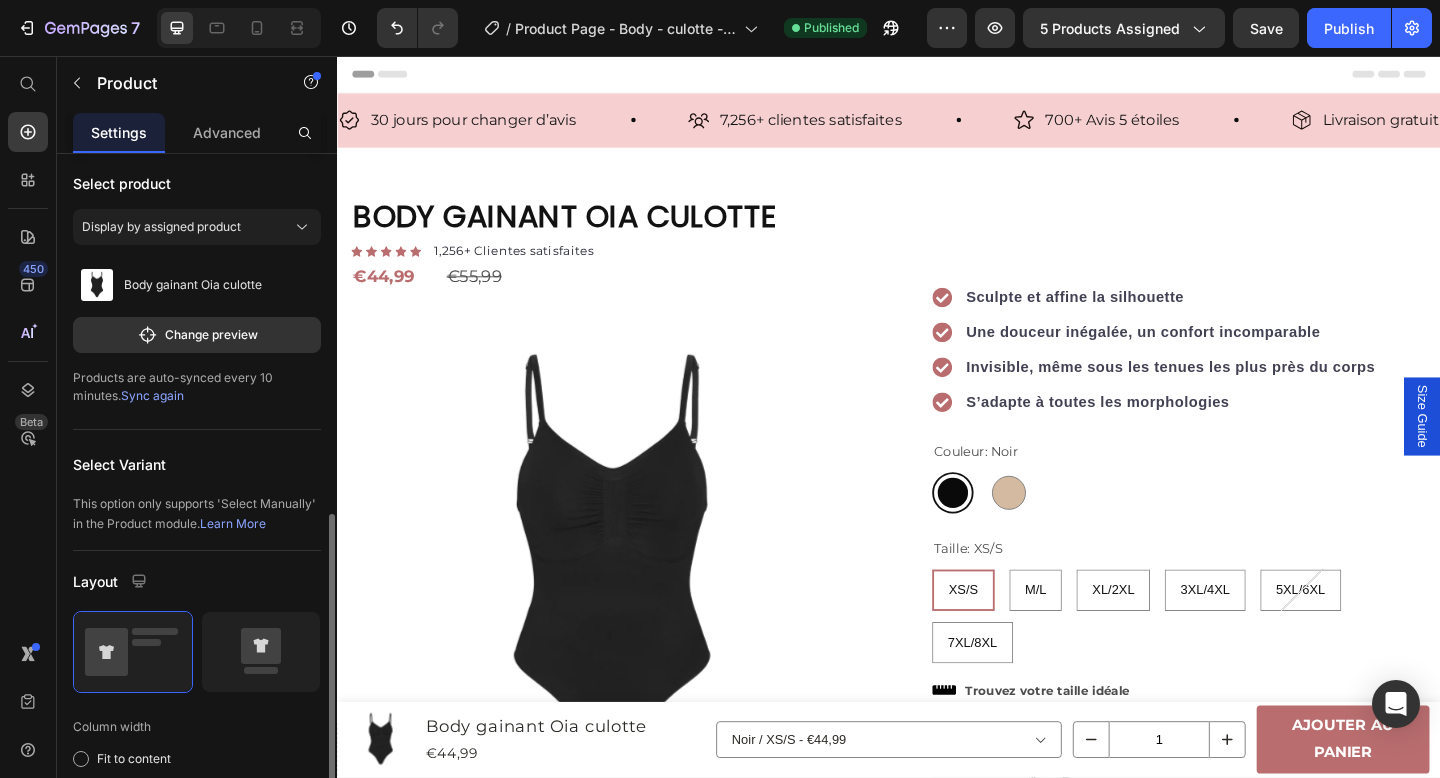 scroll, scrollTop: 0, scrollLeft: 0, axis: both 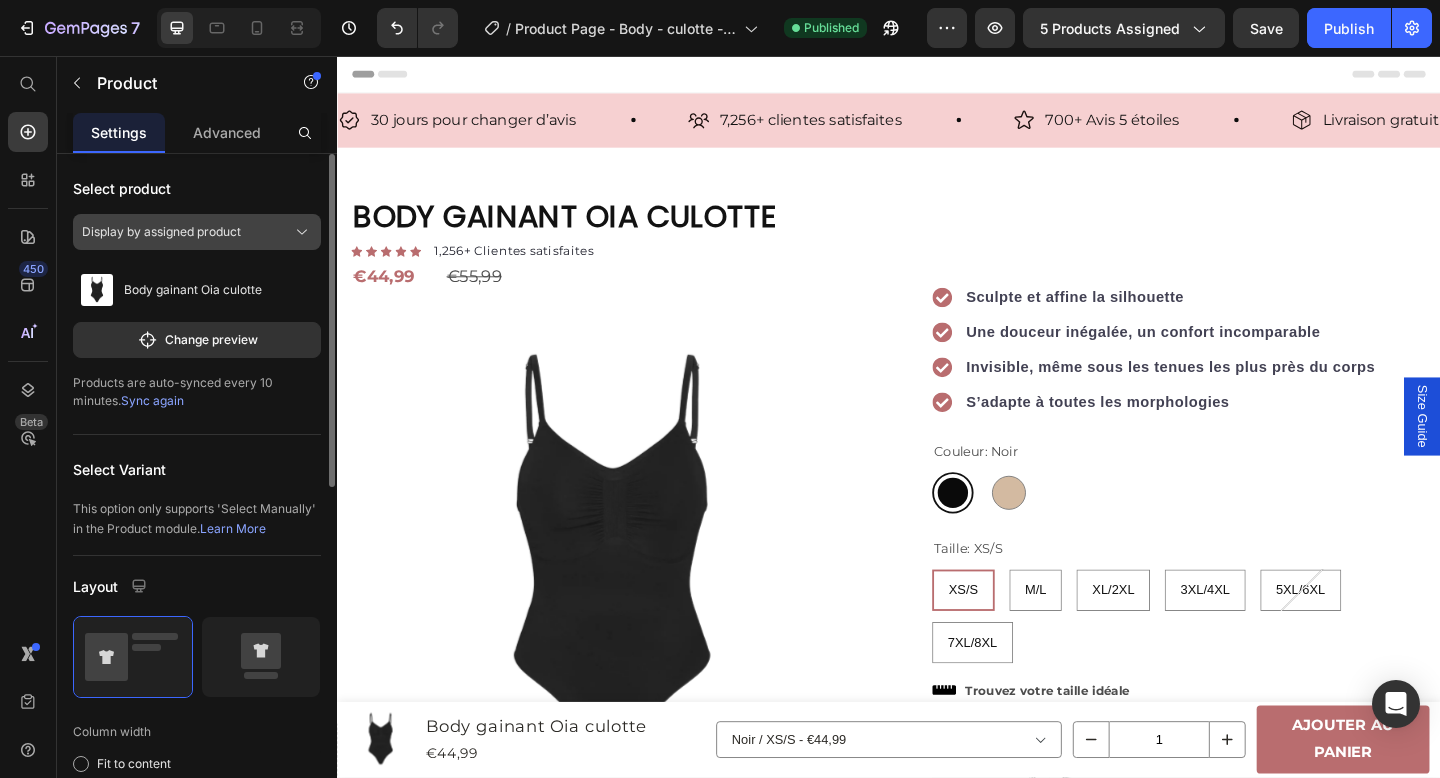 click on "Display by assigned product" at bounding box center (161, 232) 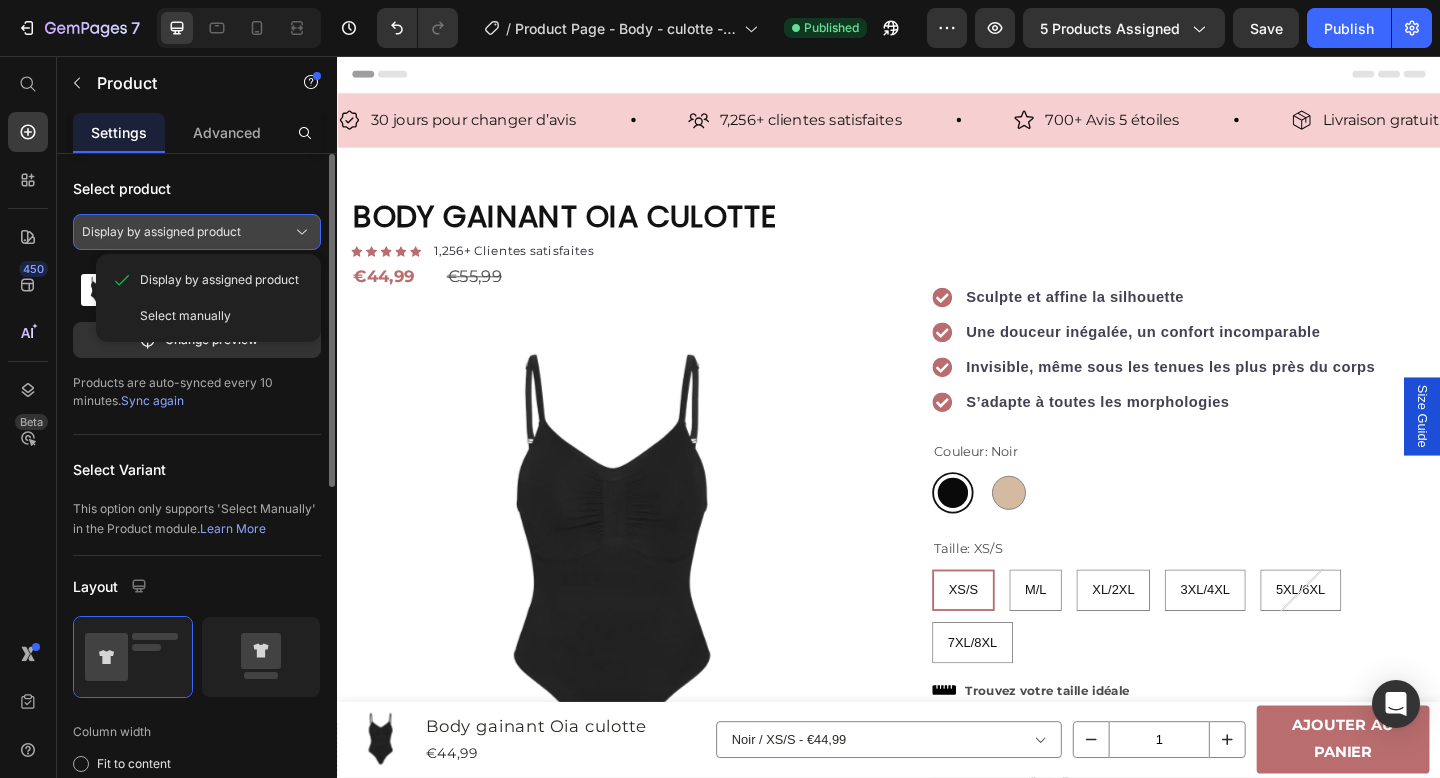 click on "Display by assigned product" at bounding box center [161, 232] 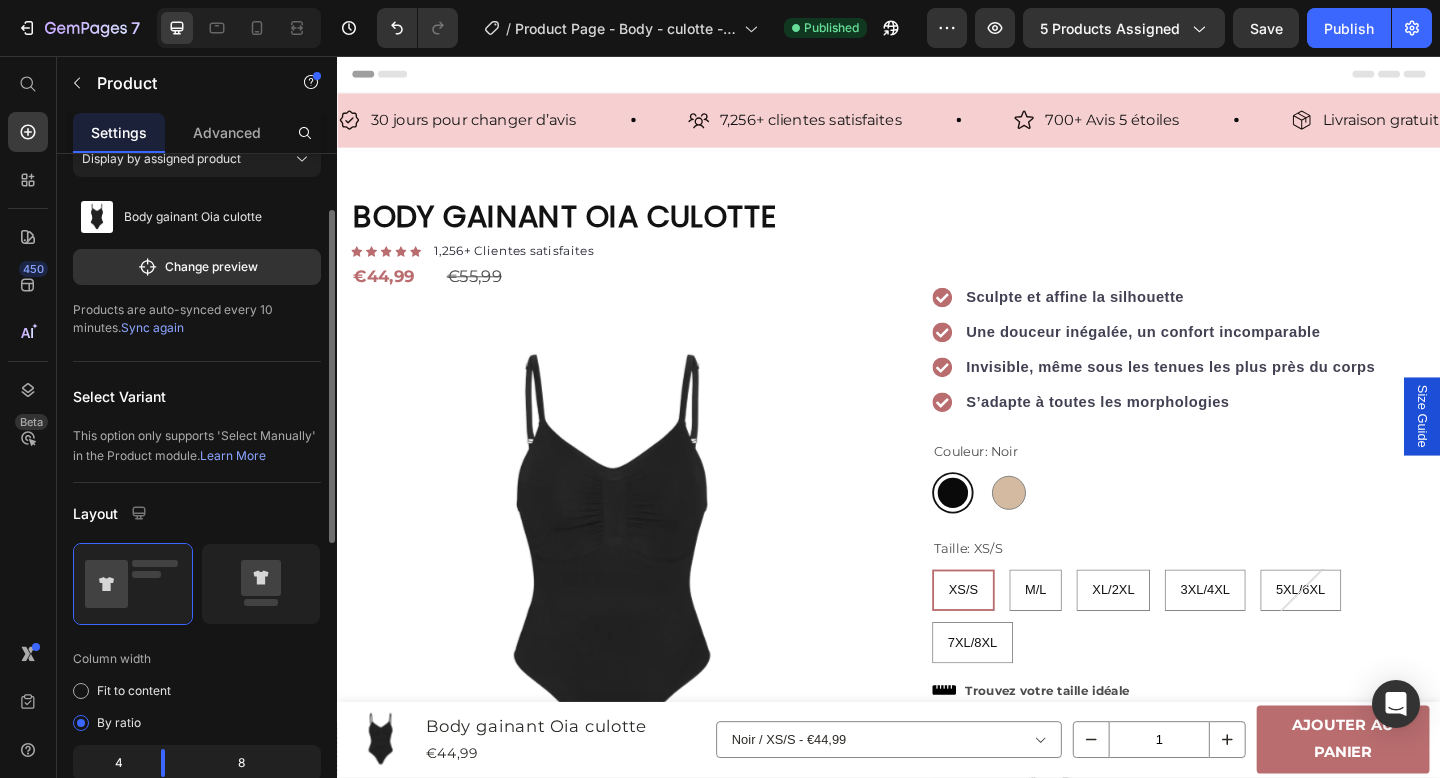 scroll, scrollTop: 91, scrollLeft: 0, axis: vertical 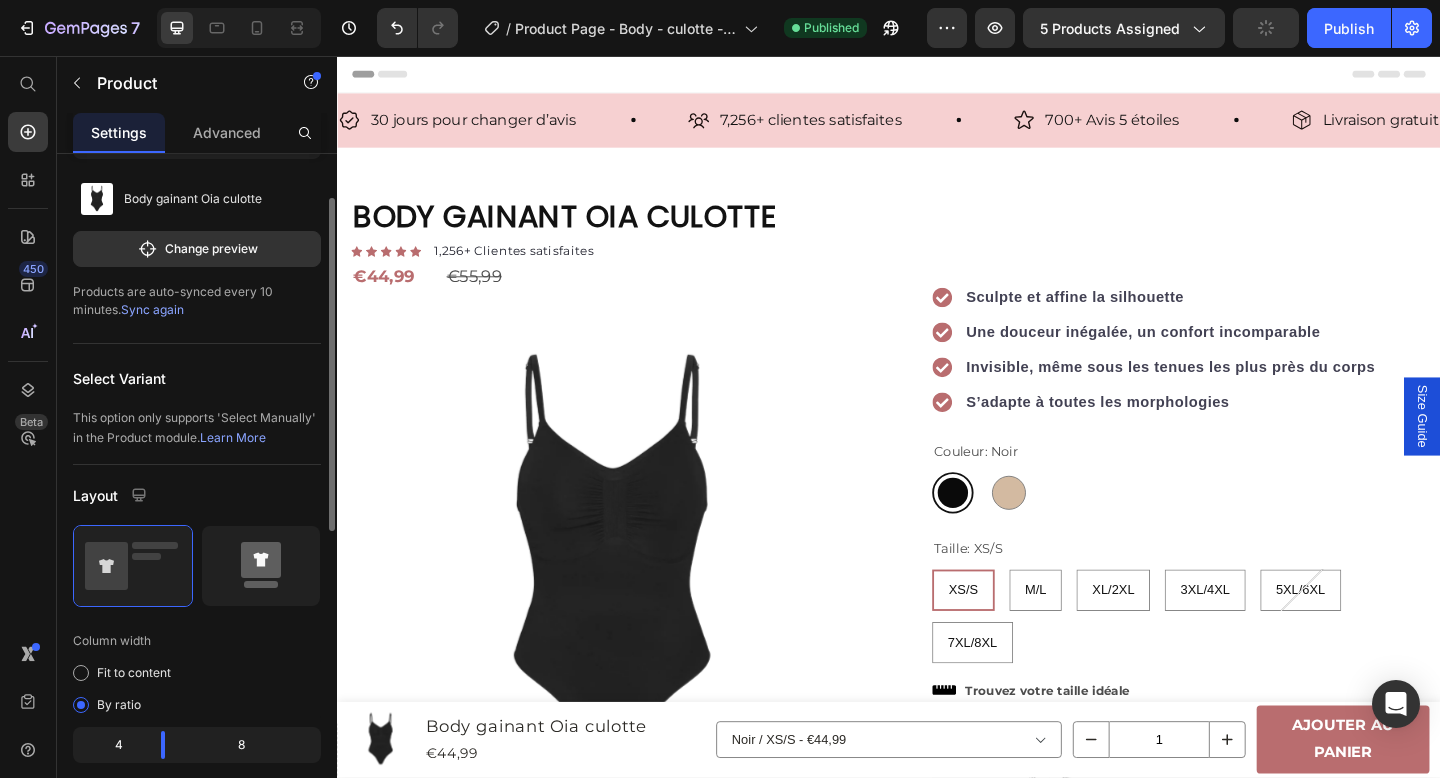 click 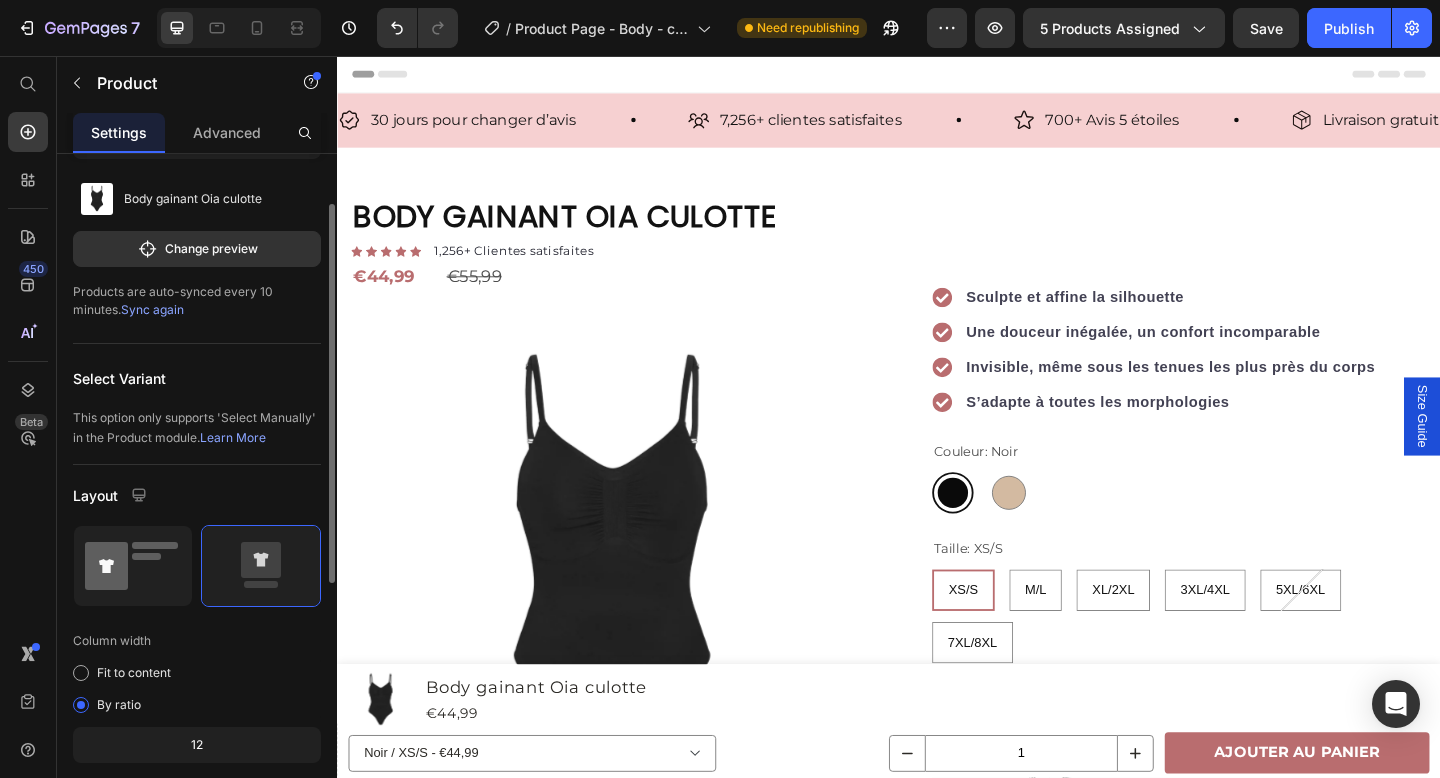 click 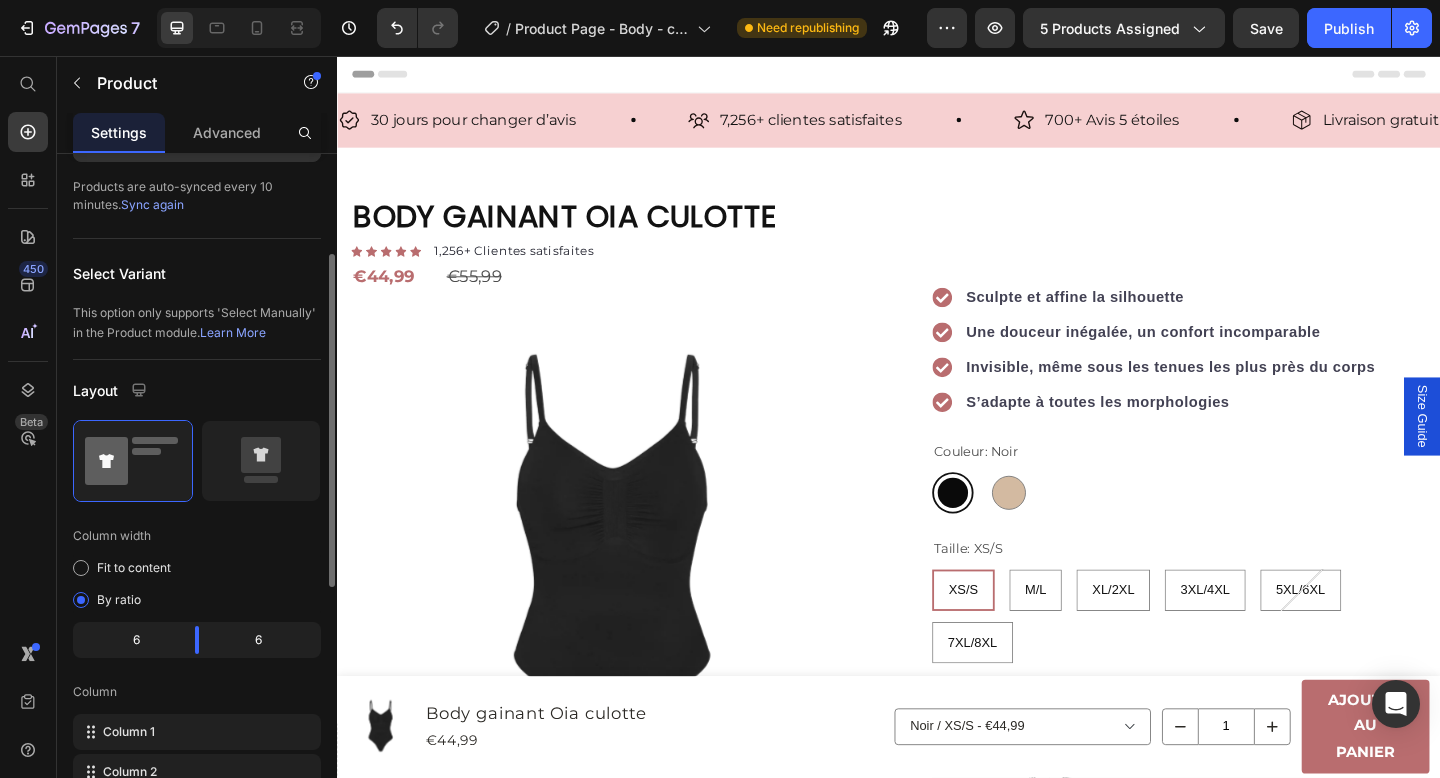 scroll, scrollTop: 199, scrollLeft: 0, axis: vertical 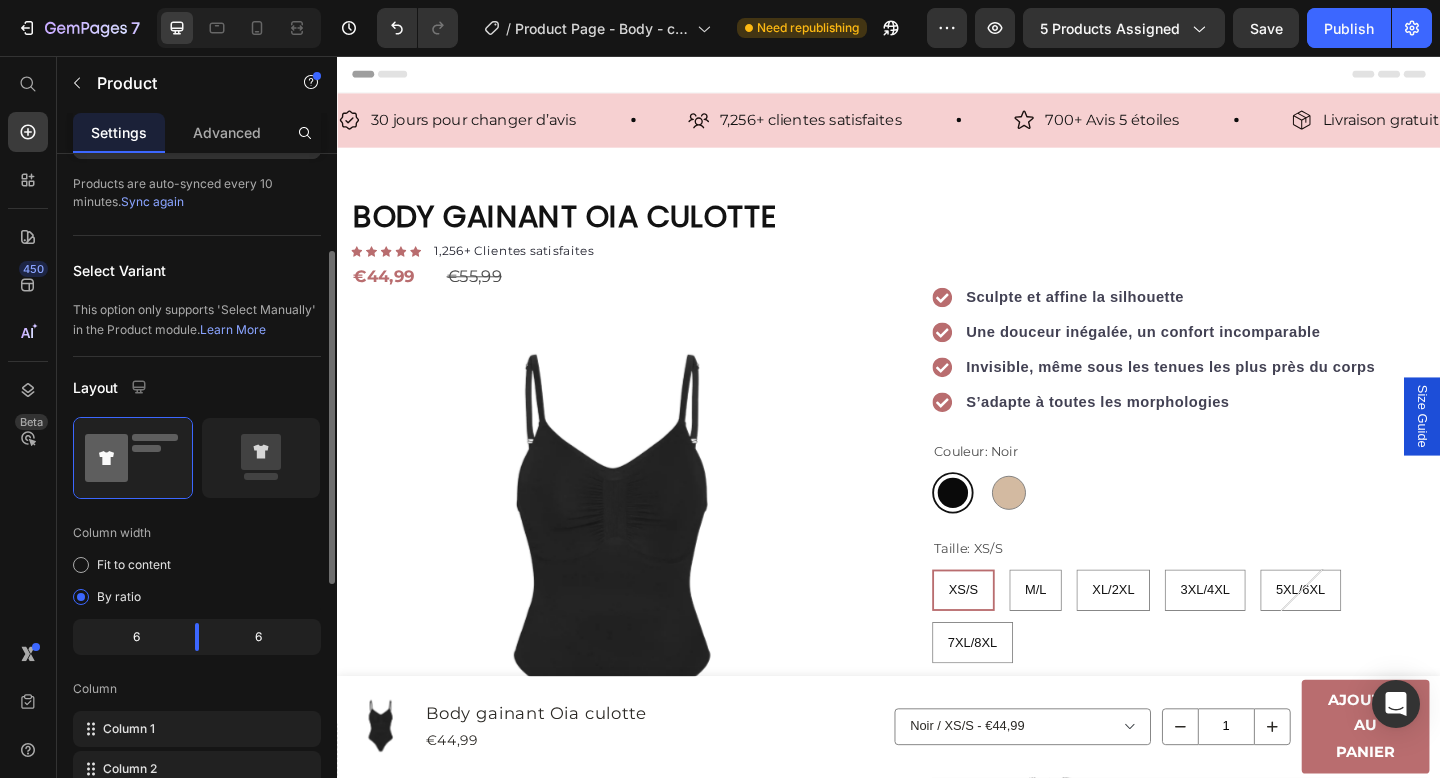 click on "Fit to content" at bounding box center [134, 565] 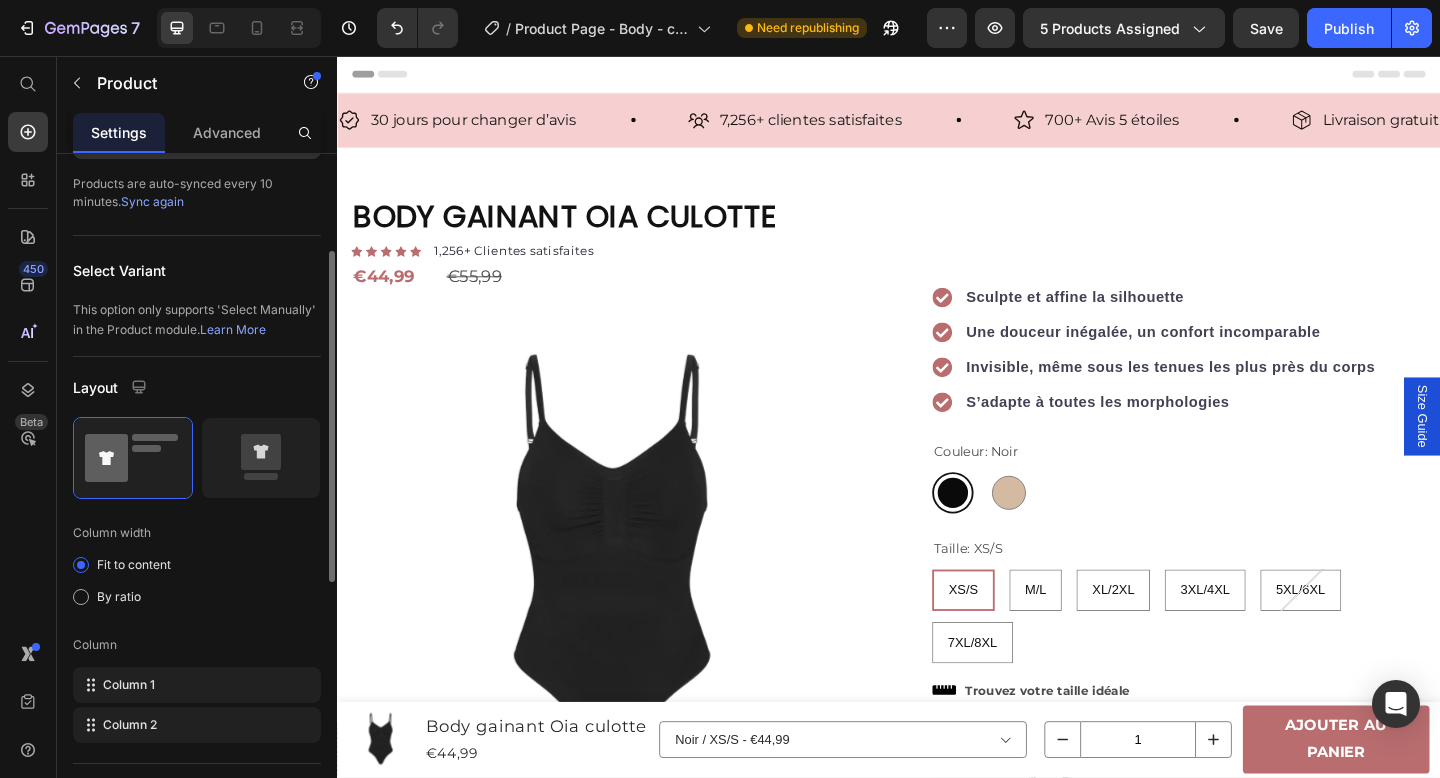 click on "Fit to content" at bounding box center [134, 565] 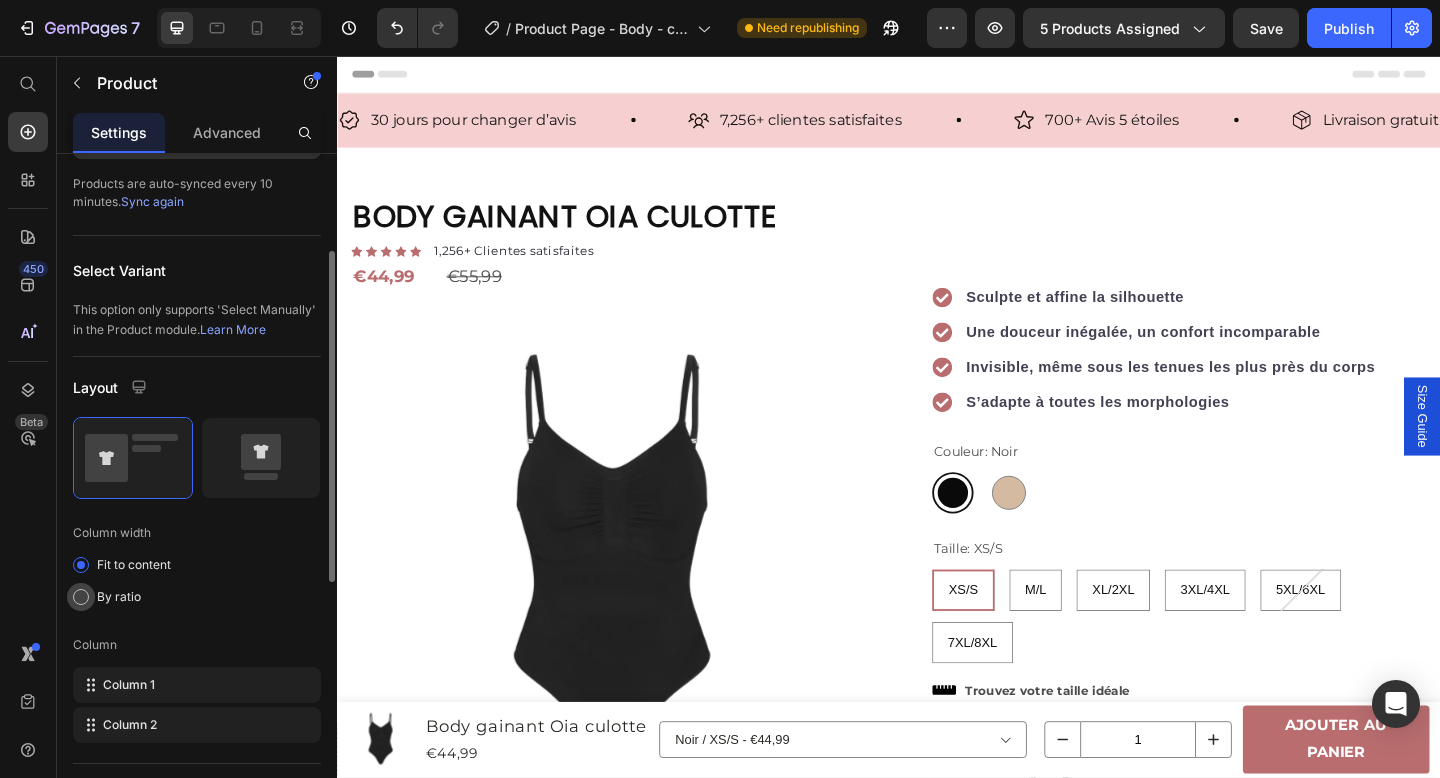 click on "By ratio" at bounding box center [119, 597] 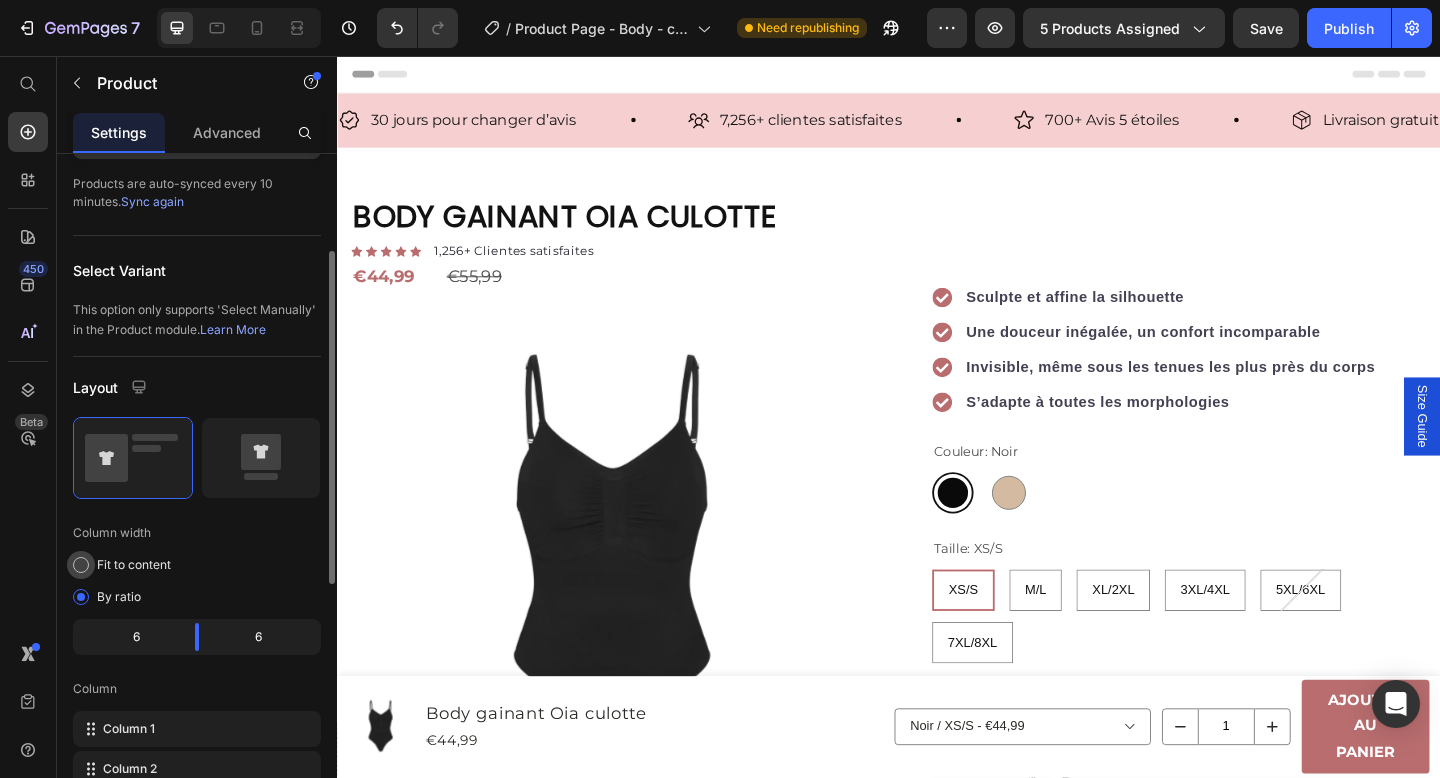 click on "Fit to content" at bounding box center [134, 565] 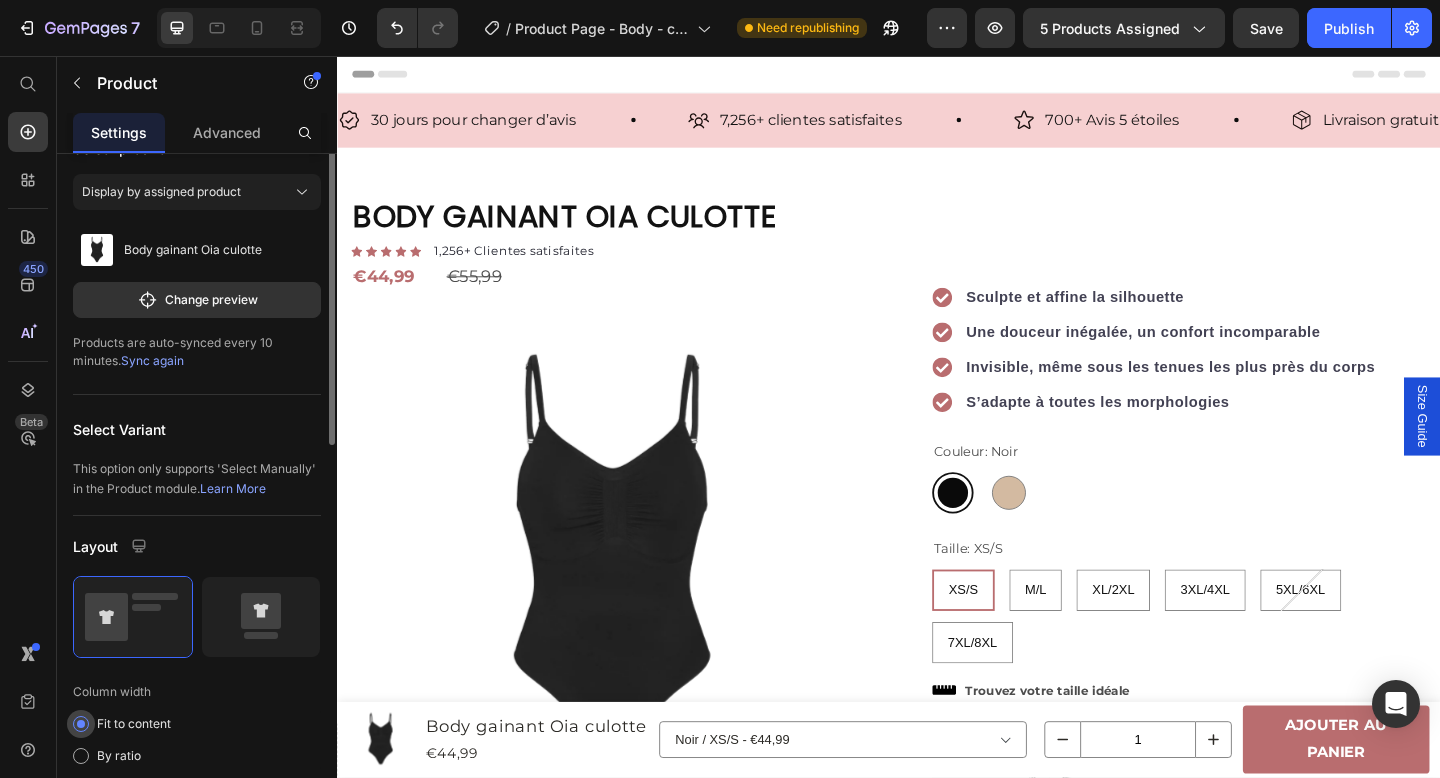 scroll, scrollTop: 0, scrollLeft: 0, axis: both 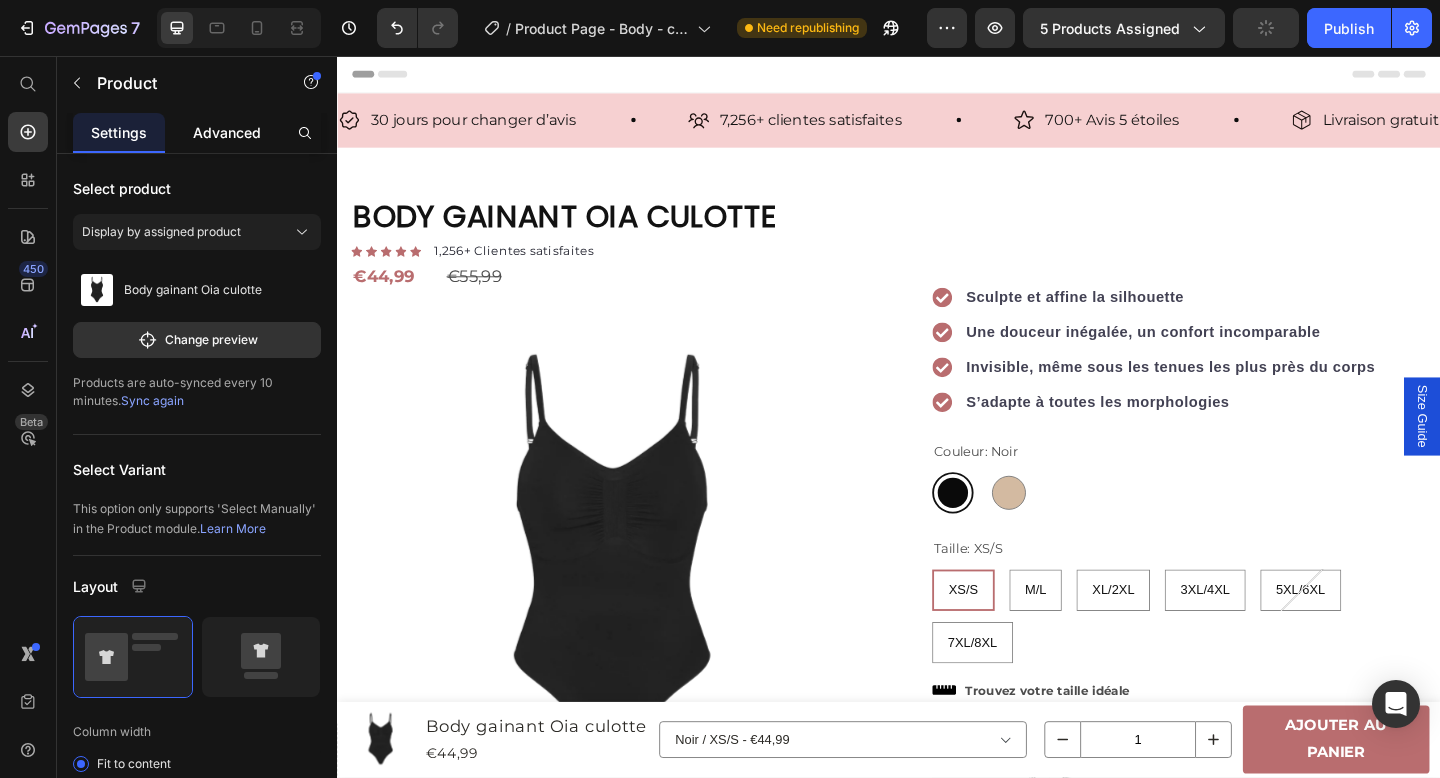 click on "Advanced" at bounding box center [227, 132] 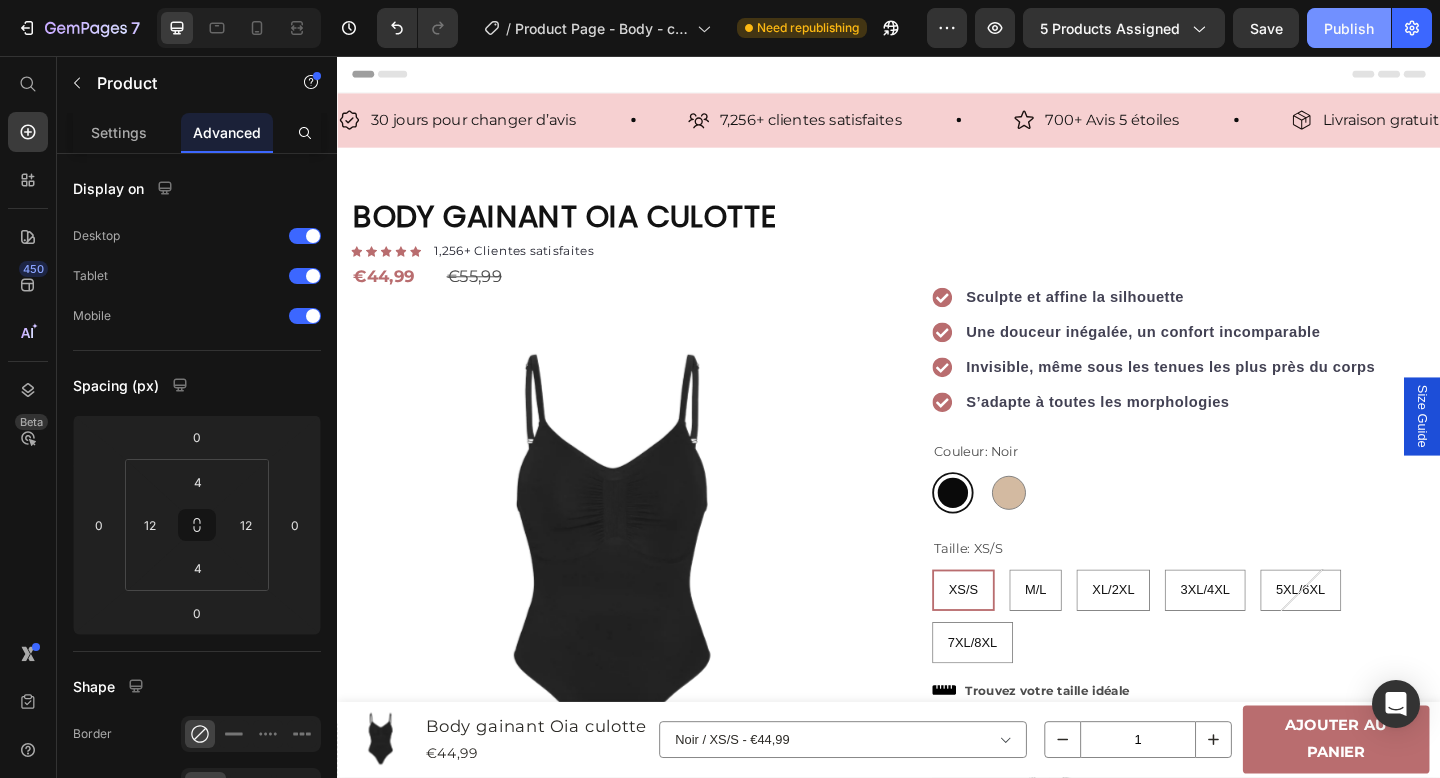 click on "Publish" at bounding box center [1349, 28] 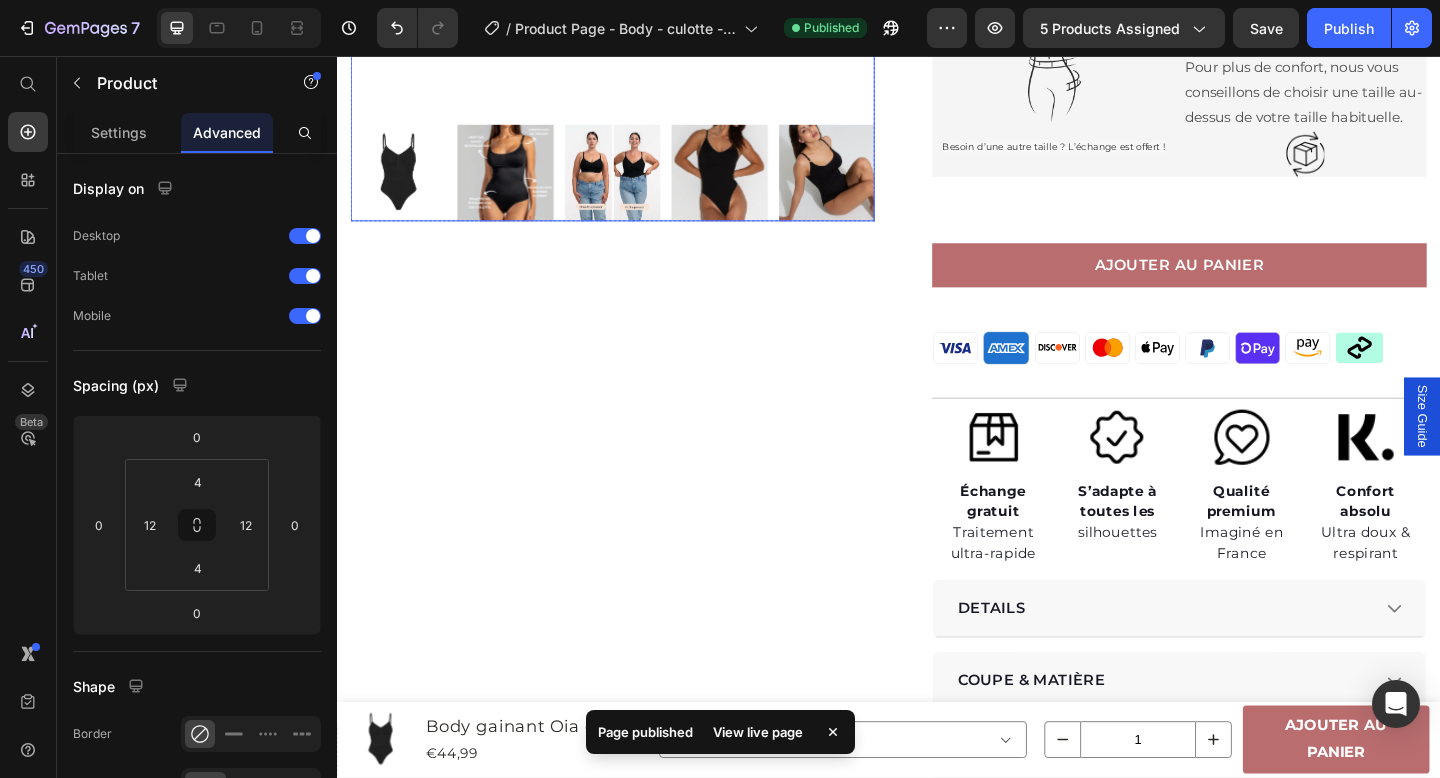 scroll, scrollTop: 779, scrollLeft: 0, axis: vertical 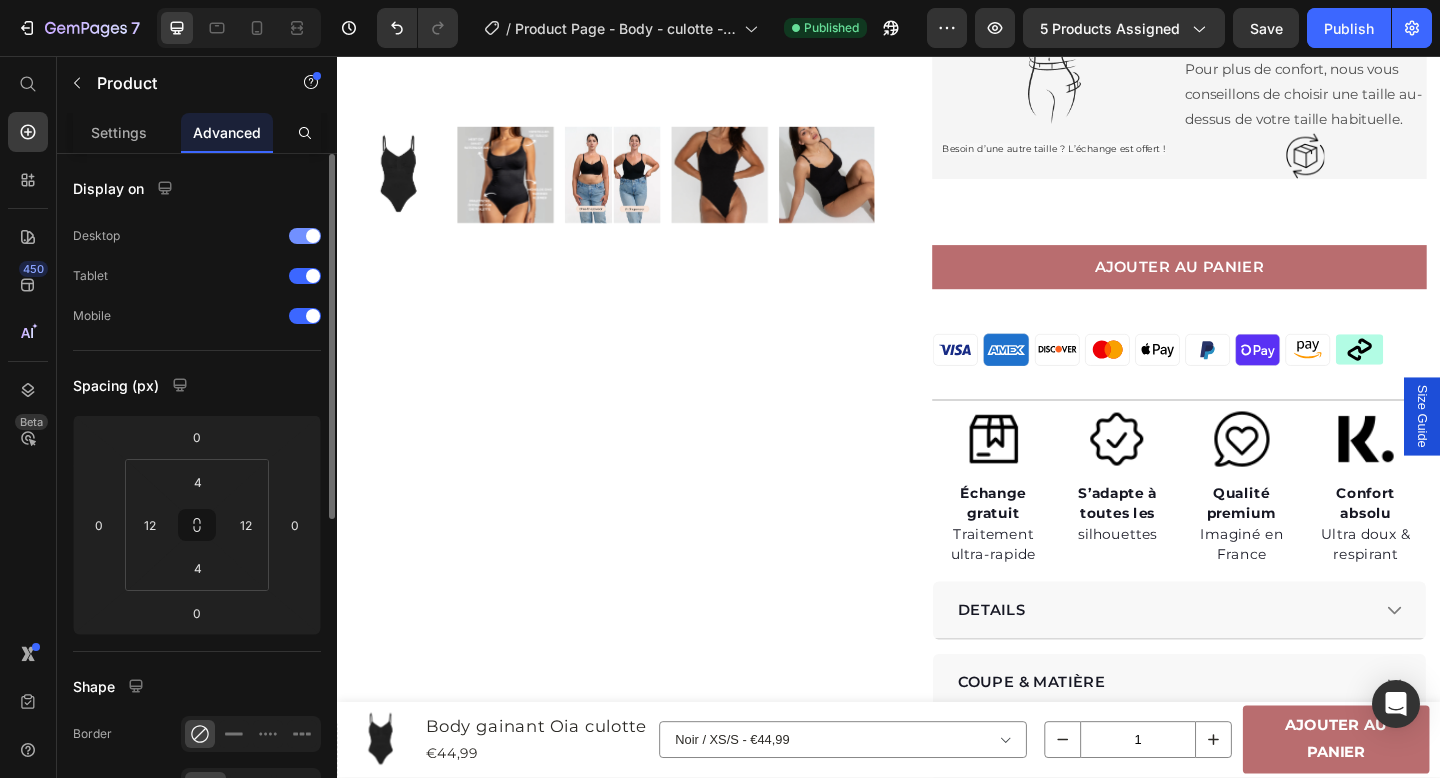 click at bounding box center (305, 236) 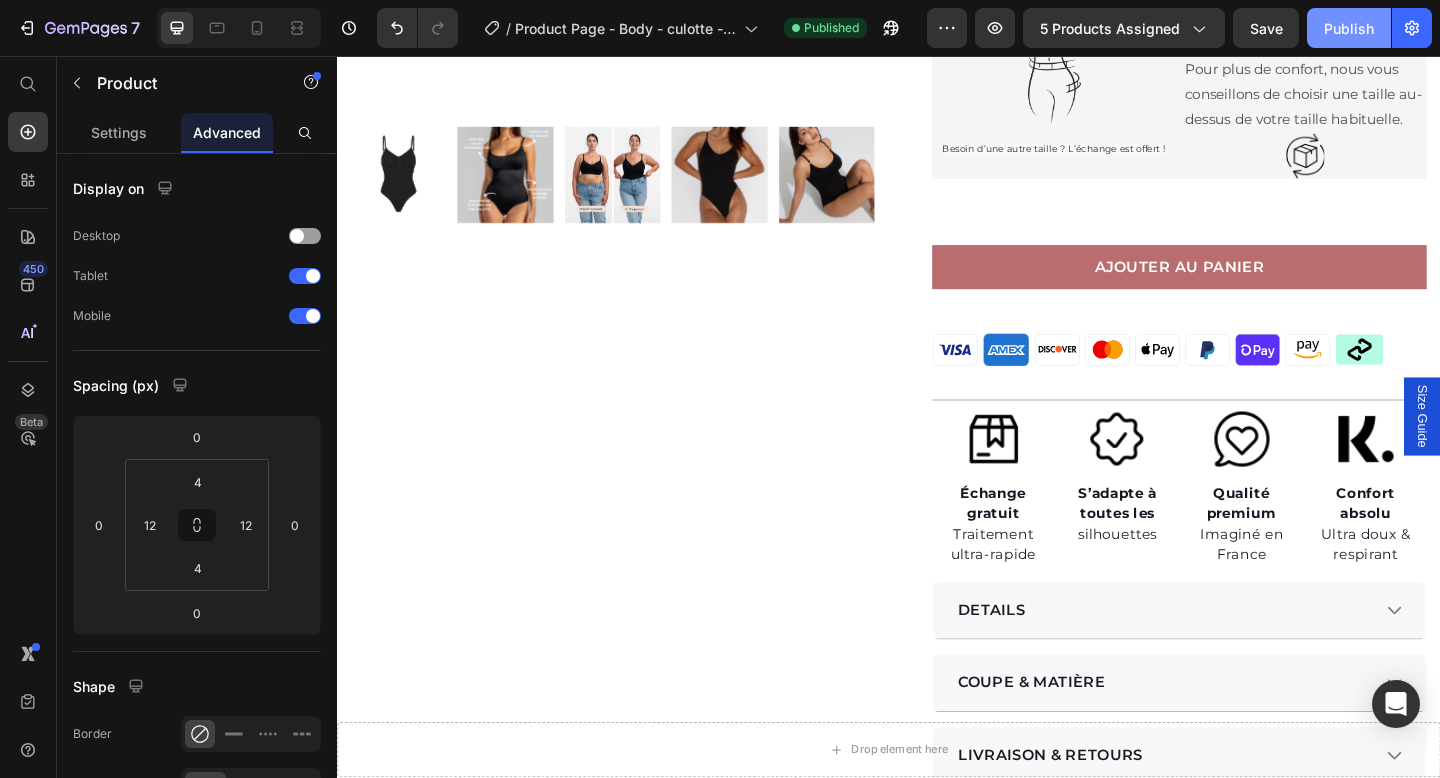 click on "Publish" at bounding box center (1349, 28) 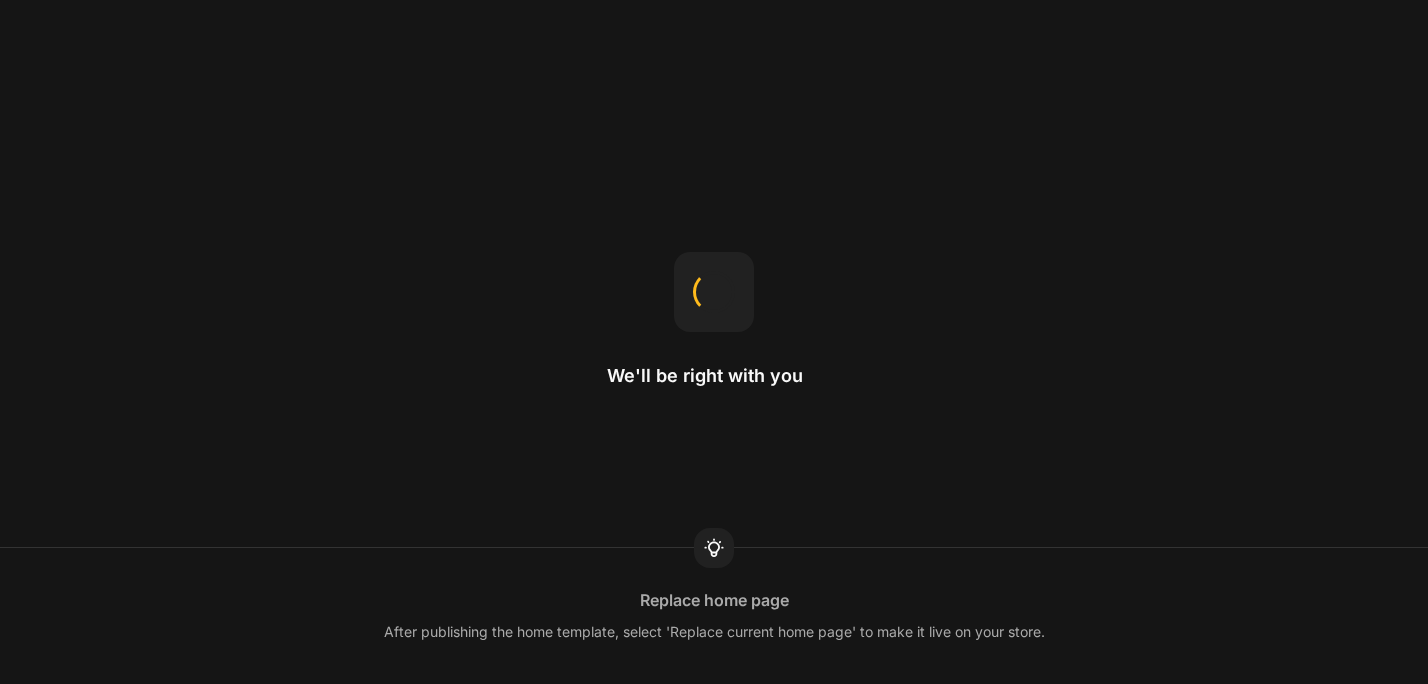 scroll, scrollTop: 0, scrollLeft: 0, axis: both 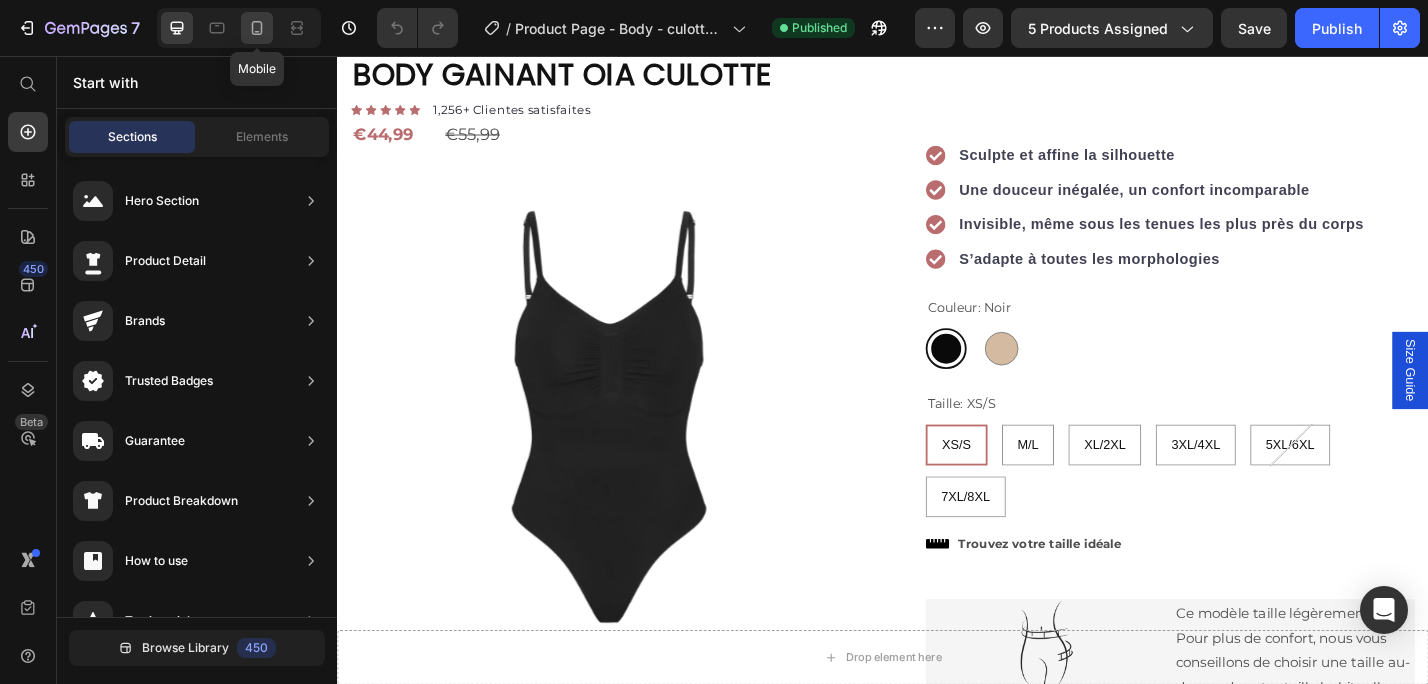 click 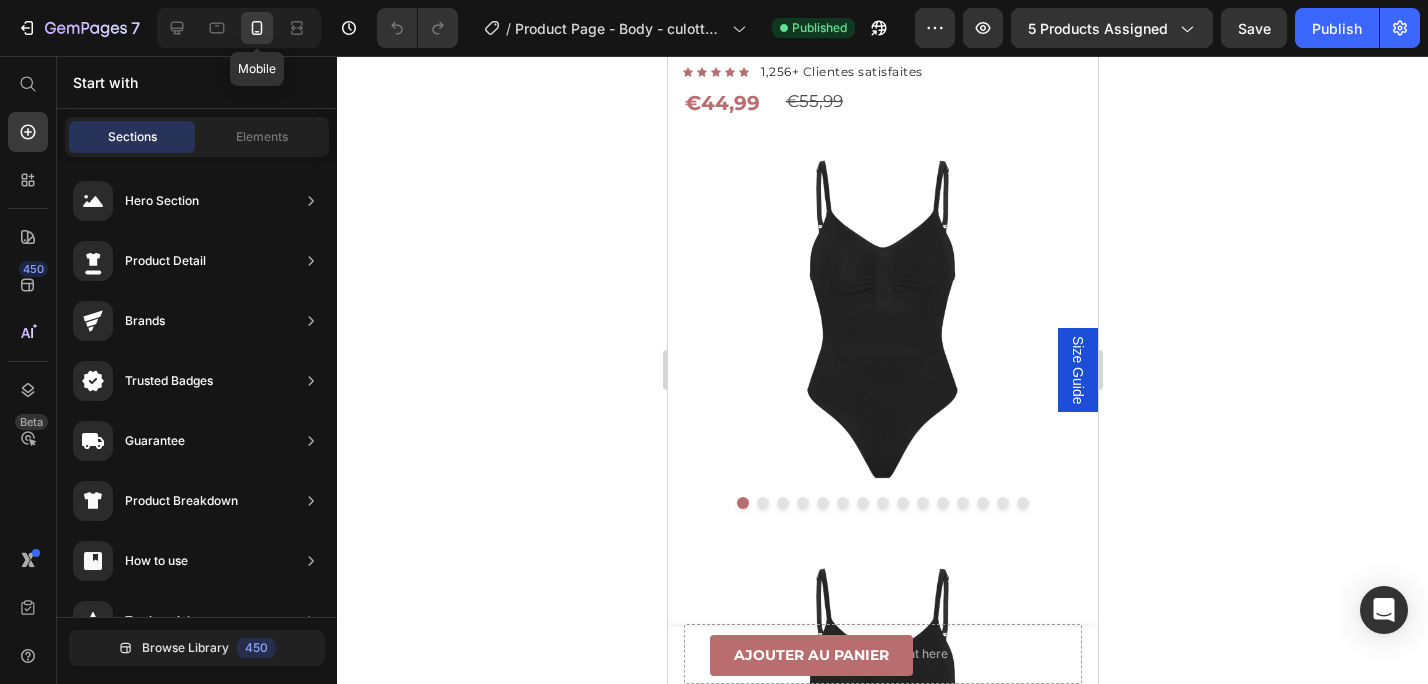 radio on "true" 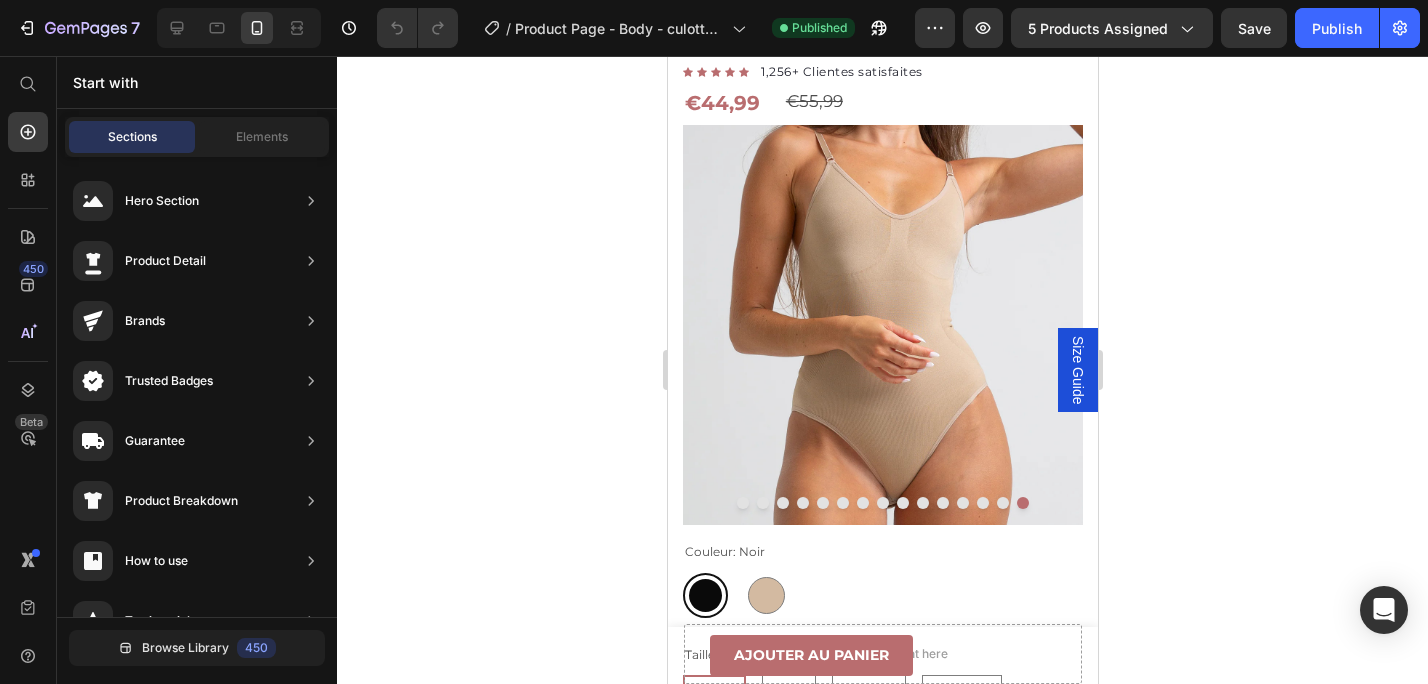 click on "Size Guide" at bounding box center (1077, 370) 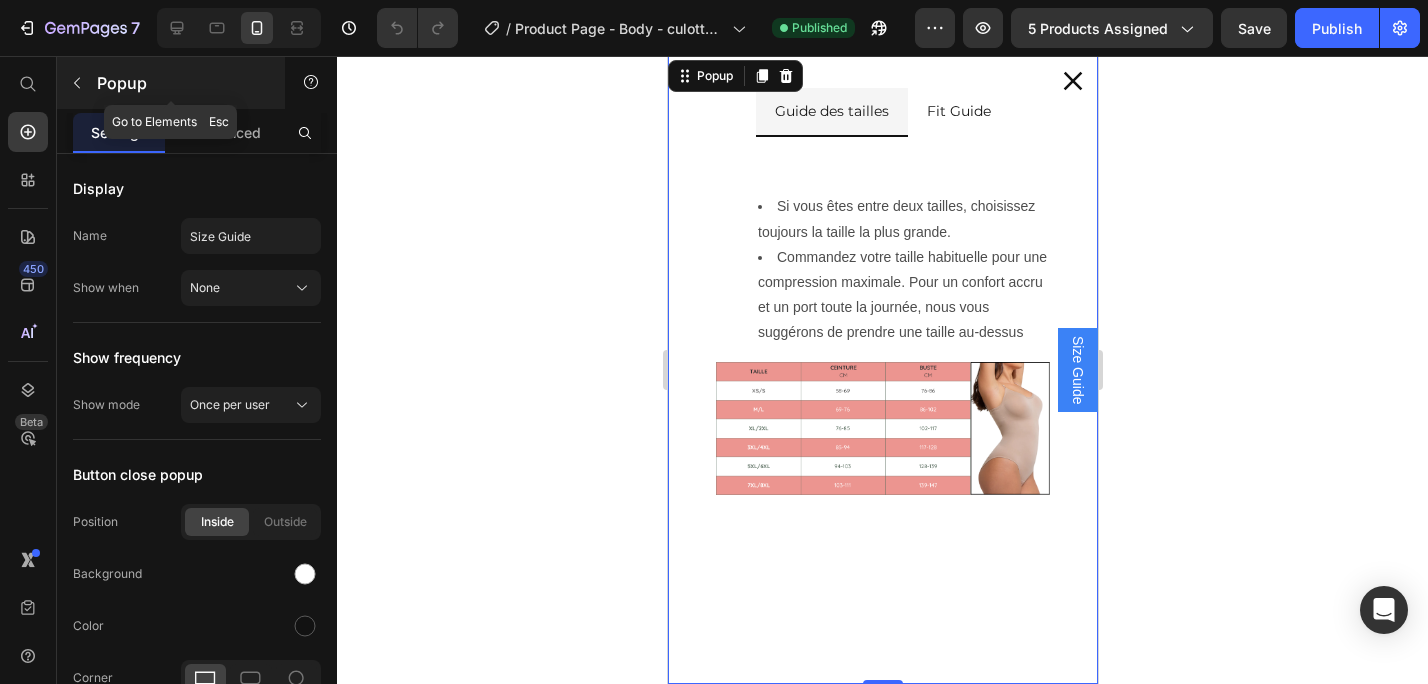 click 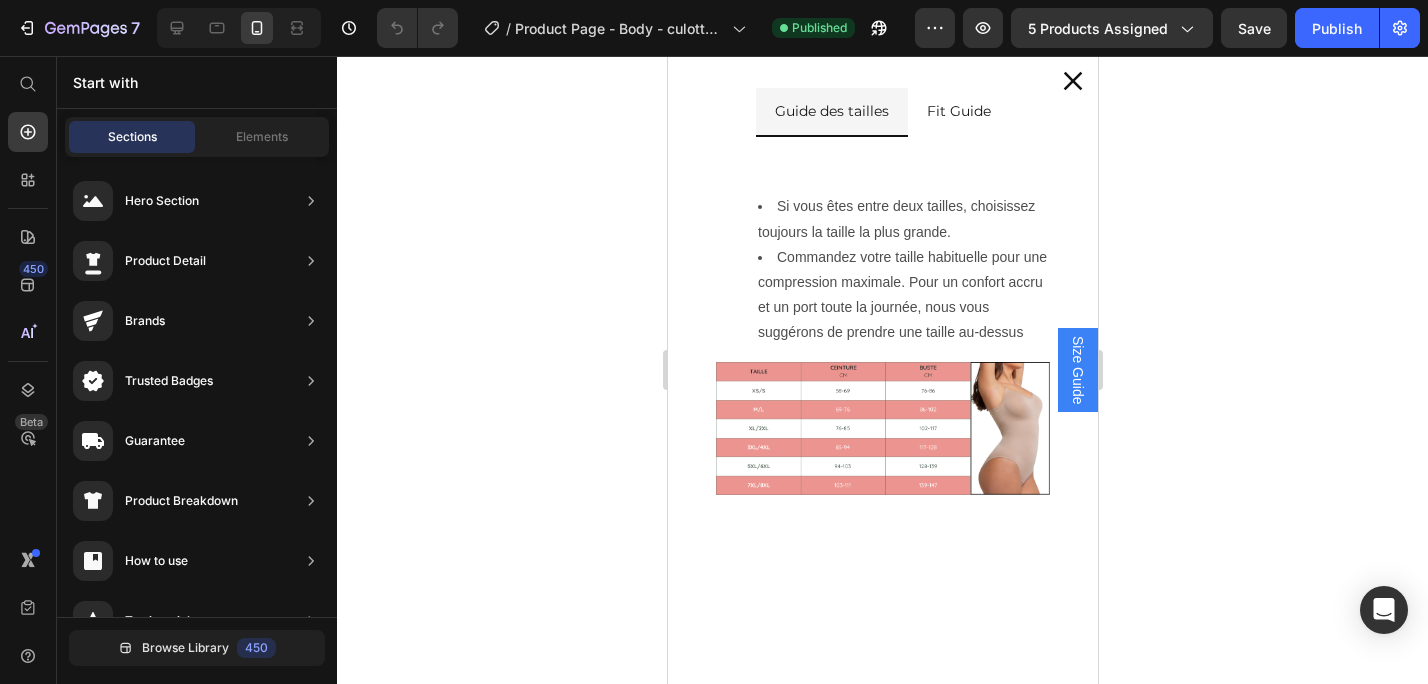 click on "Size Guide" at bounding box center (1077, 370) 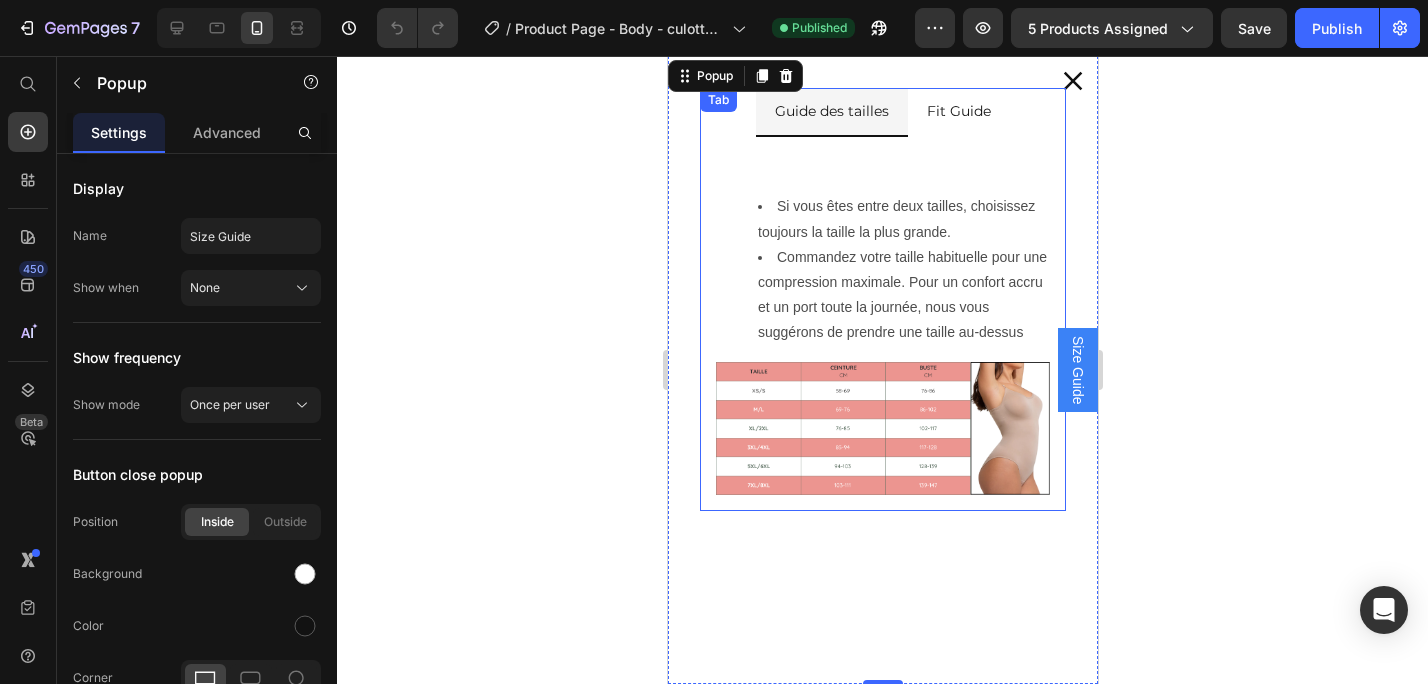 click on "Fit Guide" at bounding box center (958, 111) 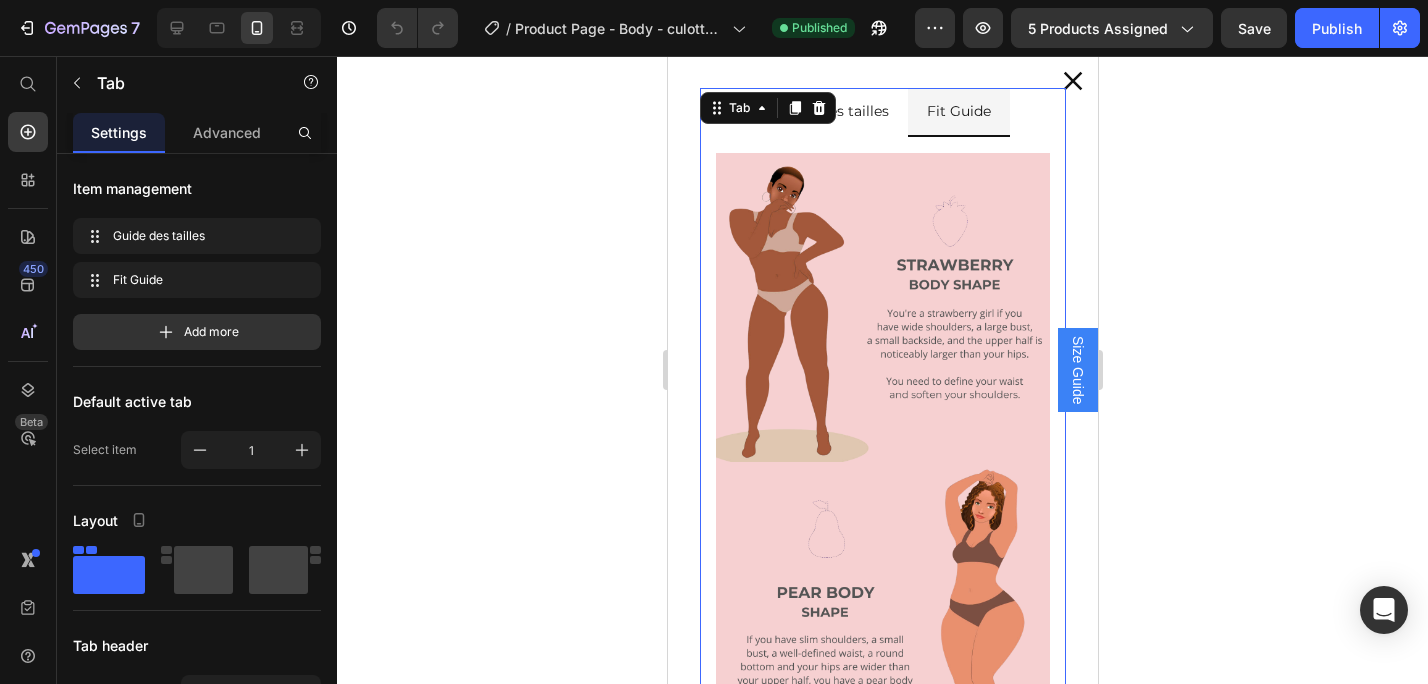 click on "Guide des tailles" at bounding box center [831, 111] 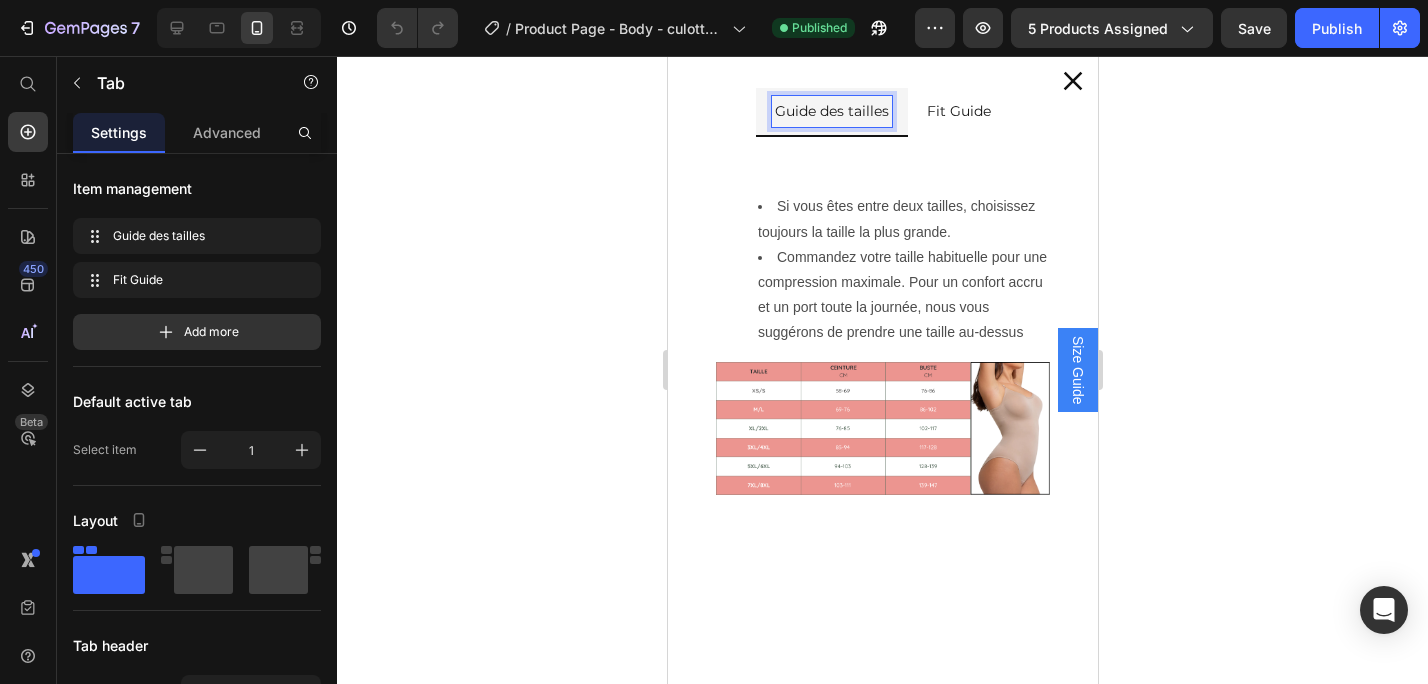 click on "Fit Guide" at bounding box center (958, 111) 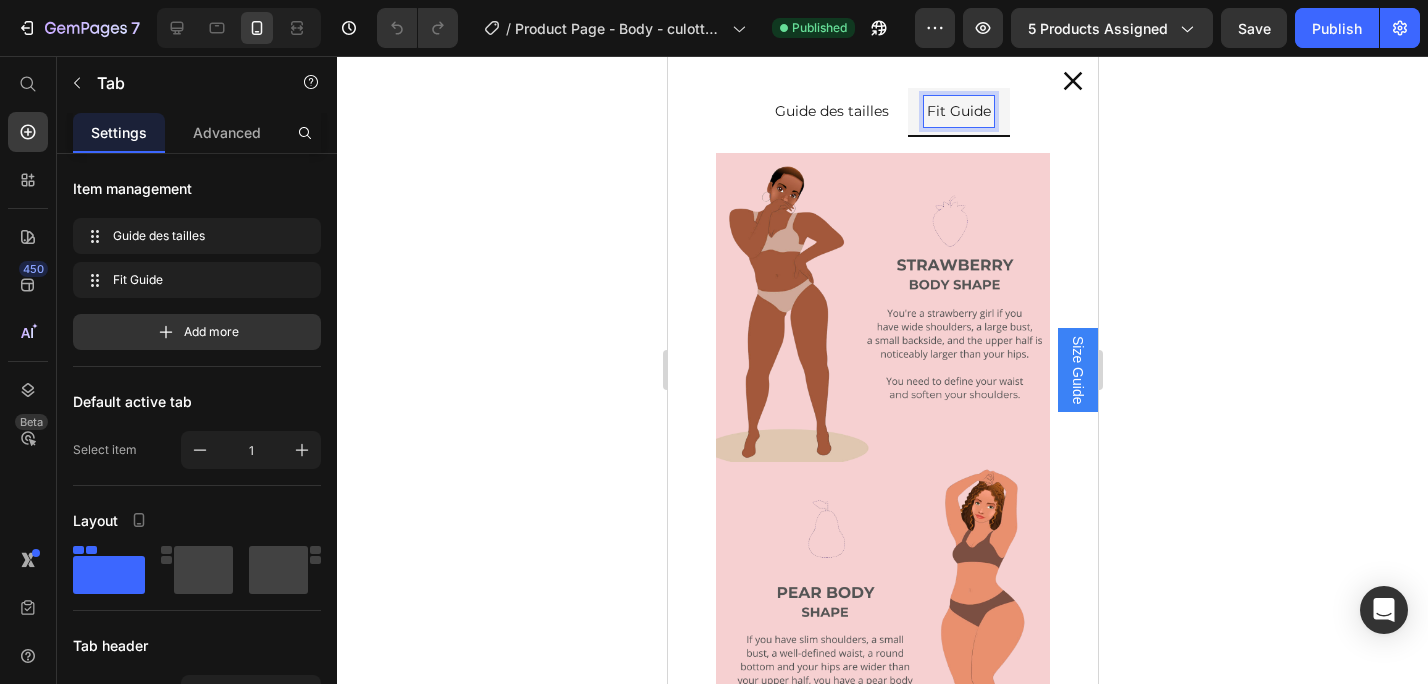 click on "Guide des tailles" at bounding box center (831, 111) 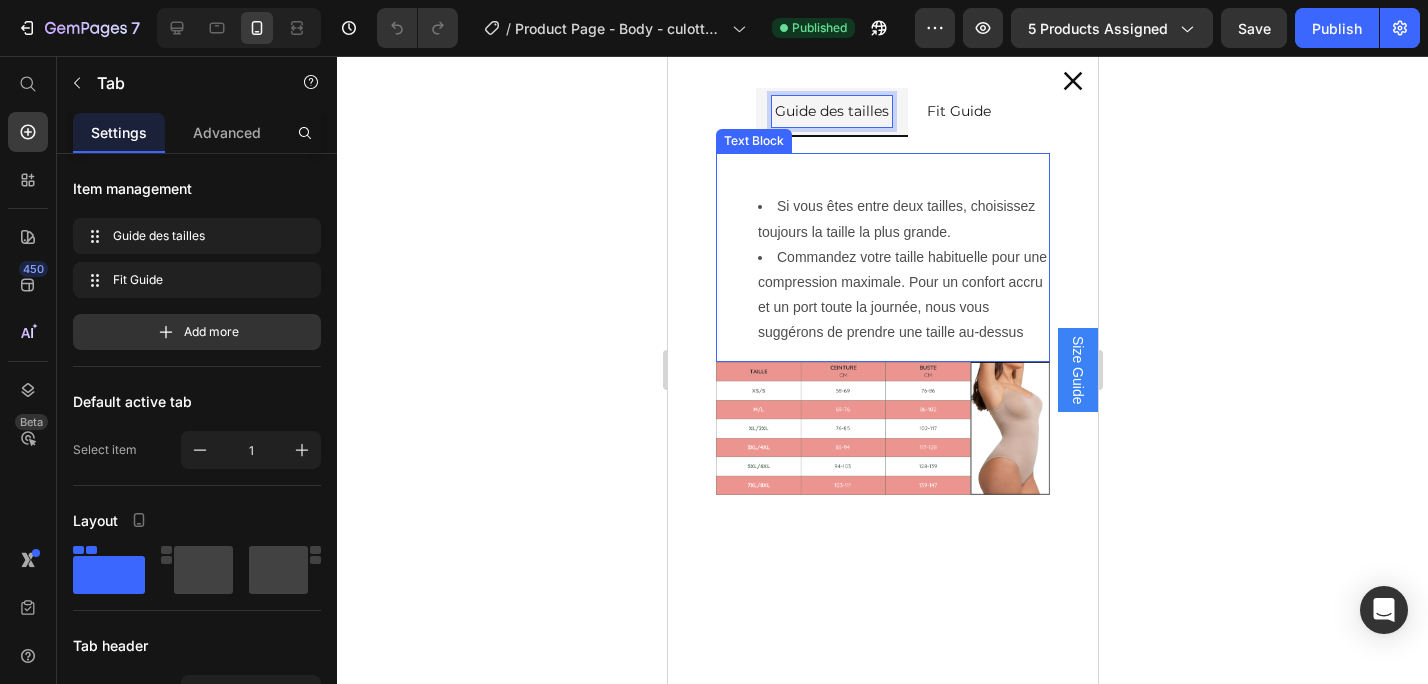 scroll, scrollTop: 466, scrollLeft: 0, axis: vertical 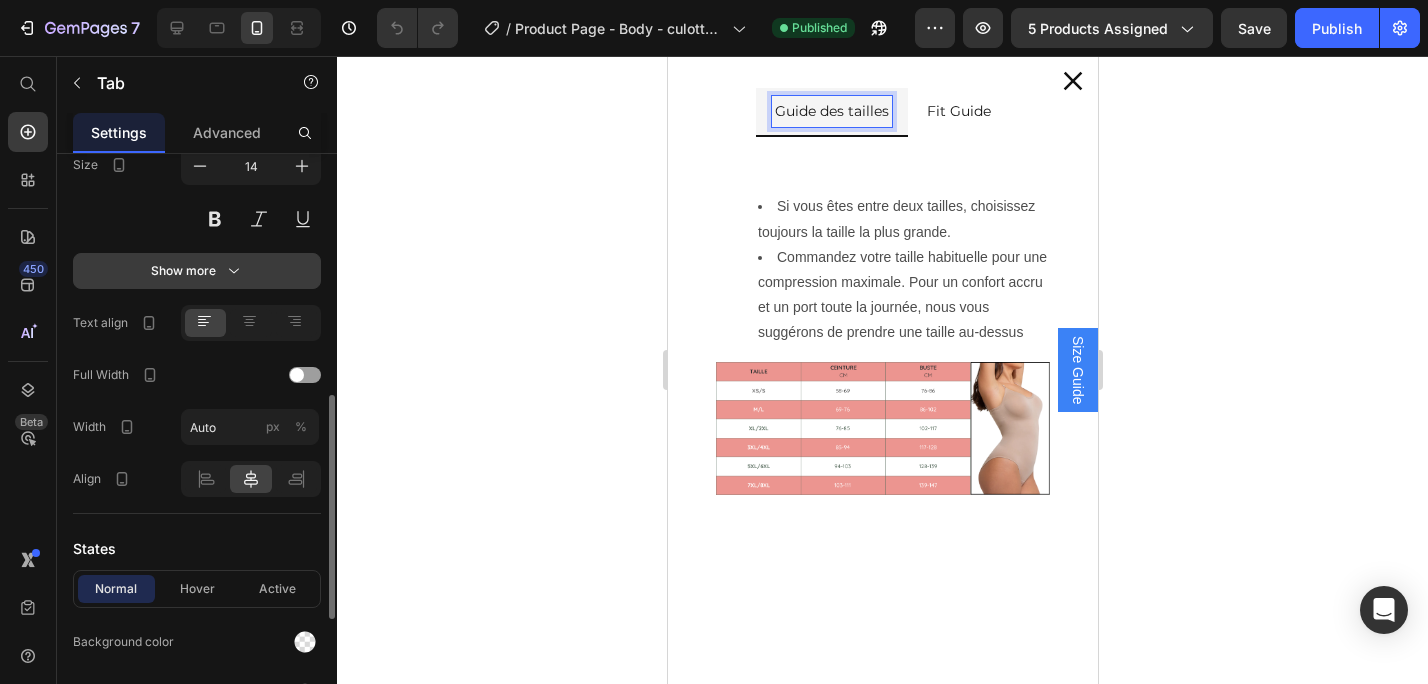 click on "Show more" at bounding box center [197, 271] 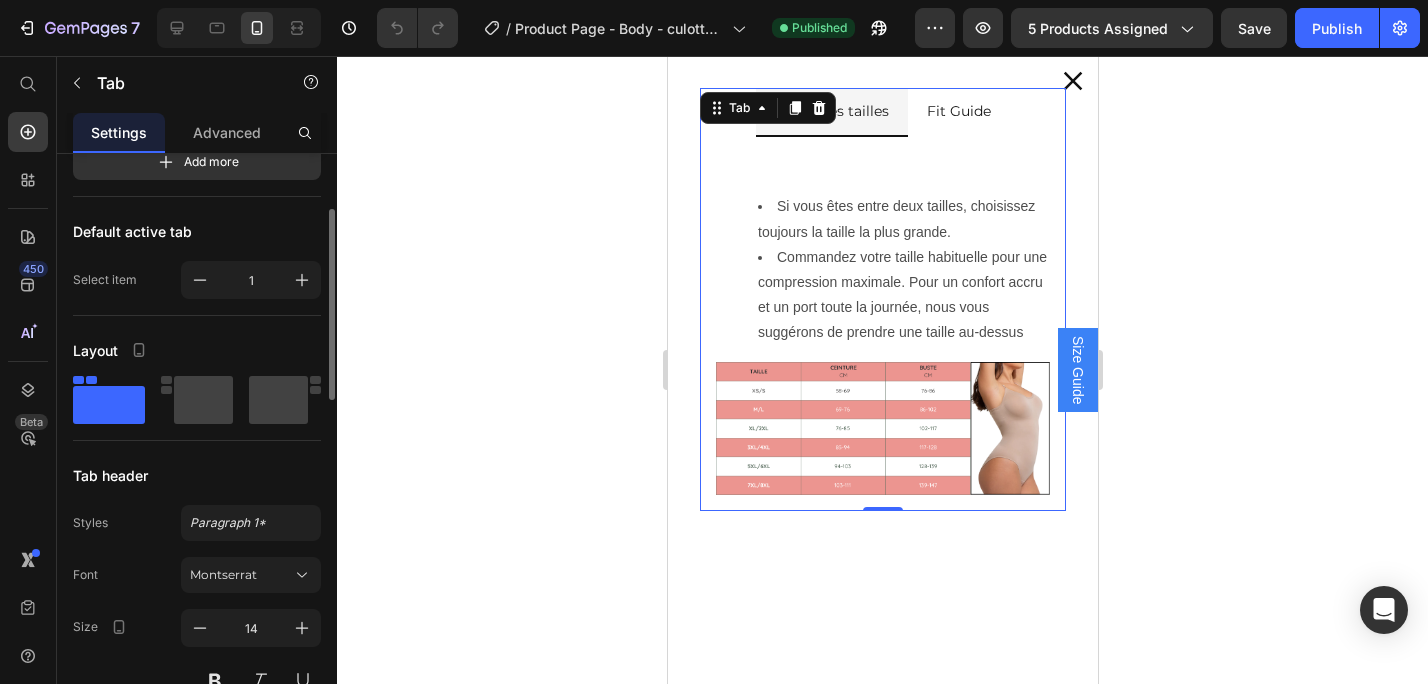 scroll, scrollTop: 0, scrollLeft: 0, axis: both 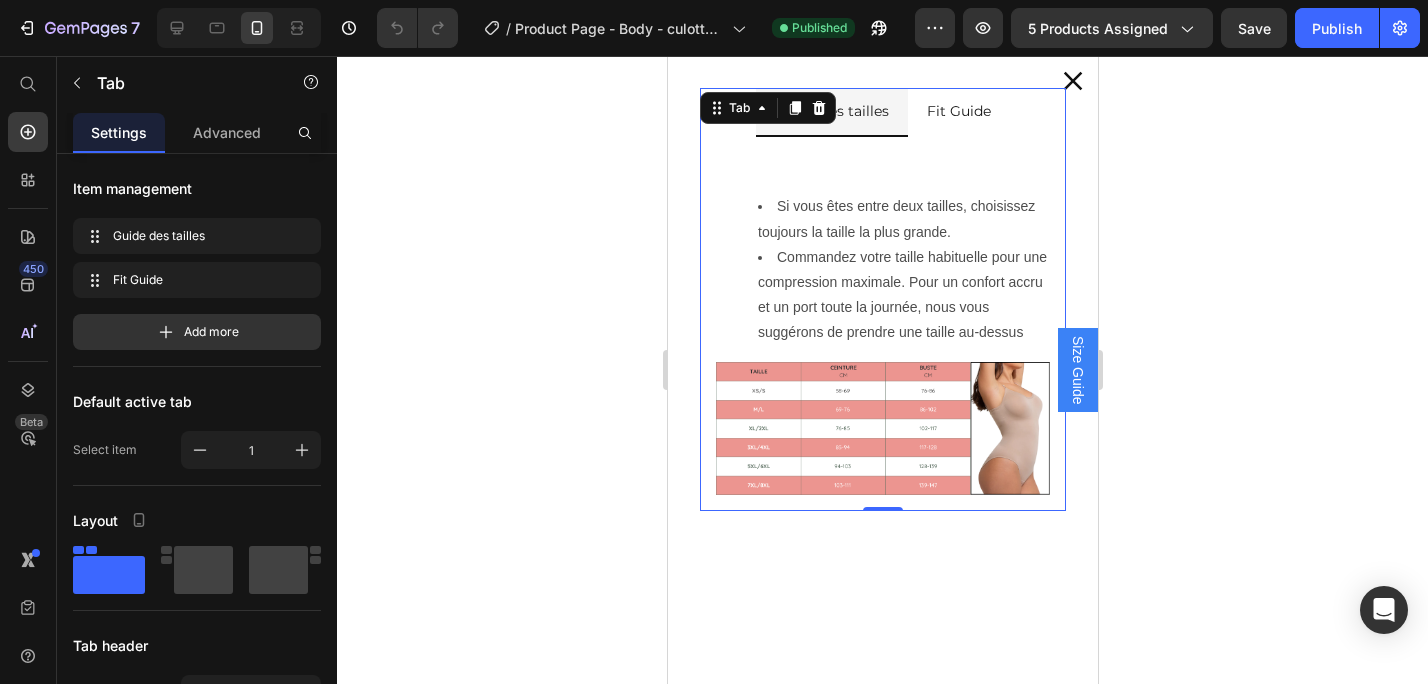 click 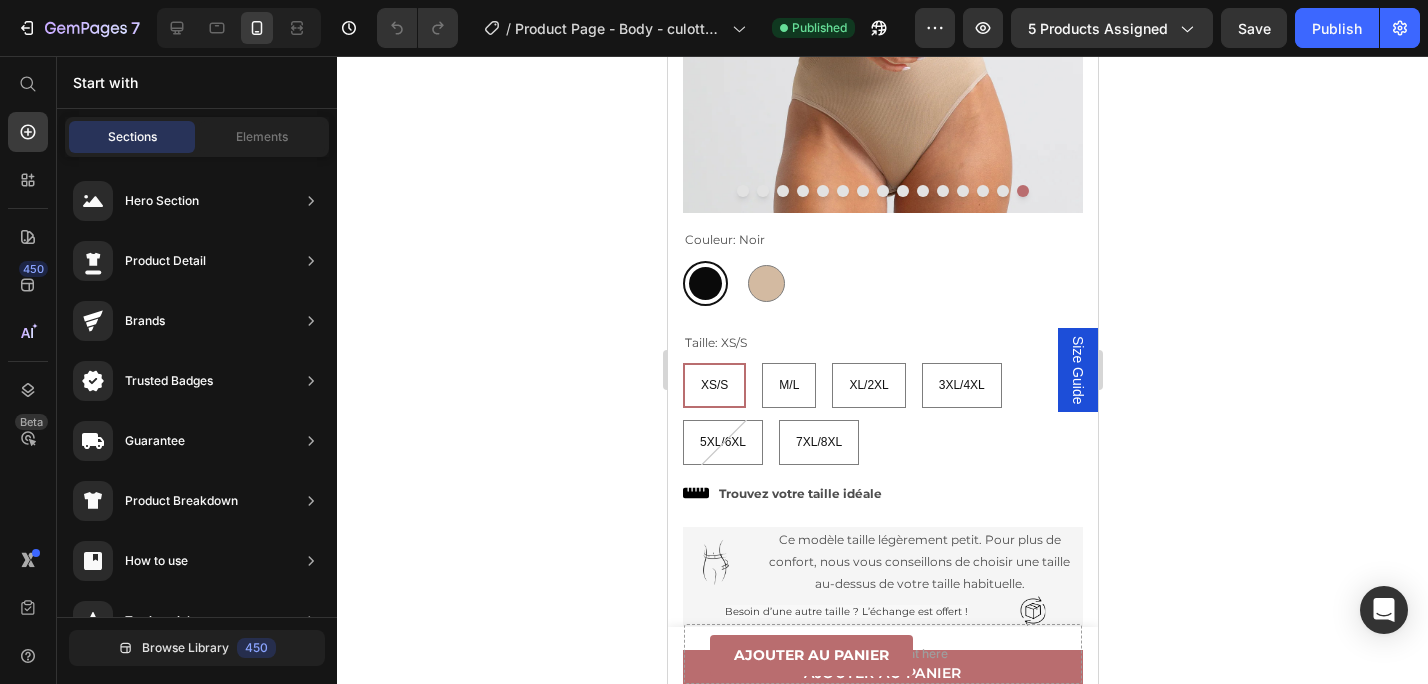 click on "Size Guide" at bounding box center [1077, 370] 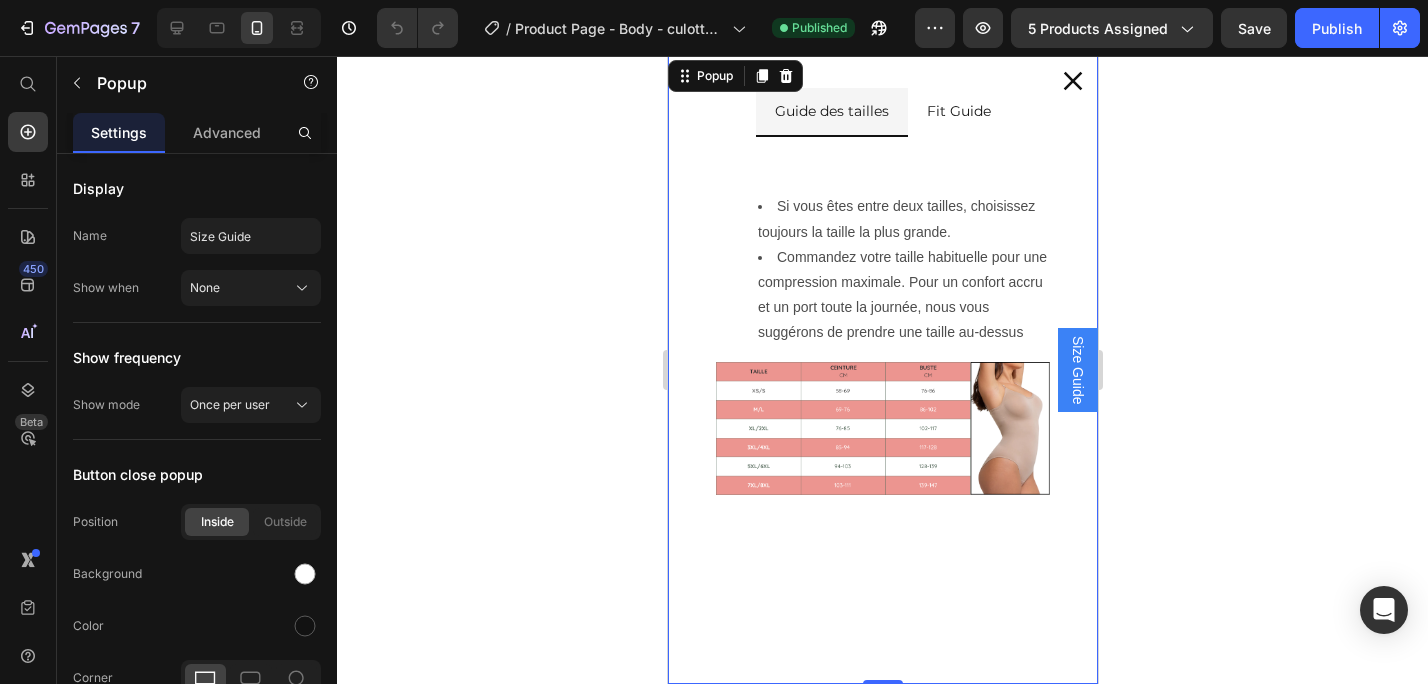 click 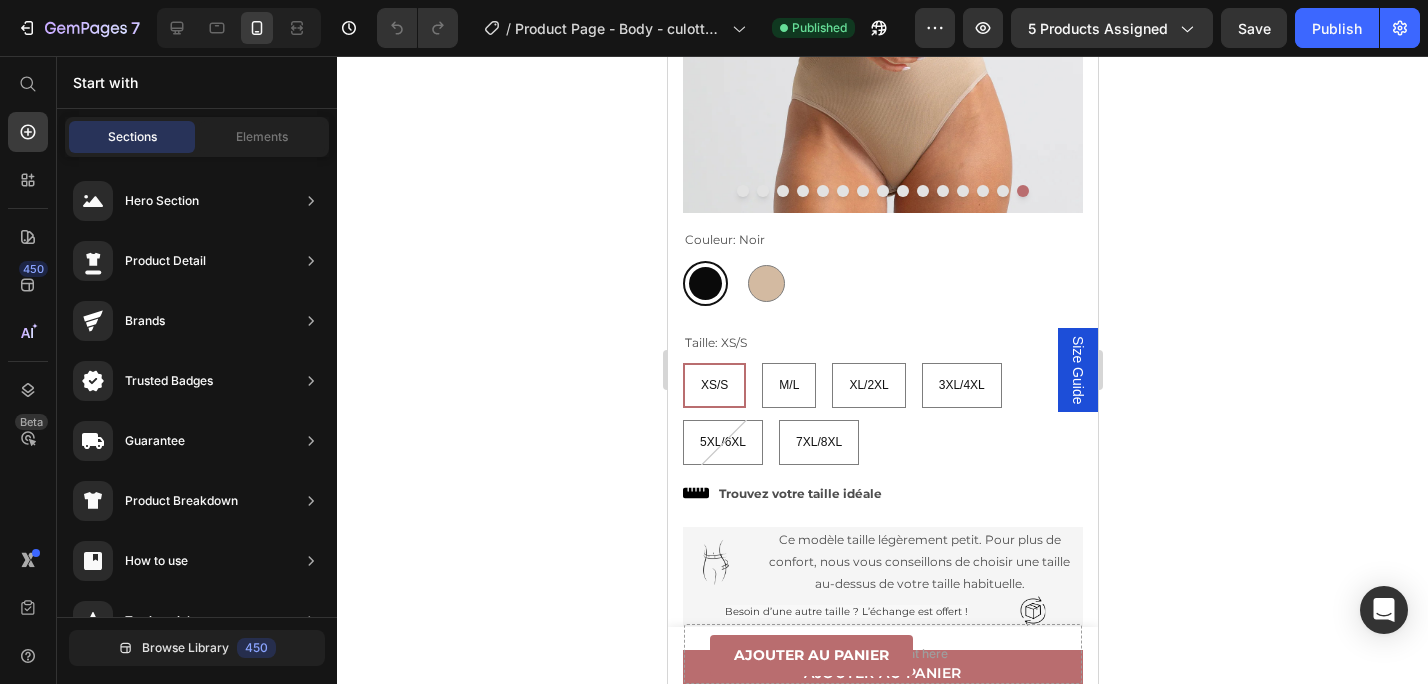 click on "Size Guide" at bounding box center (1077, 370) 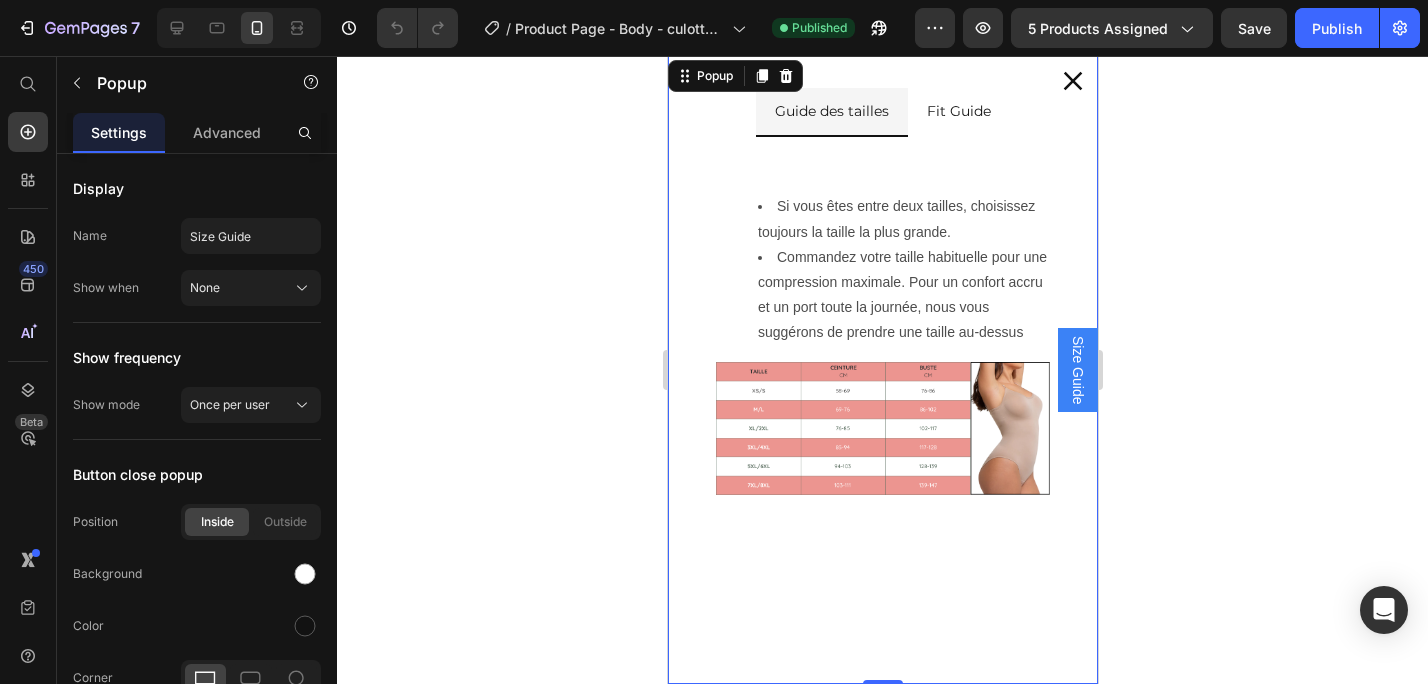click 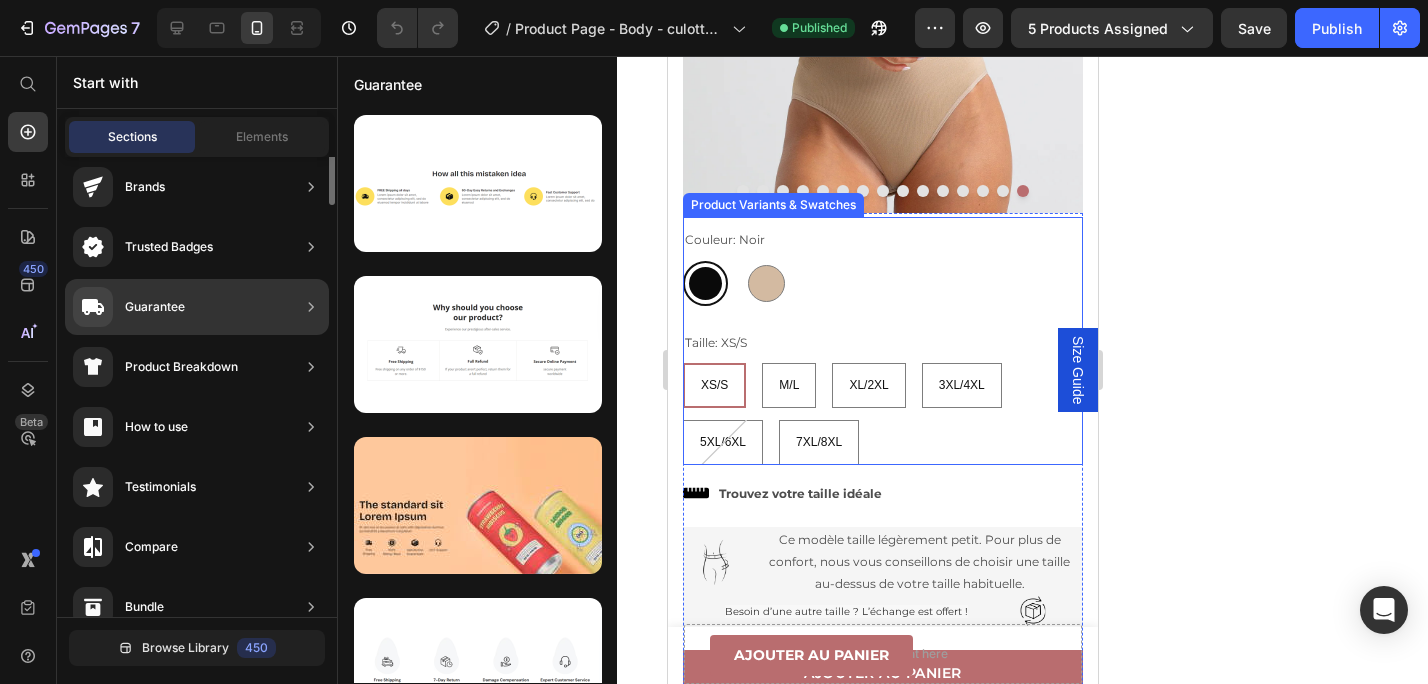 scroll, scrollTop: 0, scrollLeft: 0, axis: both 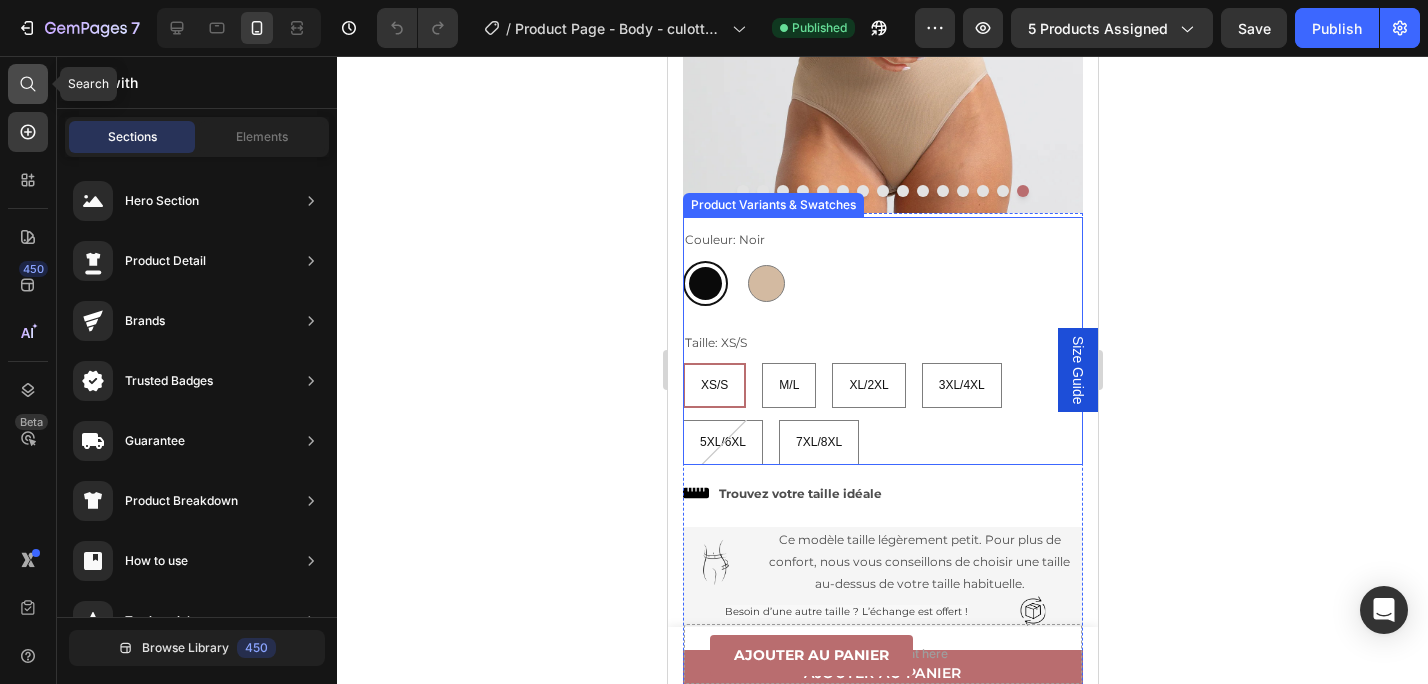 click 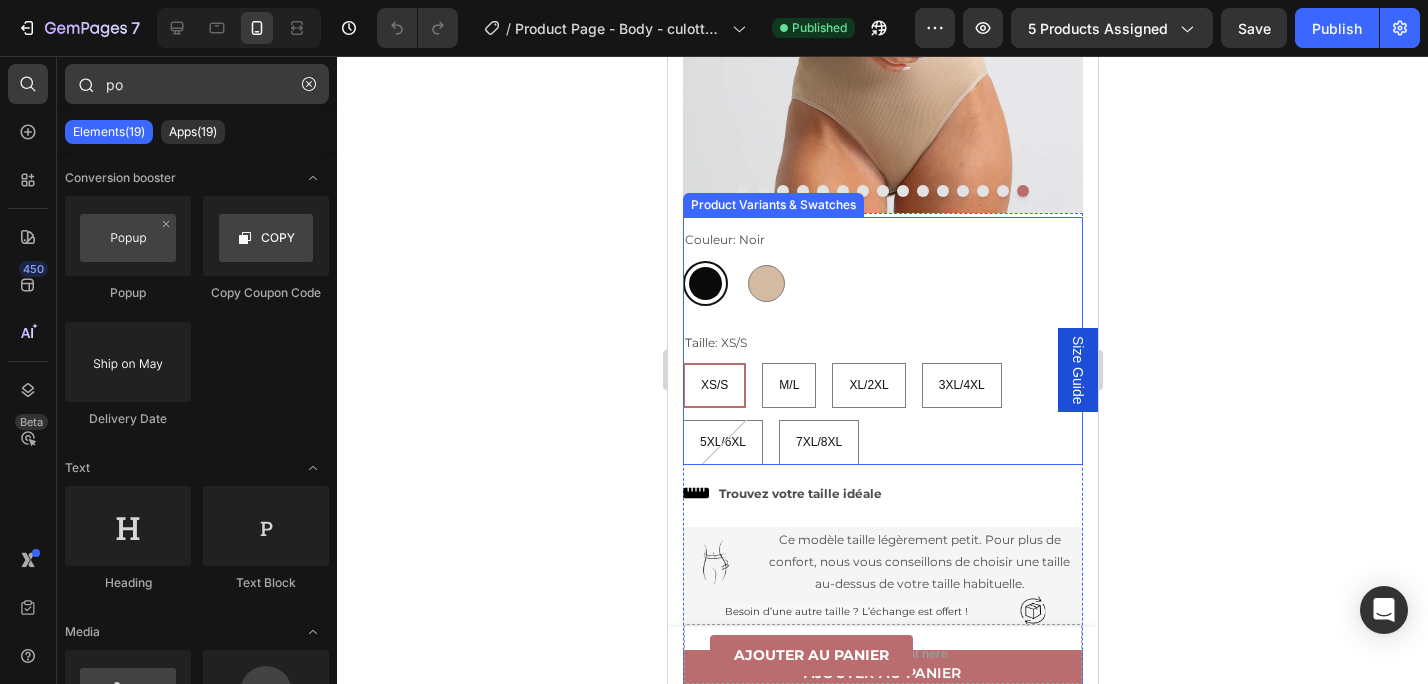 type on "p" 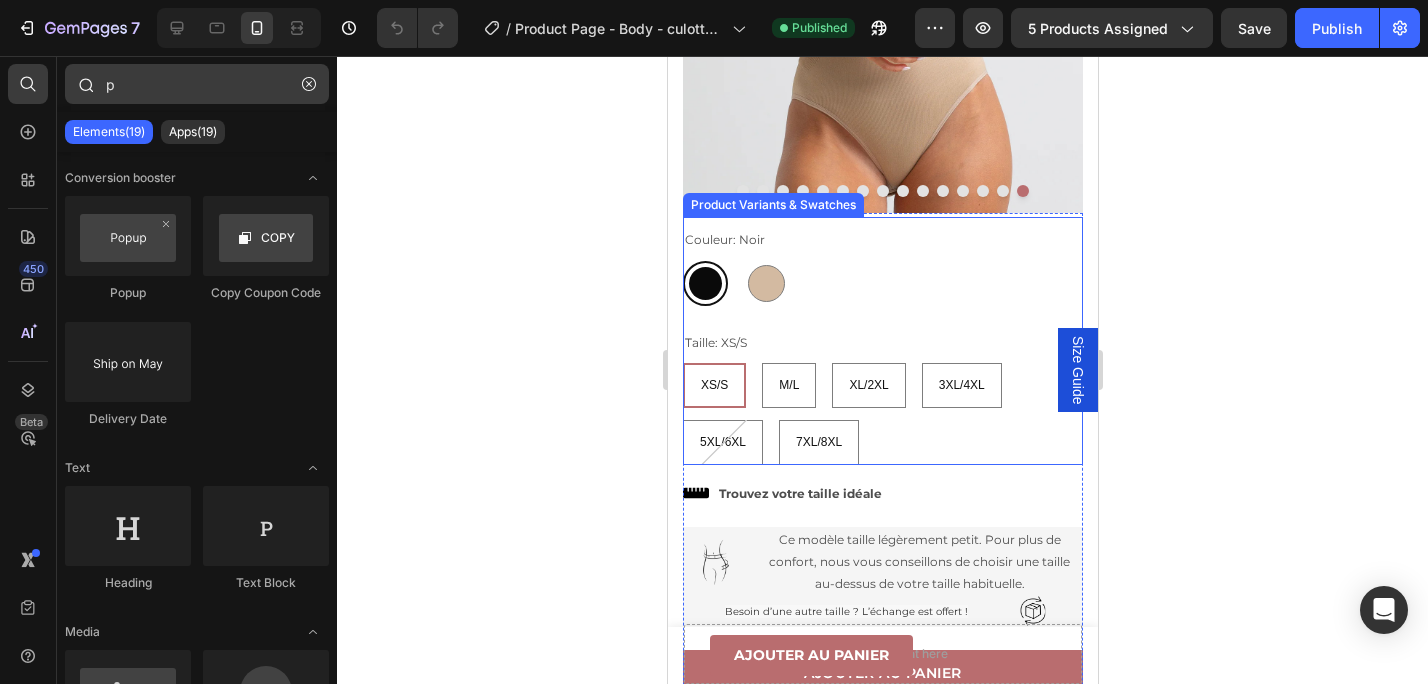 type 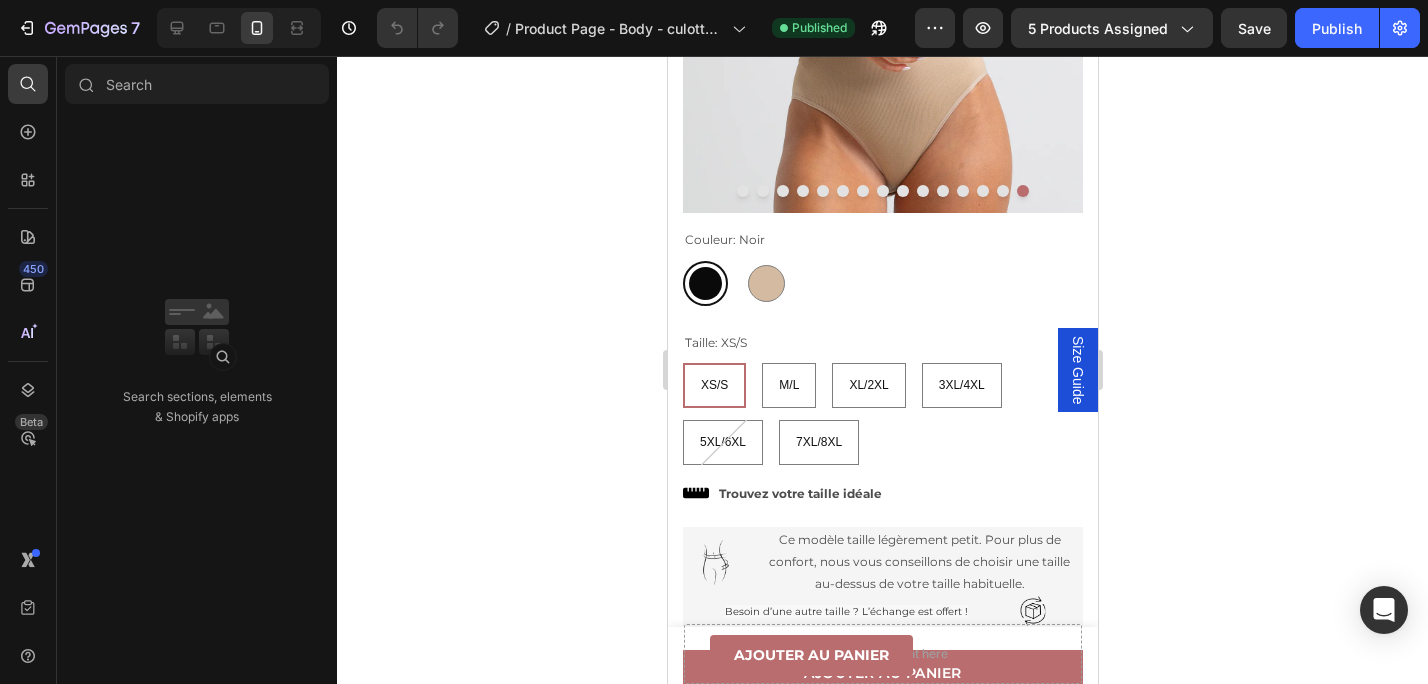 click on "Size Guide" at bounding box center [1077, 370] 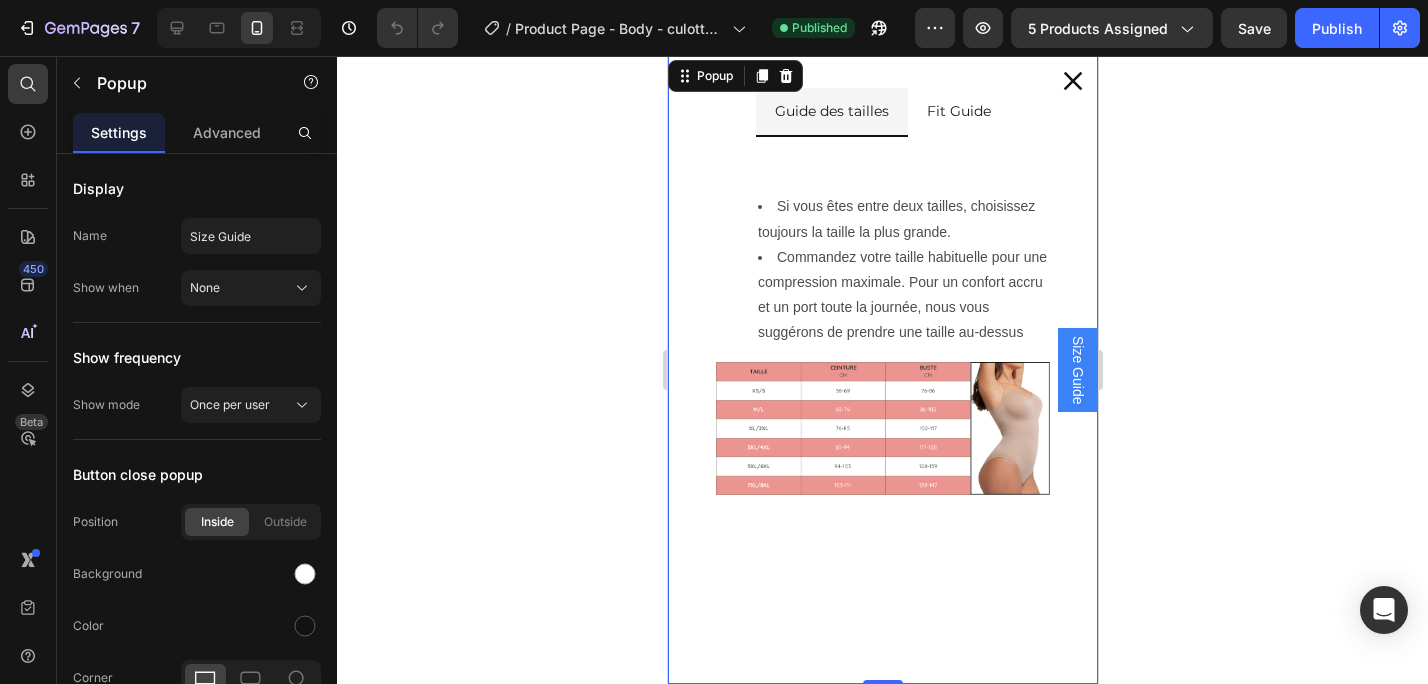 click 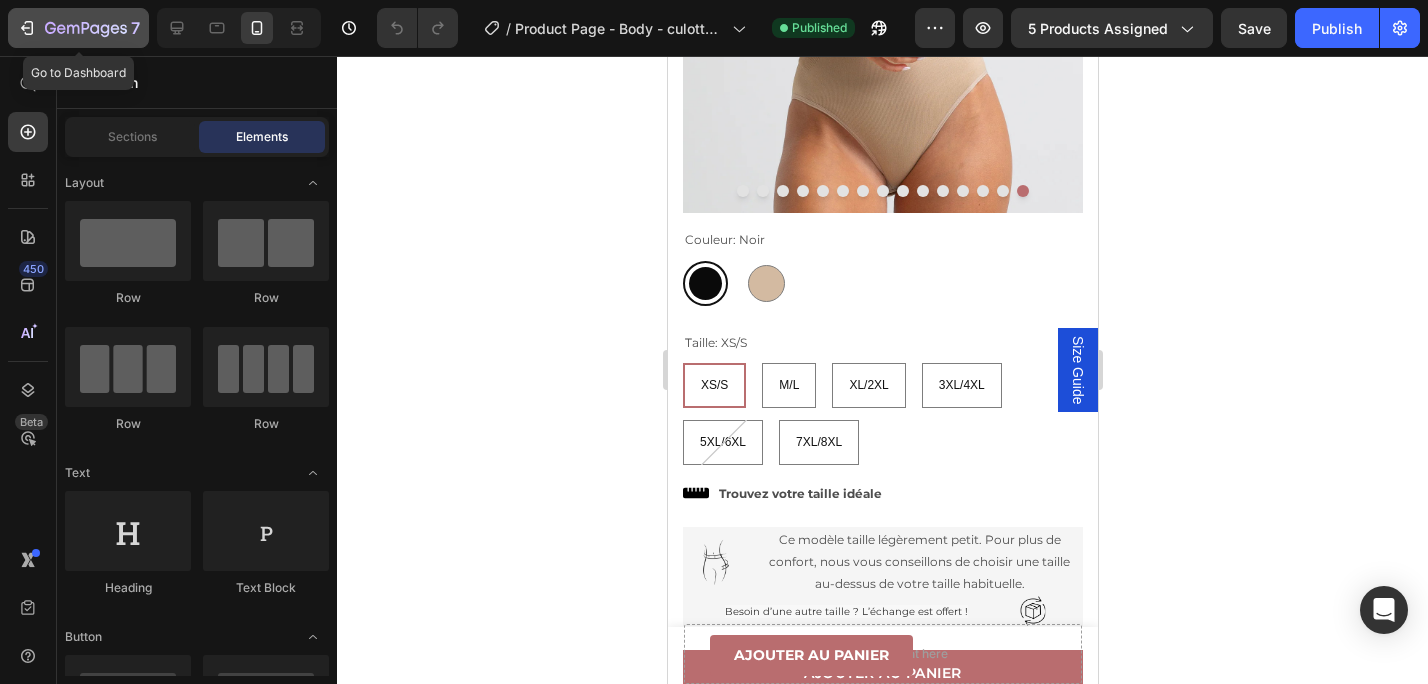 click 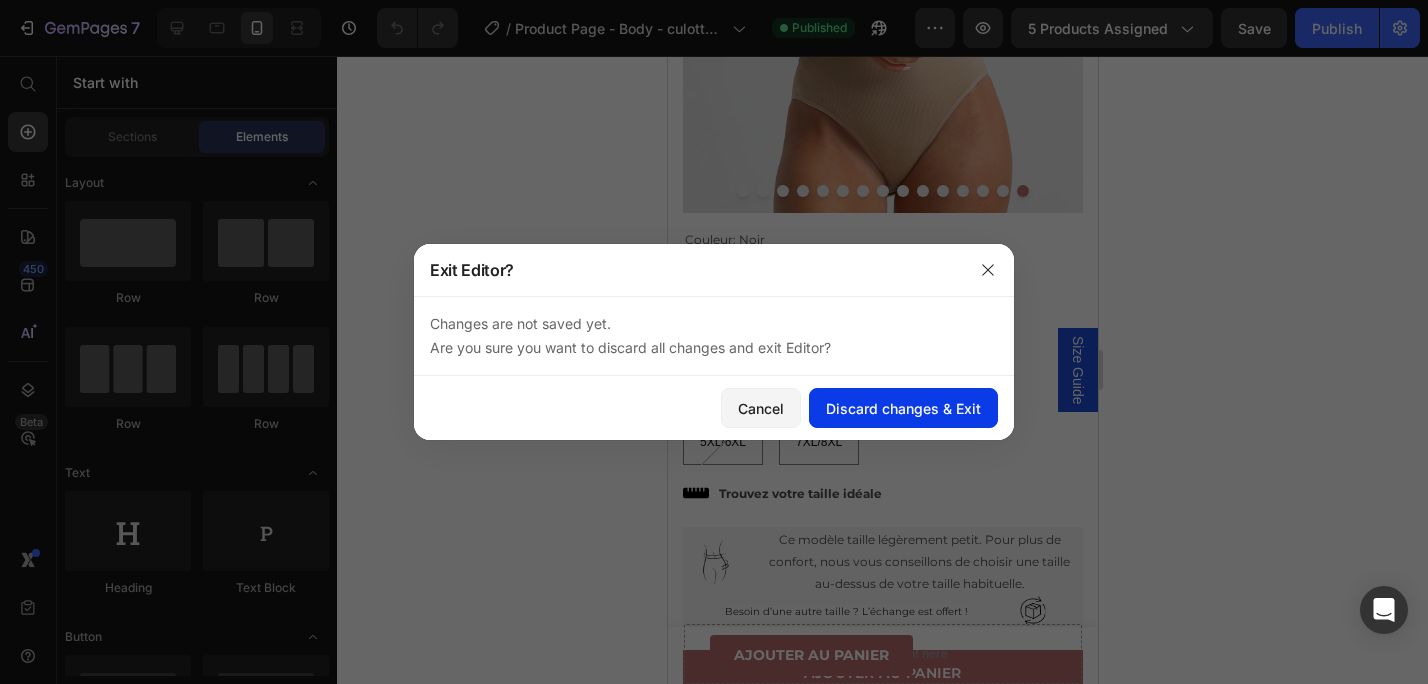 click on "Discard changes & Exit" at bounding box center [903, 408] 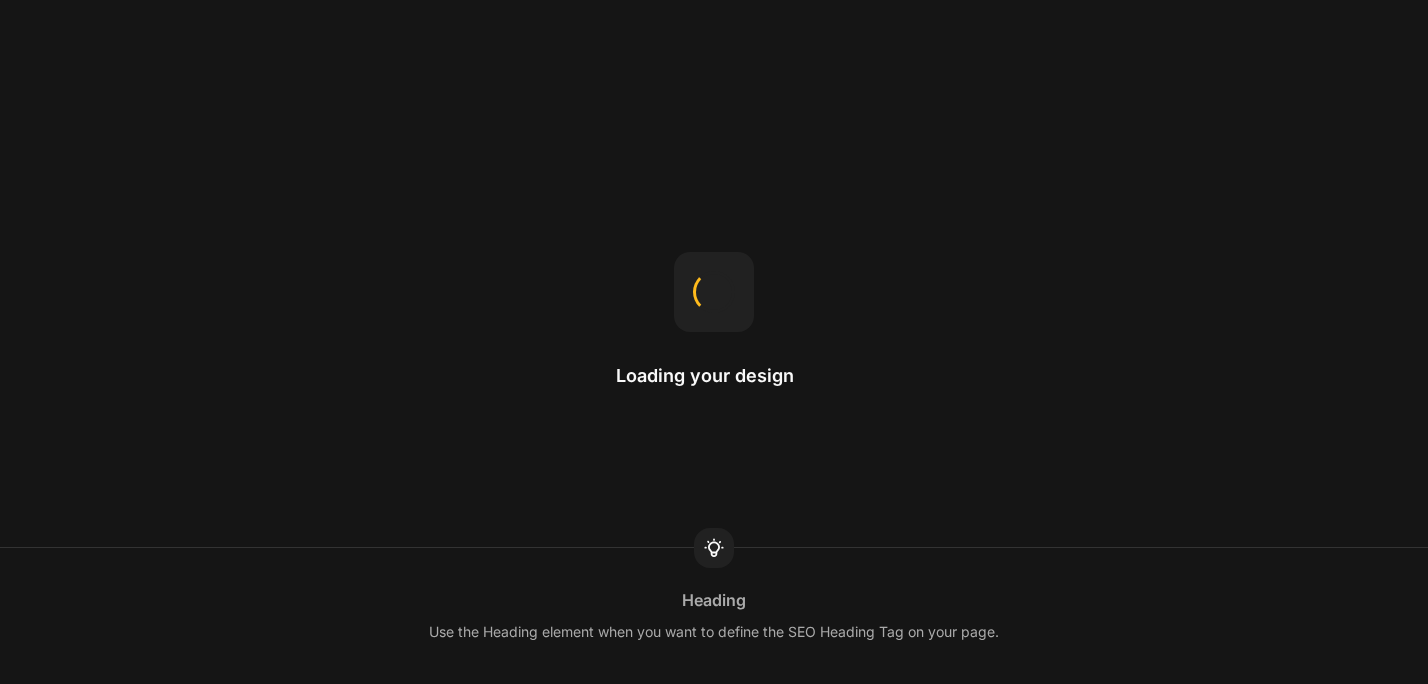 scroll, scrollTop: 0, scrollLeft: 0, axis: both 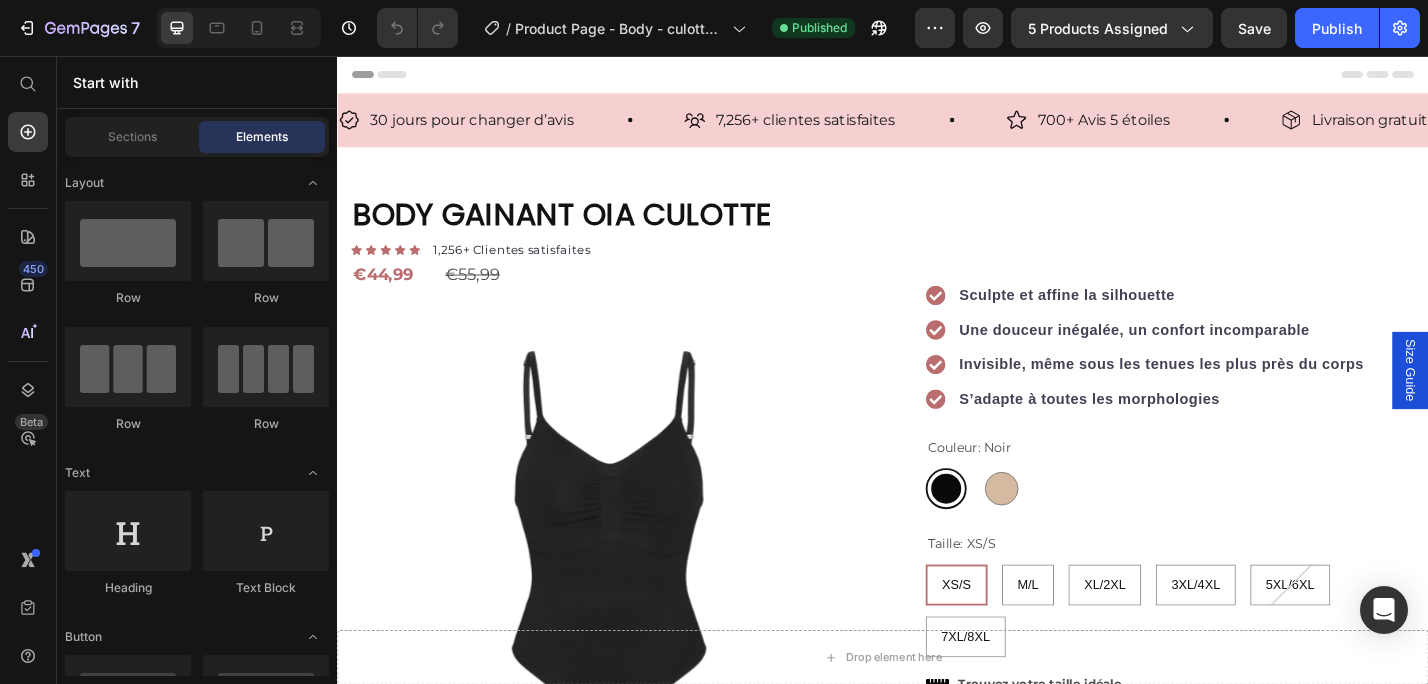 click on "Size Guide" at bounding box center (1517, 401) 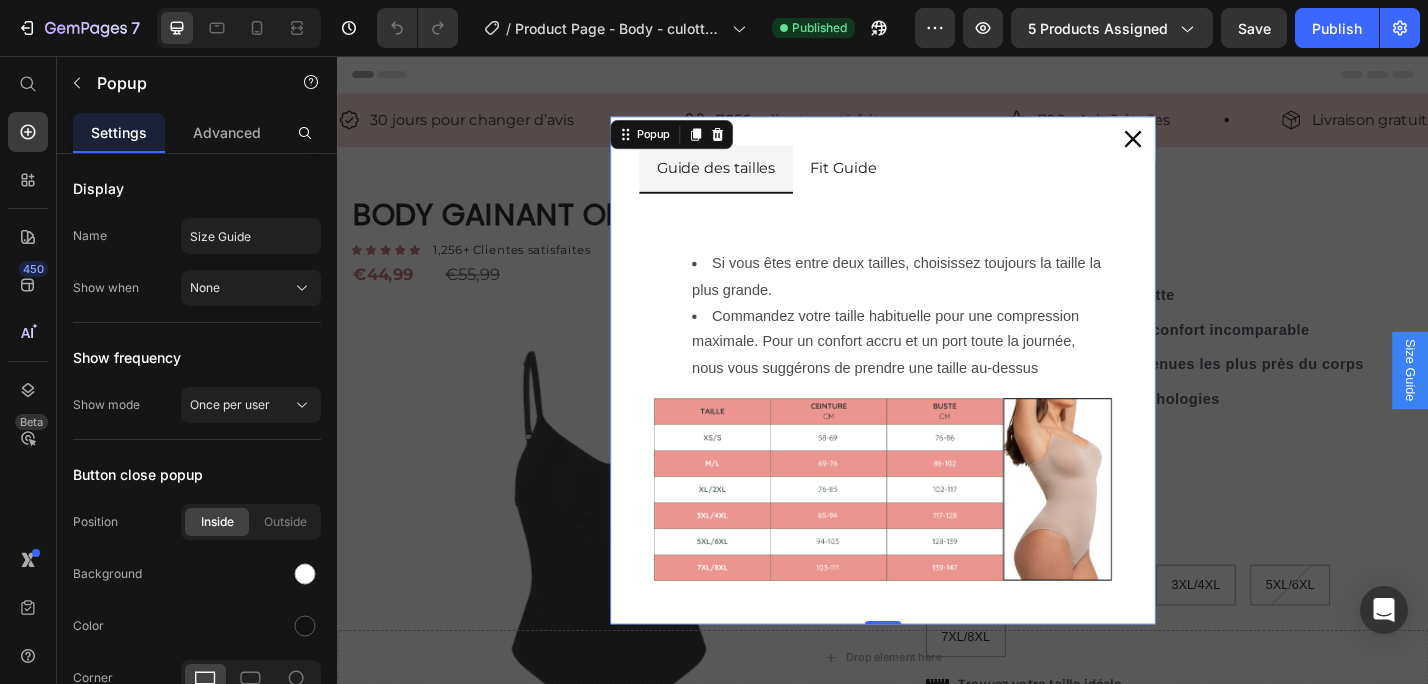 click 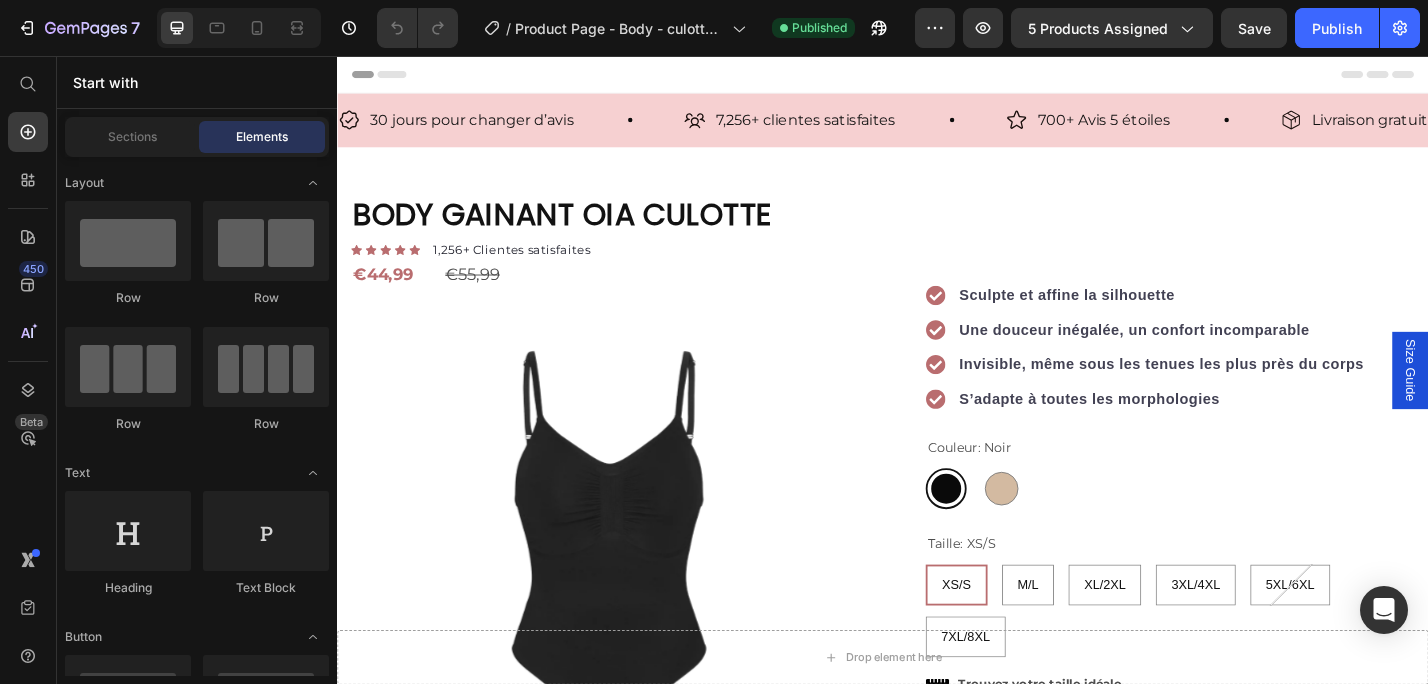 click on "Size Guide" at bounding box center [1517, 401] 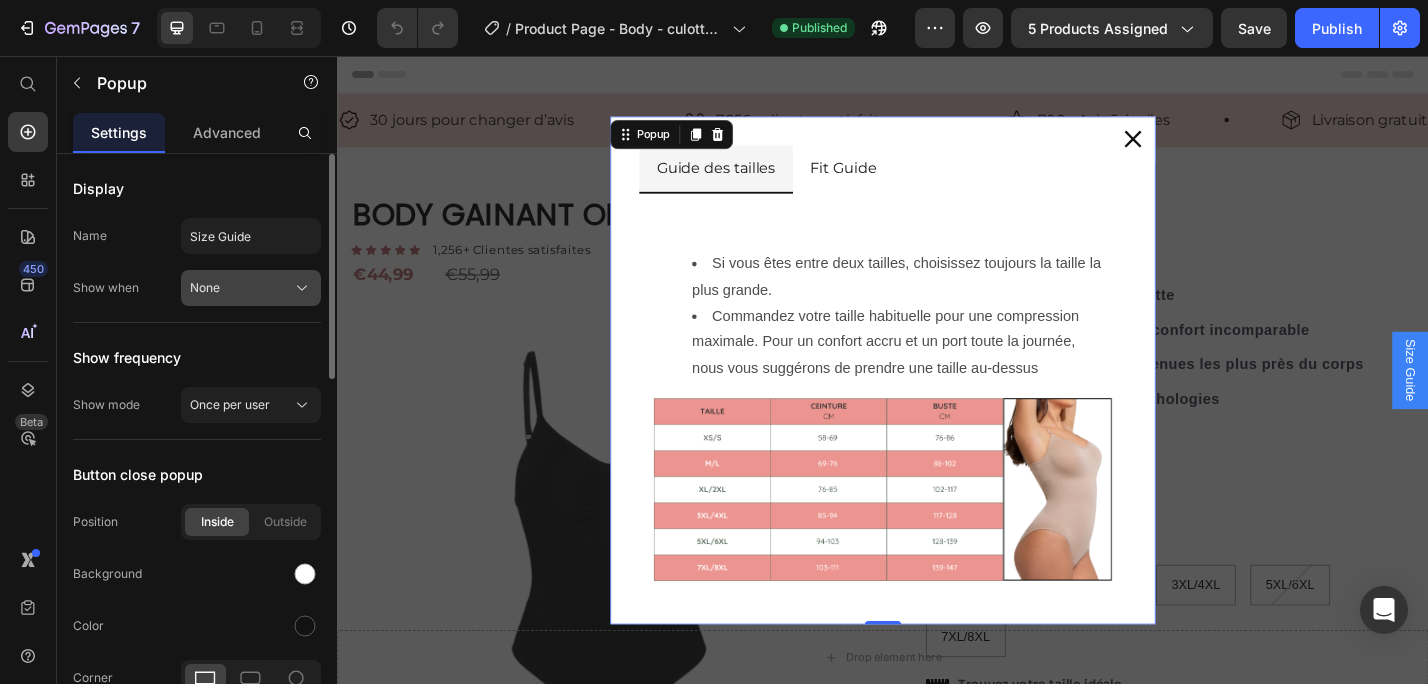click on "None" 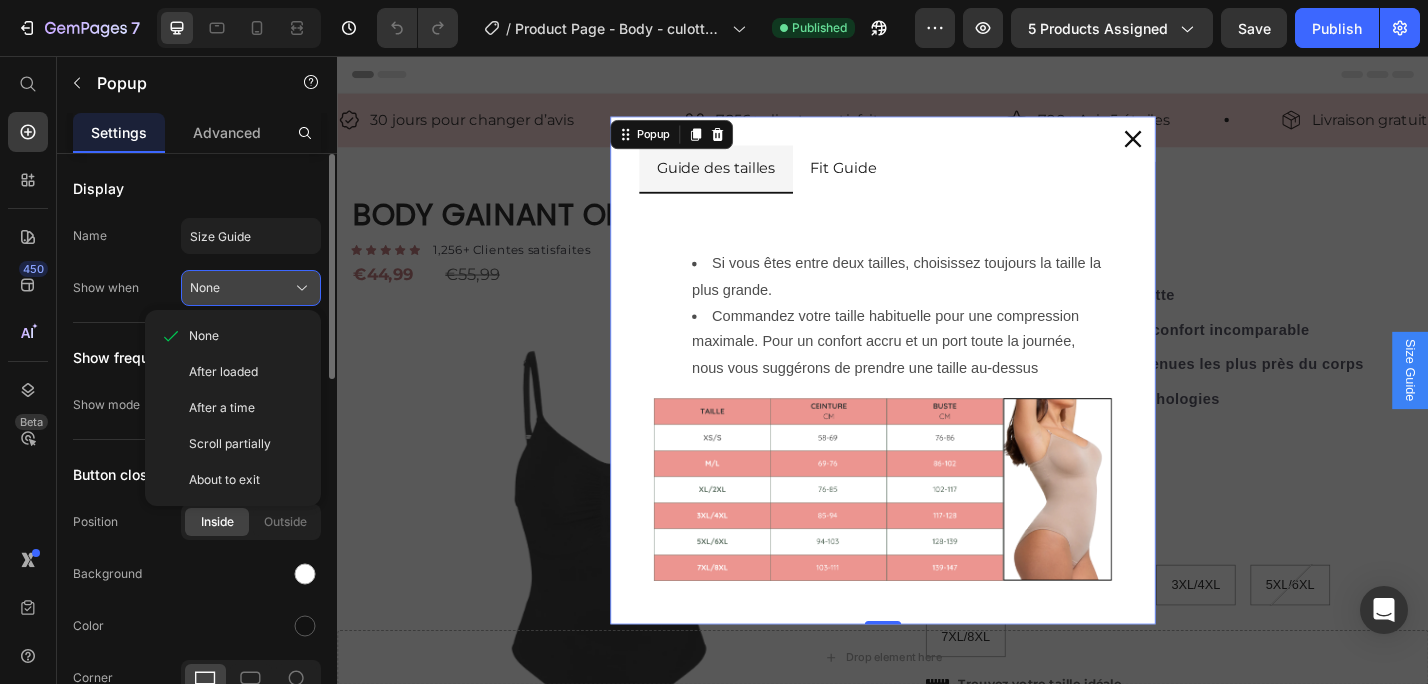 click on "None" 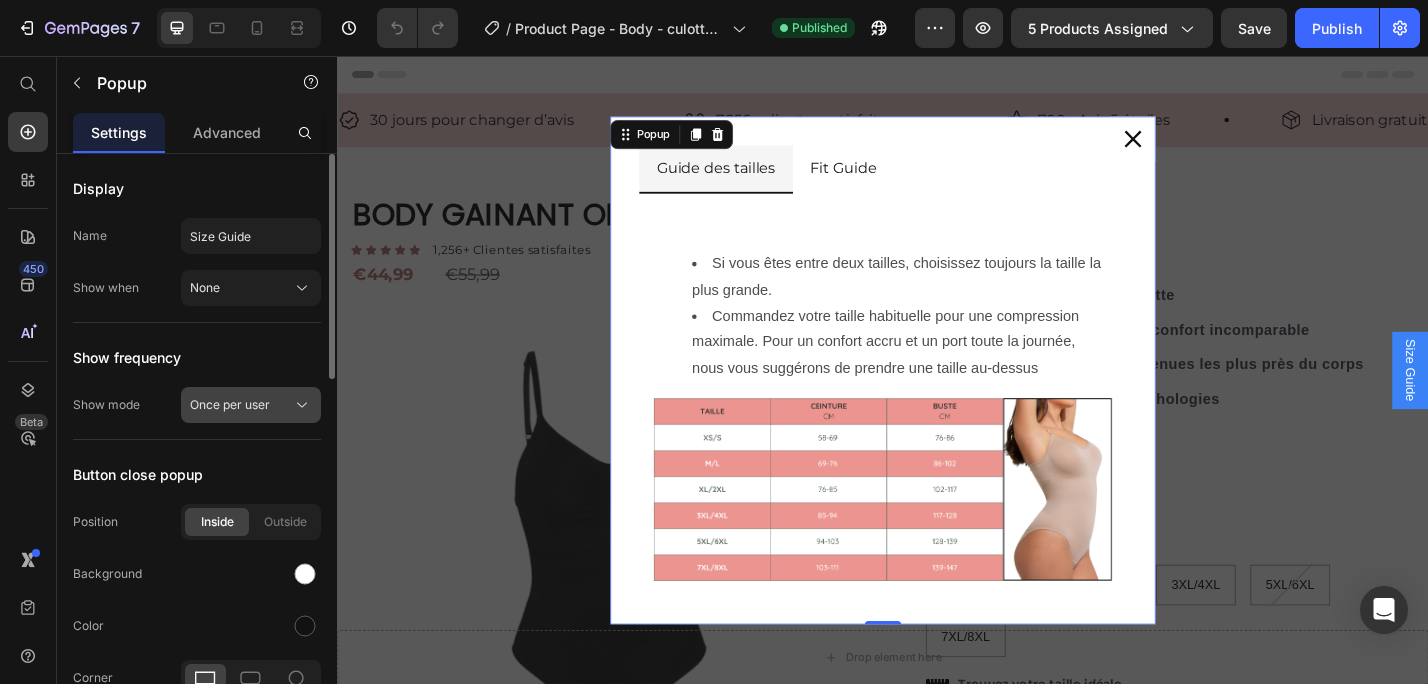 click on "Once per user" at bounding box center (251, 405) 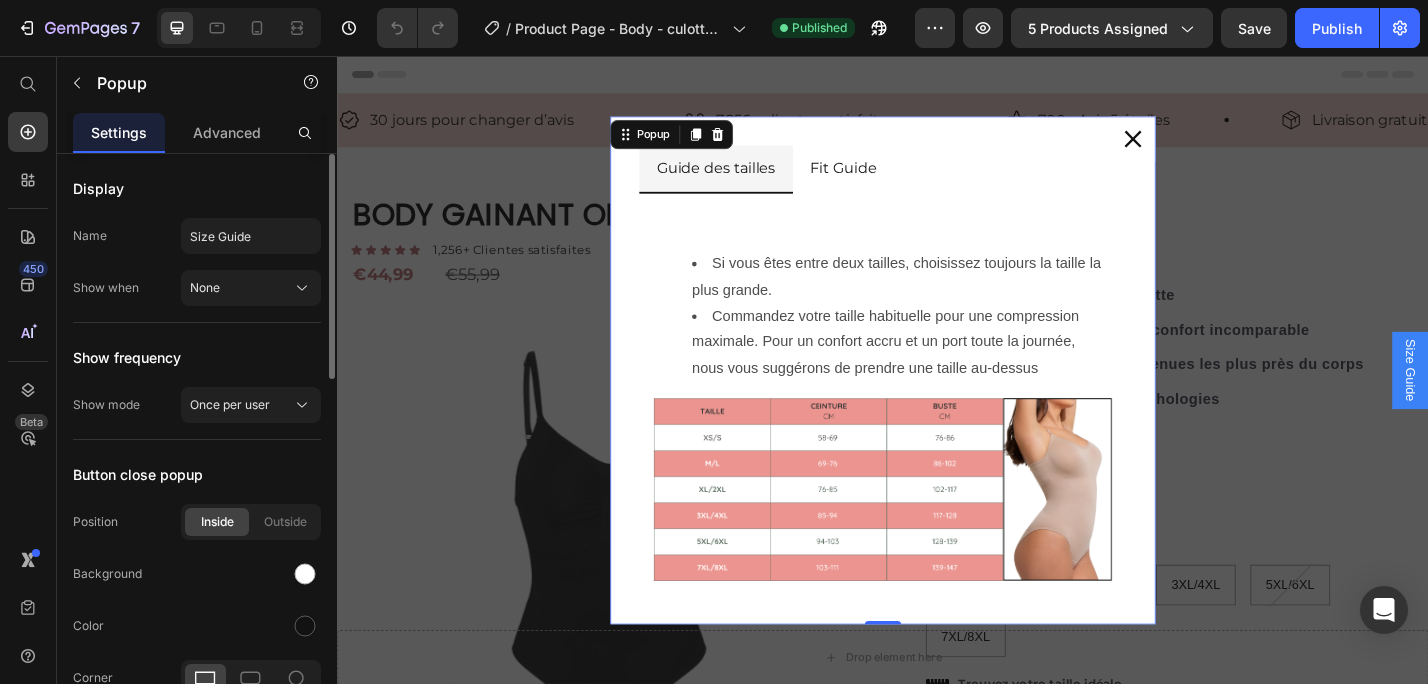 click on "Show frequency" at bounding box center [197, 357] 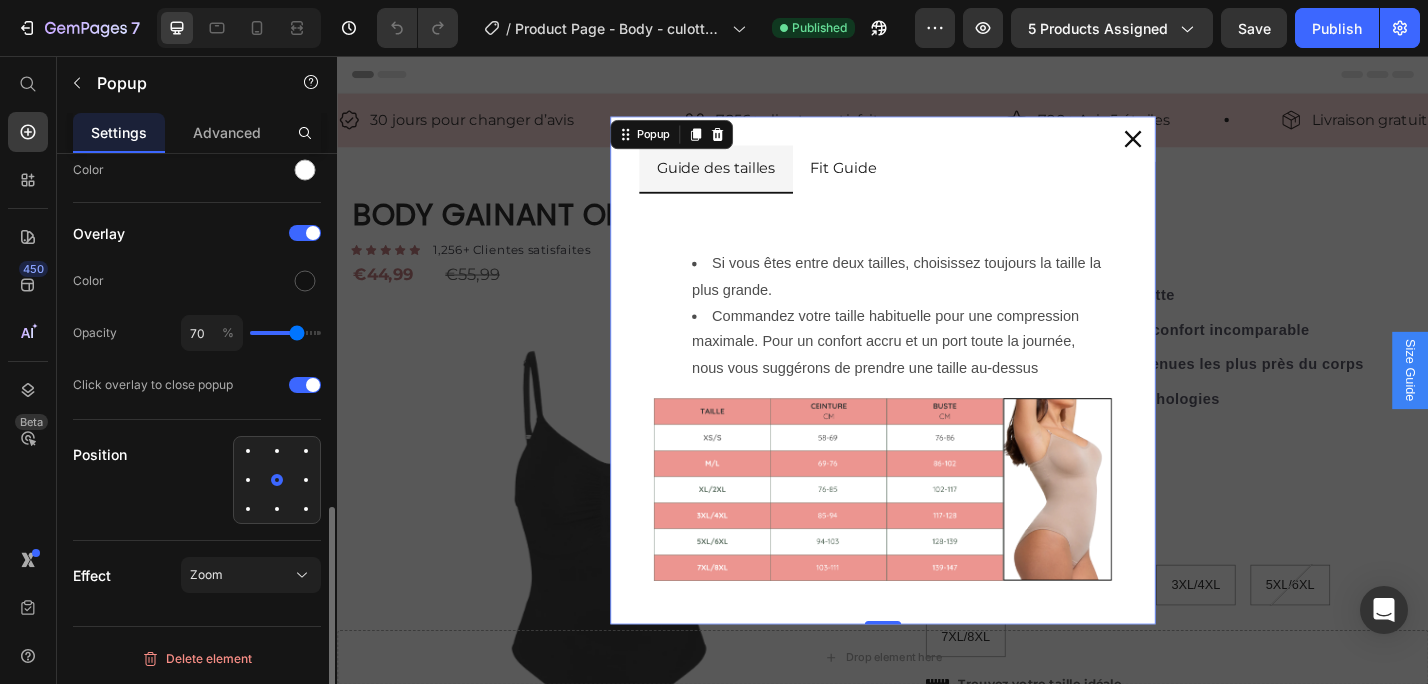 scroll, scrollTop: 0, scrollLeft: 0, axis: both 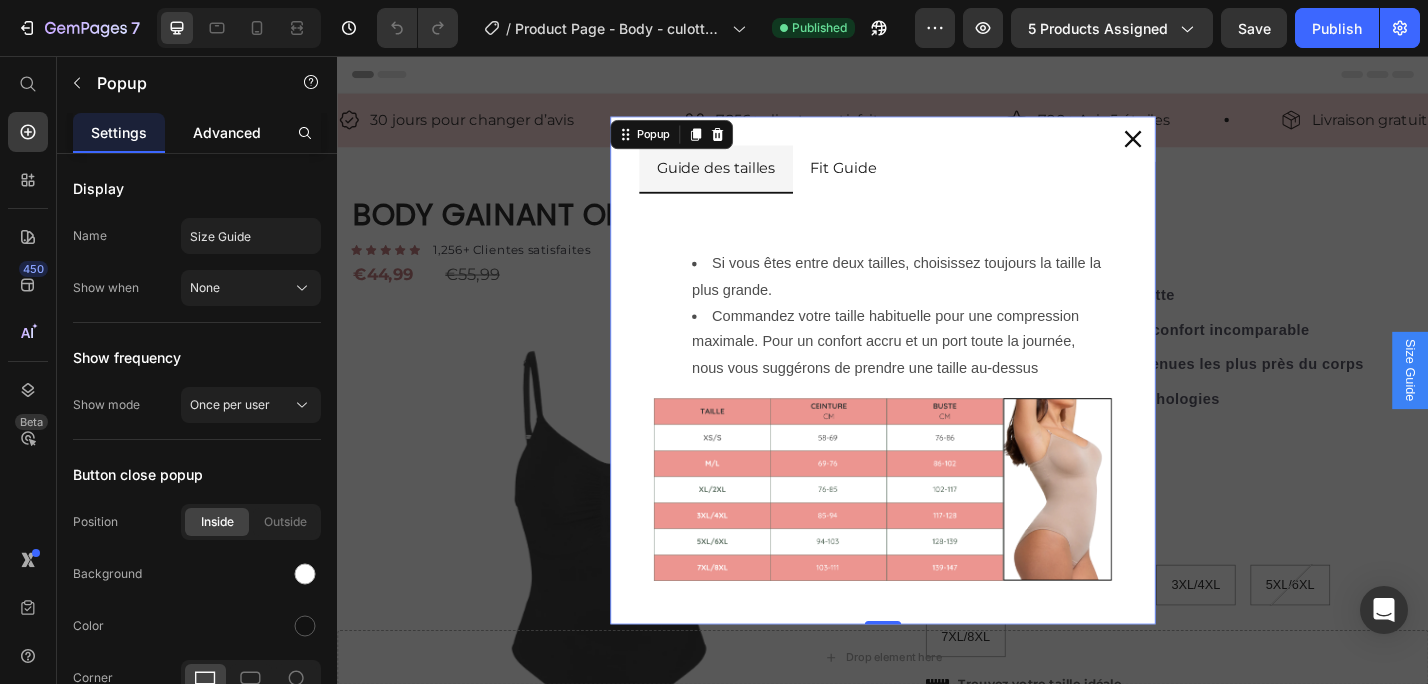 click on "Advanced" at bounding box center (227, 132) 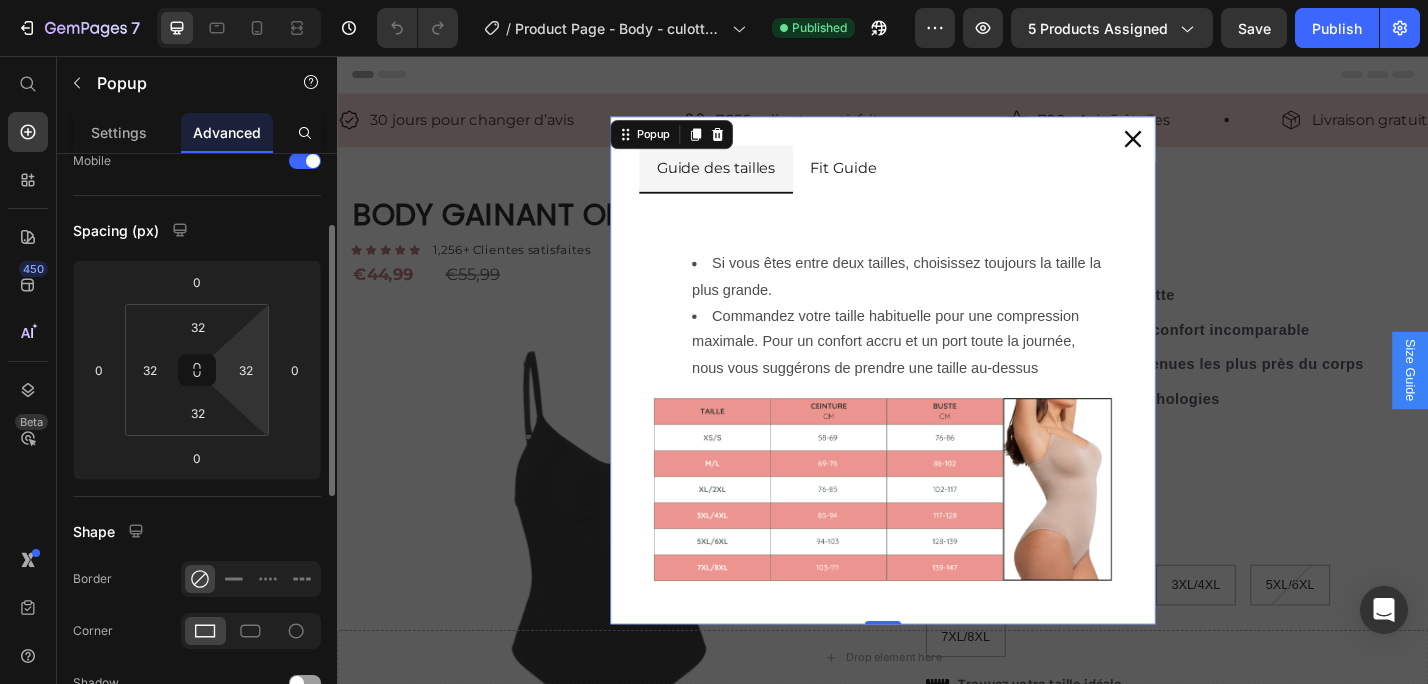 scroll, scrollTop: 0, scrollLeft: 0, axis: both 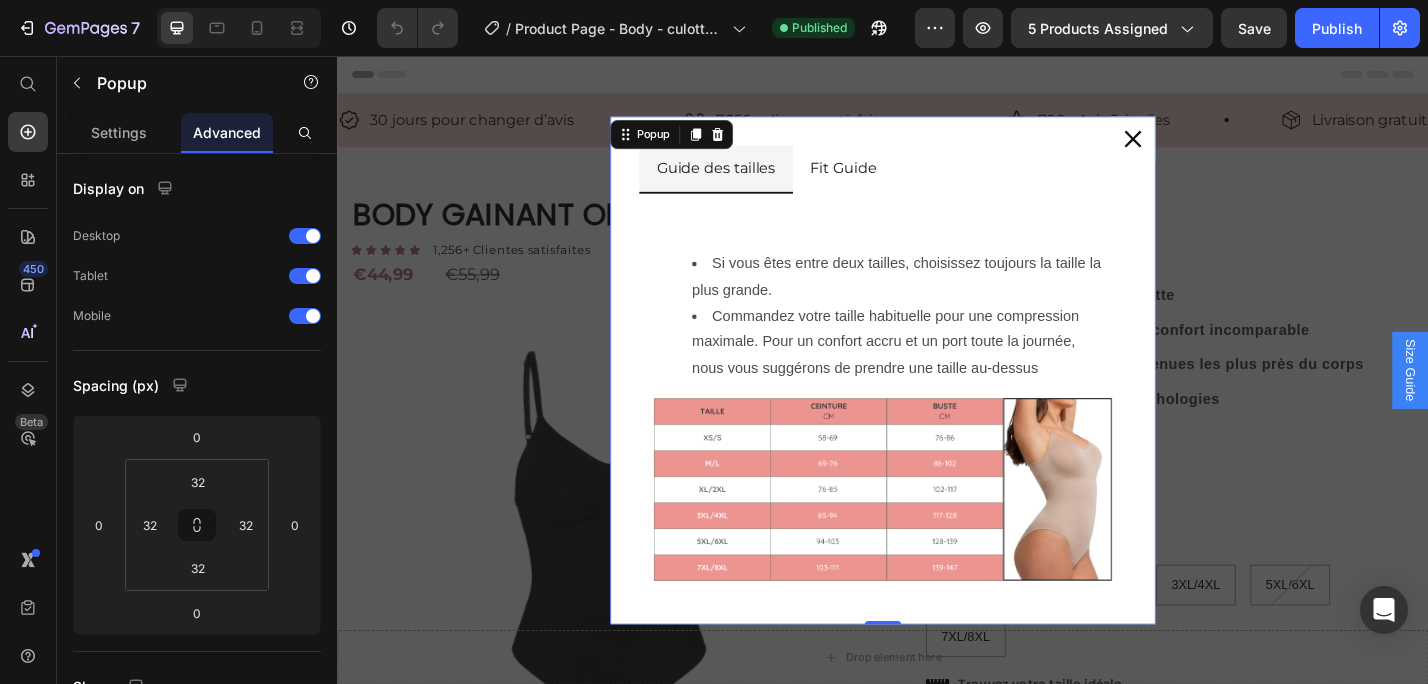 click 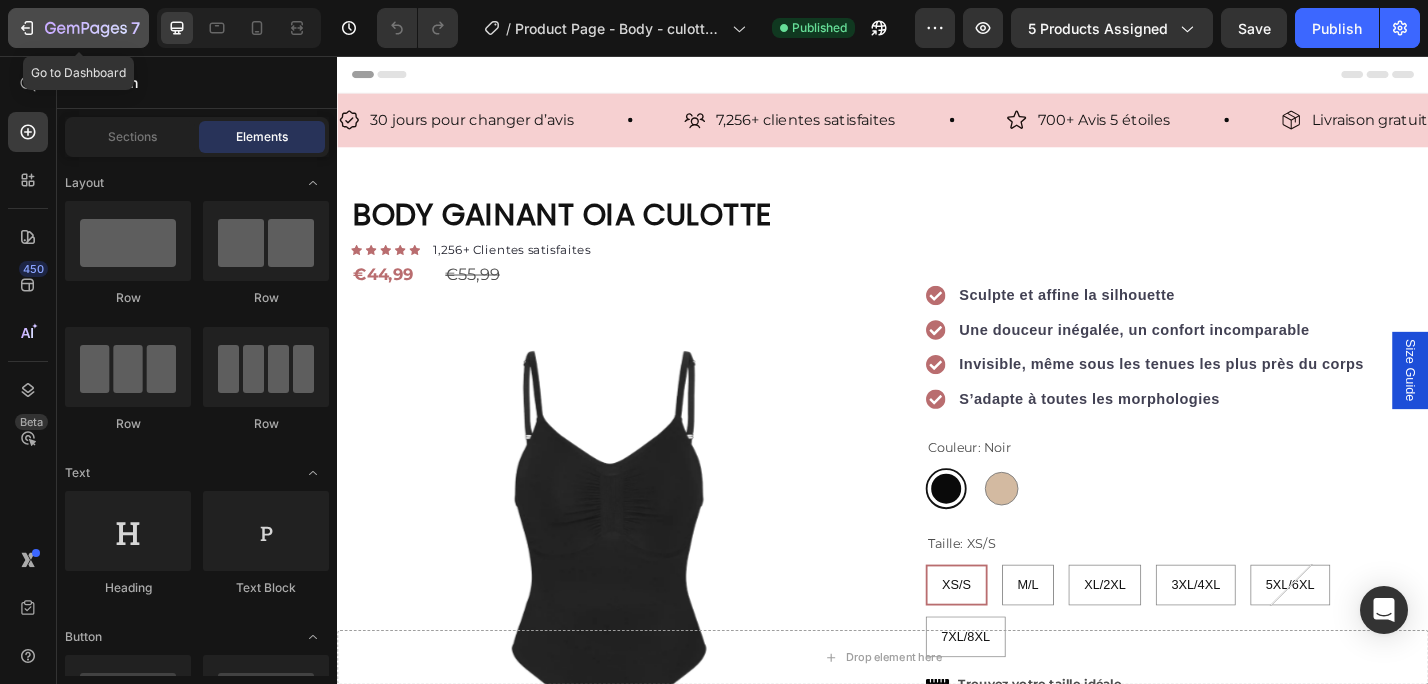 click 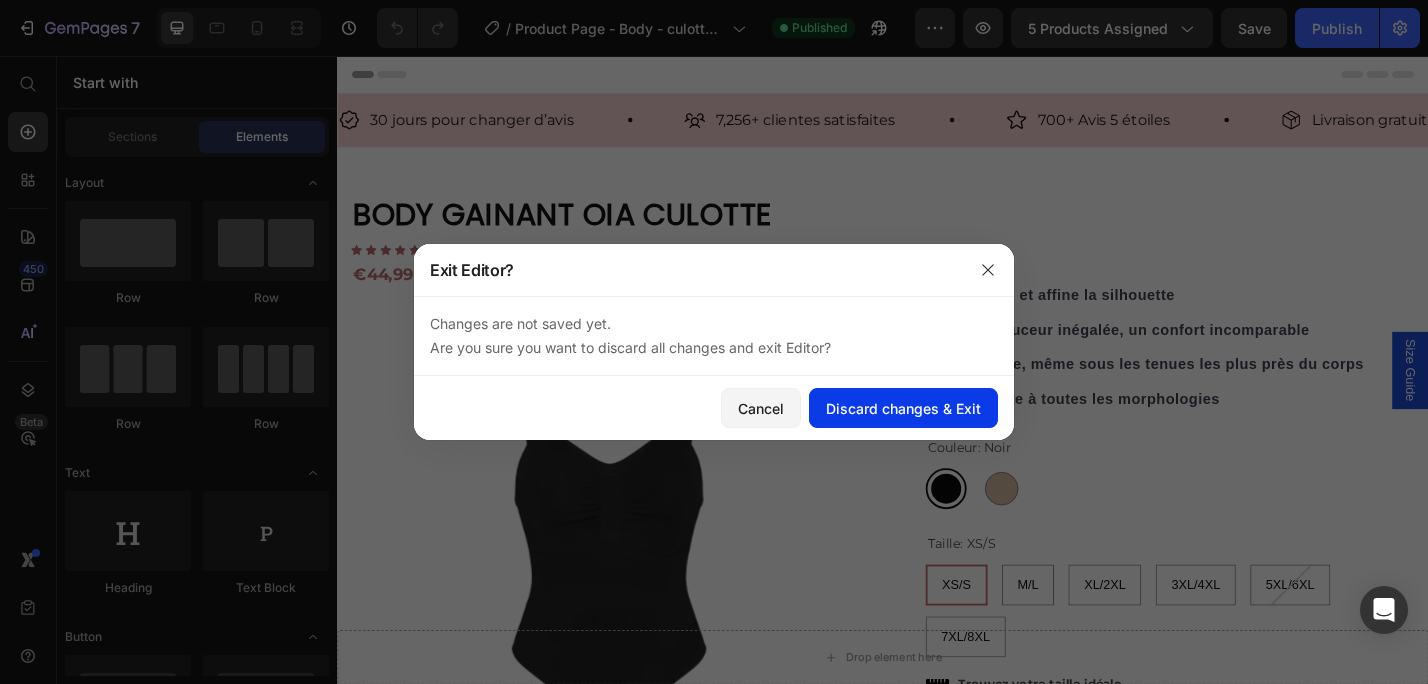 click on "Discard changes & Exit" at bounding box center (903, 408) 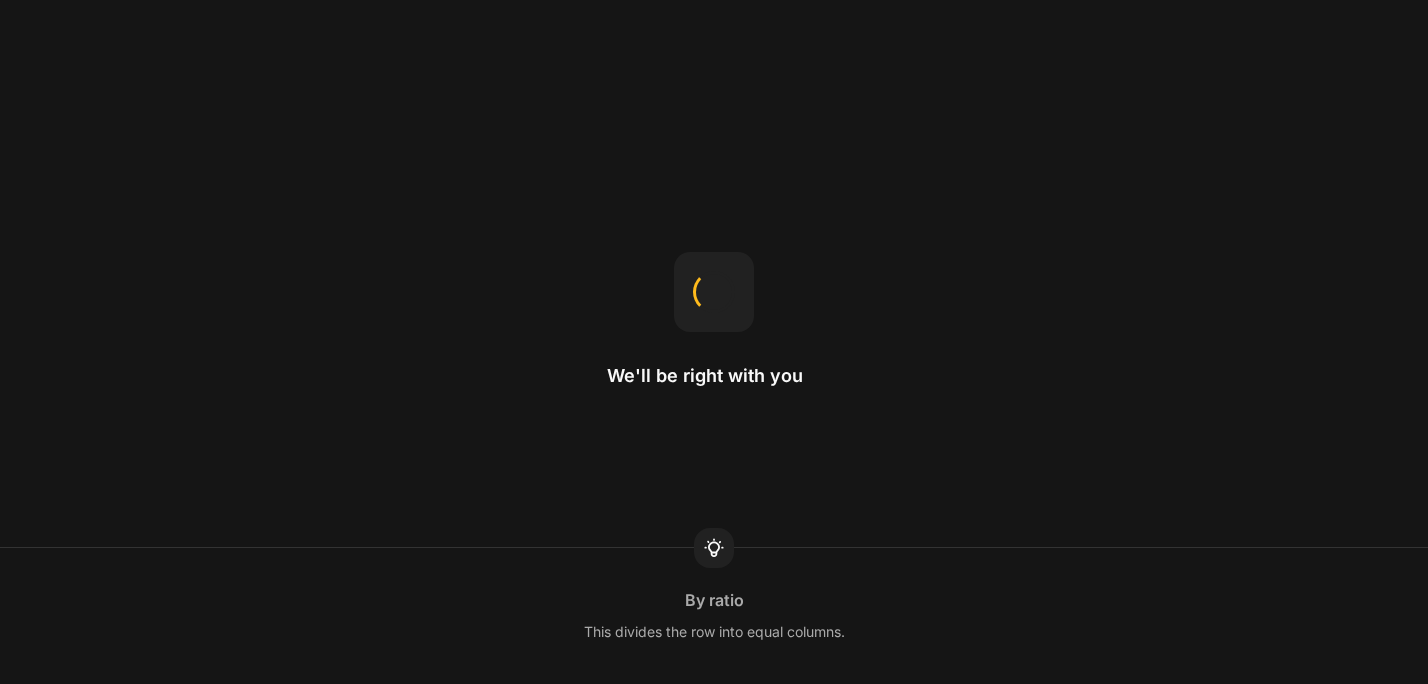 scroll, scrollTop: 0, scrollLeft: 0, axis: both 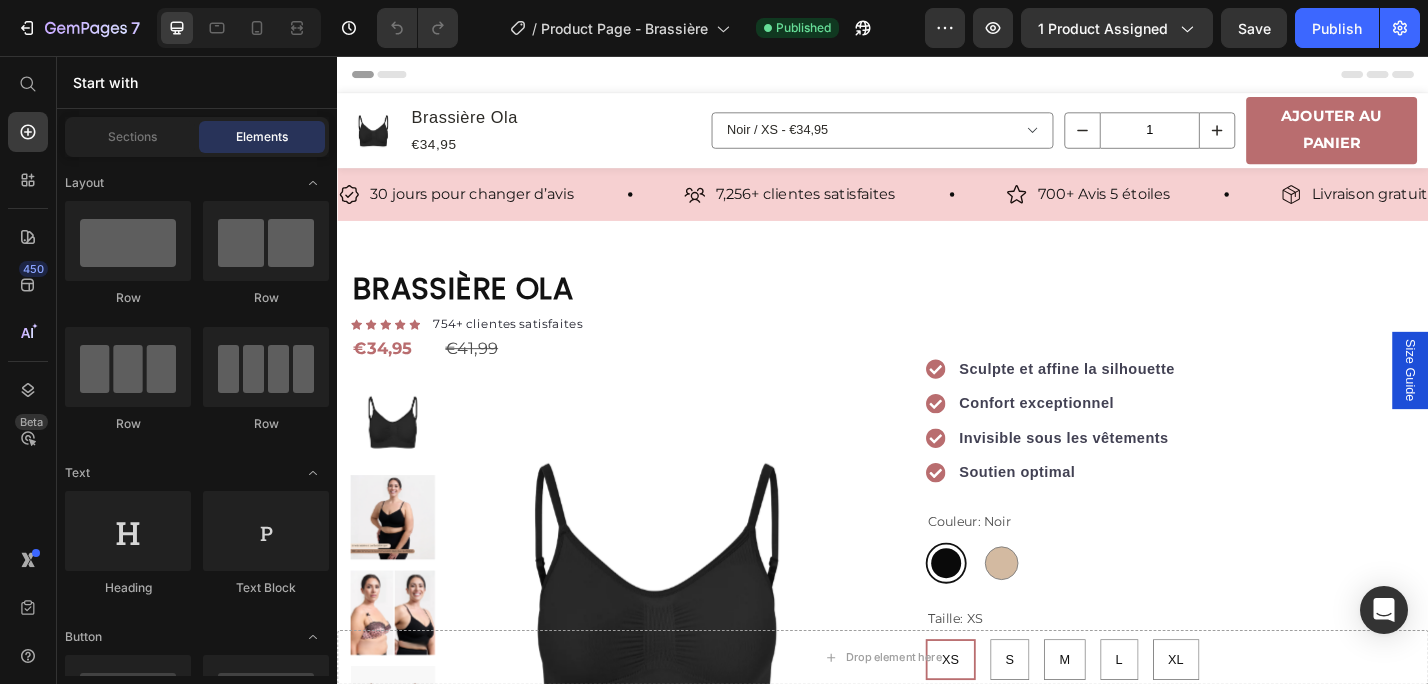 click on "Size Guide" at bounding box center (1517, 401) 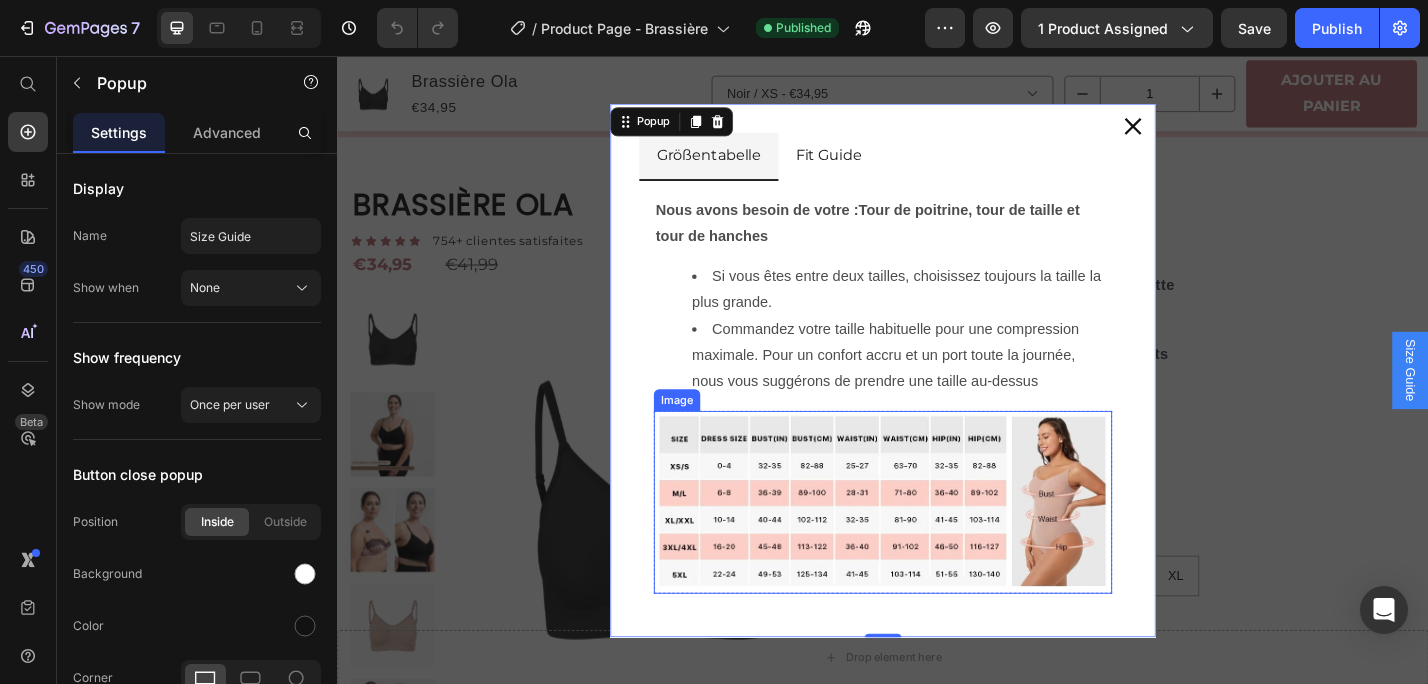 scroll, scrollTop: 80, scrollLeft: 0, axis: vertical 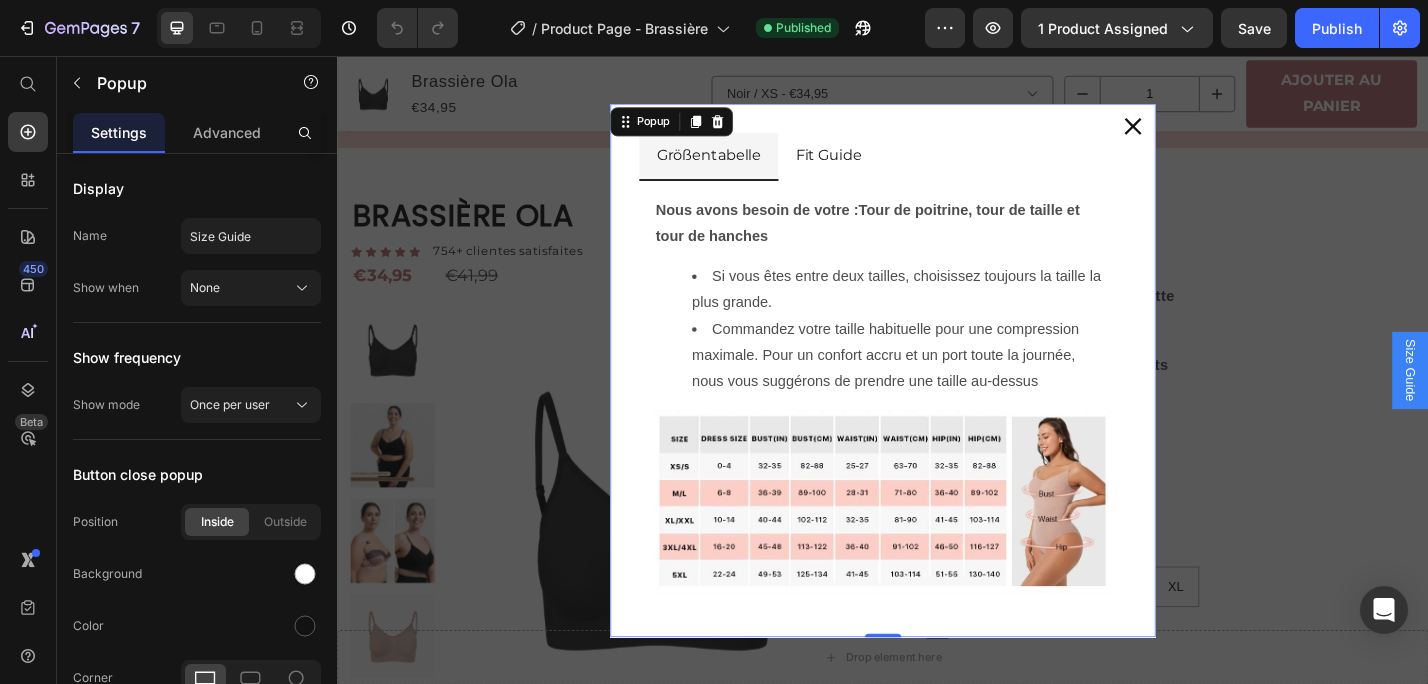 click at bounding box center (1212, 133) 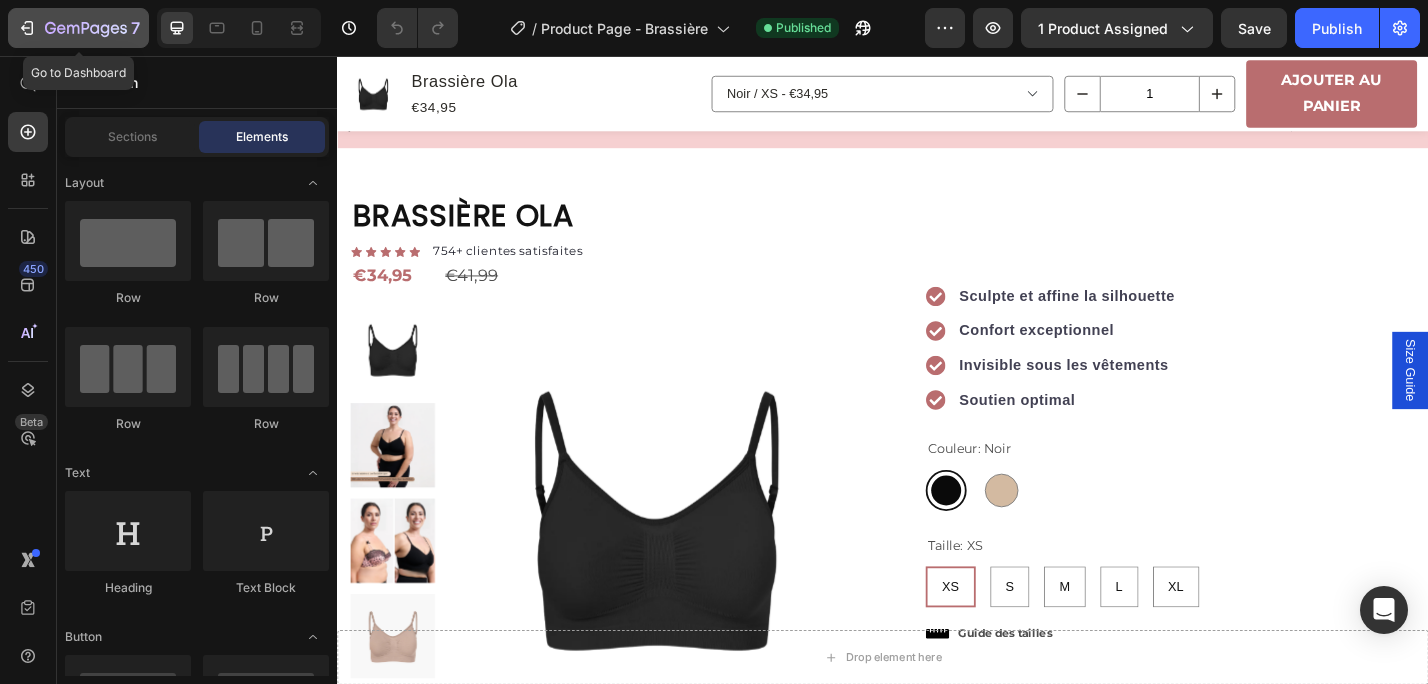 click 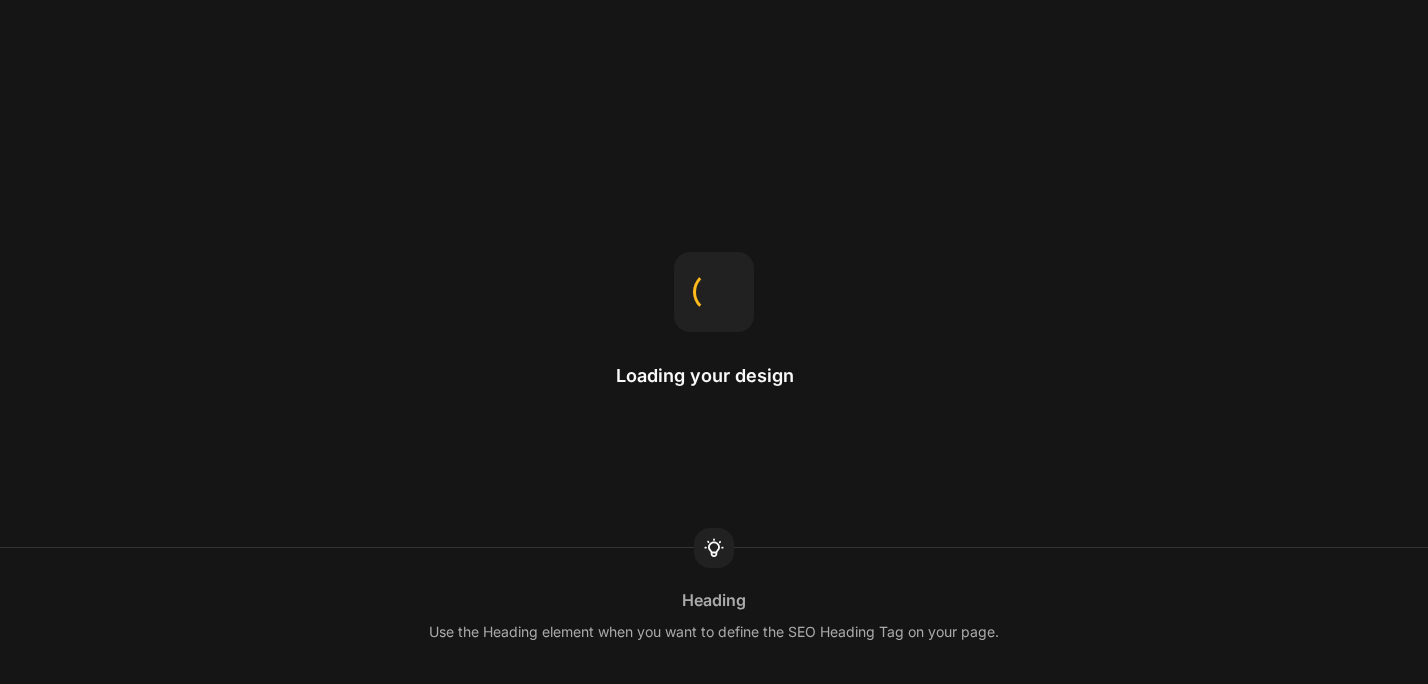 scroll, scrollTop: 0, scrollLeft: 0, axis: both 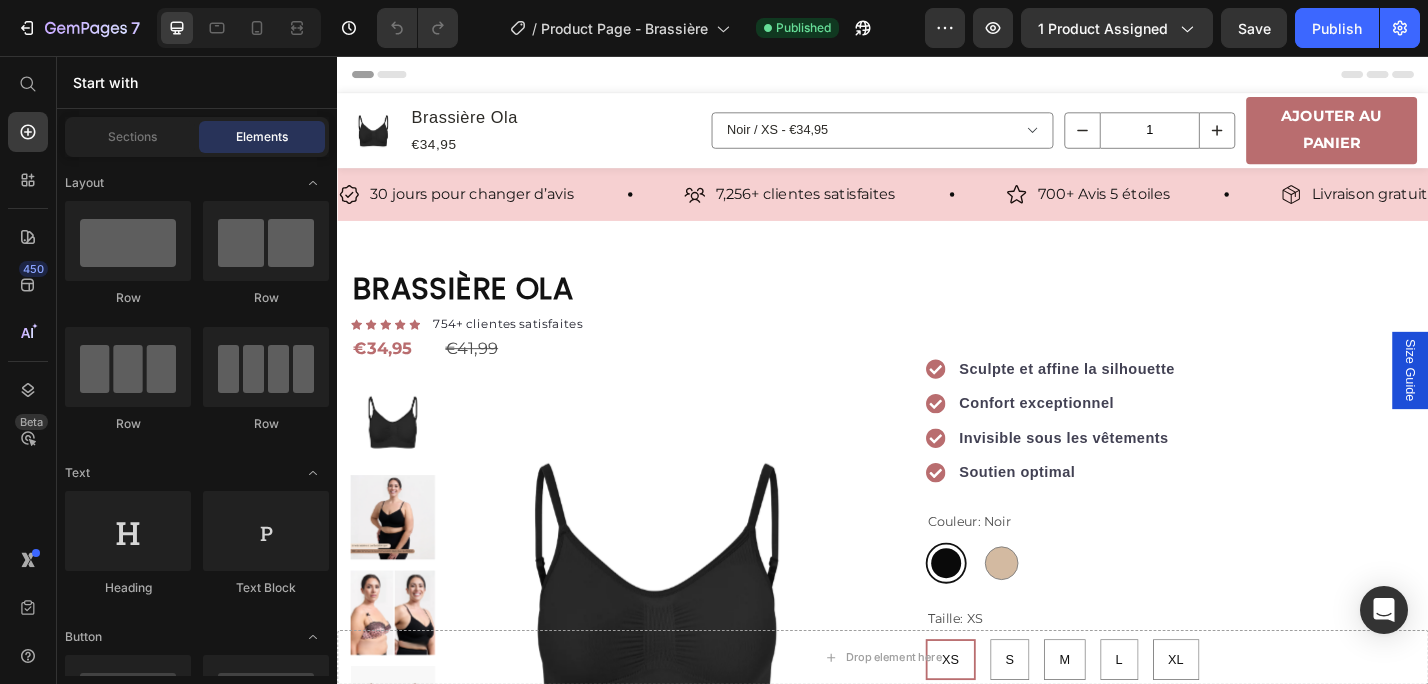 click on "Size Guide" at bounding box center (1517, 401) 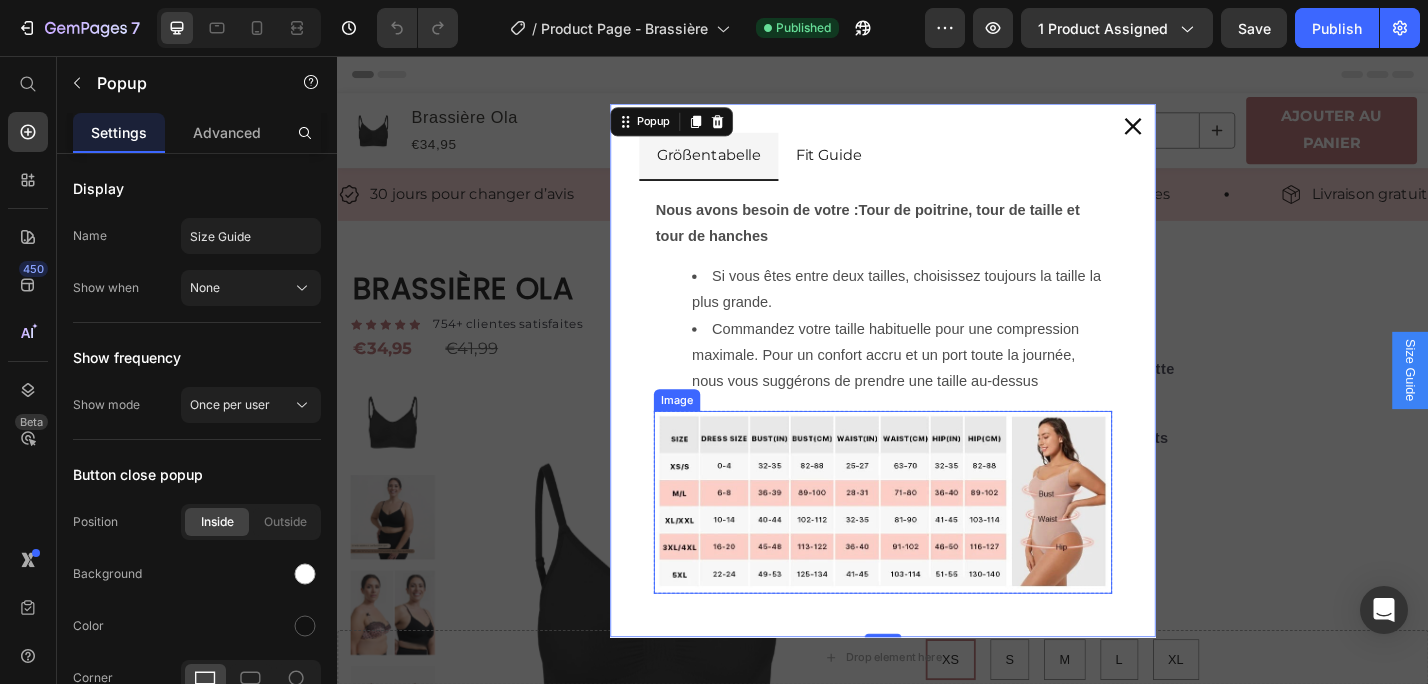 click at bounding box center [937, 546] 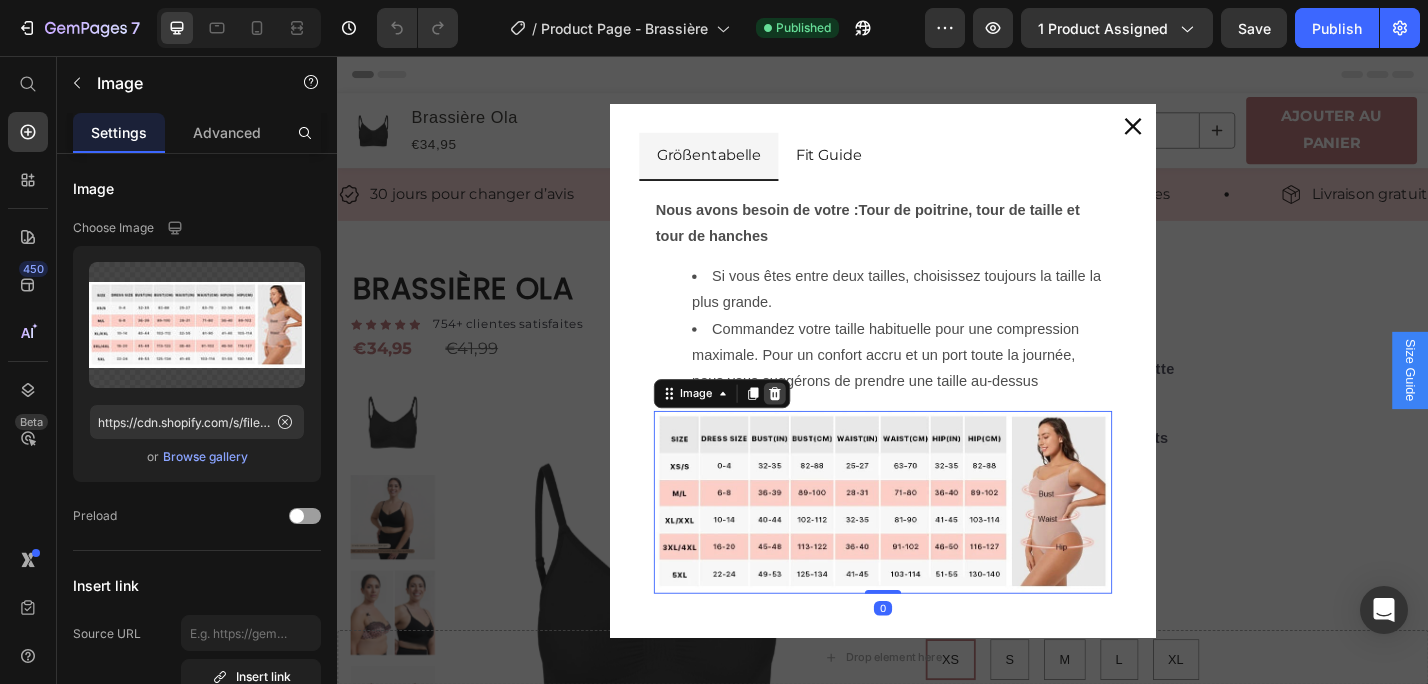 click at bounding box center (818, 427) 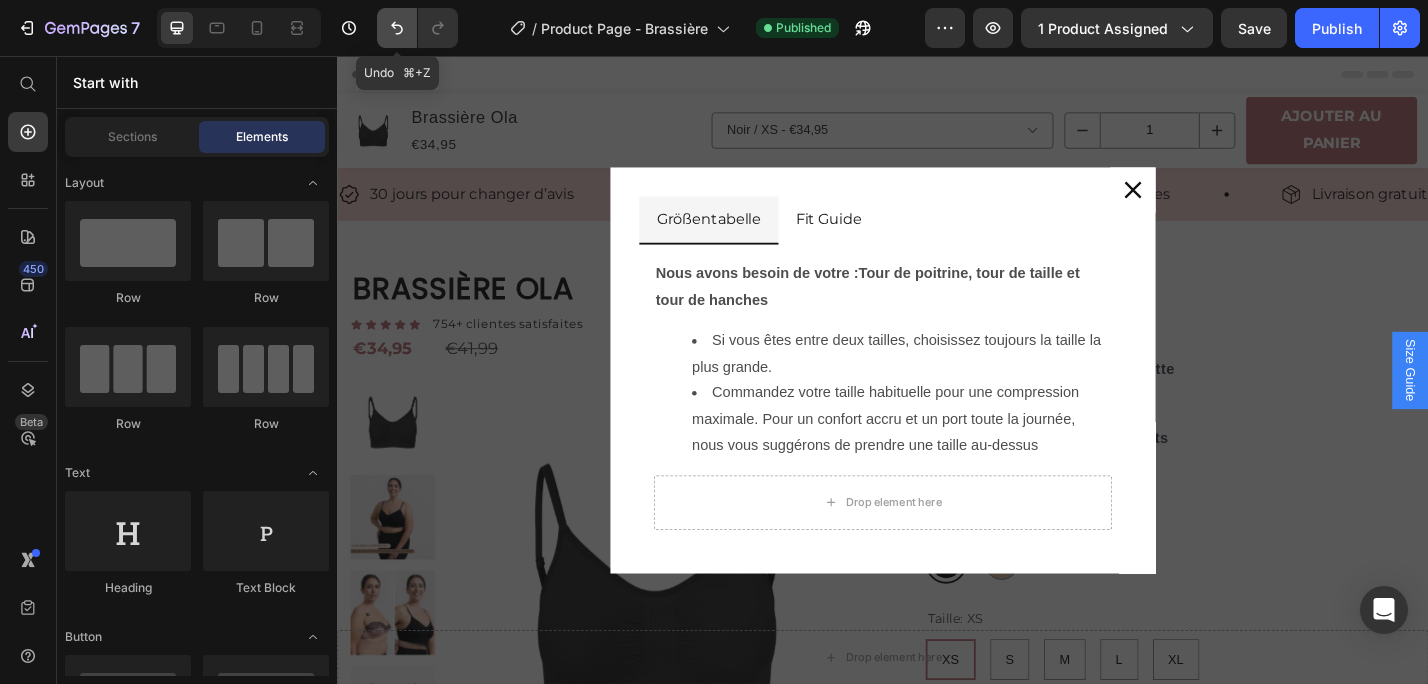 click 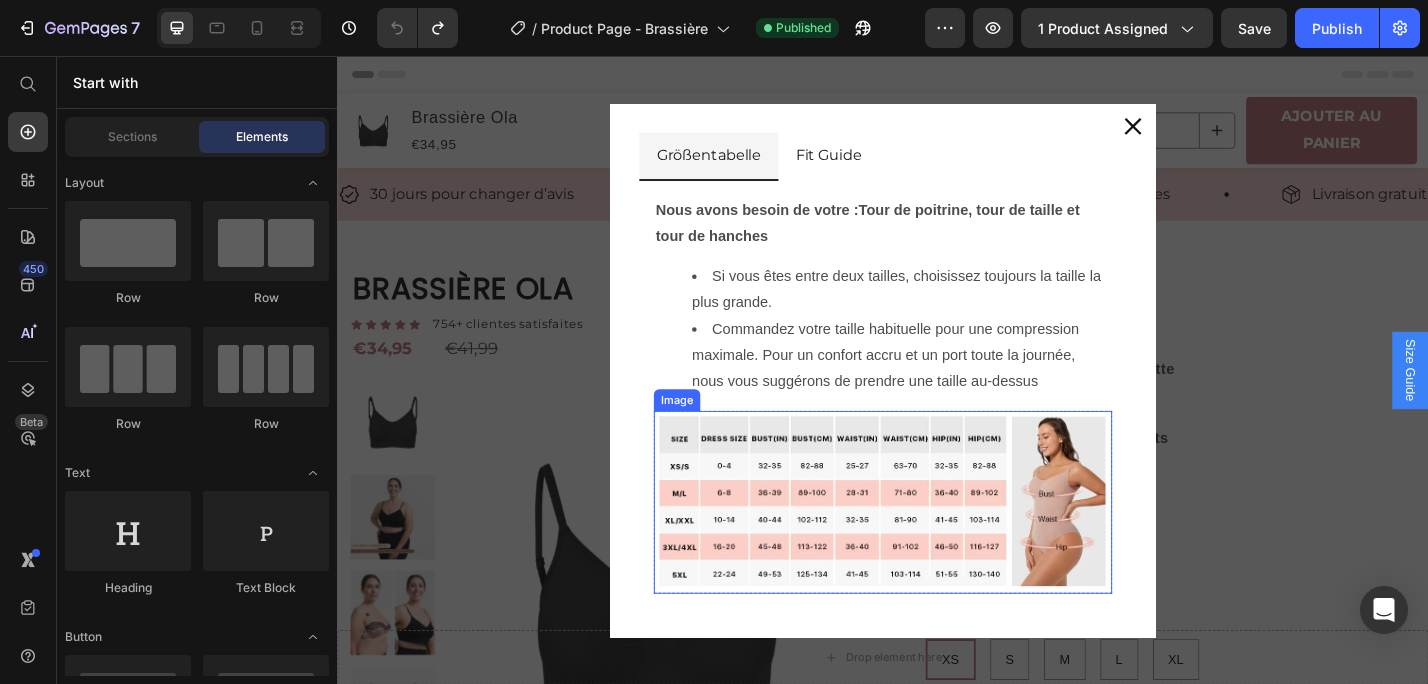 click at bounding box center (937, 546) 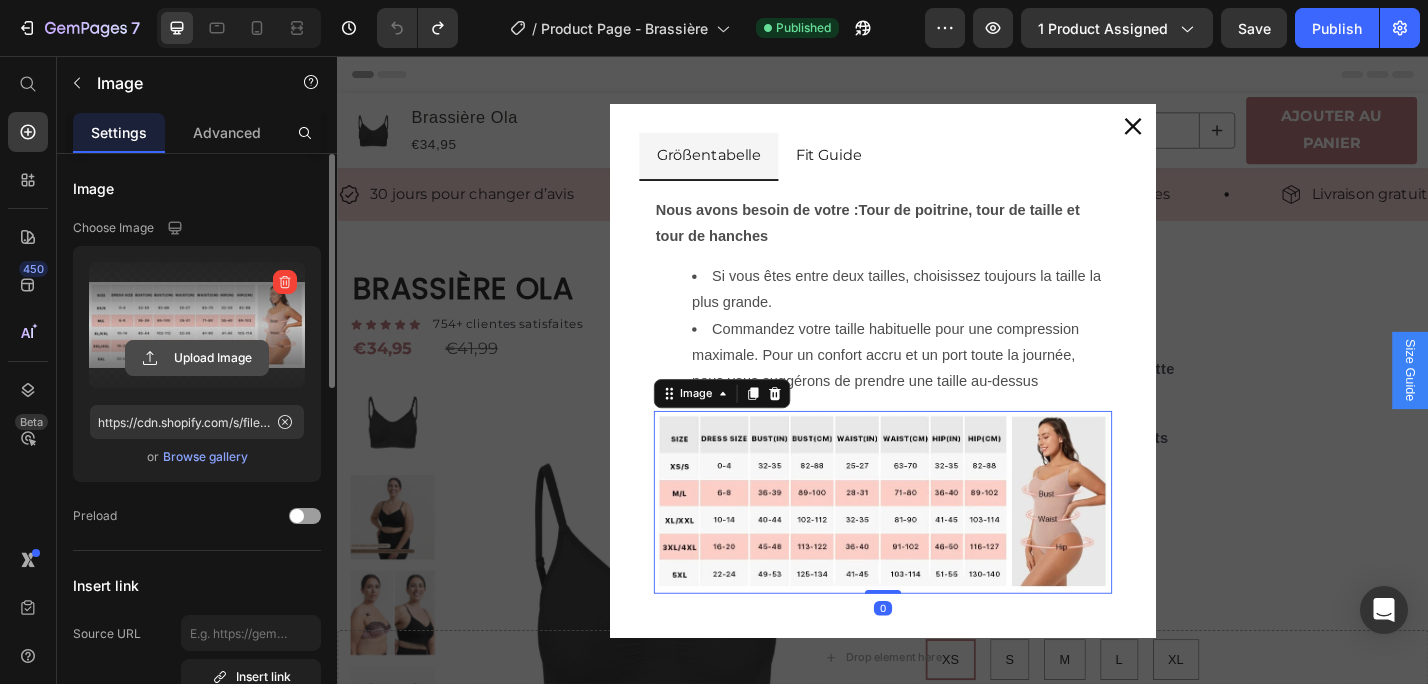 click 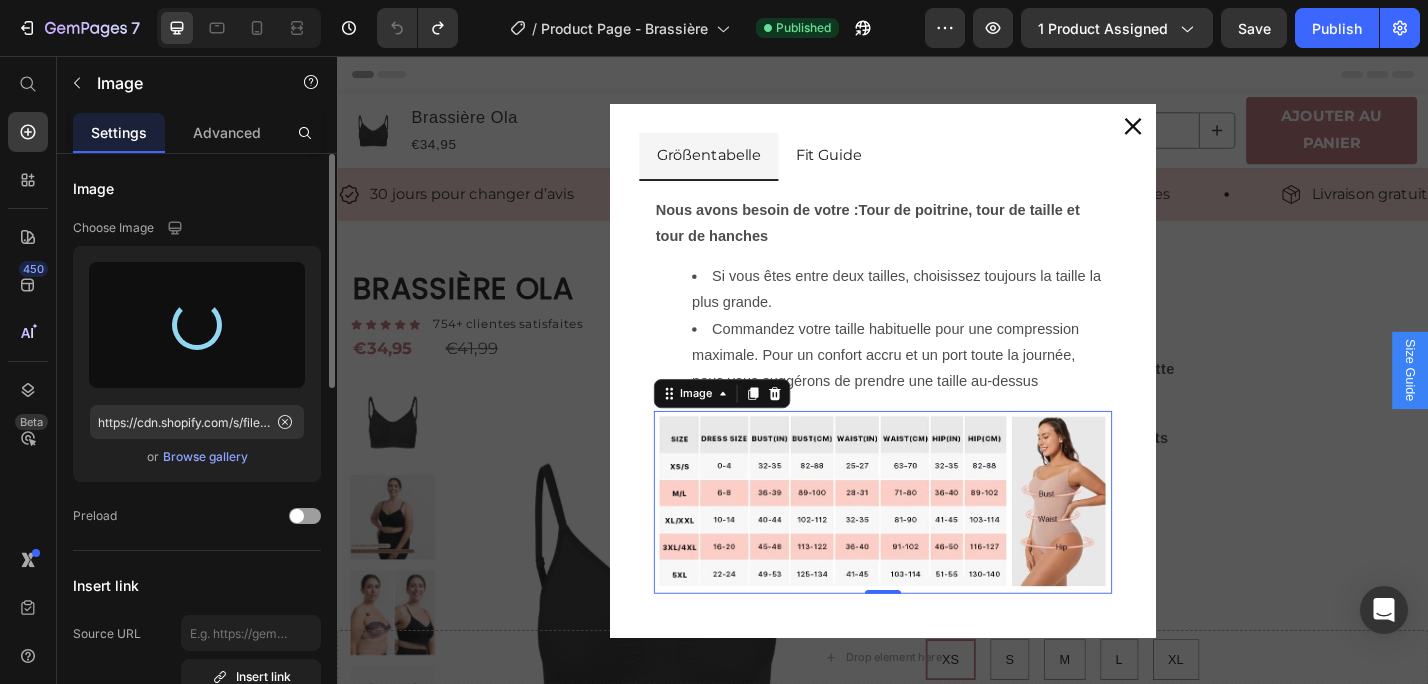 type on "https://cdn.shopify.com/s/files/1/0913/4954/9402/files/gempages_543666569595585374-ee3d291a-2b4e-4684-b098-678c3da8ccc0.png" 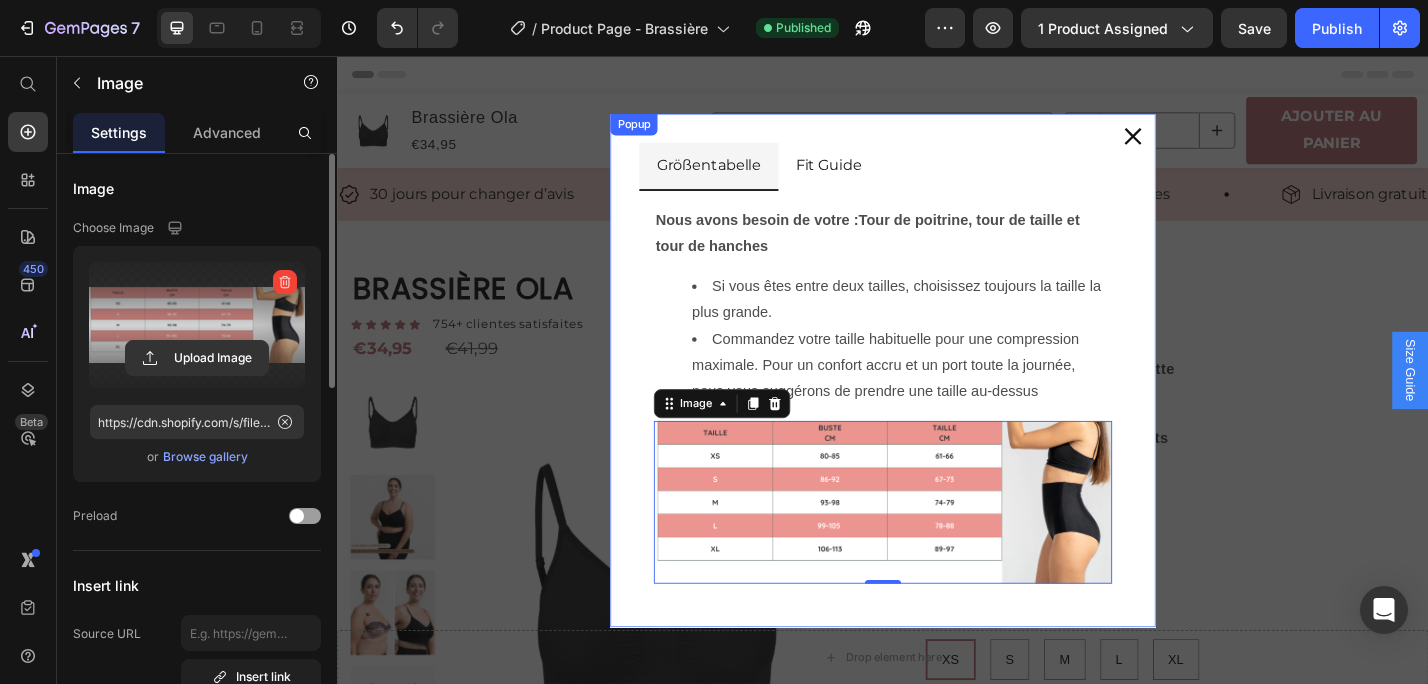 click on "Größentabelle Fit Guide Nous avons besoin de votre :Tour de poitrine, tour de taille et tour de hanches Si vous êtes entre deux tailles, choisissez toujours la taille la plus grande. Commandez votre taille habituelle pour une compression maximale. Pour un confort accru et un port toute la journée, nous vous suggérons de prendre une taille au-dessus Text Block Image   0 Row Image Image Image Image Row Row Row Tab" at bounding box center (937, 401) 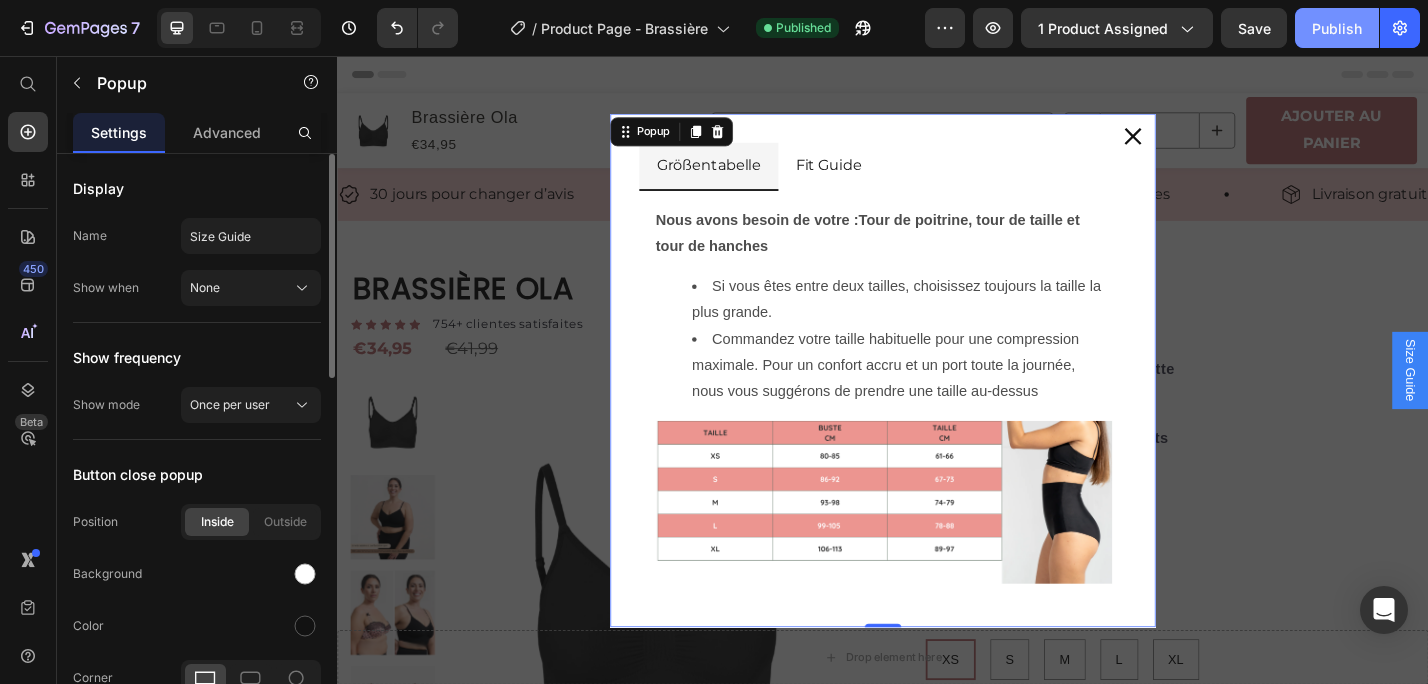 click on "Publish" at bounding box center (1337, 28) 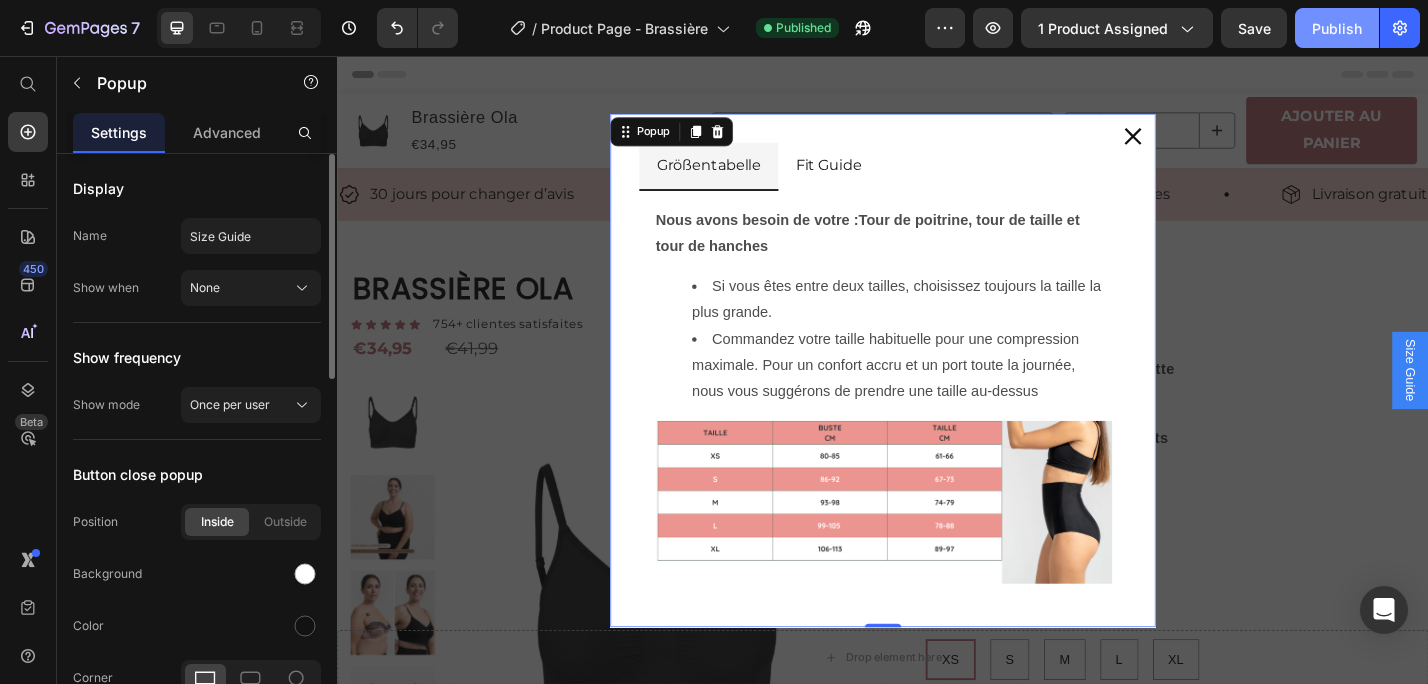 click on "Publish" at bounding box center (1337, 28) 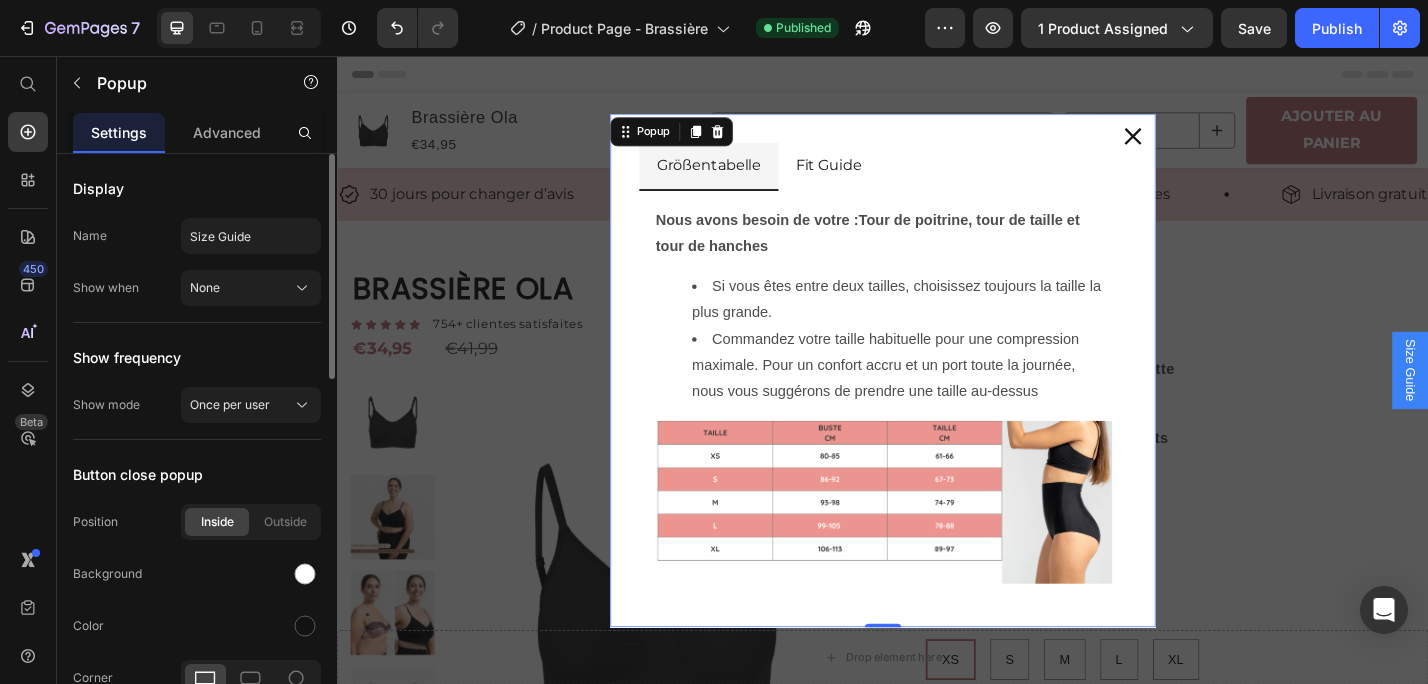 click 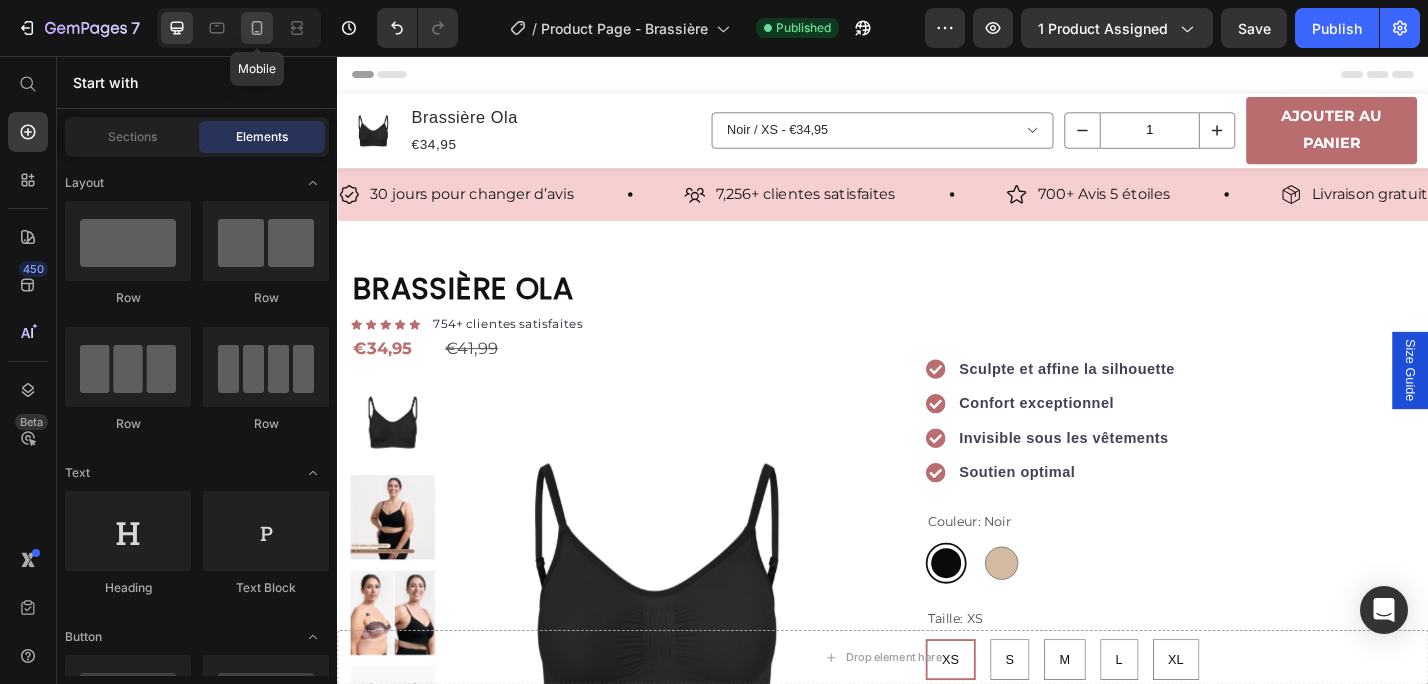 click 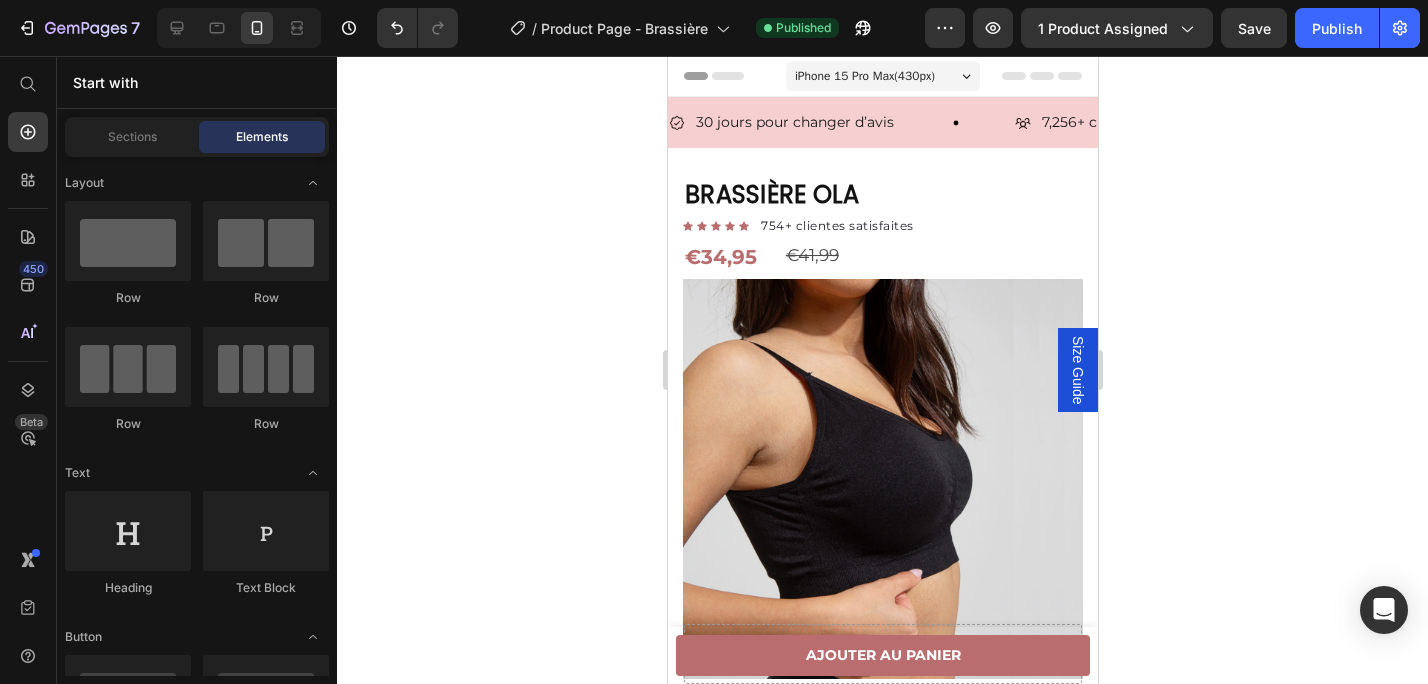 click on "Size Guide" at bounding box center [1077, 370] 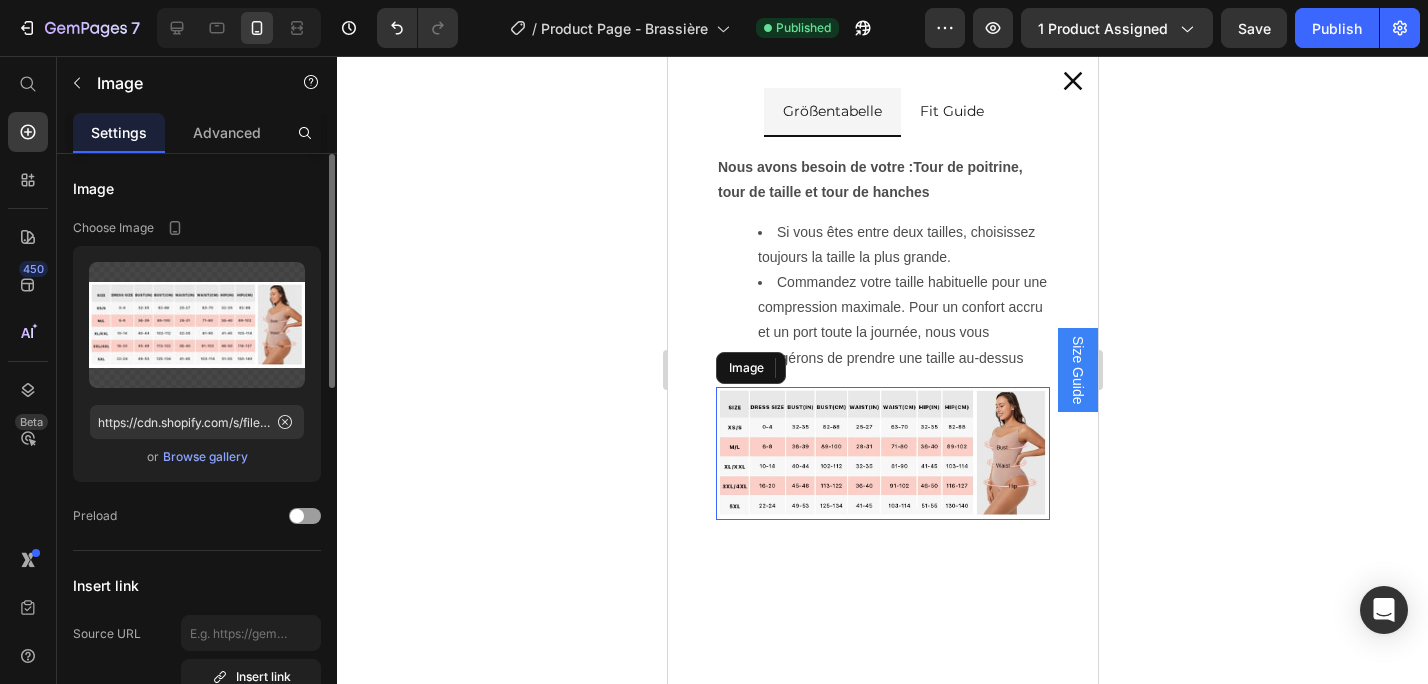 click at bounding box center [882, 453] 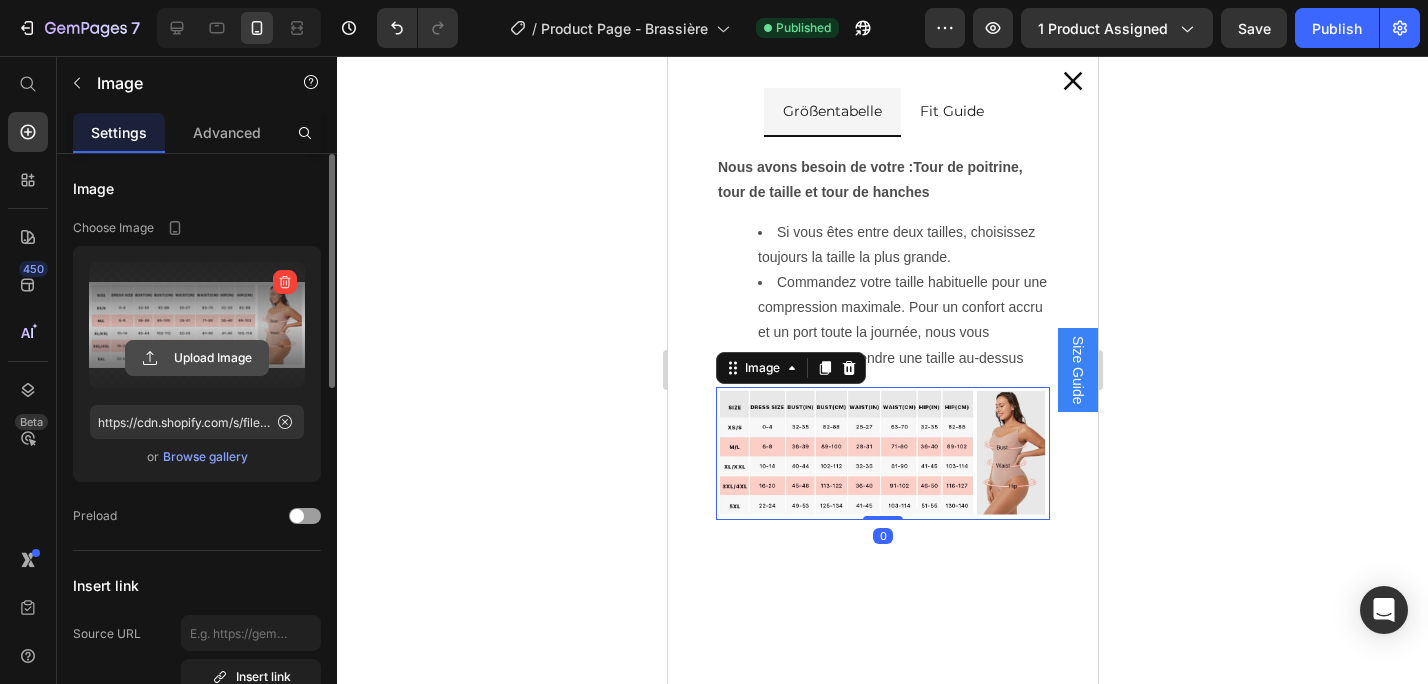 click 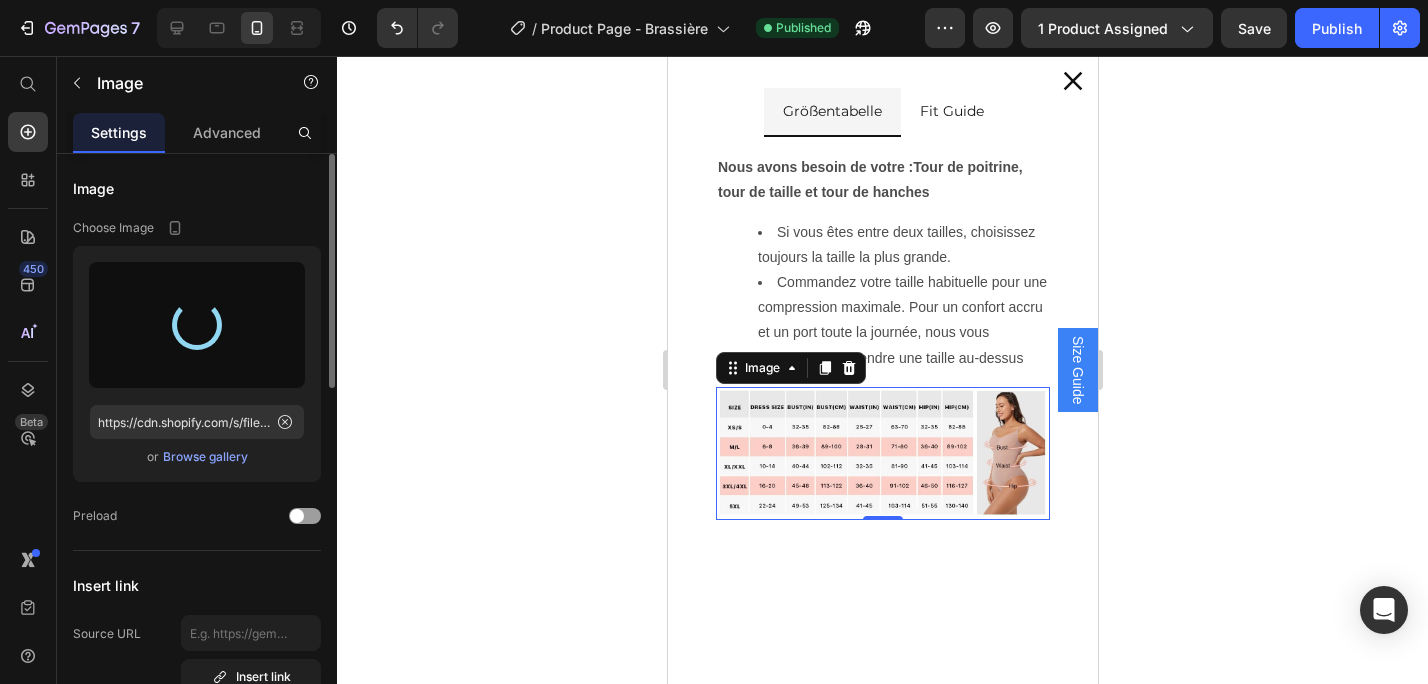 type on "https://cdn.shopify.com/s/files/1/0913/4954/9402/files/gempages_543666569595585374-ee3d291a-2b4e-4684-b098-678c3da8ccc0.png" 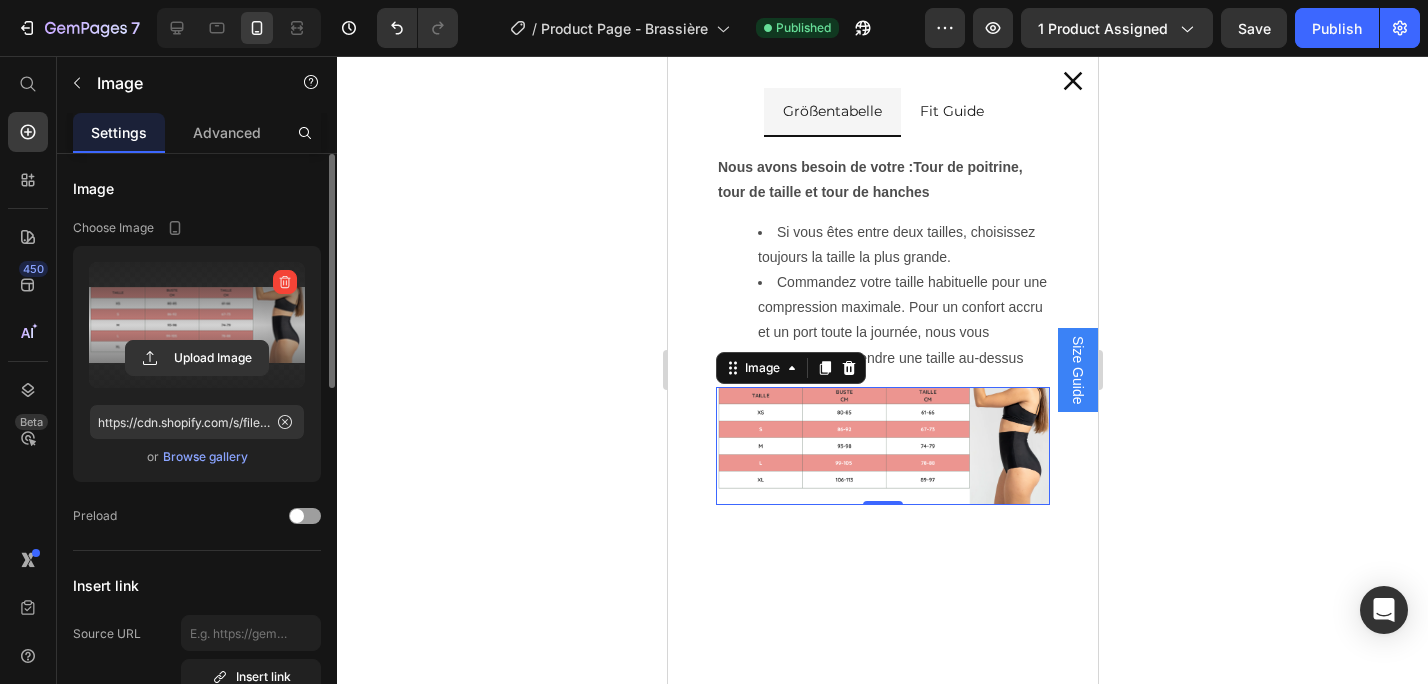 click on "7  Version history  /  Product Page - Brassière Published Preview 1 product assigned  Save   Publish" 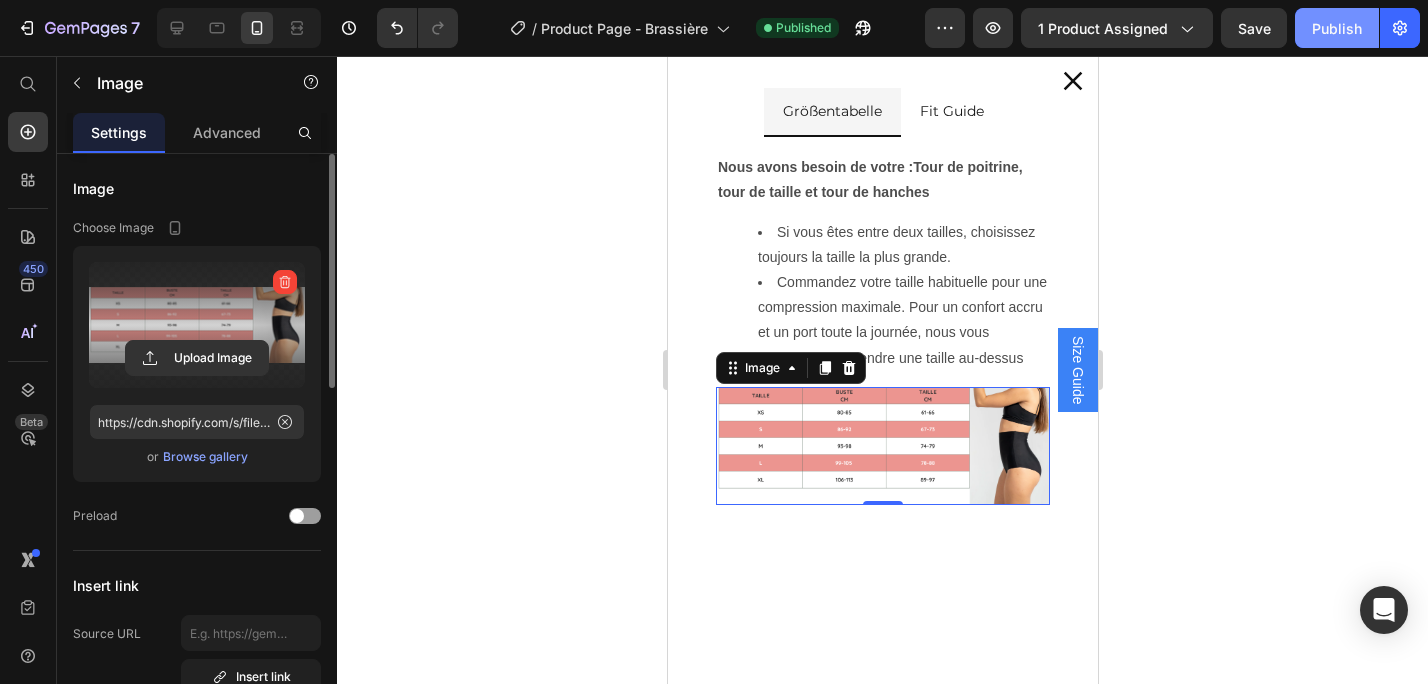click on "Publish" at bounding box center [1337, 28] 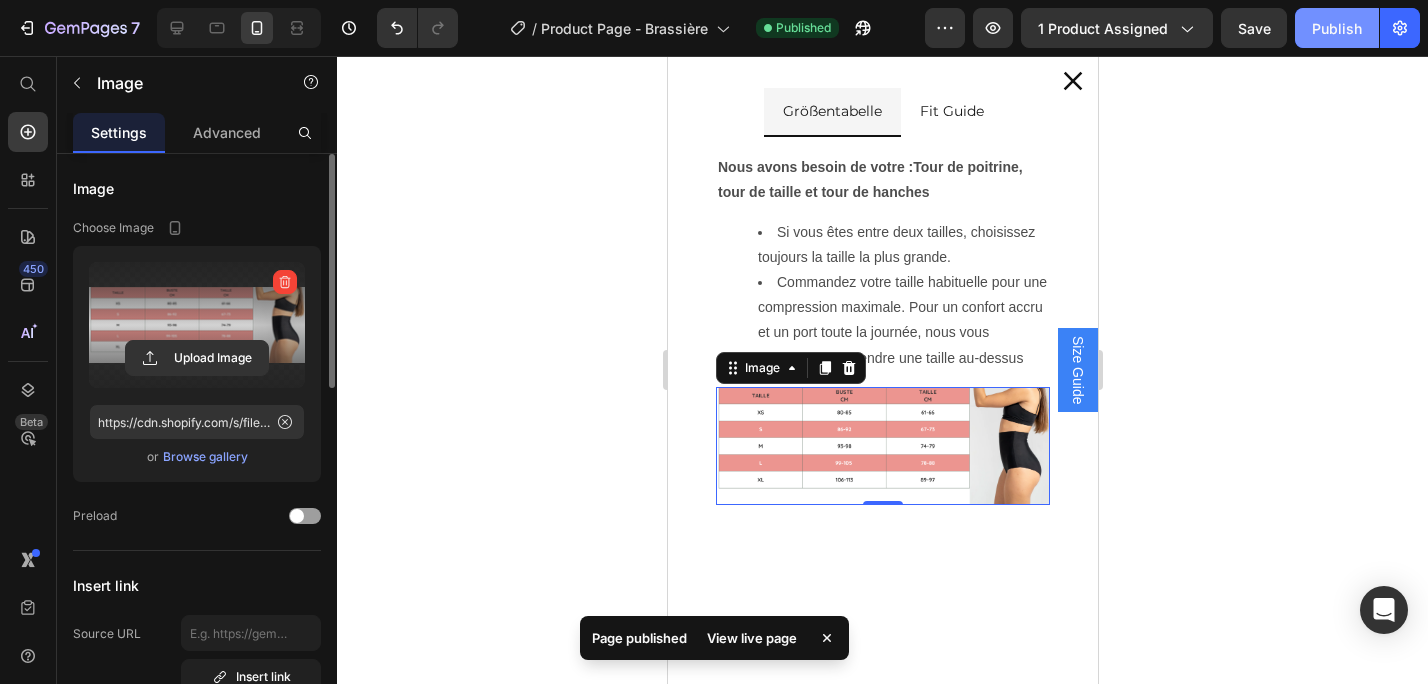 click on "Publish" 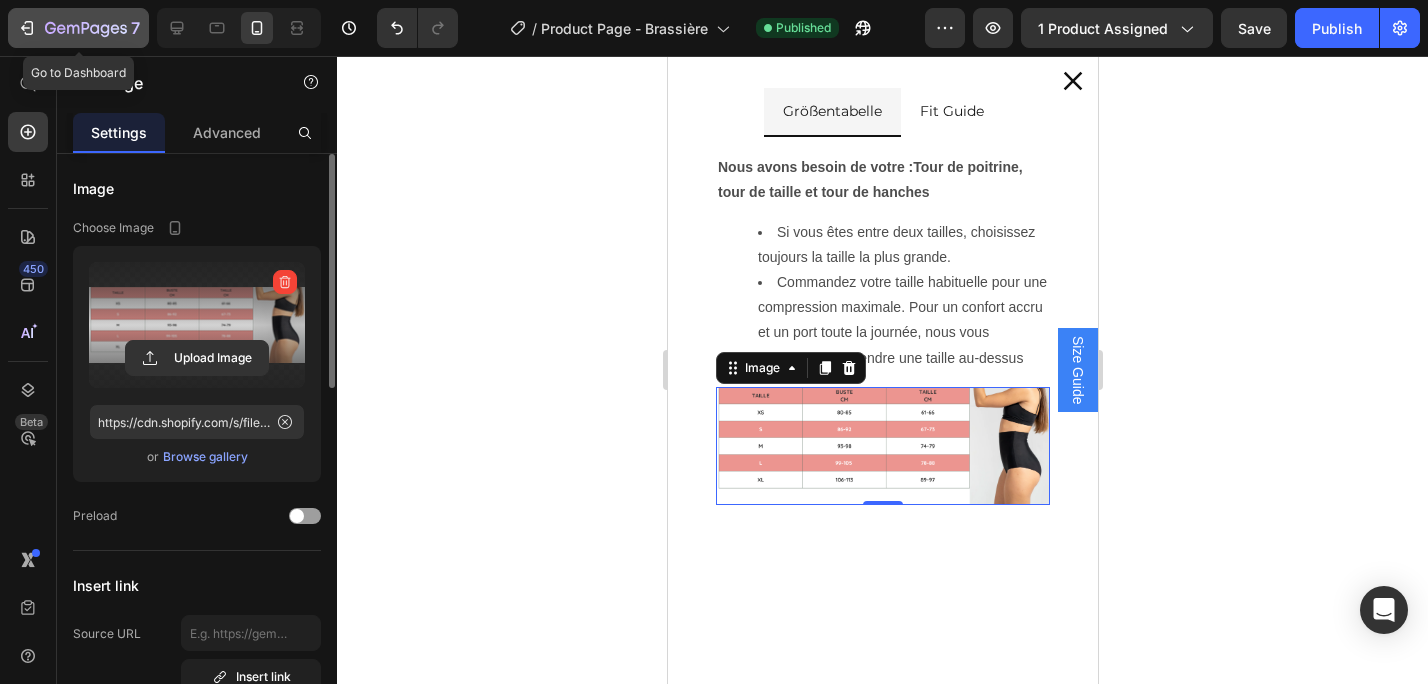 click 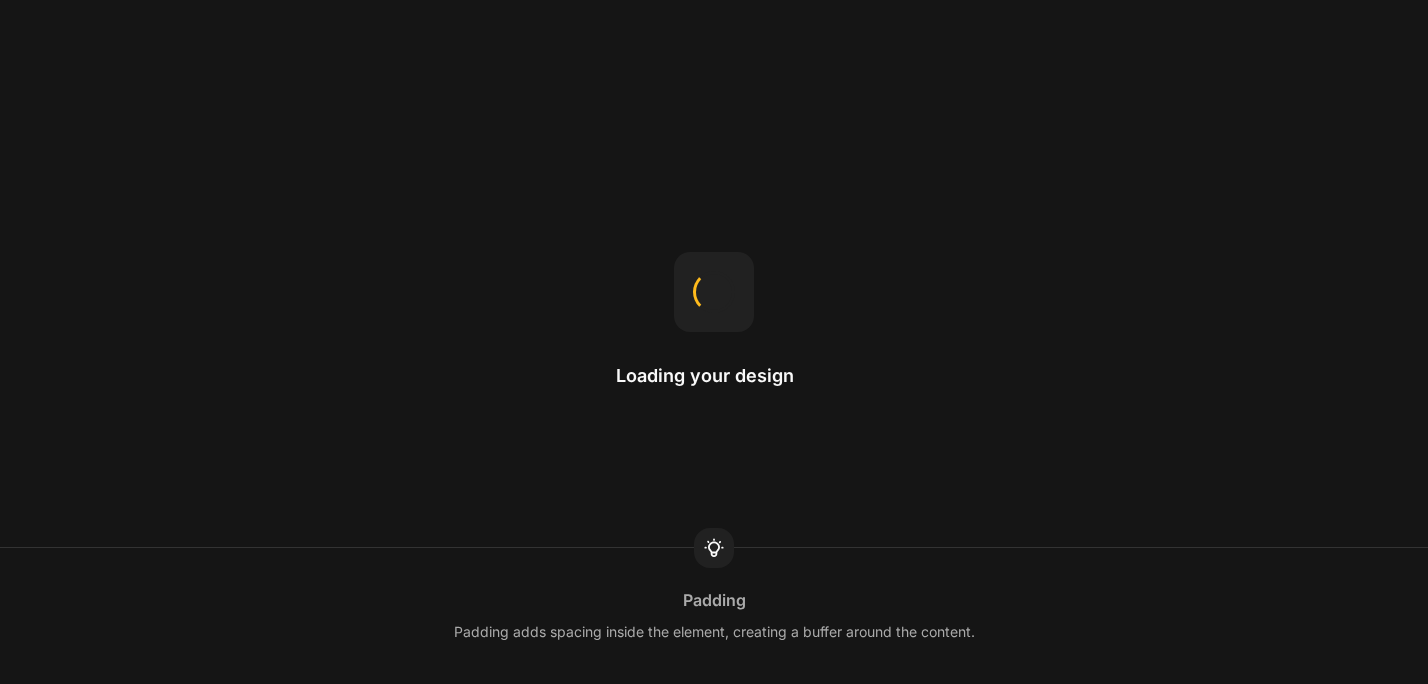 scroll, scrollTop: 0, scrollLeft: 0, axis: both 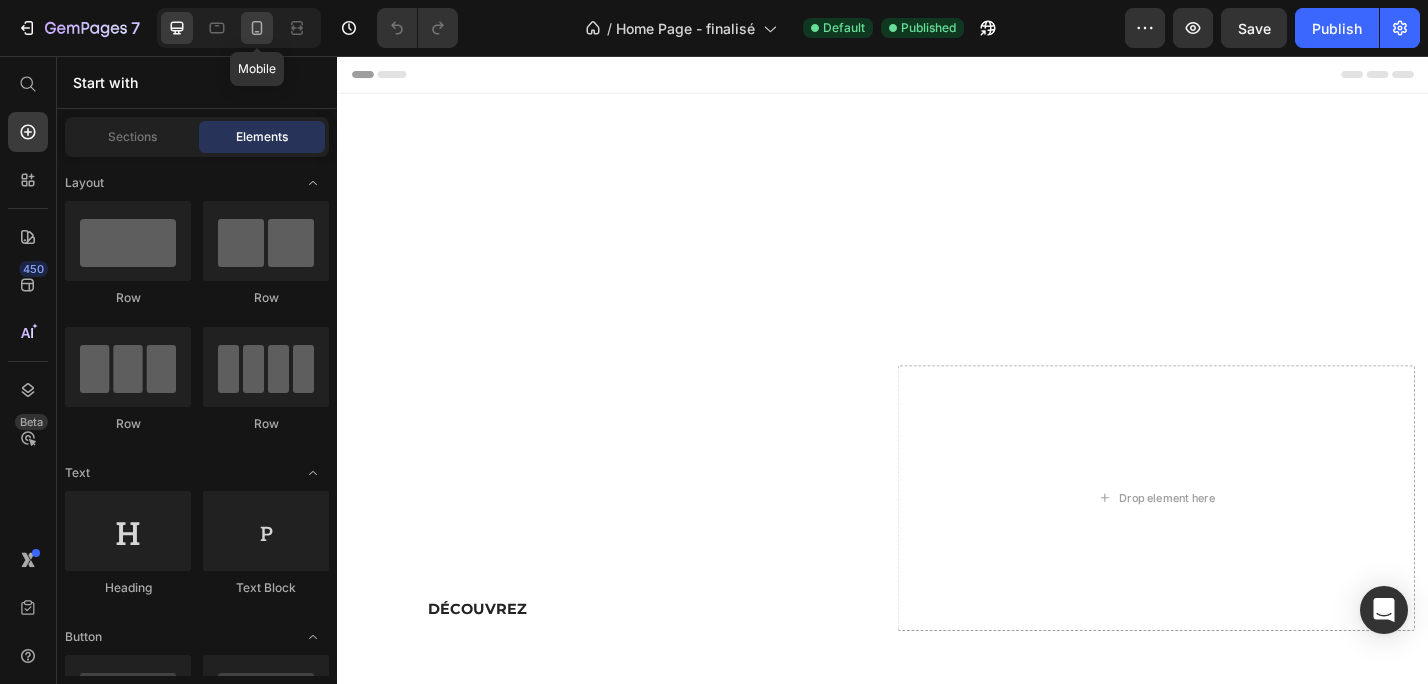 click 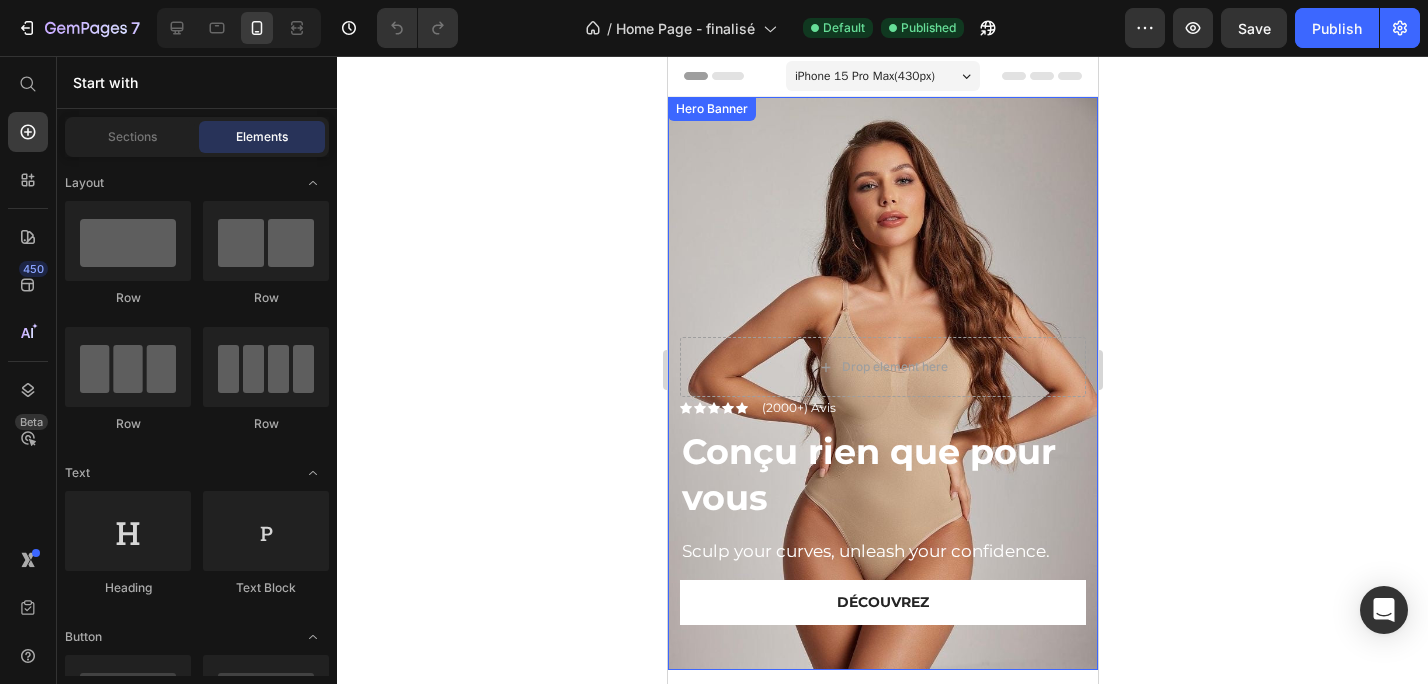 click on "Icon Icon Icon Icon Icon Icon List (2000+) Avis Text Block Row Conçu rien que pour vous Heading Sculp your curves, unleash your confidence. Text Block Découvrez Button
Drop element here" at bounding box center (882, 426) 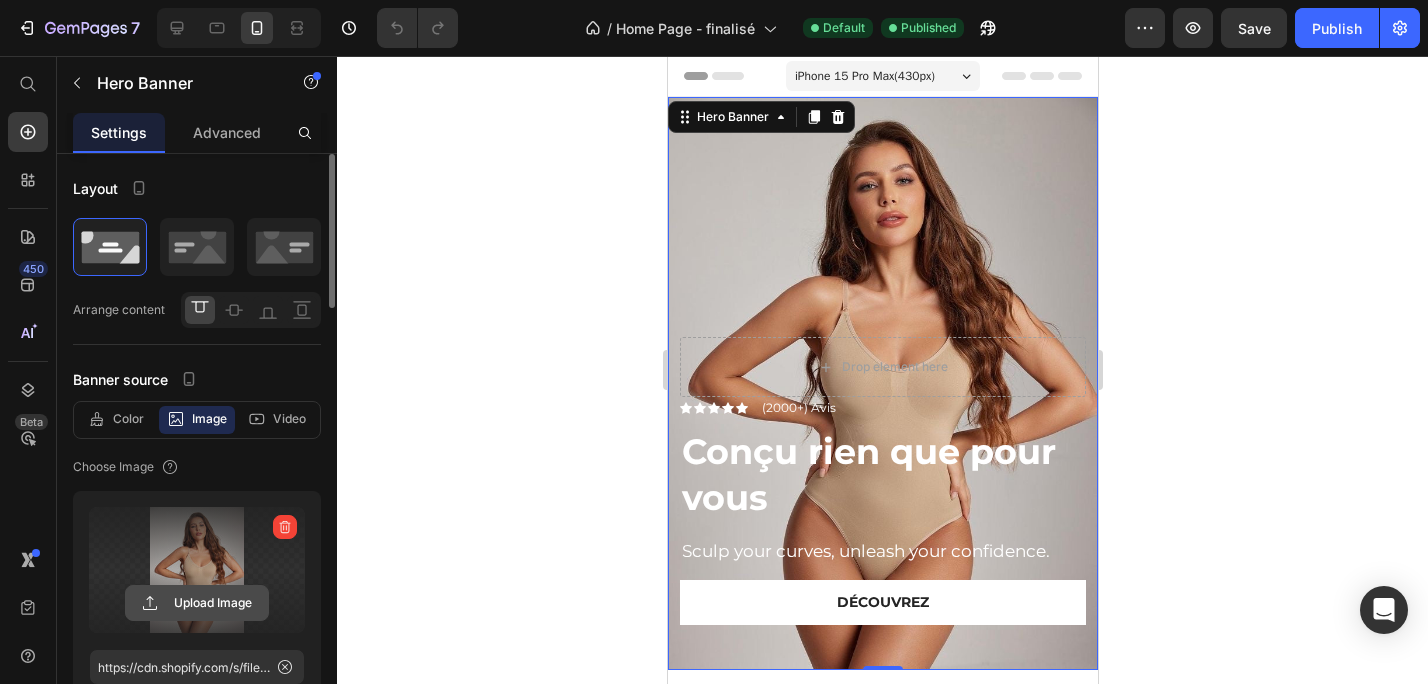 click 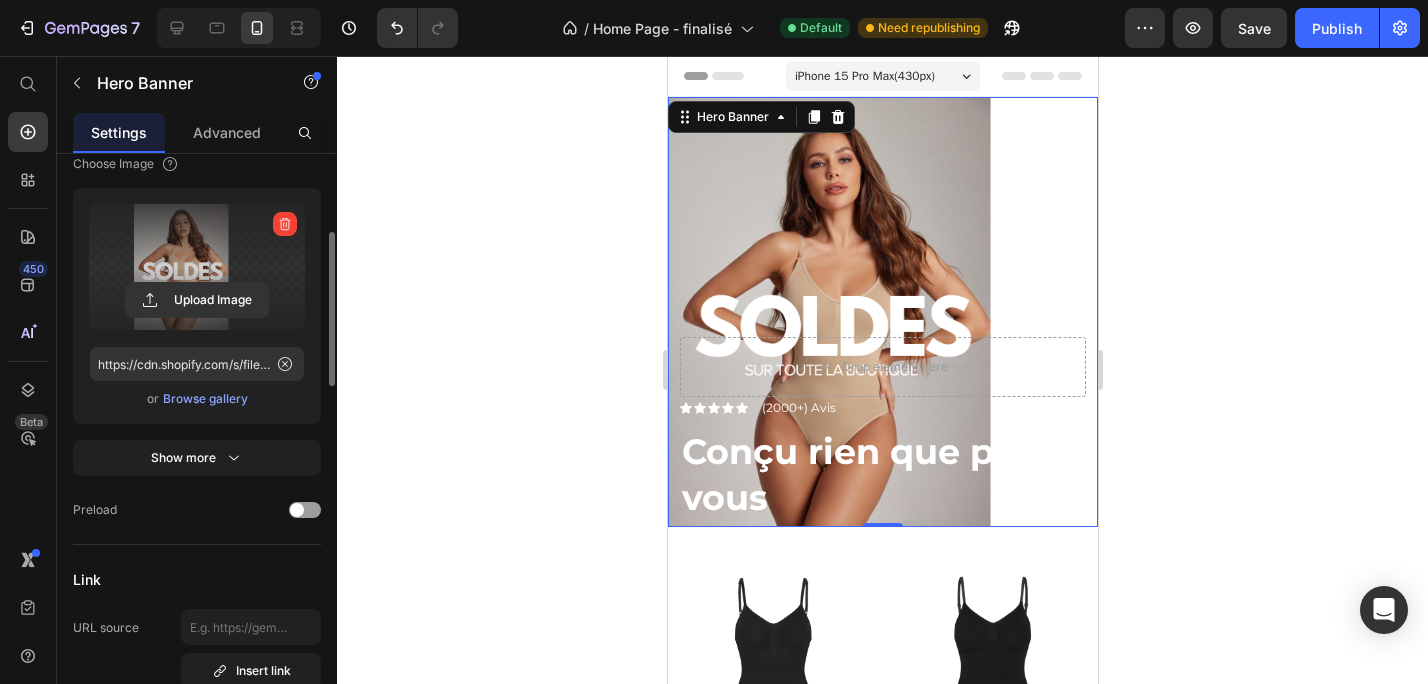scroll, scrollTop: 0, scrollLeft: 0, axis: both 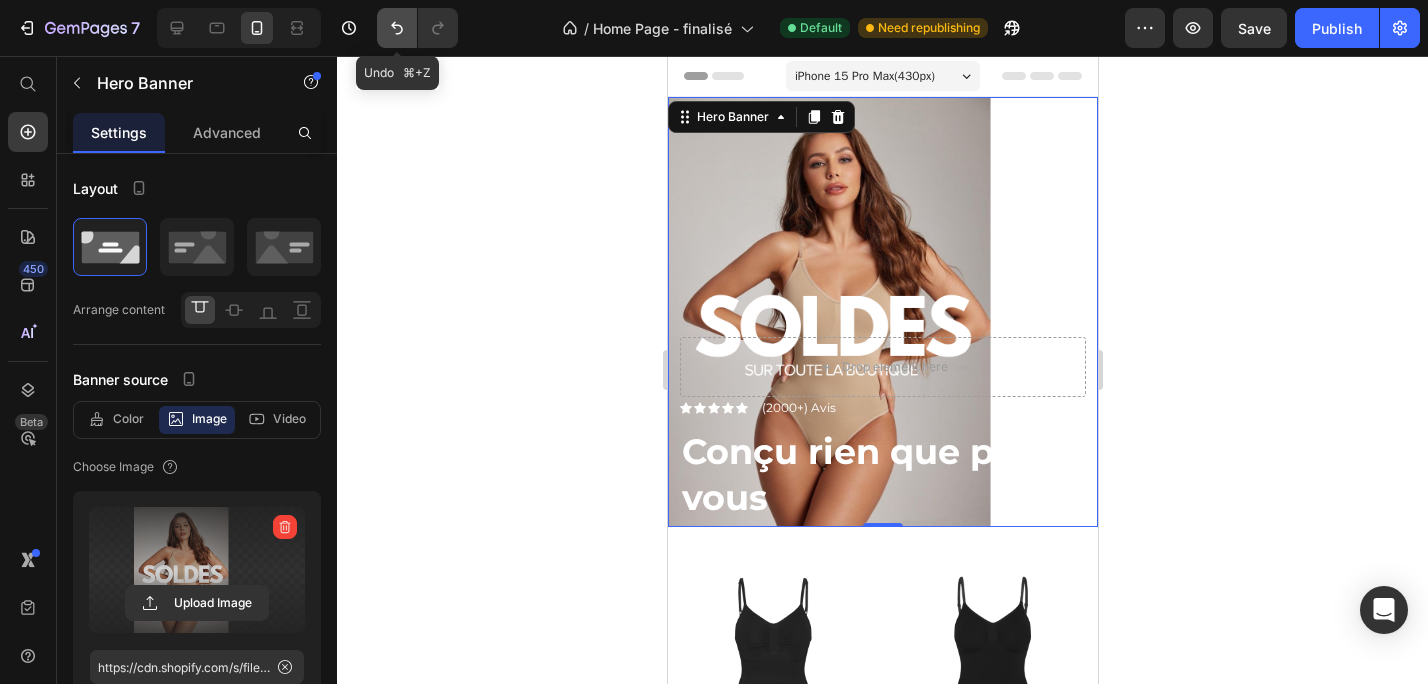 click 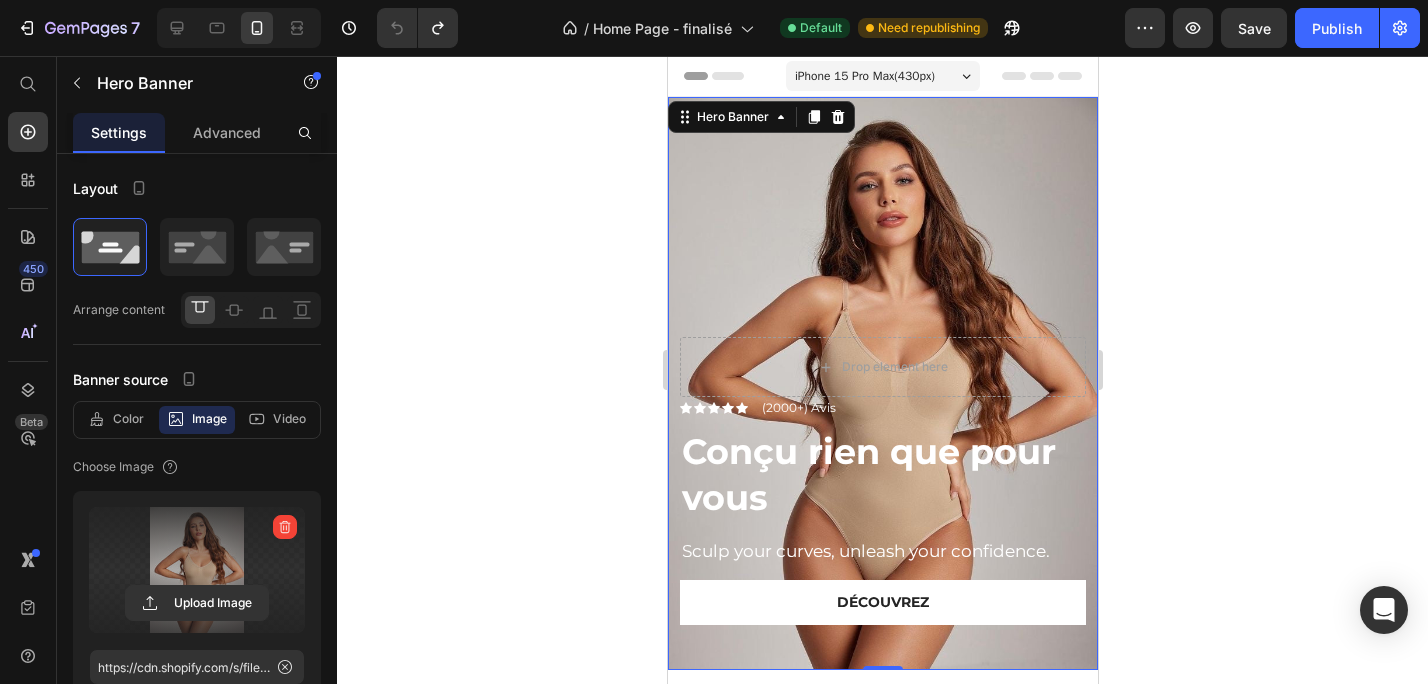 click 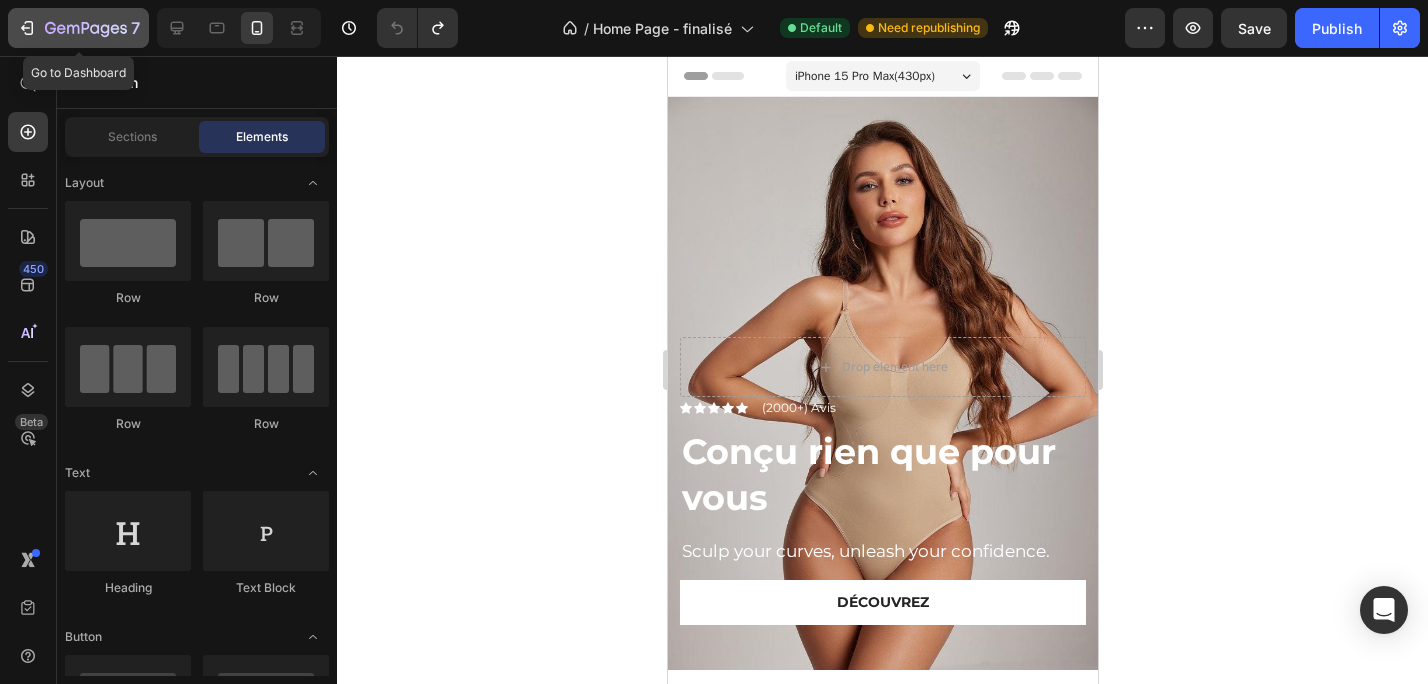 click on "7" at bounding box center [78, 28] 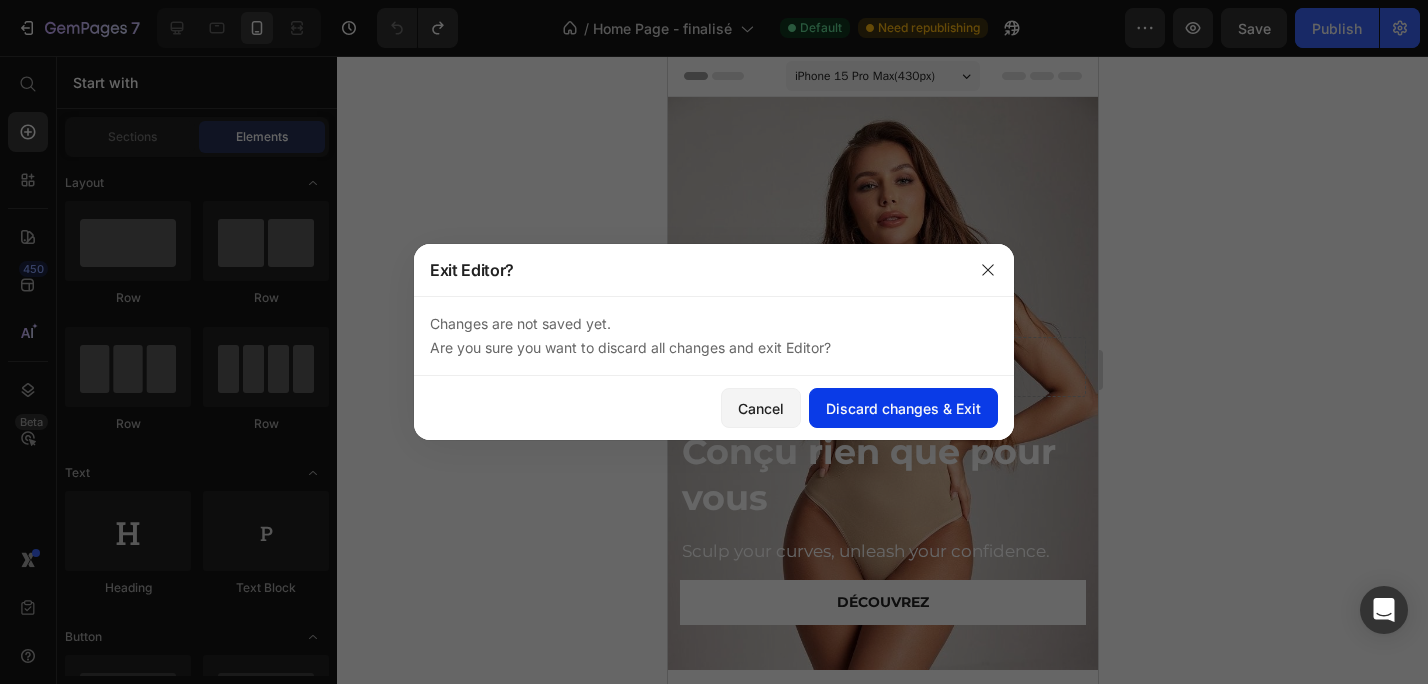click on "Discard changes & Exit" at bounding box center (903, 408) 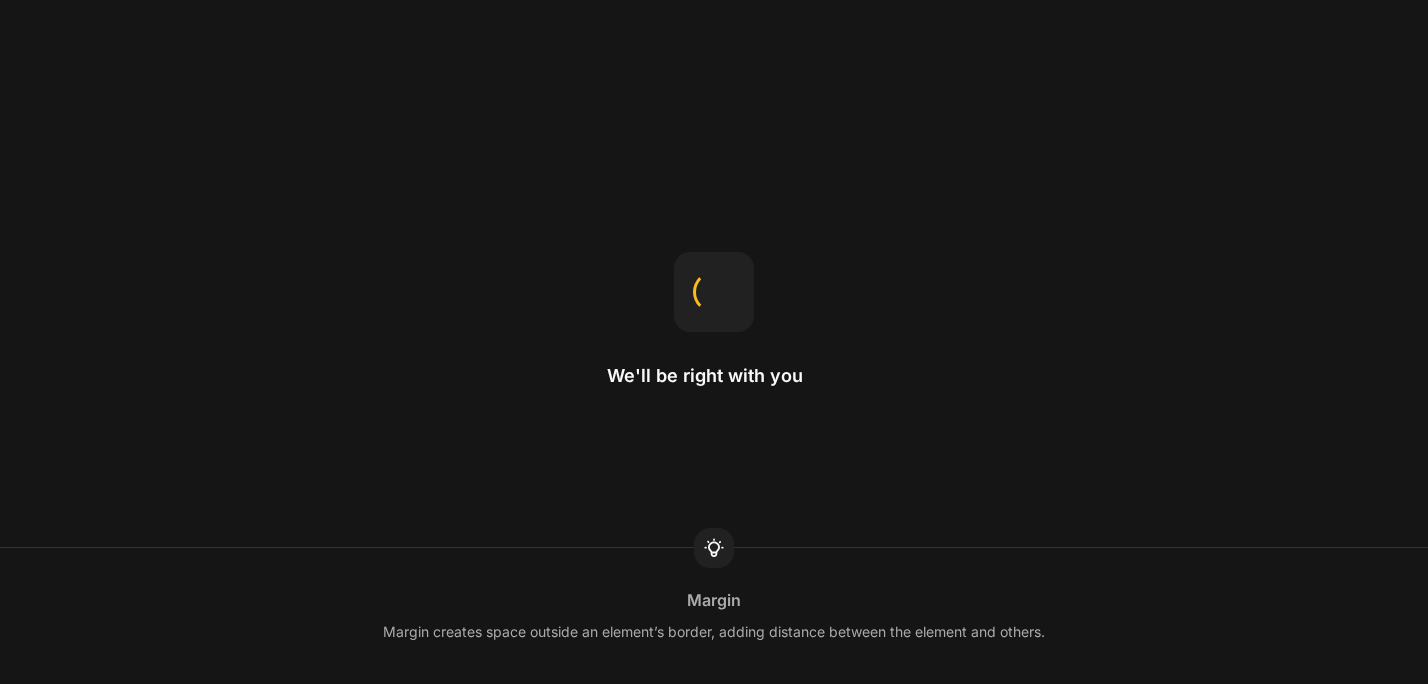scroll, scrollTop: 0, scrollLeft: 0, axis: both 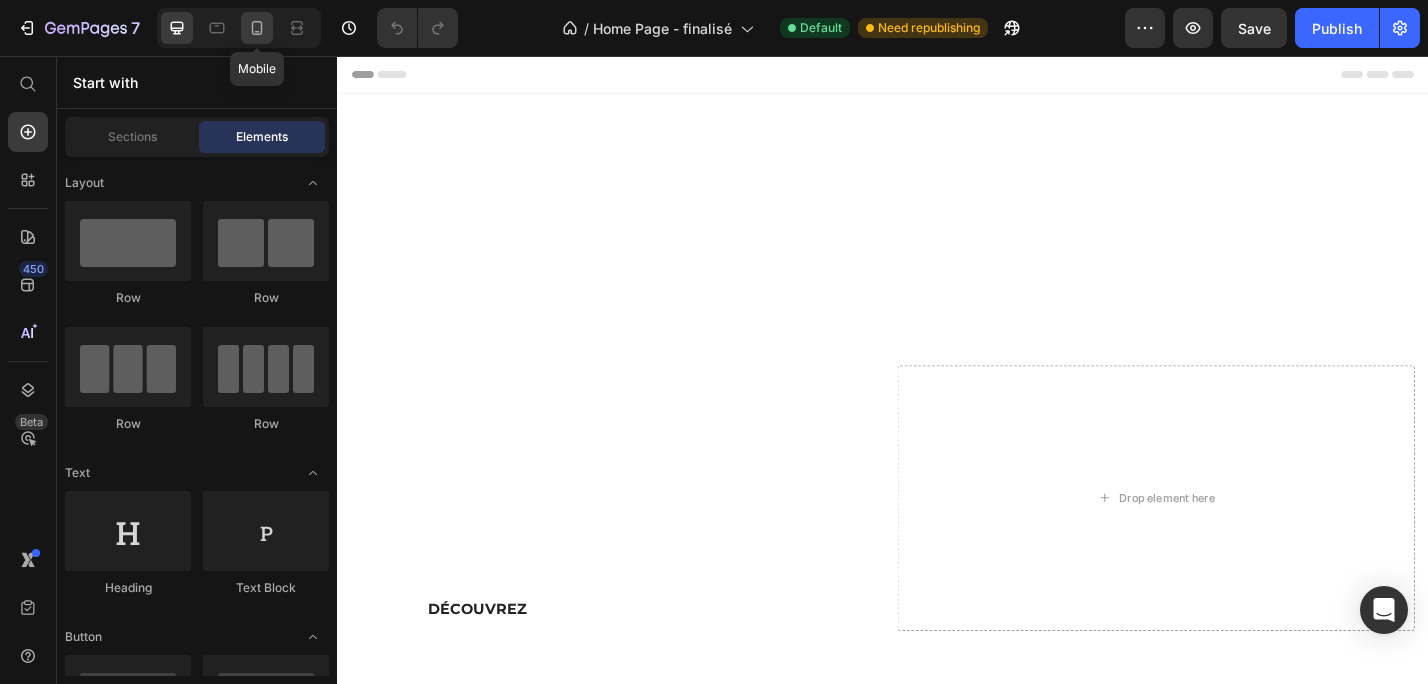 click 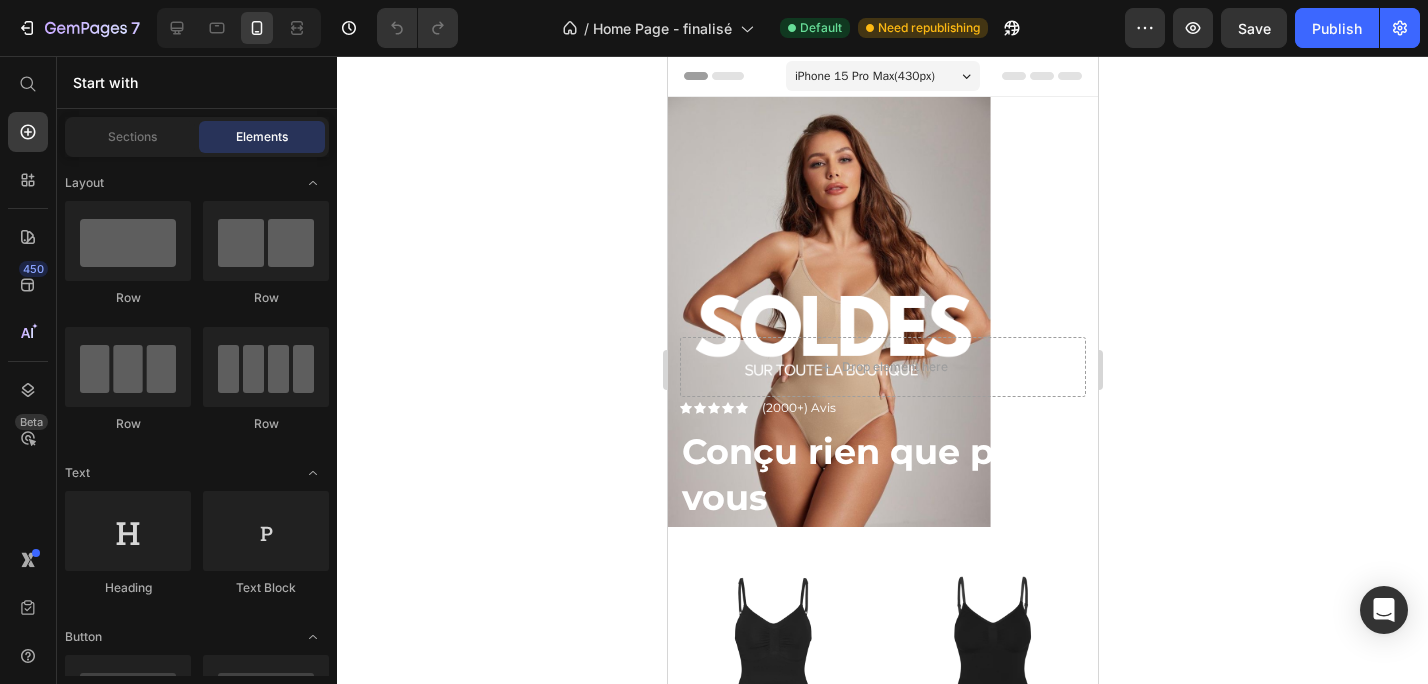 click 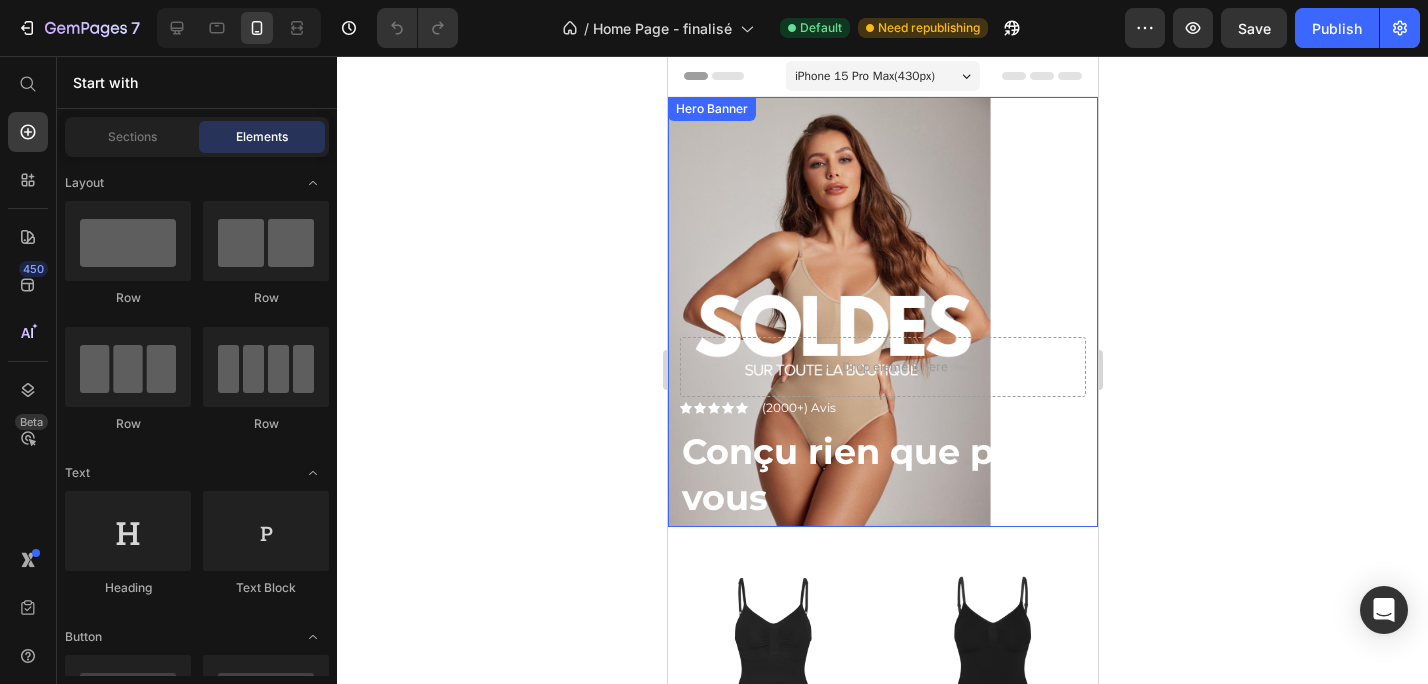 click on "Icon Icon Icon Icon Icon Icon List (2000+) Avis Text Block Row Conçu rien que pour vous Heading Sculp your curves, unleash your confidence. Text Block Découvrez Button
Drop element here" at bounding box center (882, 426) 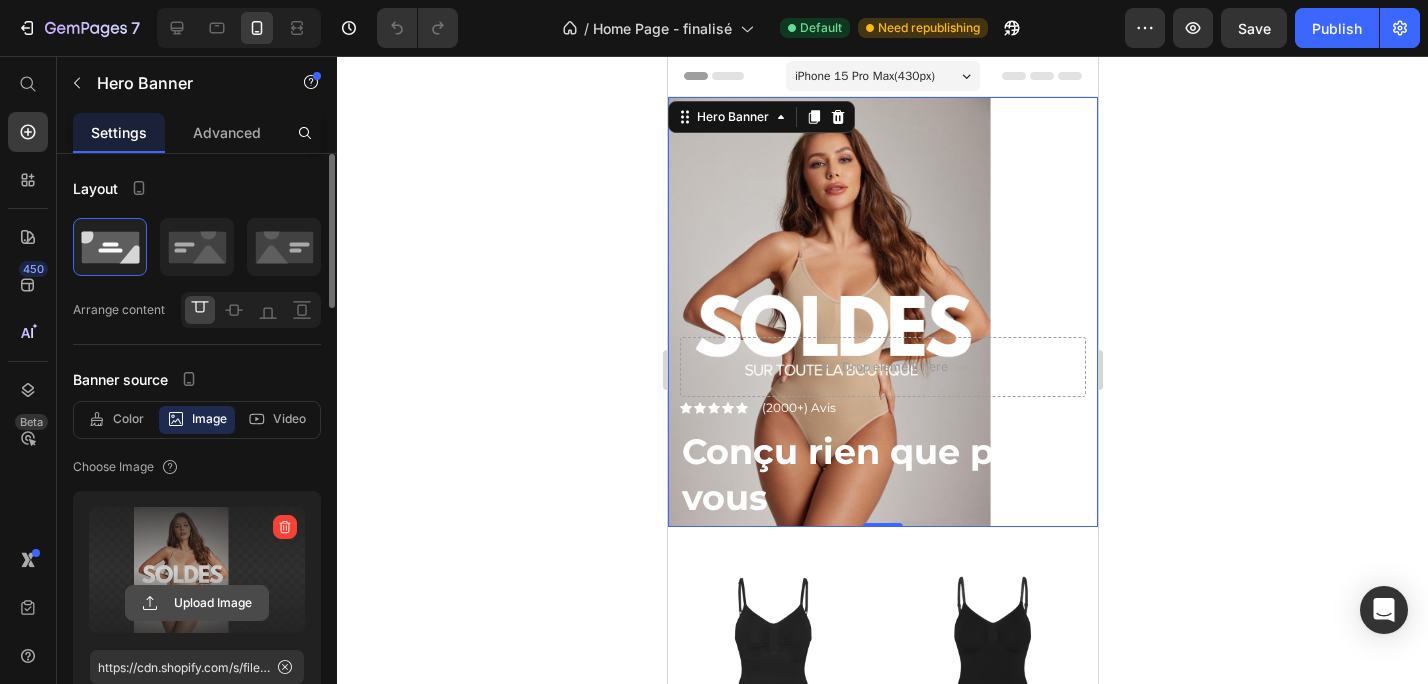click 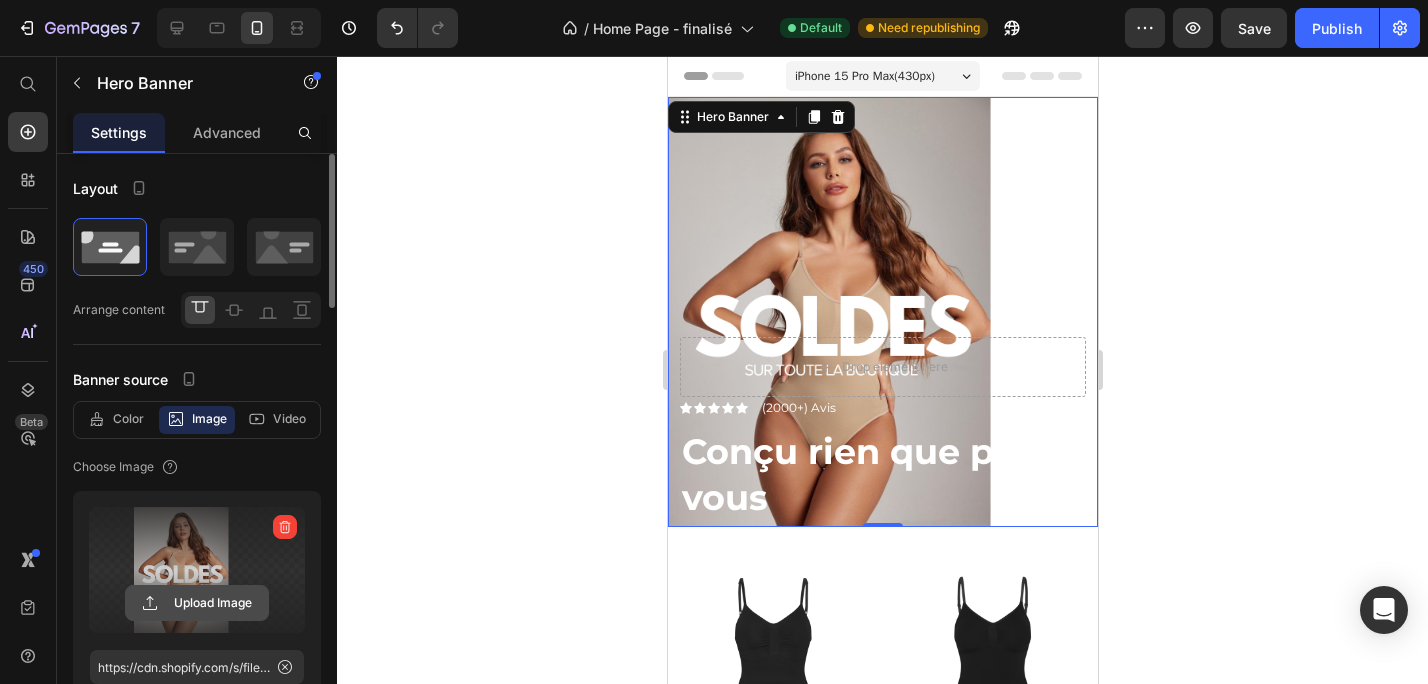 click 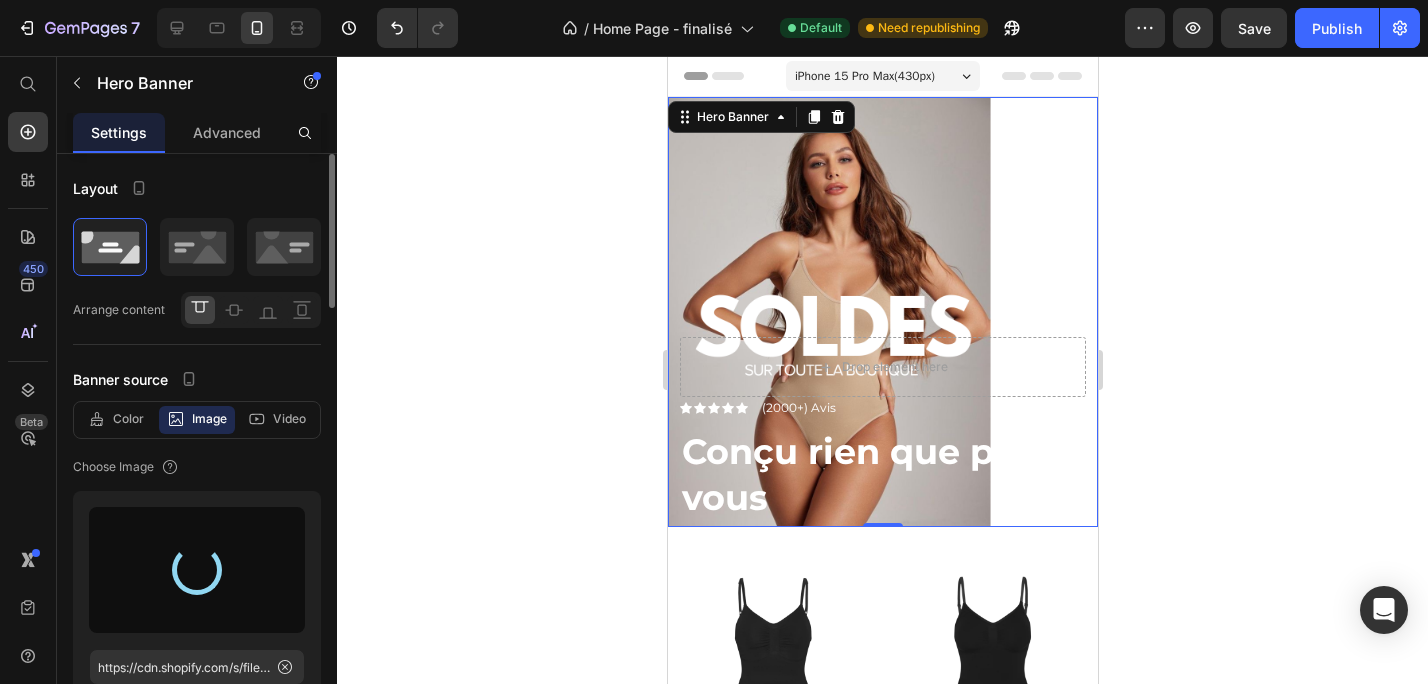 type on "https://cdn.shopify.com/s/files/1/0913/4954/9402/files/gempages_543666569595585374-3ce1d488-36ff-42c3-9128-8ba133d56db7.png" 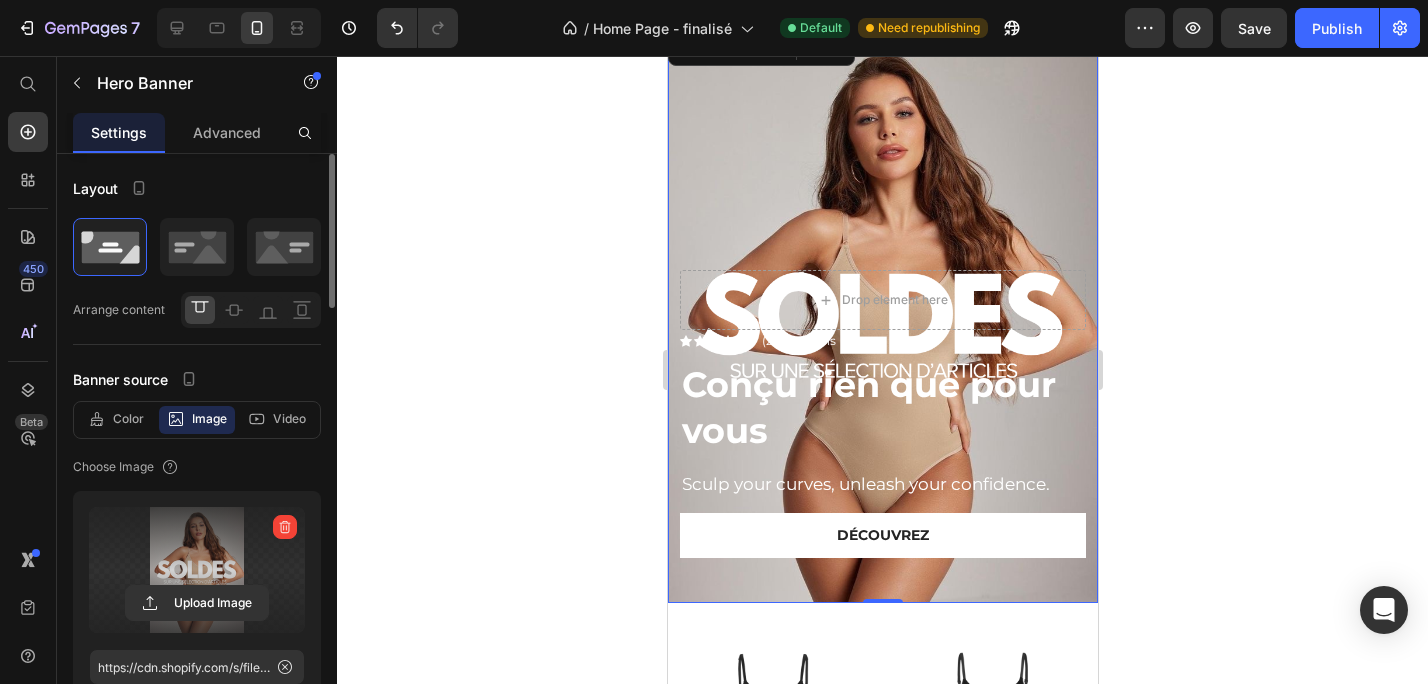 scroll, scrollTop: 0, scrollLeft: 0, axis: both 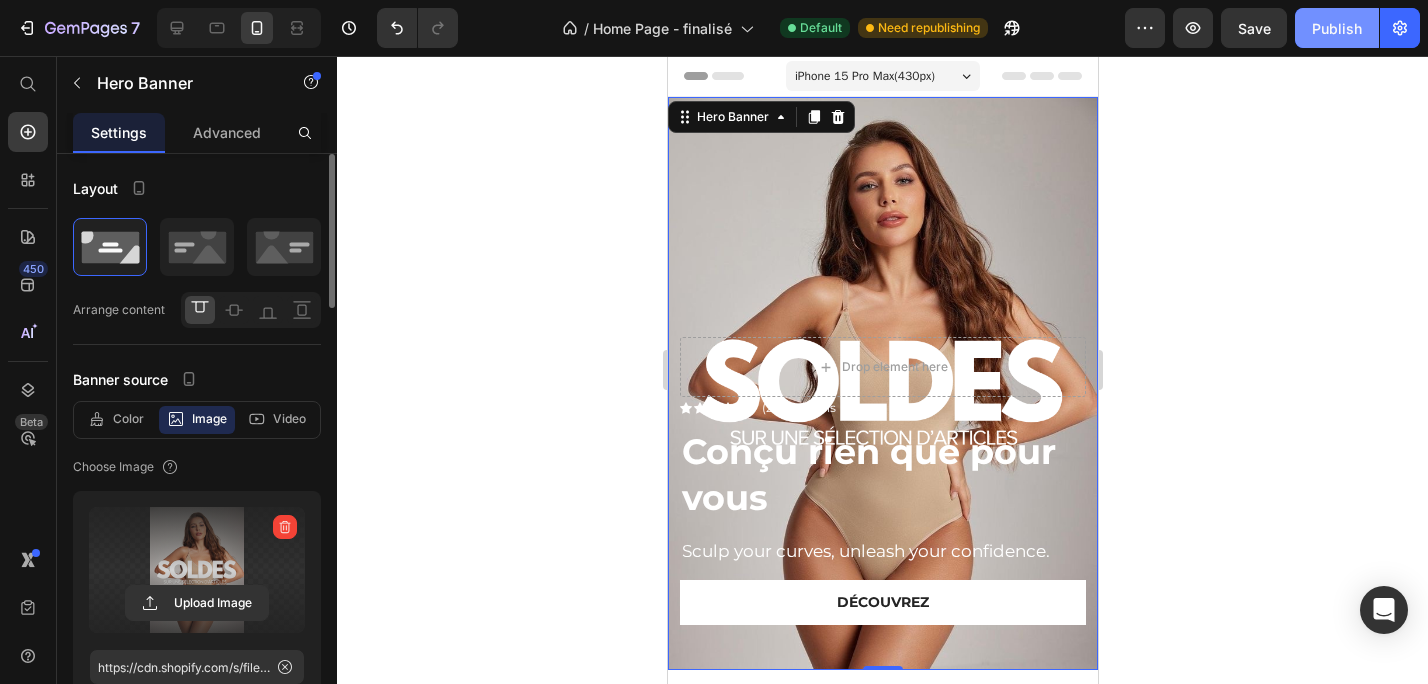 click on "Publish" at bounding box center (1337, 28) 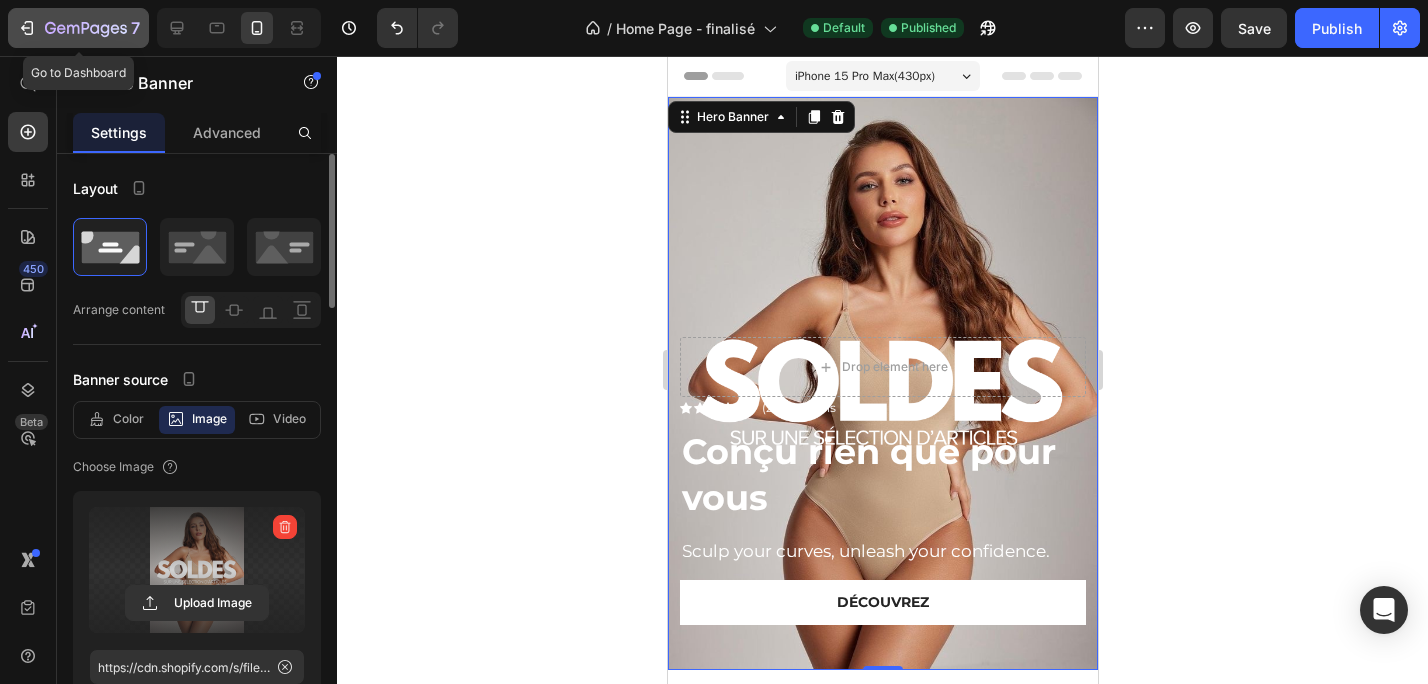 click 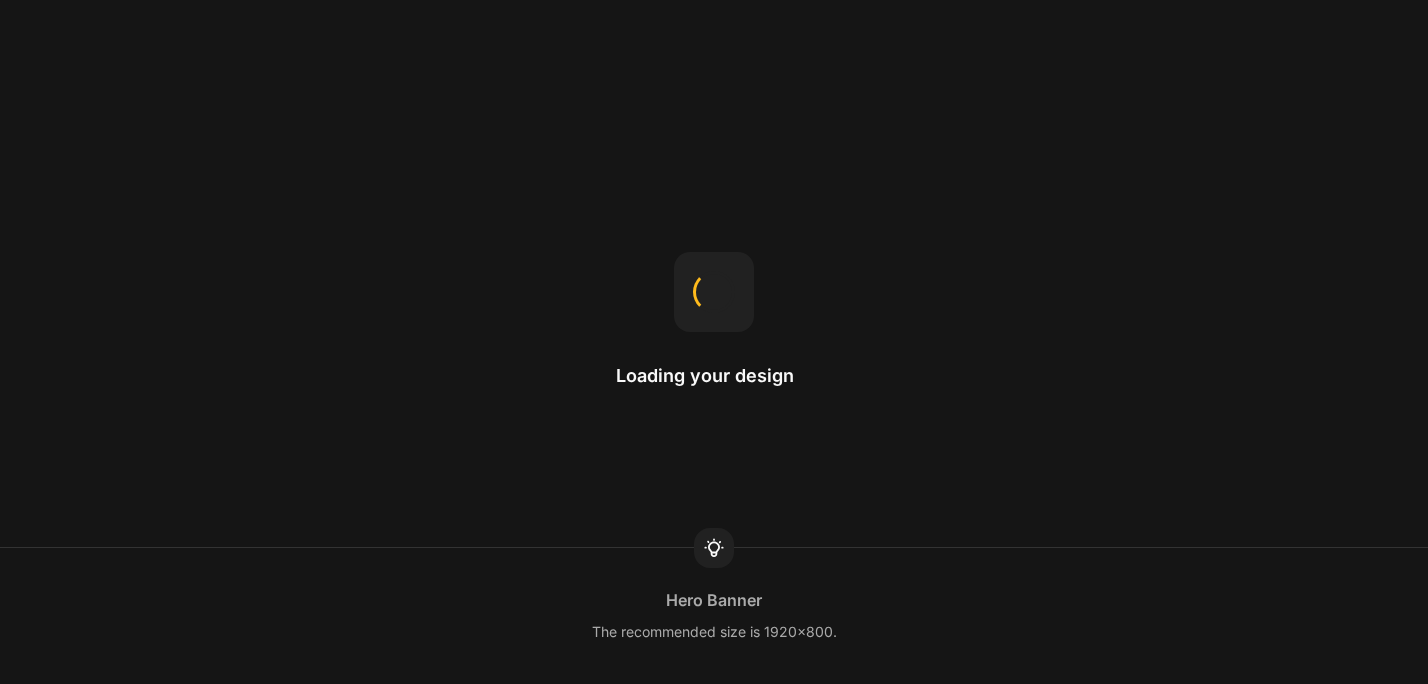 scroll, scrollTop: 0, scrollLeft: 0, axis: both 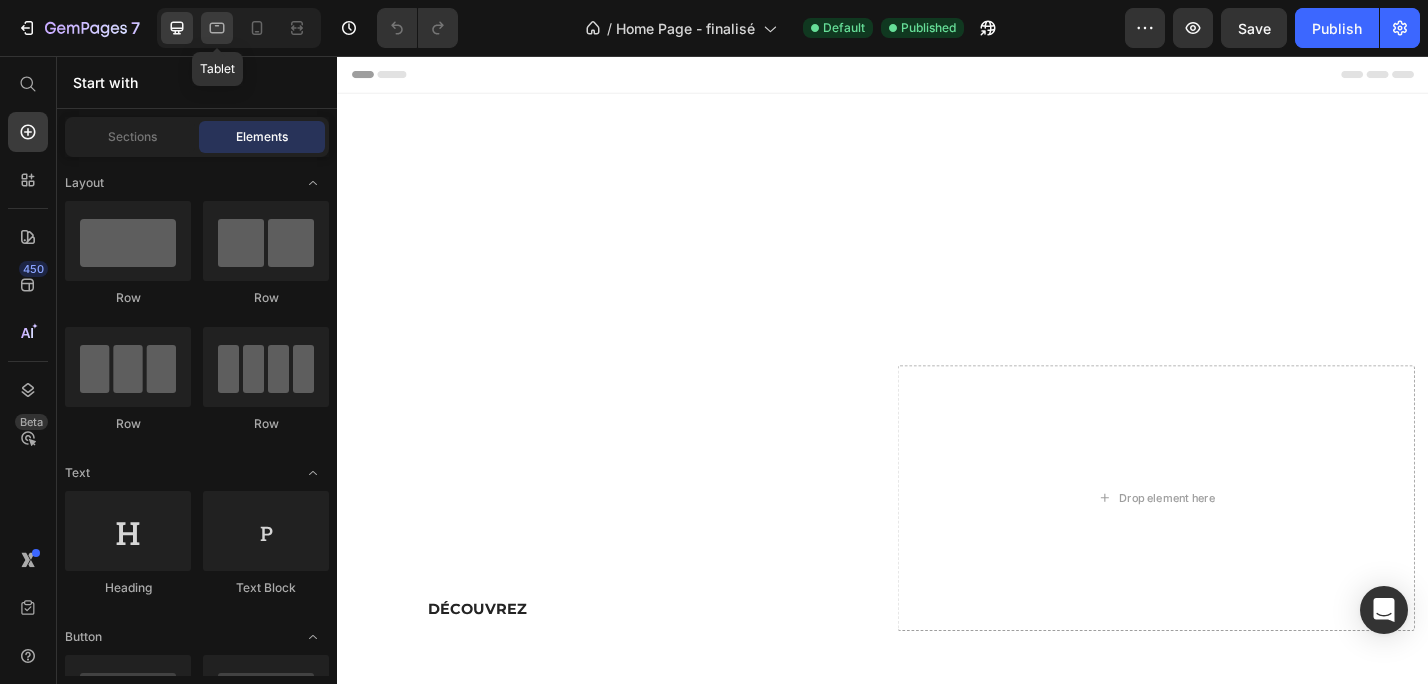 click 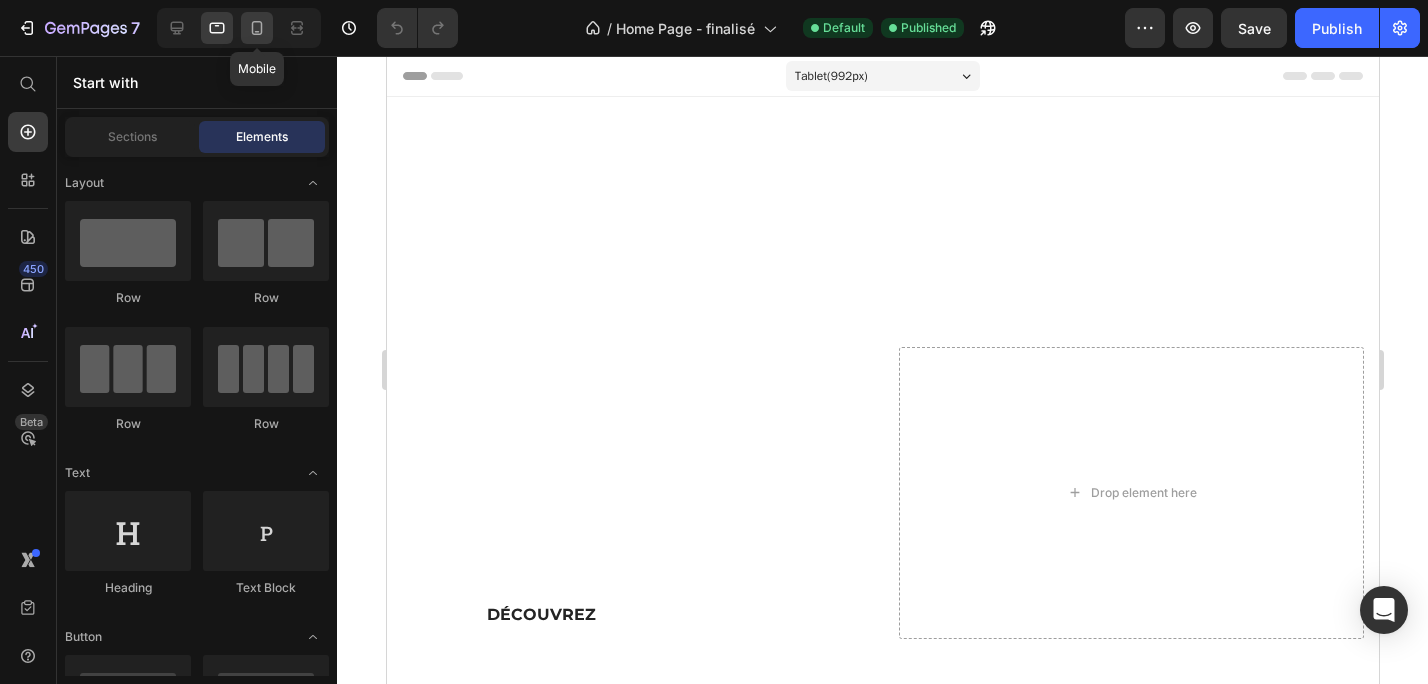 click 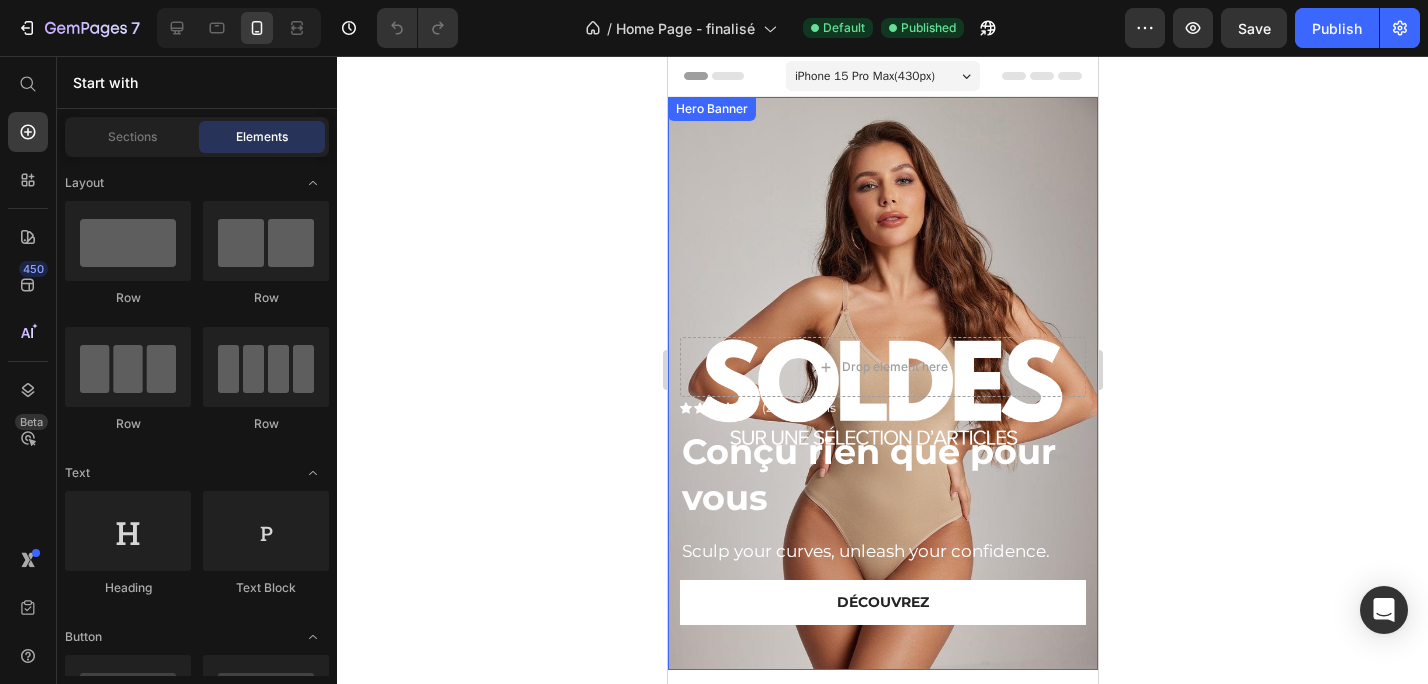 click on "Icon Icon Icon Icon Icon Icon List (2000+) Avis Text Block Row Conçu rien que pour vous Heading Sculp your curves, unleash your confidence. Text Block Découvrez Button
Drop element here" at bounding box center [882, 426] 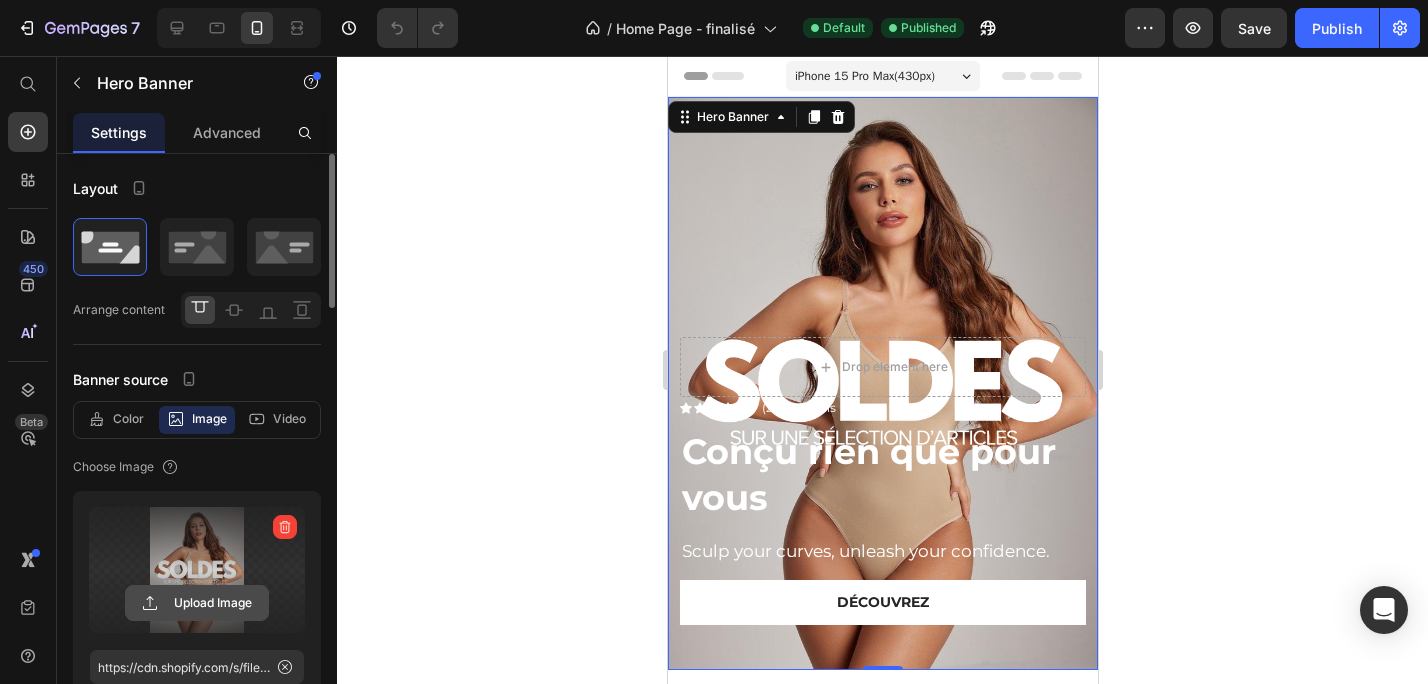 click 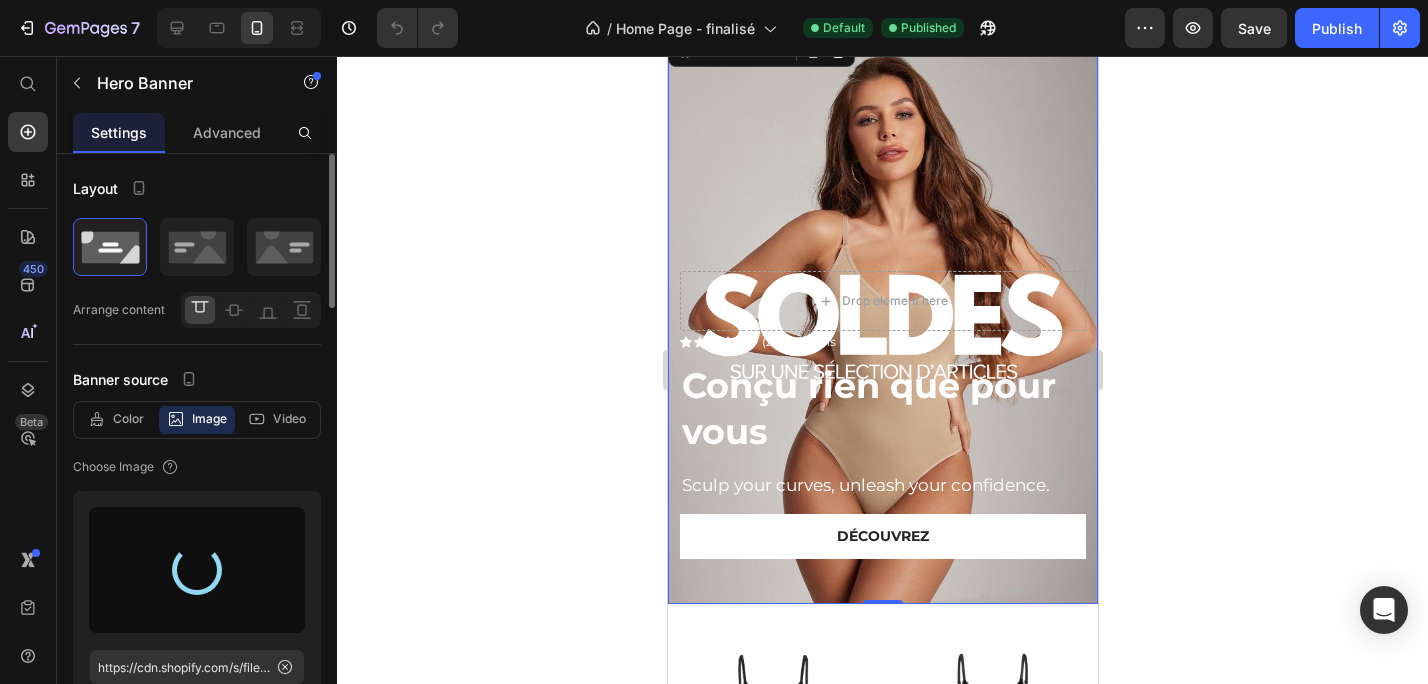 scroll, scrollTop: 69, scrollLeft: 0, axis: vertical 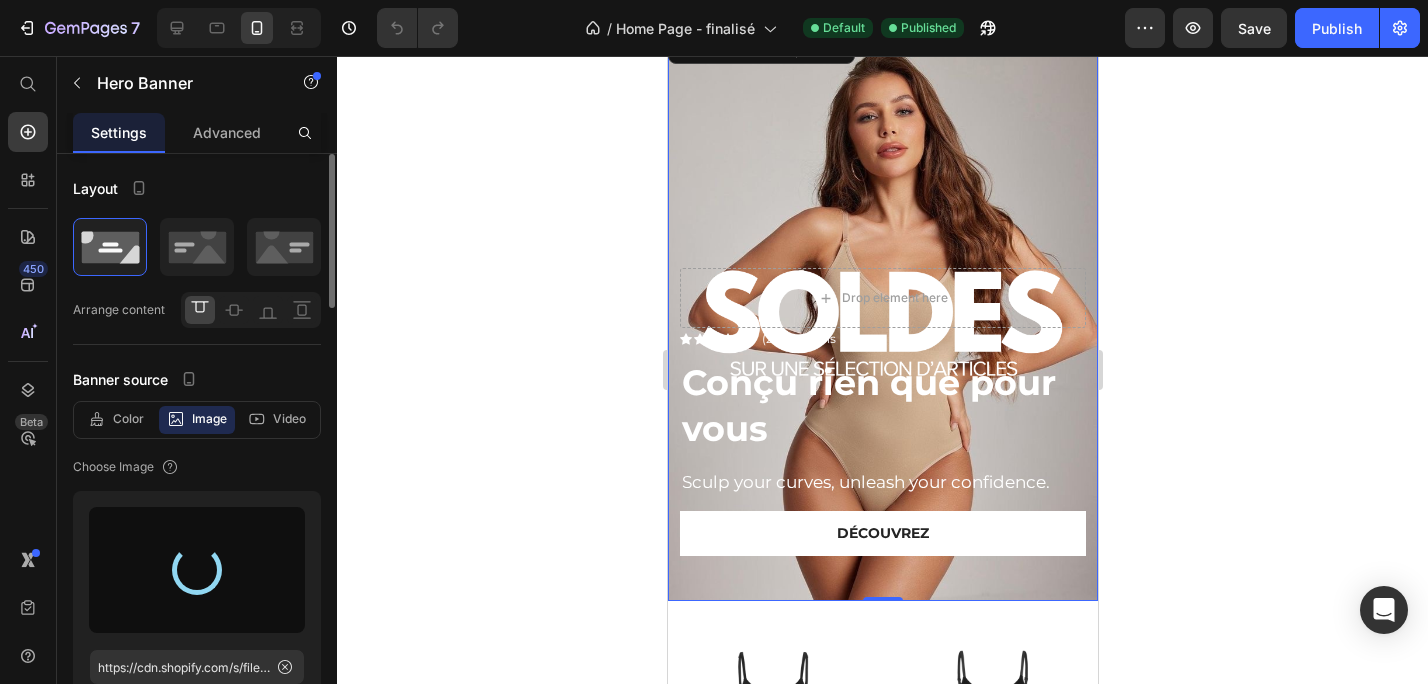 type on "https://cdn.shopify.com/s/files/1/0913/4954/9402/files/gempages_543666569595585374-3a3ff98e-7102-478c-9944-033812f0bf4e.png" 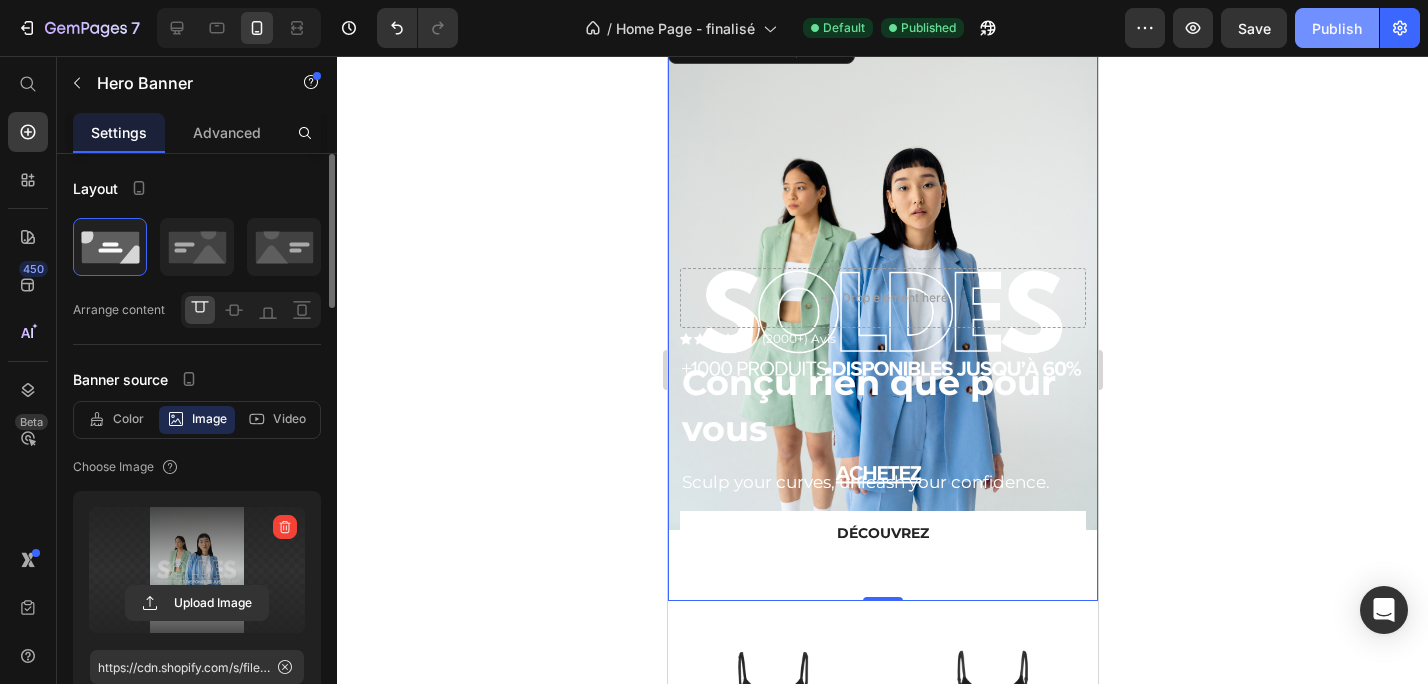 click on "Publish" at bounding box center (1337, 28) 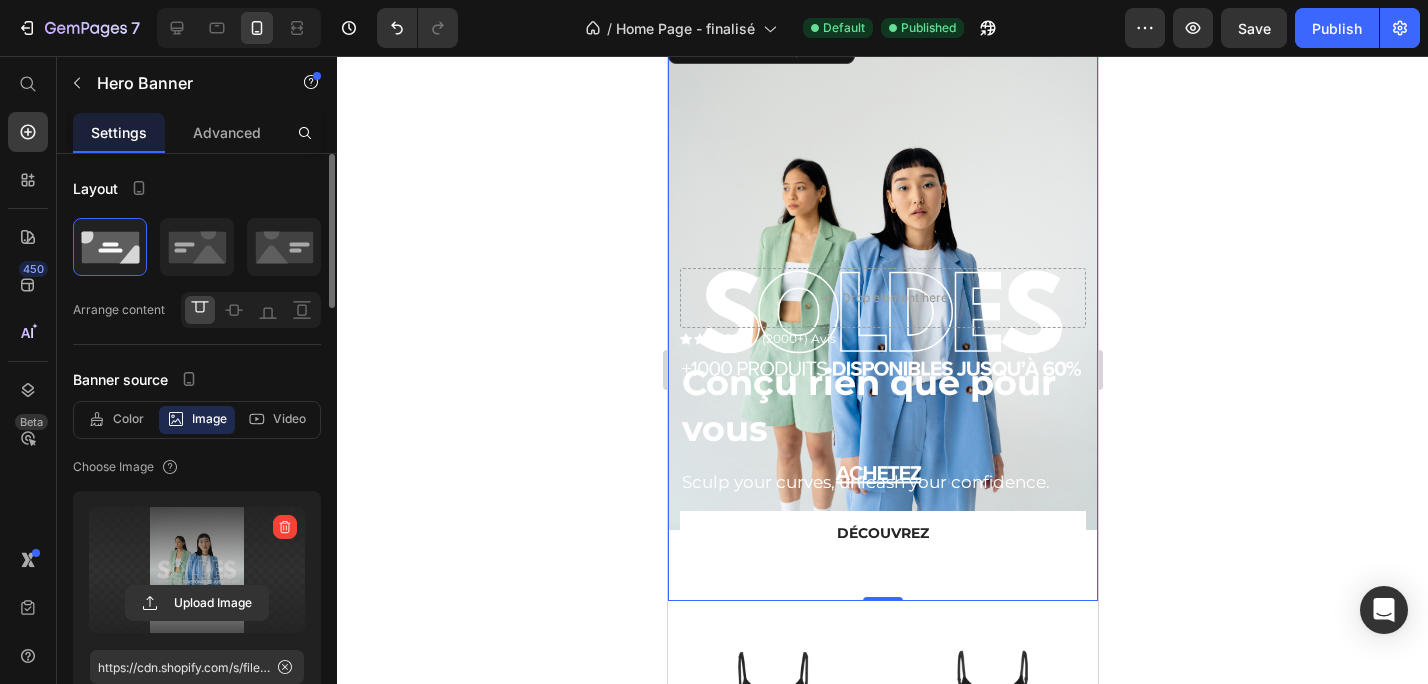 click 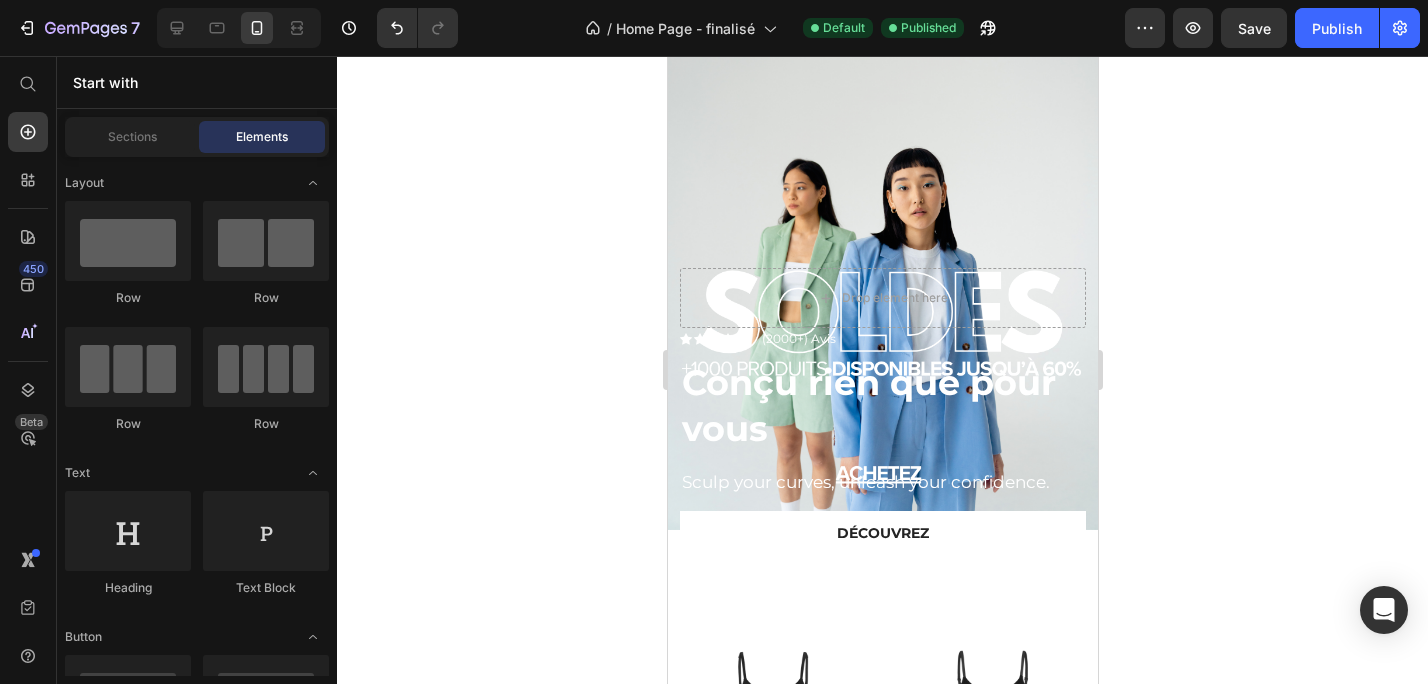click 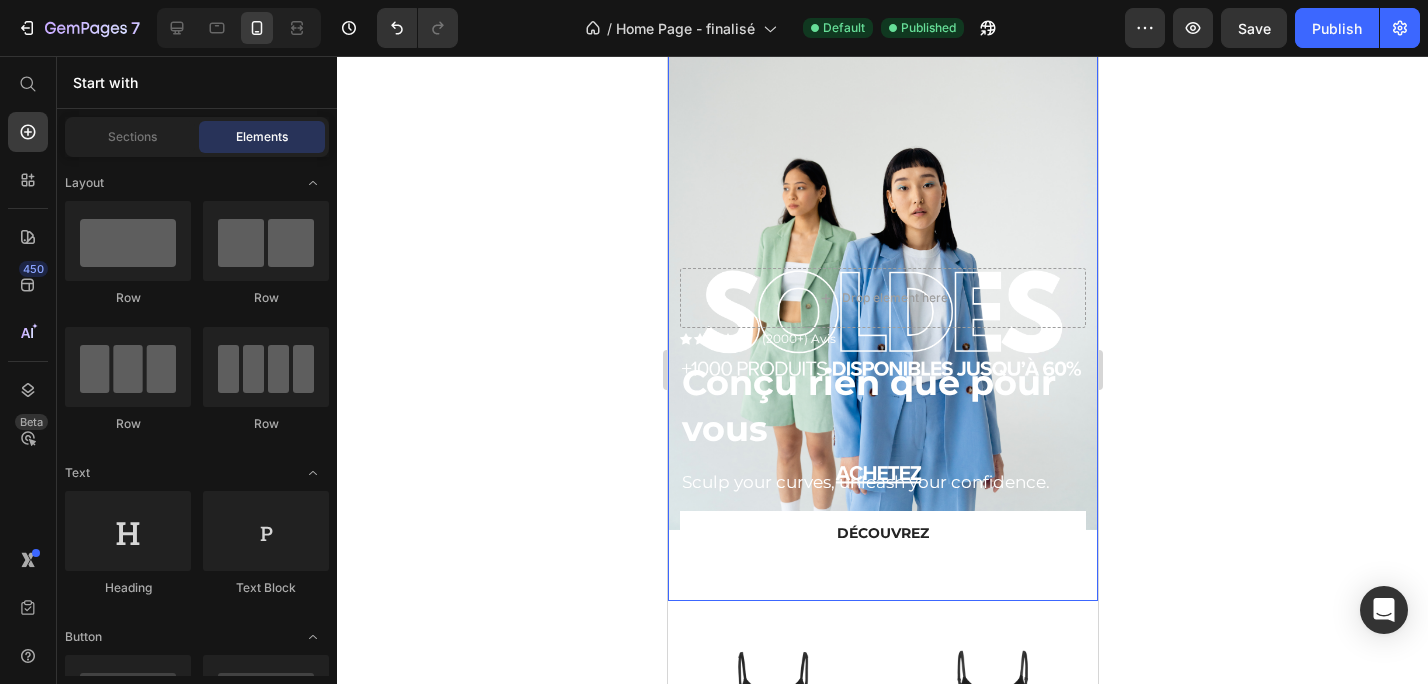 click on "Icon Icon Icon Icon Icon Icon List (2000+) Avis Text Block Row Conçu rien que pour vous Heading Sculp your curves, unleash your confidence. Text Block Découvrez Button
Drop element here" at bounding box center [882, 357] 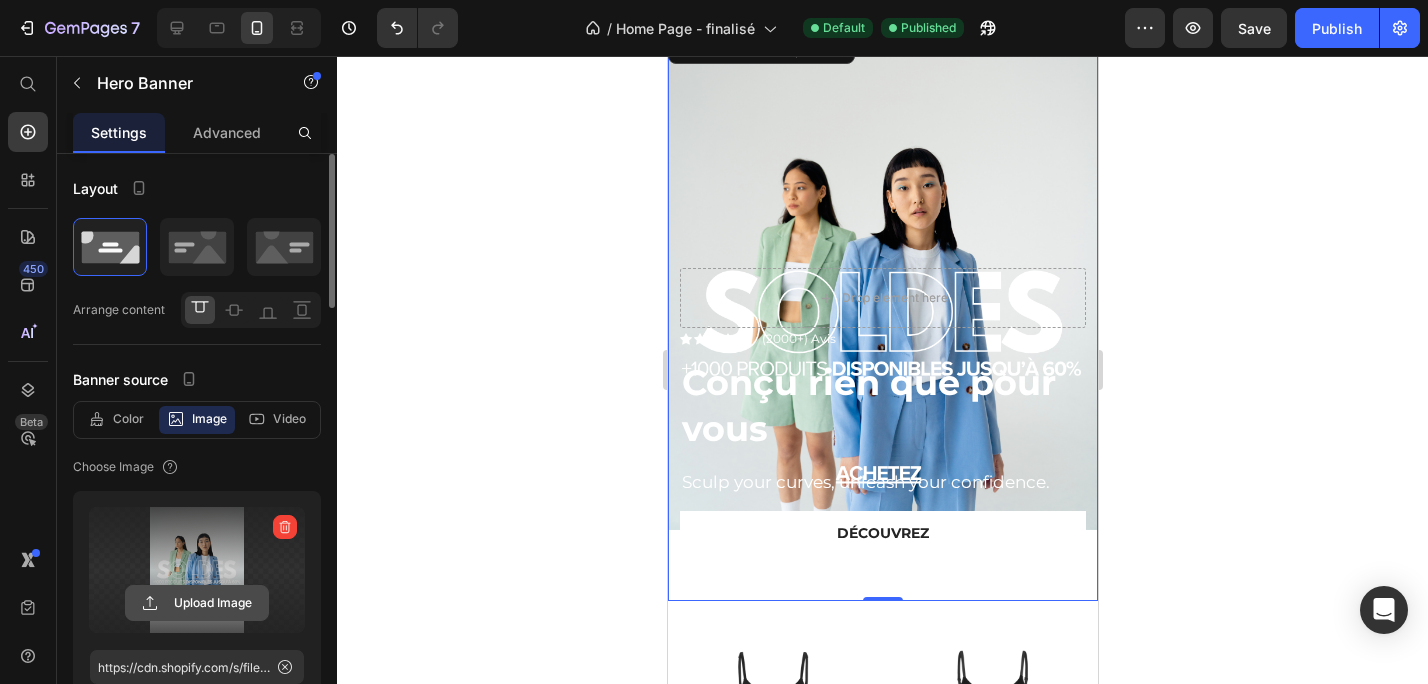 click 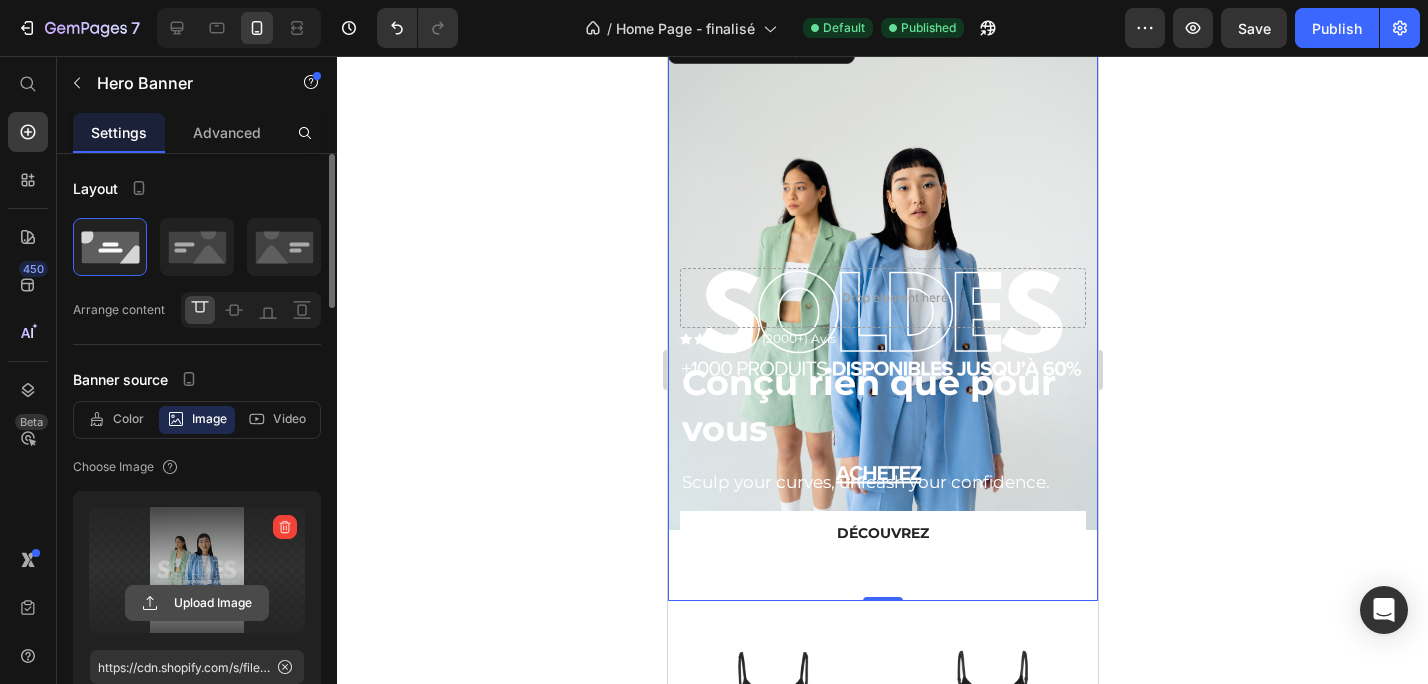click 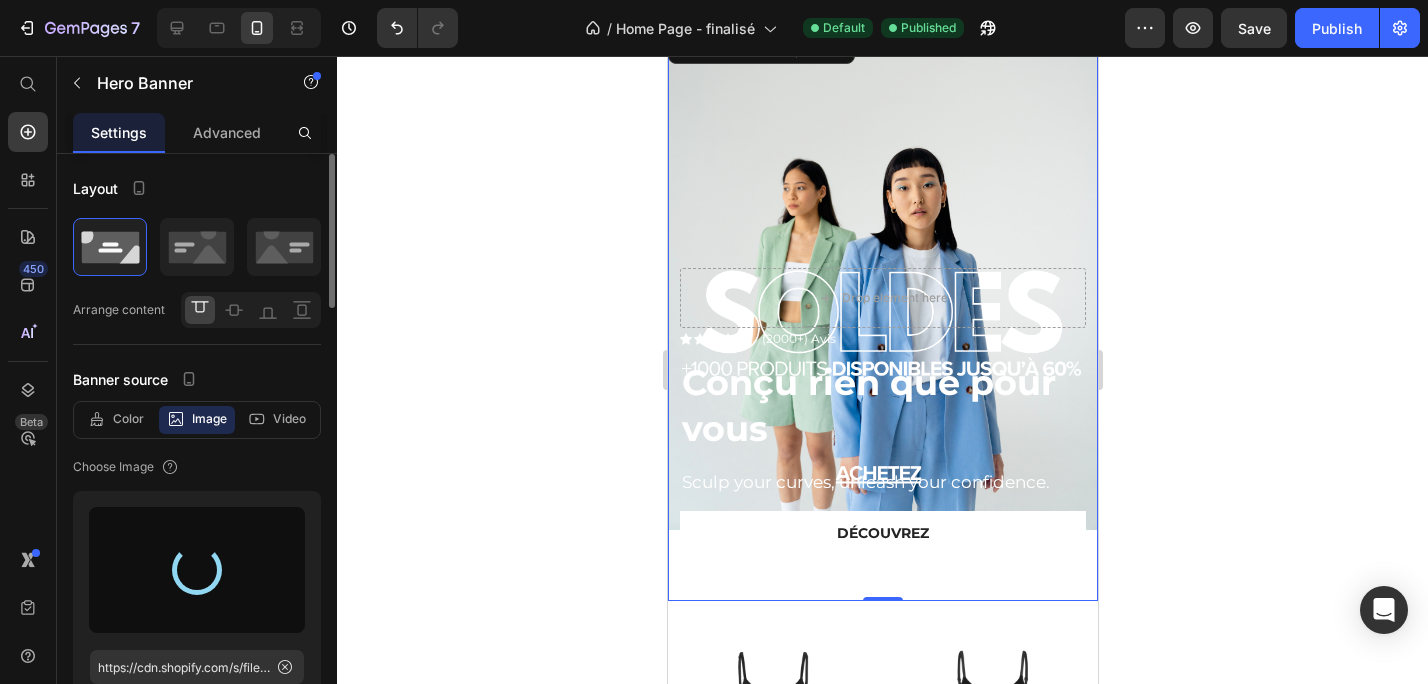 type on "https://cdn.shopify.com/s/files/1/0913/4954/9402/files/gempages_543666569595585374-fe444ad4-516e-40a7-9630-cc892005114a.png" 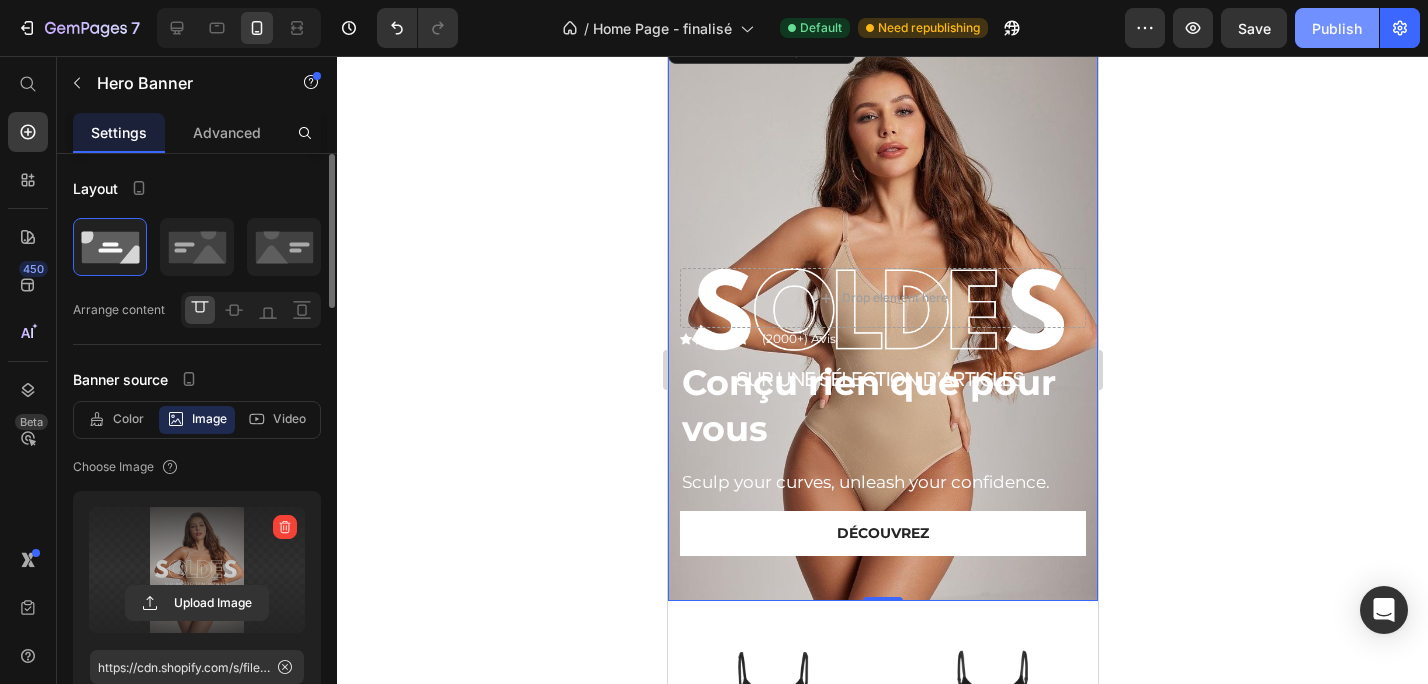 click on "Publish" 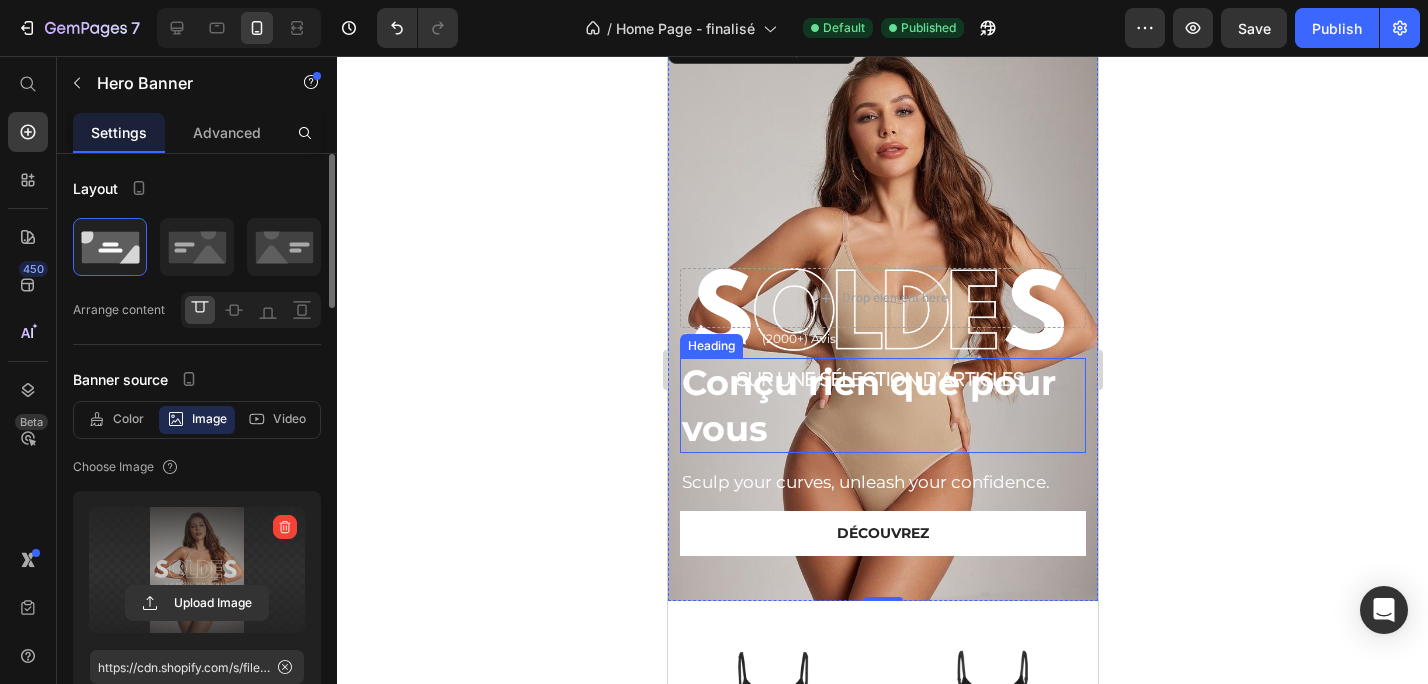 click on "Conçu rien que pour vous" at bounding box center (868, 405) 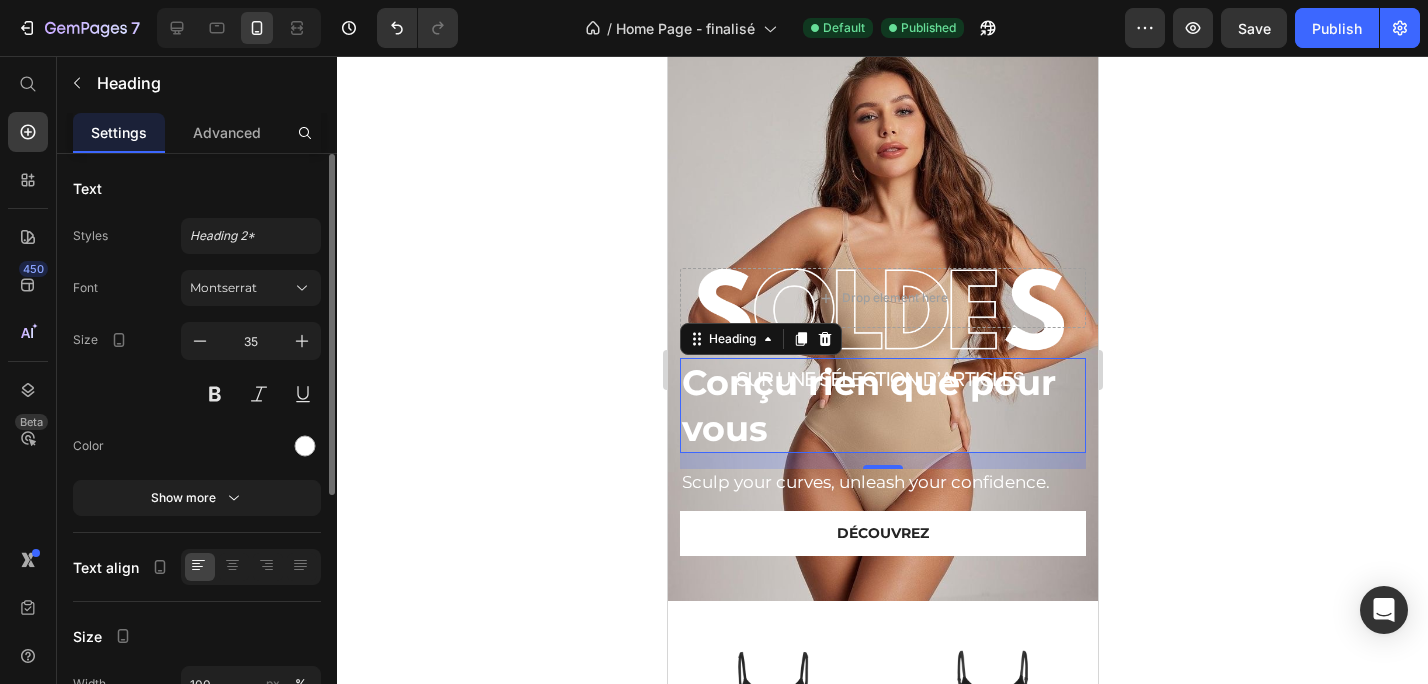 click on "Conçu rien que pour vous" at bounding box center [882, 405] 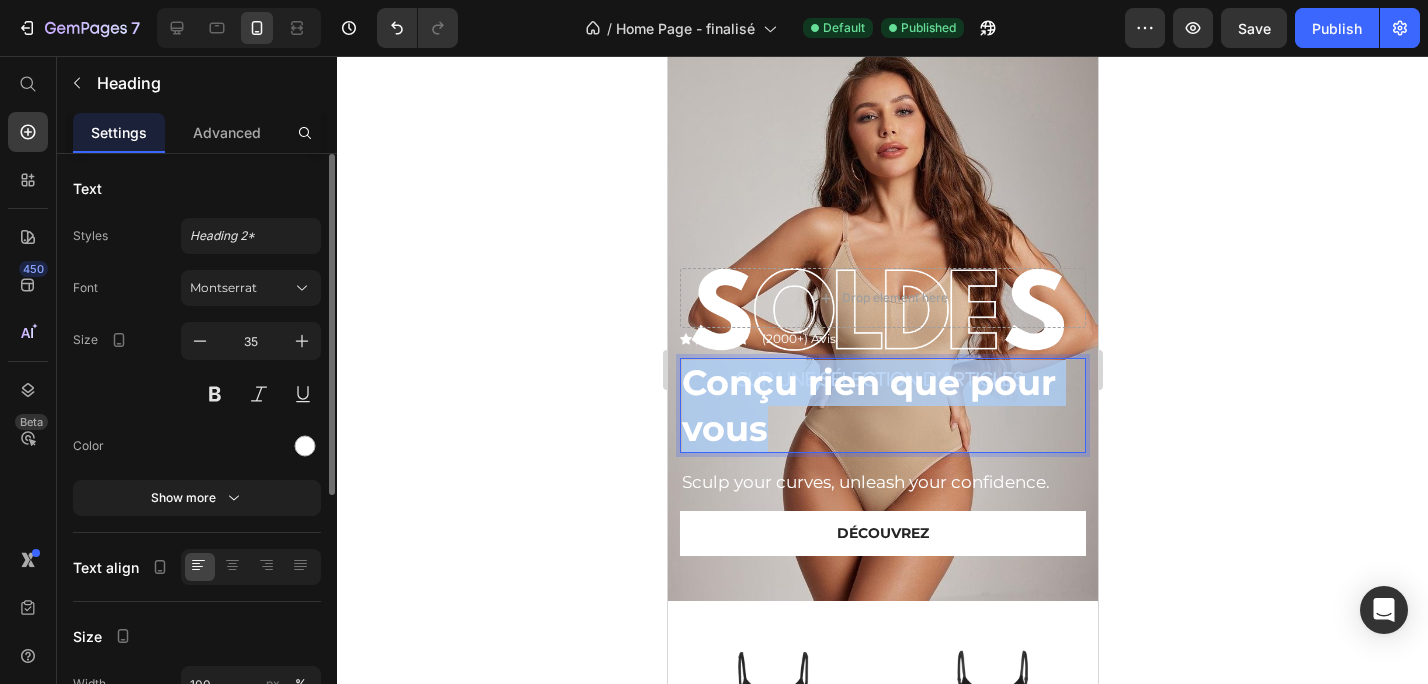 drag, startPoint x: 773, startPoint y: 430, endPoint x: 689, endPoint y: 378, distance: 98.79271 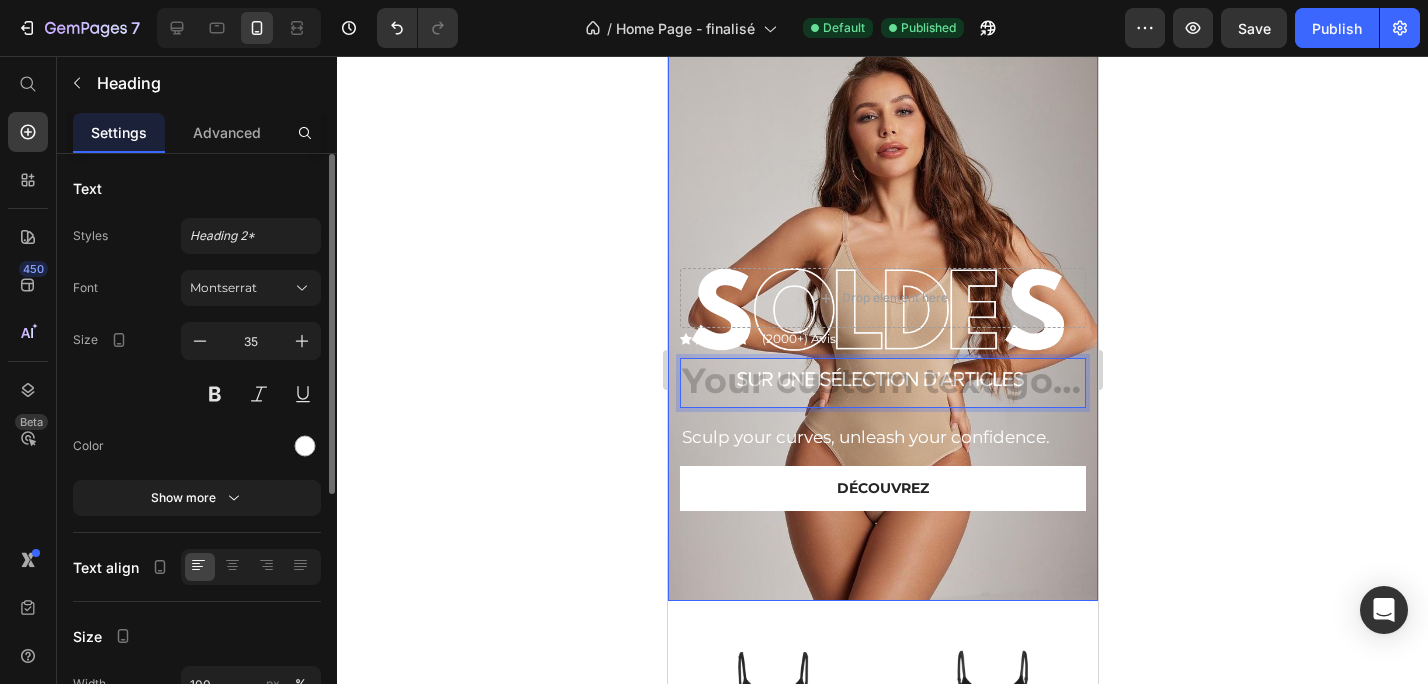 click 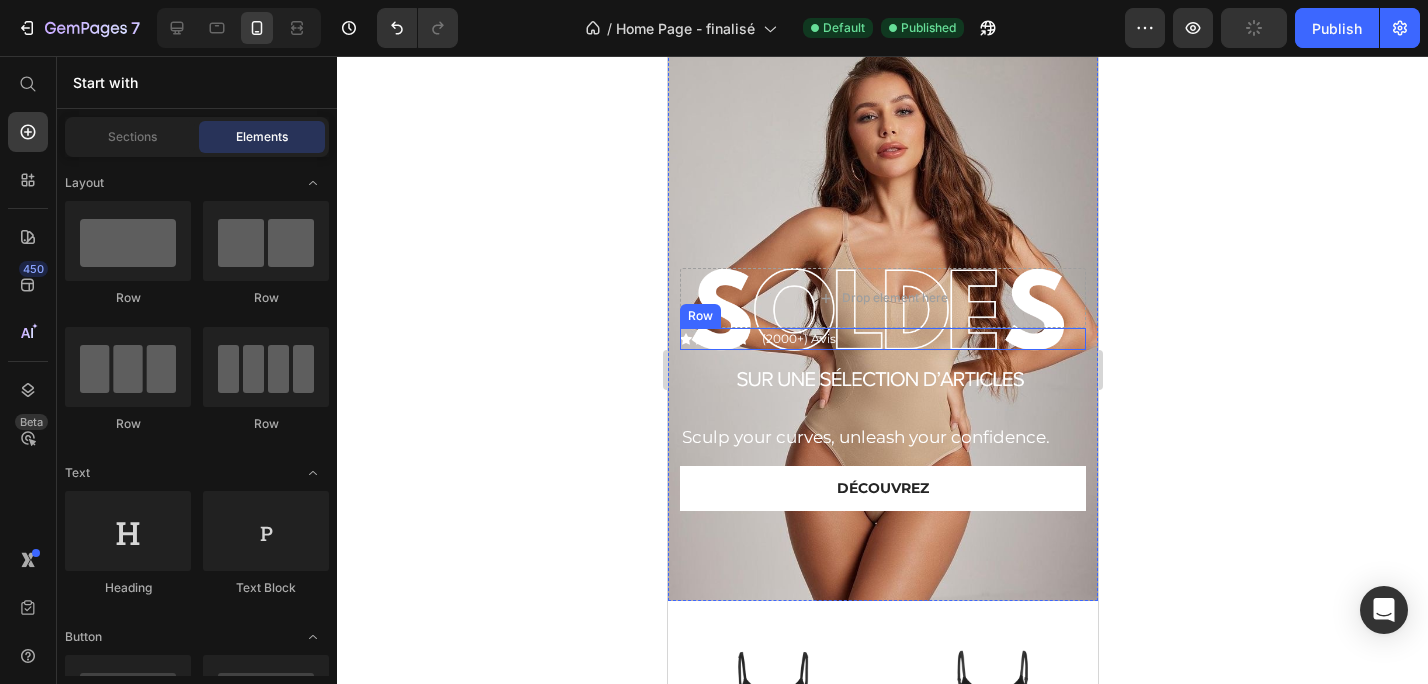 click on "Icon Icon Icon Icon Icon Icon List" at bounding box center [713, 339] 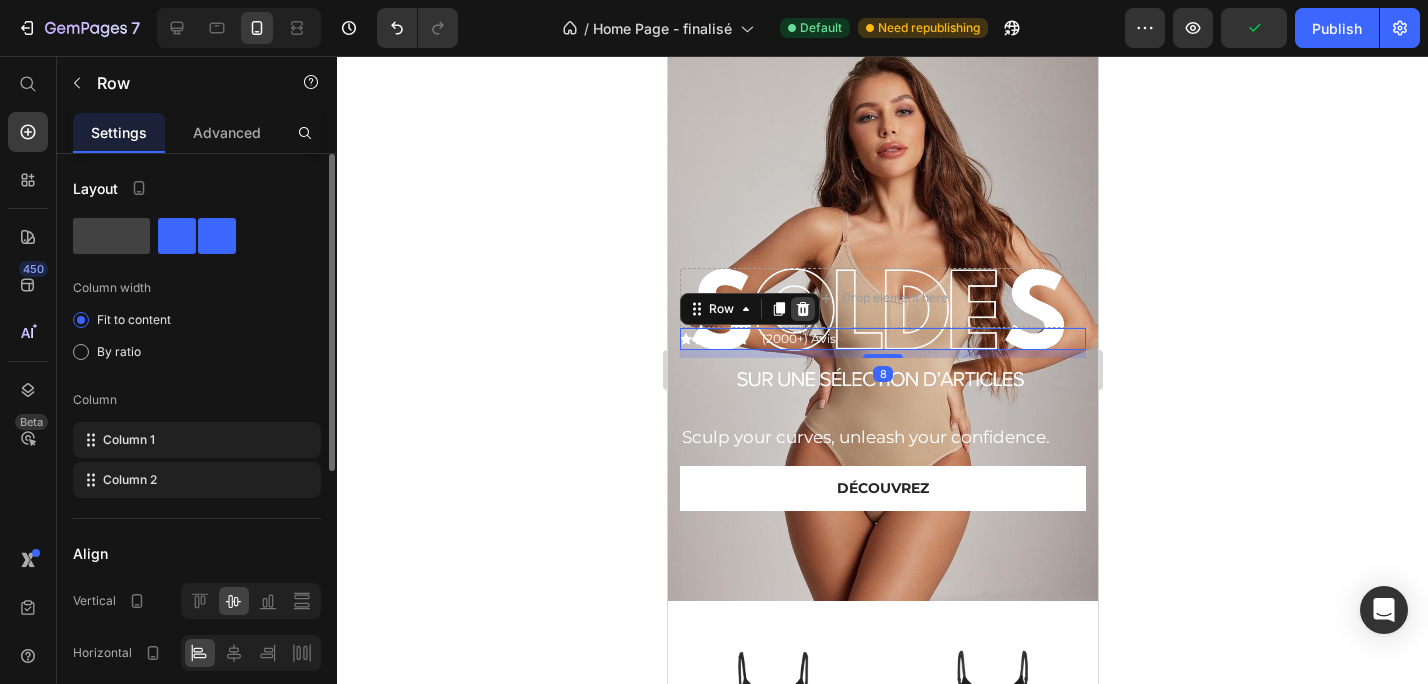 click 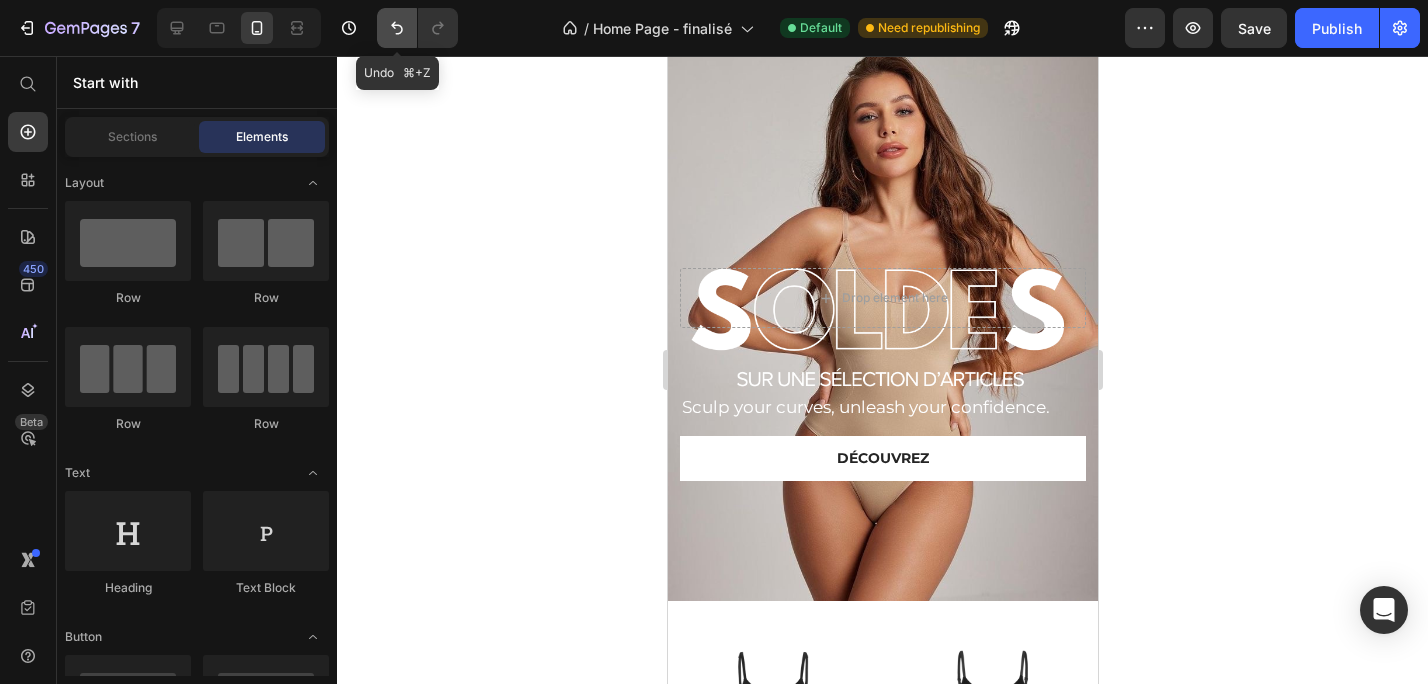 click 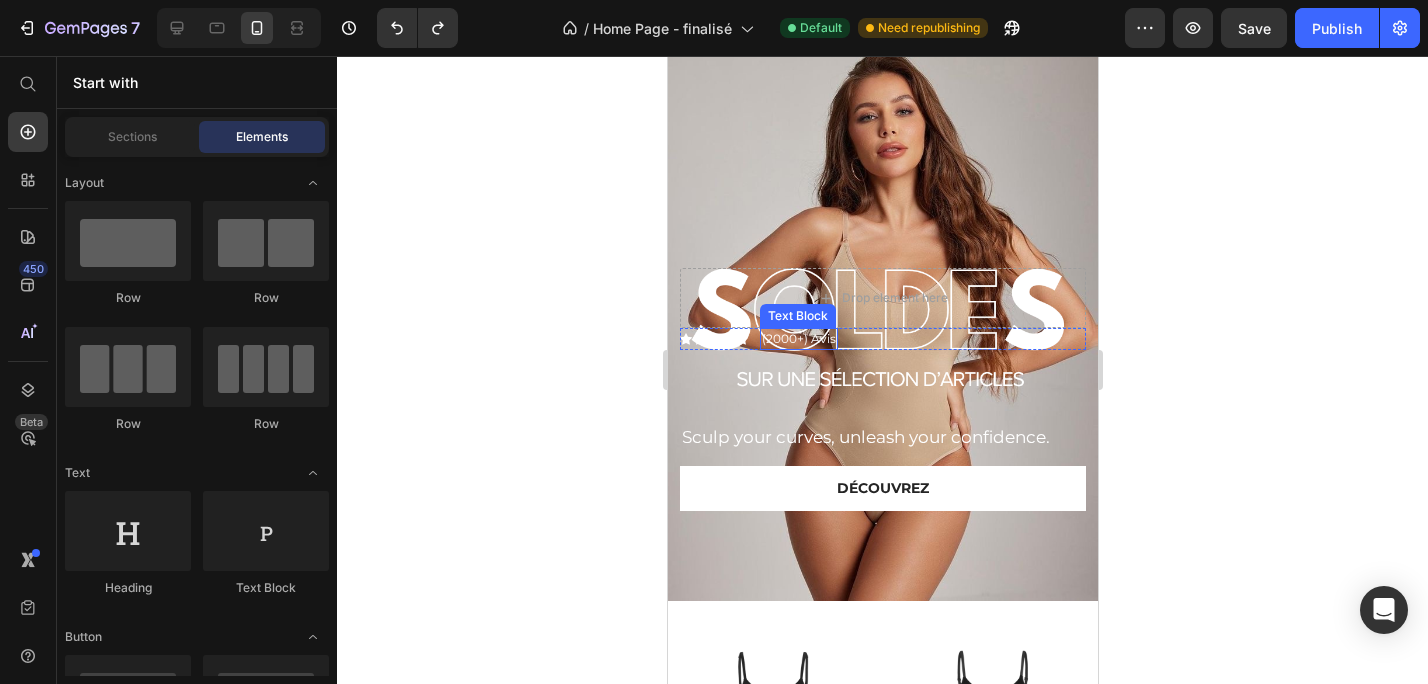 click on "(2000+) Avis" at bounding box center [798, 339] 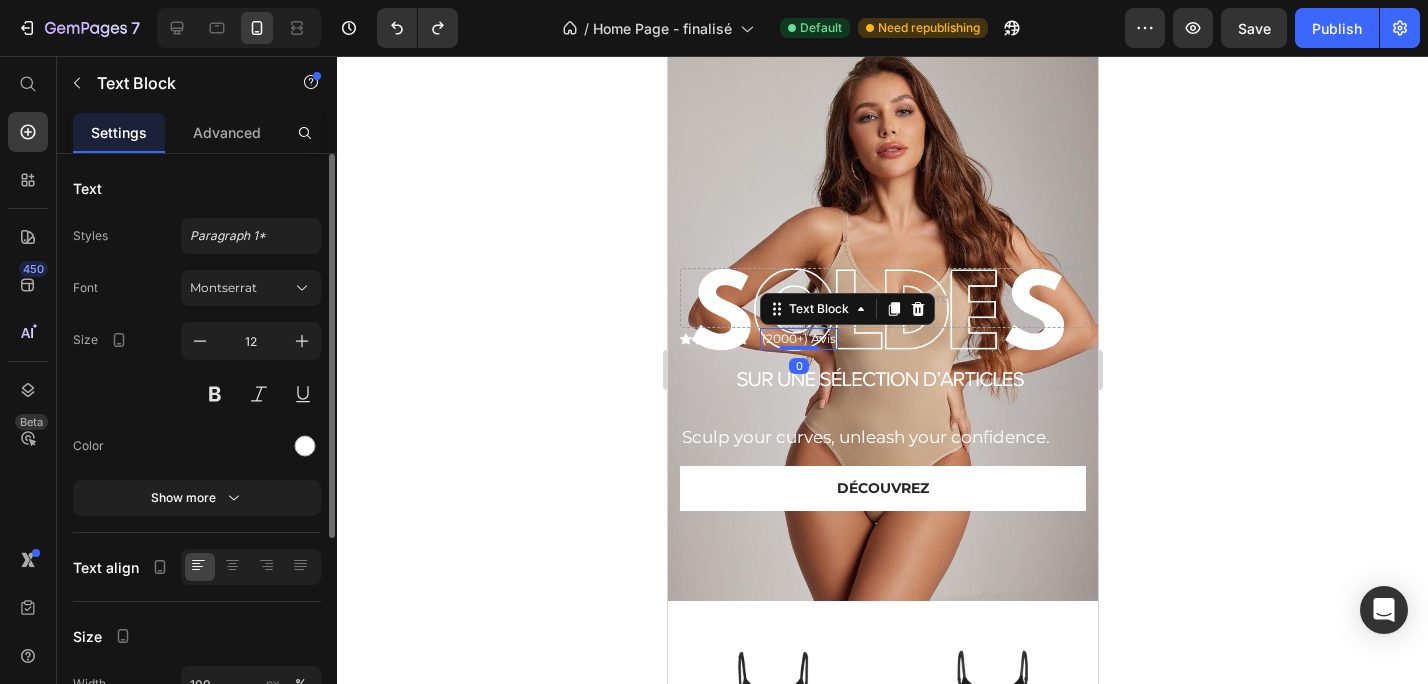 click on "(2000+) Avis" at bounding box center [798, 339] 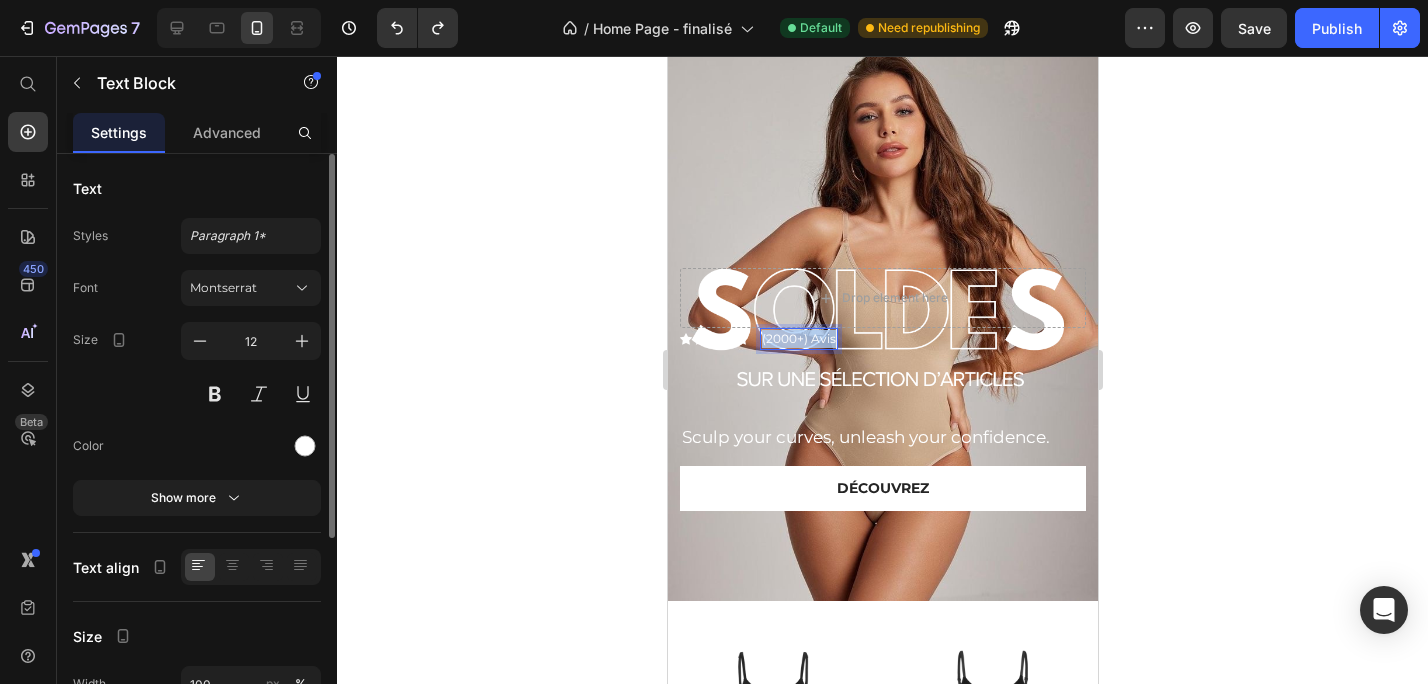 click on "(2000+) Avis" at bounding box center [798, 339] 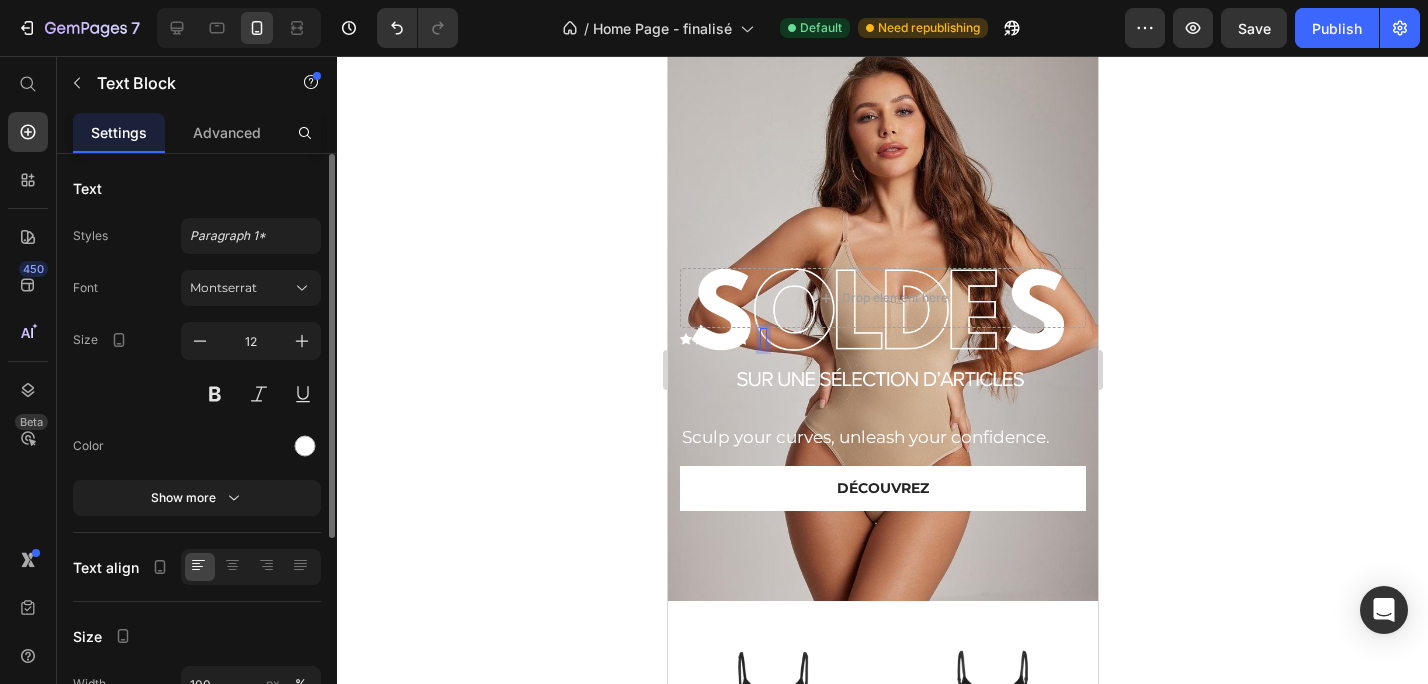scroll, scrollTop: 65, scrollLeft: 0, axis: vertical 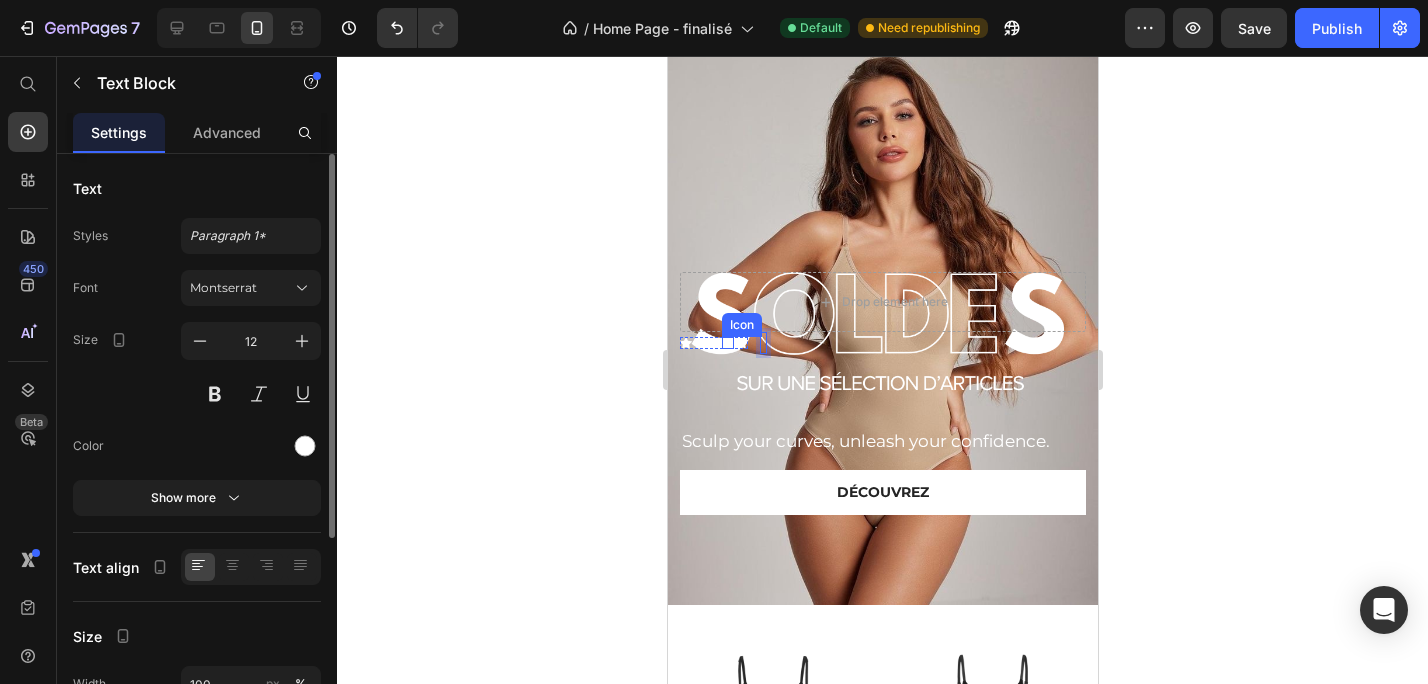 click 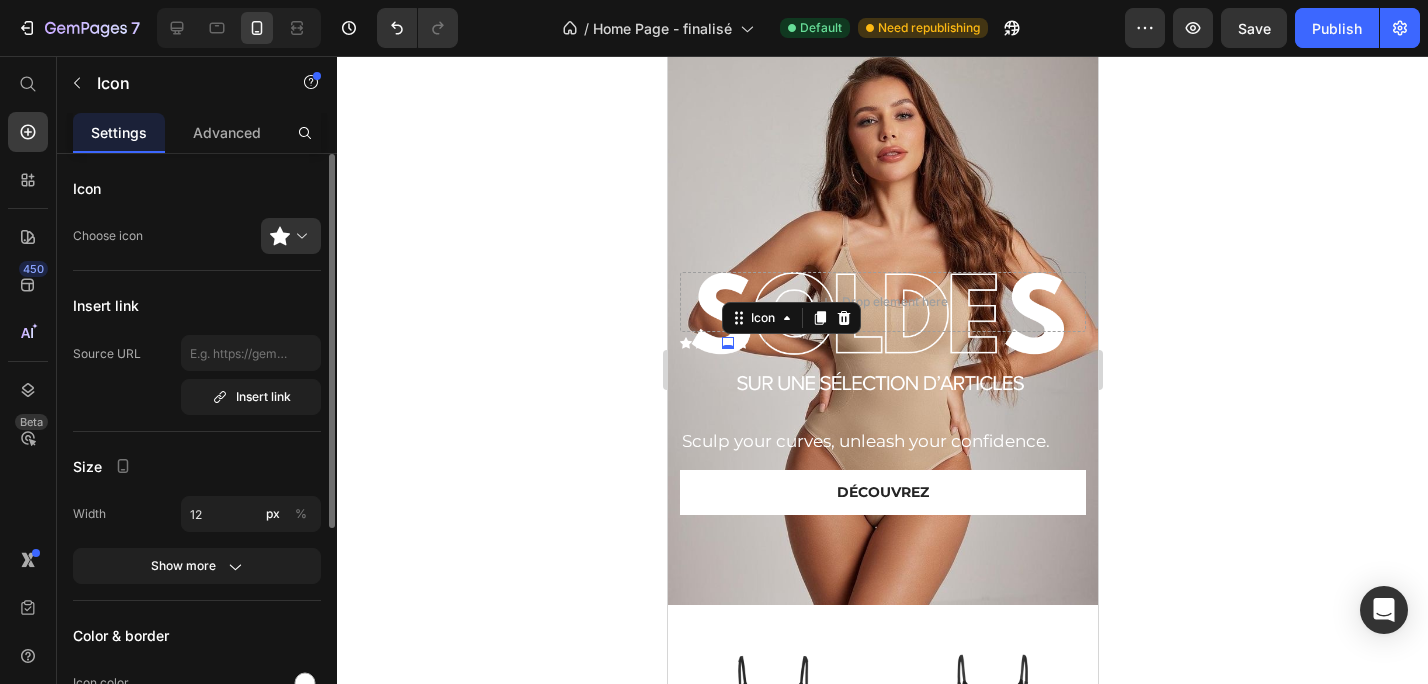 click 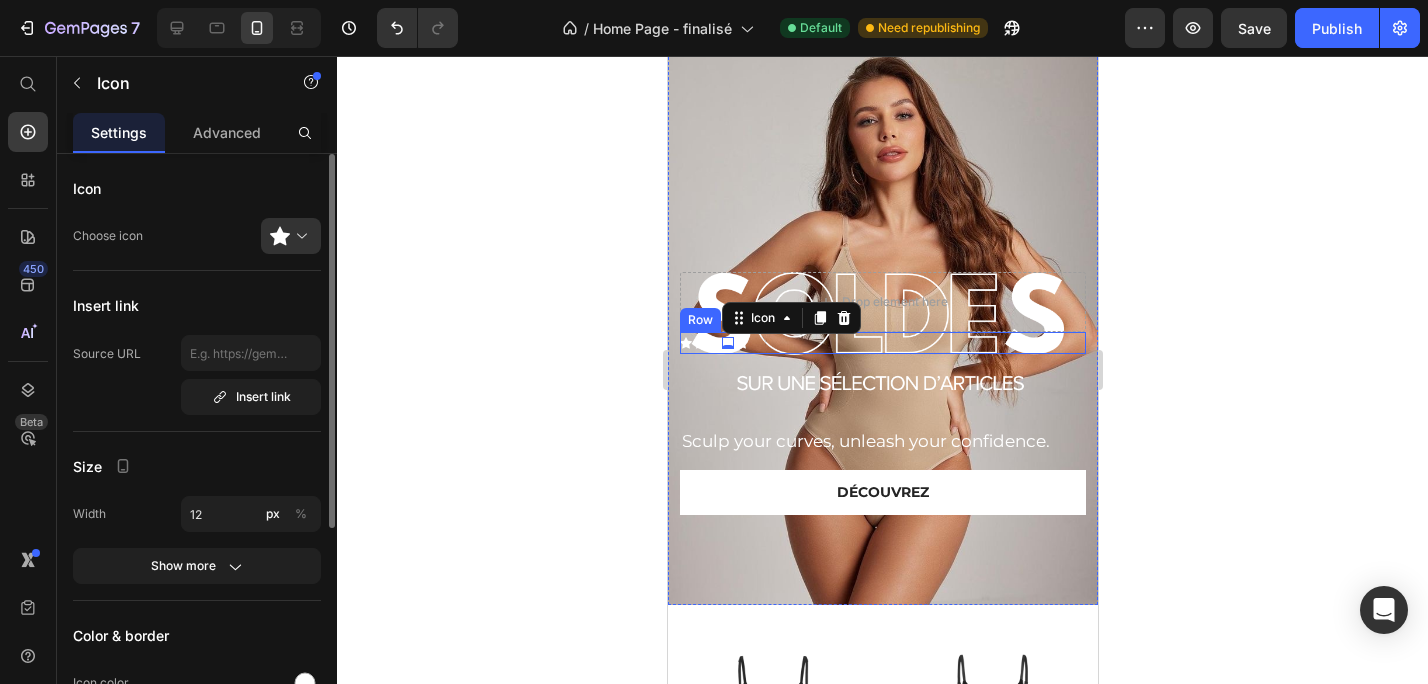 click on "Icon Icon Icon Icon   0 Icon Icon List   Text Block Row" at bounding box center (882, 343) 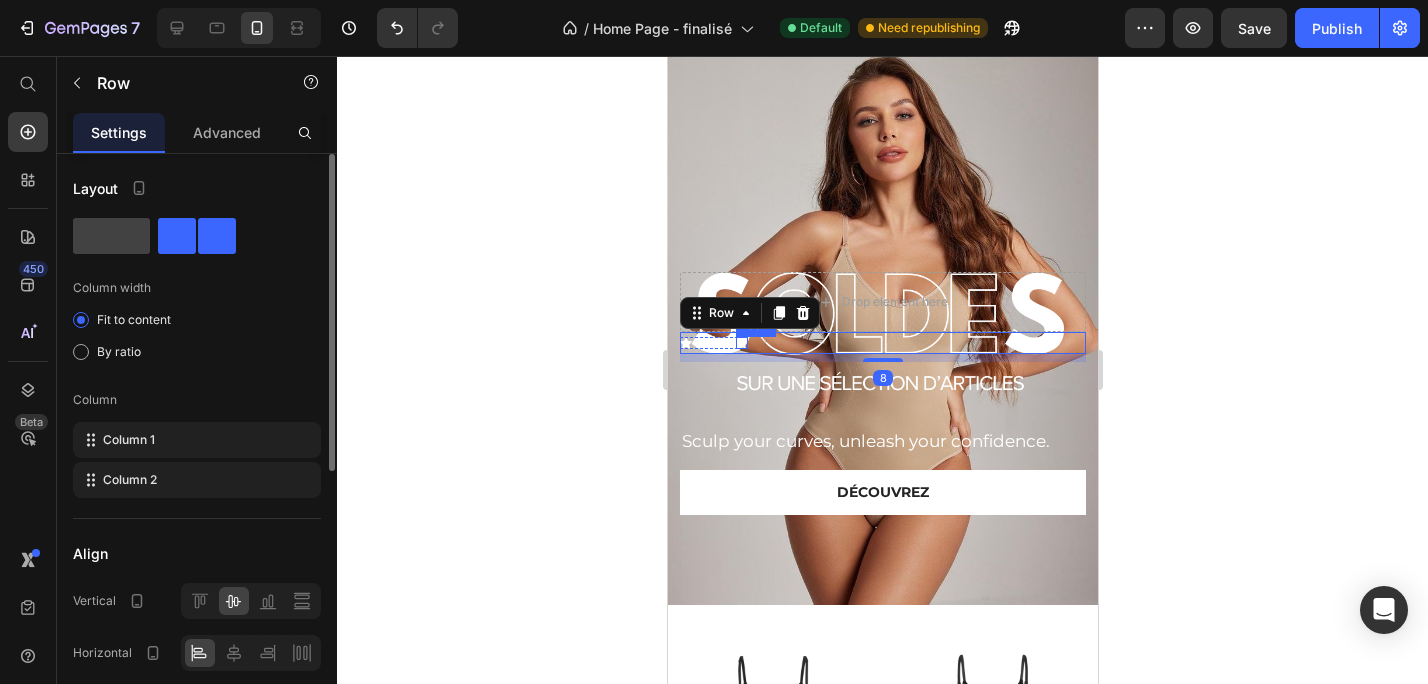 click 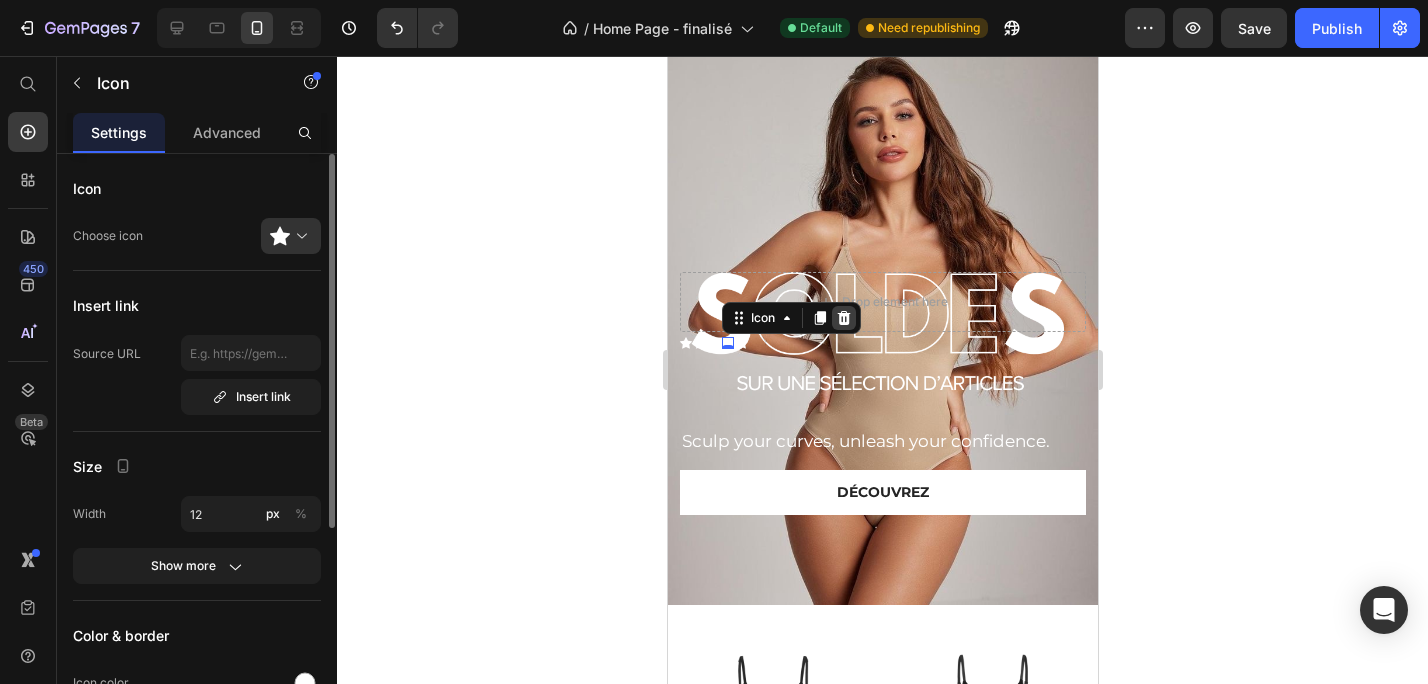click 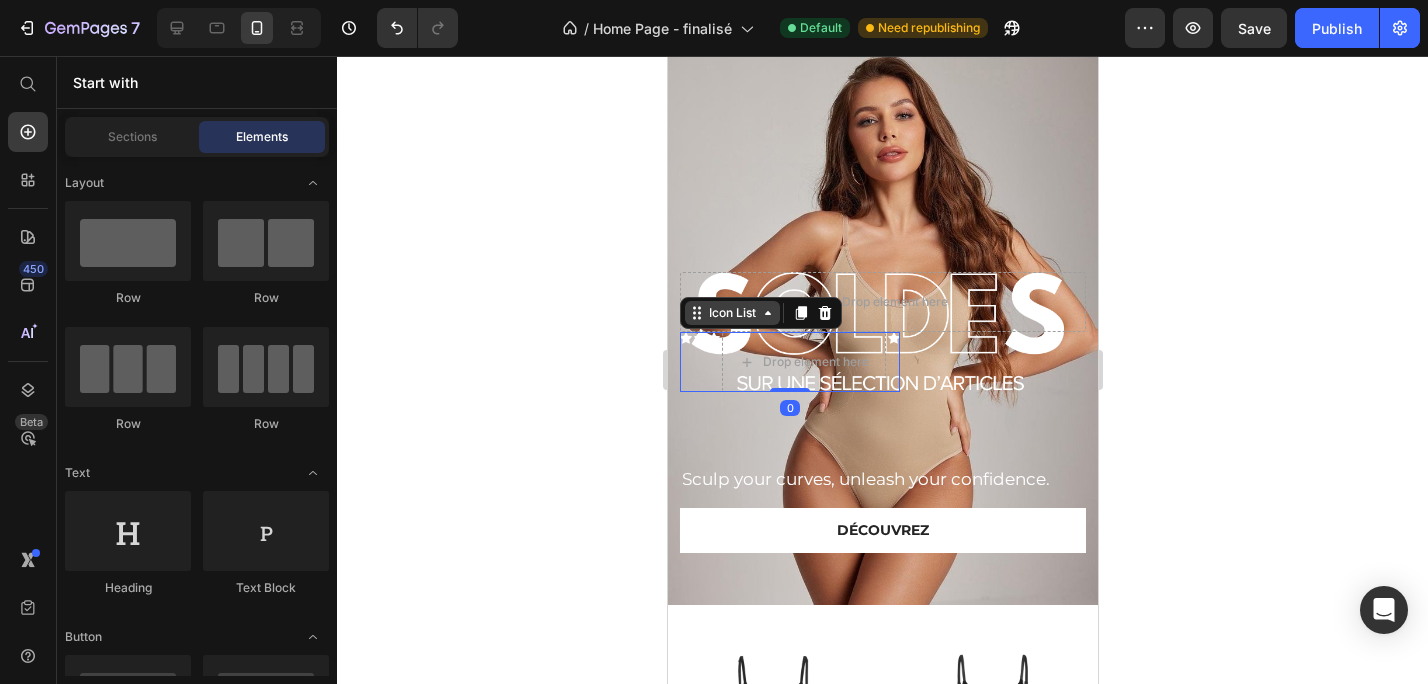 click on "Icon List" at bounding box center [731, 313] 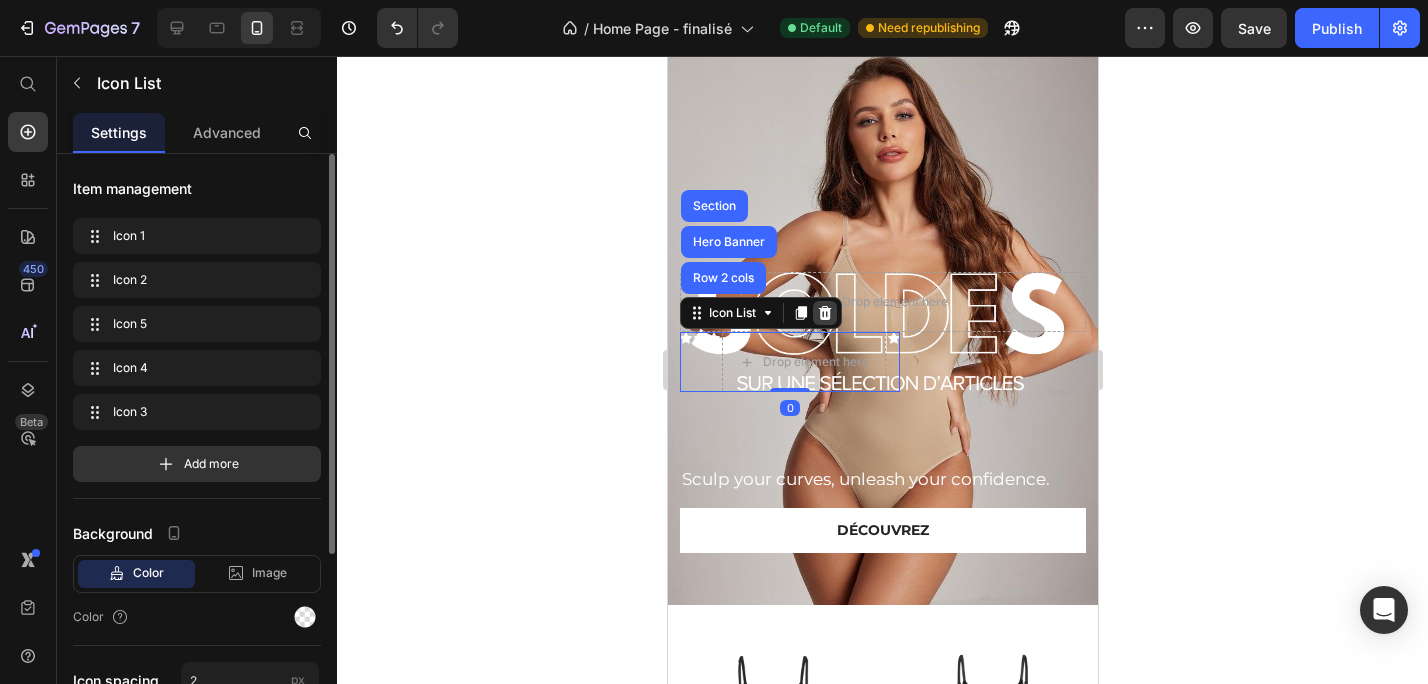 click 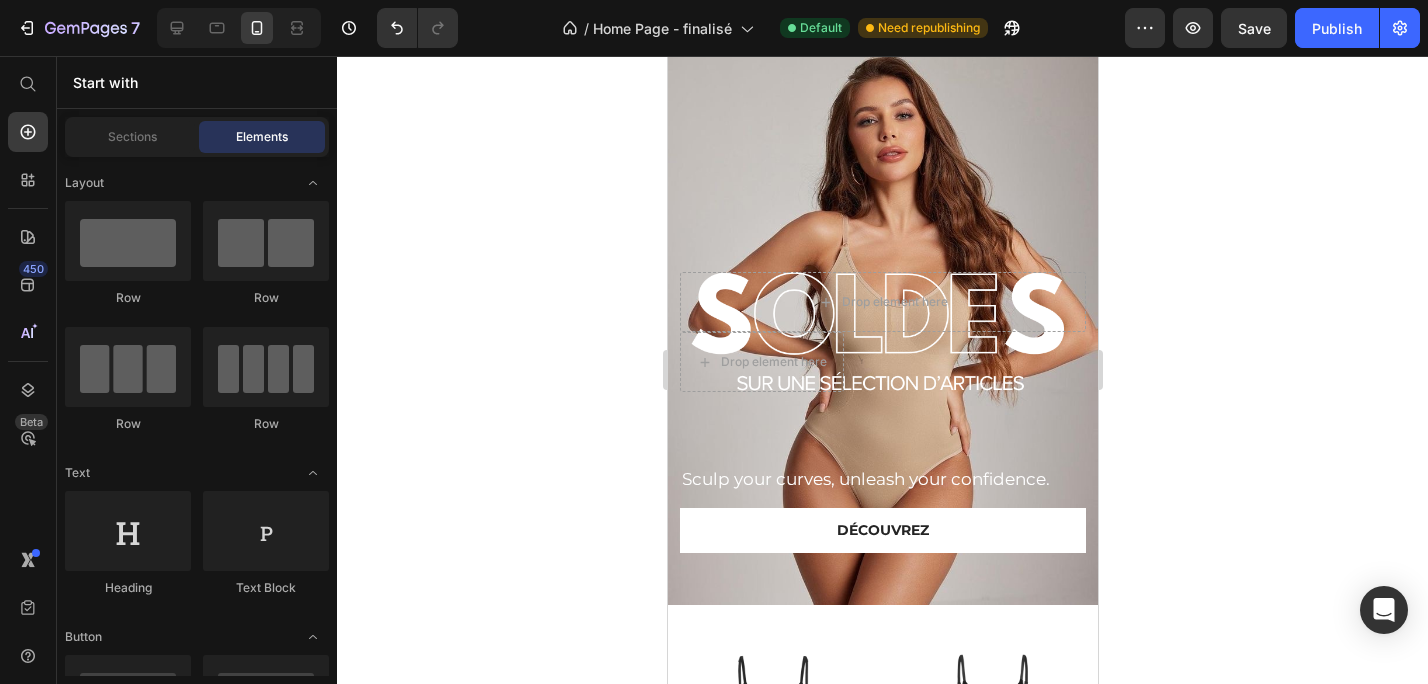 click 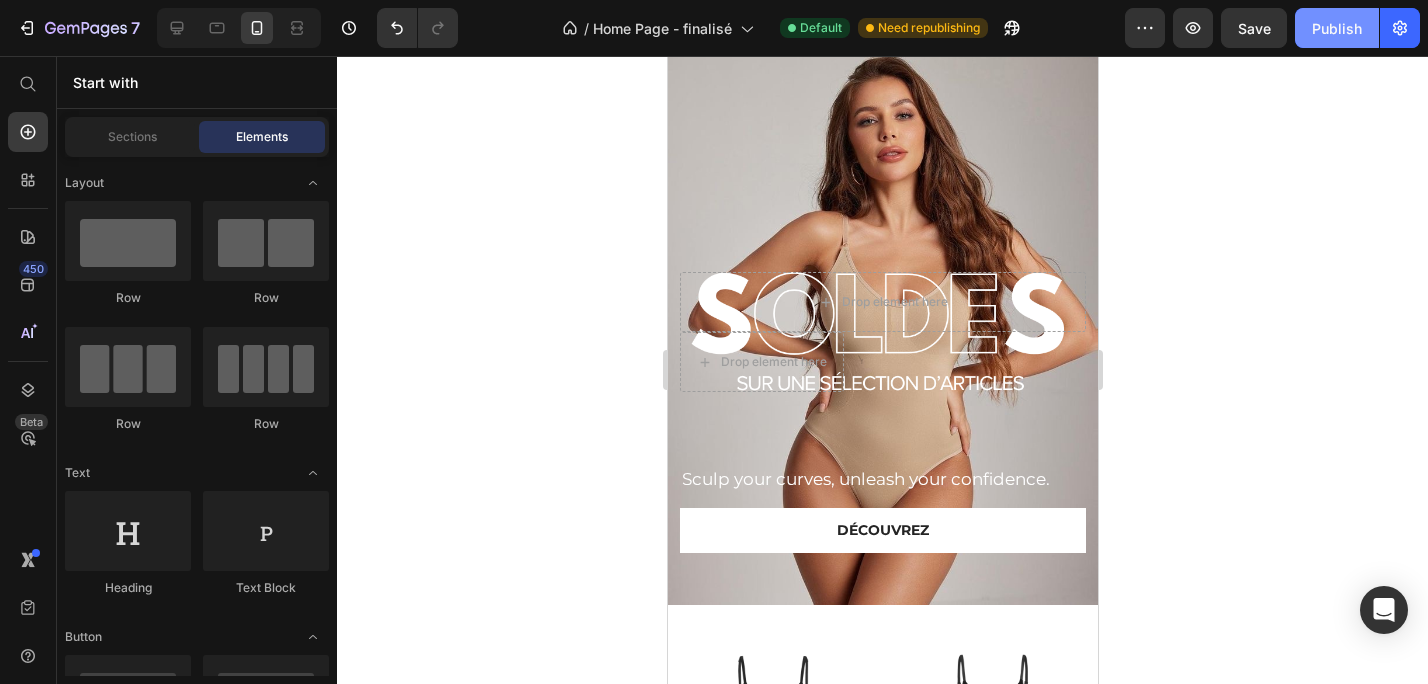 click on "Publish" at bounding box center [1337, 28] 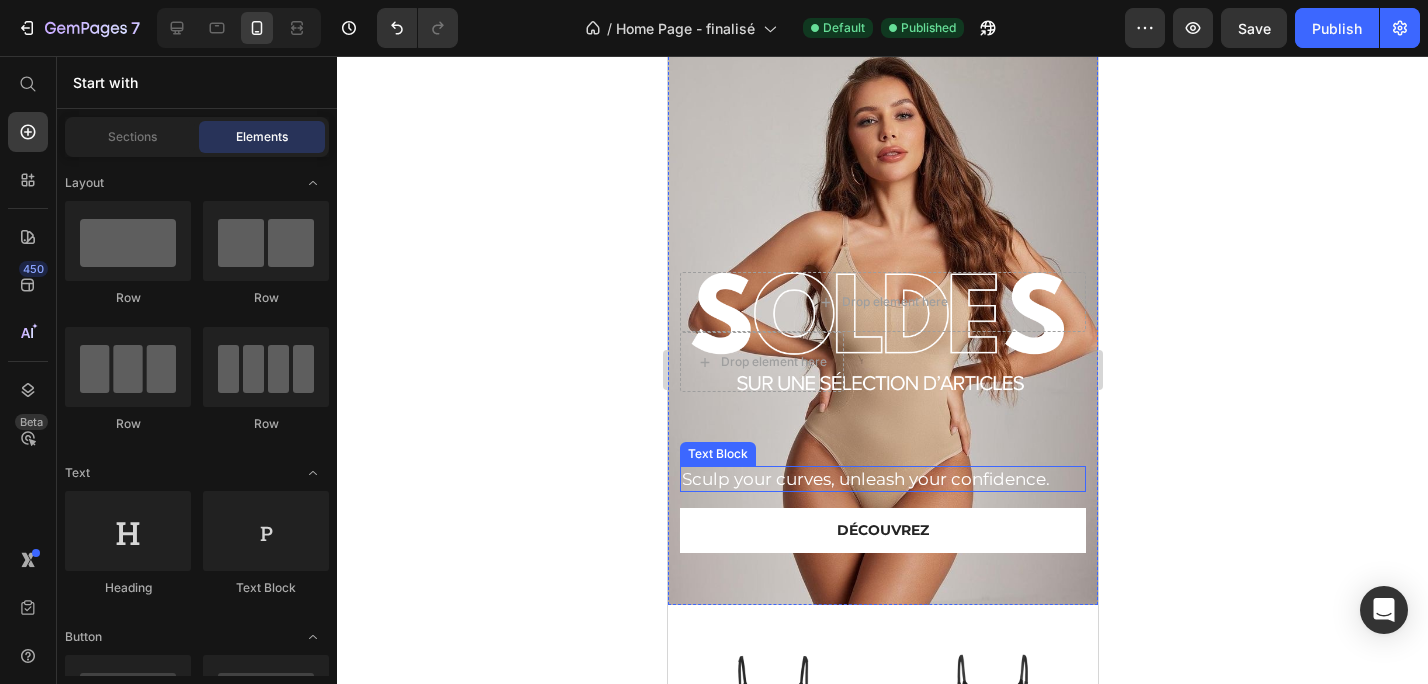 click on "Sculp your curves, unleash your confidence." at bounding box center (882, 479) 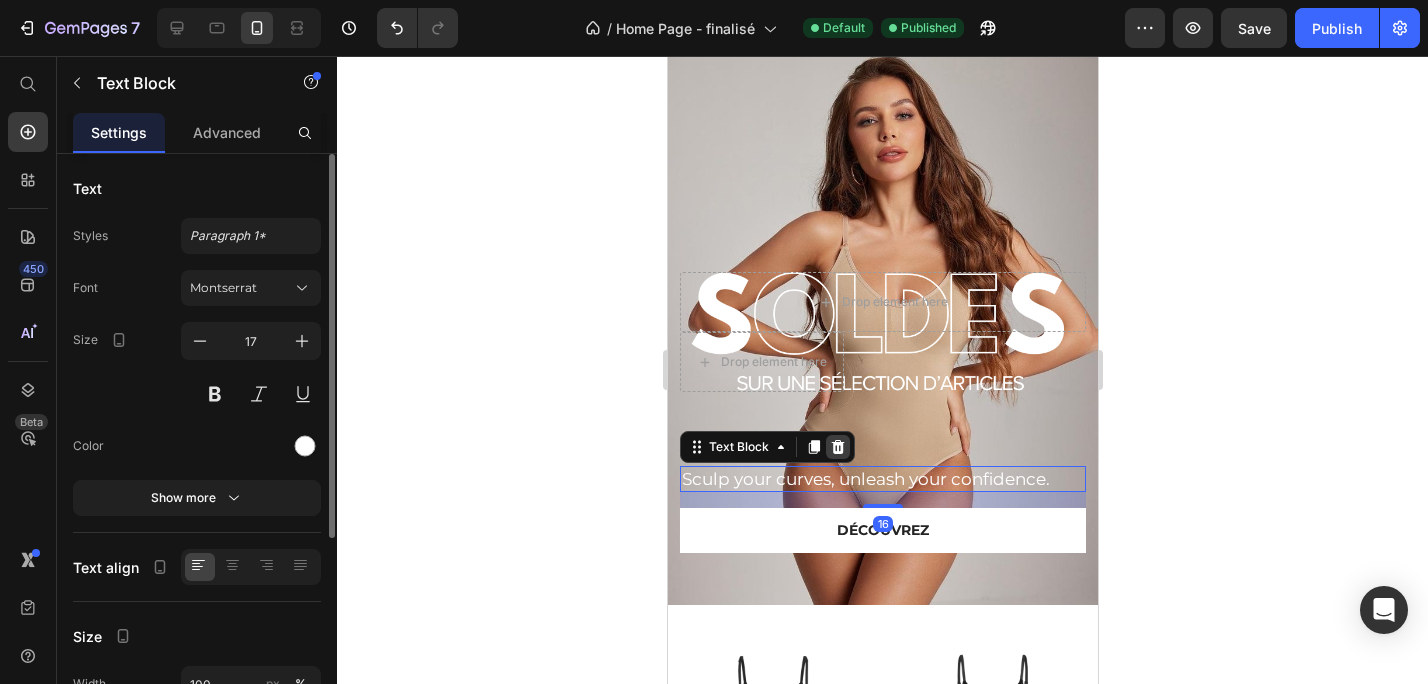 click 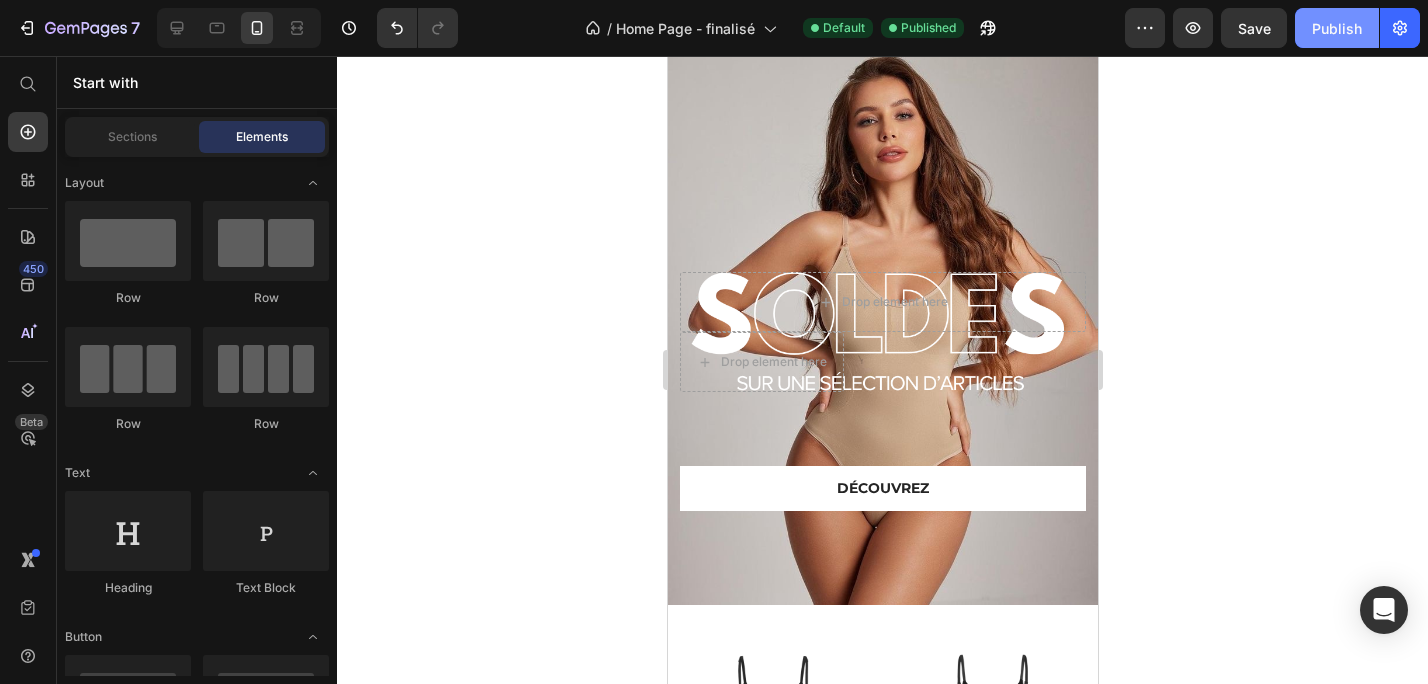 click on "Publish" at bounding box center (1337, 28) 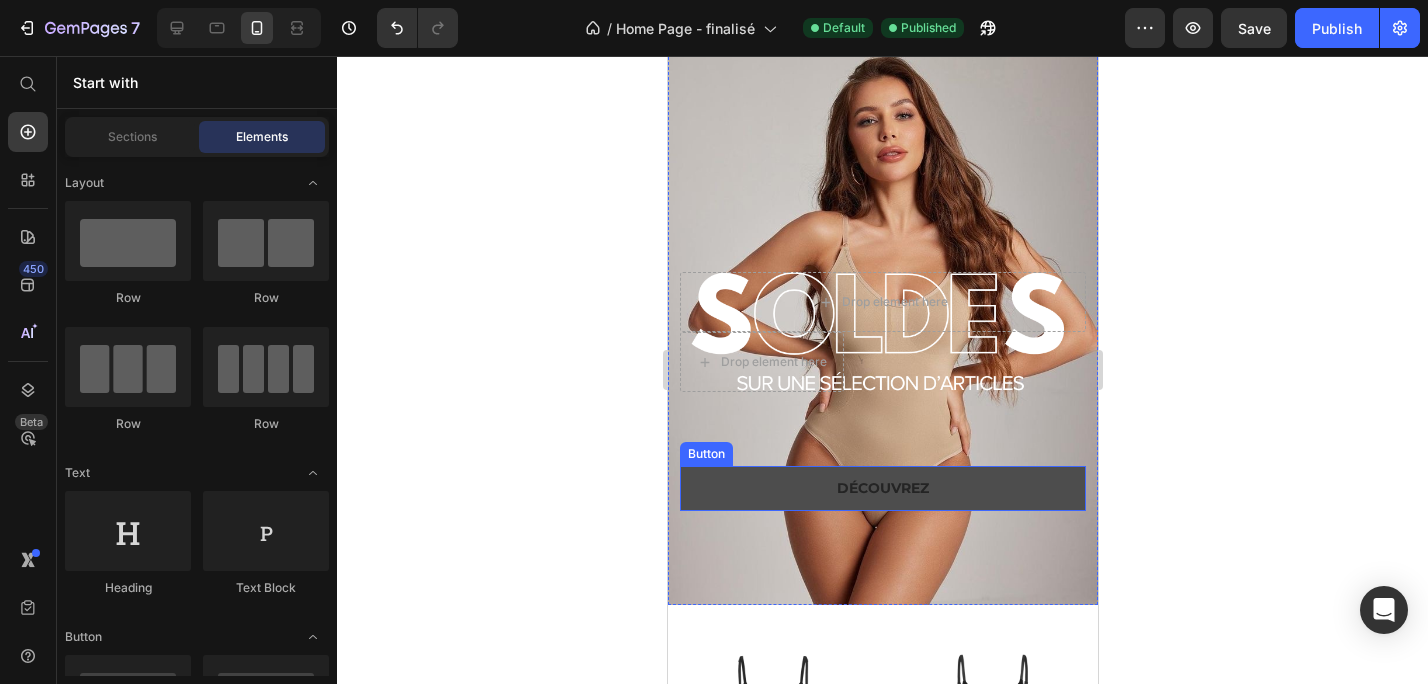click on "Découvrez" at bounding box center (882, 488) 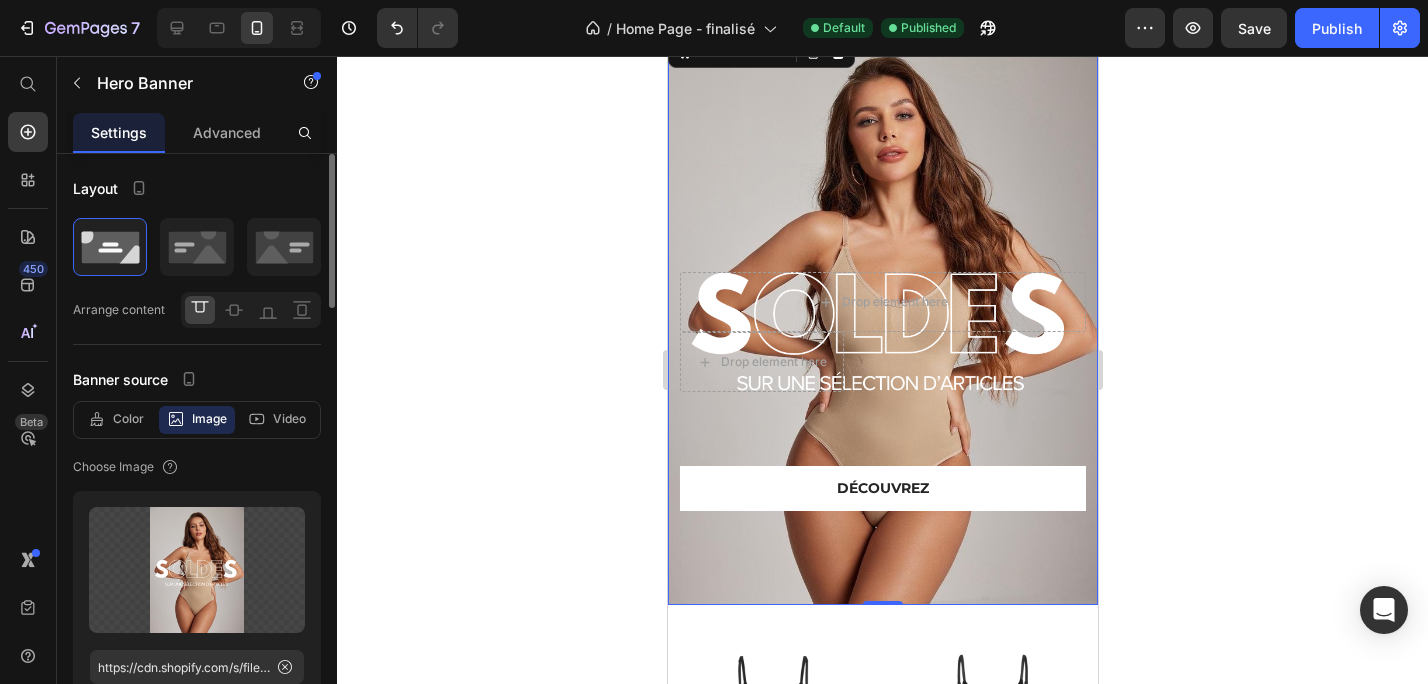 click on "Drop element here   Text Block Row Heading Découvrez Button
Drop element here" at bounding box center [882, 336] 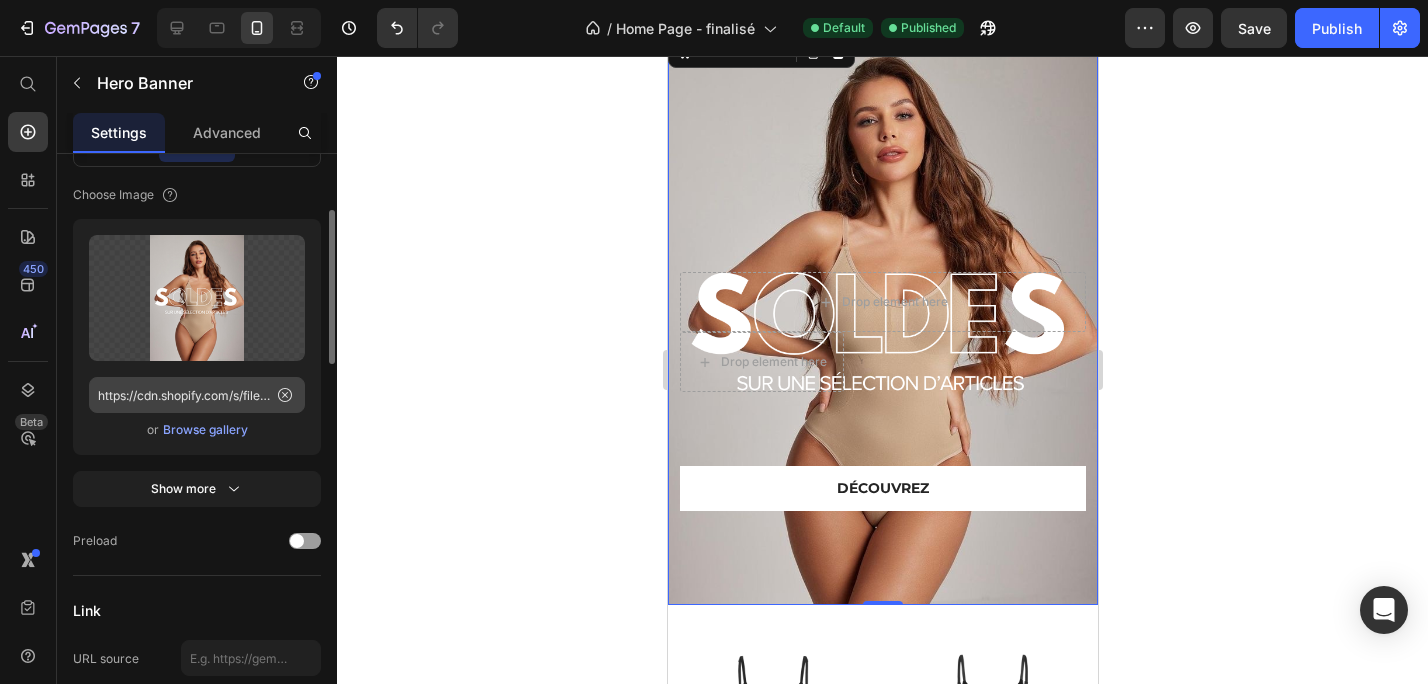 scroll, scrollTop: 260, scrollLeft: 0, axis: vertical 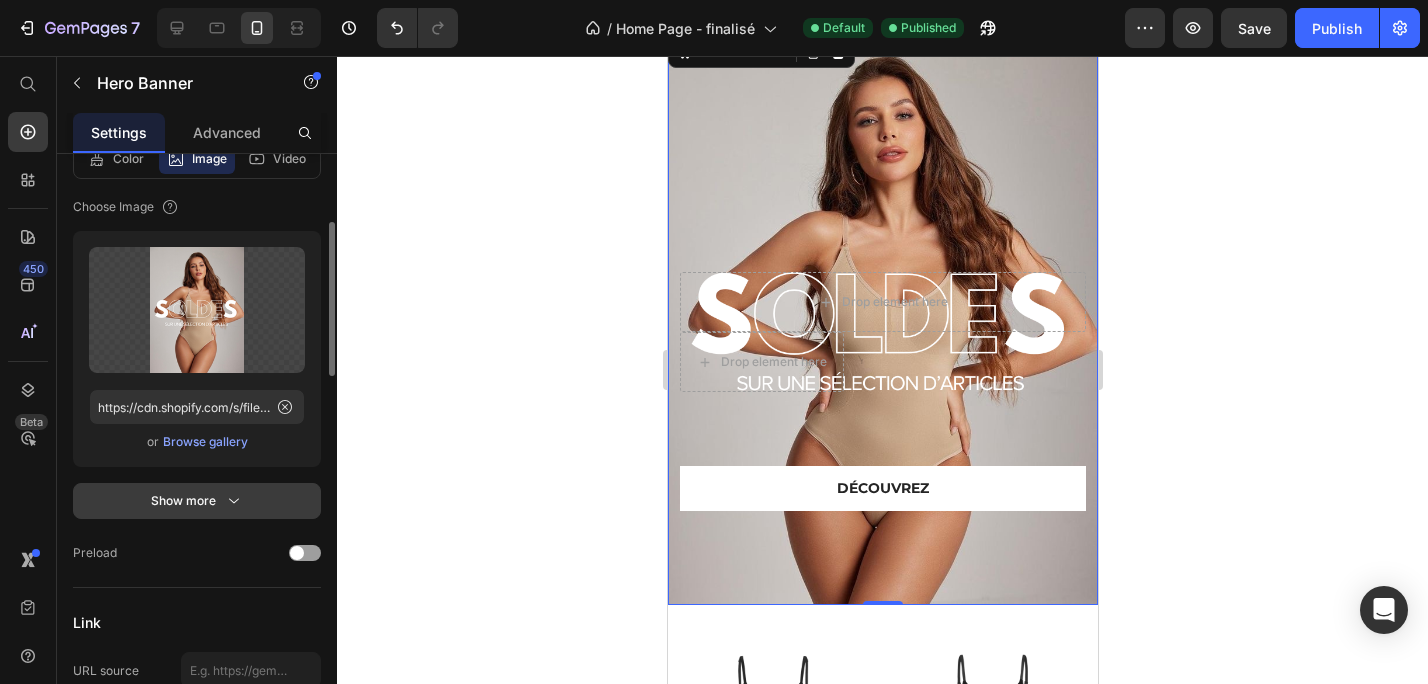 click on "Show more" at bounding box center (197, 501) 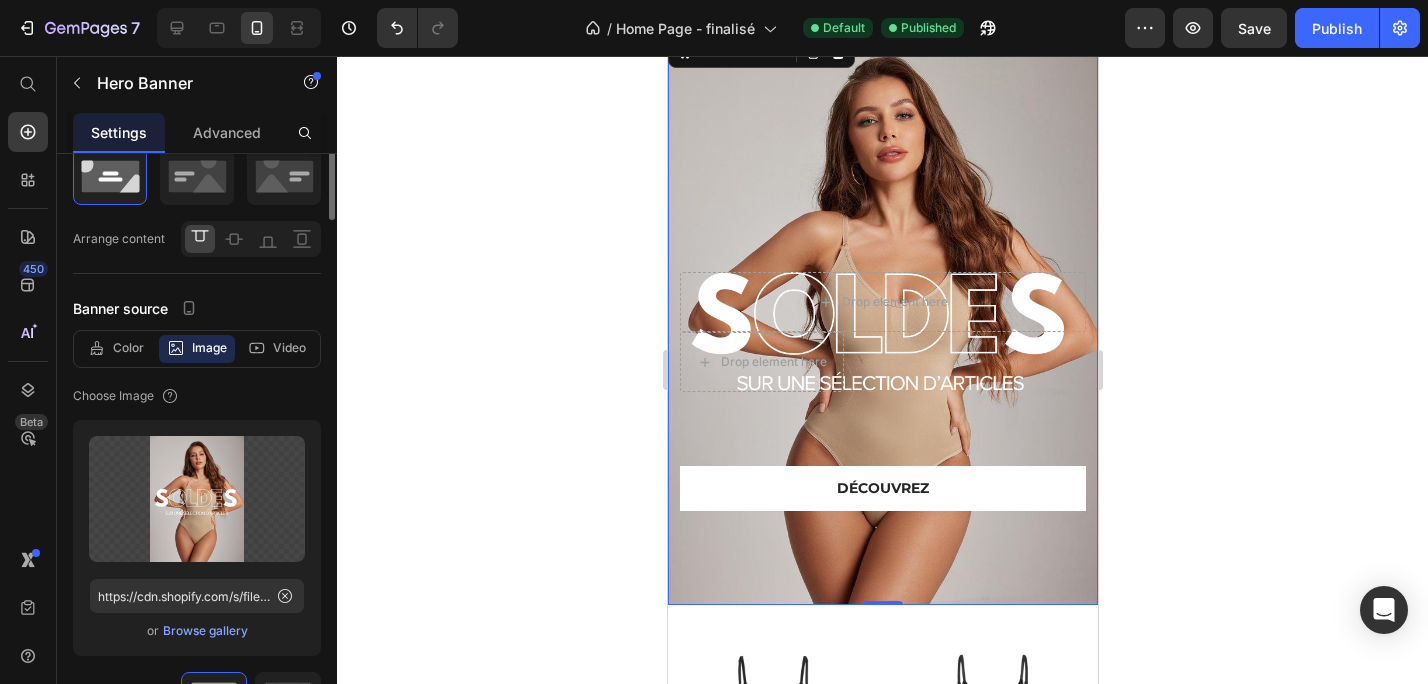 scroll, scrollTop: 0, scrollLeft: 0, axis: both 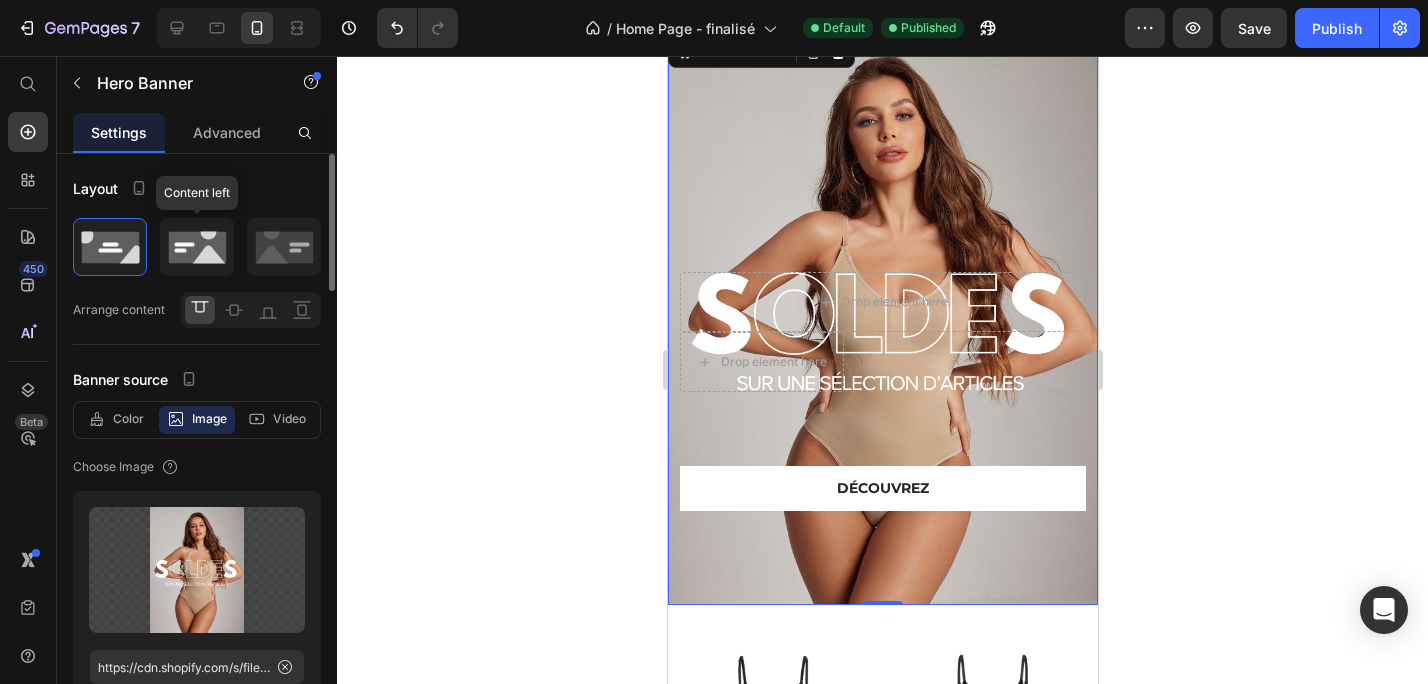 click 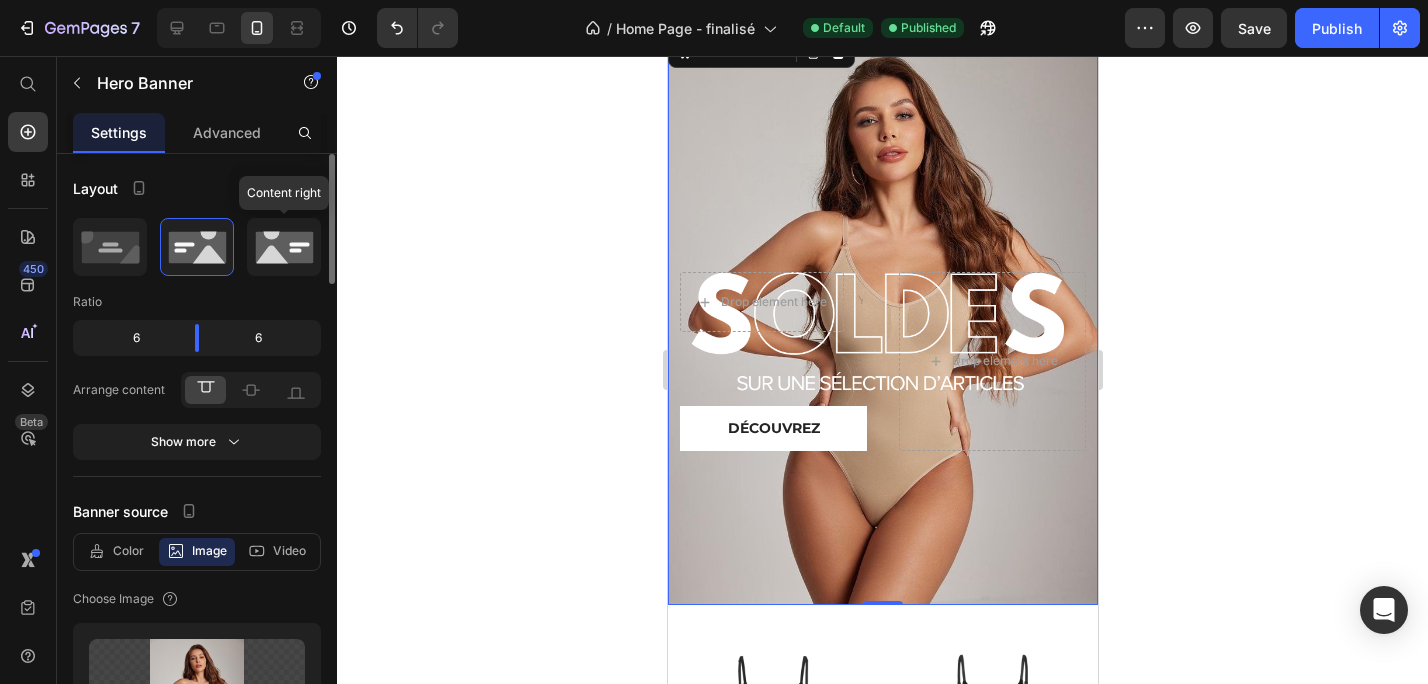 click 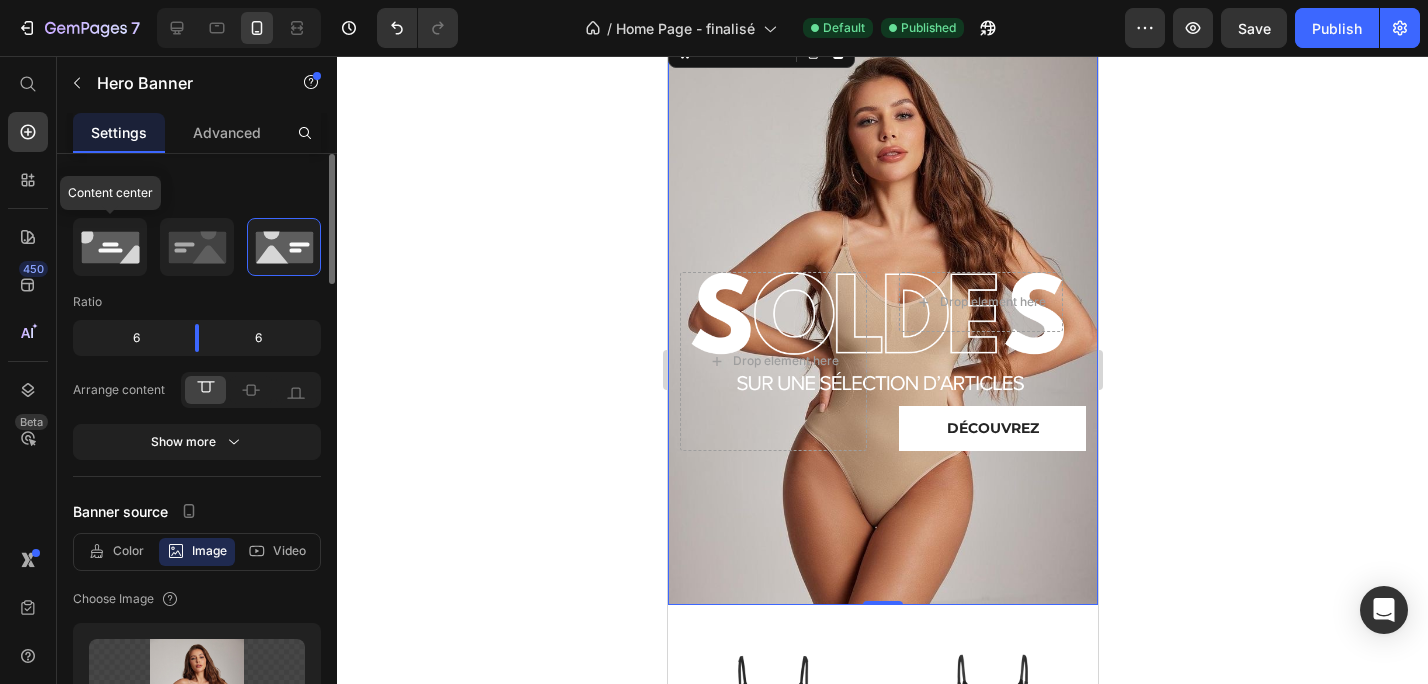 click 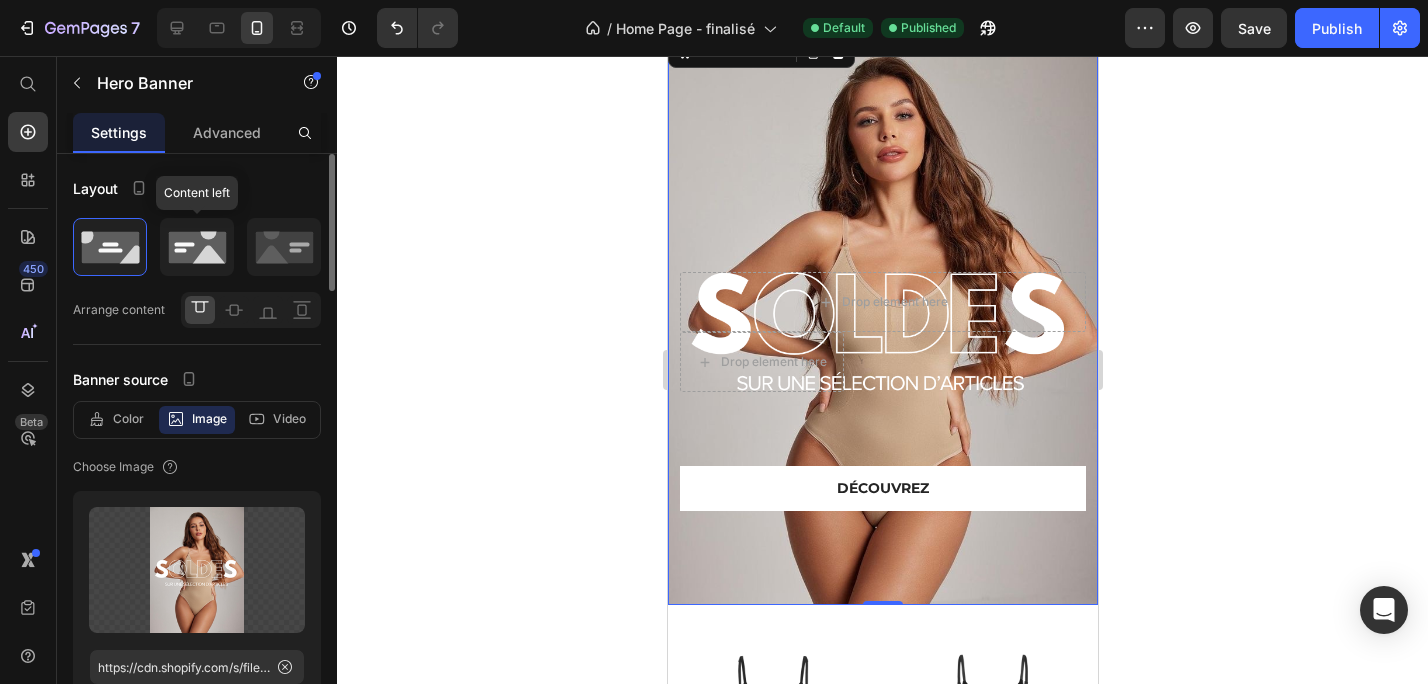 click 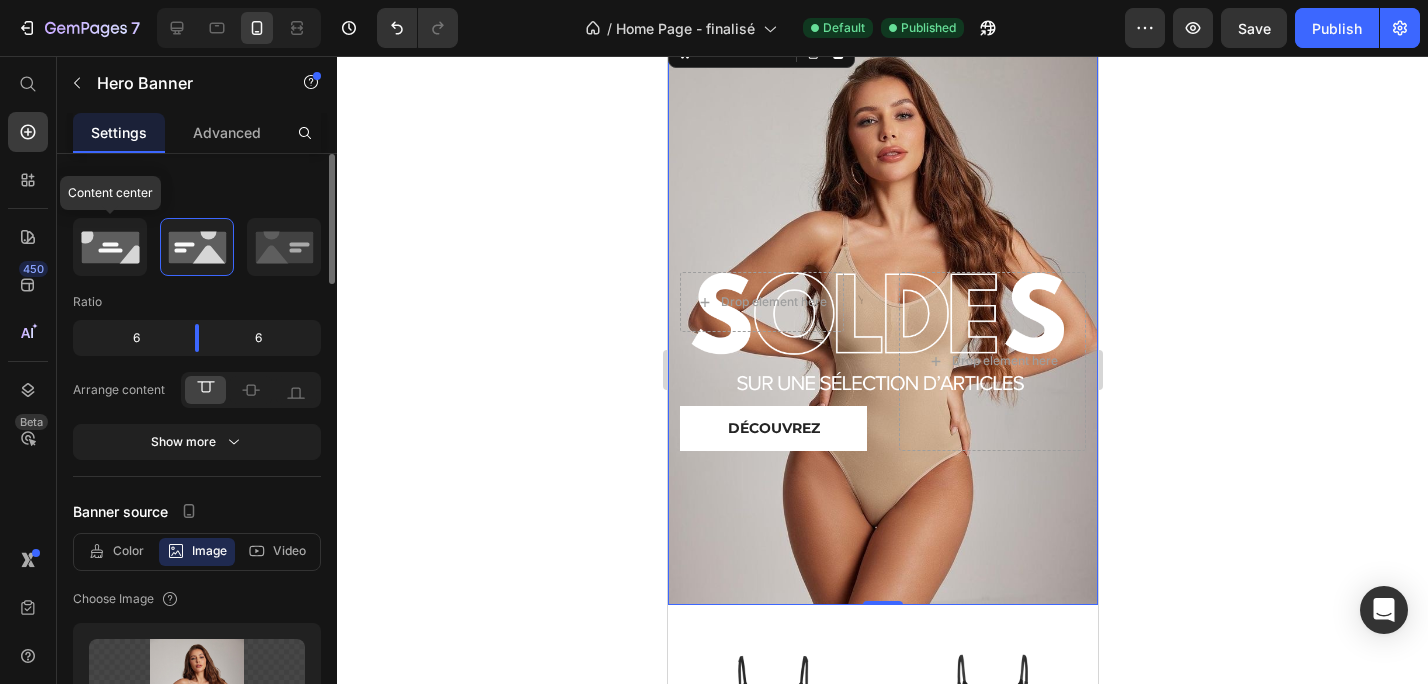 click 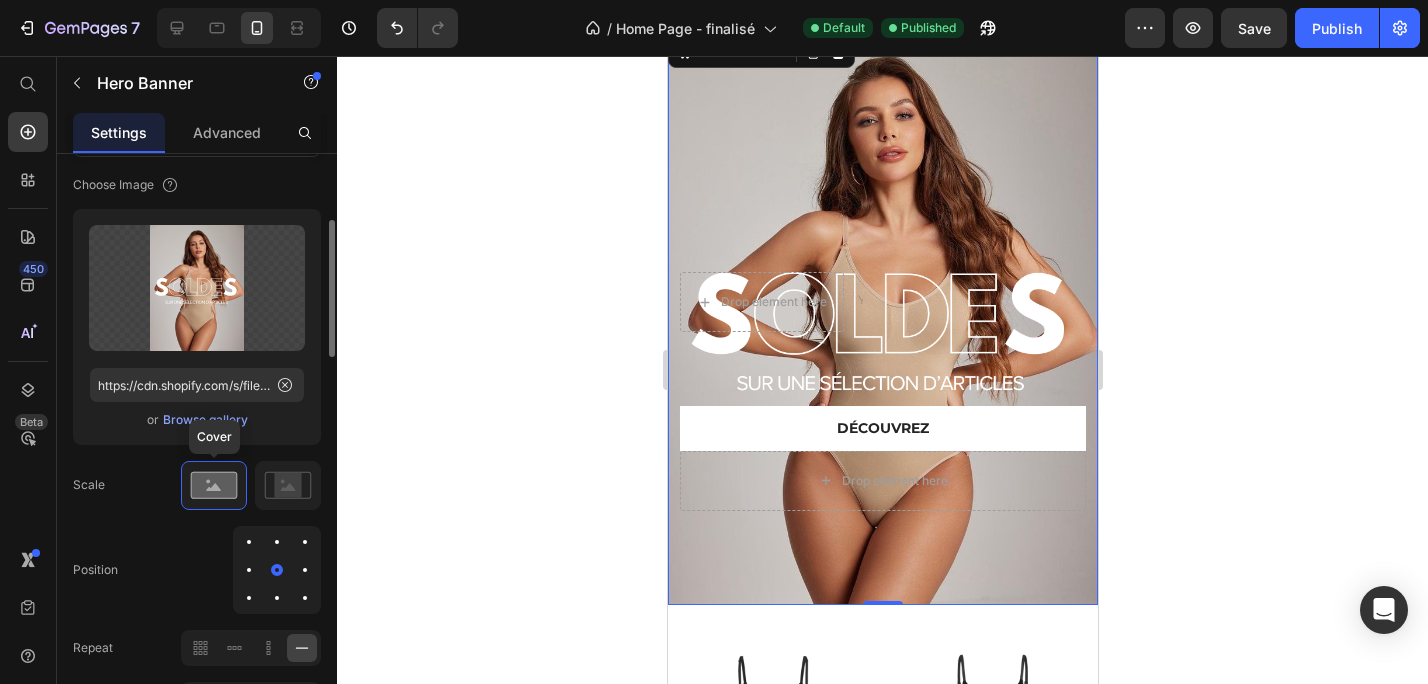 scroll, scrollTop: 355, scrollLeft: 0, axis: vertical 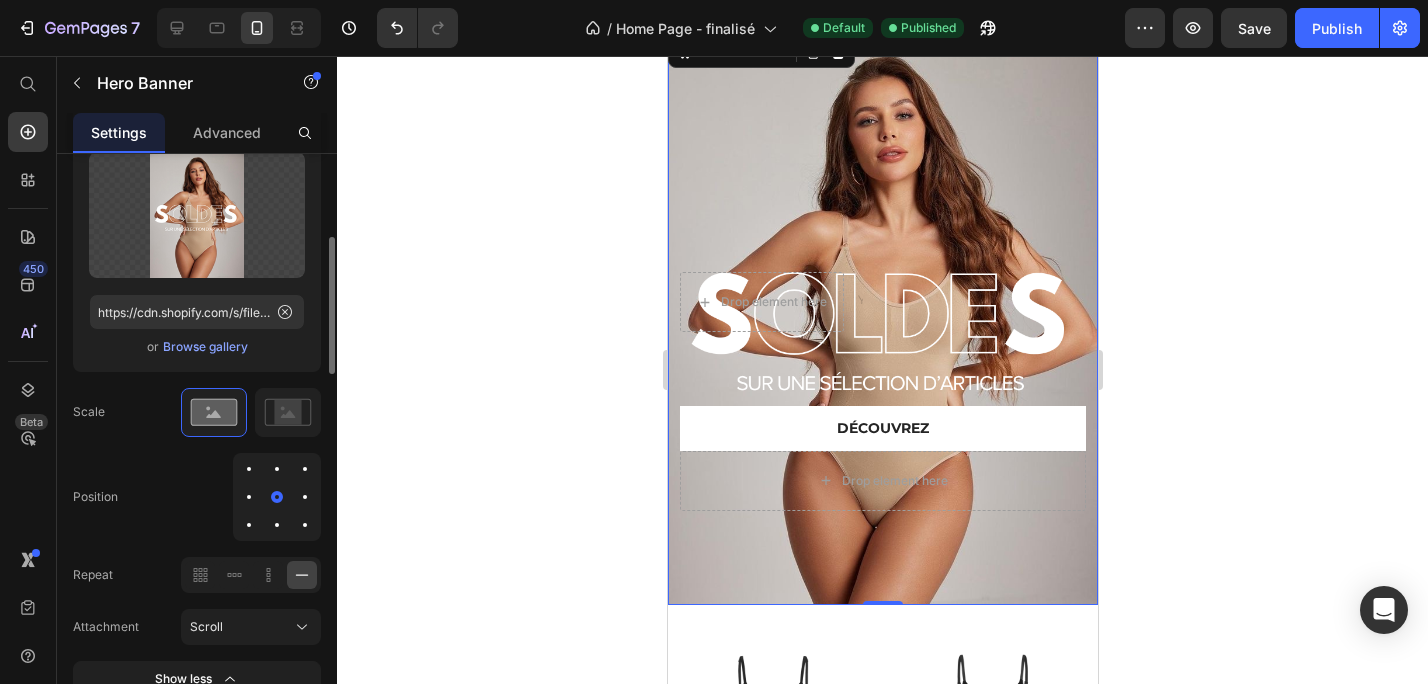 click at bounding box center (277, 525) 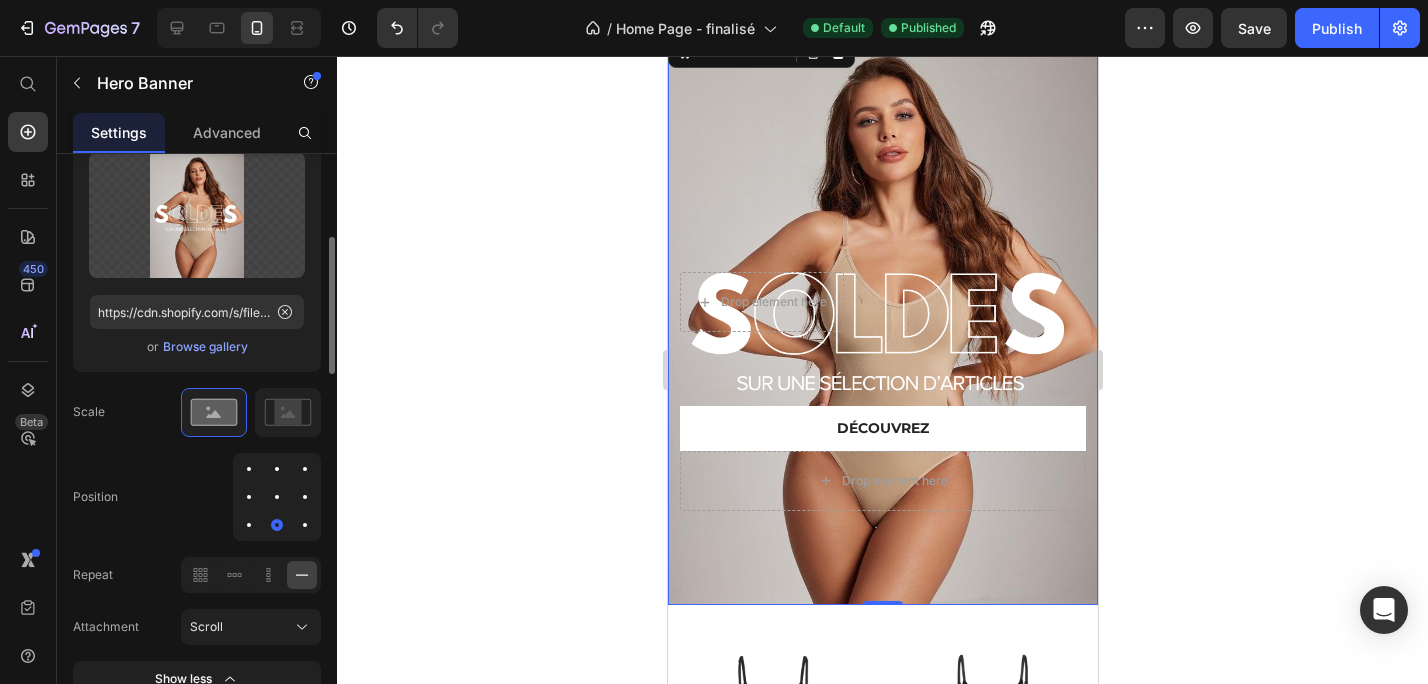 click at bounding box center [277, 497] 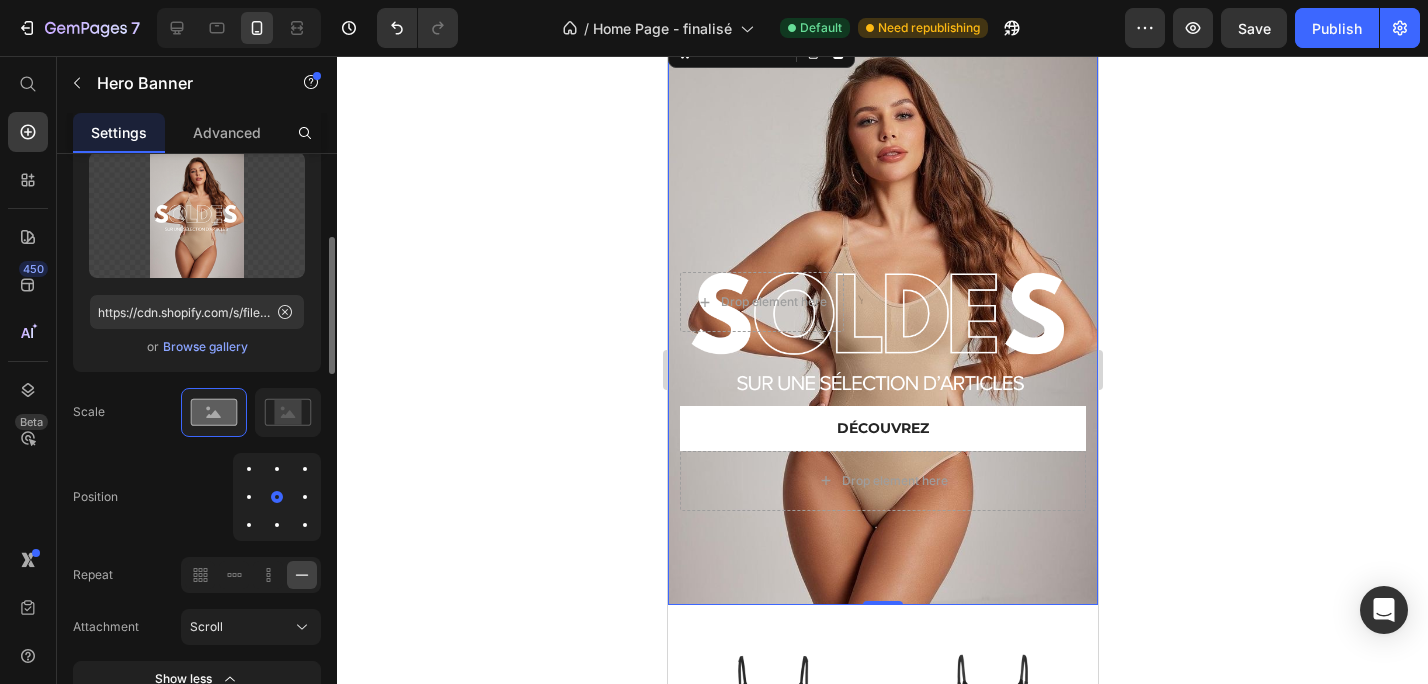 click at bounding box center [277, 525] 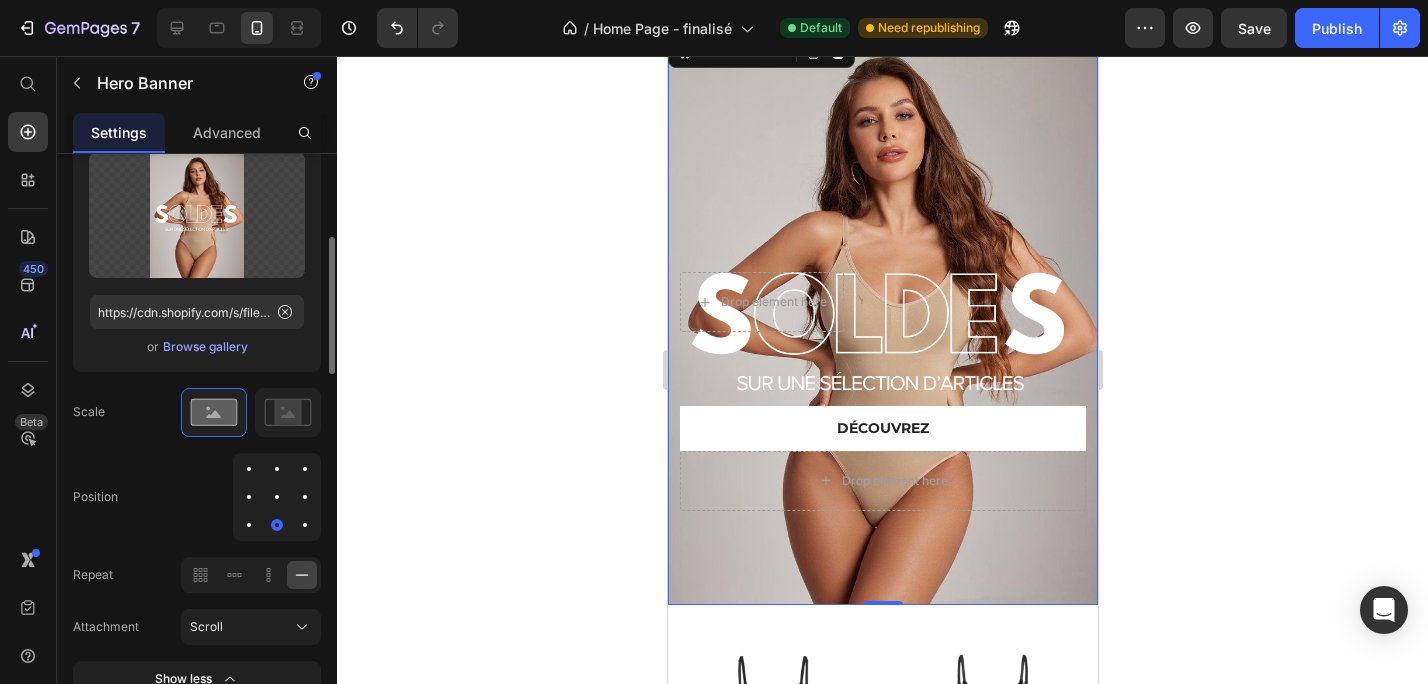 click at bounding box center [277, 525] 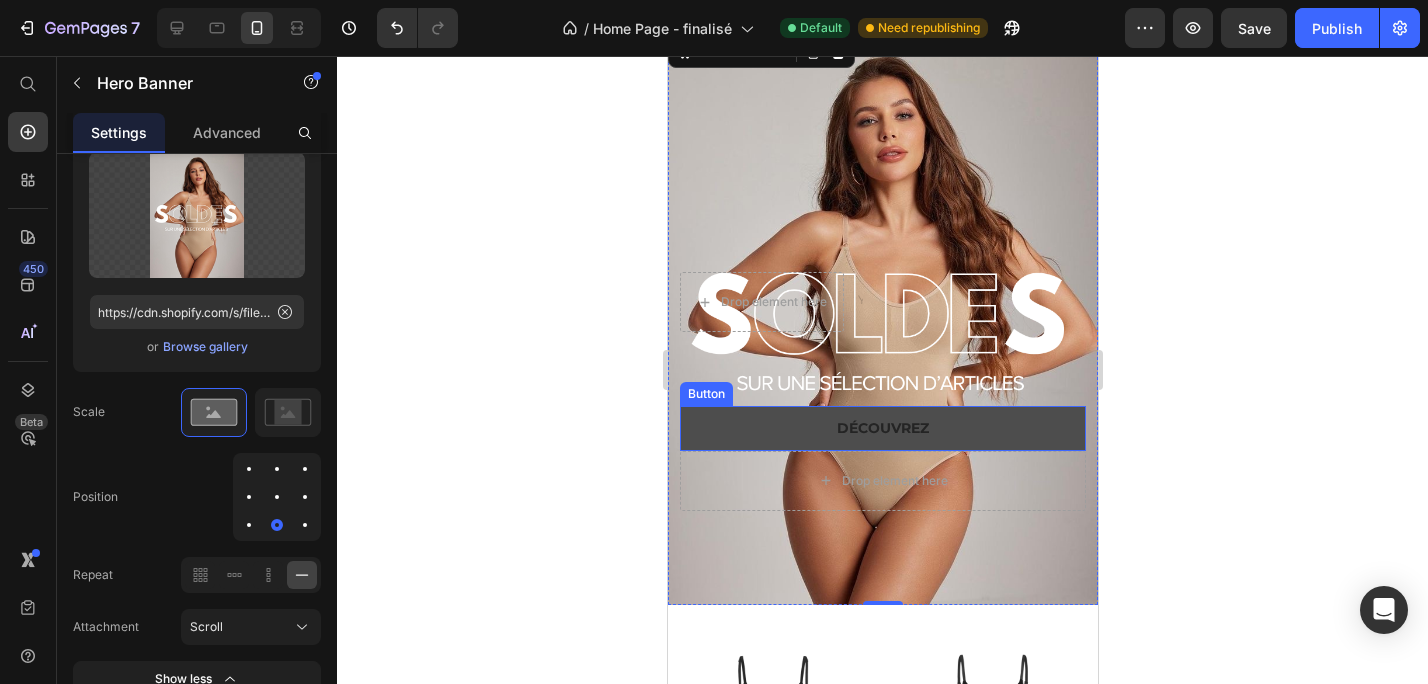 click on "Découvrez" at bounding box center [882, 428] 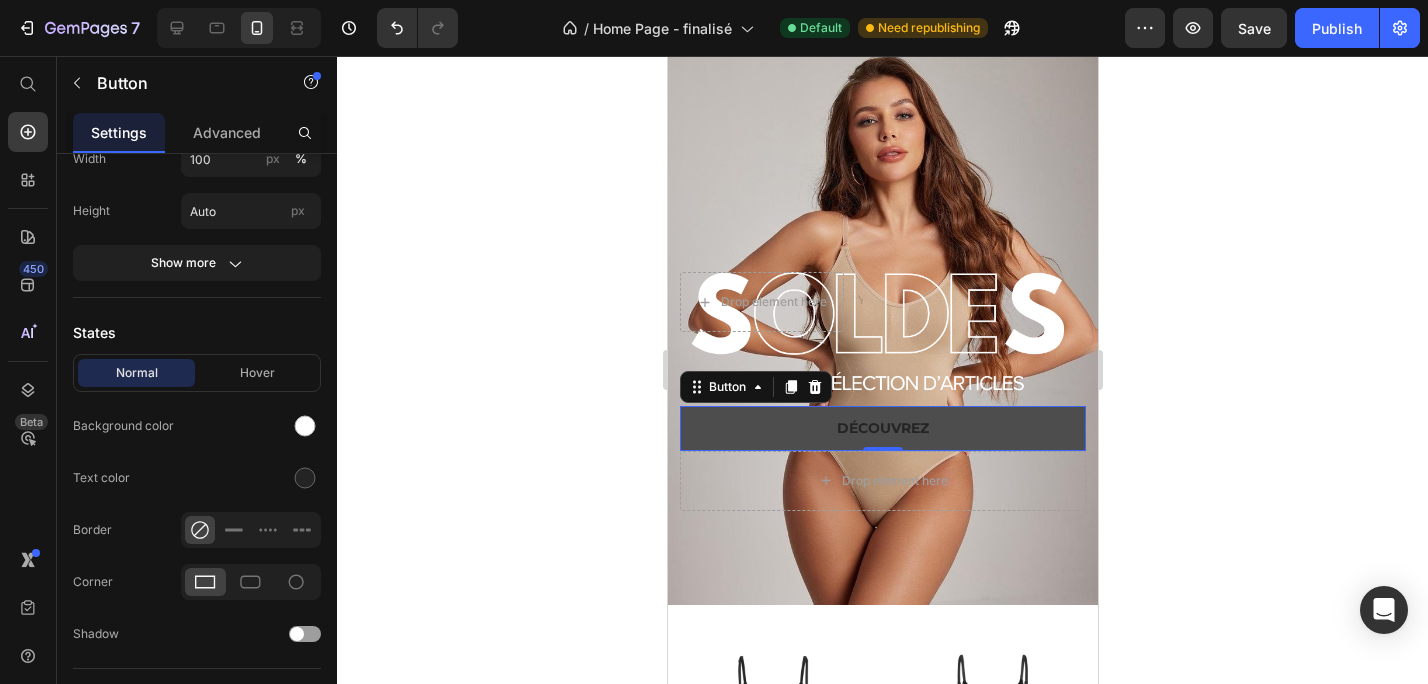 scroll, scrollTop: 0, scrollLeft: 0, axis: both 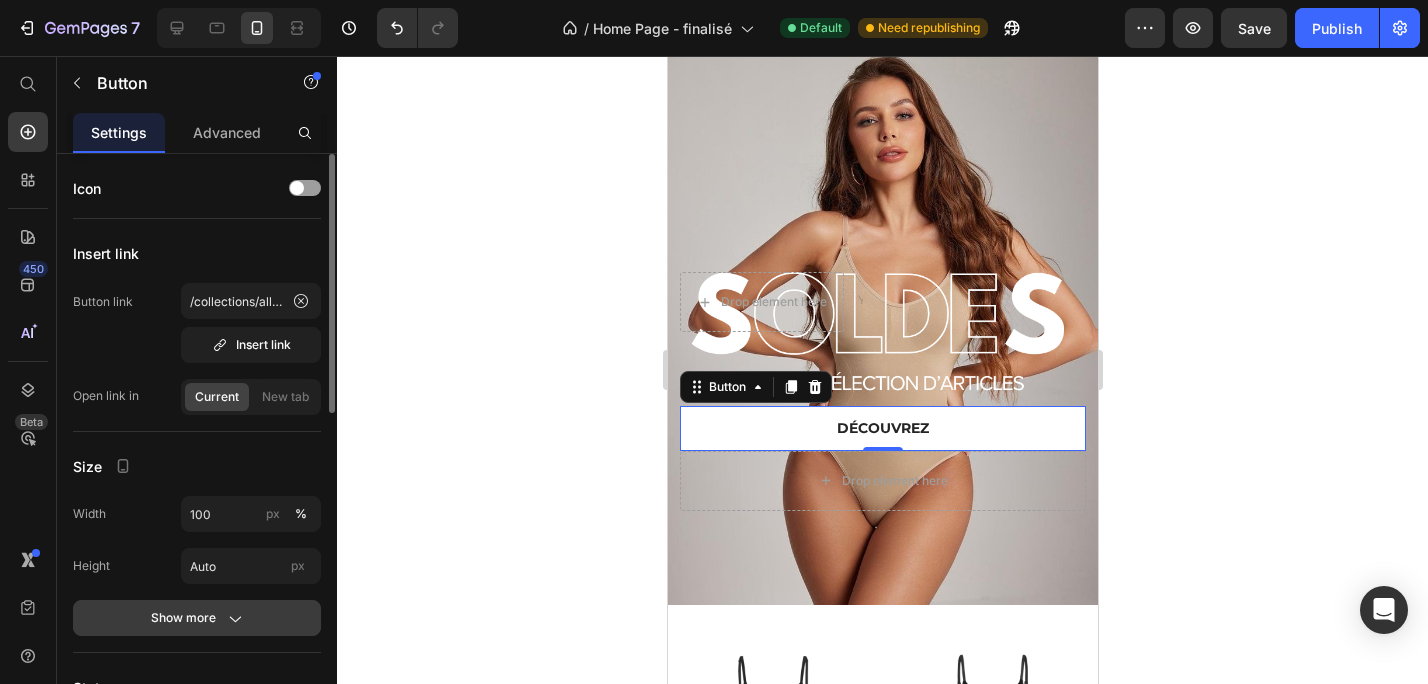 click on "Show more" at bounding box center (197, 618) 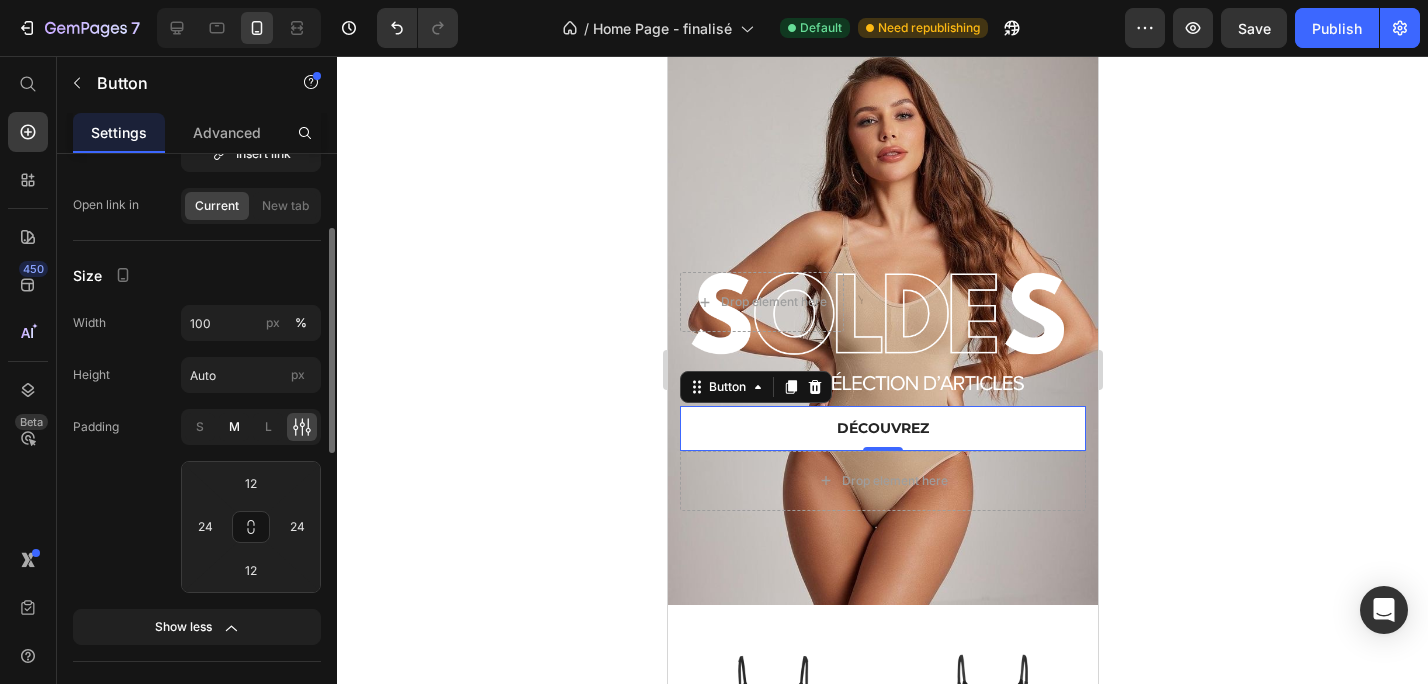 scroll, scrollTop: 192, scrollLeft: 0, axis: vertical 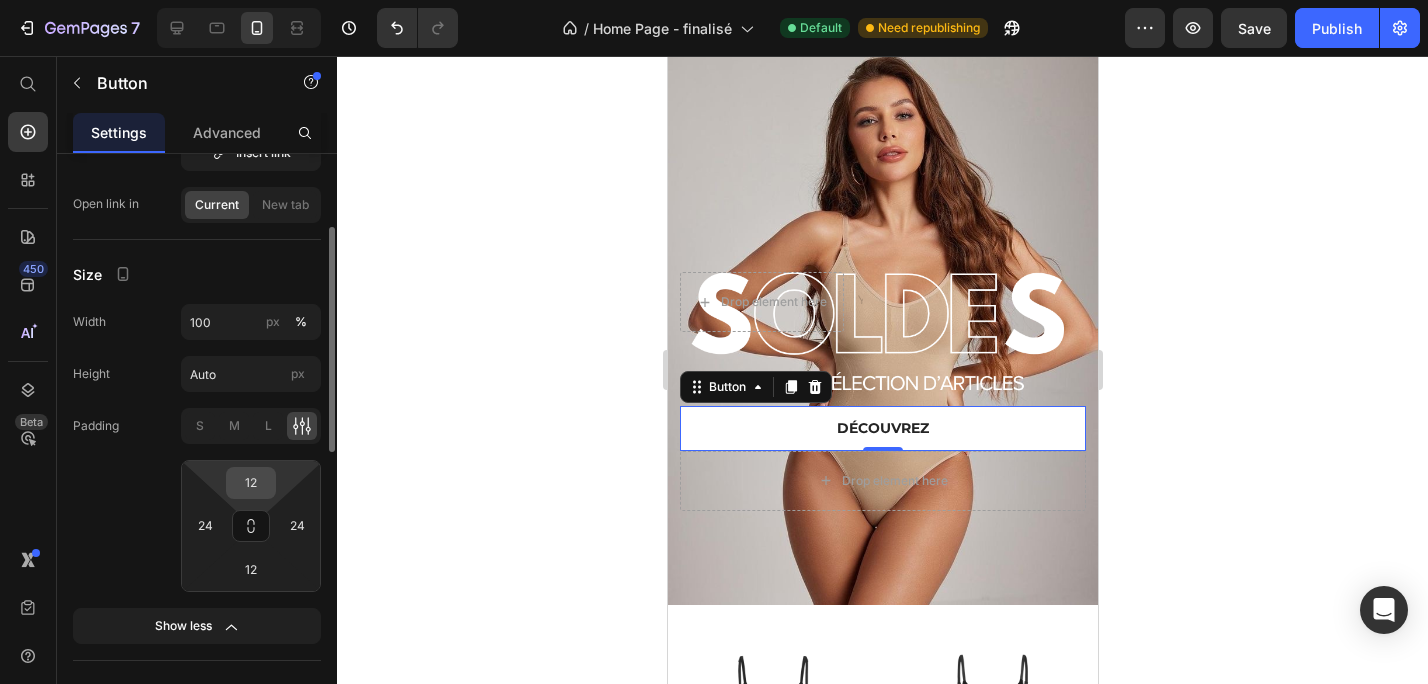 click on "12" at bounding box center (251, 483) 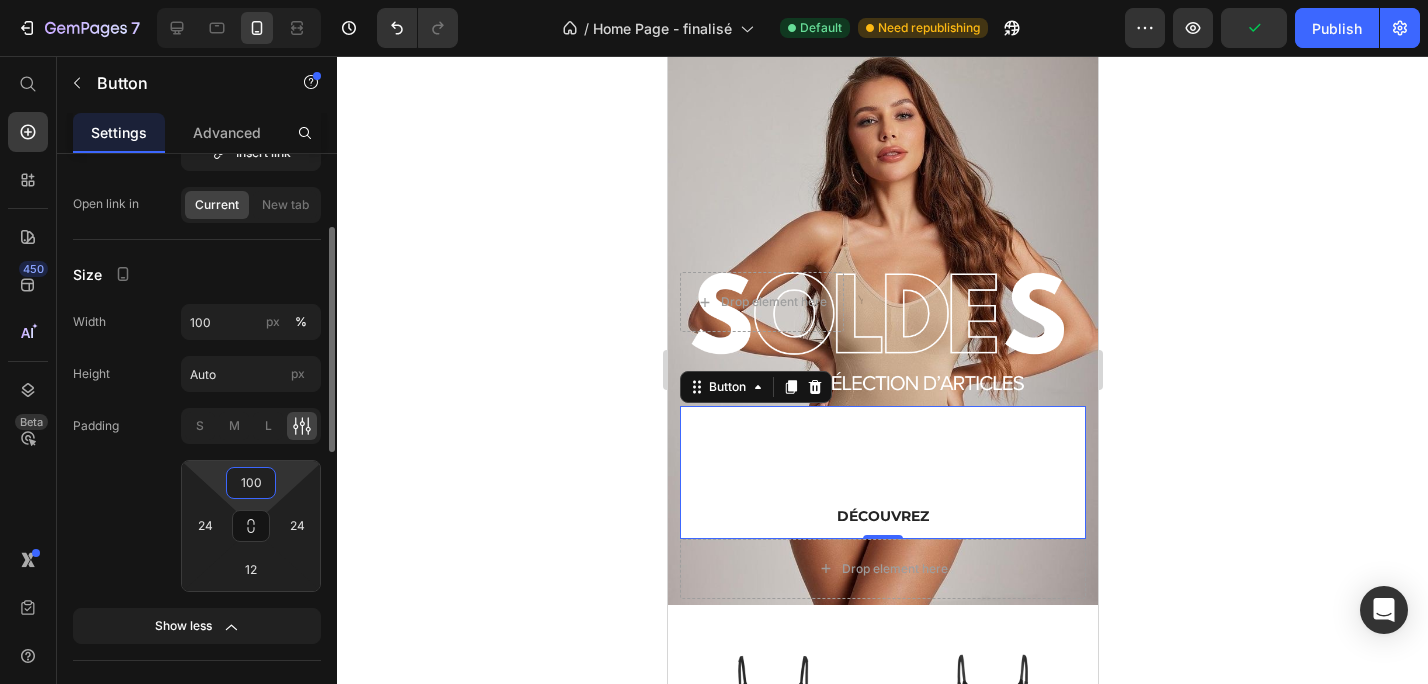 type on "12" 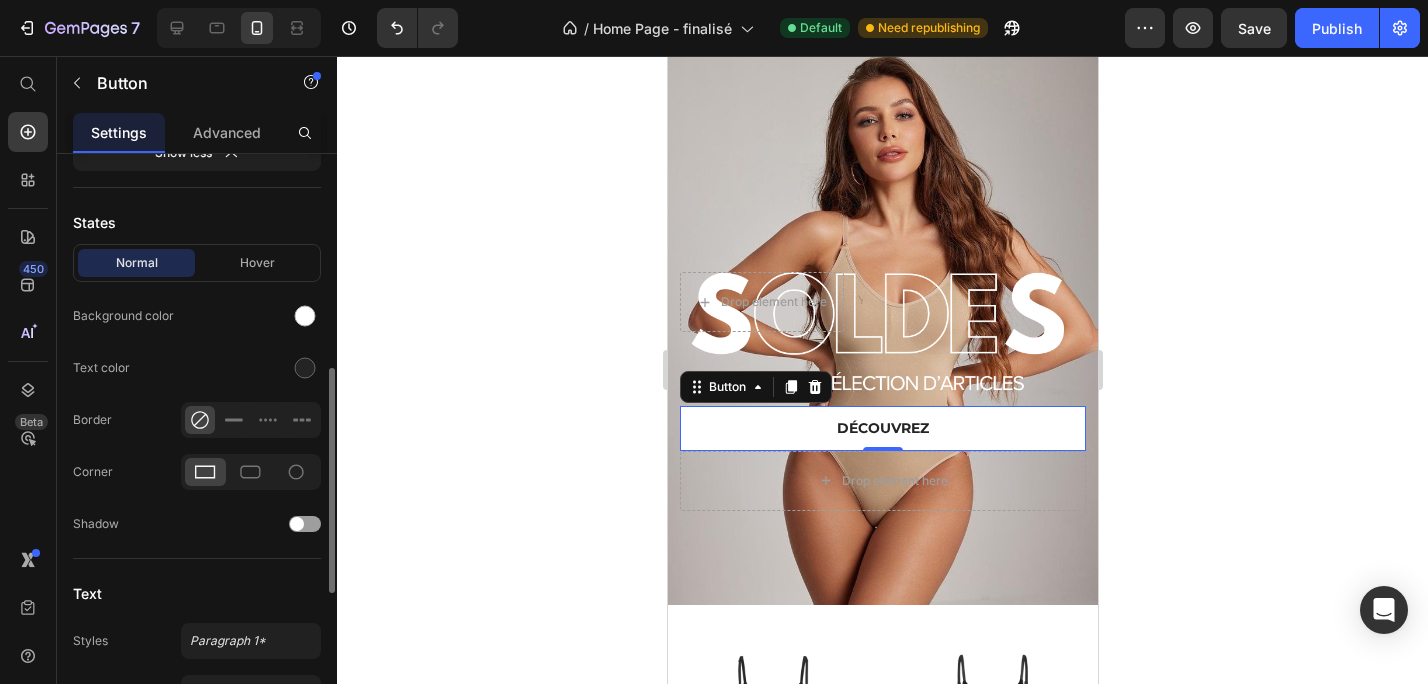 scroll, scrollTop: 677, scrollLeft: 0, axis: vertical 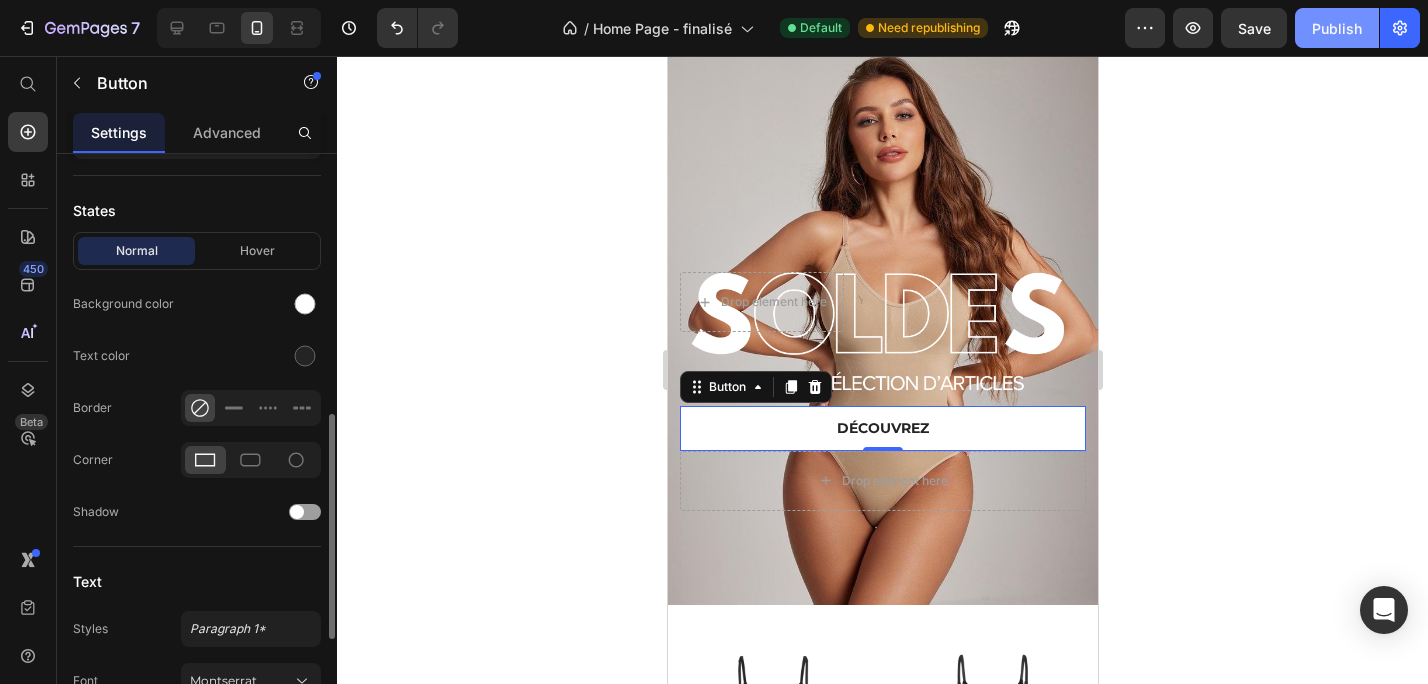 click on "Publish" at bounding box center [1337, 28] 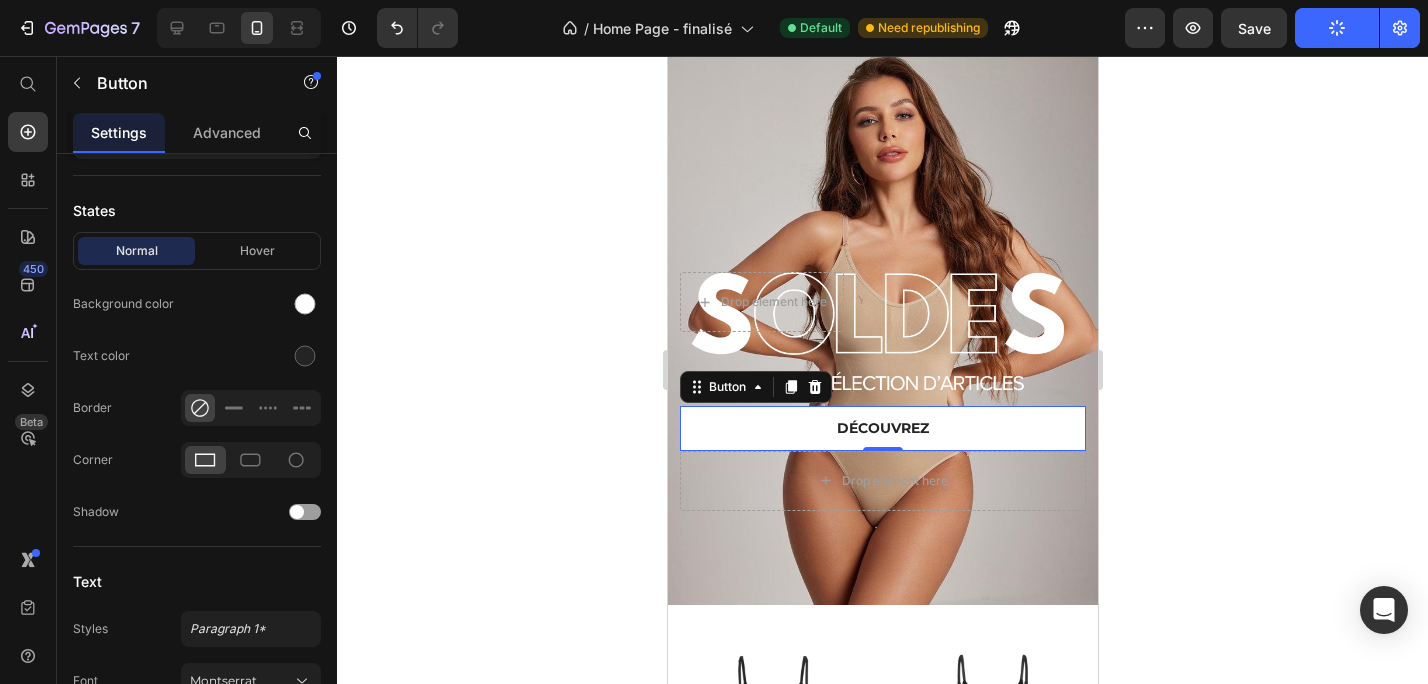 click 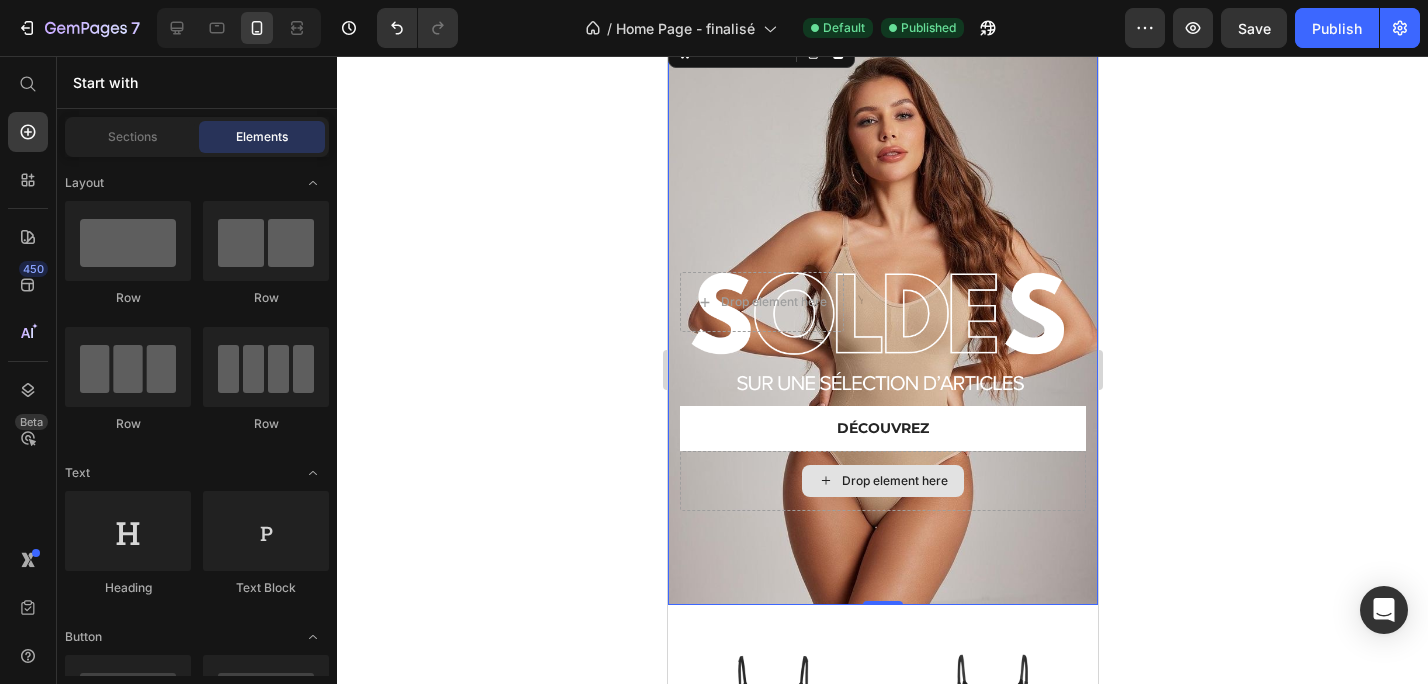 click on "Drop element here" at bounding box center [882, 481] 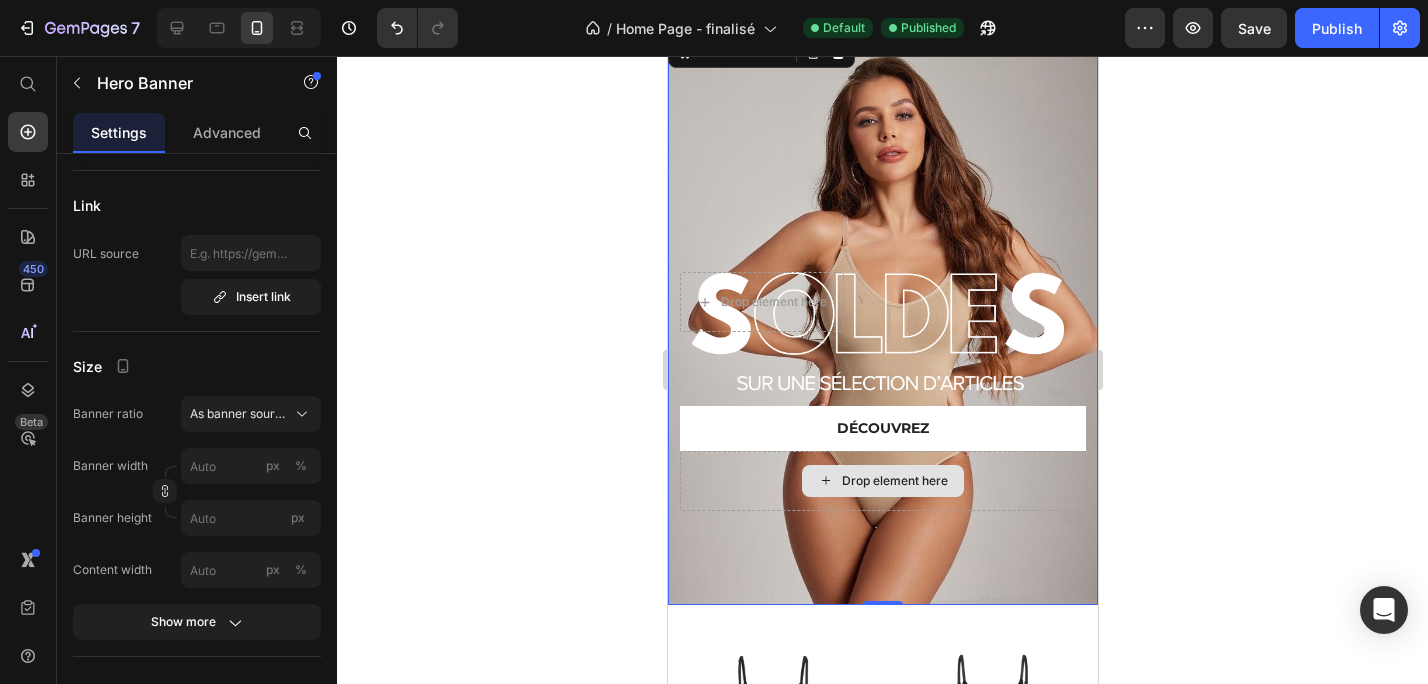 scroll, scrollTop: 0, scrollLeft: 0, axis: both 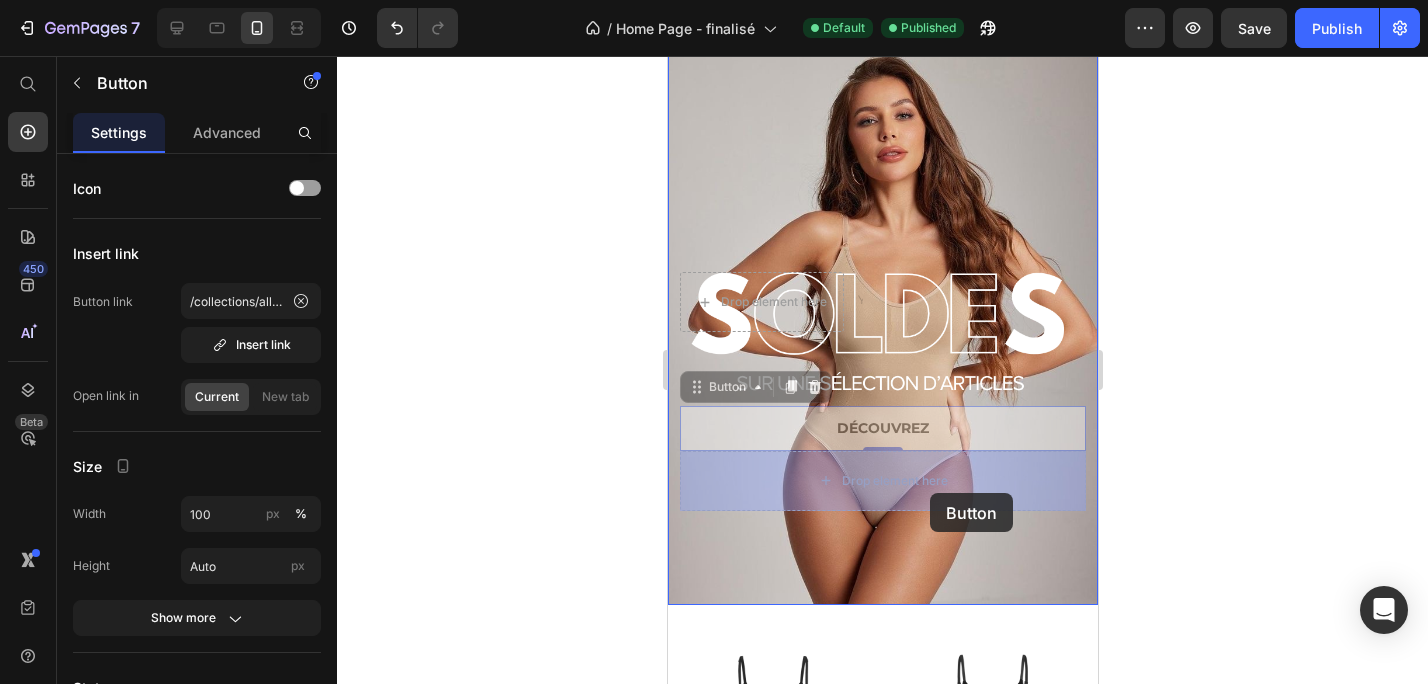 drag, startPoint x: 933, startPoint y: 418, endPoint x: 928, endPoint y: 488, distance: 70.178345 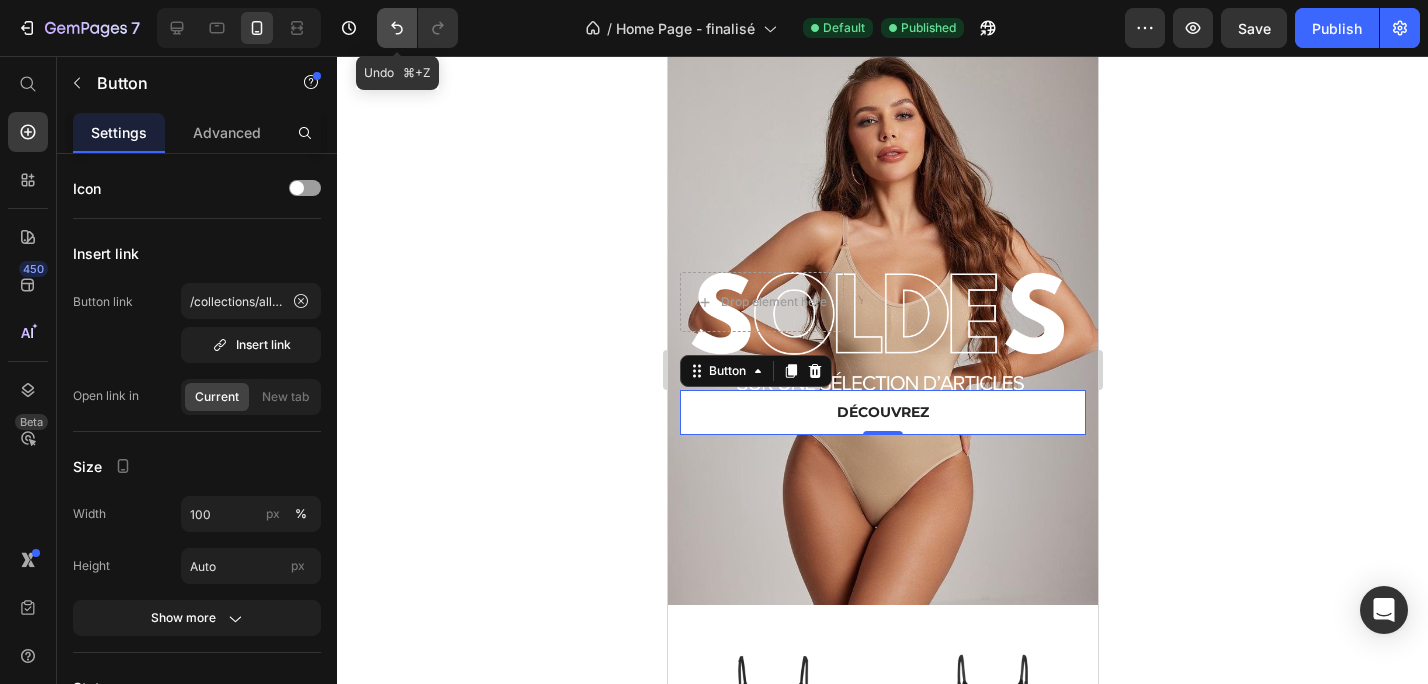 click 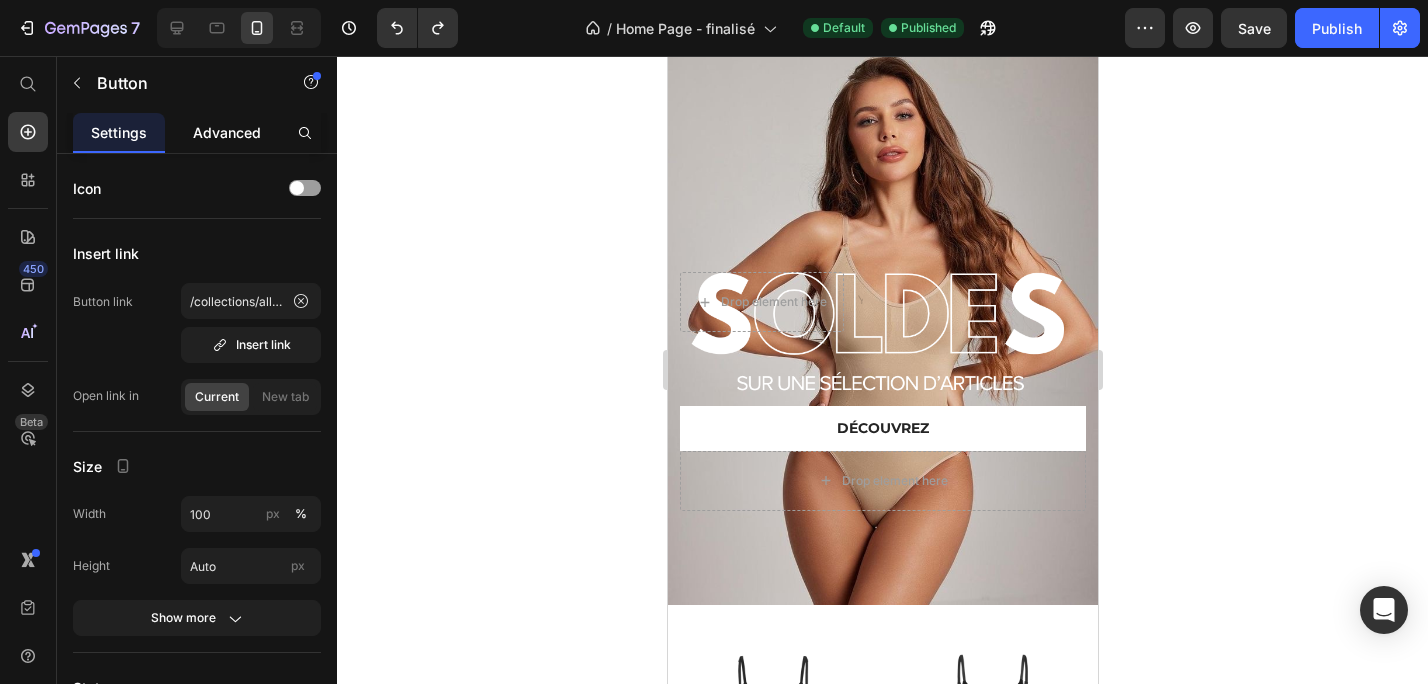 click on "Advanced" at bounding box center [227, 132] 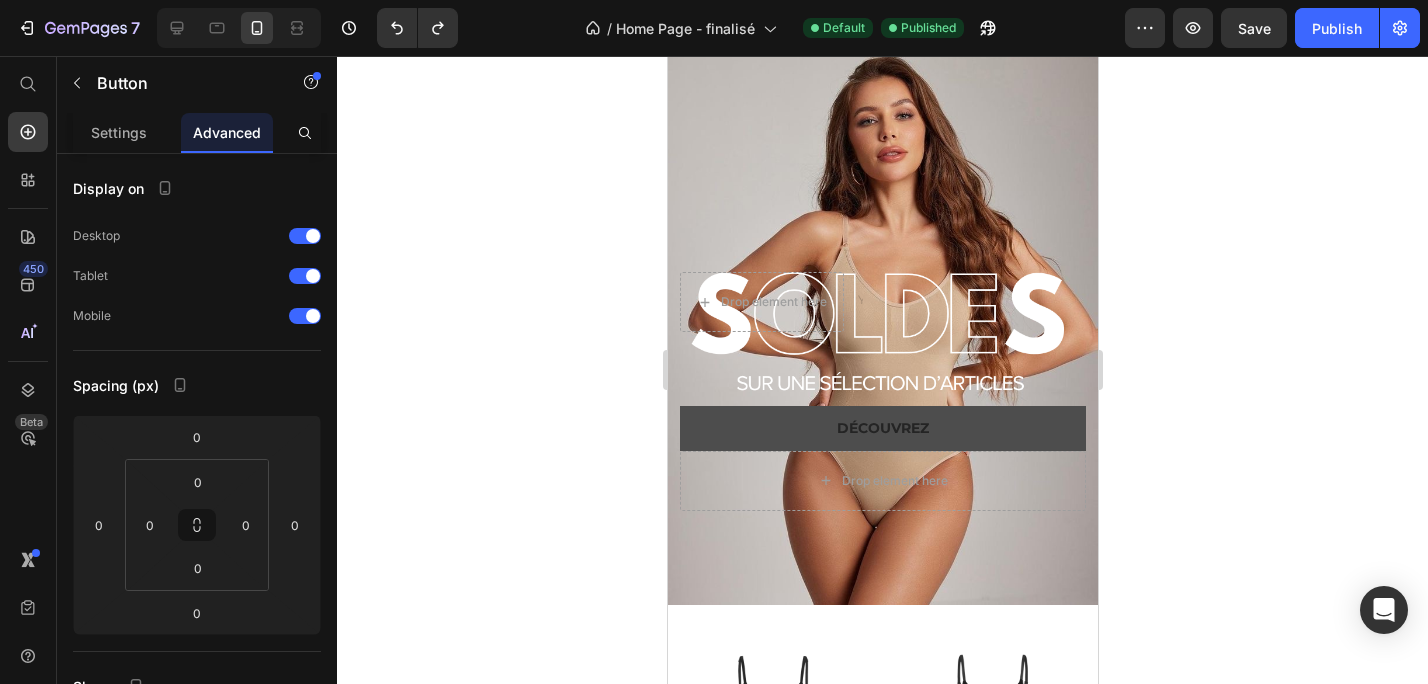 click on "Découvrez" at bounding box center [882, 428] 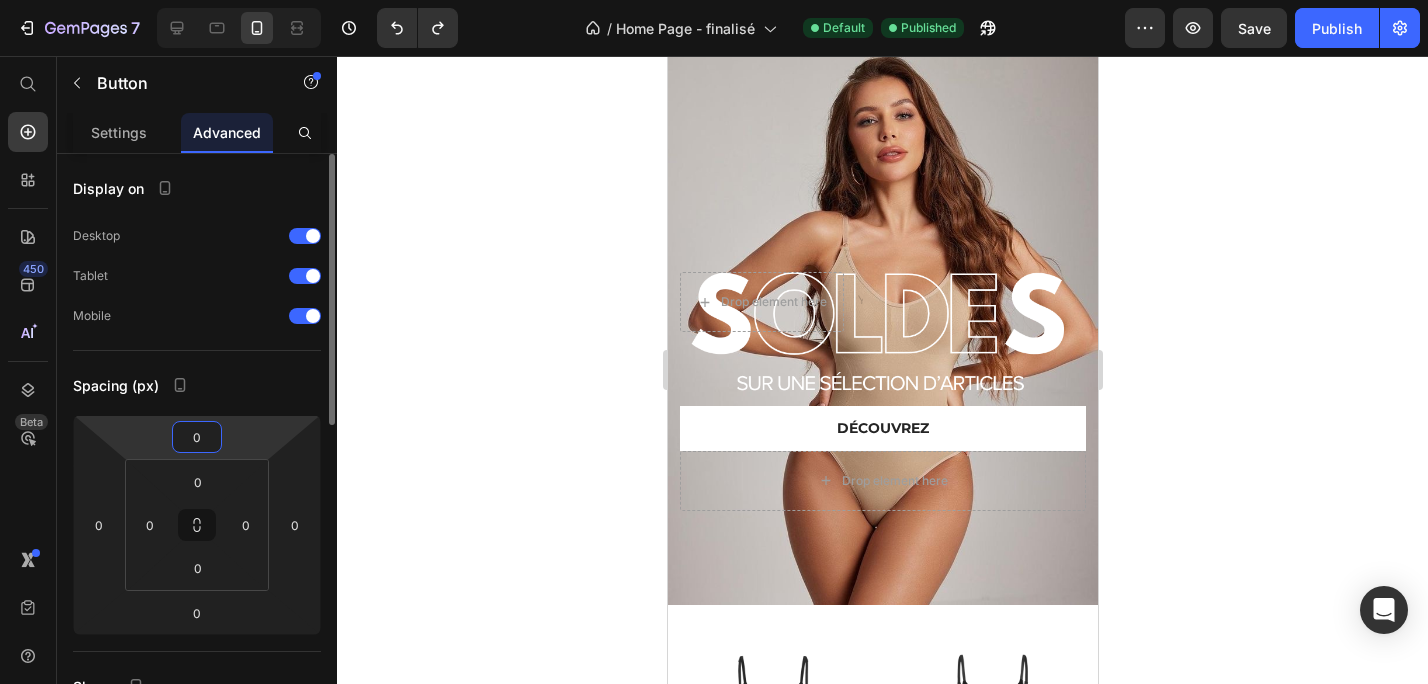 click on "0" at bounding box center (197, 437) 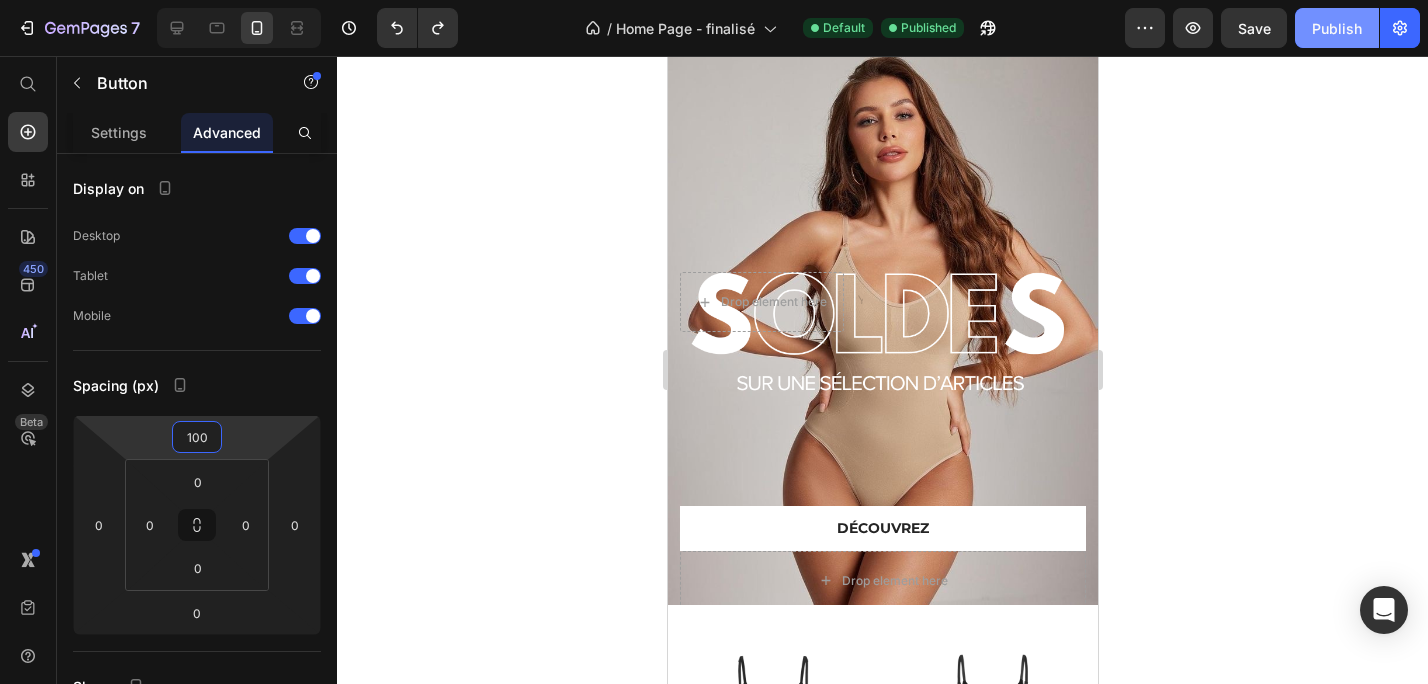 click on "Publish" at bounding box center (1337, 28) 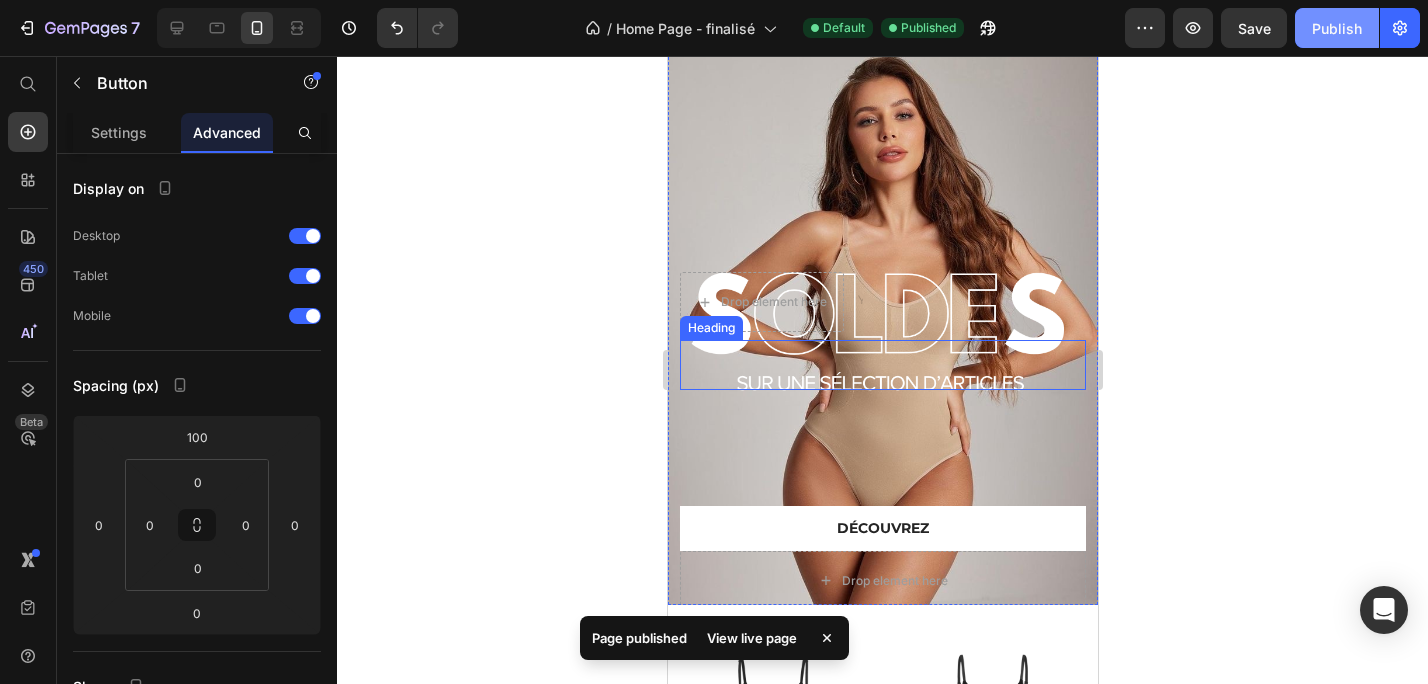 click on "Publish" at bounding box center (1337, 28) 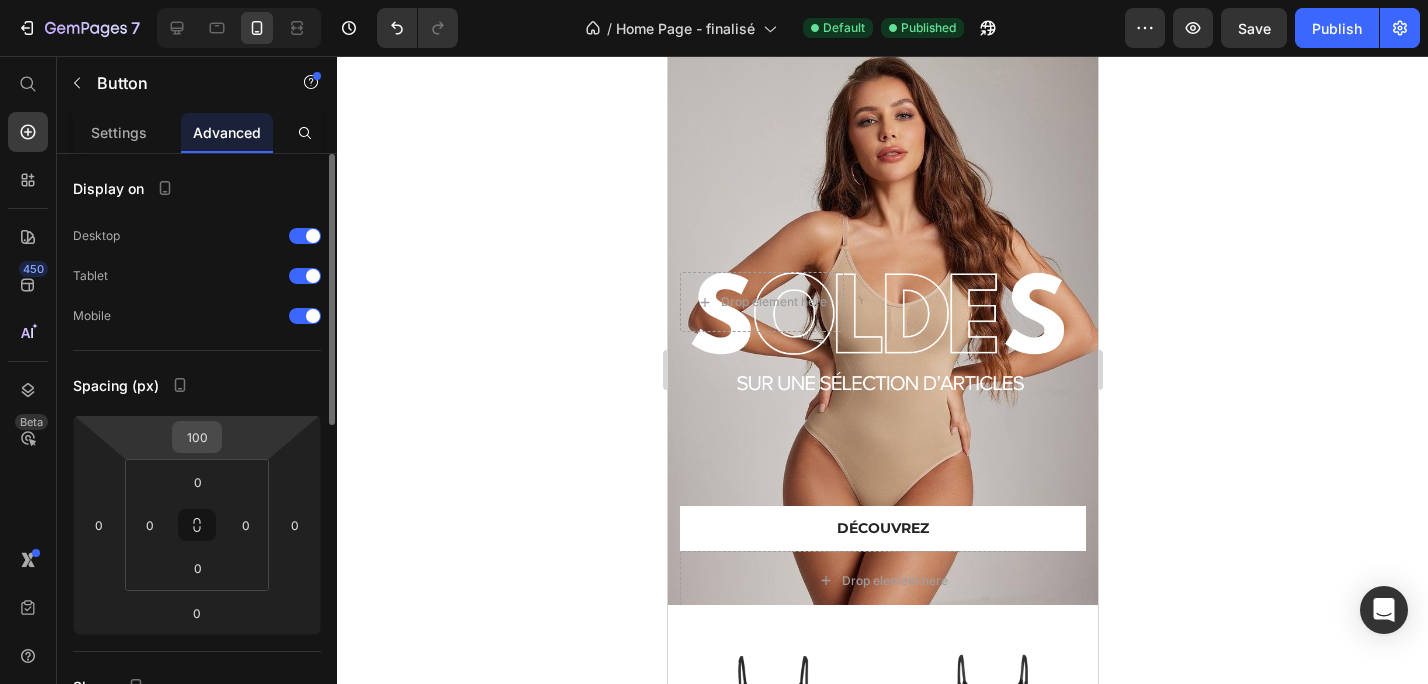 click on "100" at bounding box center (197, 437) 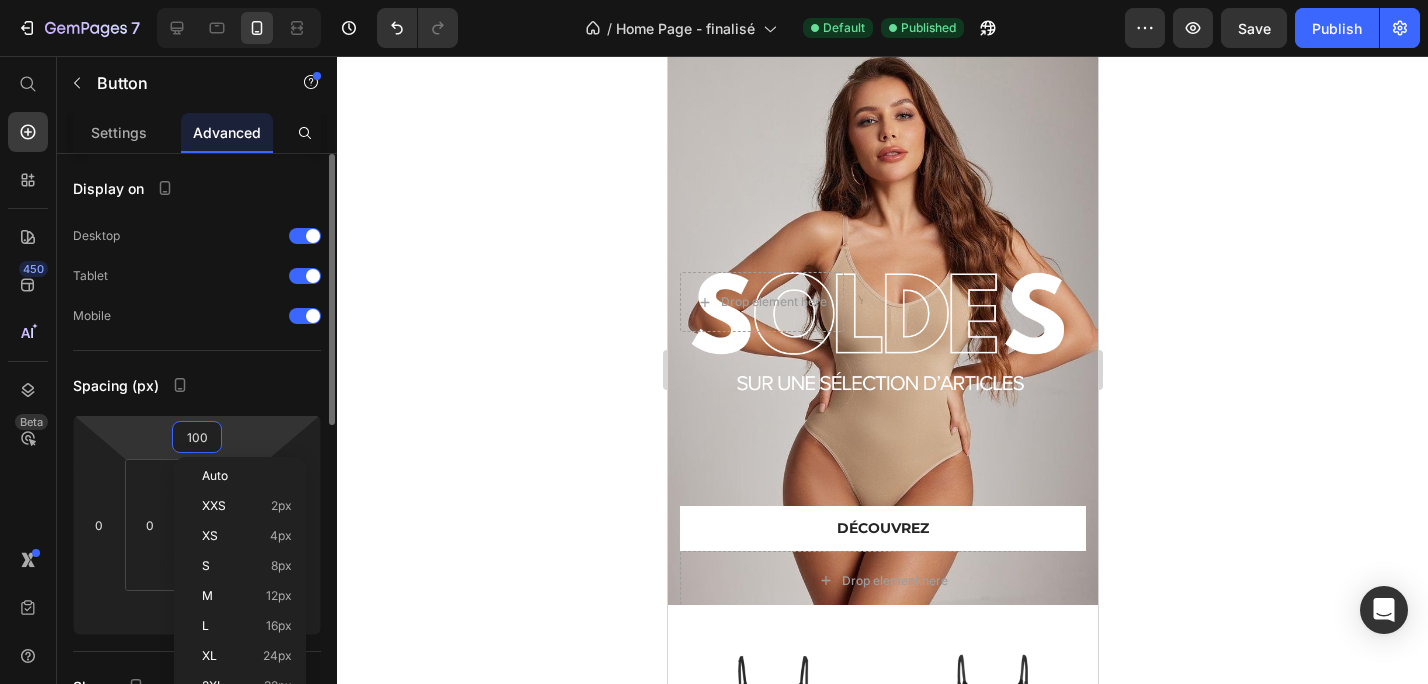 click on "100" at bounding box center [197, 437] 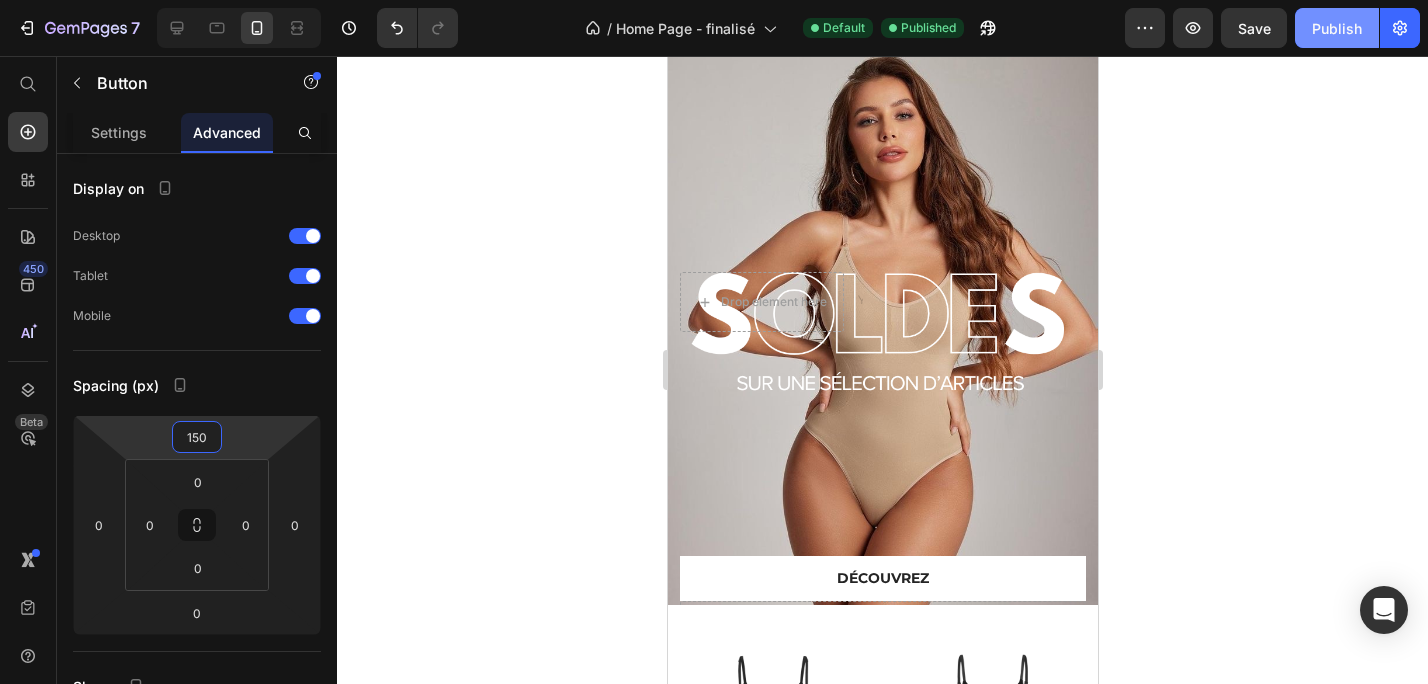 type on "150" 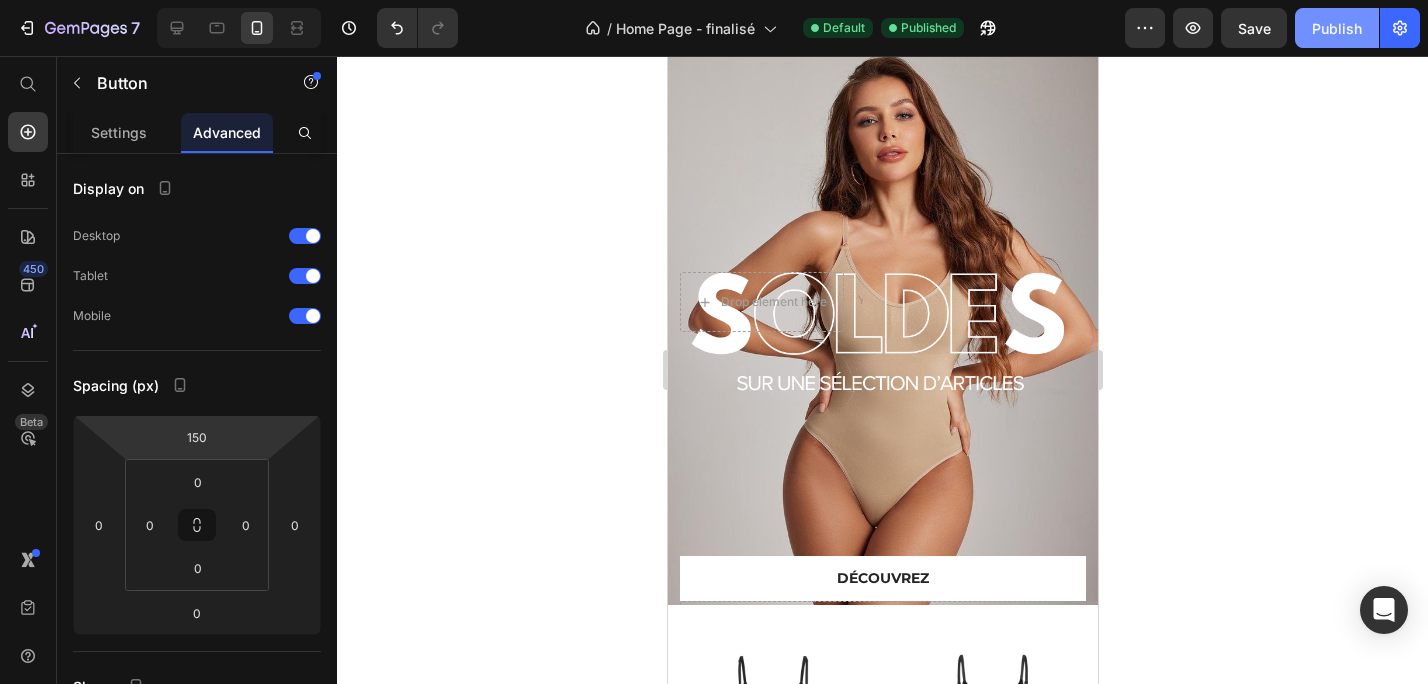 click on "Publish" at bounding box center [1337, 28] 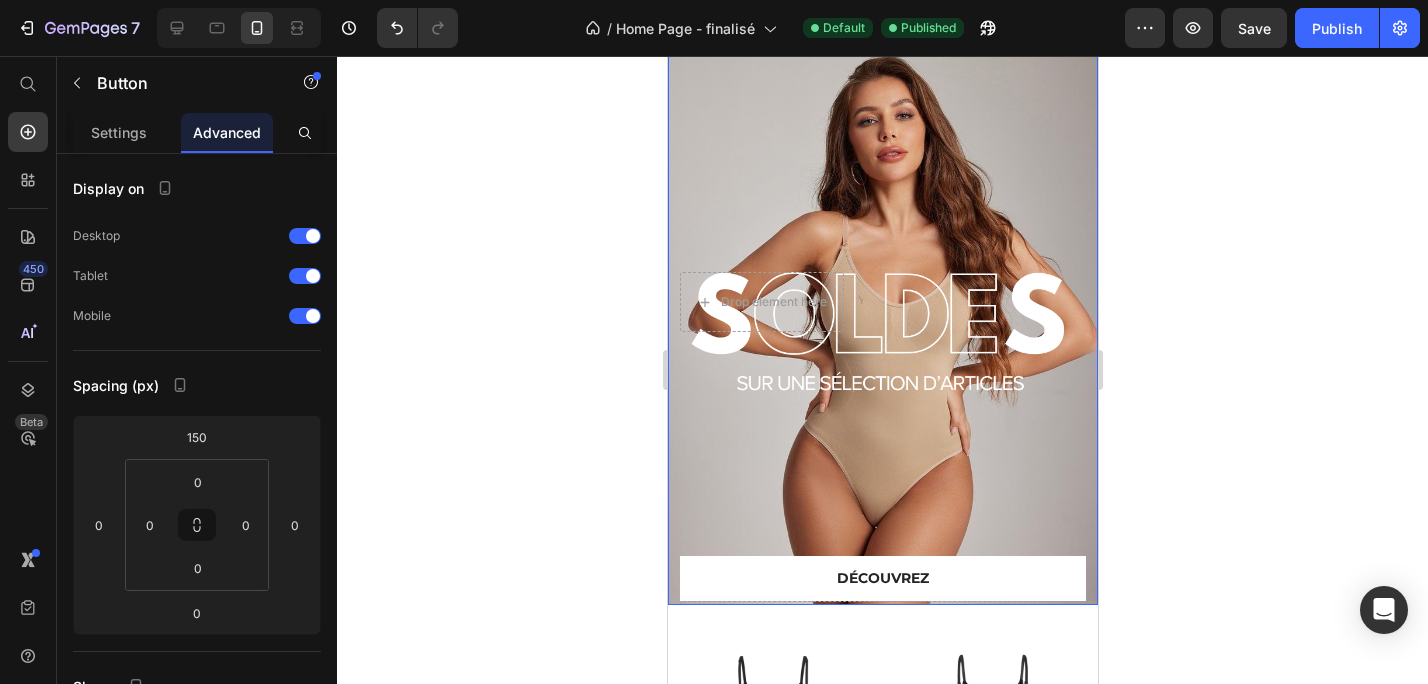 click on "Drop element here   Text Block Row Heading Découvrez Button
Drop element here" at bounding box center [882, 411] 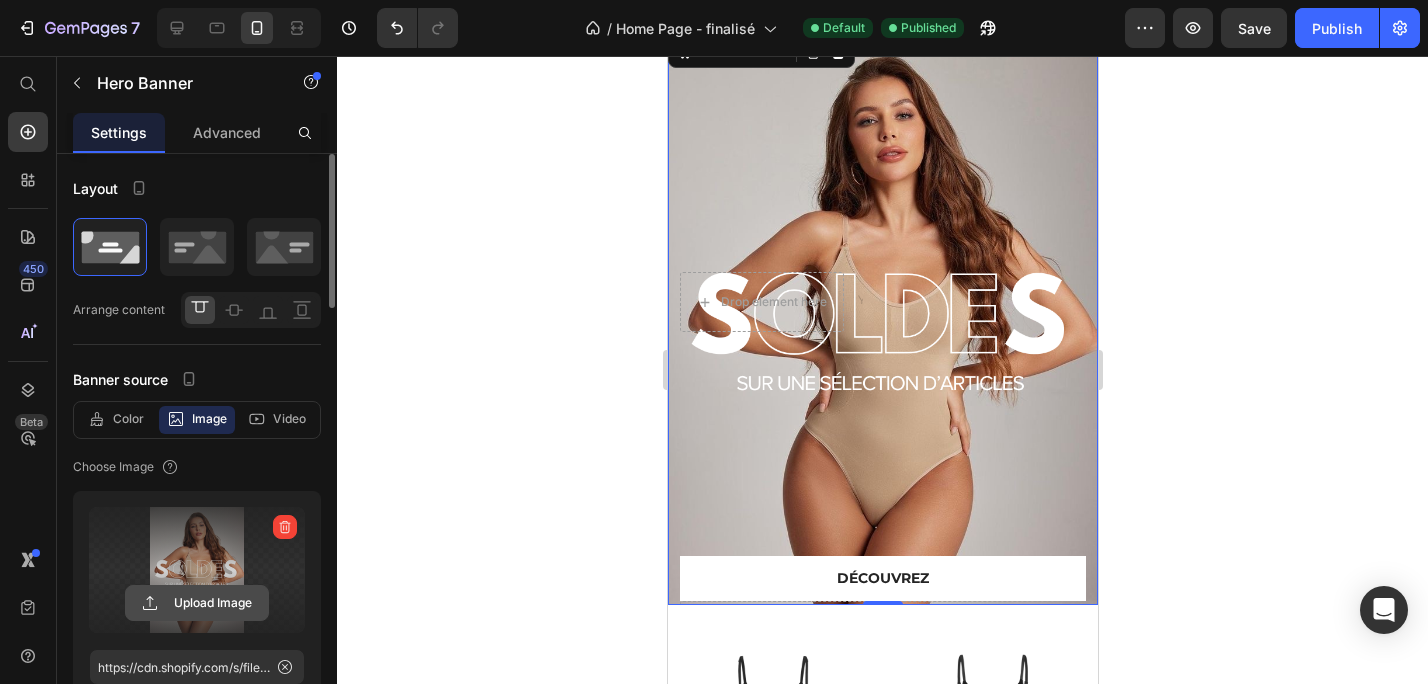 click 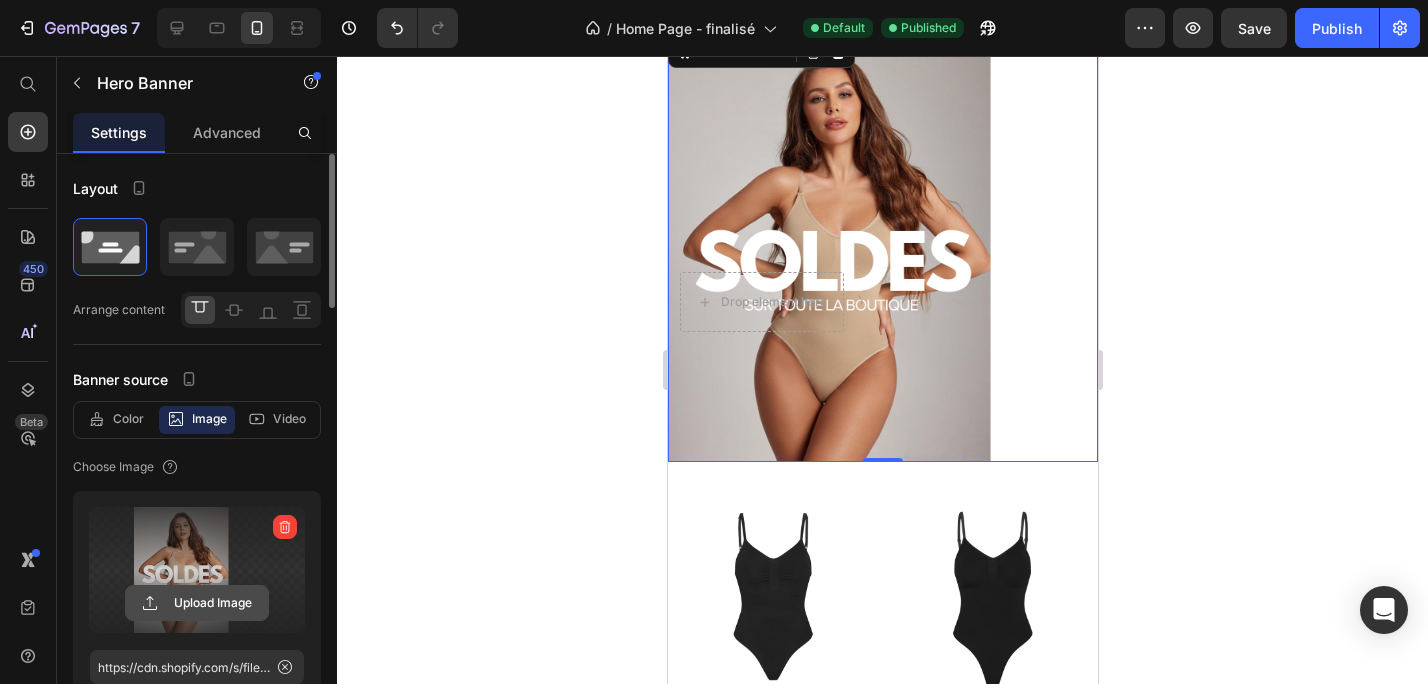 click 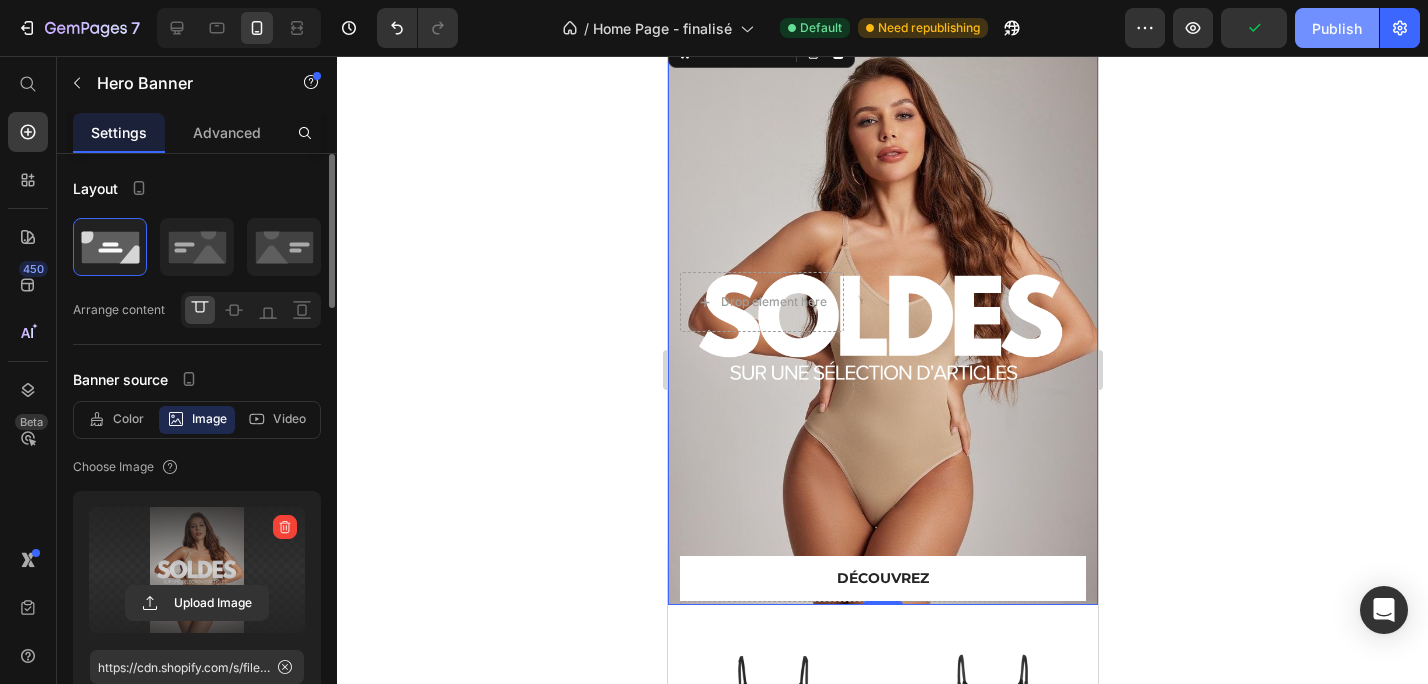 click on "Publish" at bounding box center [1337, 28] 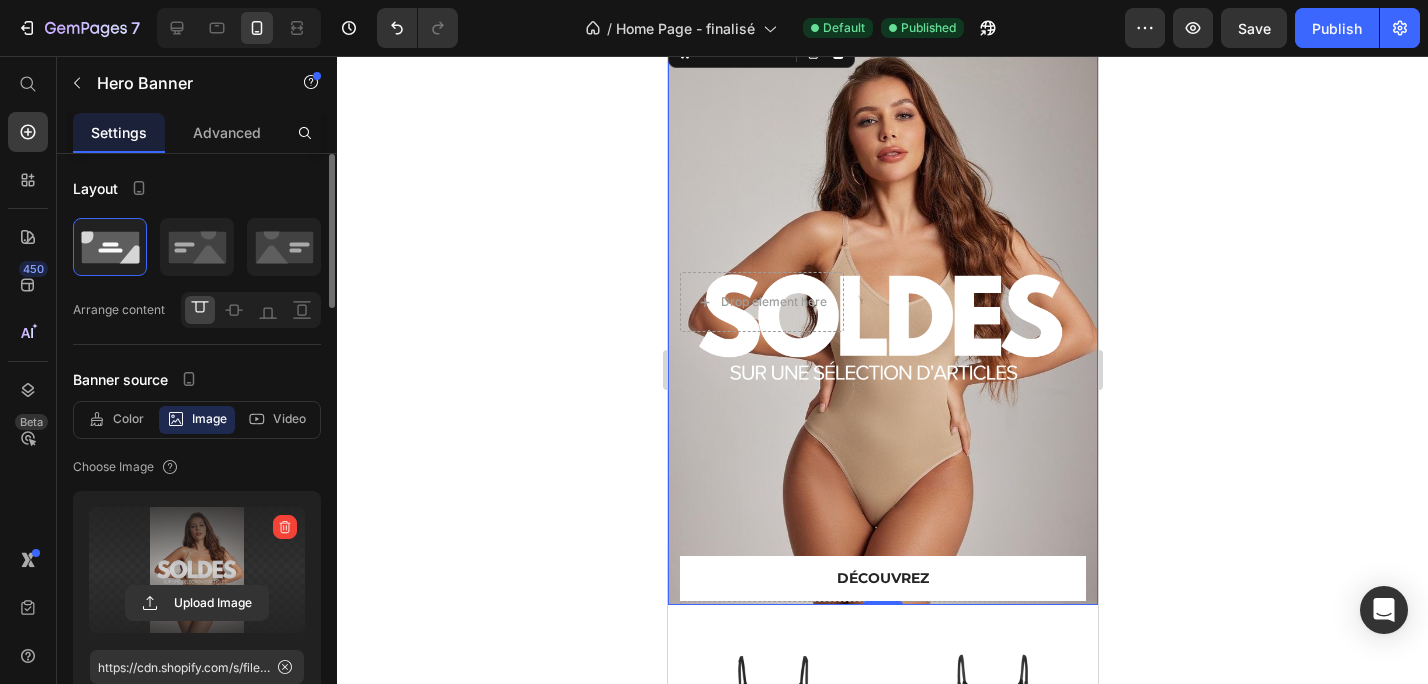 click on "Drop element here   Text Block Row Heading Découvrez Button
Drop element here" at bounding box center [882, 411] 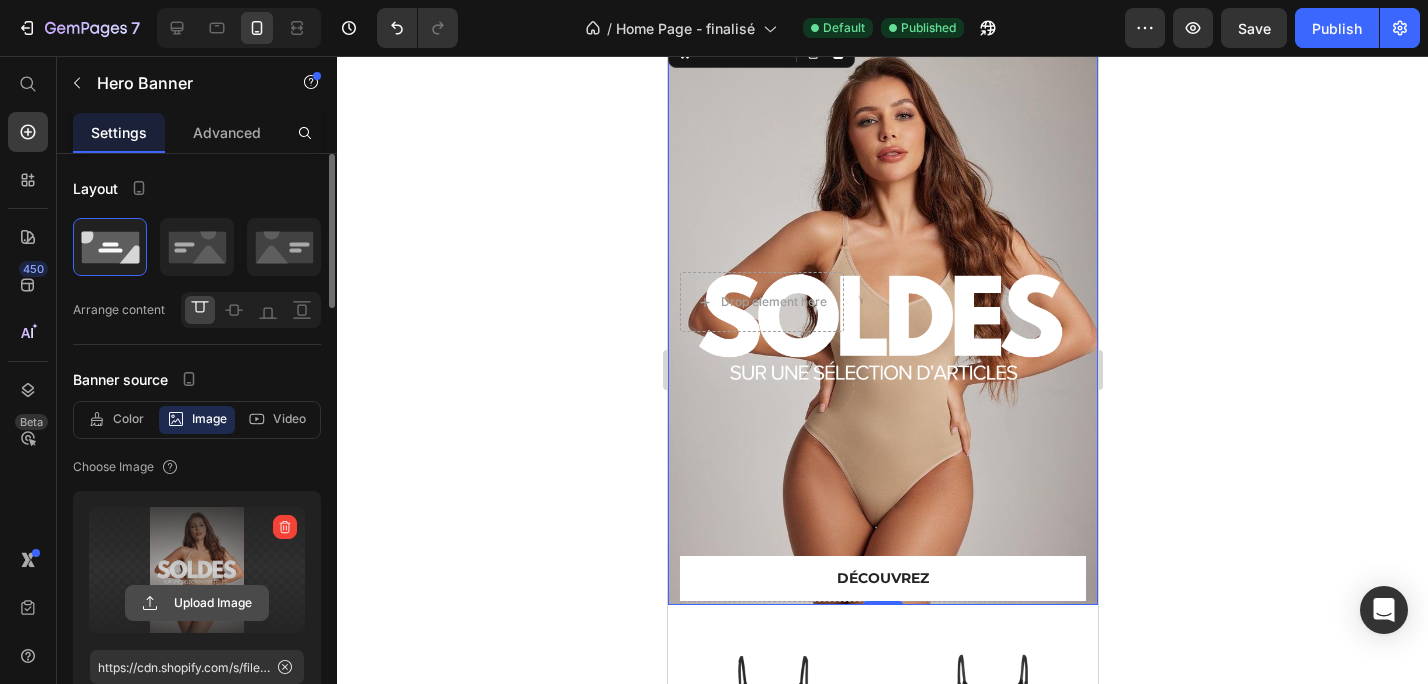 click 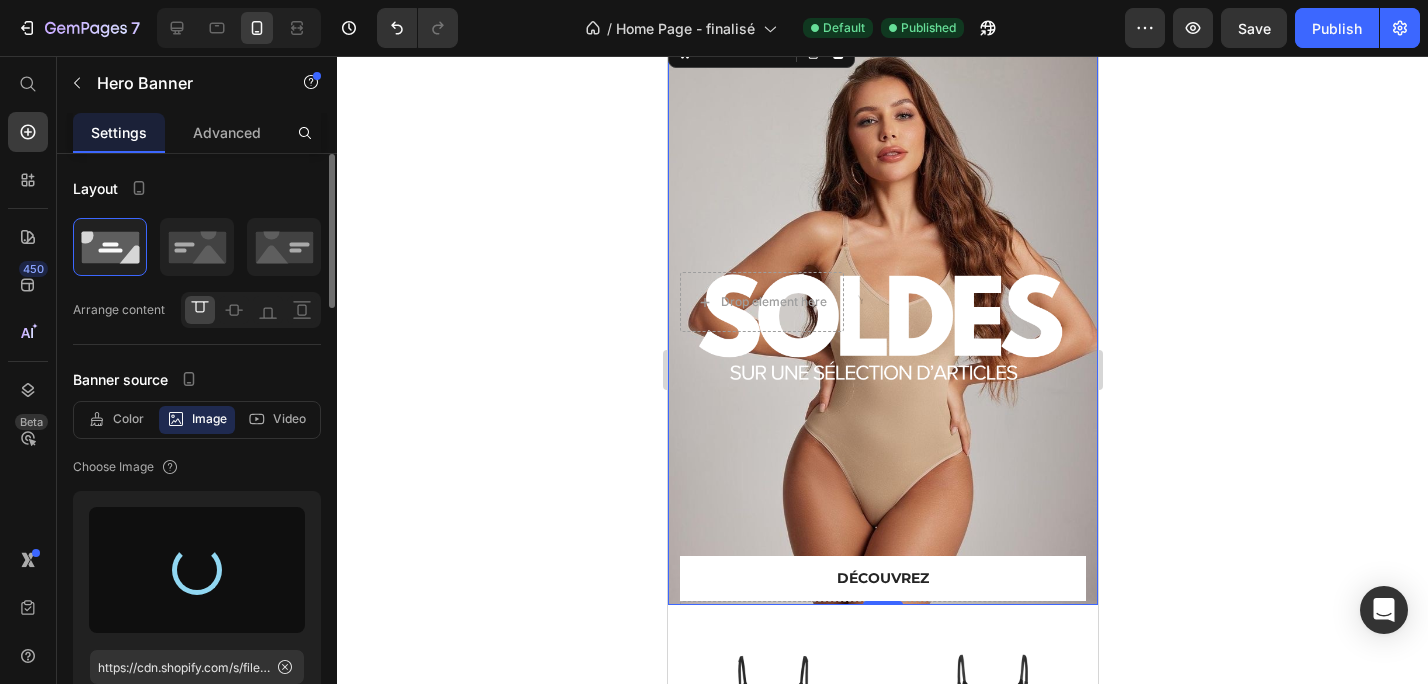 type on "https://cdn.shopify.com/s/files/1/0913/4954/9402/files/gempages_543666569595585374-5b470cb4-7688-4b77-8057-0176786845d5.png" 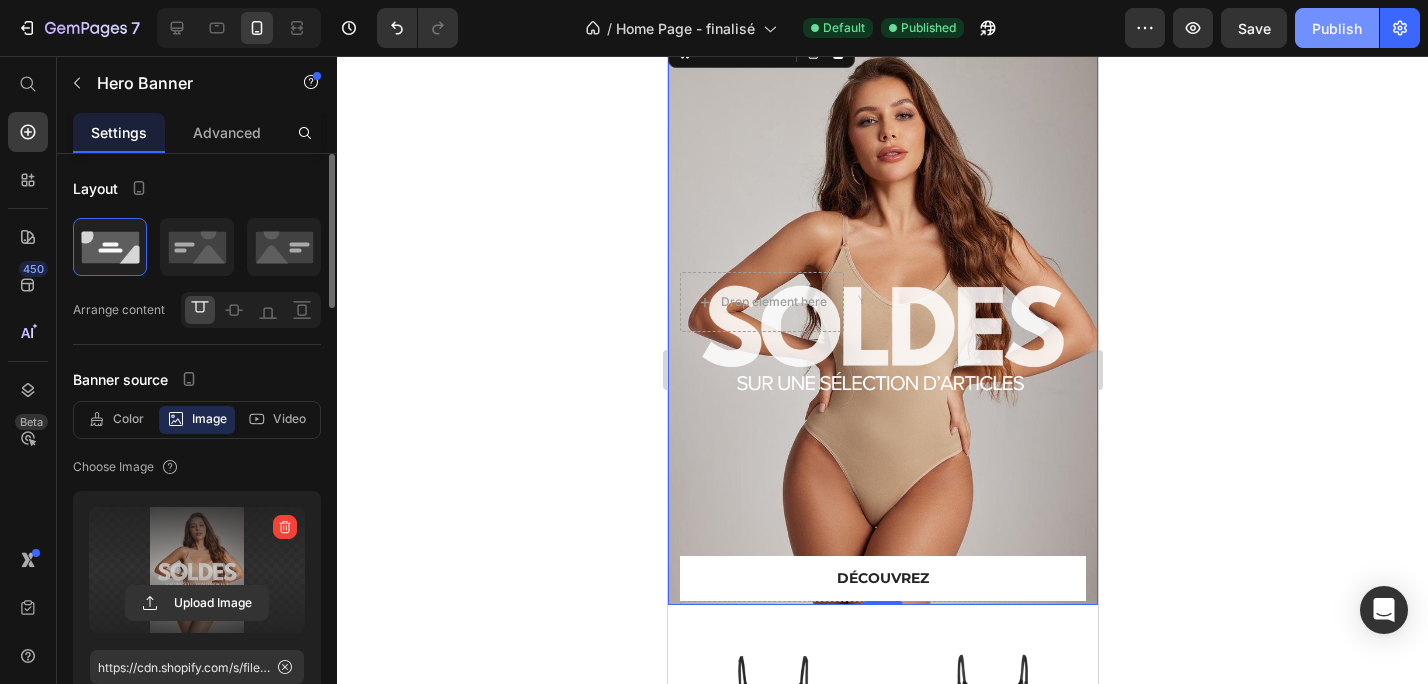 click on "Publish" at bounding box center (1337, 28) 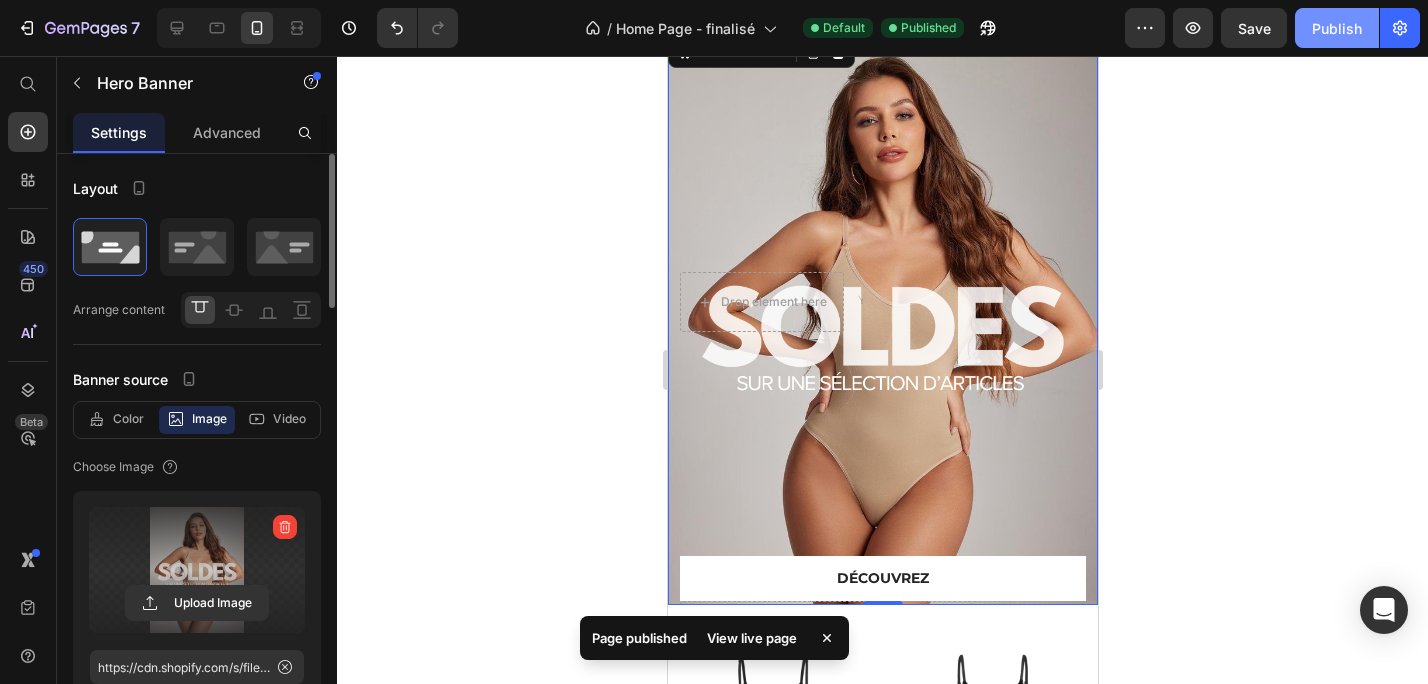 click on "Publish" at bounding box center (1337, 28) 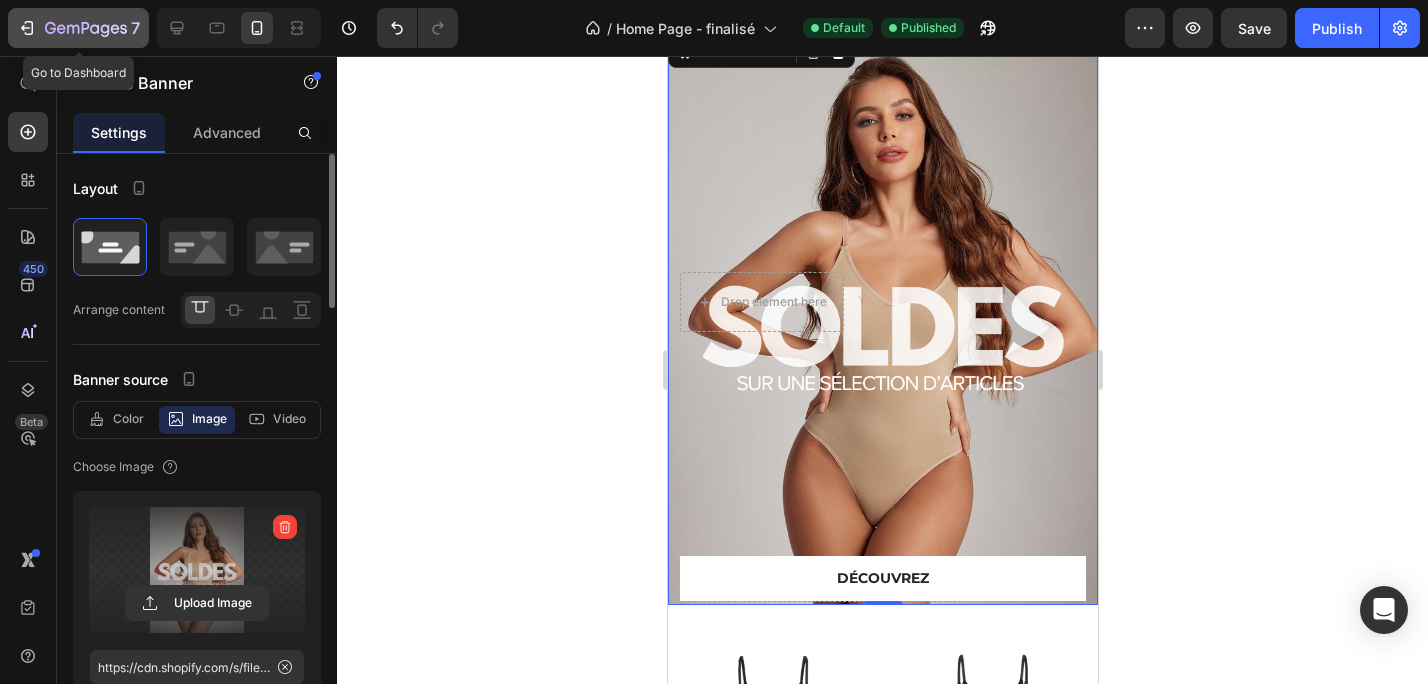 click on "7" at bounding box center [78, 28] 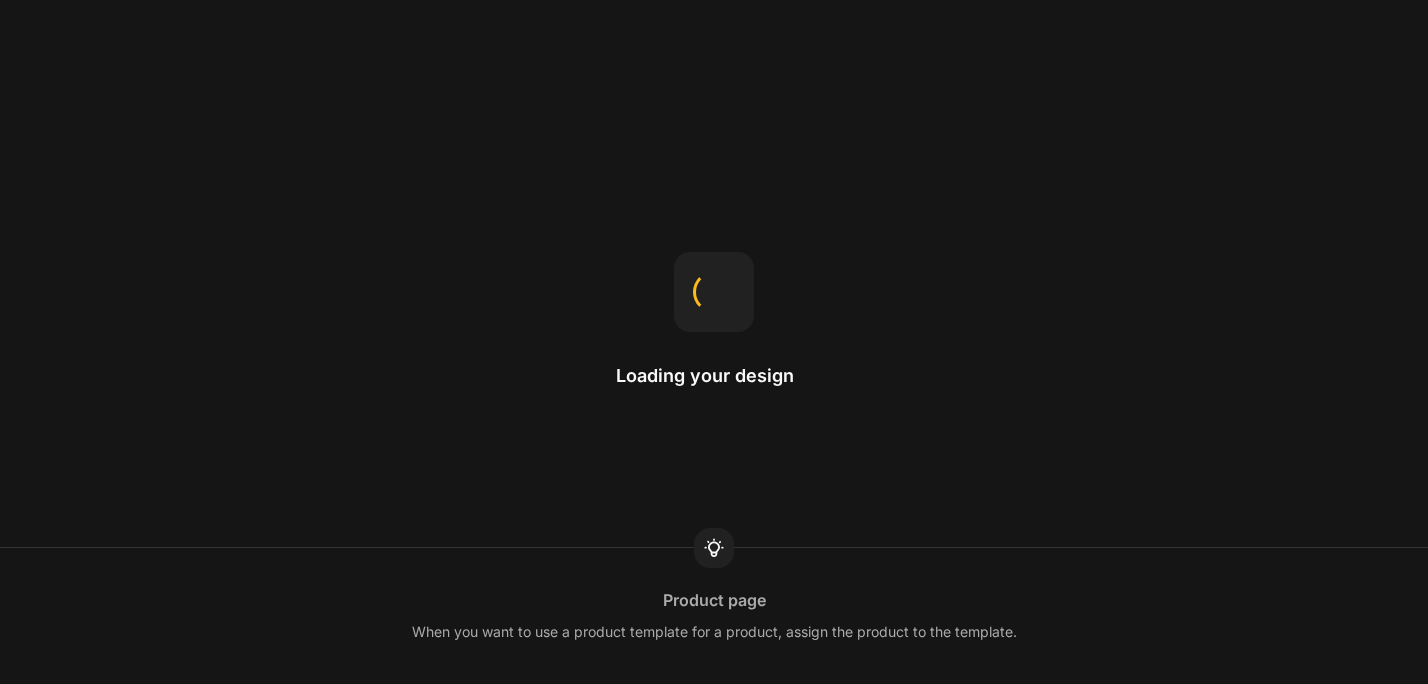 scroll, scrollTop: 0, scrollLeft: 0, axis: both 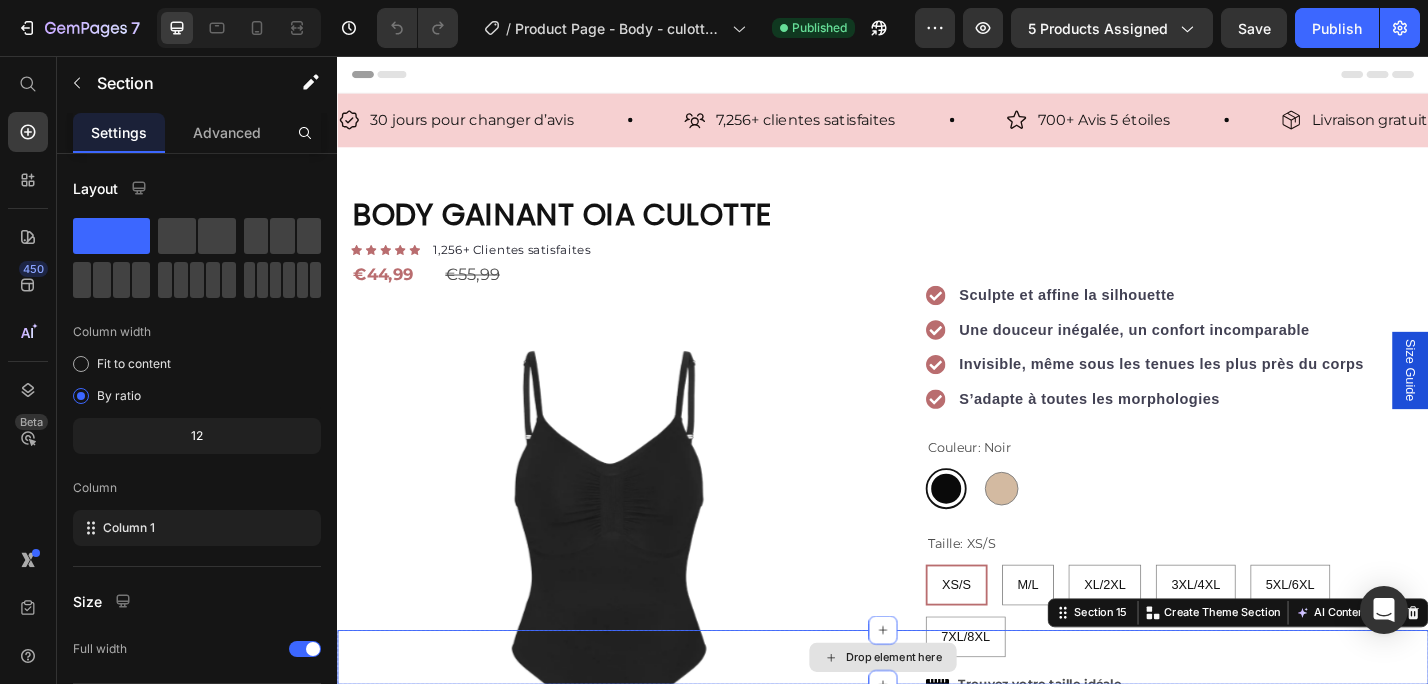 click on "Drop element here" at bounding box center [937, 717] 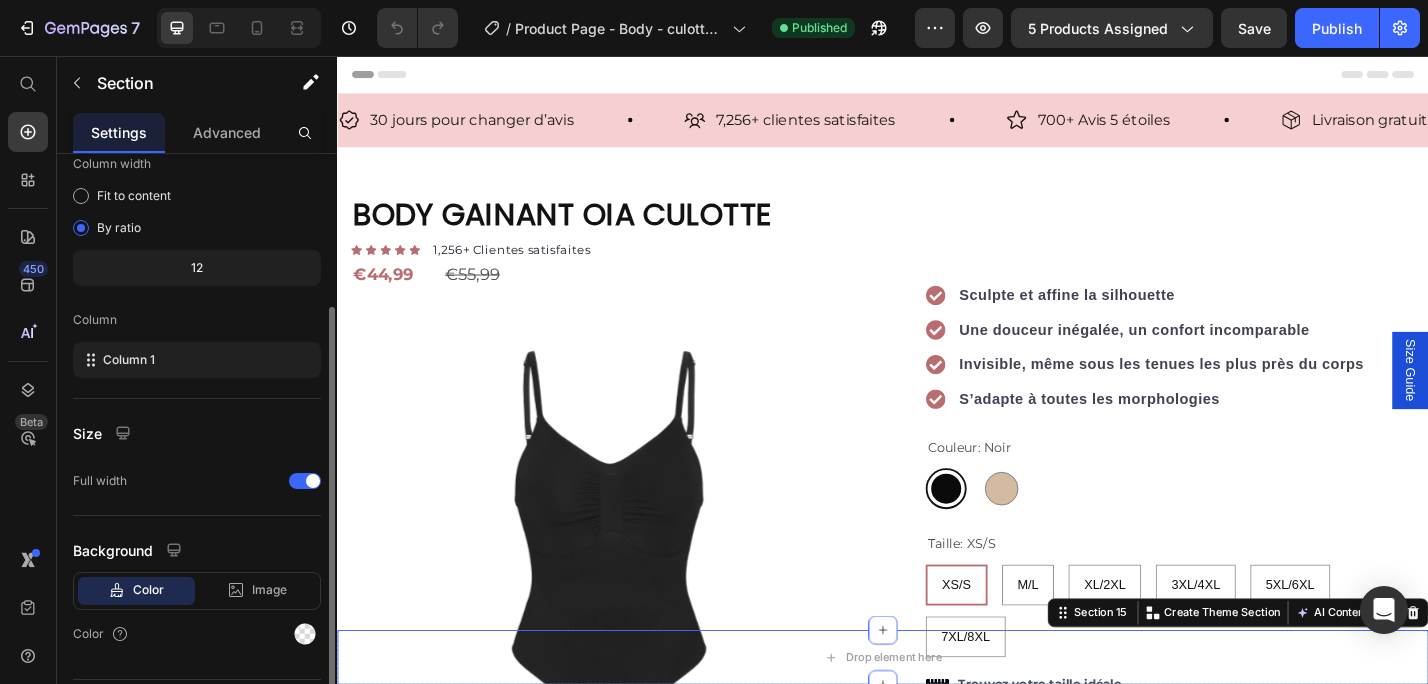 scroll, scrollTop: 221, scrollLeft: 0, axis: vertical 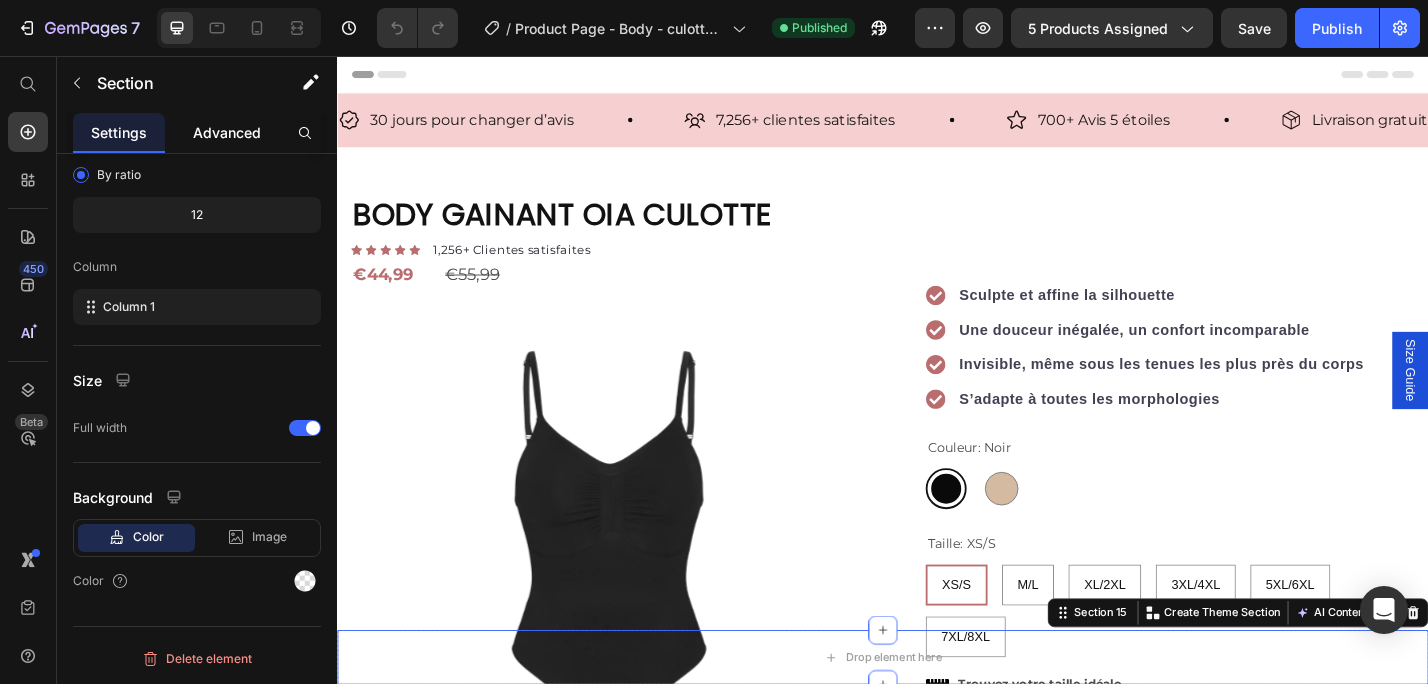 click on "Advanced" at bounding box center (227, 132) 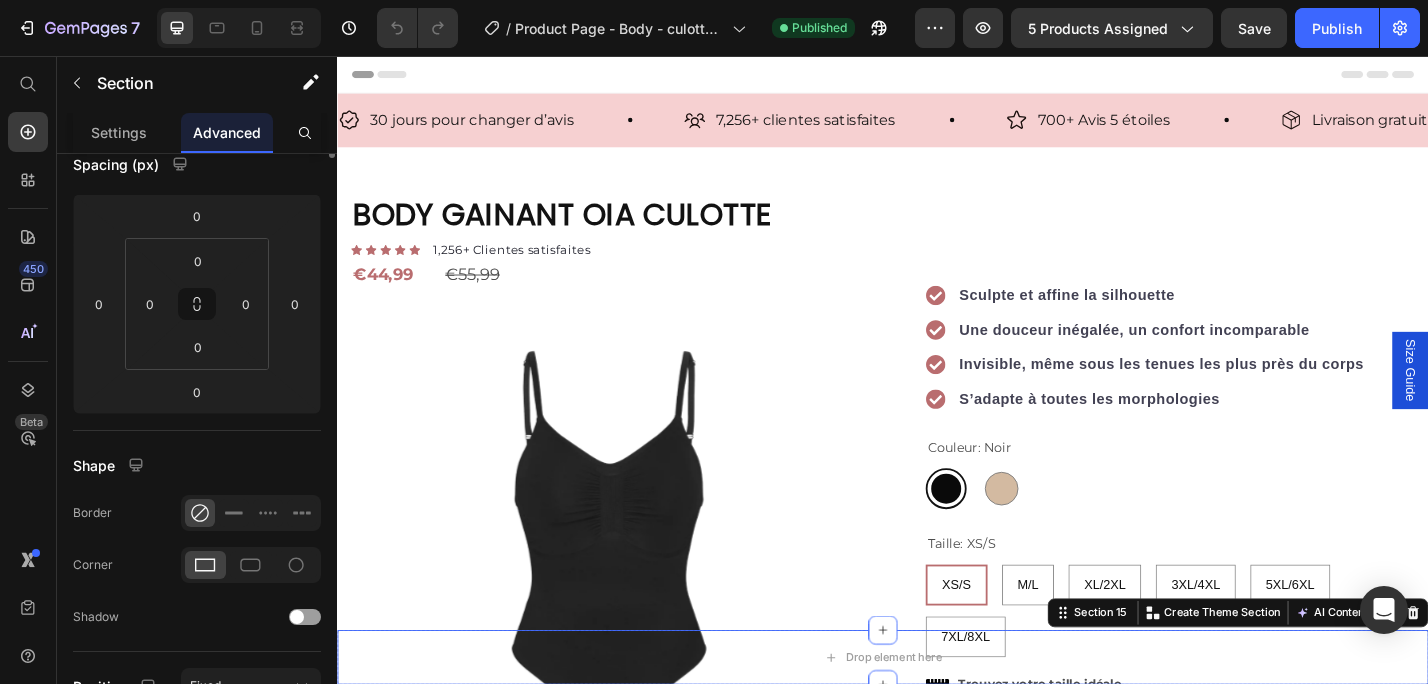 scroll, scrollTop: 0, scrollLeft: 0, axis: both 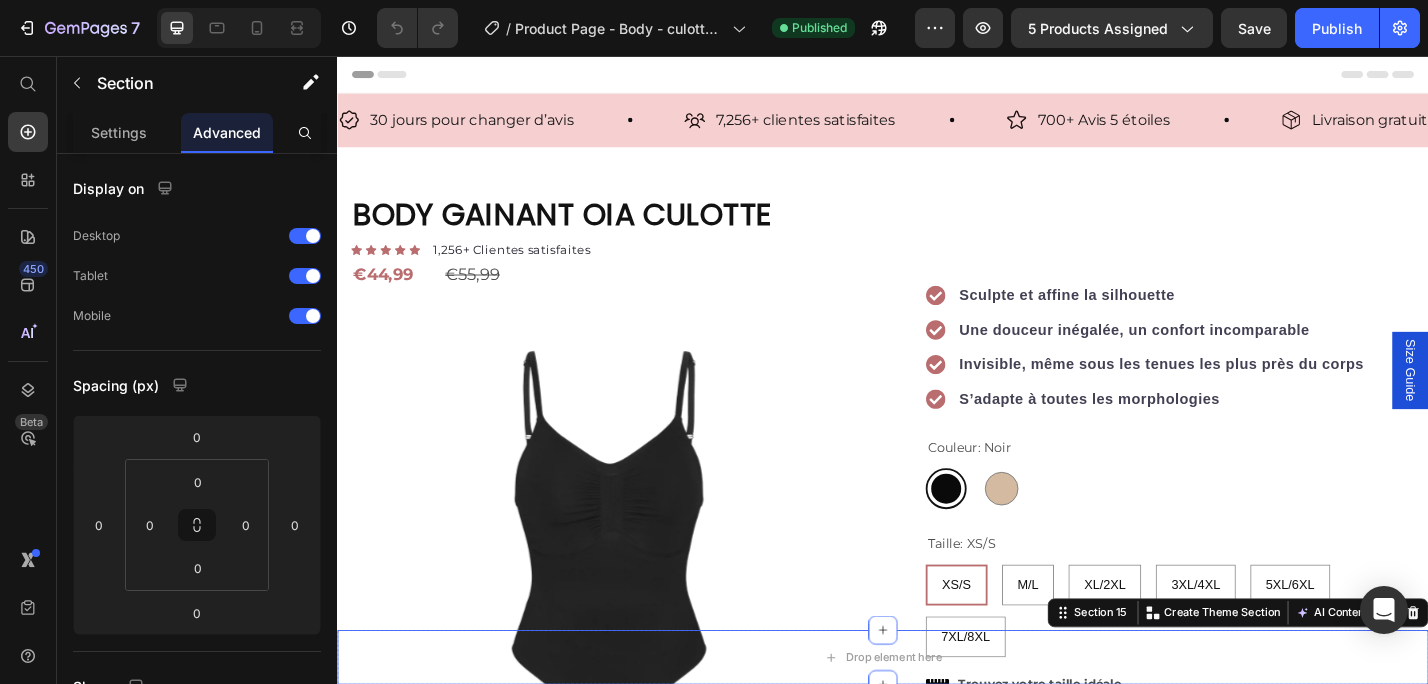 click on "Advanced" at bounding box center (227, 132) 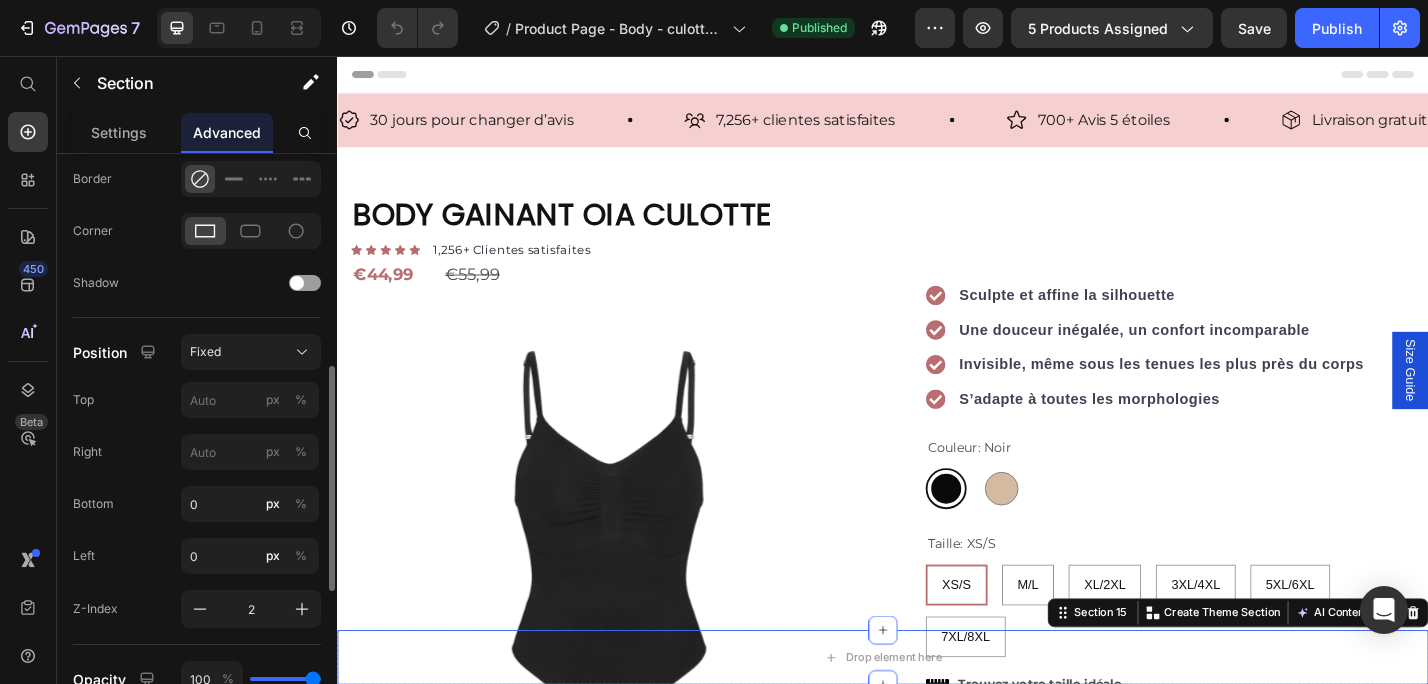 scroll, scrollTop: 665, scrollLeft: 0, axis: vertical 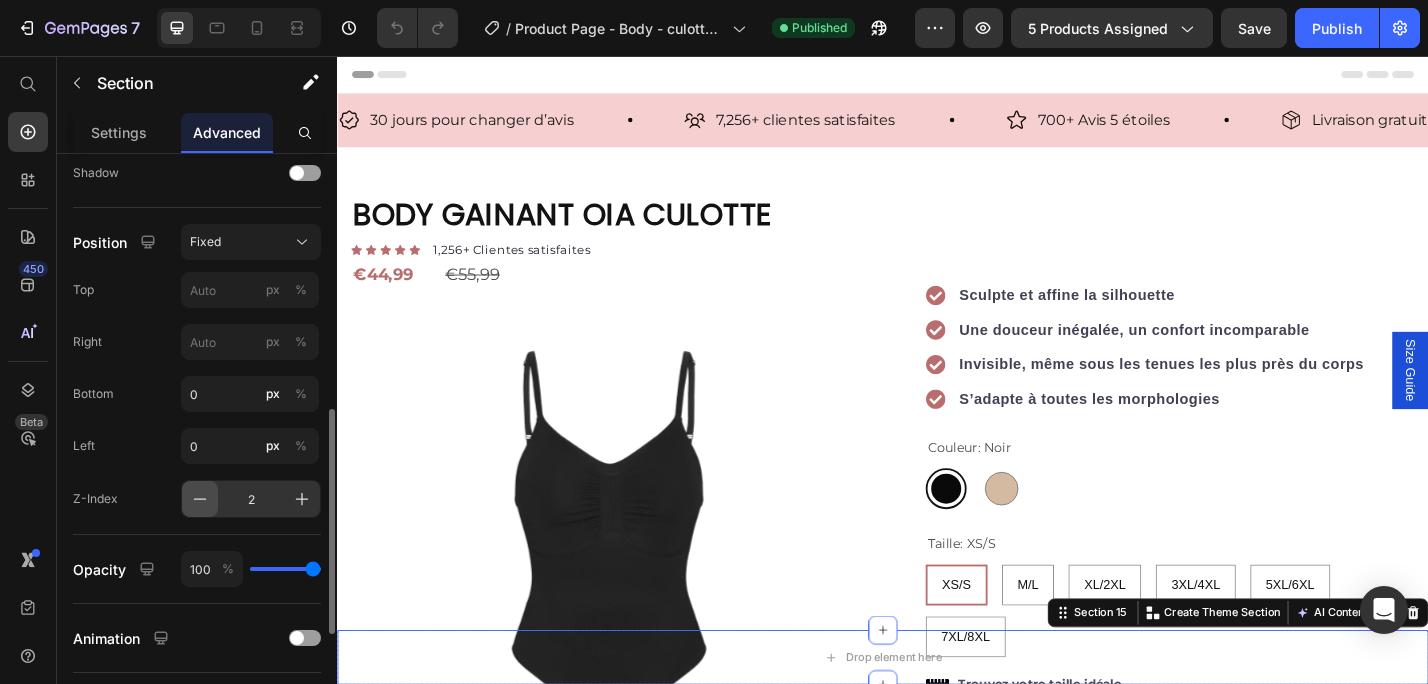 click 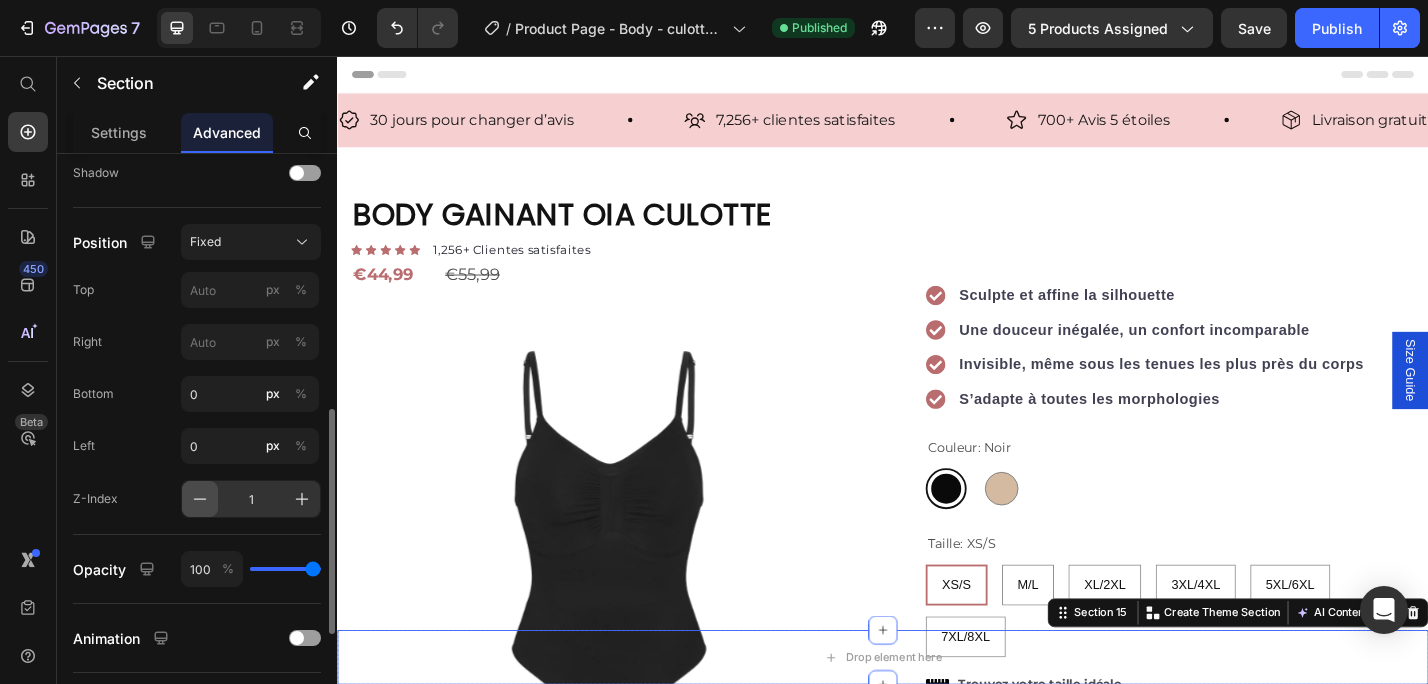 click 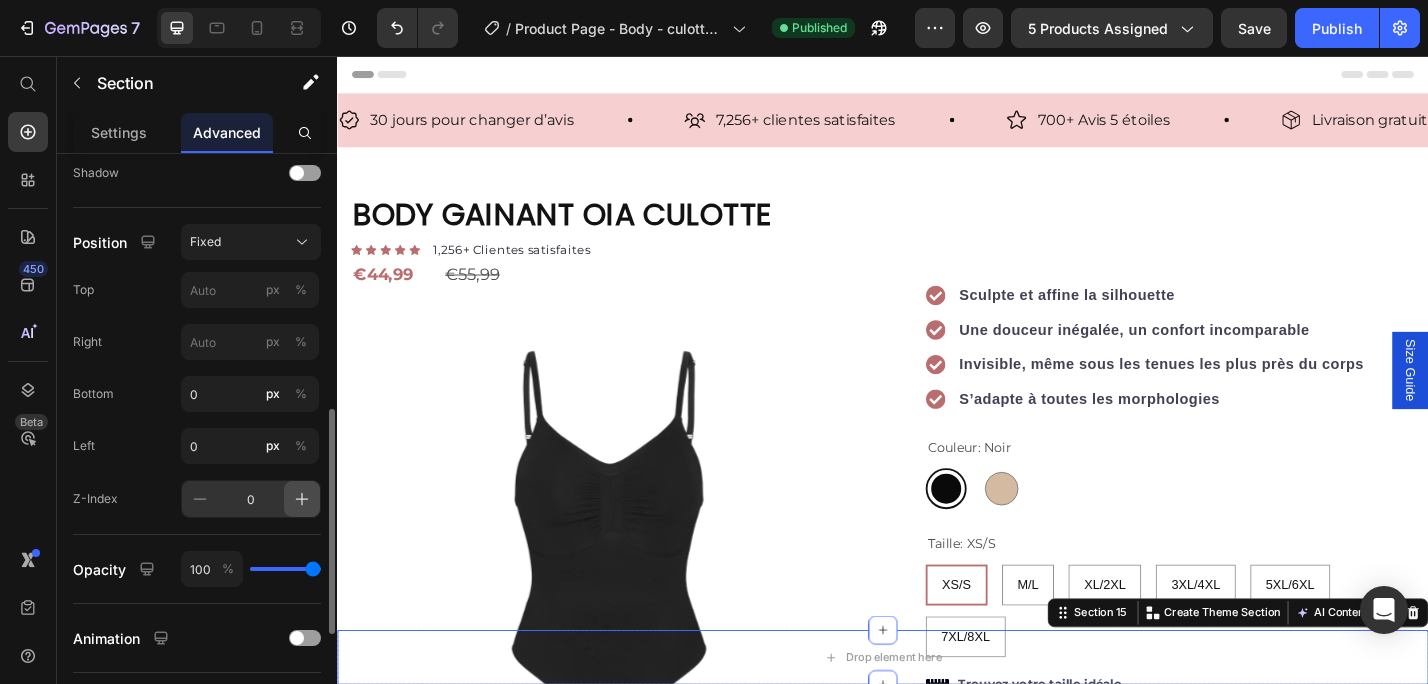 click 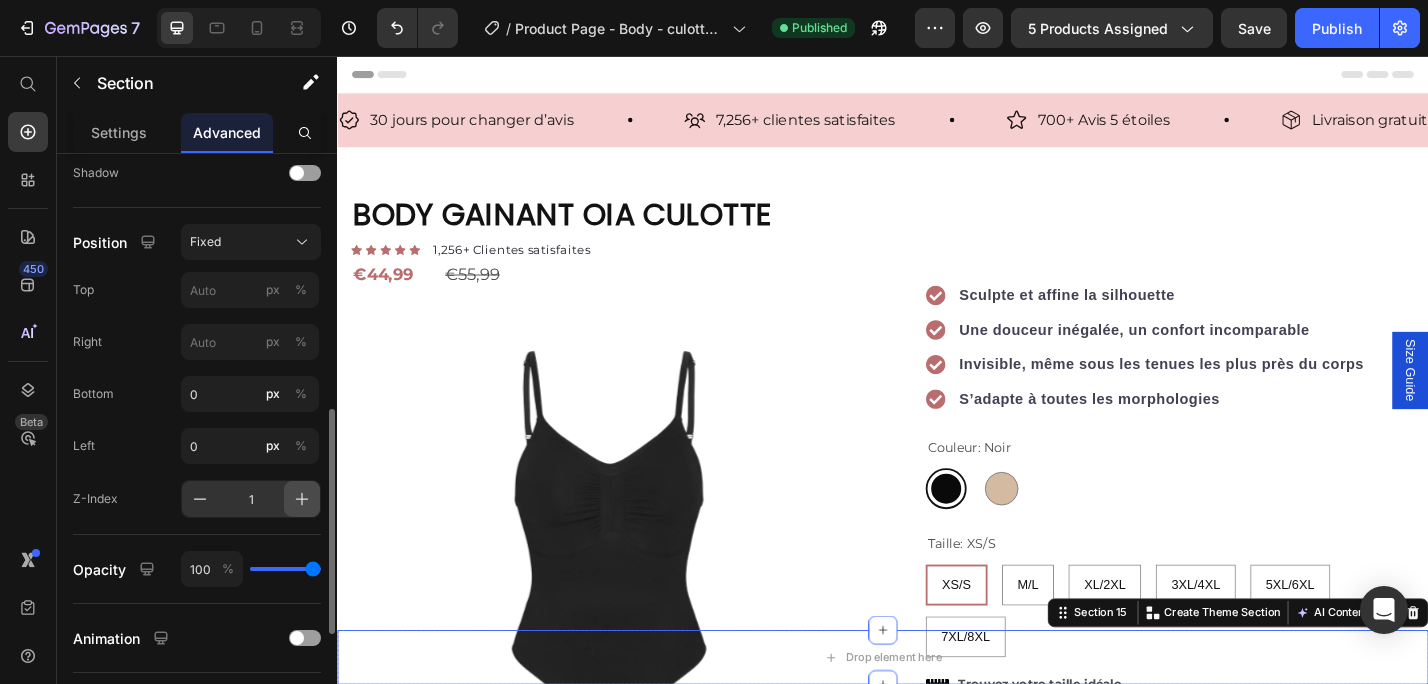 click 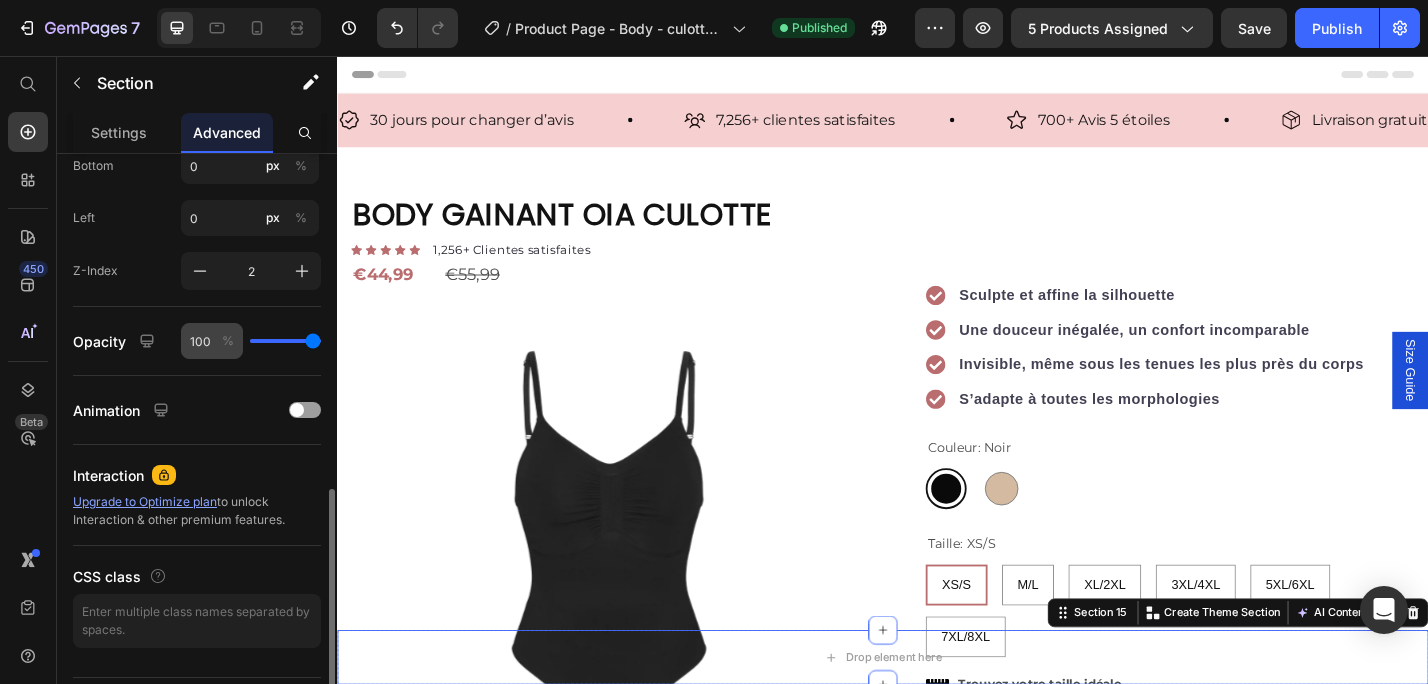 scroll, scrollTop: 944, scrollLeft: 0, axis: vertical 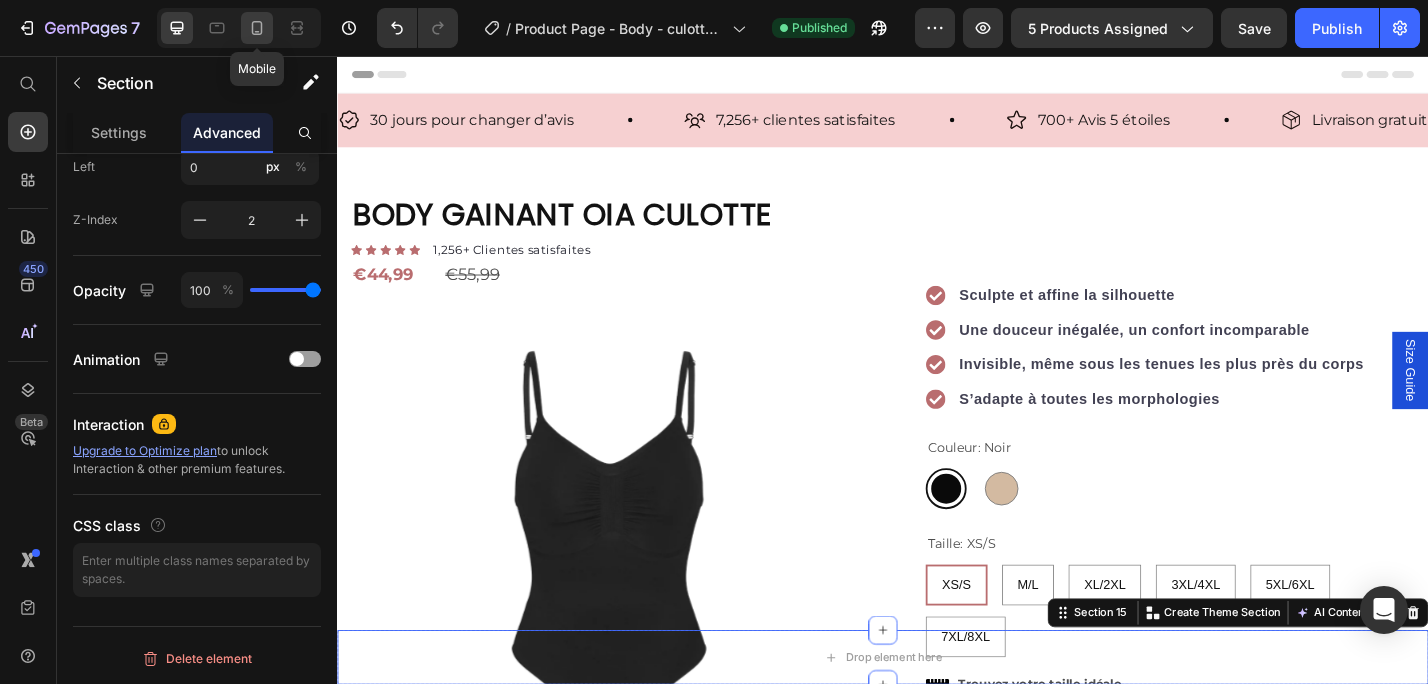 click 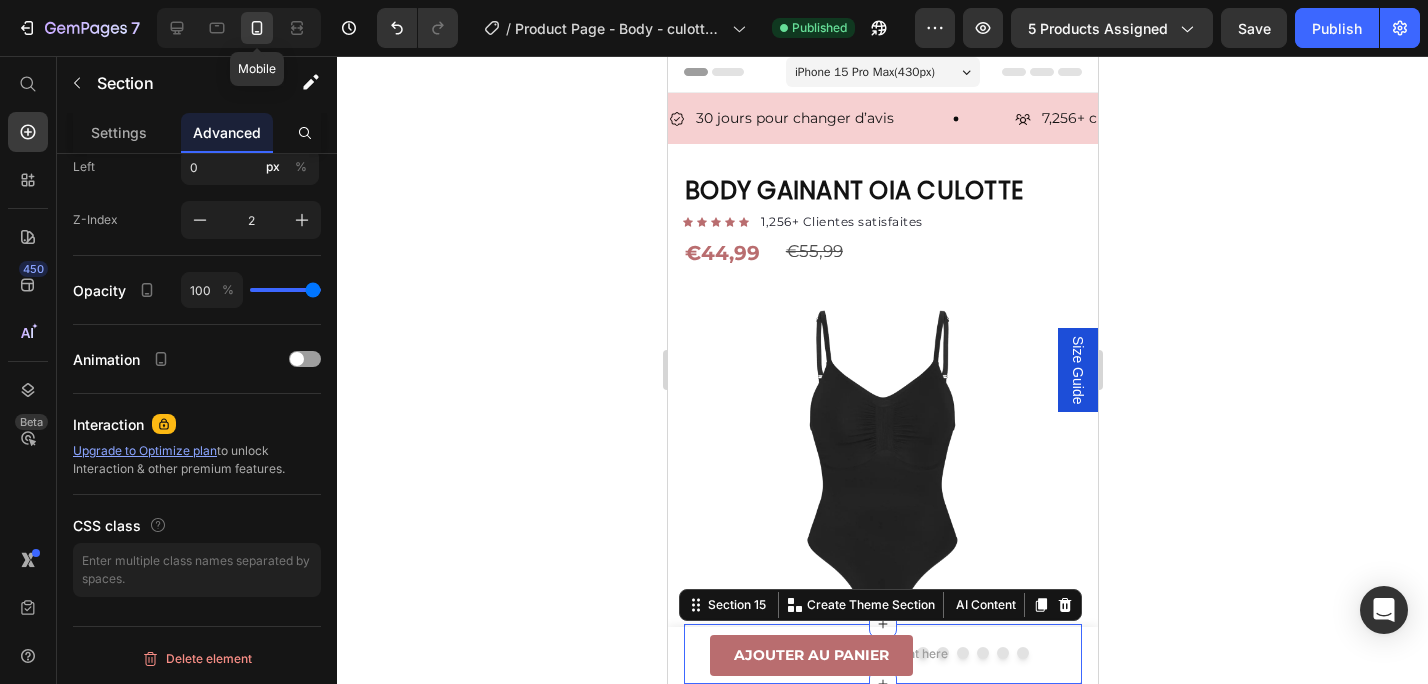 radio on "true" 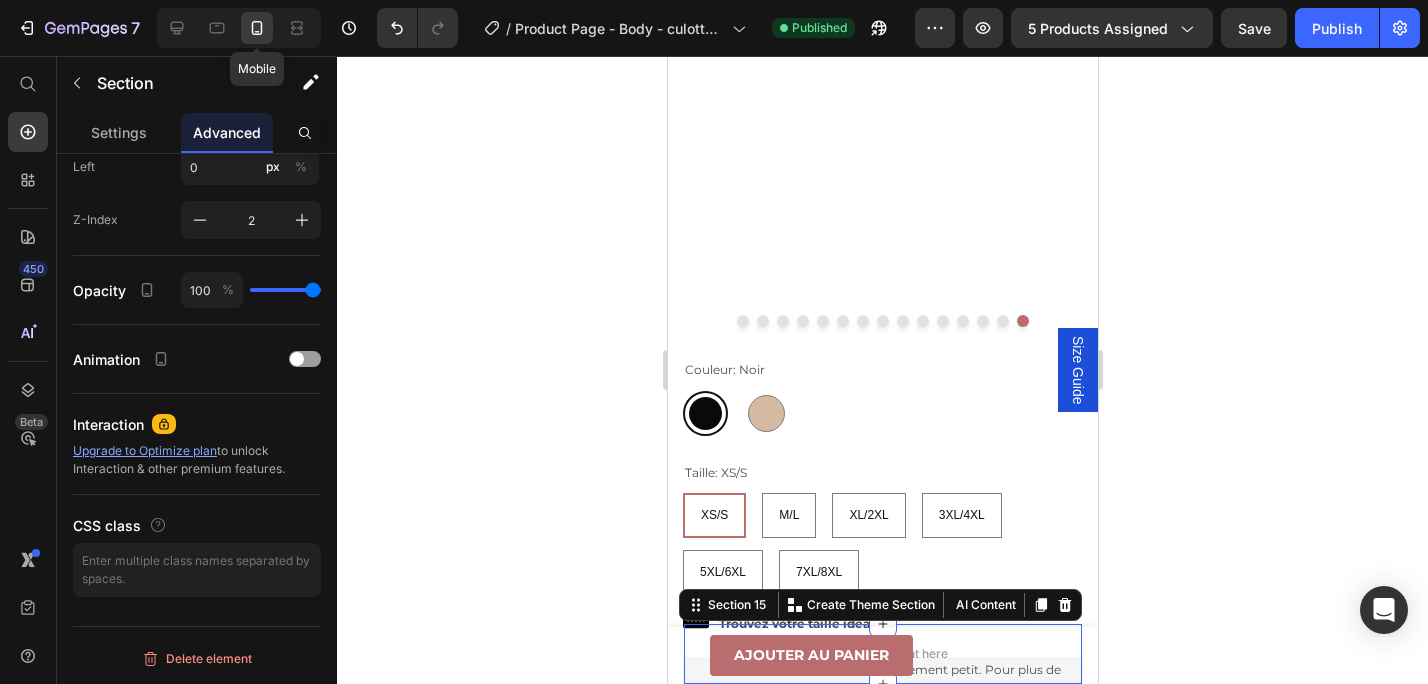 scroll, scrollTop: 498, scrollLeft: 0, axis: vertical 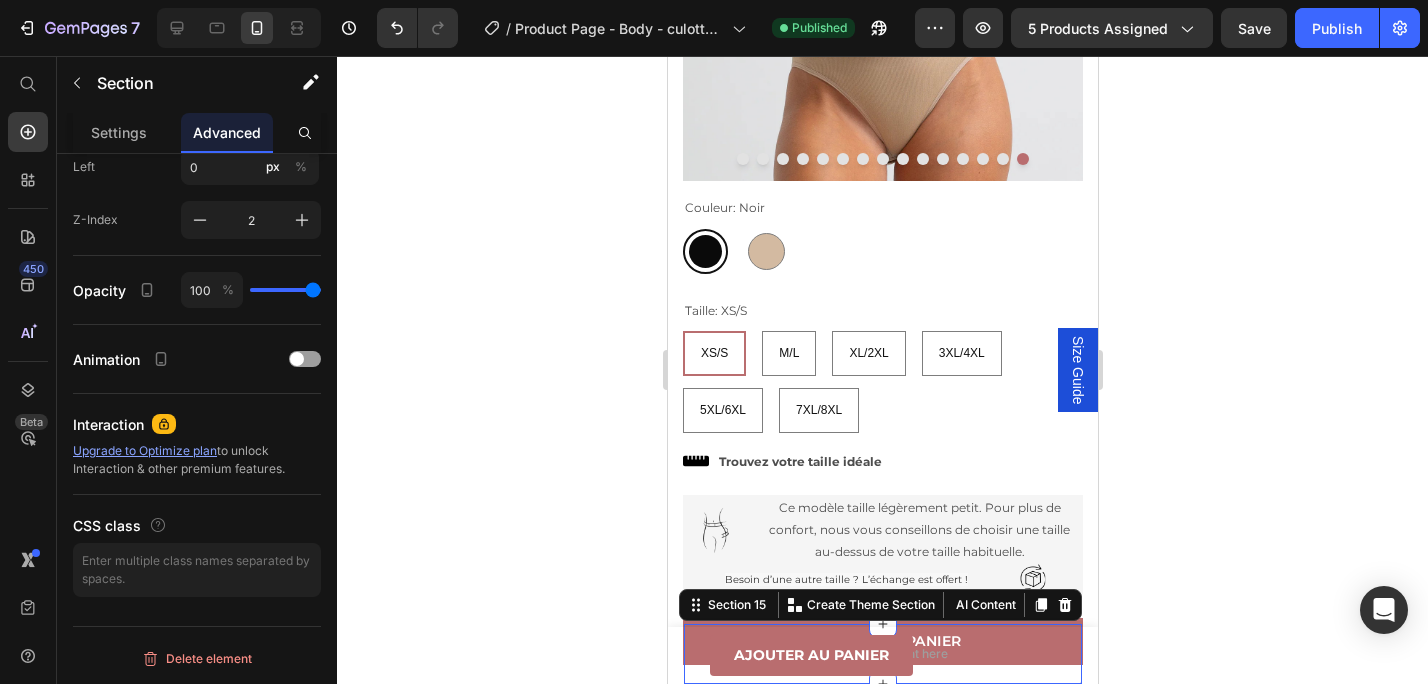 click 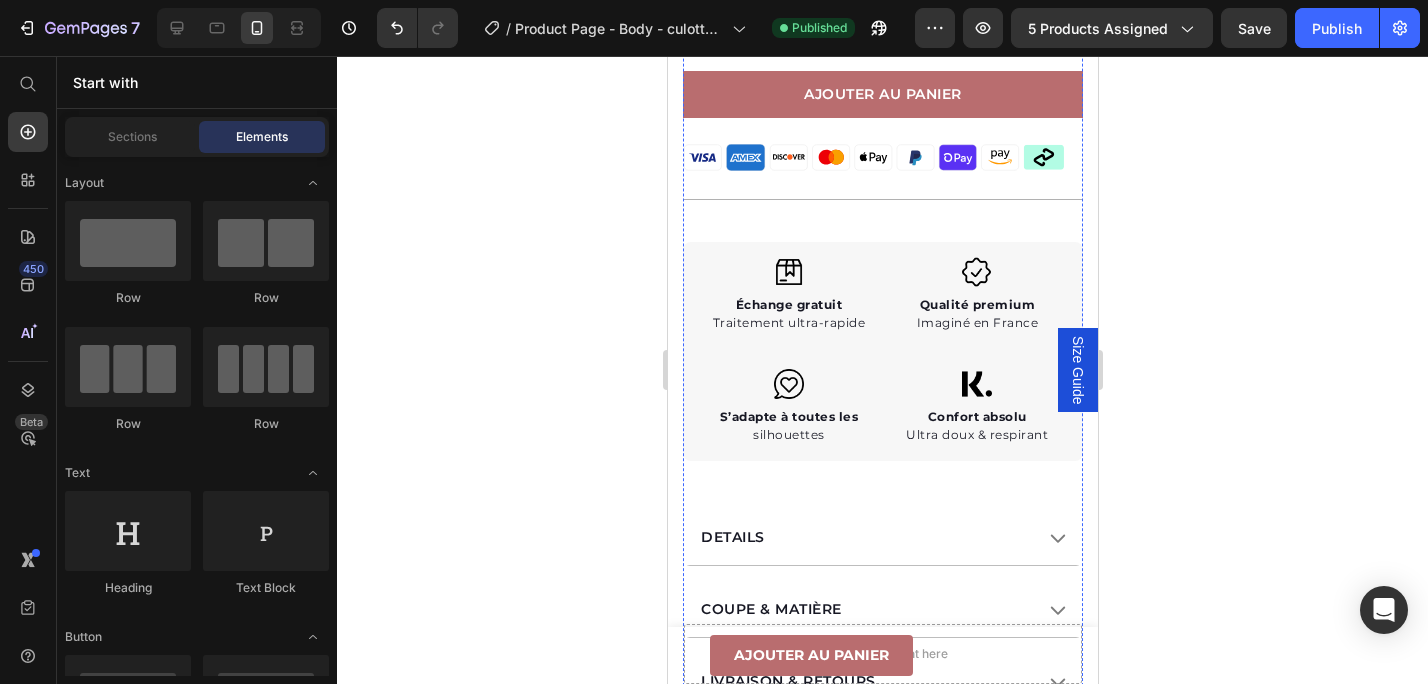 scroll, scrollTop: 1300, scrollLeft: 0, axis: vertical 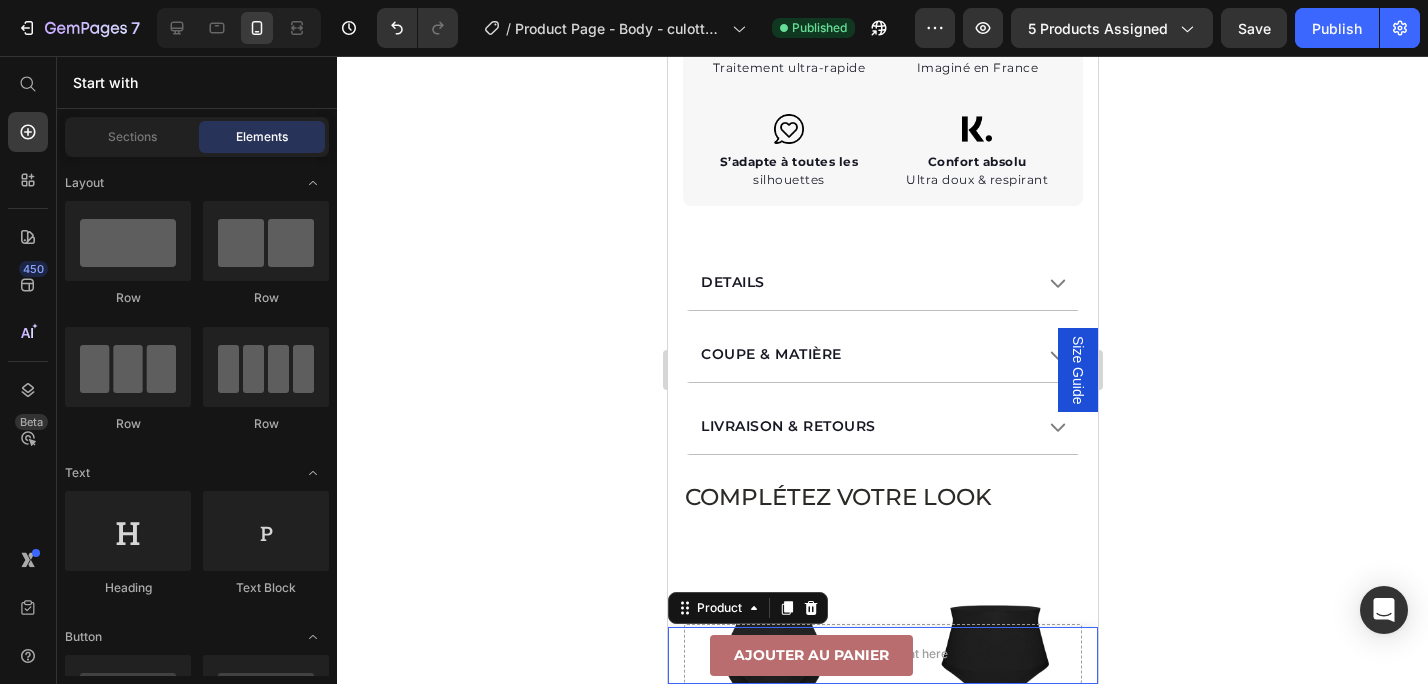 click on "Product Images Body gainant Oia culotte Product Title €44,99 Product Price Row Noir / XS/S - €44,99  Noir / M/L - €44,99  Noir / XL/2XL - €44,99  Noir / 3XL/4XL - €44,99  Noir / 5XL/6XL - €44,99  Noir / 7XL/8XL - €44,99  Beige / XS/S - €44,99  Beige / M/L - €44,99  Beige / XL/2XL - €44,99  Beige / 3XL/4XL - €44,99  Beige / 5XL/6XL - €44,99  Beige / 7XL/8XL - €44,99  Product Variants & Swatches 1 Product Quantity Ajouter au panier Product Cart Button Row Product   0" at bounding box center [882, 655] 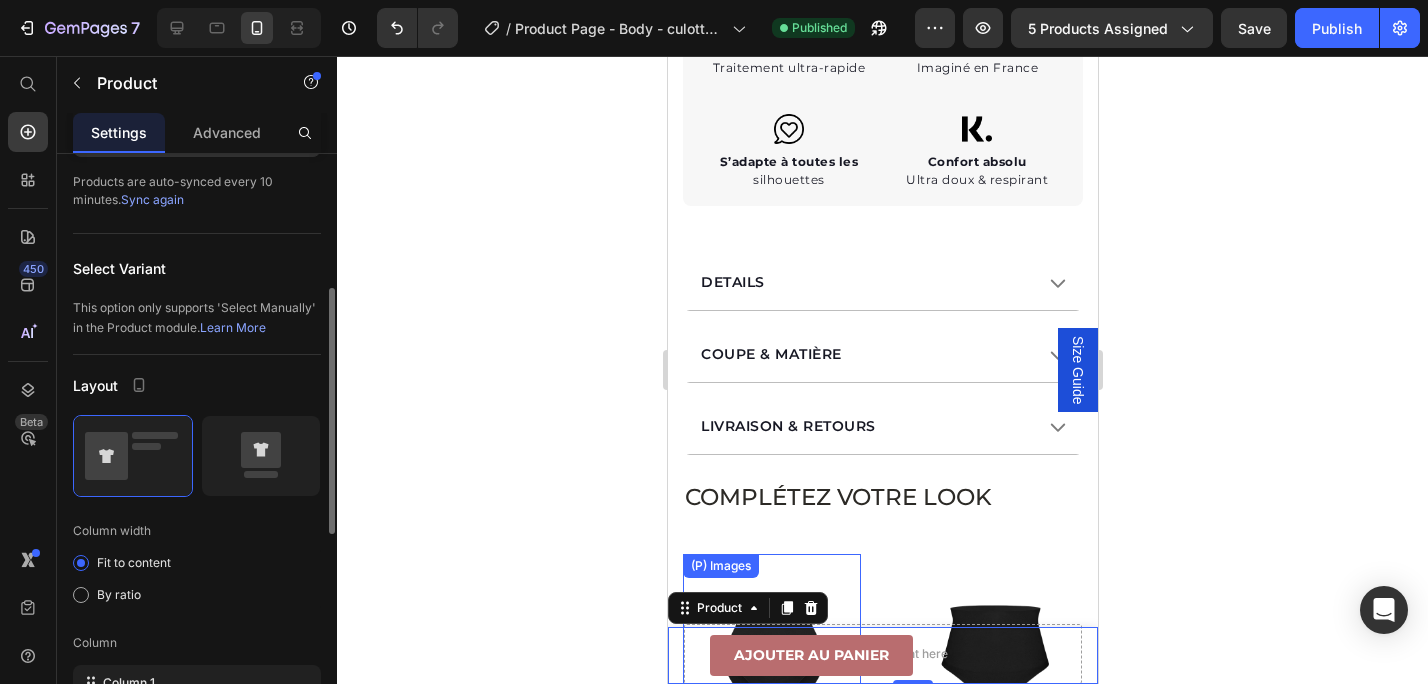 scroll, scrollTop: 261, scrollLeft: 0, axis: vertical 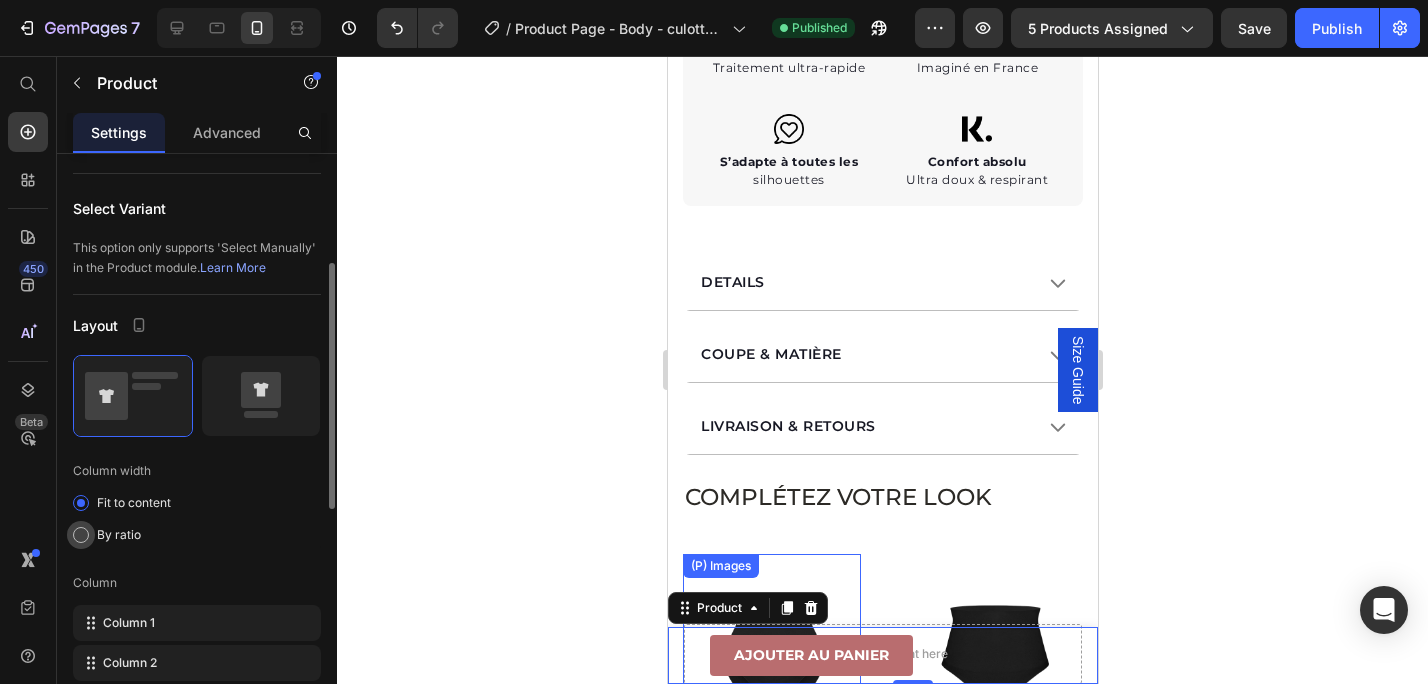 click on "By ratio" at bounding box center (119, 535) 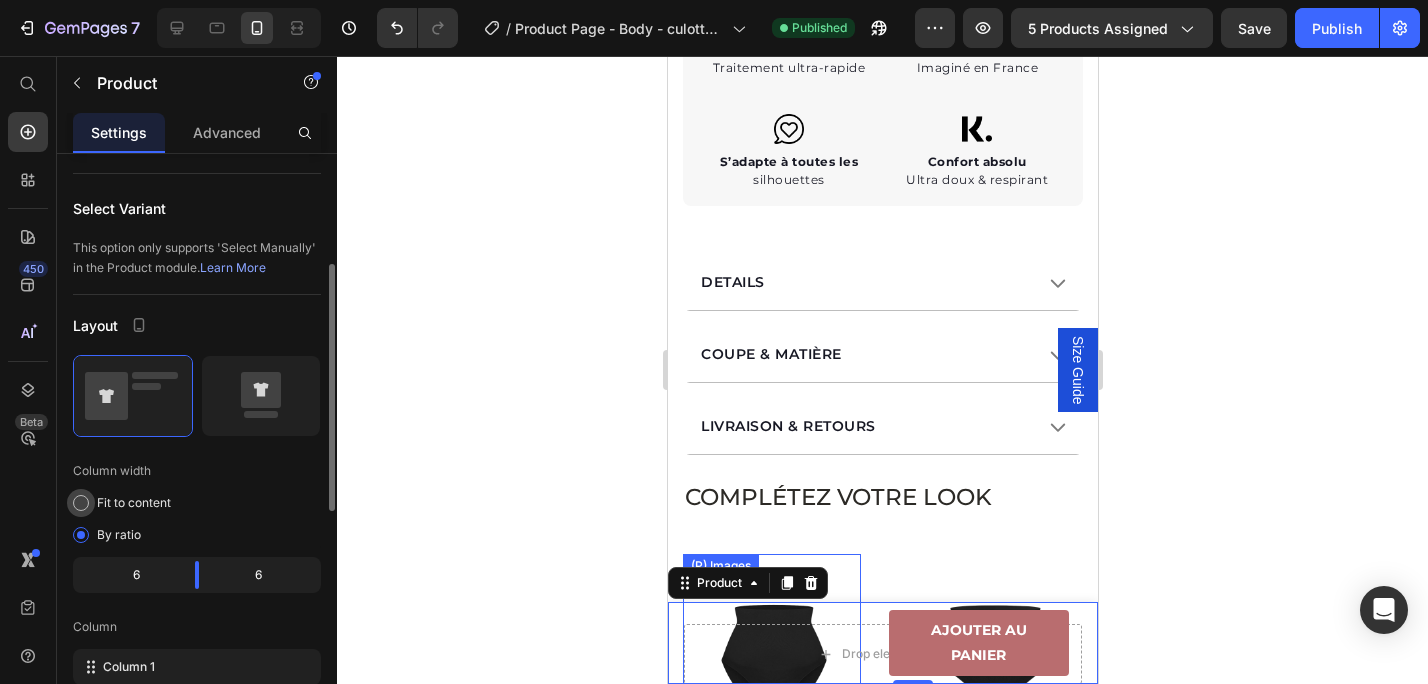 click on "Fit to content" at bounding box center (134, 503) 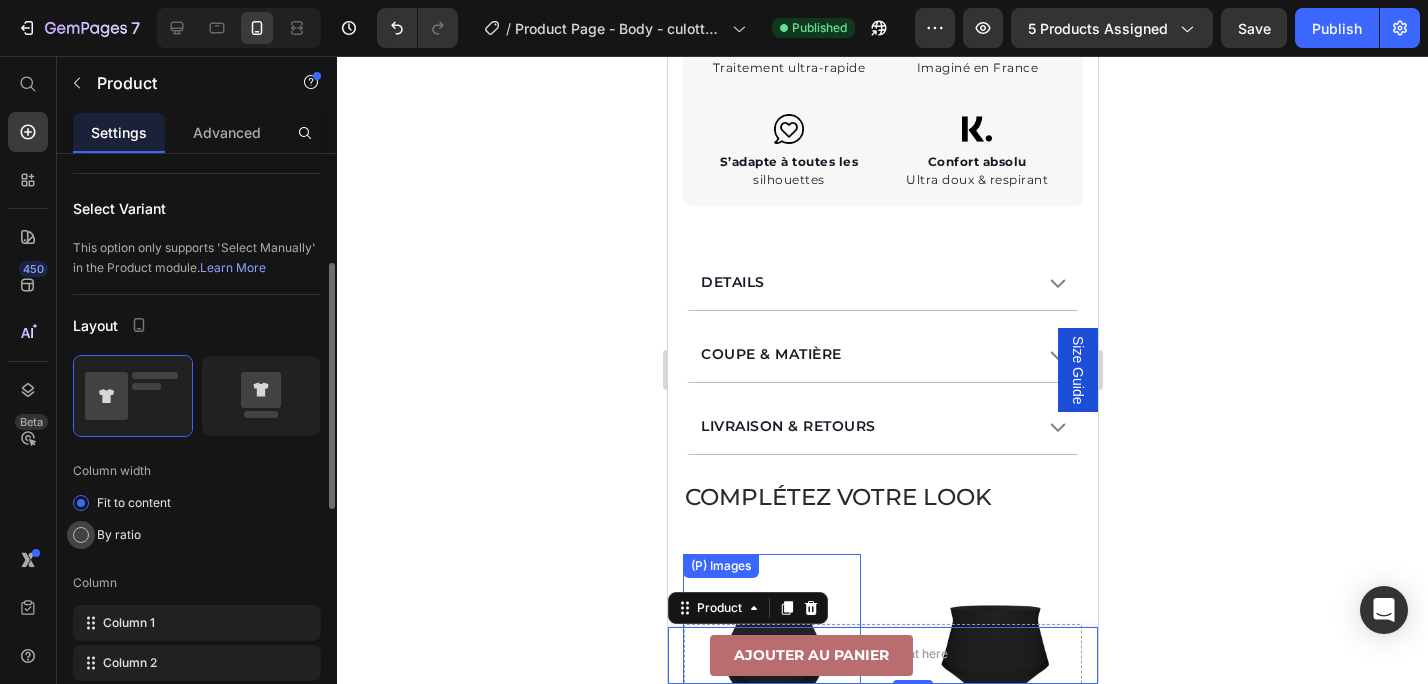 click on "By ratio" at bounding box center (119, 535) 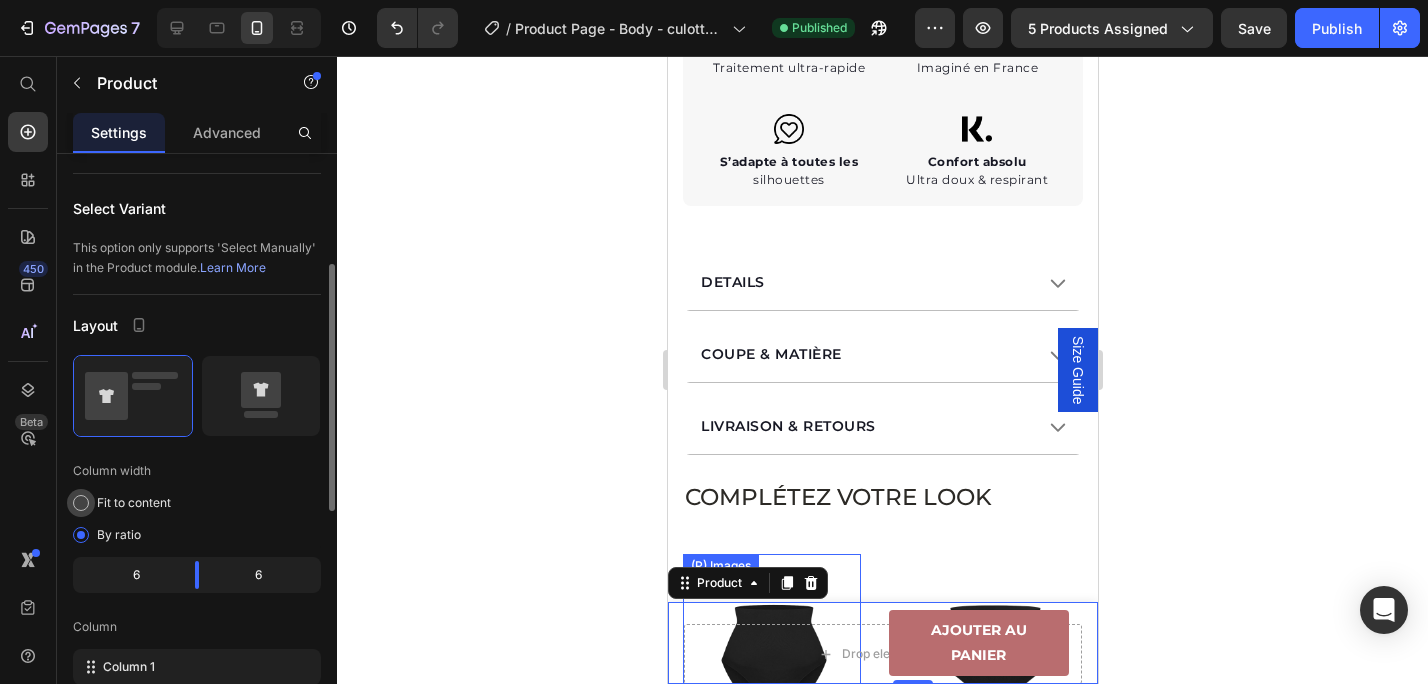 click on "Fit to content" at bounding box center [134, 503] 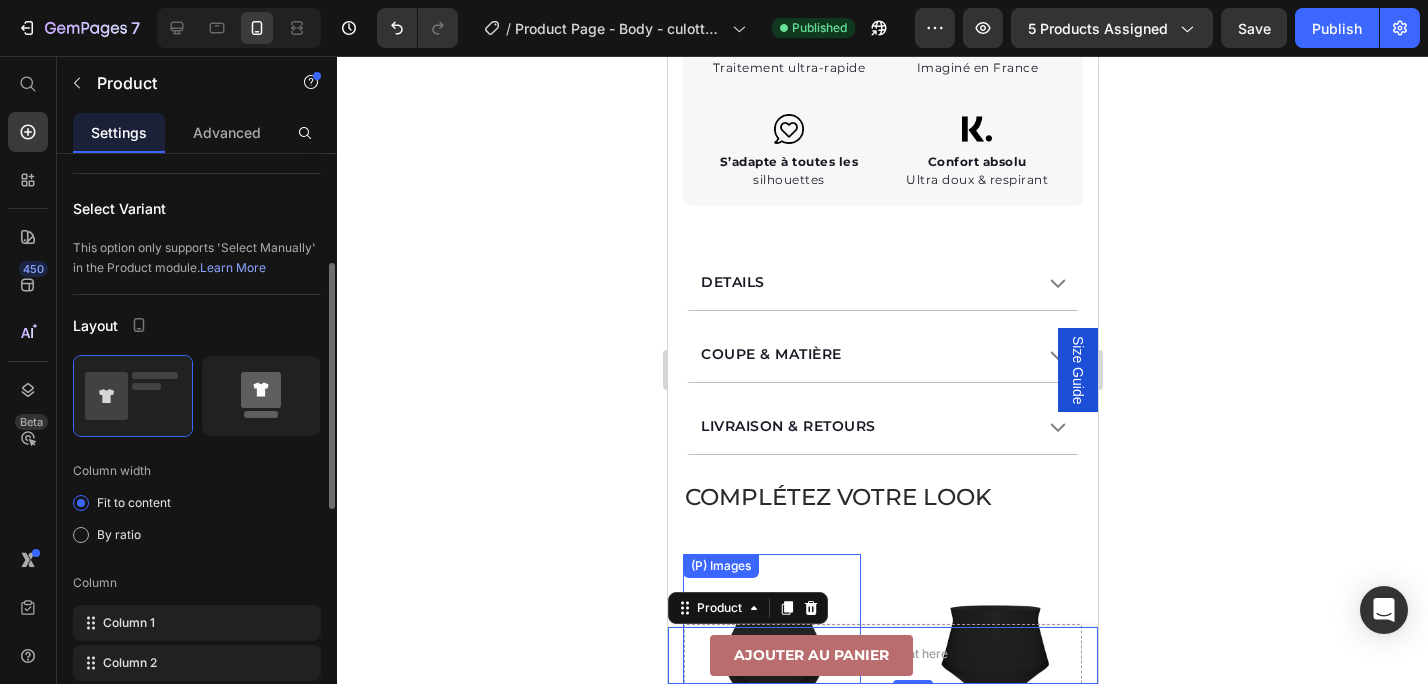click 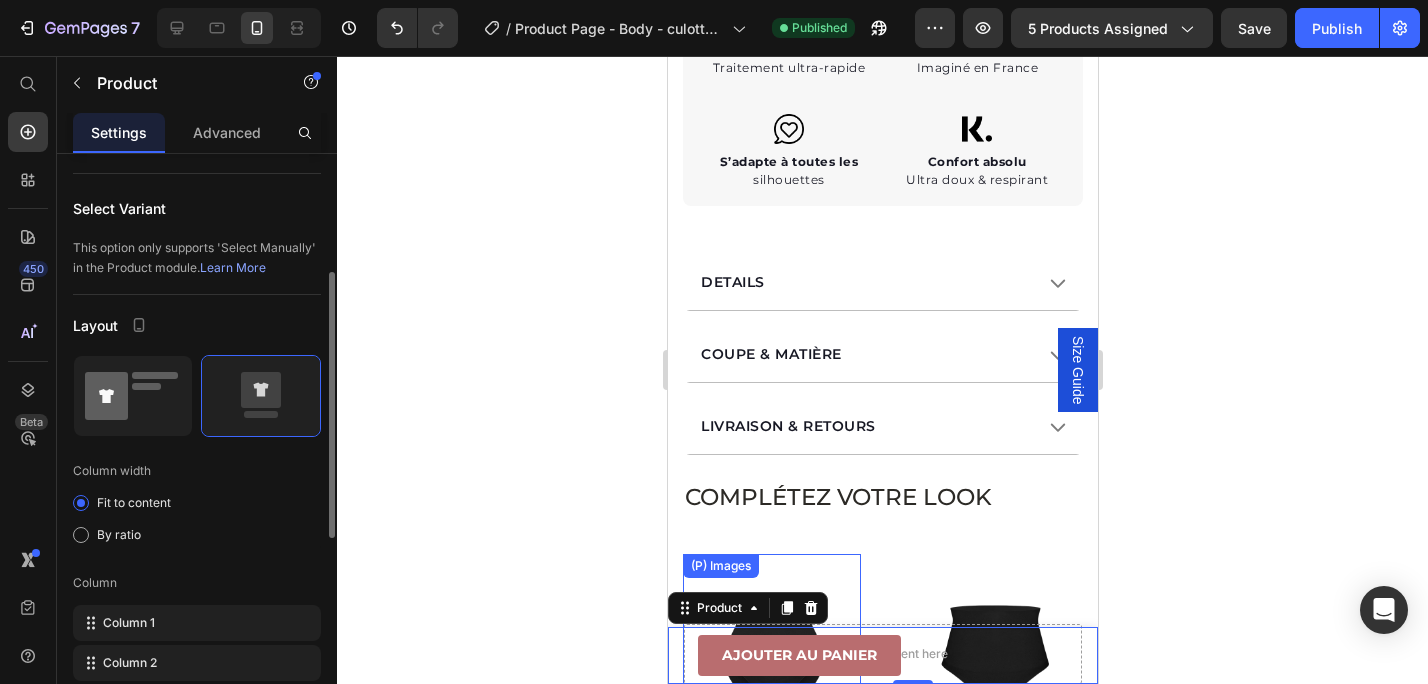 click 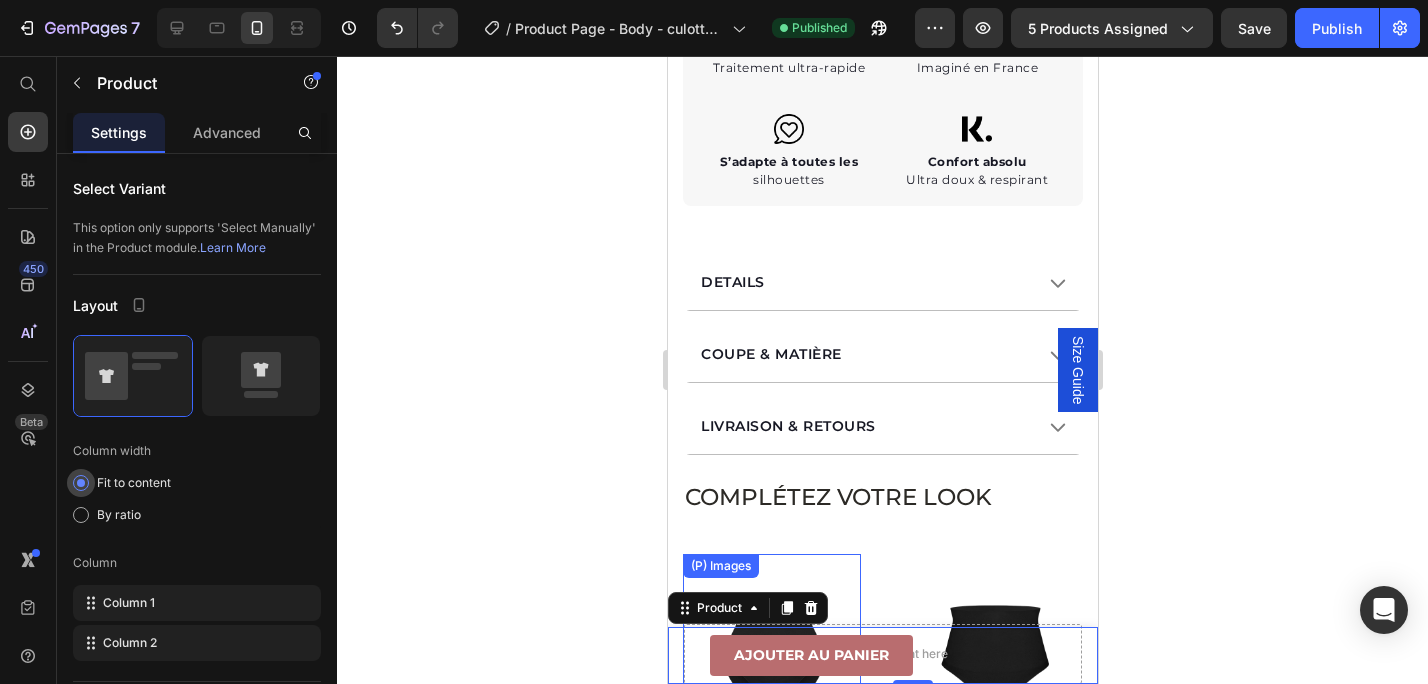 scroll, scrollTop: 0, scrollLeft: 0, axis: both 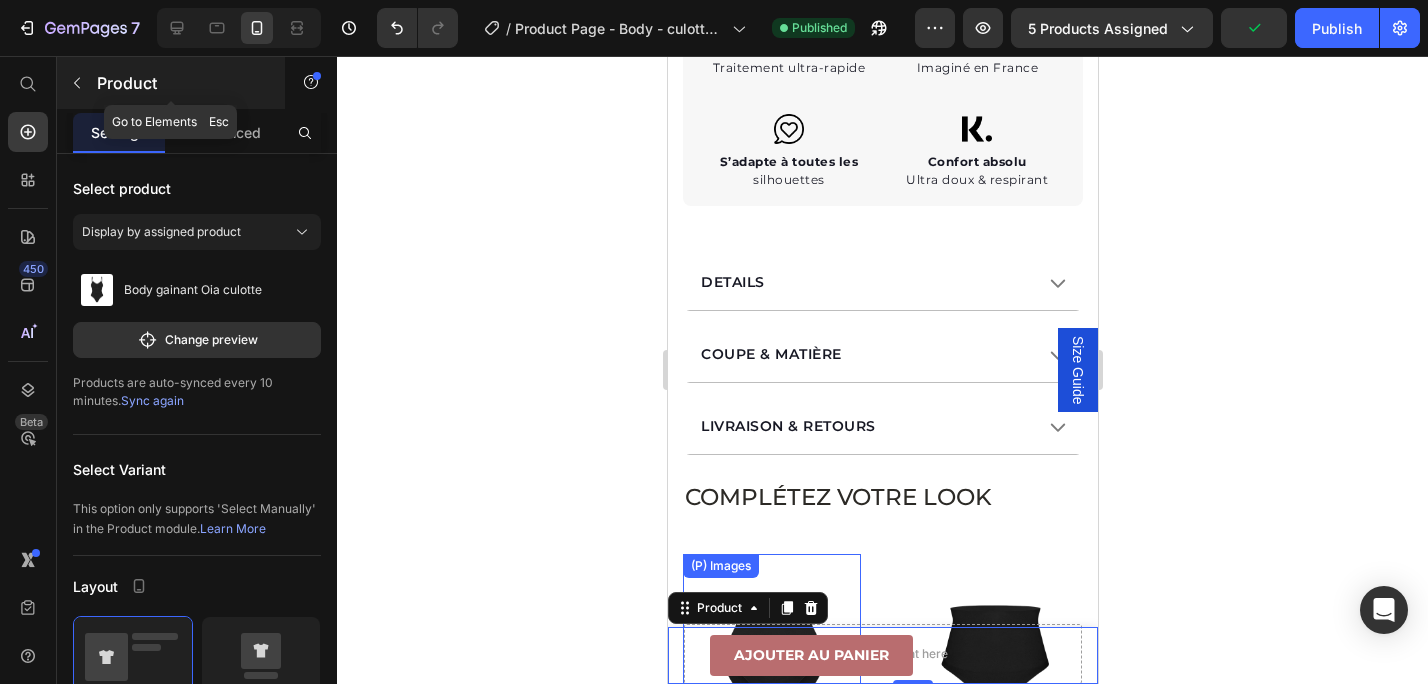 click 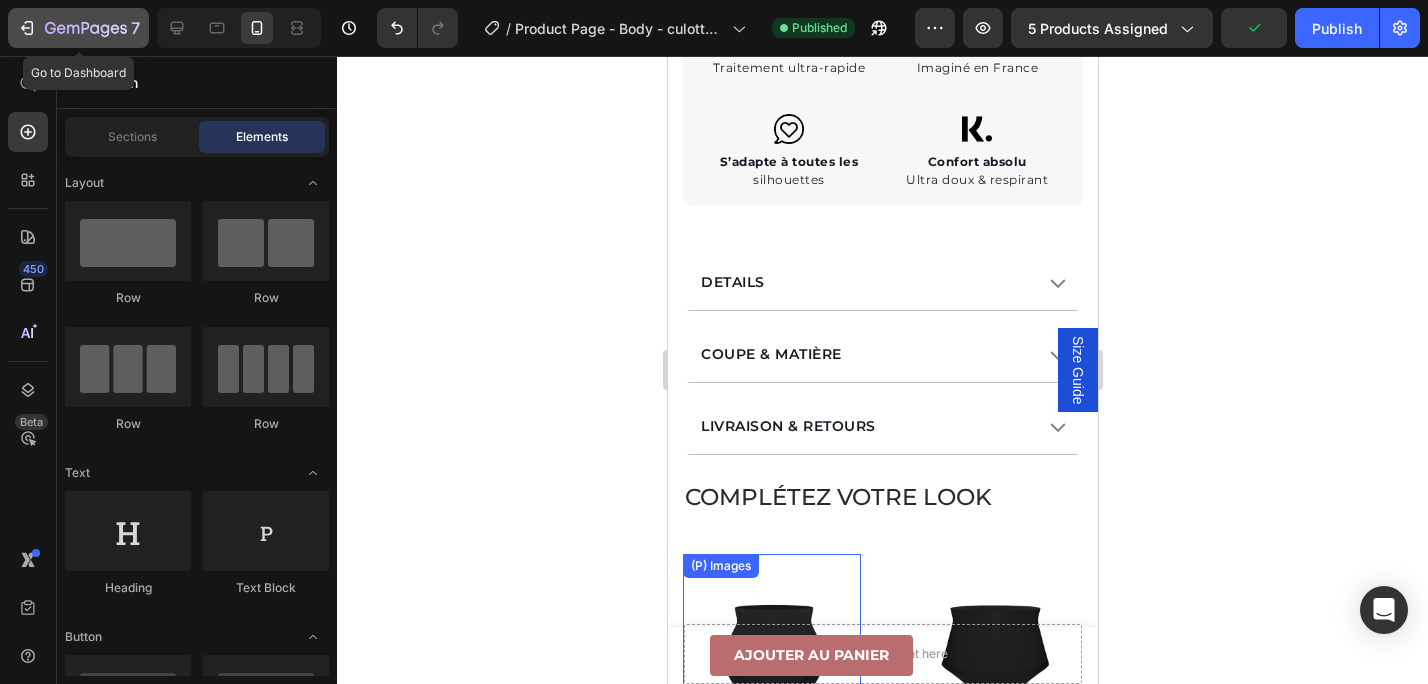 click on "7" 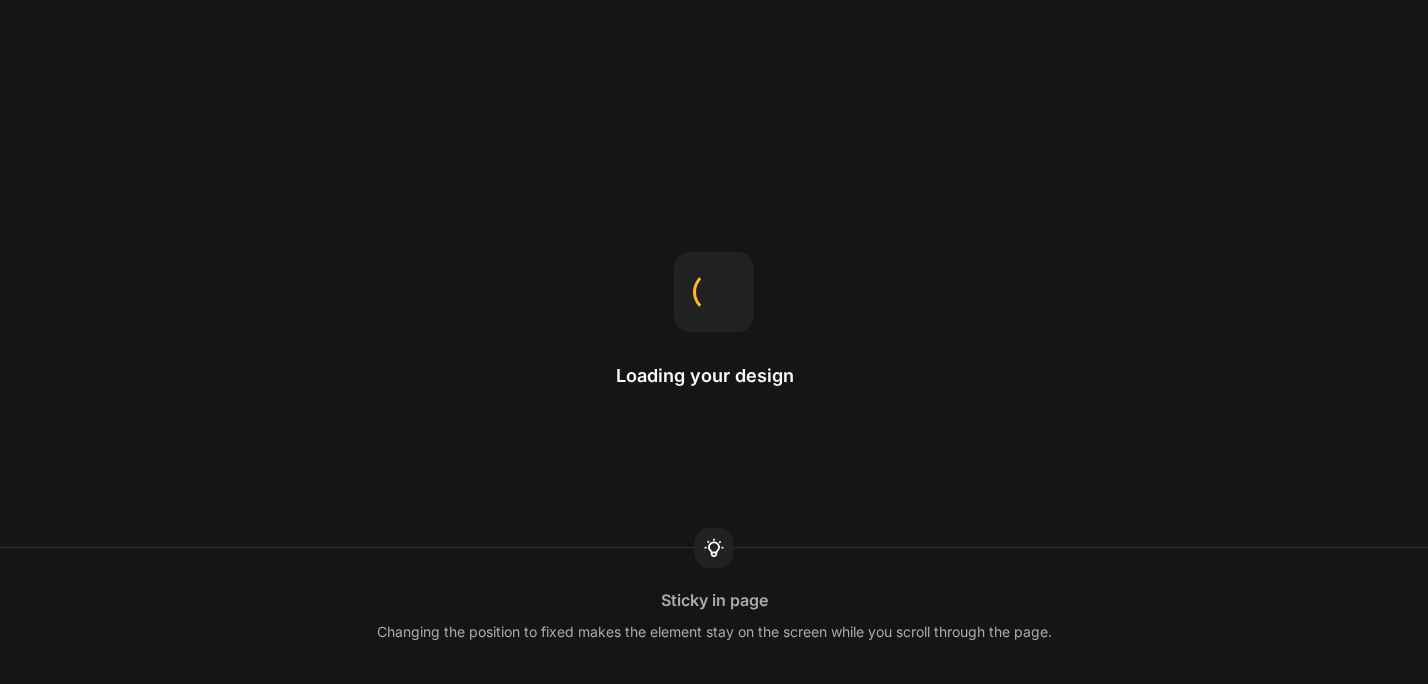 scroll, scrollTop: 0, scrollLeft: 0, axis: both 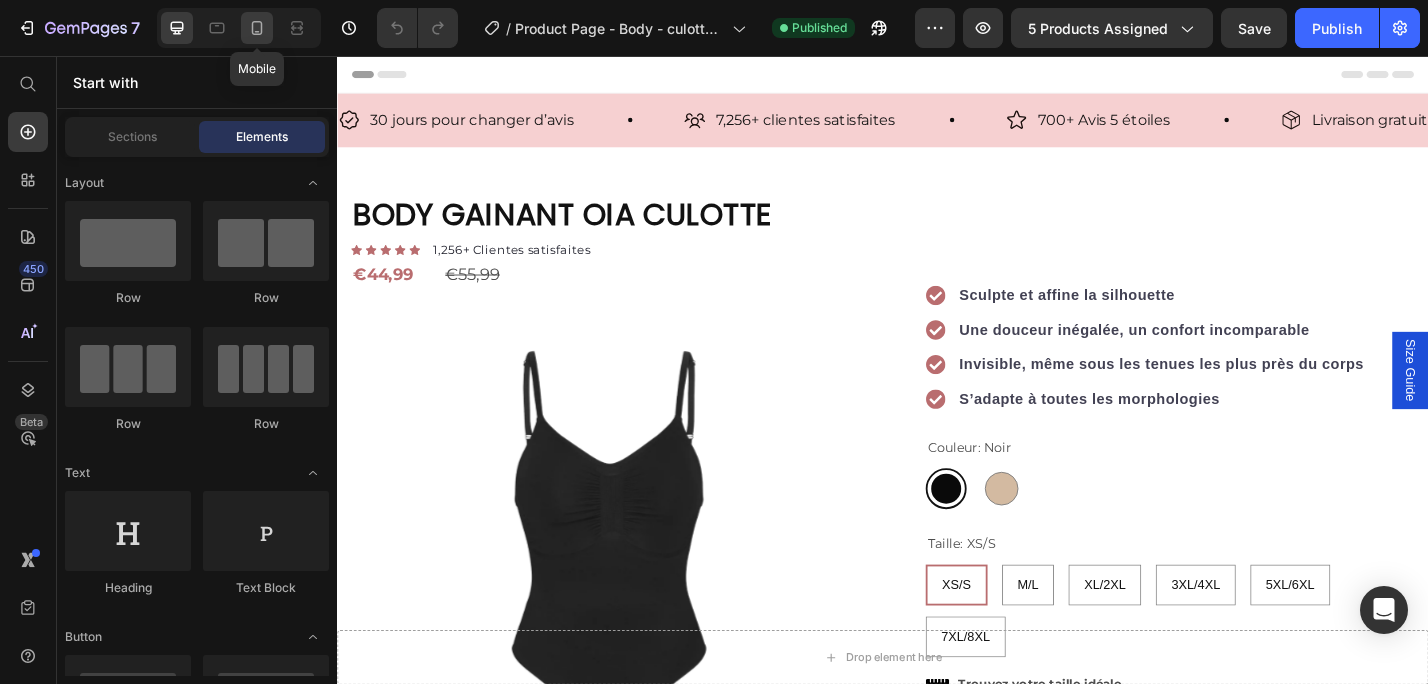 click 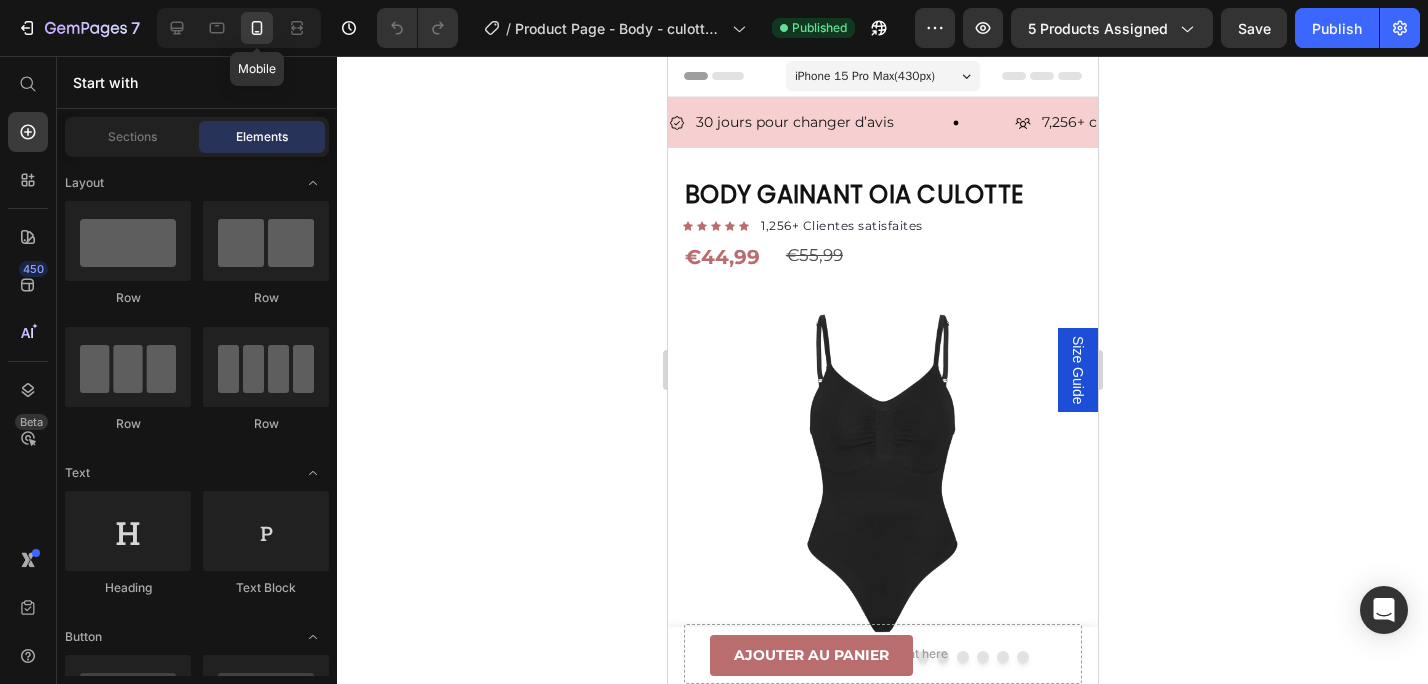 radio on "true" 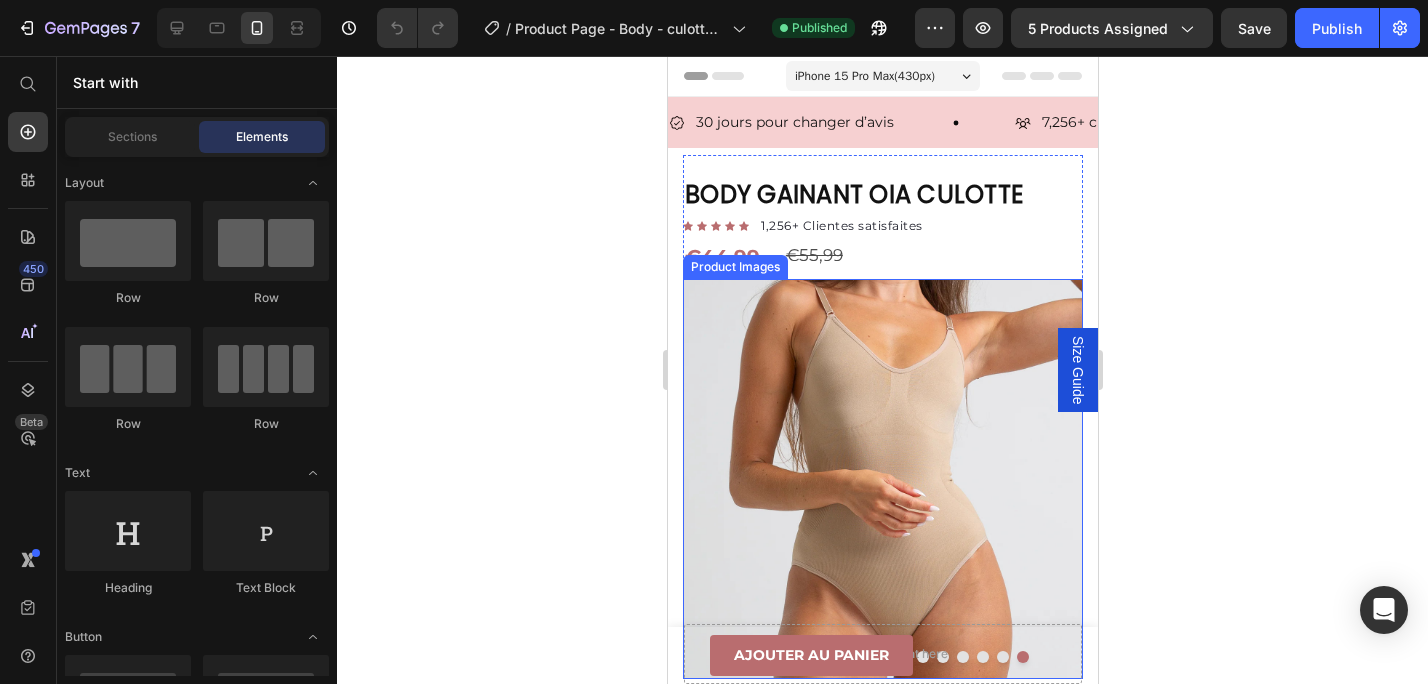scroll, scrollTop: 116, scrollLeft: 0, axis: vertical 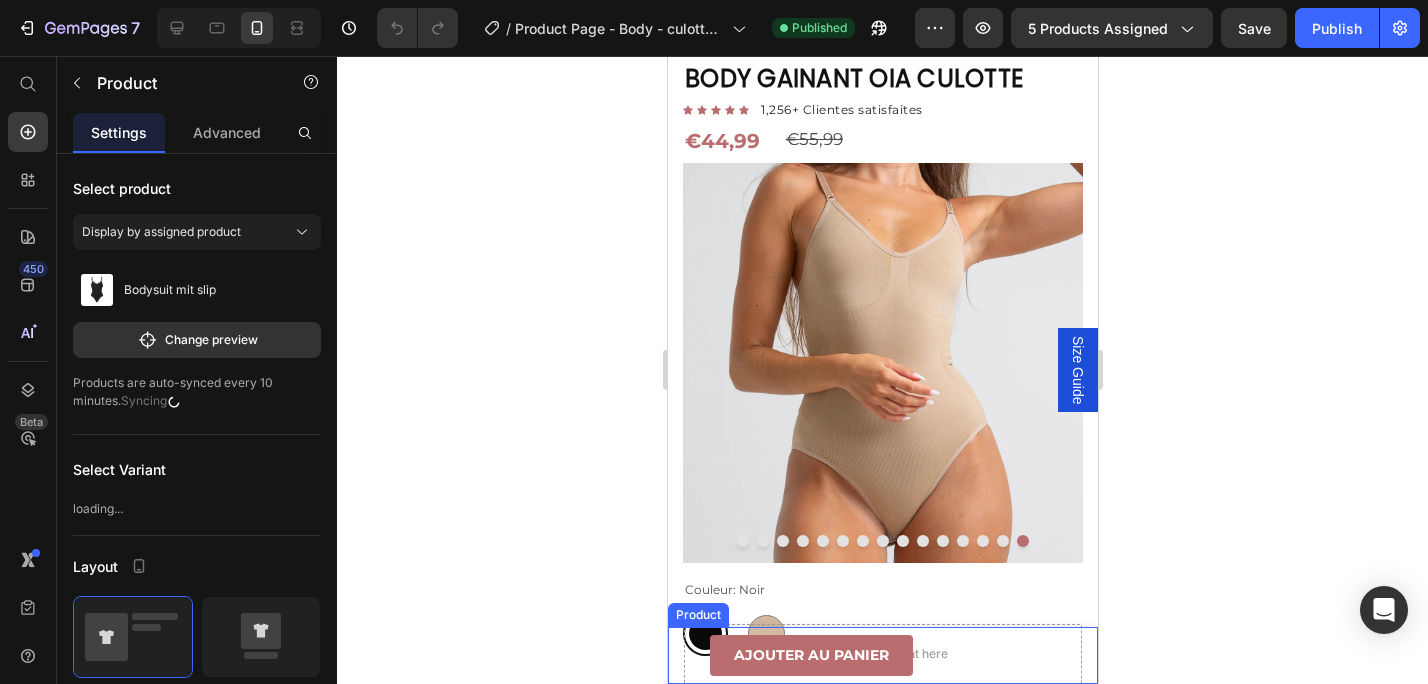 click on "Product Images Body gainant Oia culotte Product Title €44,99 Product Price Row Noir / XS/S - €44,99  Noir / M/L - €44,99  Noir / XL/2XL - €44,99  Noir / 3XL/4XL - €44,99  Noir / 5XL/6XL - €44,99  Noir / 7XL/8XL - €44,99  Beige / XS/S - €44,99  Beige / M/L - €44,99  Beige / XL/2XL - €44,99  Beige / 3XL/4XL - €44,99  Beige / 5XL/6XL - €44,99  Beige / 7XL/8XL - €44,99  Product Variants & Swatches 1 Product Quantity Ajouter au panier Product Cart Button Row Product" at bounding box center [882, 655] 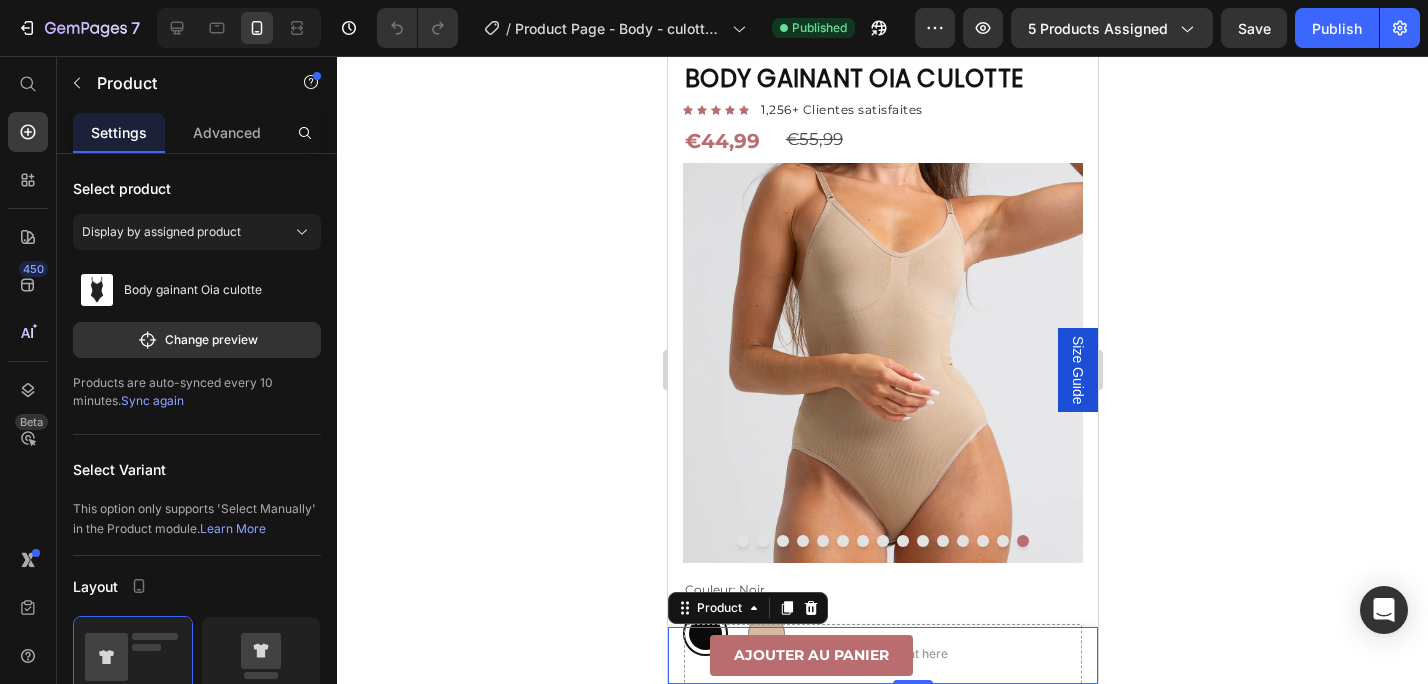 click on "Product Images Body gainant Oia culotte Product Title €44,99 Product Price Row Noir / XS/S - €44,99  Noir / M/L - €44,99  Noir / XL/2XL - €44,99  Noir / 3XL/4XL - €44,99  Noir / 5XL/6XL - €44,99  Noir / 7XL/8XL - €44,99  Beige / XS/S - €44,99  Beige / M/L - €44,99  Beige / XL/2XL - €44,99  Beige / 3XL/4XL - €44,99  Beige / 5XL/6XL - €44,99  Beige / 7XL/8XL - €44,99  Product Variants & Swatches 1 Product Quantity Ajouter au panier Product Cart Button Row Product   0" at bounding box center (882, 655) 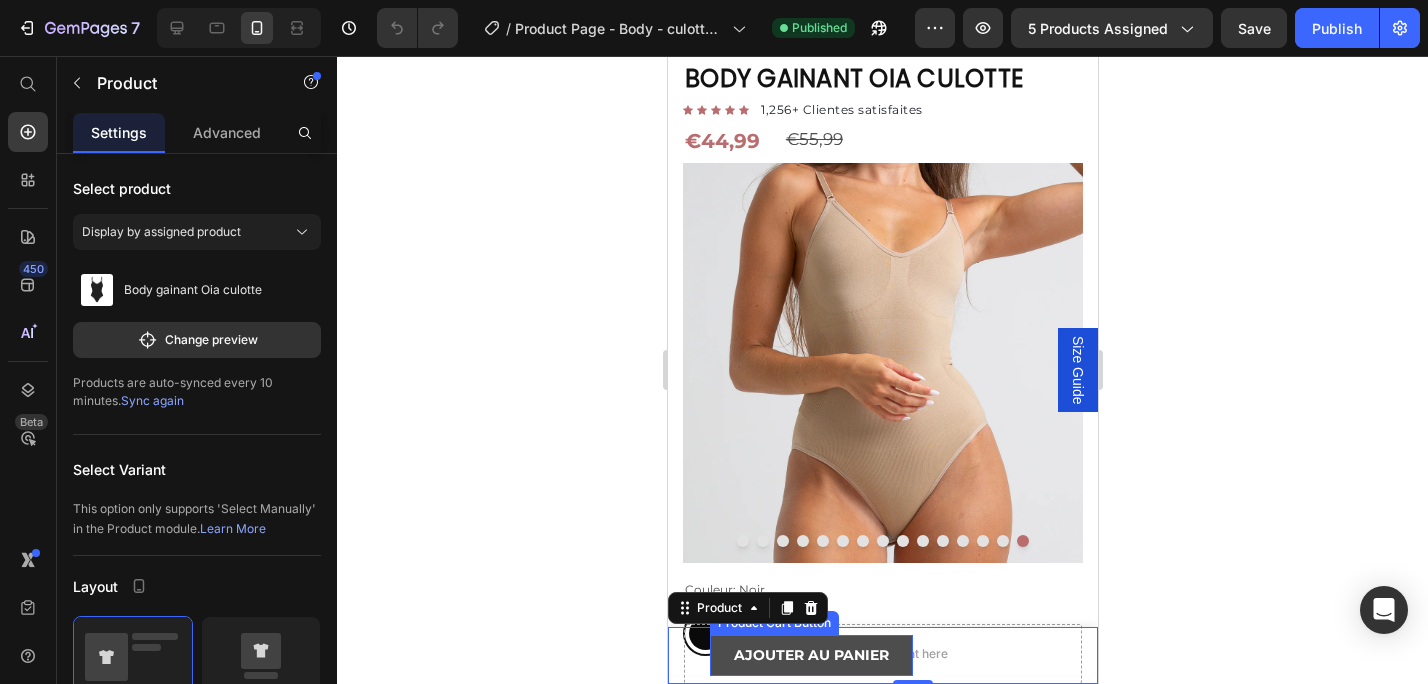 click on "Ajouter au panier" at bounding box center (810, 655) 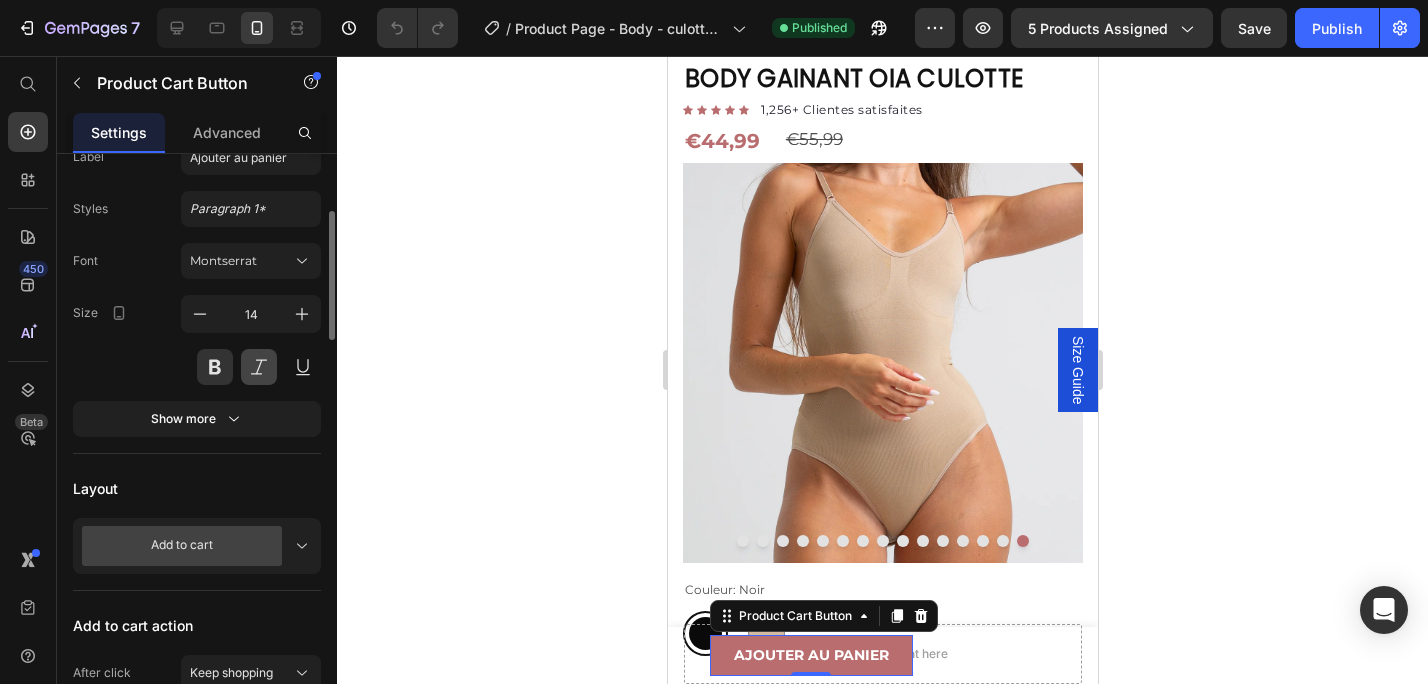 scroll, scrollTop: 244, scrollLeft: 0, axis: vertical 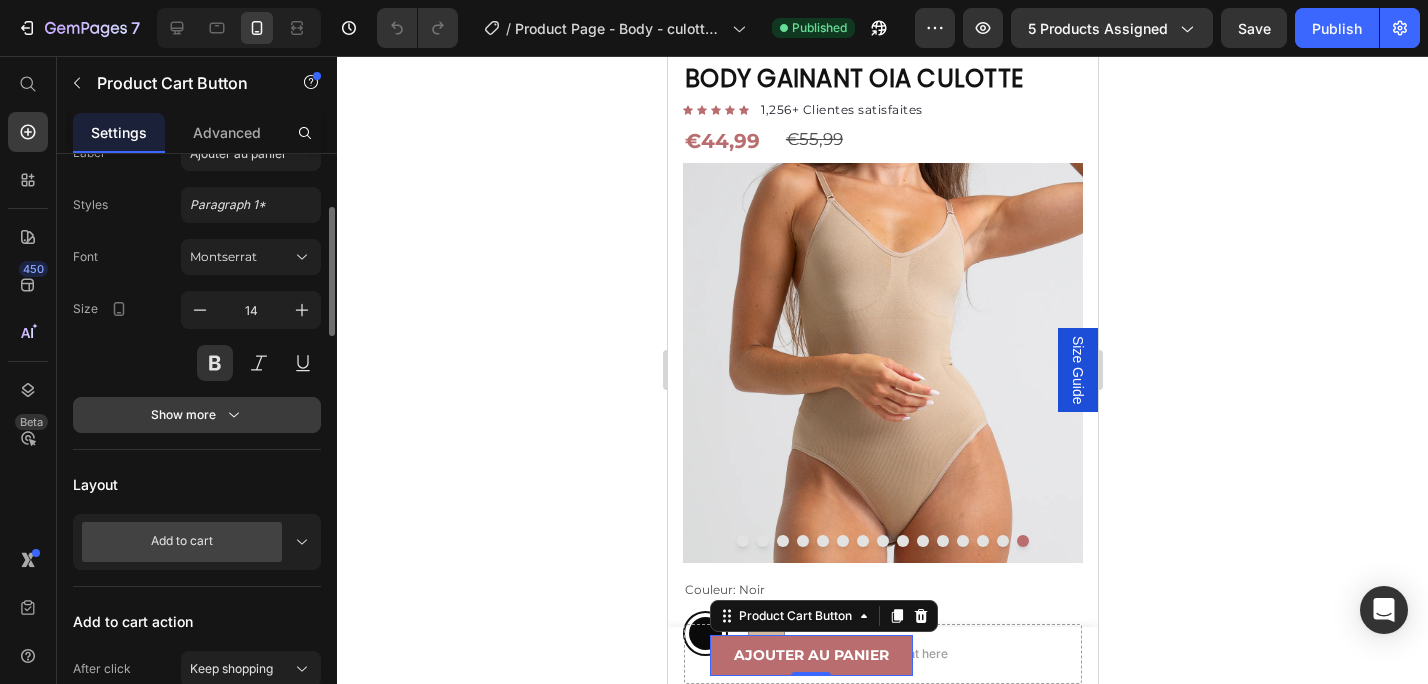 click 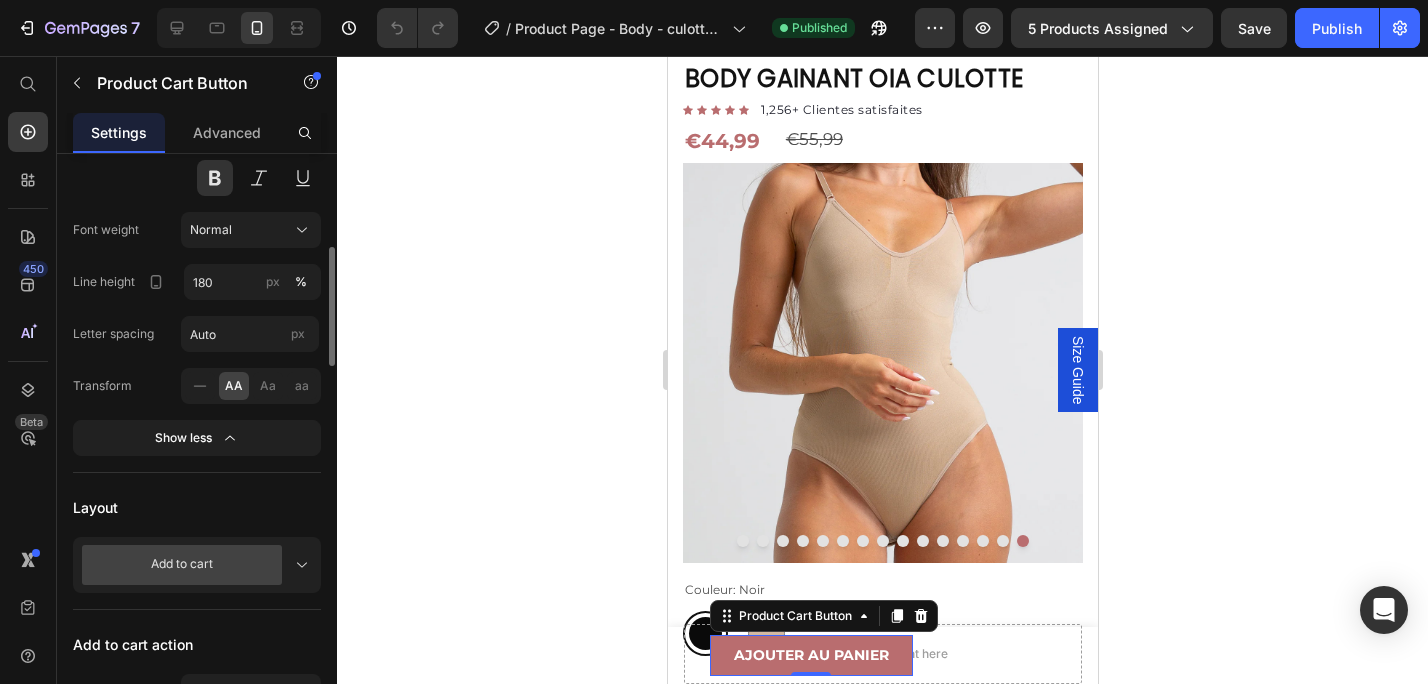 scroll, scrollTop: 436, scrollLeft: 0, axis: vertical 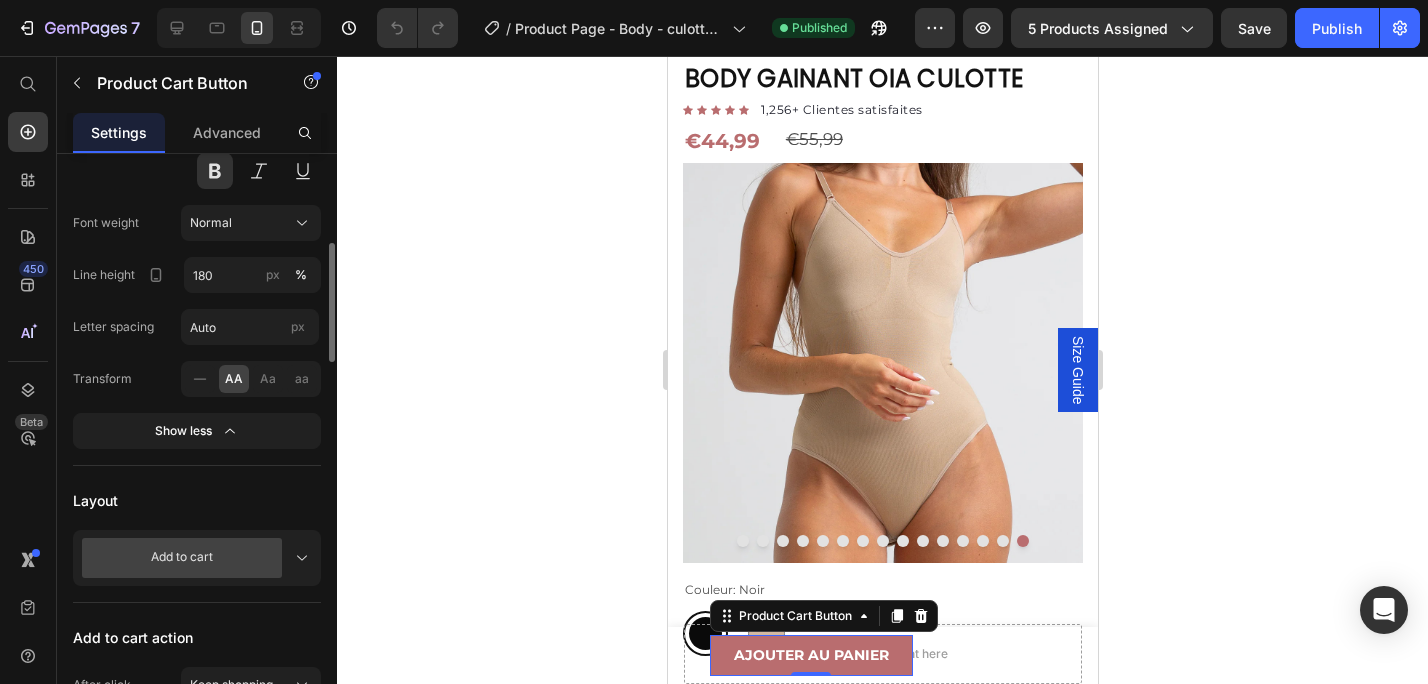 click on "Add to cart" at bounding box center [197, 558] 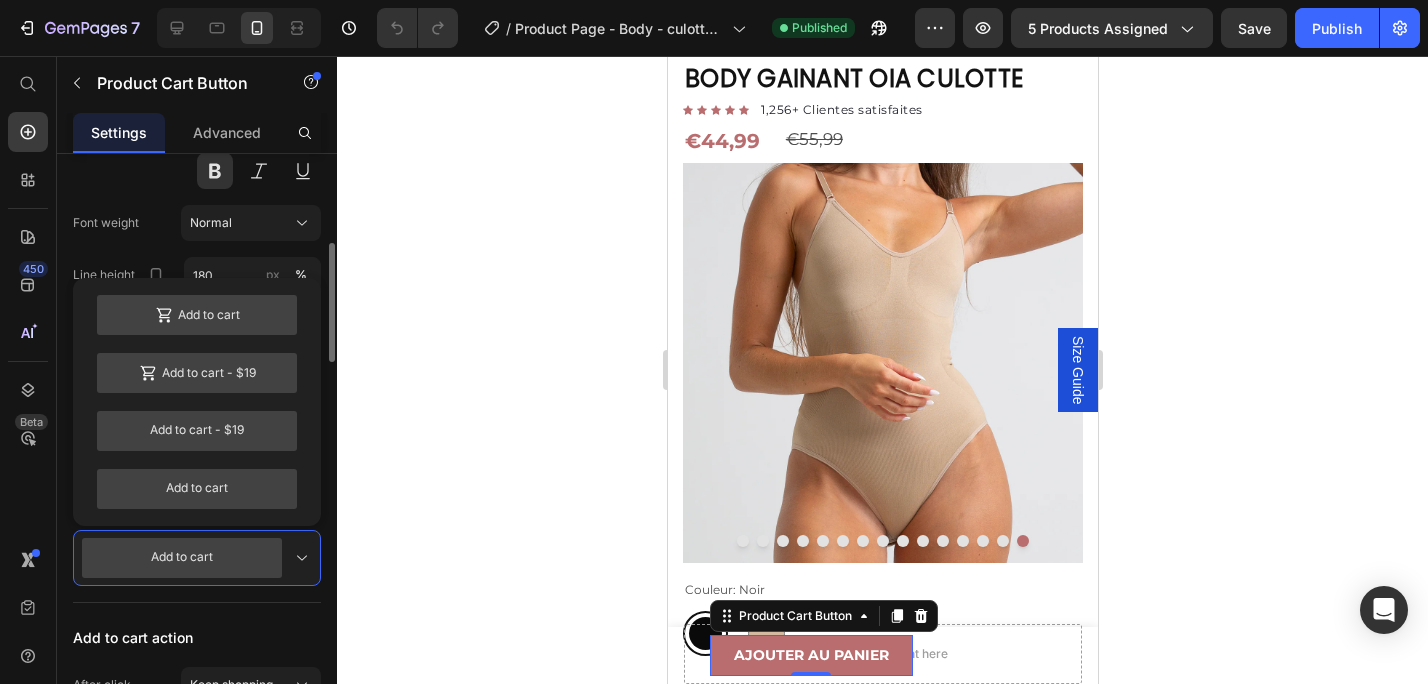click on "Add to cart" at bounding box center [197, 558] 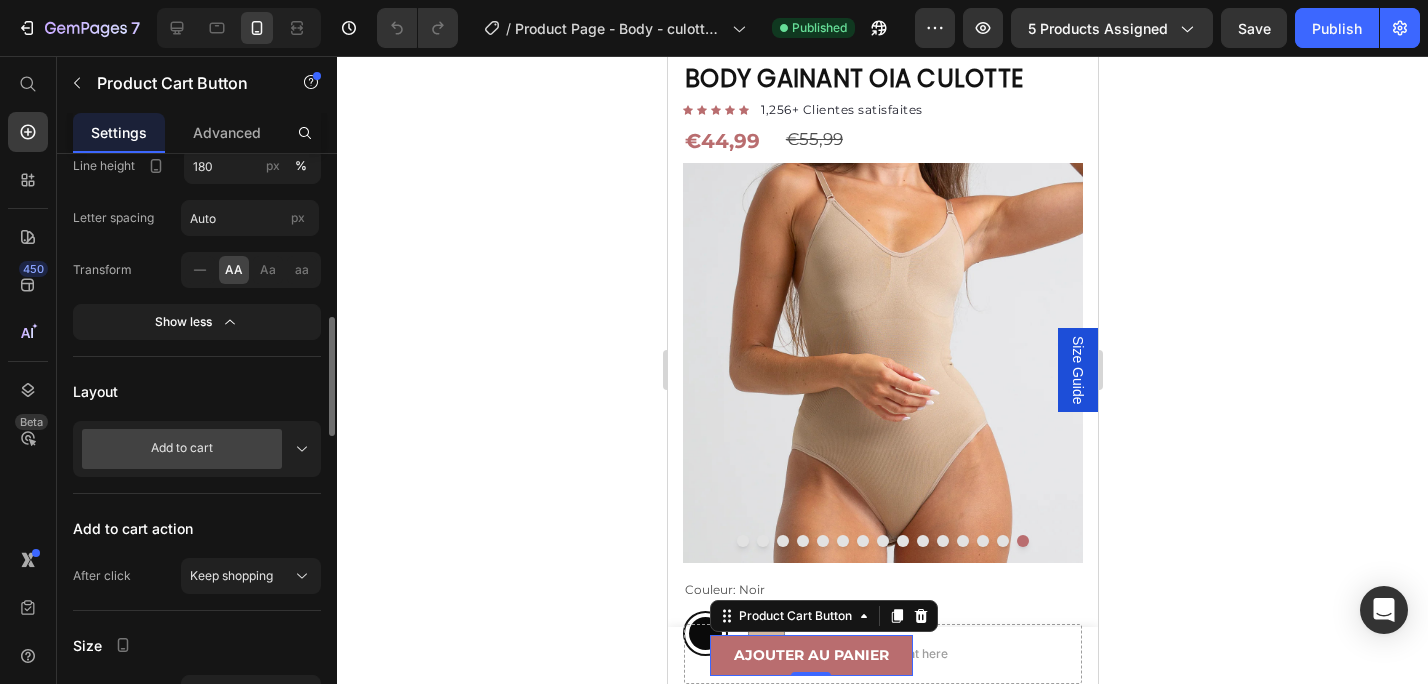 scroll, scrollTop: 652, scrollLeft: 0, axis: vertical 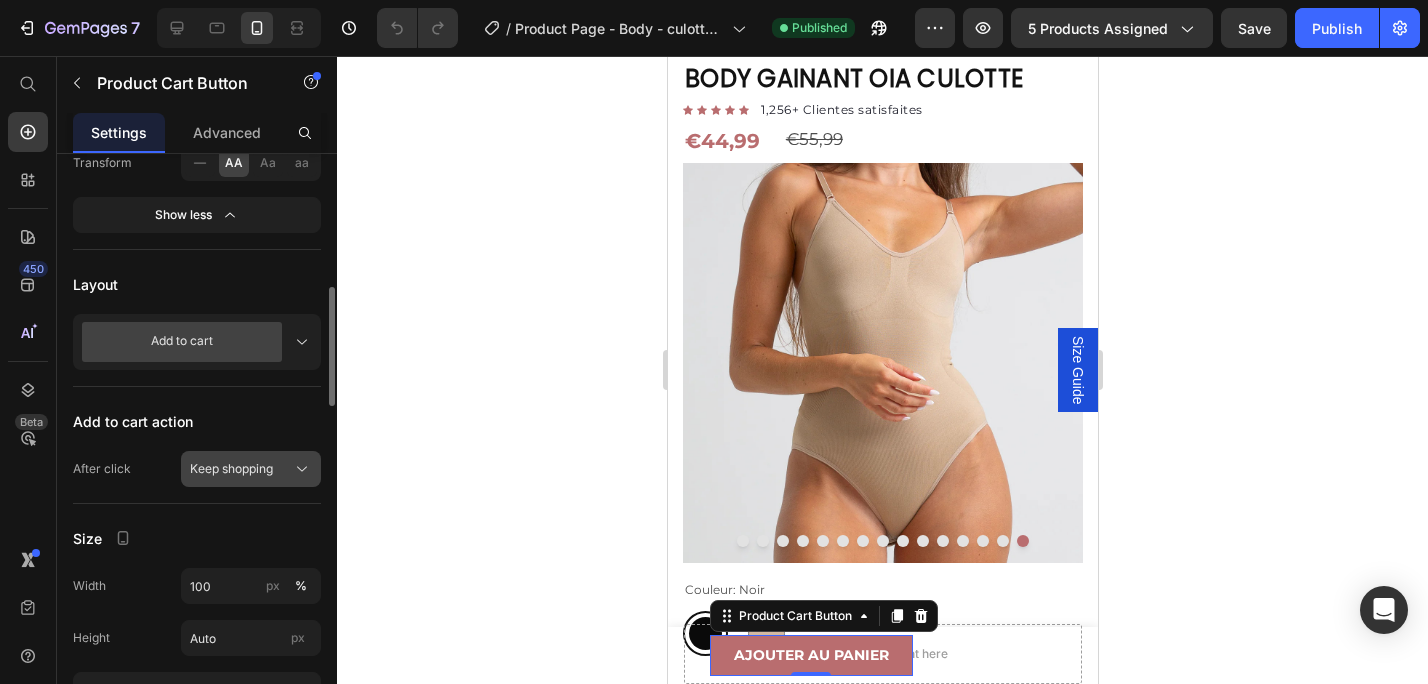 click on "Keep shopping" 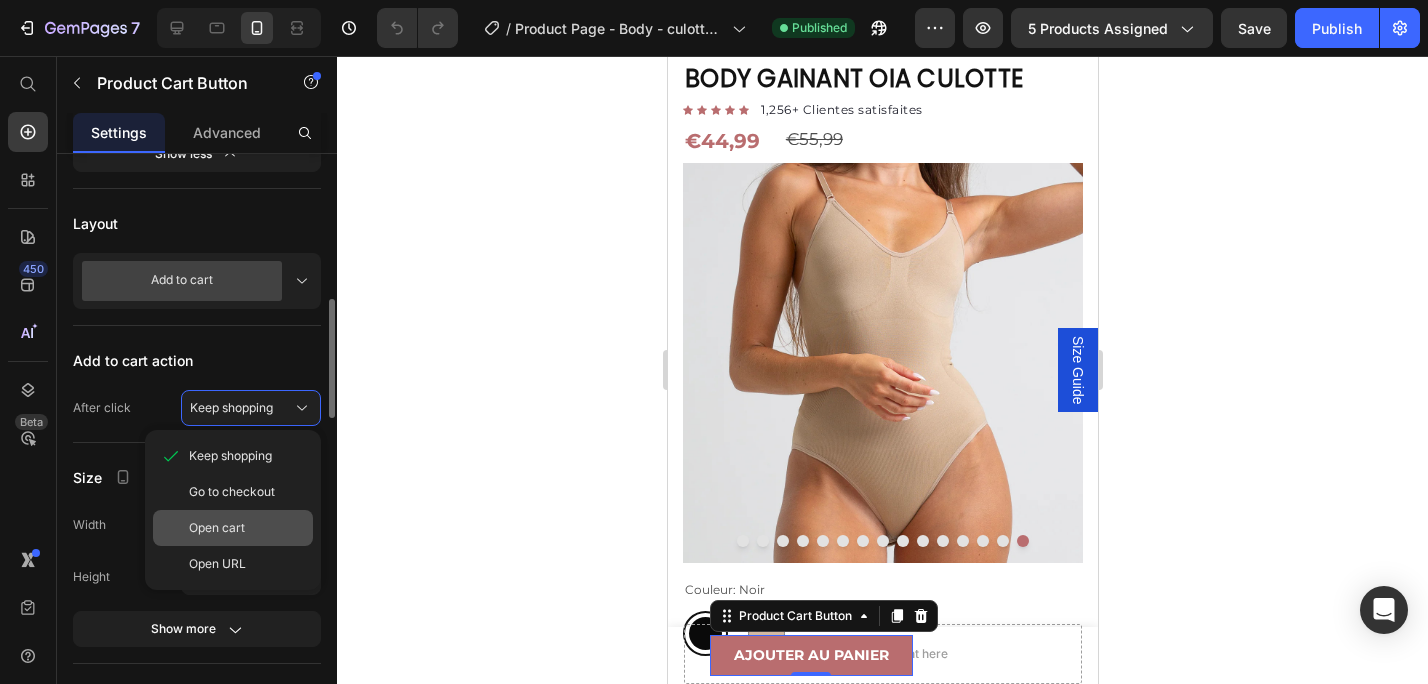 scroll, scrollTop: 715, scrollLeft: 0, axis: vertical 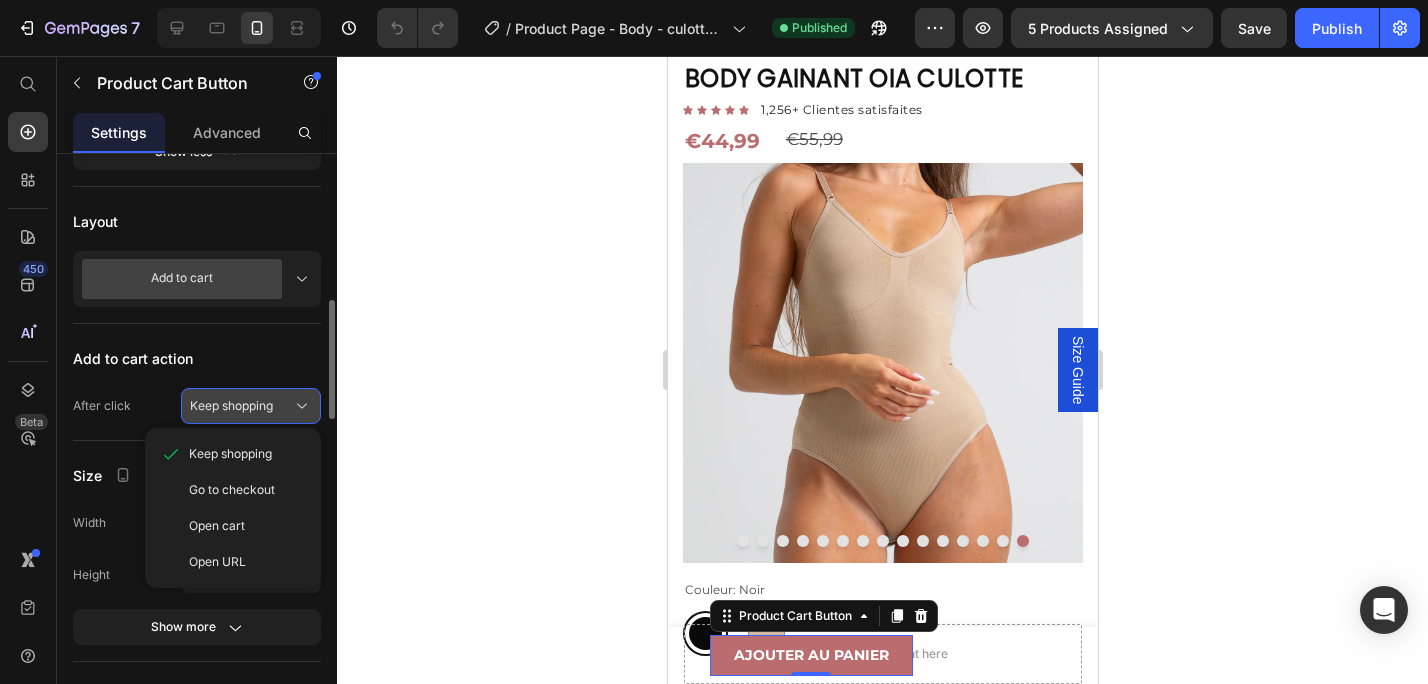 click on "Keep shopping" at bounding box center [251, 406] 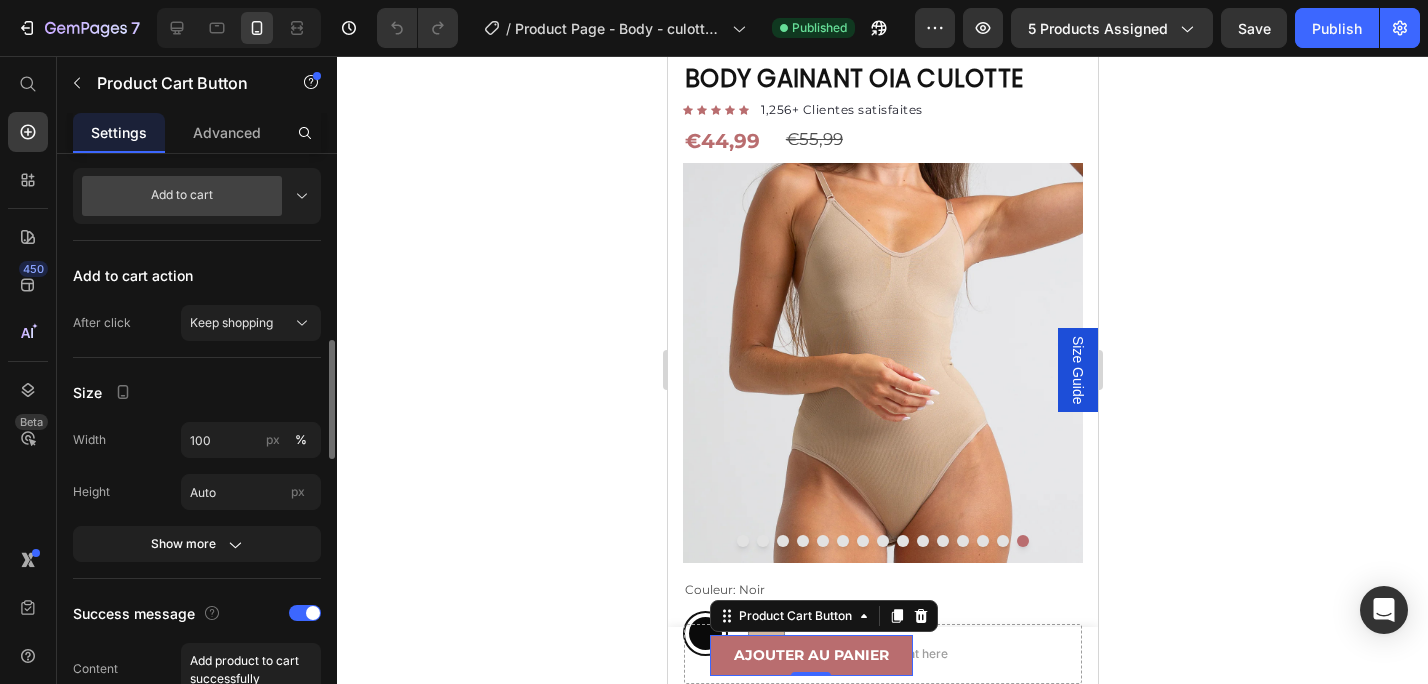 scroll, scrollTop: 817, scrollLeft: 0, axis: vertical 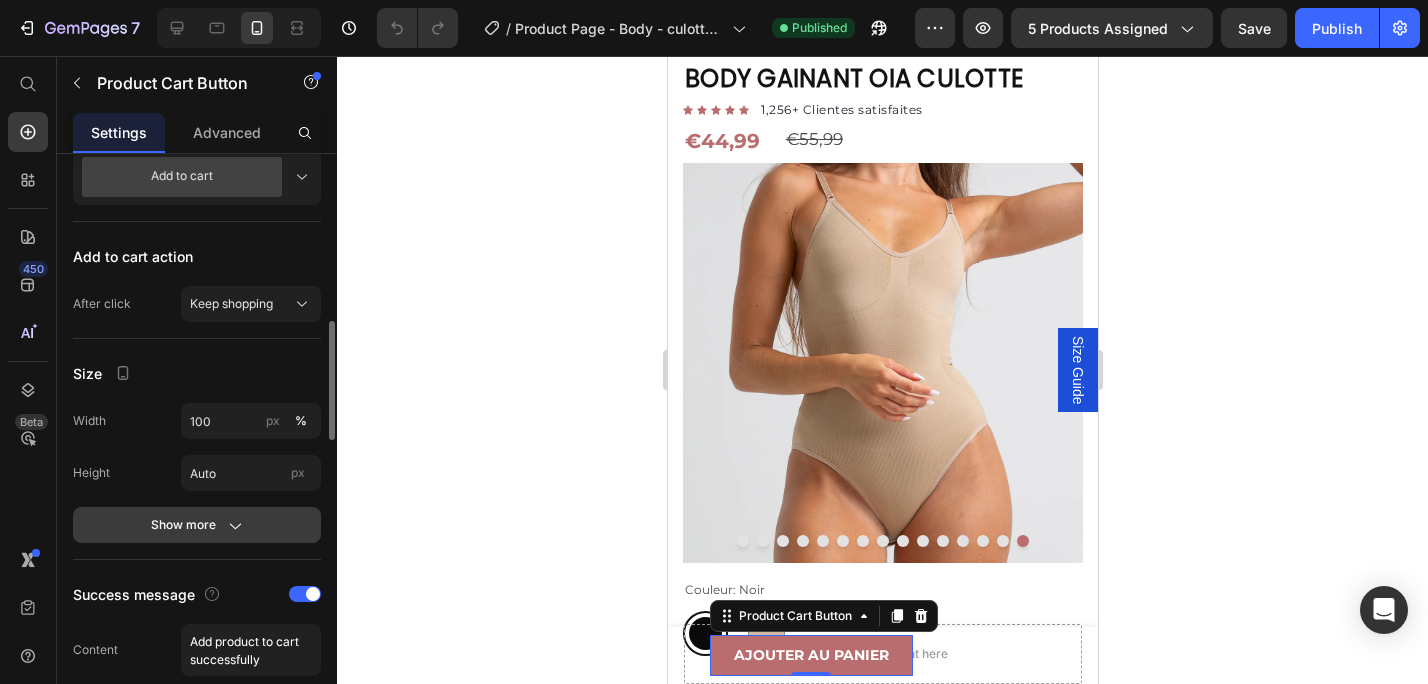 click 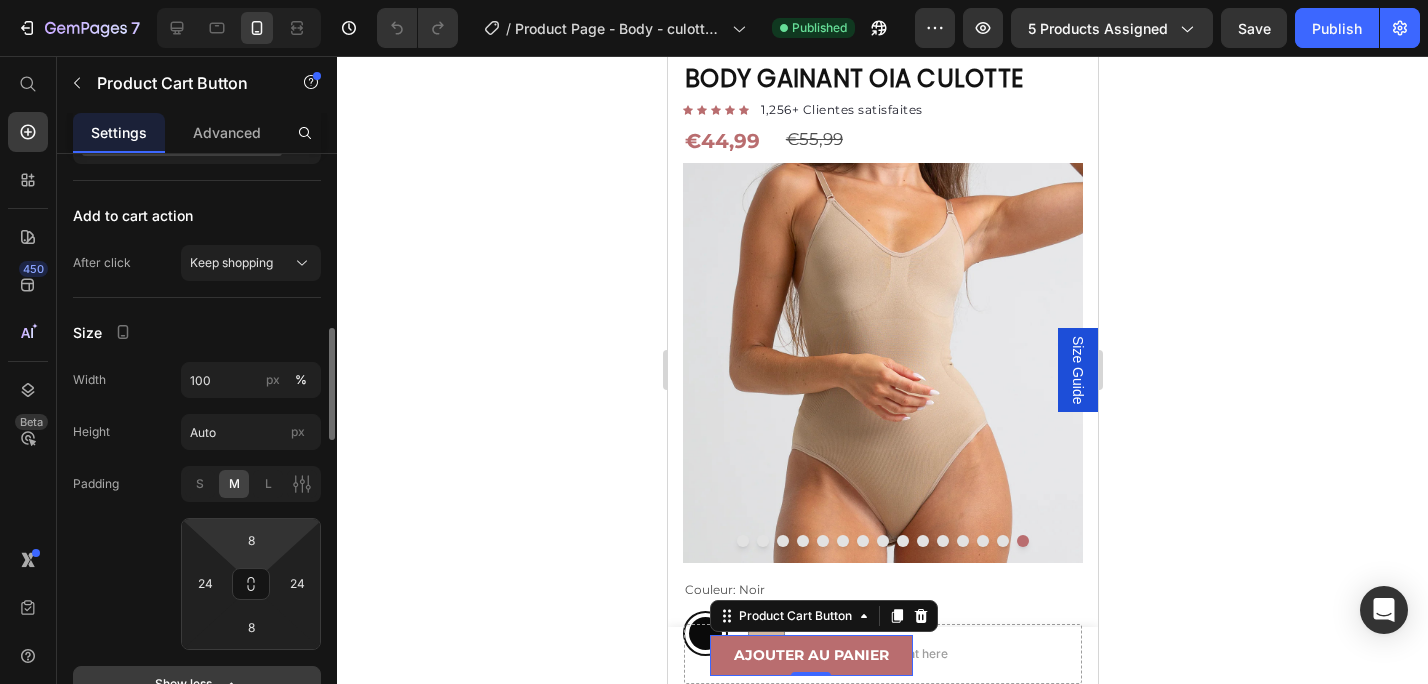 scroll, scrollTop: 868, scrollLeft: 0, axis: vertical 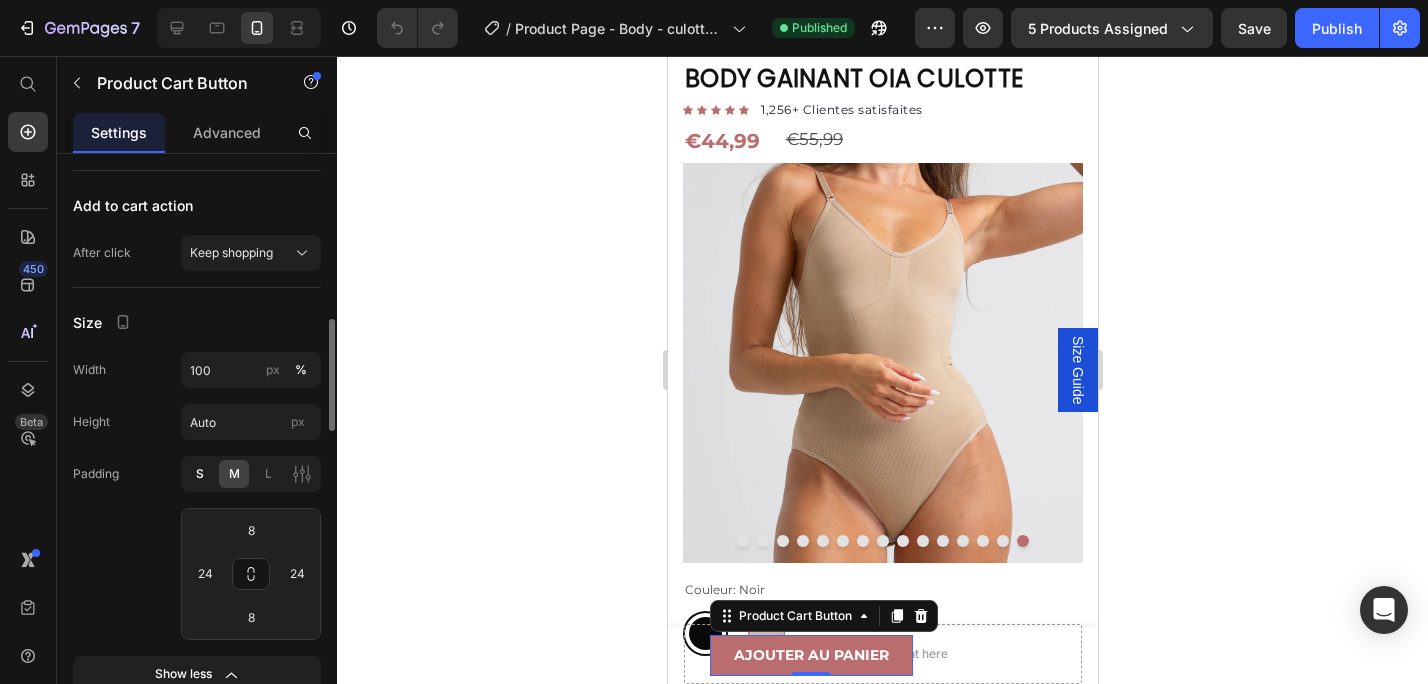 click on "S" 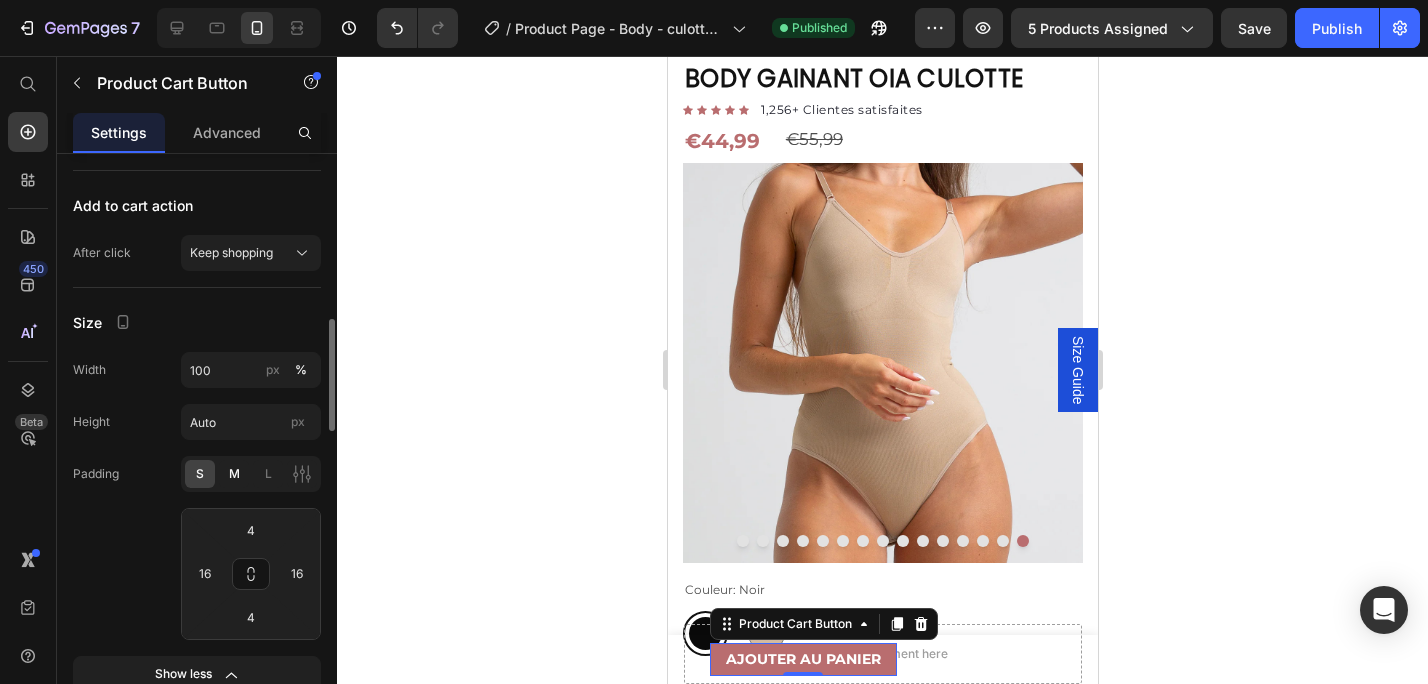 click on "M" 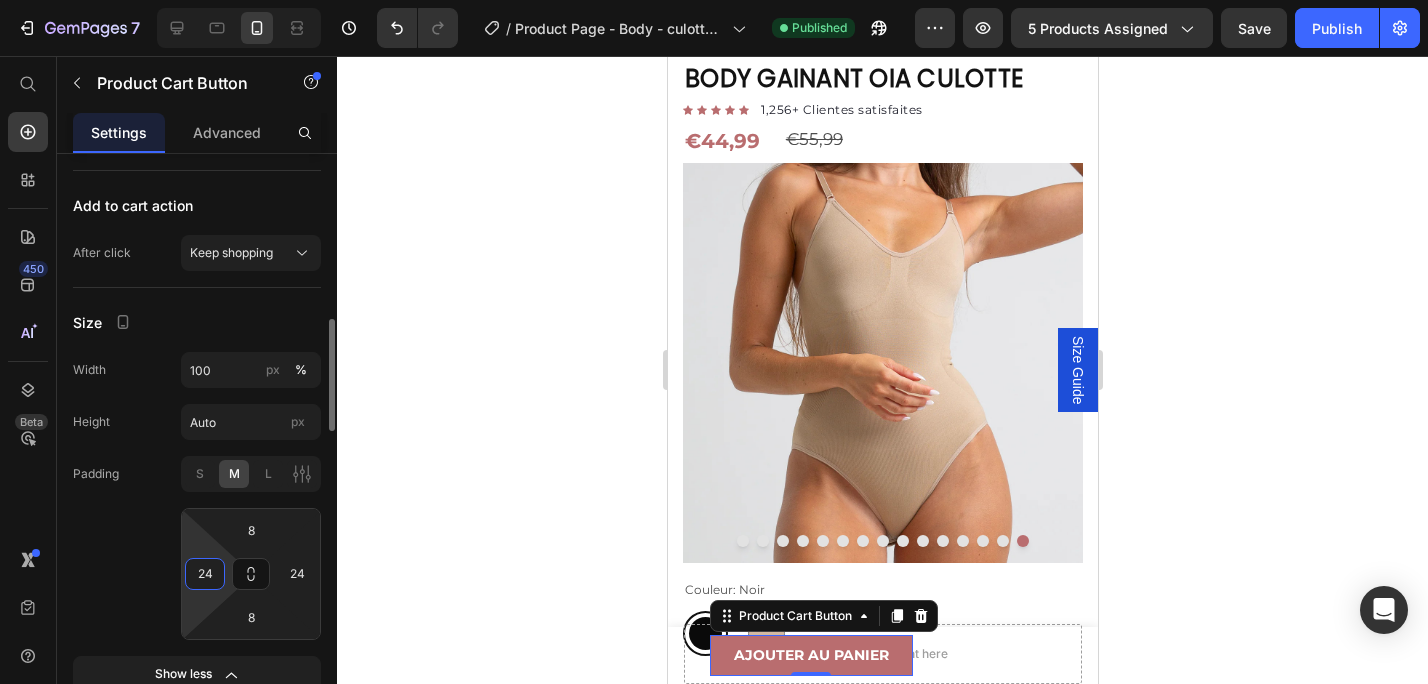 click on "24" at bounding box center (205, 574) 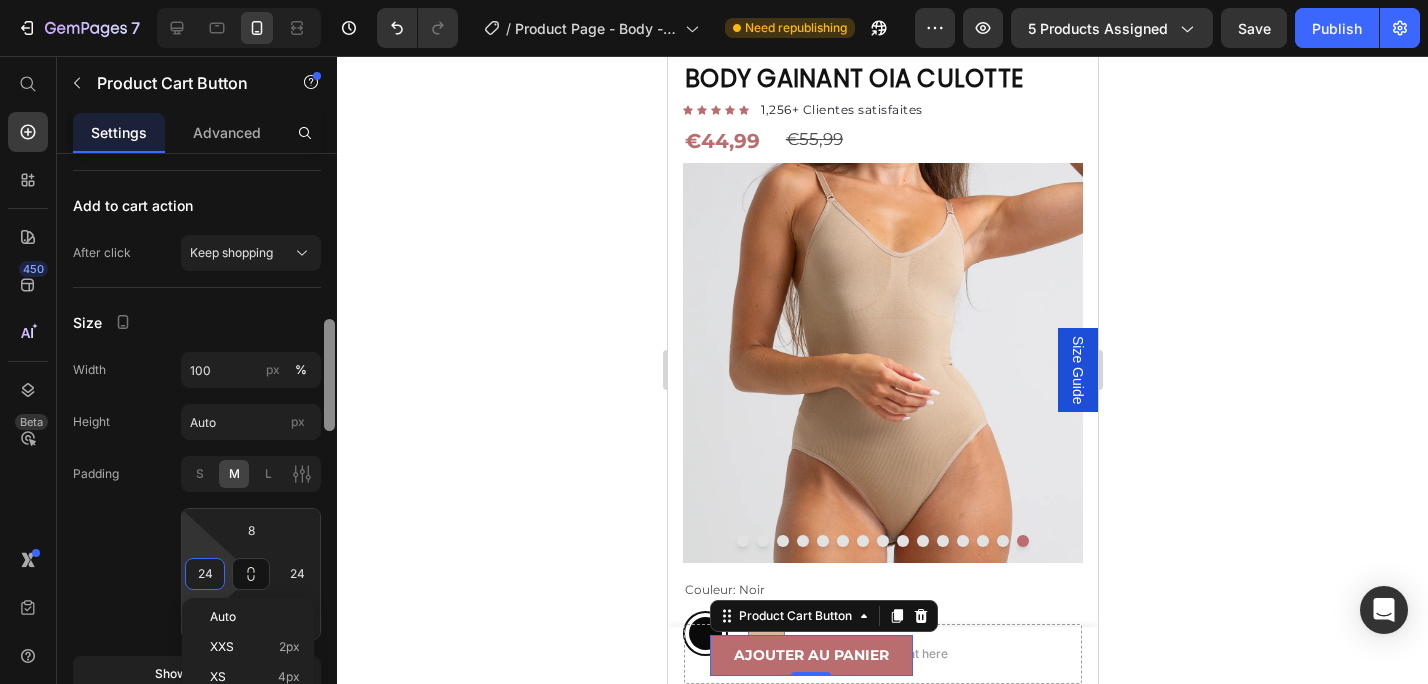 click at bounding box center [329, 447] 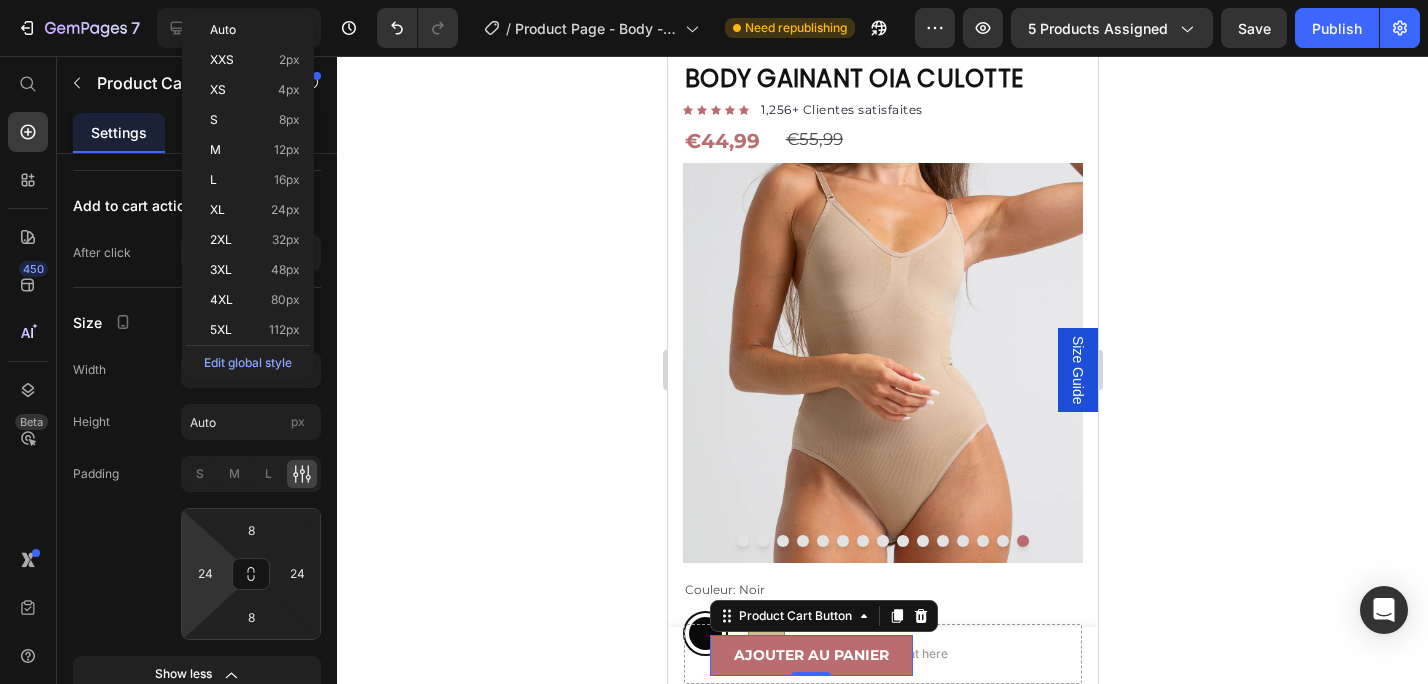scroll, scrollTop: 1455, scrollLeft: 0, axis: vertical 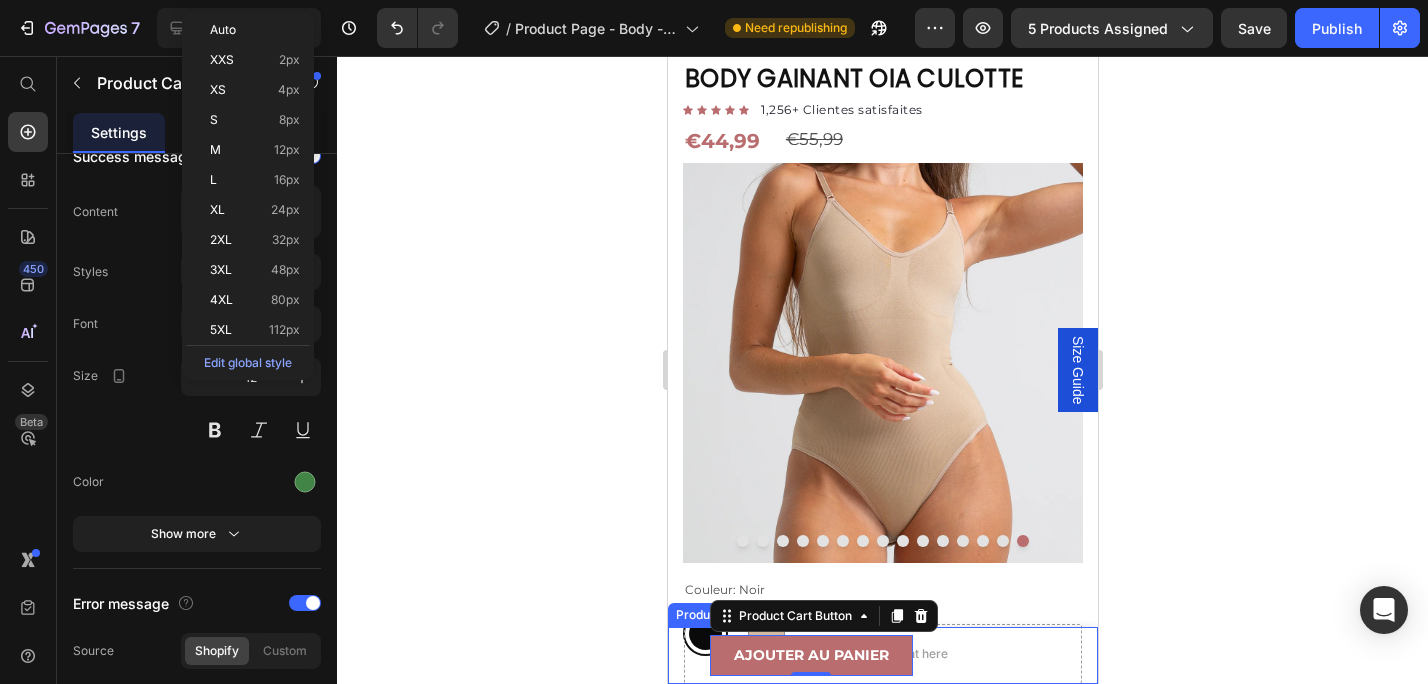 click on "Product Images Body gainant Oia culotte Product Title €44,99 Product Price Row Noir / XS/S - €44,99  Noir / M/L - €44,99  Noir / XL/2XL - €44,99  Noir / 3XL/4XL - €44,99  Noir / 5XL/6XL - €44,99  Noir / 7XL/8XL - €44,99  Beige / XS/S - €44,99  Beige / M/L - €44,99  Beige / XL/2XL - €44,99  Beige / 3XL/4XL - €44,99  Beige / 5XL/6XL - €44,99  Beige / 7XL/8XL - €44,99  Product Variants & Swatches 1 Product Quantity Ajouter au panier Product Cart Button   0 Row Product" at bounding box center [882, 655] 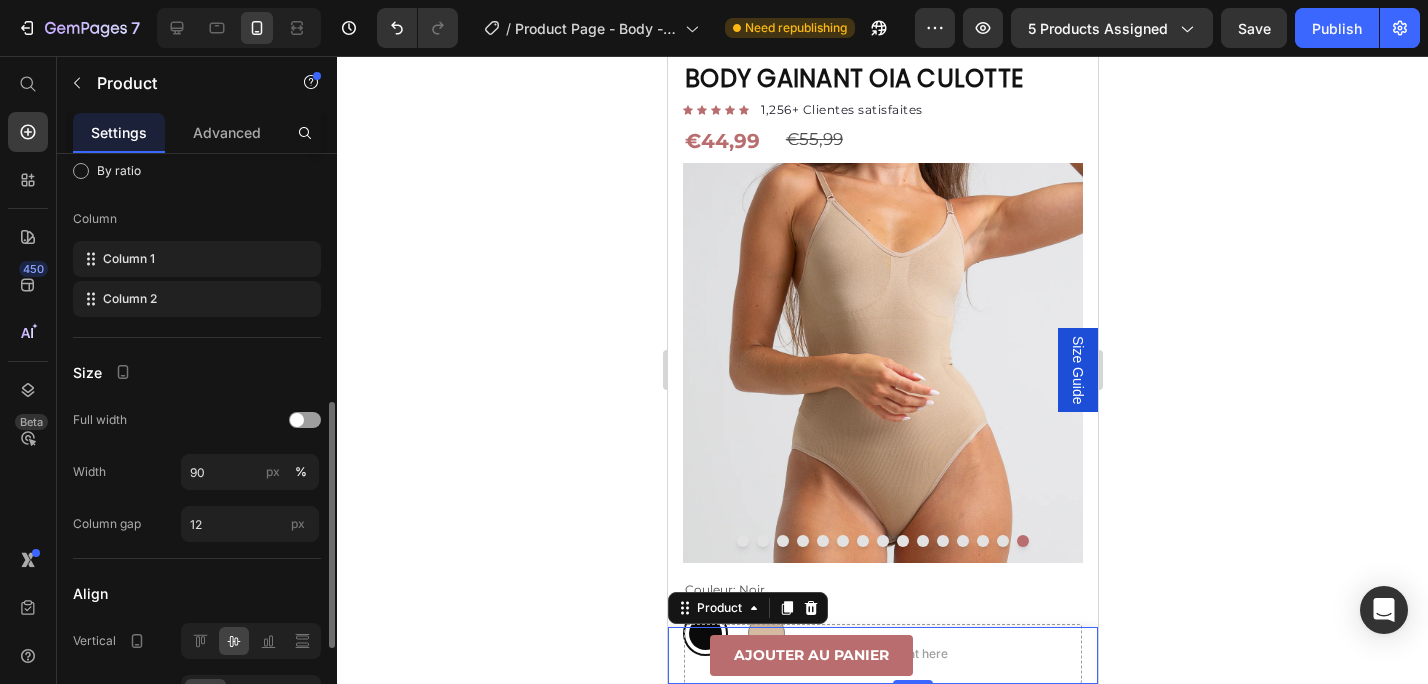 scroll, scrollTop: 626, scrollLeft: 0, axis: vertical 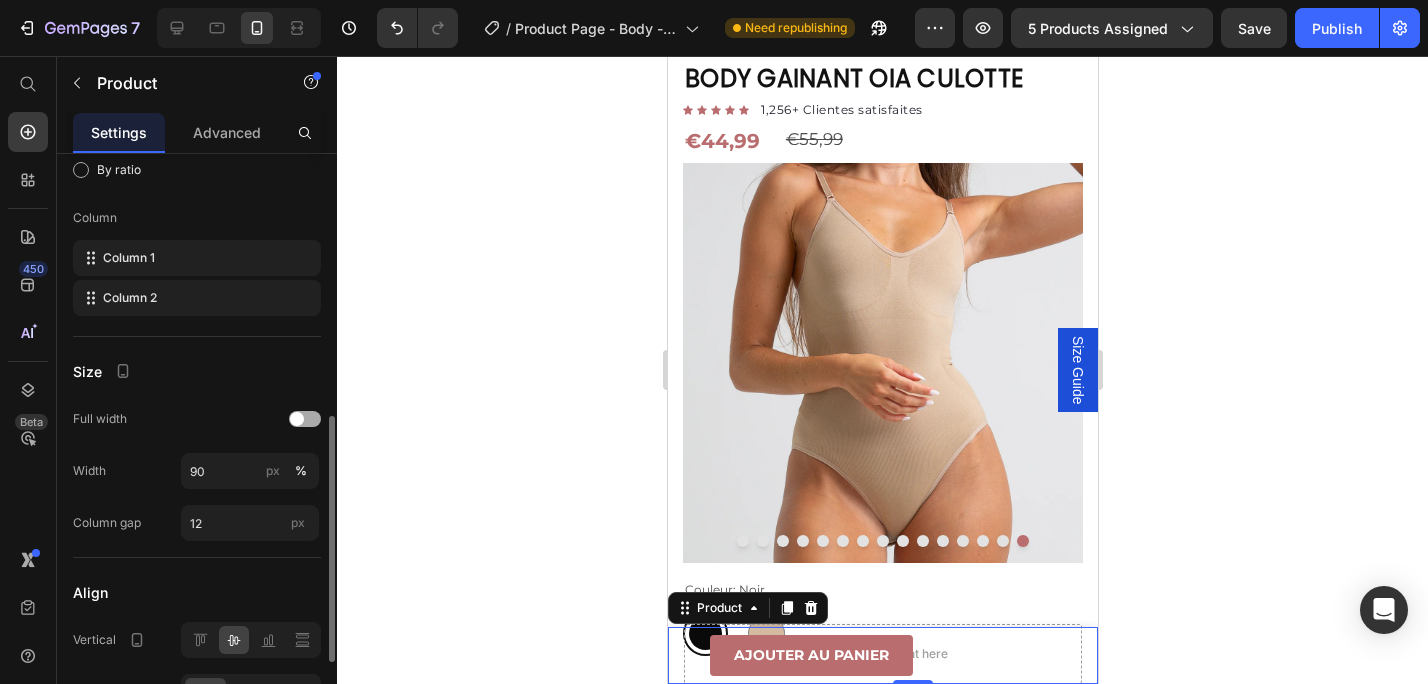 click at bounding box center [305, 419] 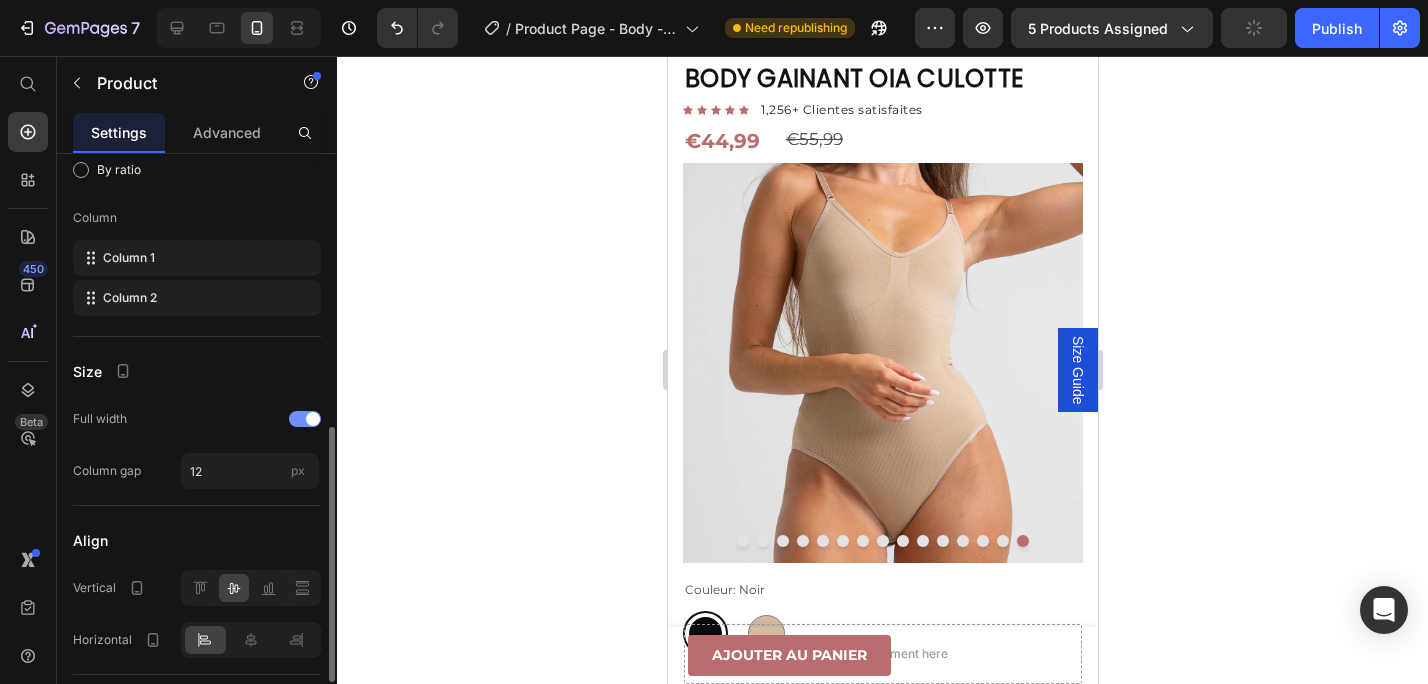 click at bounding box center [305, 419] 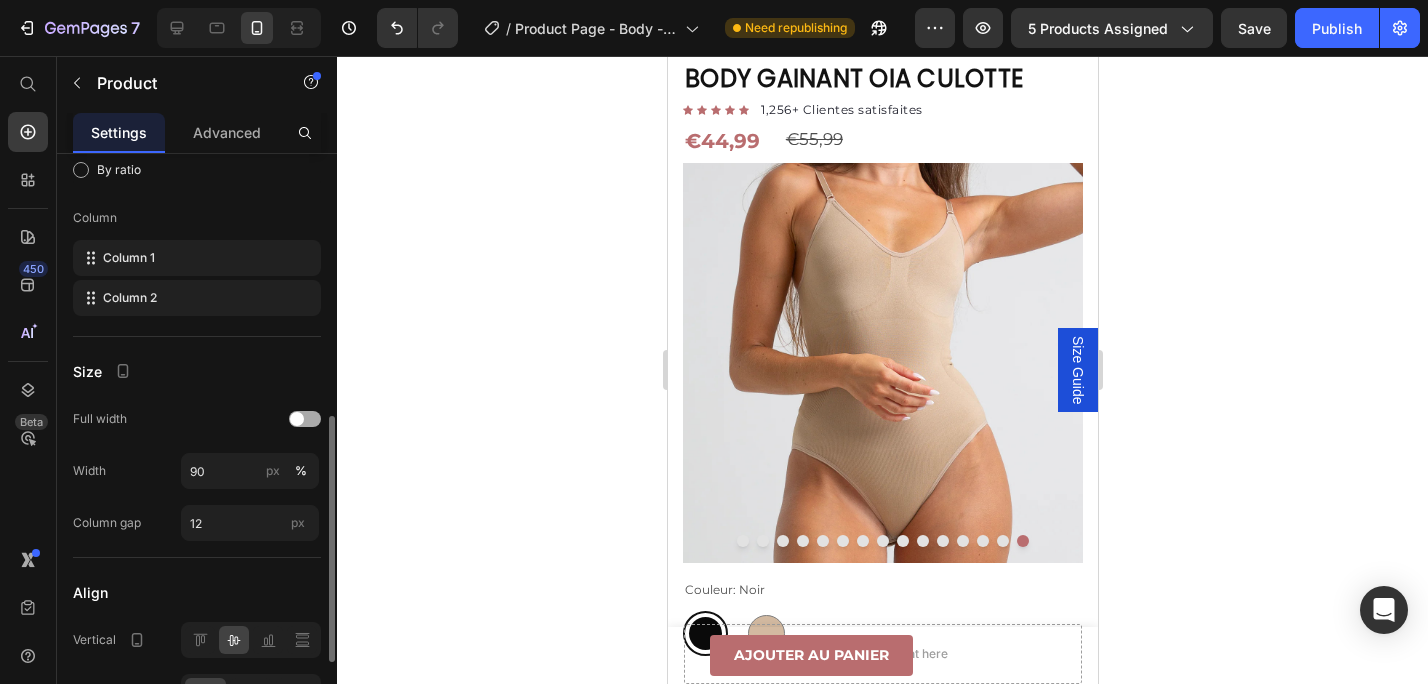 click at bounding box center (305, 419) 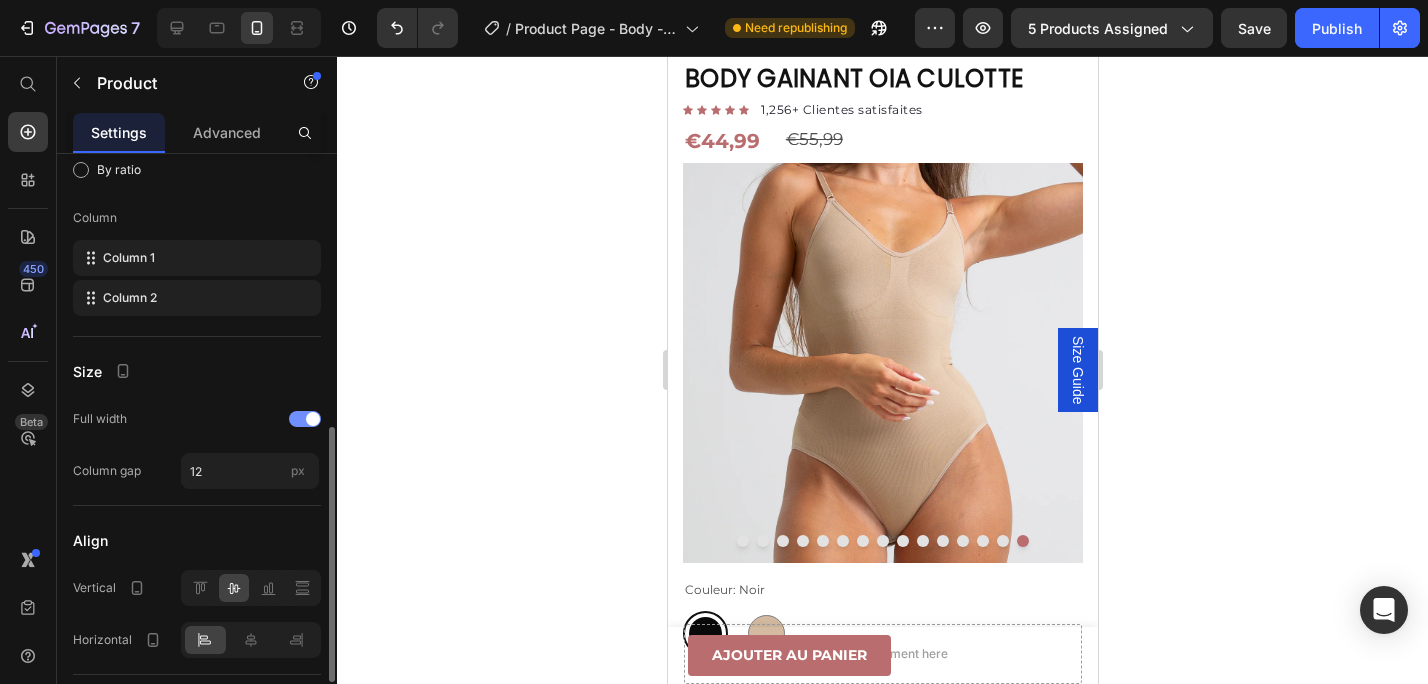 click at bounding box center [305, 419] 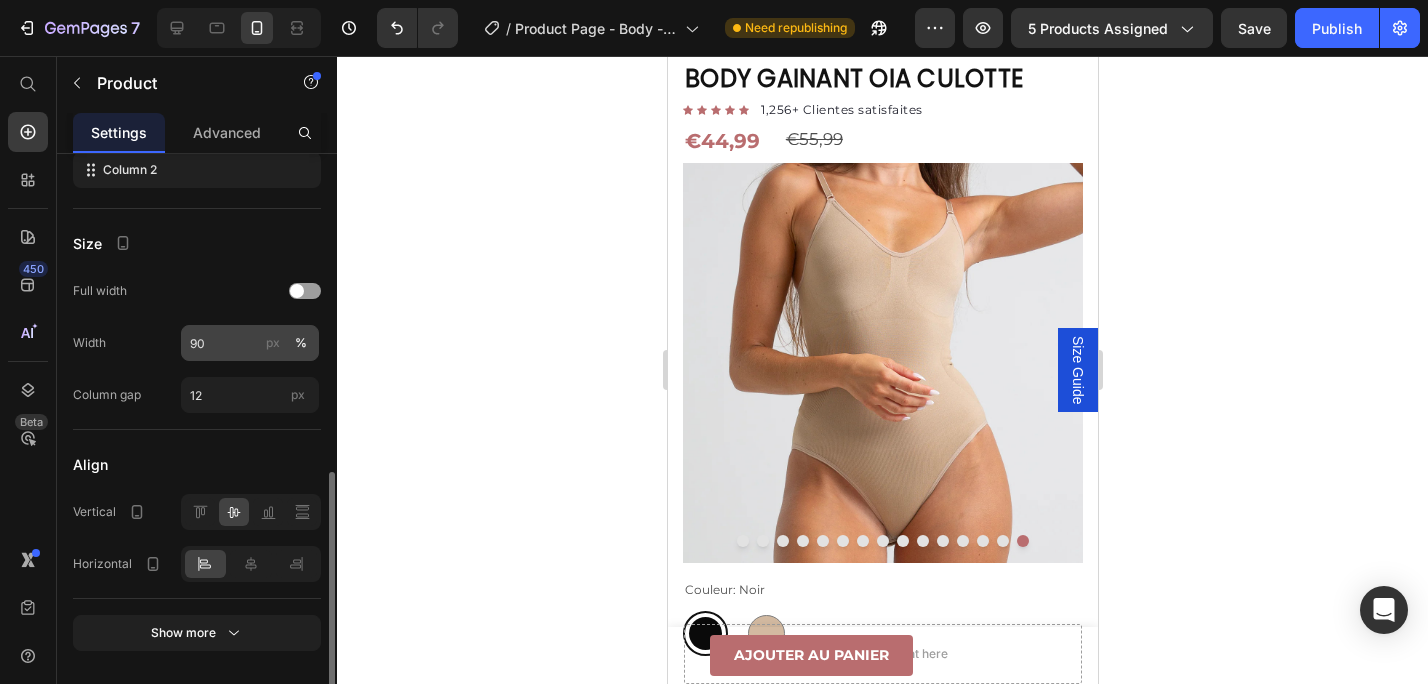 scroll, scrollTop: 812, scrollLeft: 0, axis: vertical 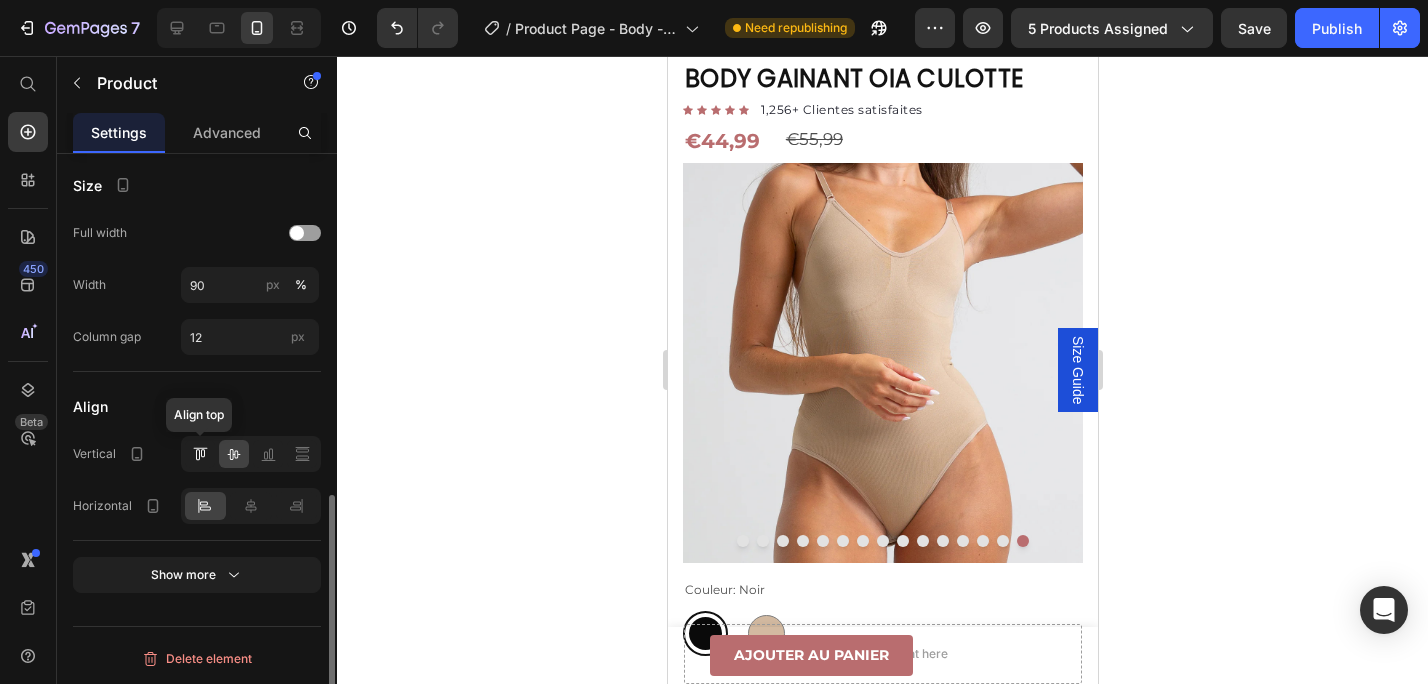 click 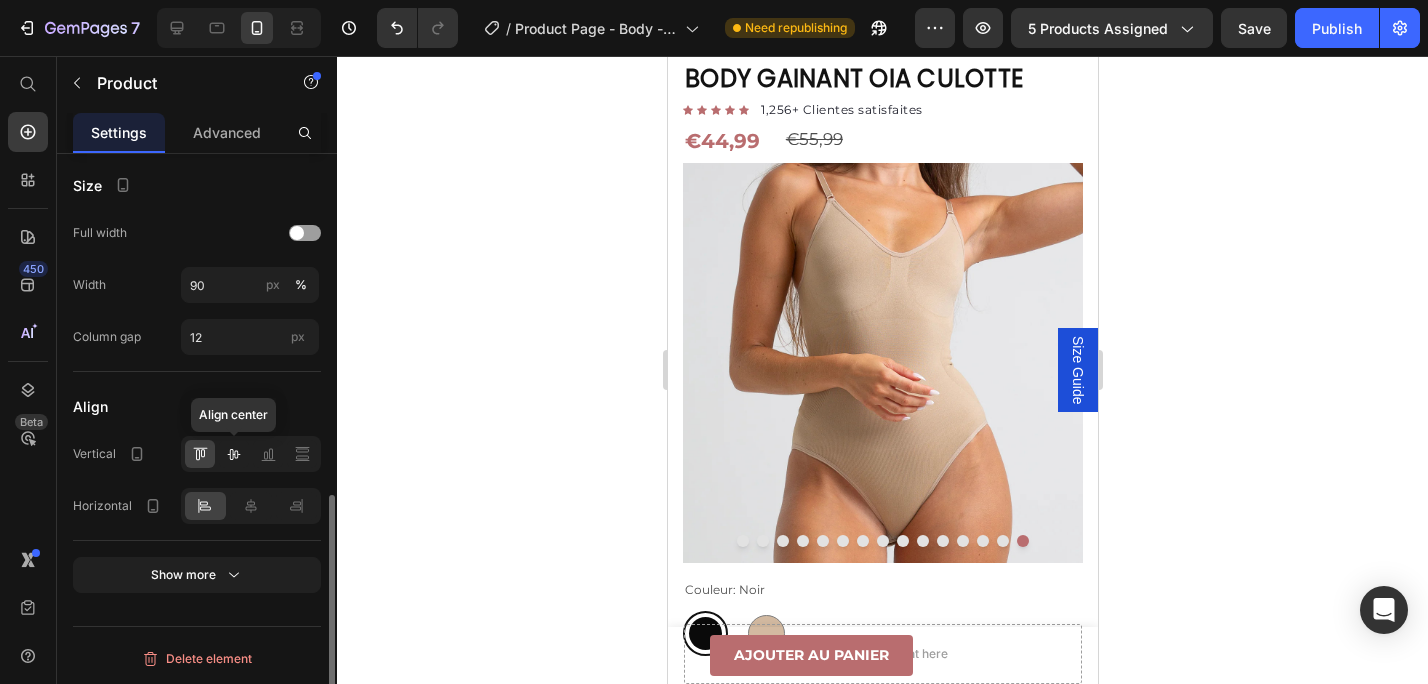 click 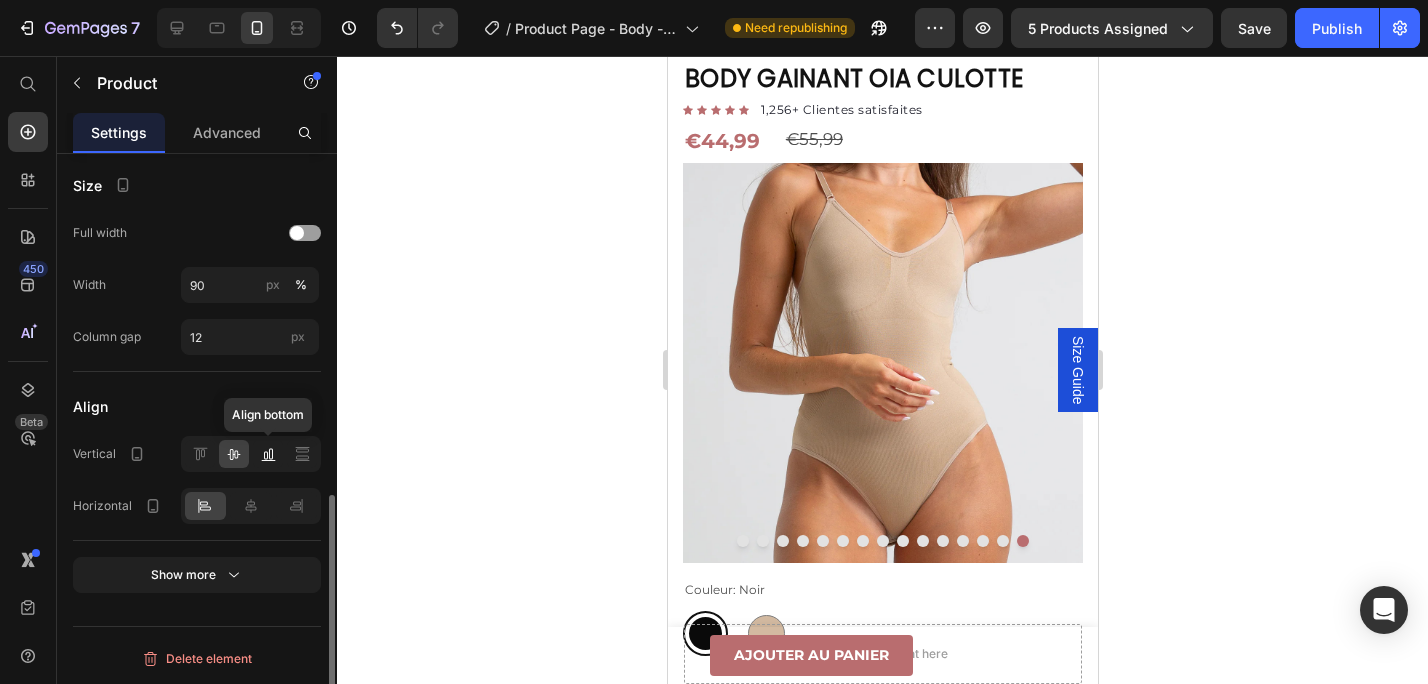 click 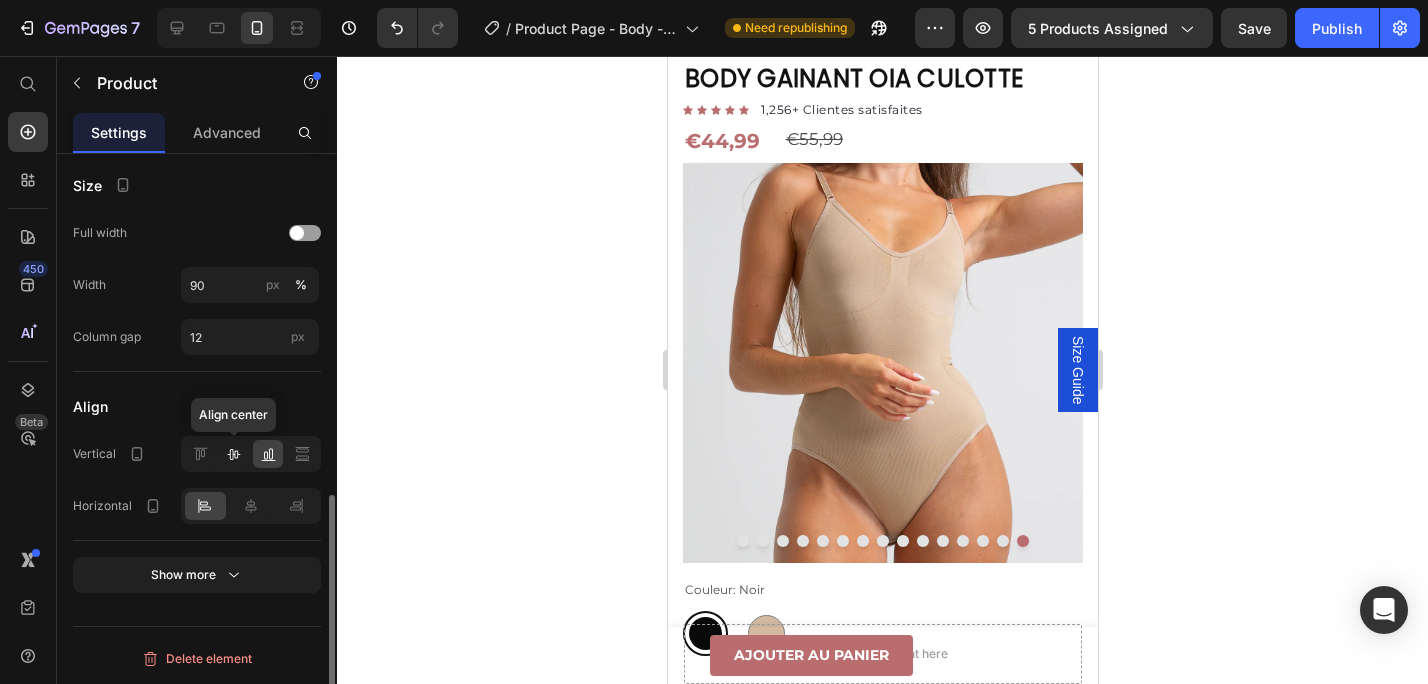 click 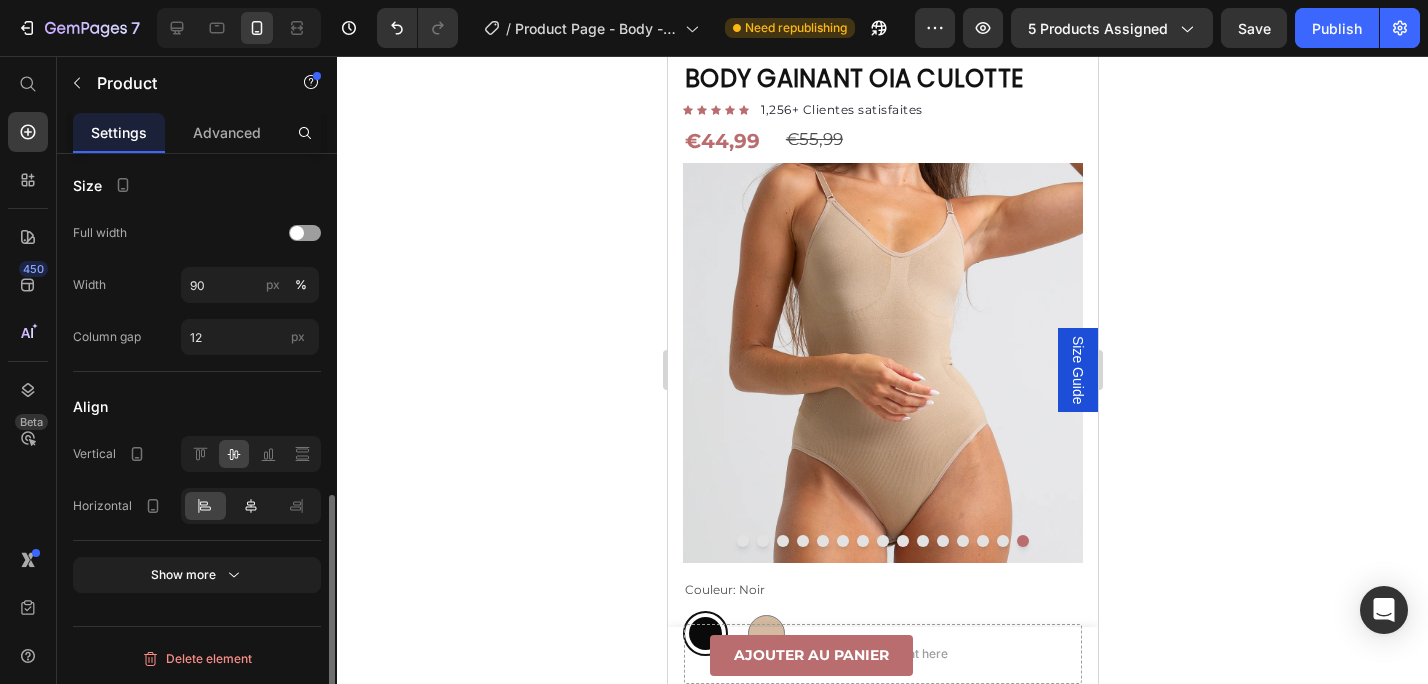 click 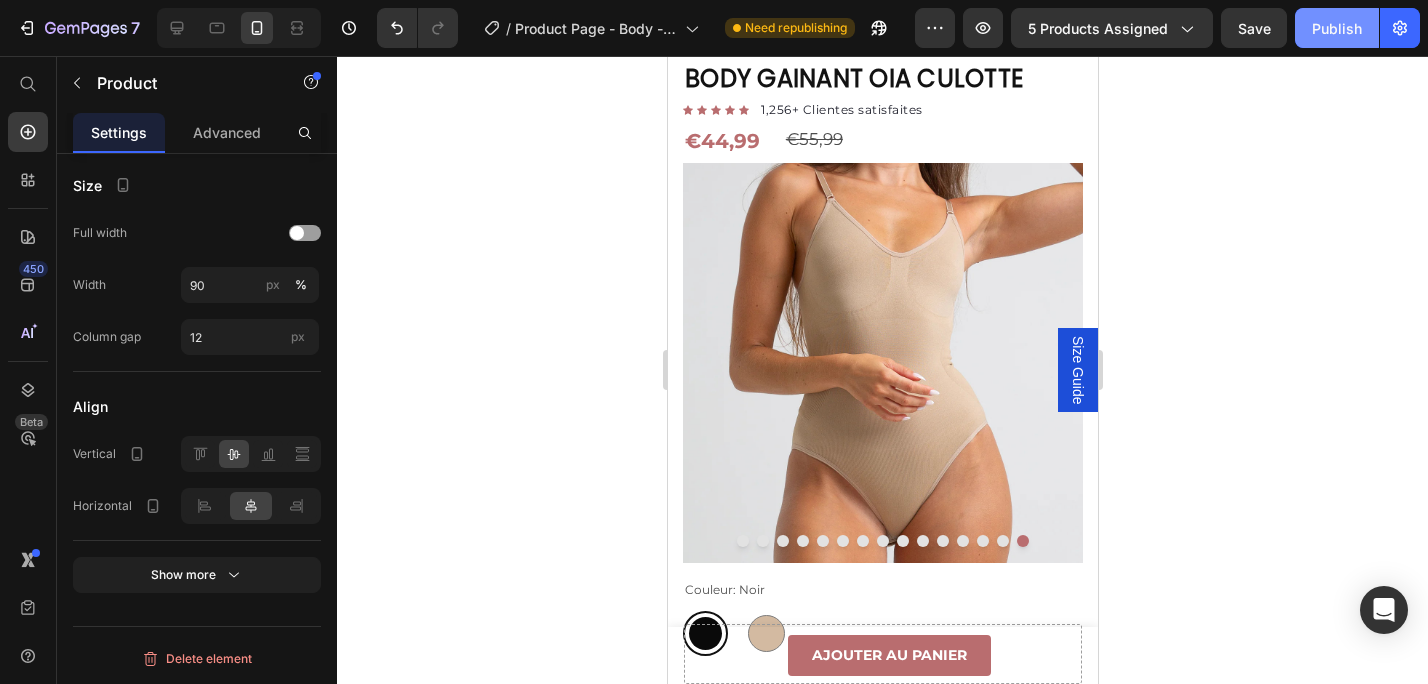 click on "Publish" 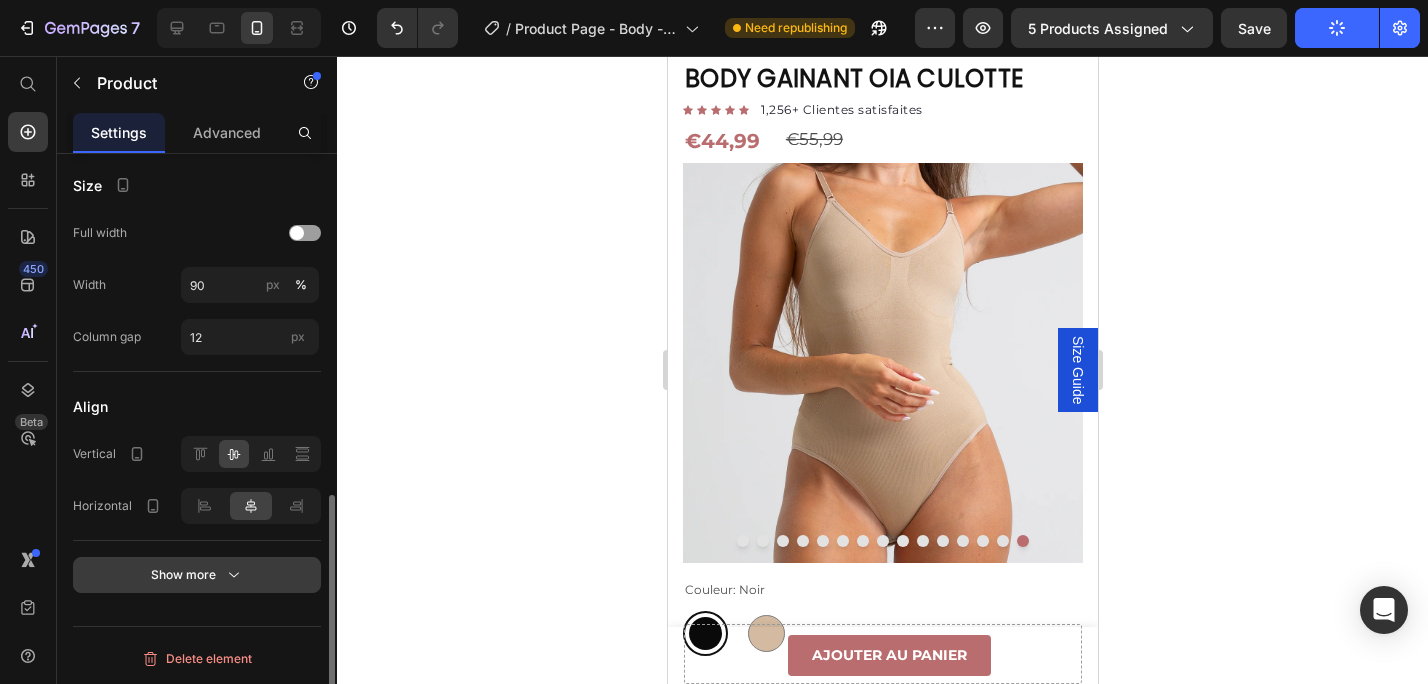 click on "Show more" at bounding box center (197, 575) 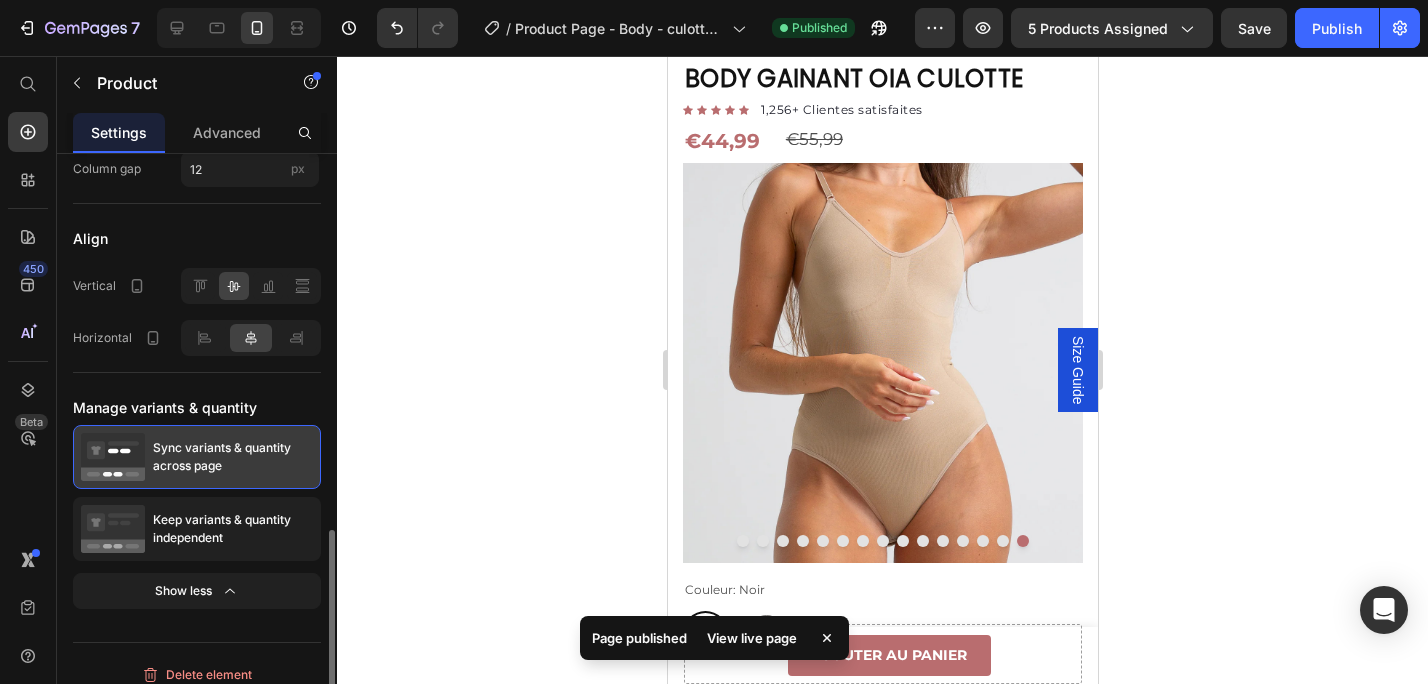 scroll, scrollTop: 996, scrollLeft: 0, axis: vertical 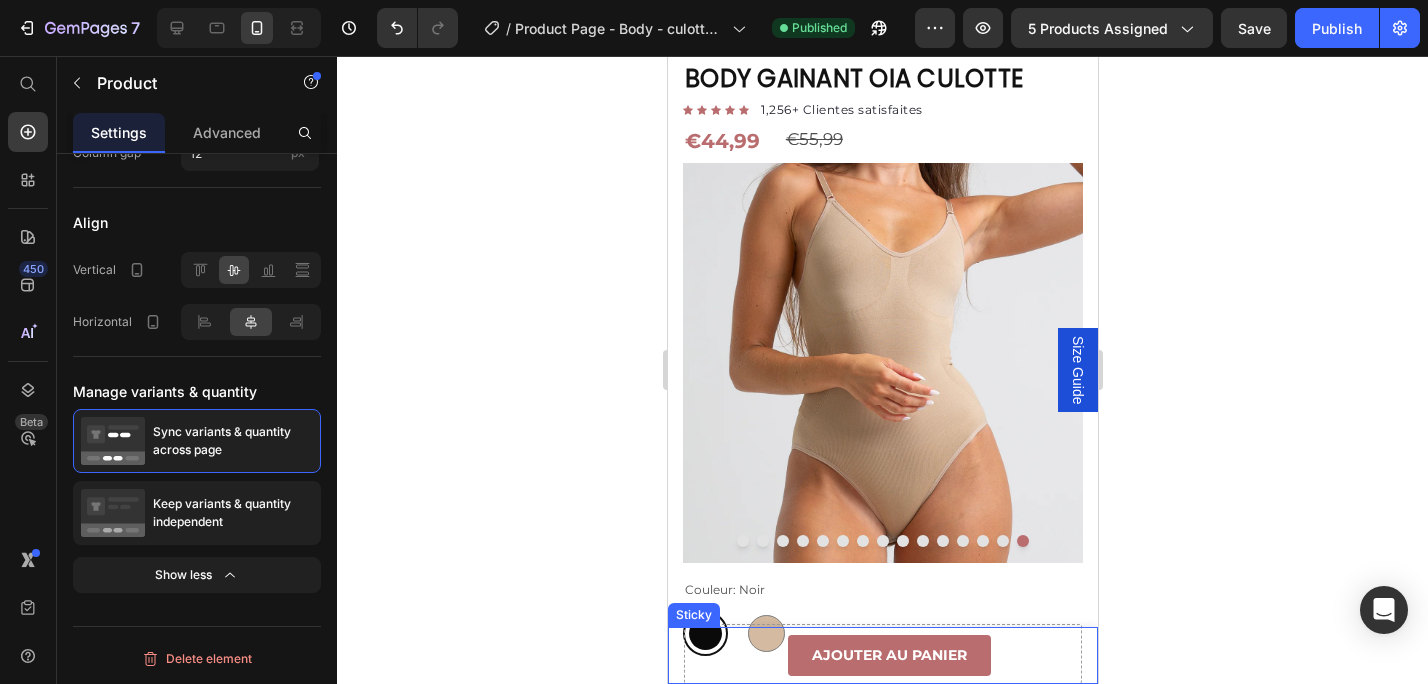 click on "Product Images Body gainant Oia culotte Product Title €44,99 Product Price Row Noir / XS/S - €44,99  Noir / M/L - €44,99  Noir / XL/2XL - €44,99  Noir / 3XL/4XL - €44,99  Noir / 5XL/6XL - €44,99  Noir / 7XL/8XL - €44,99  Beige / XS/S - €44,99  Beige / M/L - €44,99  Beige / XL/2XL - €44,99  Beige / 3XL/4XL - €44,99  Beige / 5XL/6XL - €44,99  Beige / 7XL/8XL - €44,99  Product Variants & Swatches 1 Product Quantity Ajouter au panier Product Cart Button Row Product" at bounding box center [882, 655] 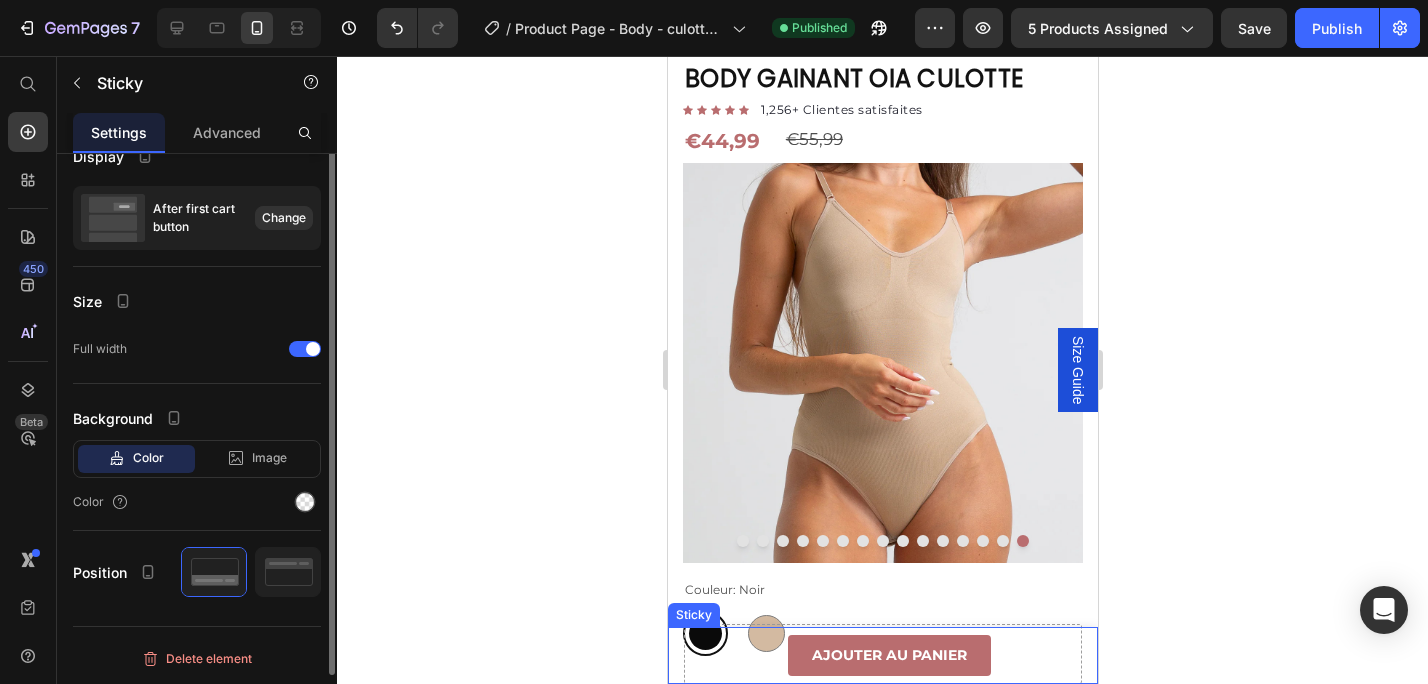 scroll, scrollTop: 0, scrollLeft: 0, axis: both 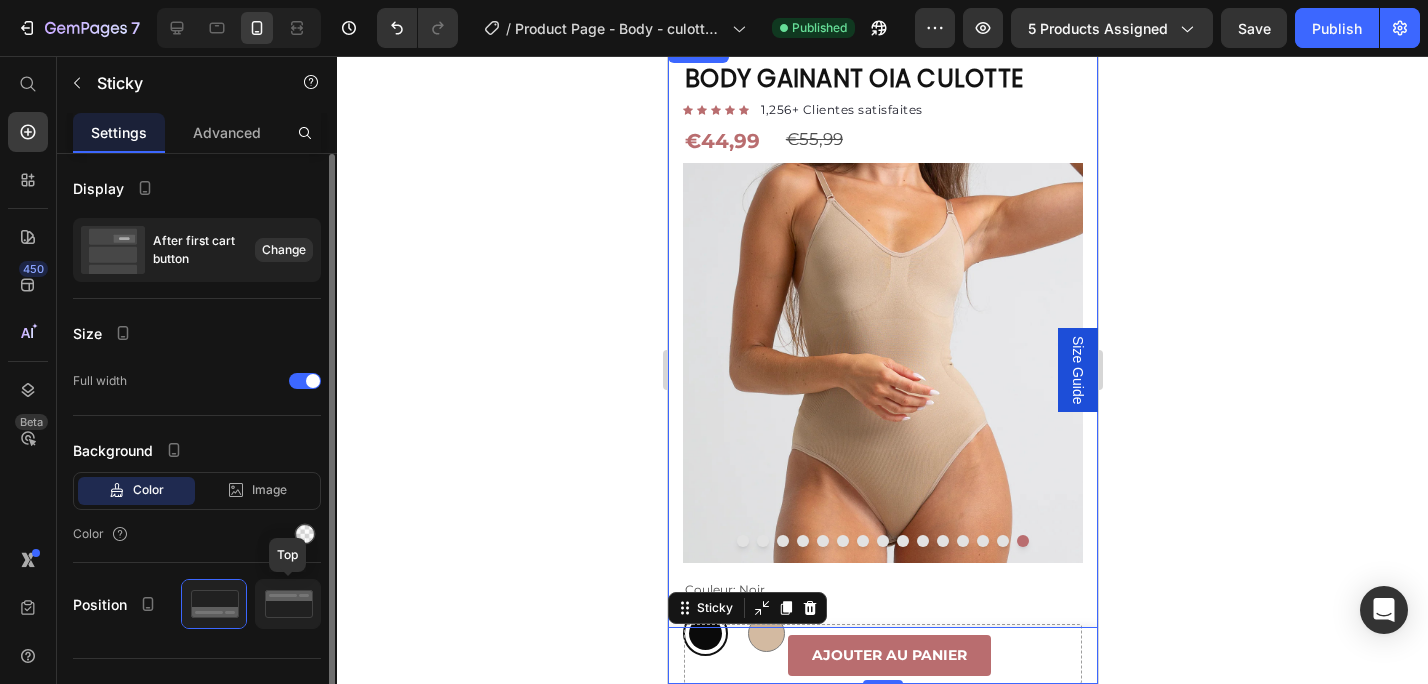 click 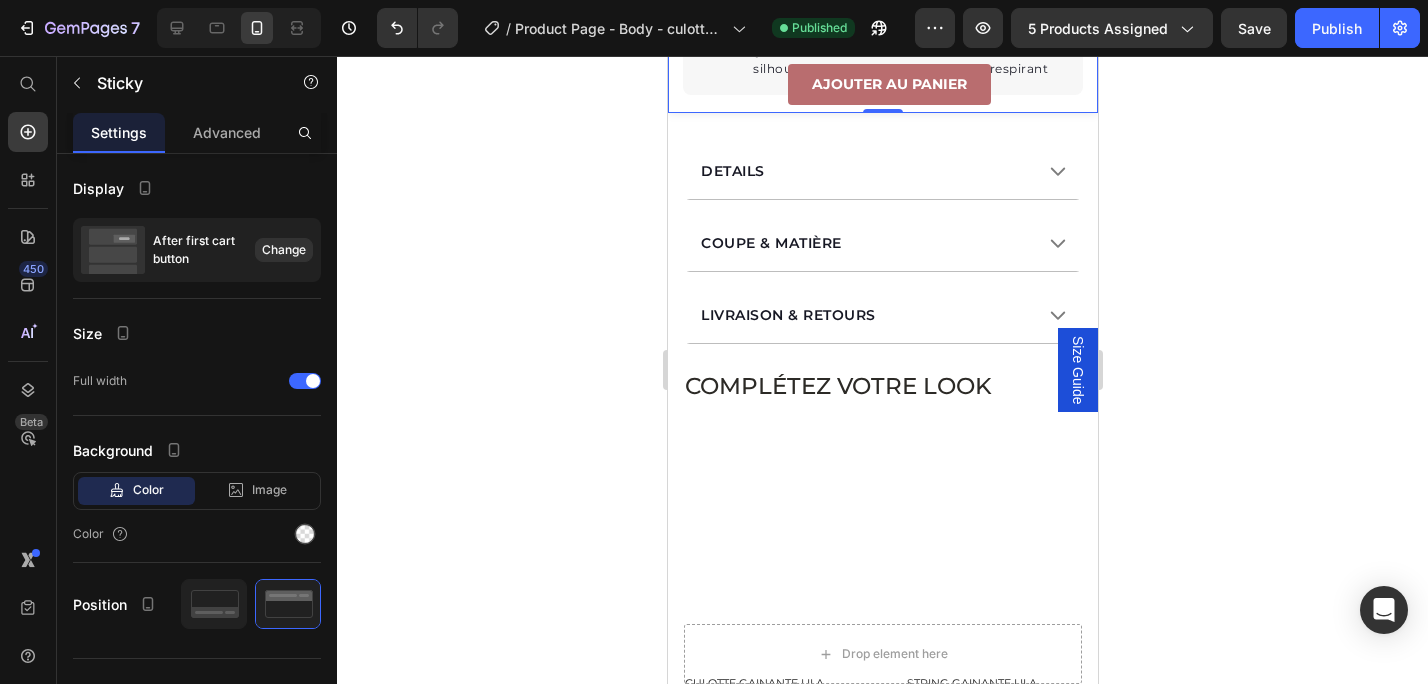 scroll, scrollTop: 1490, scrollLeft: 0, axis: vertical 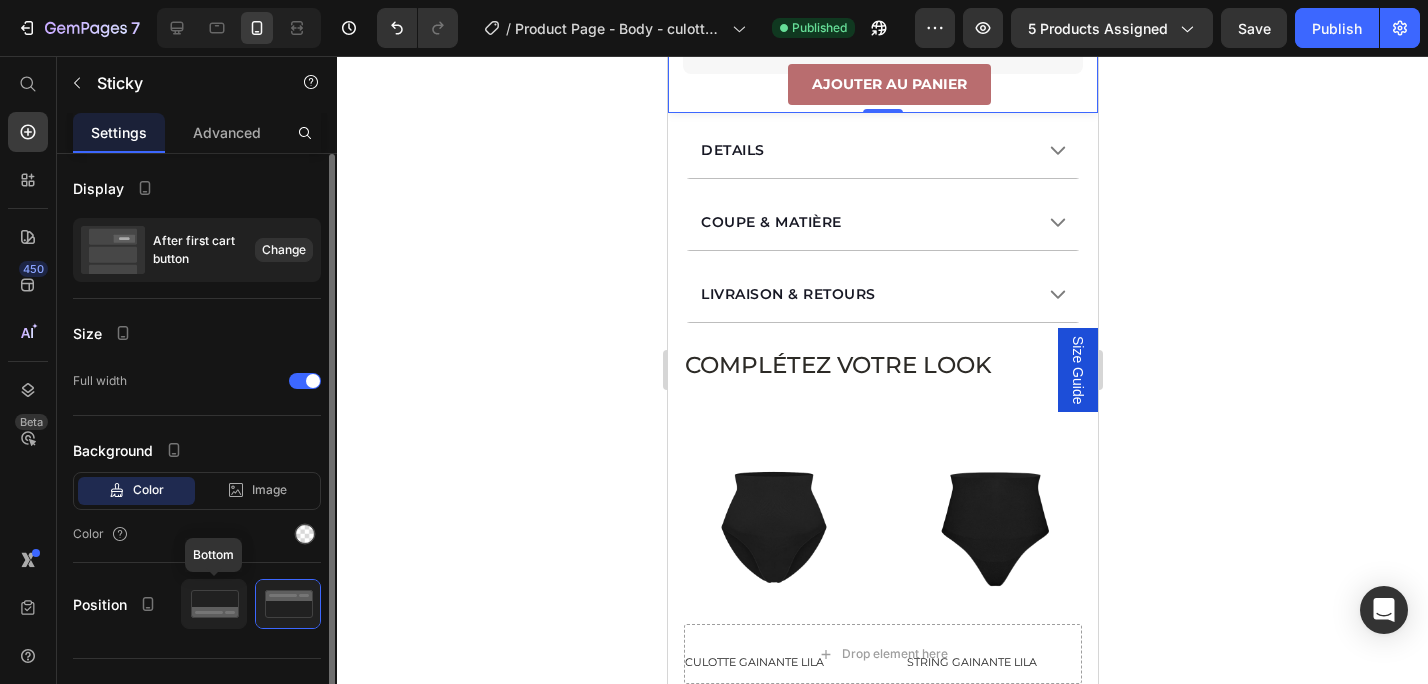 click 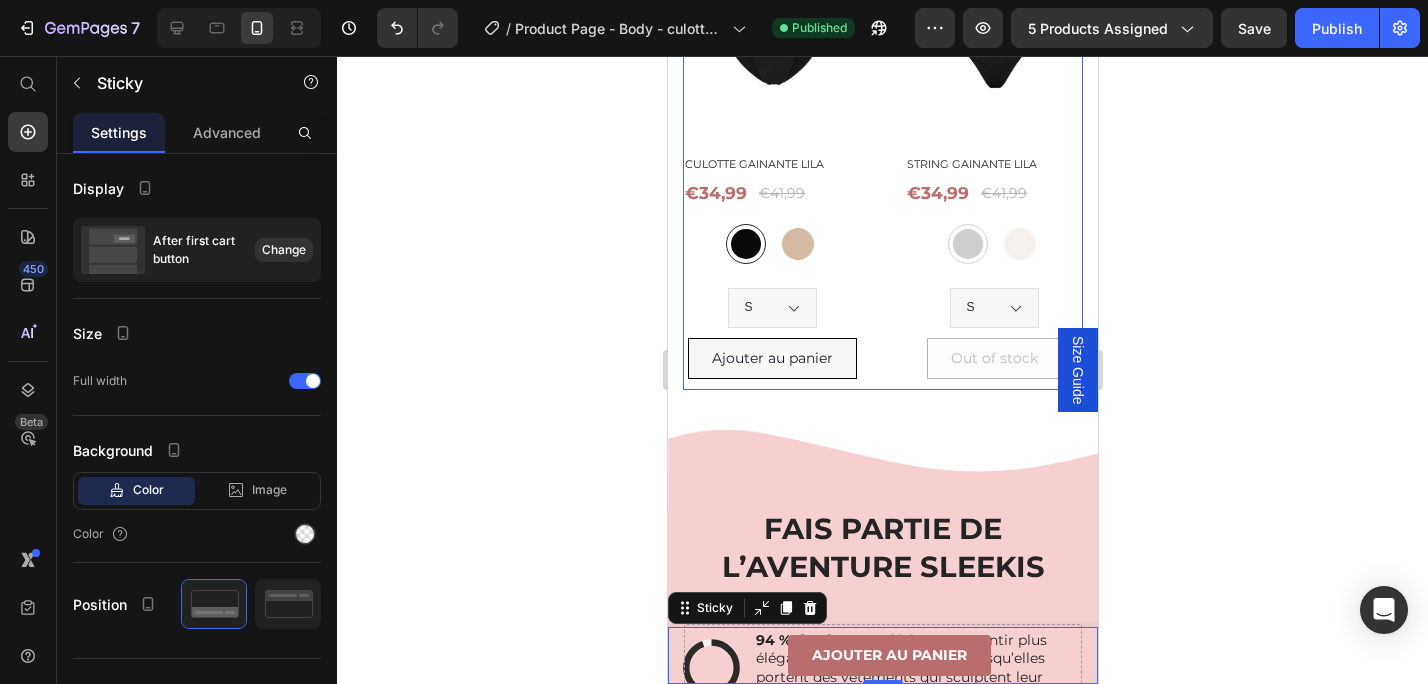 scroll, scrollTop: 1961, scrollLeft: 0, axis: vertical 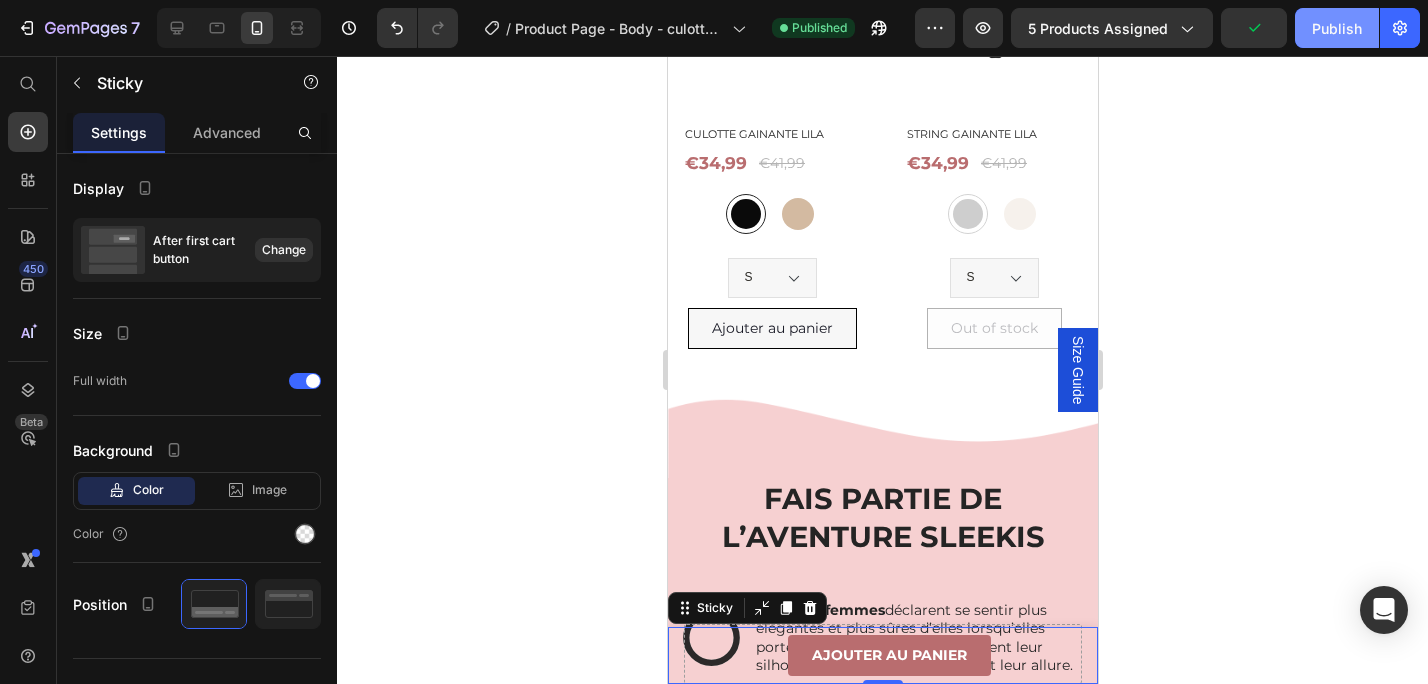 click on "Publish" at bounding box center [1337, 28] 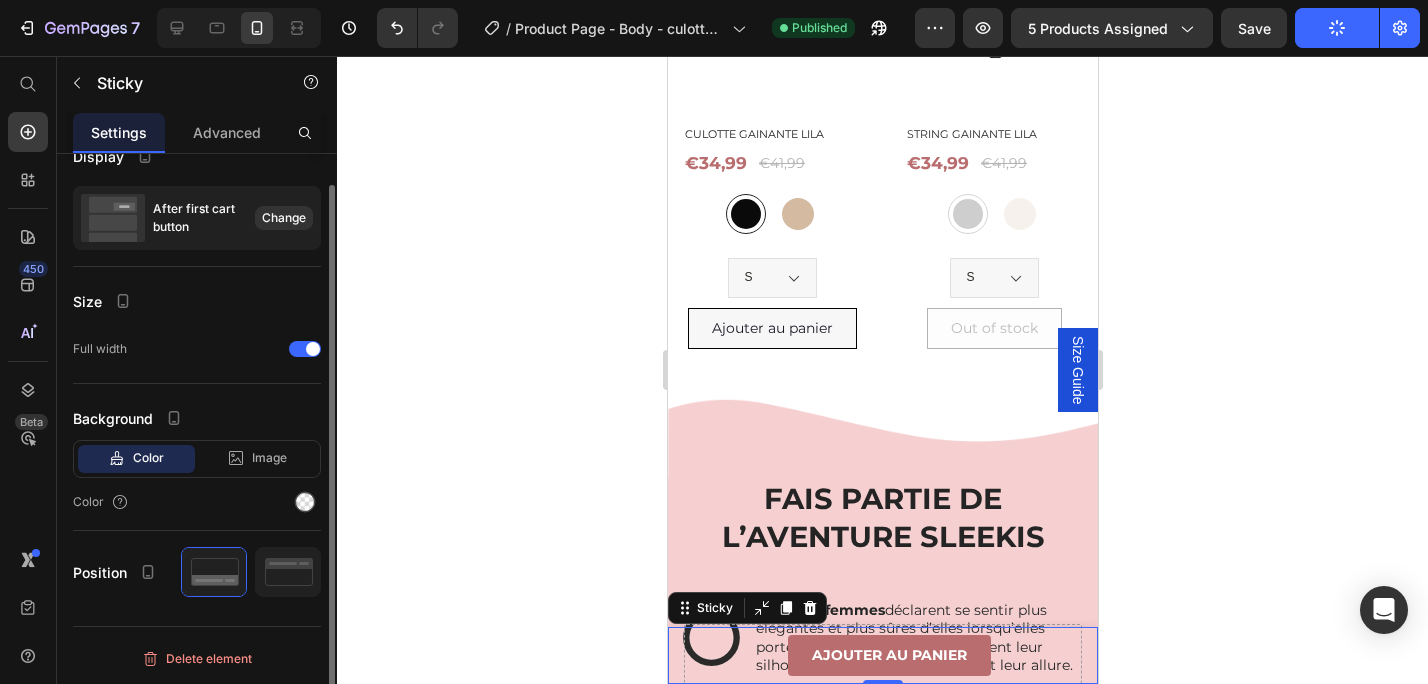 scroll, scrollTop: 0, scrollLeft: 0, axis: both 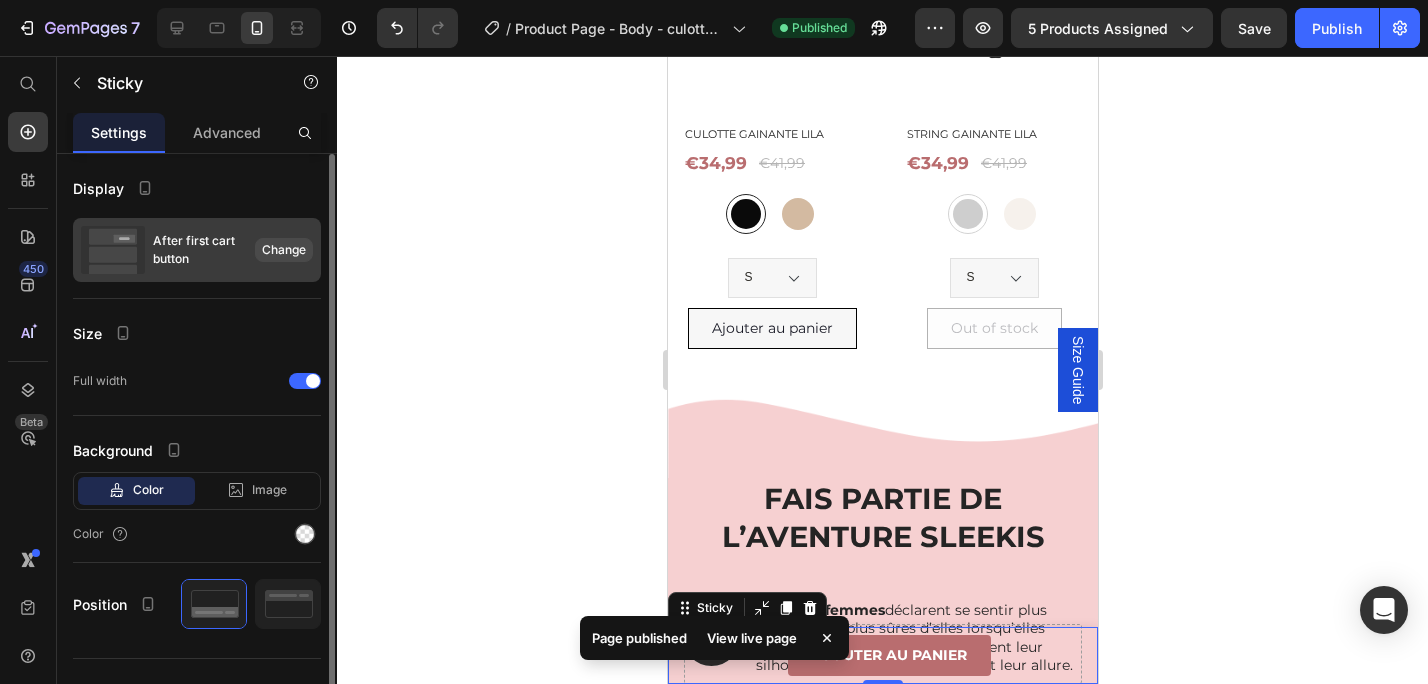 click on "Change" at bounding box center [284, 250] 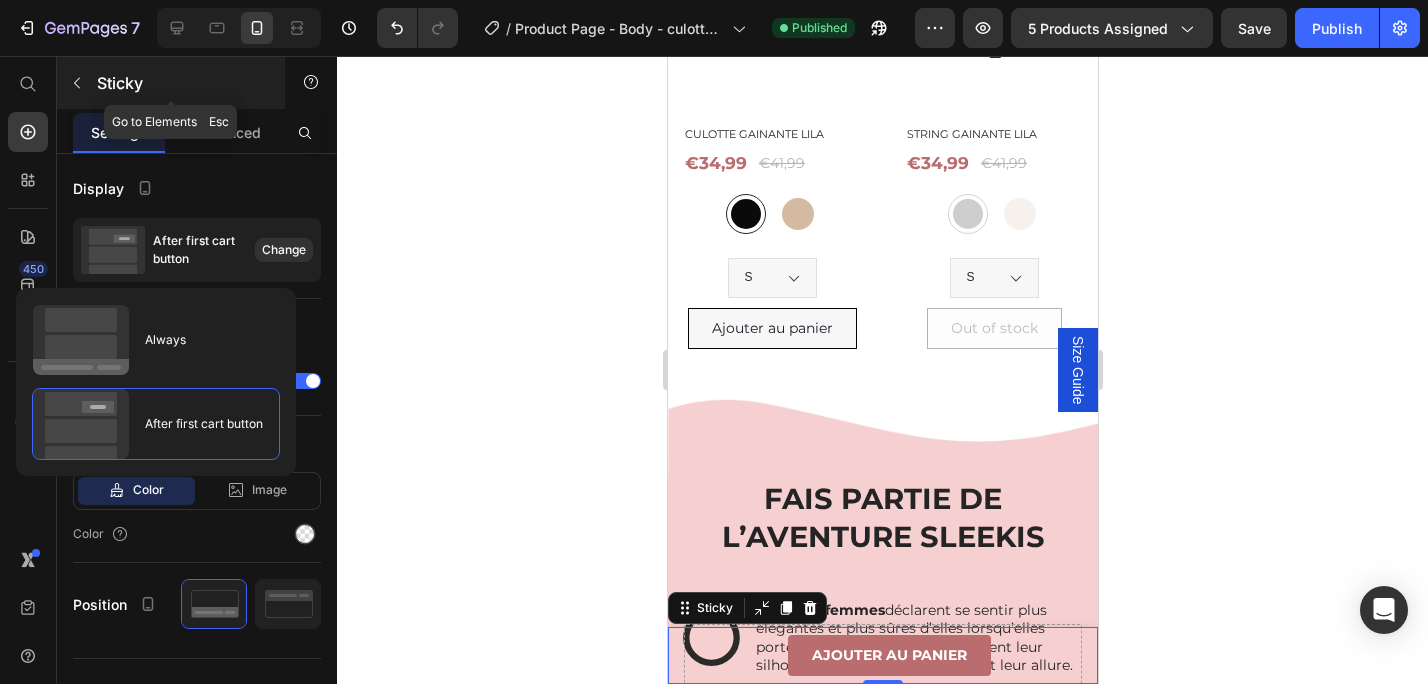 click 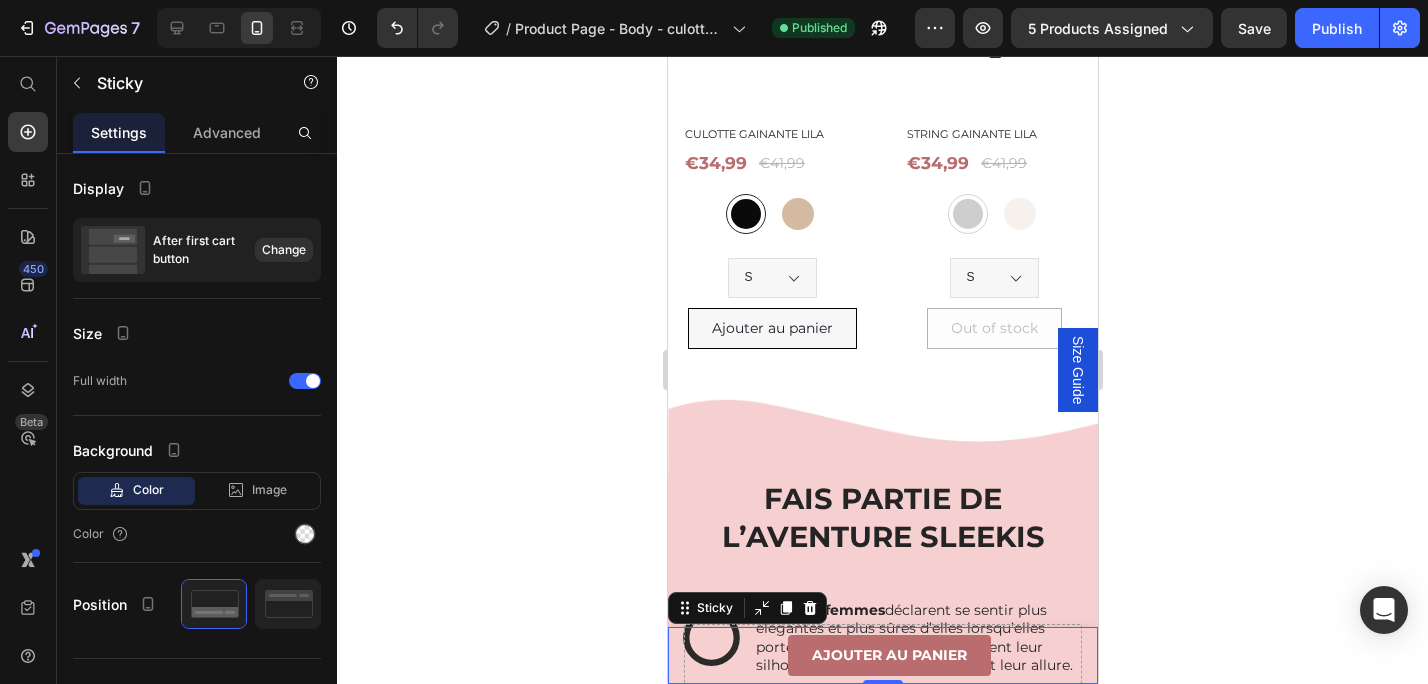 click on "Product Images Body gainant Oia culotte Product Title €44,99 Product Price Row Noir / XS/S - €44,99  Noir / M/L - €44,99  Noir / XL/2XL - €44,99  Noir / 3XL/4XL - €44,99  Noir / 5XL/6XL - €44,99  Noir / 7XL/8XL - €44,99  Beige / XS/S - €44,99  Beige / M/L - €44,99  Beige / XL/2XL - €44,99  Beige / 3XL/4XL - €44,99  Beige / 5XL/6XL - €44,99  Beige / 7XL/8XL - €44,99  Product Variants & Swatches 1 Product Quantity Ajouter au panier Product Cart Button Row Product" at bounding box center [882, 655] 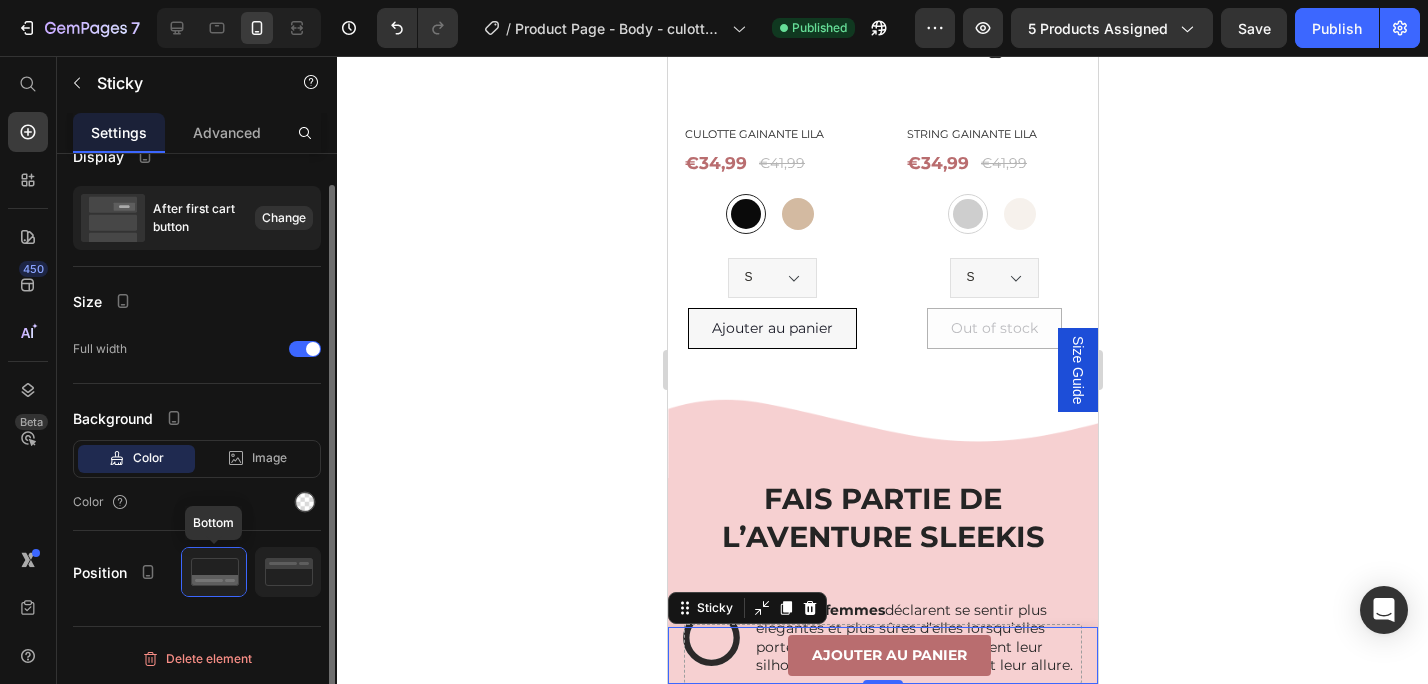 scroll, scrollTop: 0, scrollLeft: 0, axis: both 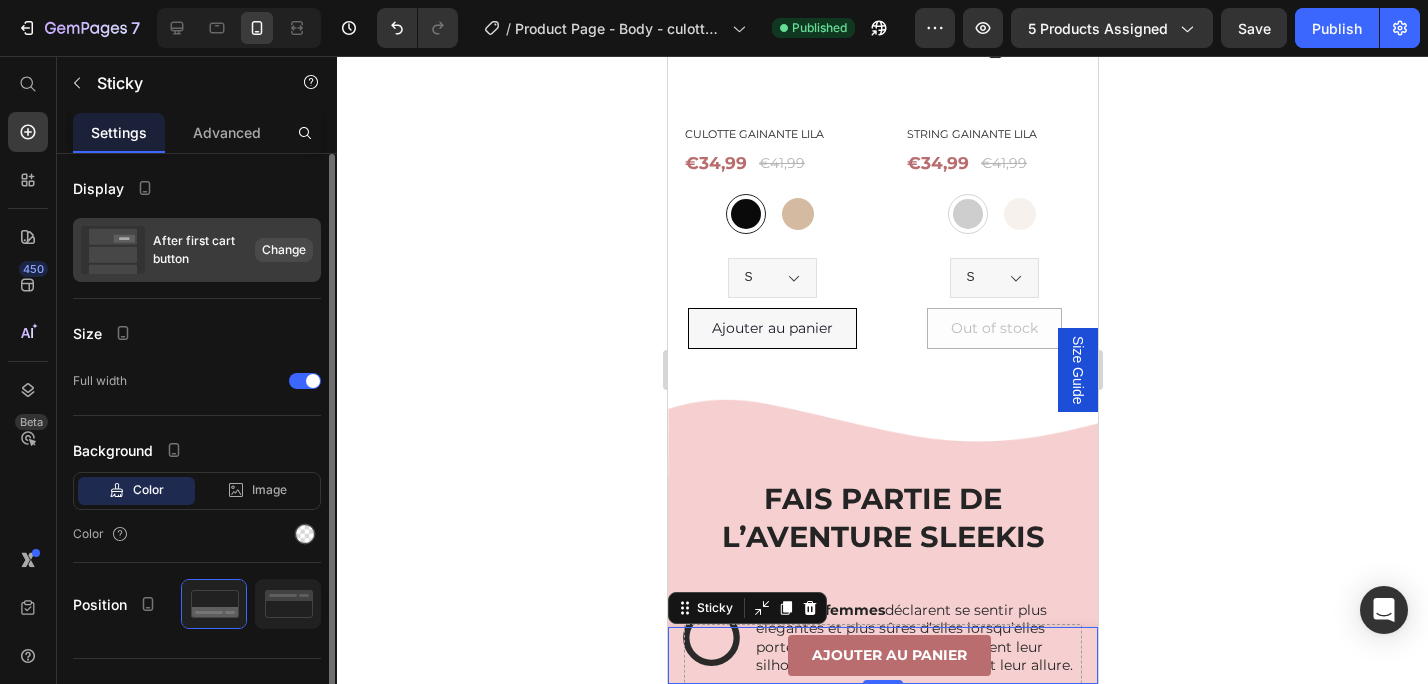 click on "Change" at bounding box center (284, 250) 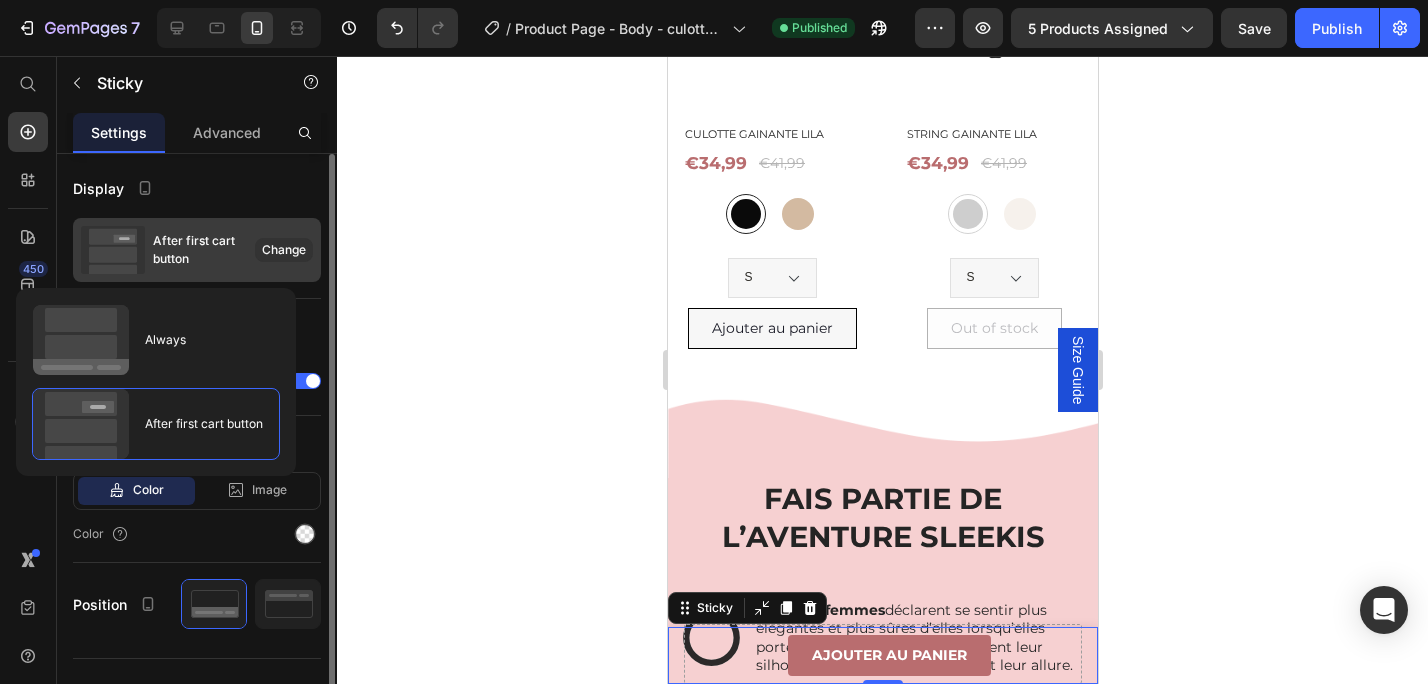 click on "After first cart button Change" 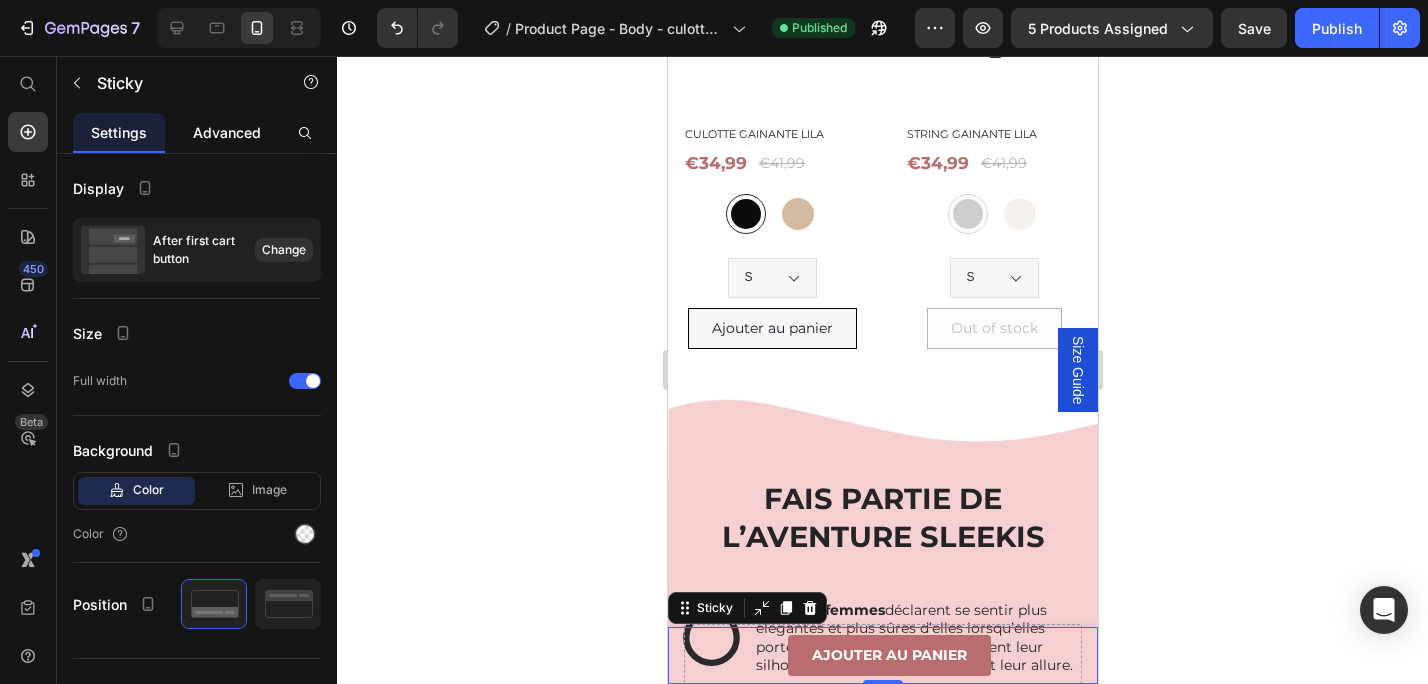click on "Advanced" at bounding box center (227, 132) 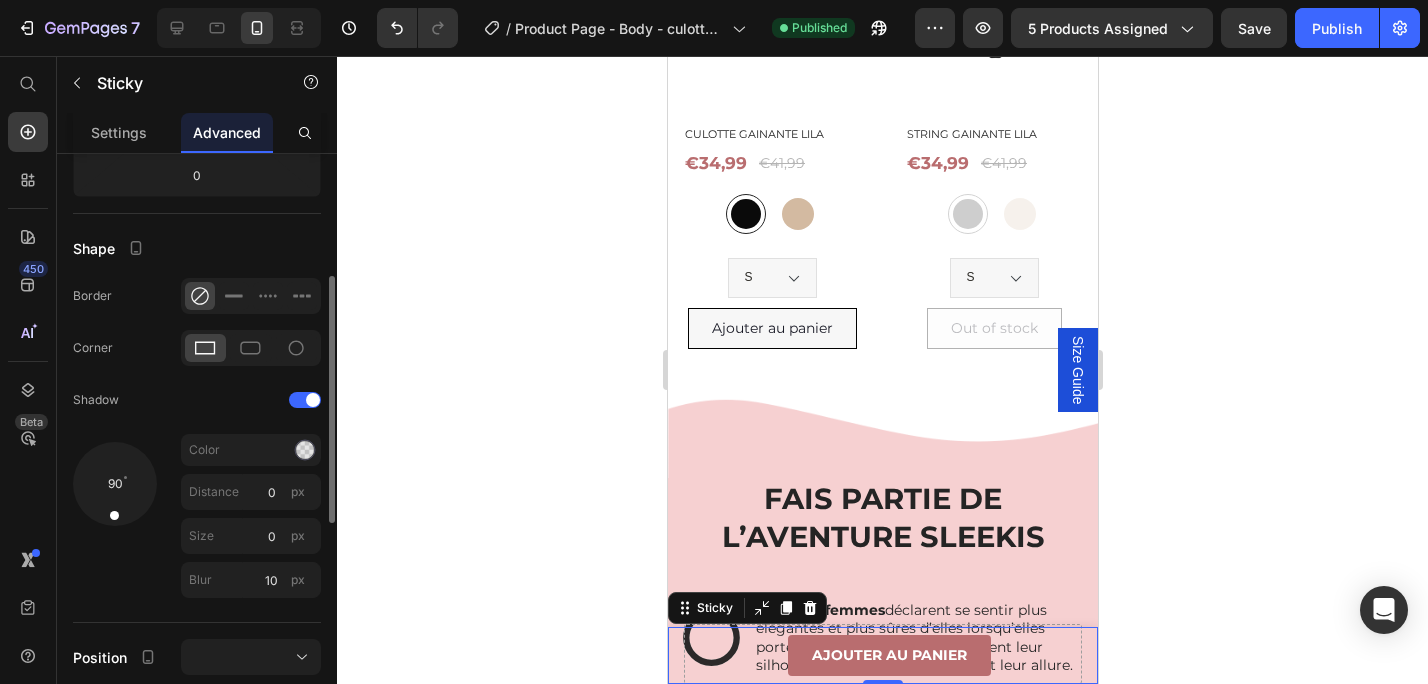 scroll, scrollTop: 47, scrollLeft: 0, axis: vertical 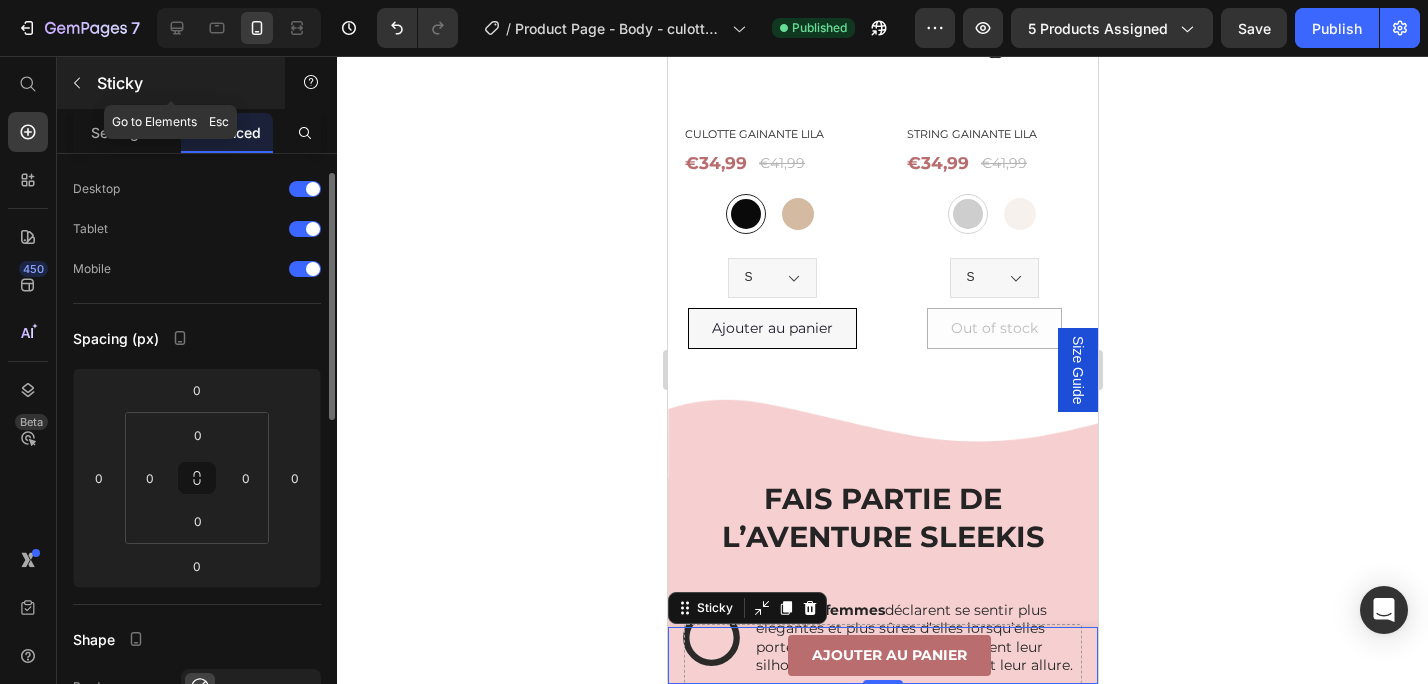 click 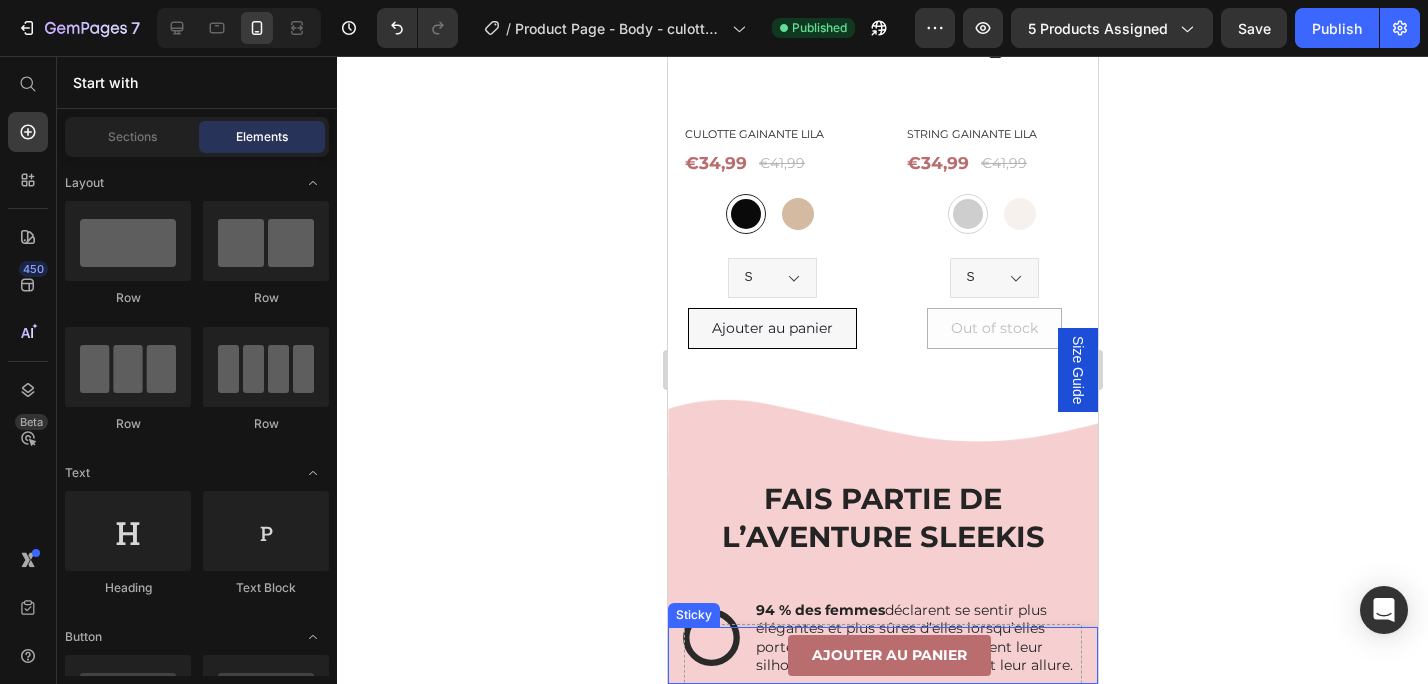 click on "Product Images Body gainant Oia culotte Product Title €44,99 Product Price Row Noir / XS/S - €44,99  Noir / M/L - €44,99  Noir / XL/2XL - €44,99  Noir / 3XL/4XL - €44,99  Noir / 5XL/6XL - €44,99  Noir / 7XL/8XL - €44,99  Beige / XS/S - €44,99  Beige / M/L - €44,99  Beige / XL/2XL - €44,99  Beige / 3XL/4XL - €44,99  Beige / 5XL/6XL - €44,99  Beige / 7XL/8XL - €44,99  Product Variants & Swatches 1 Product Quantity Ajouter au panier Product Cart Button Row Product" at bounding box center [882, 655] 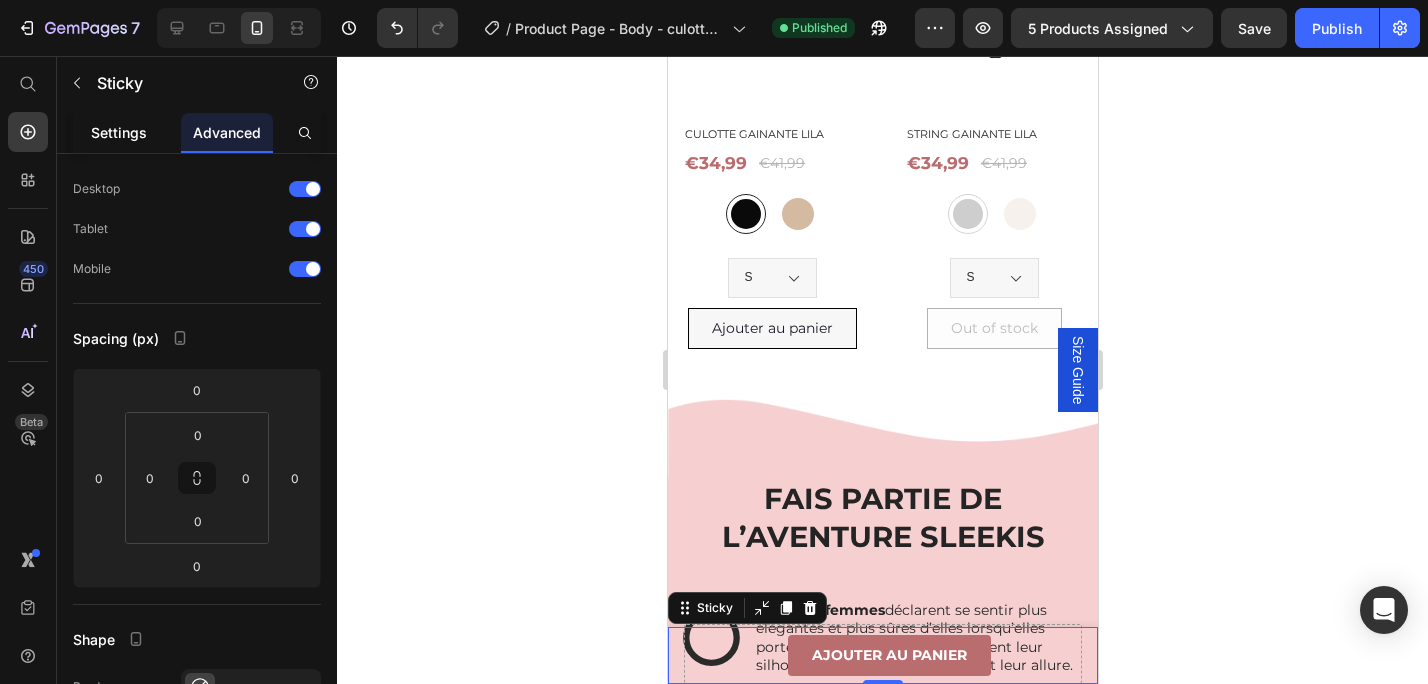 click on "Settings" at bounding box center [119, 132] 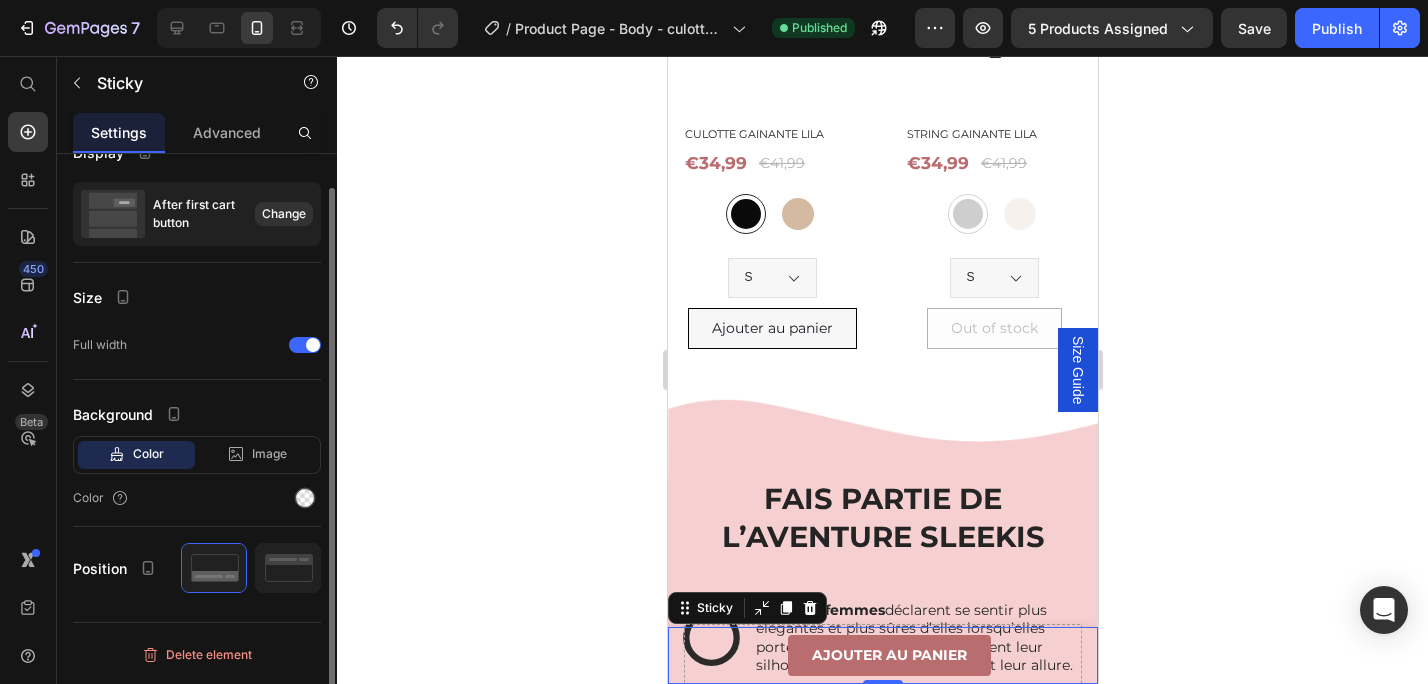 scroll, scrollTop: 0, scrollLeft: 0, axis: both 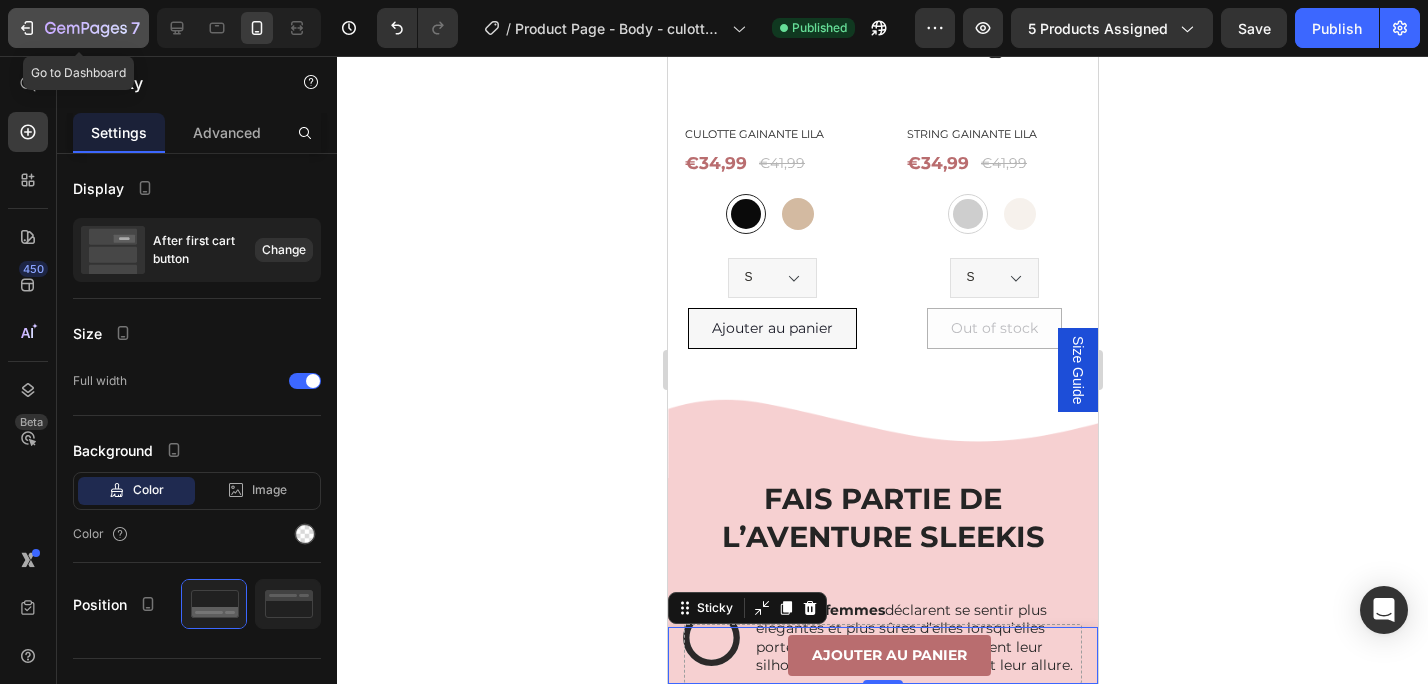 click 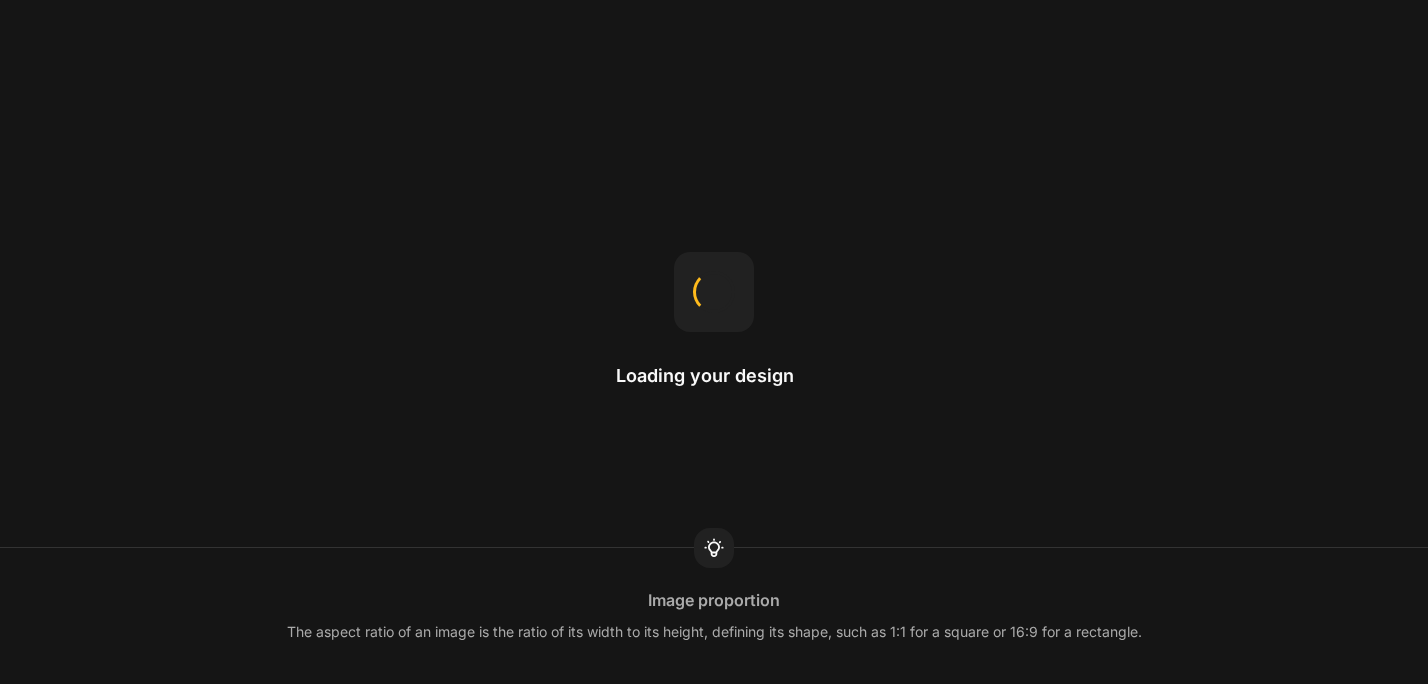 scroll, scrollTop: 0, scrollLeft: 0, axis: both 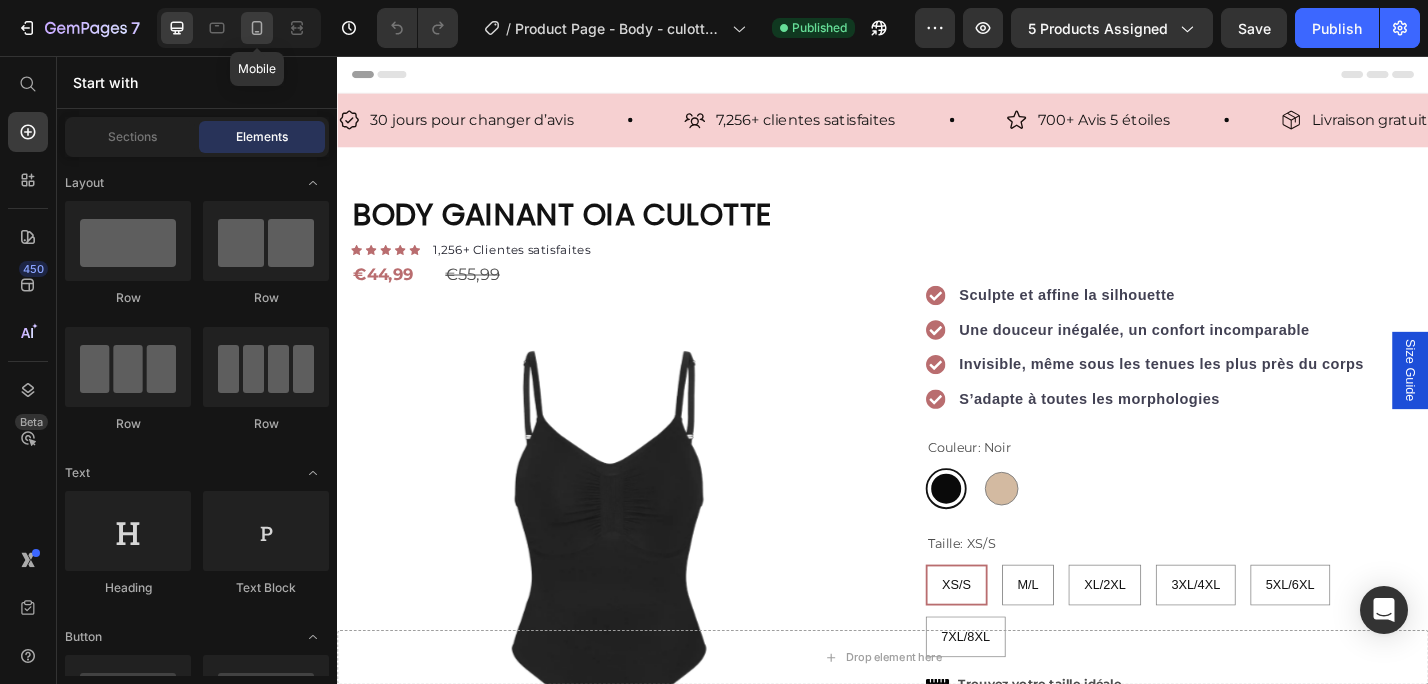 click 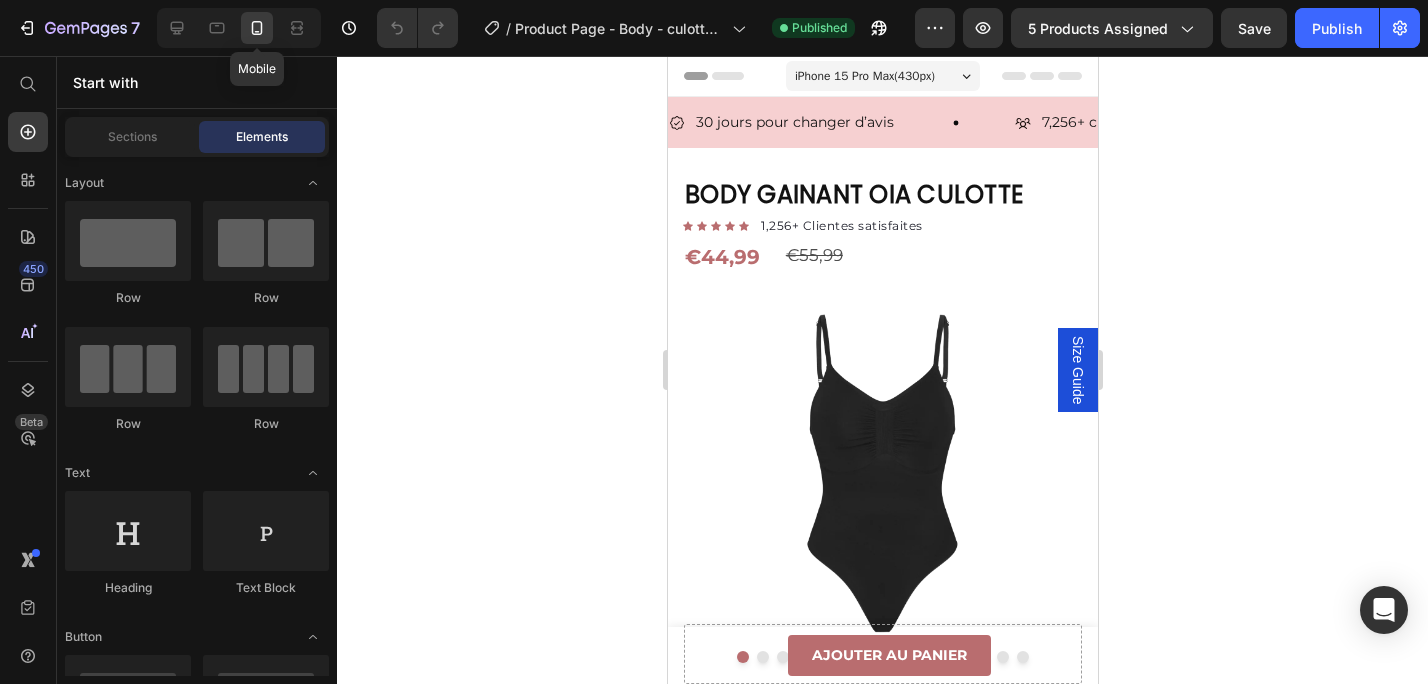 radio on "true" 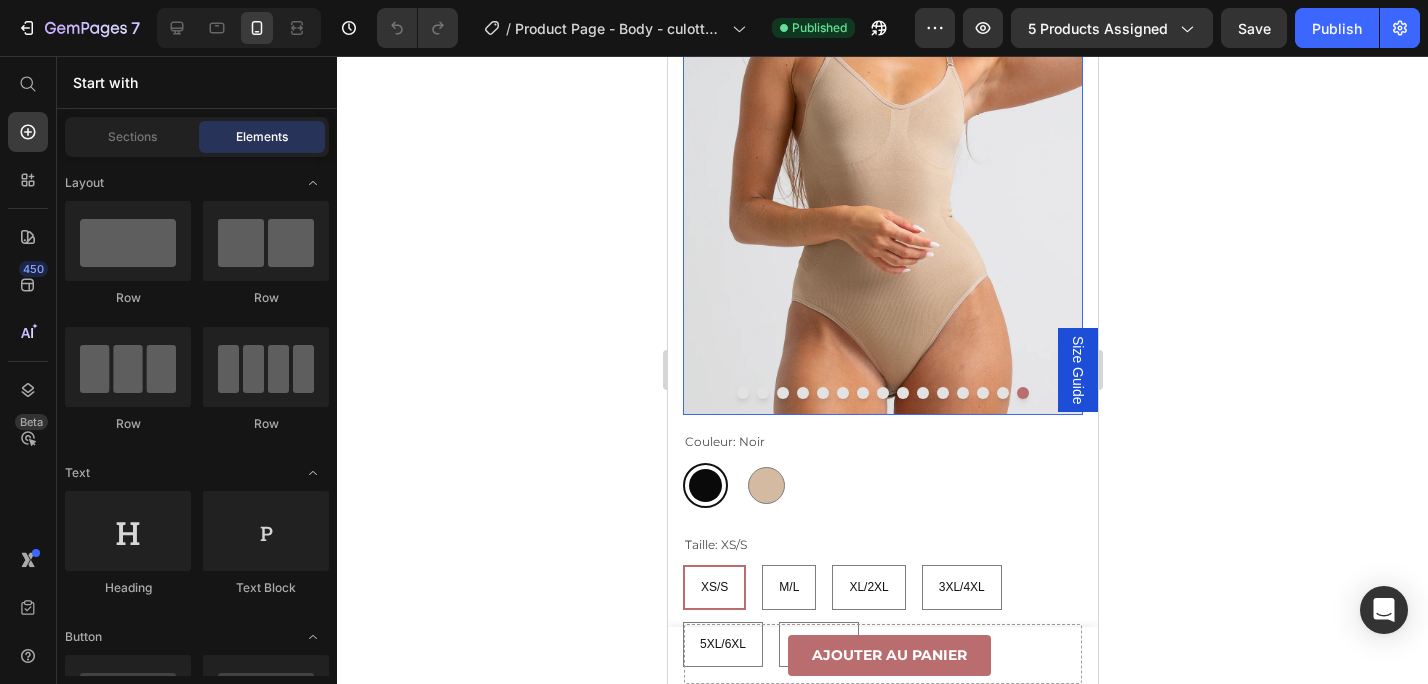 scroll, scrollTop: 266, scrollLeft: 0, axis: vertical 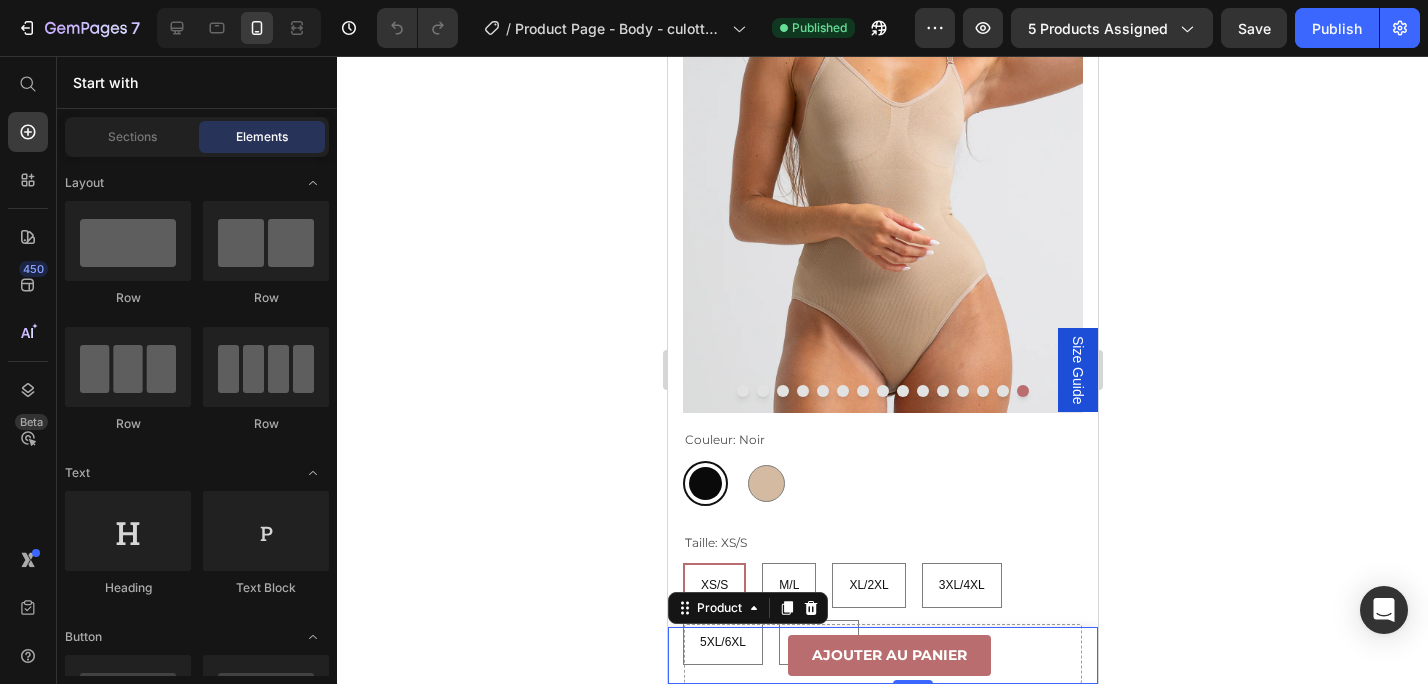 click on "Product Images Body gainant Oia culotte Product Title €44,99 Product Price Row Noir / XS/S - €44,99  Noir / M/L - €44,99  Noir / XL/2XL - €44,99  Noir / 3XL/4XL - €44,99  Noir / 5XL/6XL - €44,99  Noir / 7XL/8XL - €44,99  Beige / XS/S - €44,99  Beige / M/L - €44,99  Beige / XL/2XL - €44,99  Beige / 3XL/4XL - €44,99  Beige / 5XL/6XL - €44,99  Beige / 7XL/8XL - €44,99  Product Variants & Swatches 1 Product Quantity Ajouter au panier Product Cart Button Row Product   0" at bounding box center (882, 655) 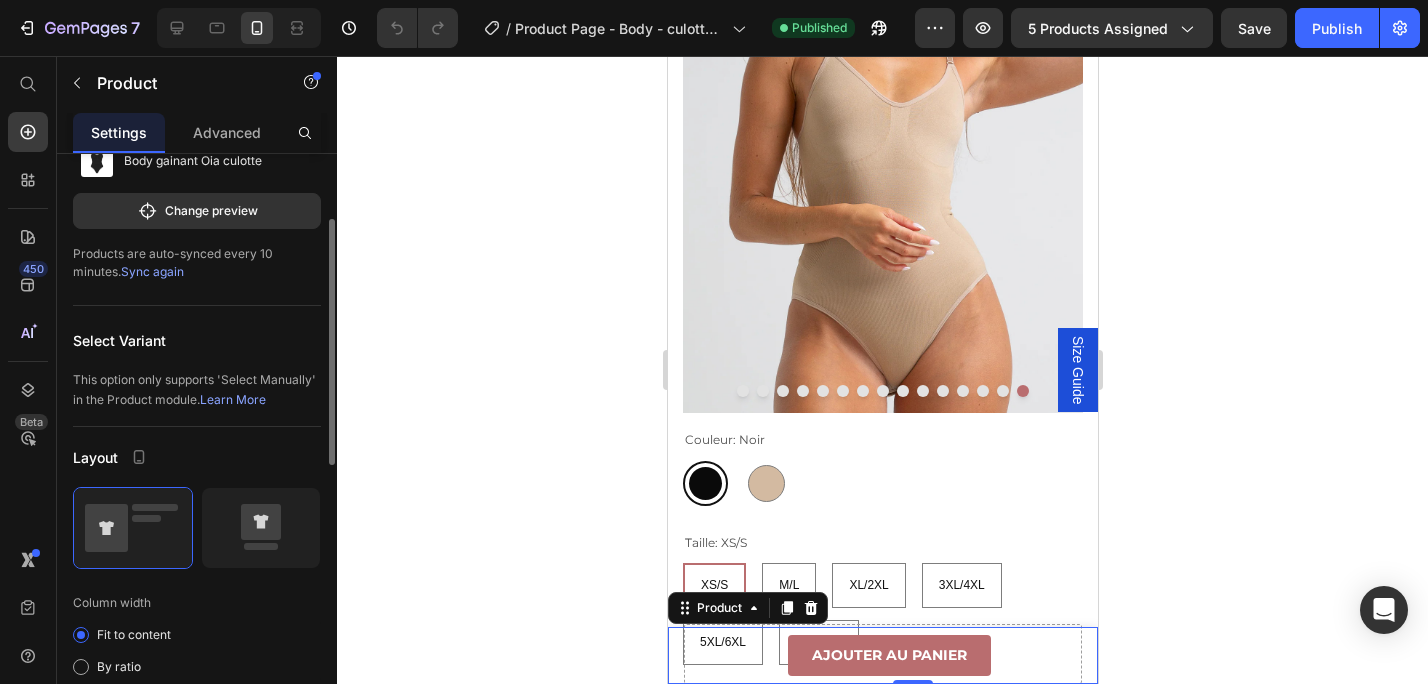 scroll, scrollTop: 137, scrollLeft: 0, axis: vertical 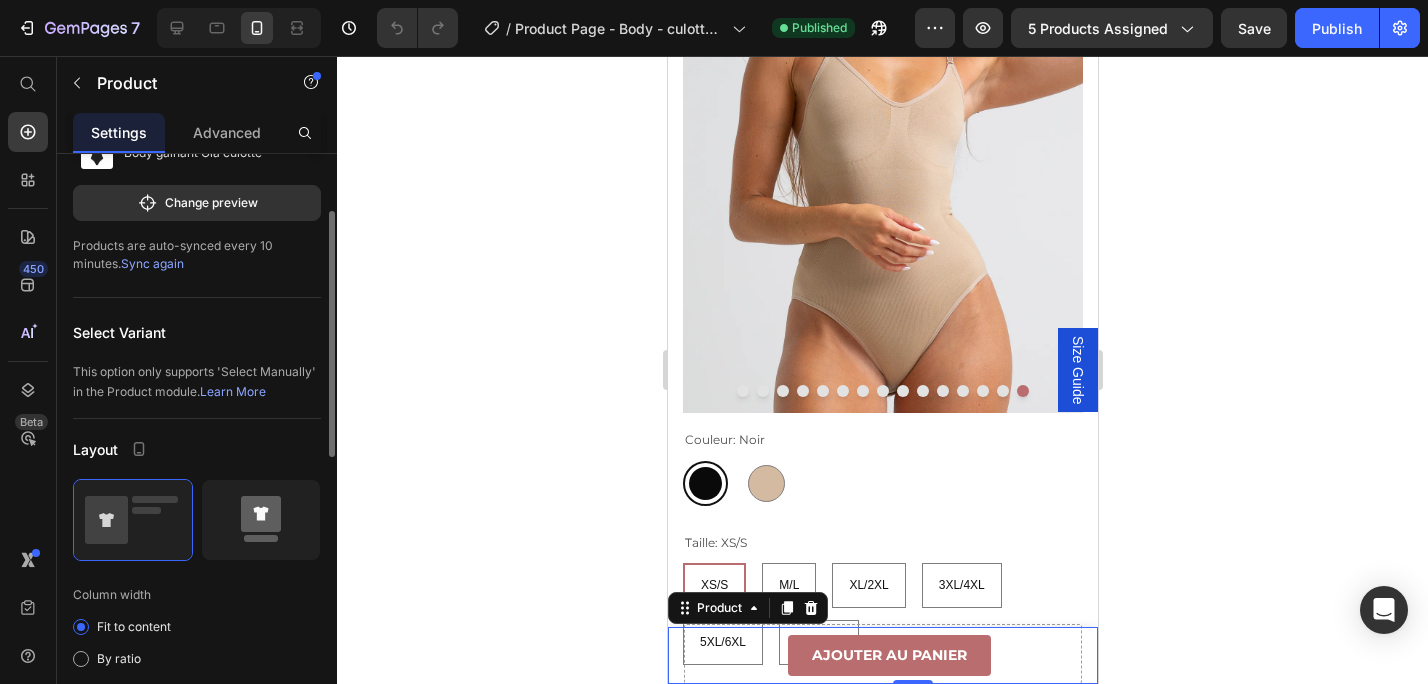click 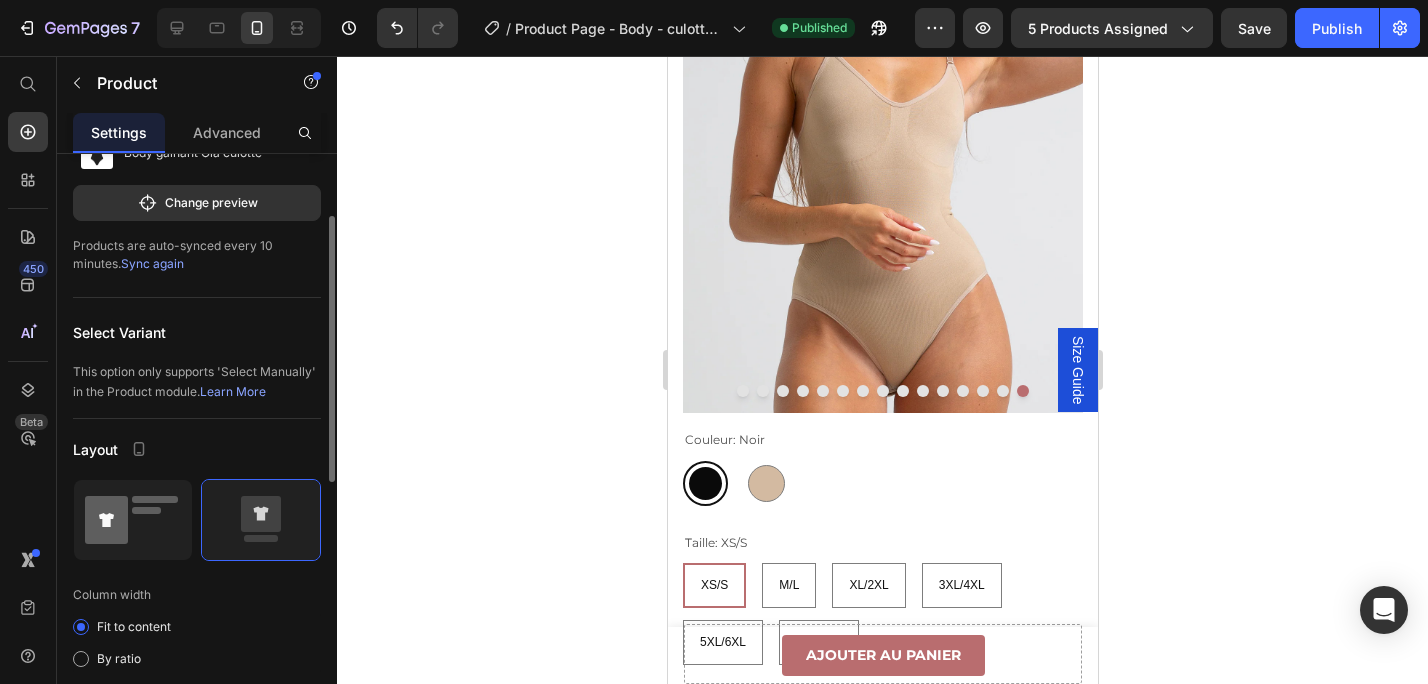 click 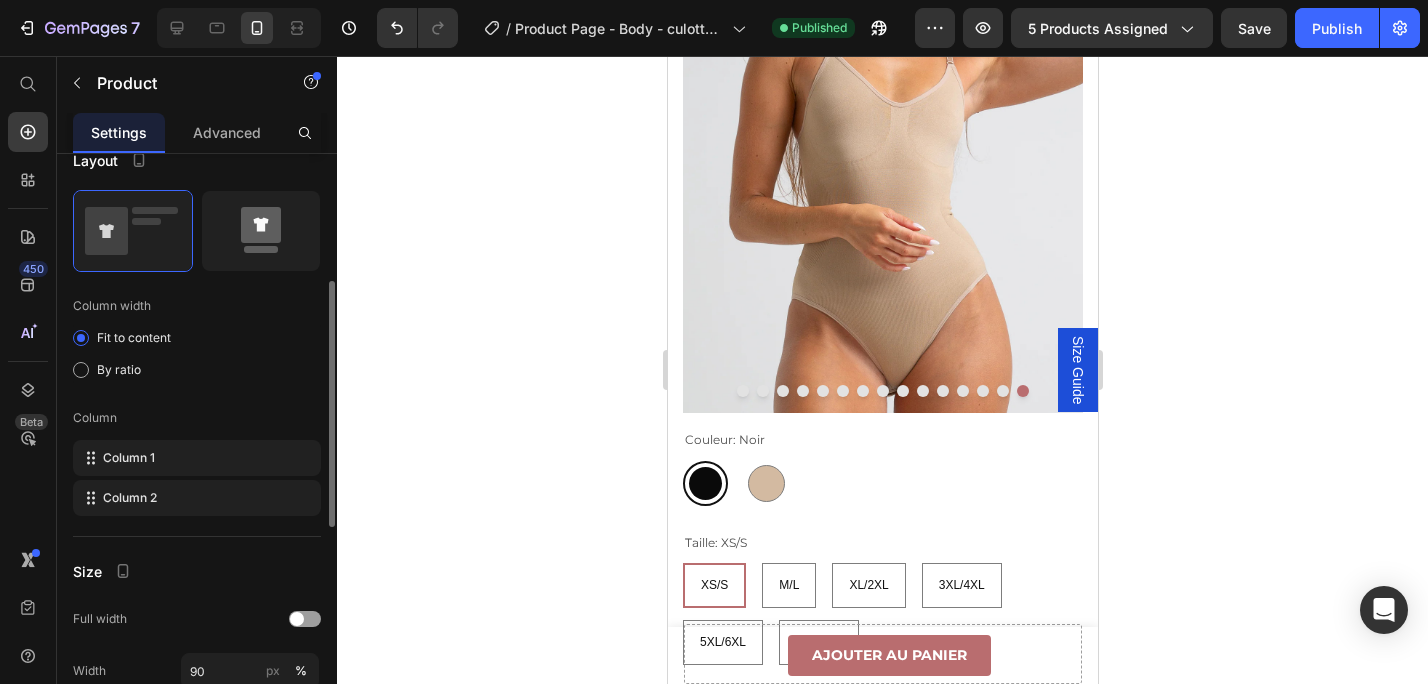 scroll, scrollTop: 442, scrollLeft: 0, axis: vertical 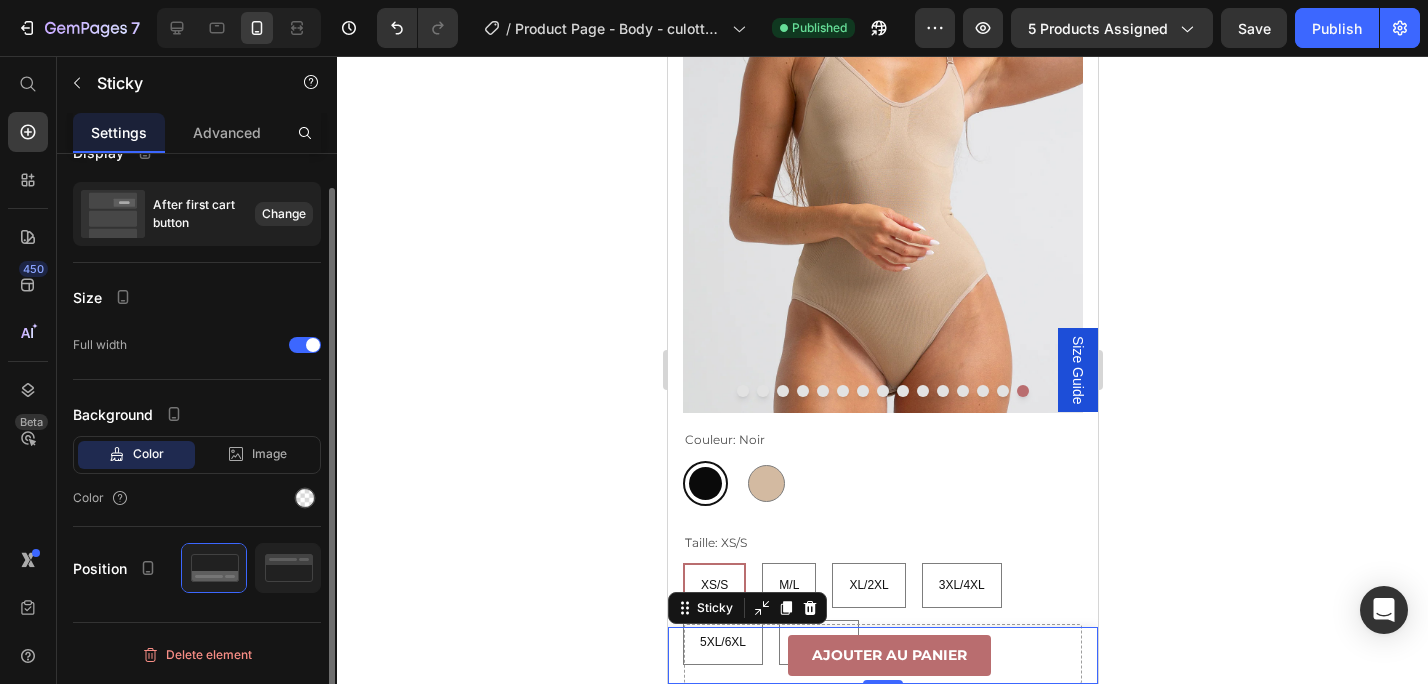click on "Product Images Body gainant Oia culotte Product Title €44,99 Product Price Row Noir / XS/S - €44,99  Noir / M/L - €44,99  Noir / XL/2XL - €44,99  Noir / 3XL/4XL - €44,99  Noir / 5XL/6XL - €44,99  Noir / 7XL/8XL - €44,99  Beige / XS/S - €44,99  Beige / M/L - €44,99  Beige / XL/2XL - €44,99  Beige / 3XL/4XL - €44,99  Beige / 5XL/6XL - €44,99  Beige / 7XL/8XL - €44,99  Product Variants & Swatches 1 Product Quantity Ajouter au panier Product Cart Button Row Product" at bounding box center (882, 655) 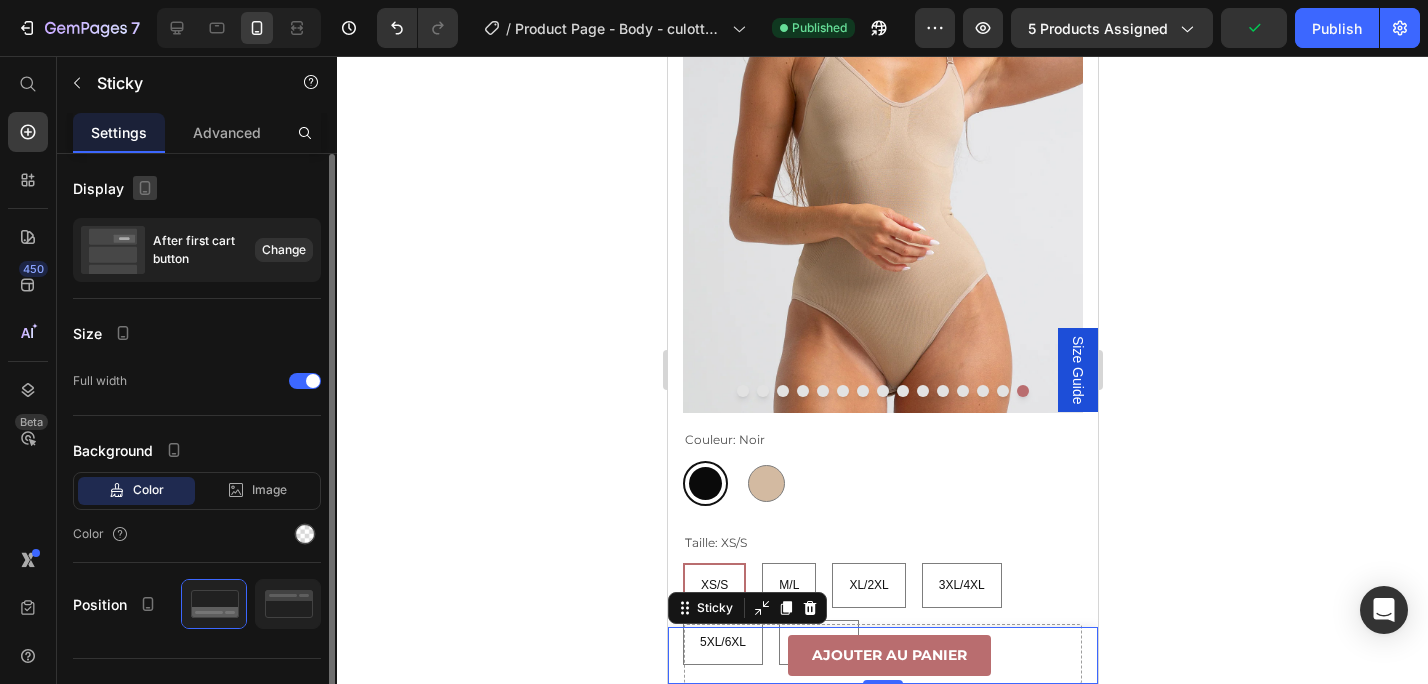 click 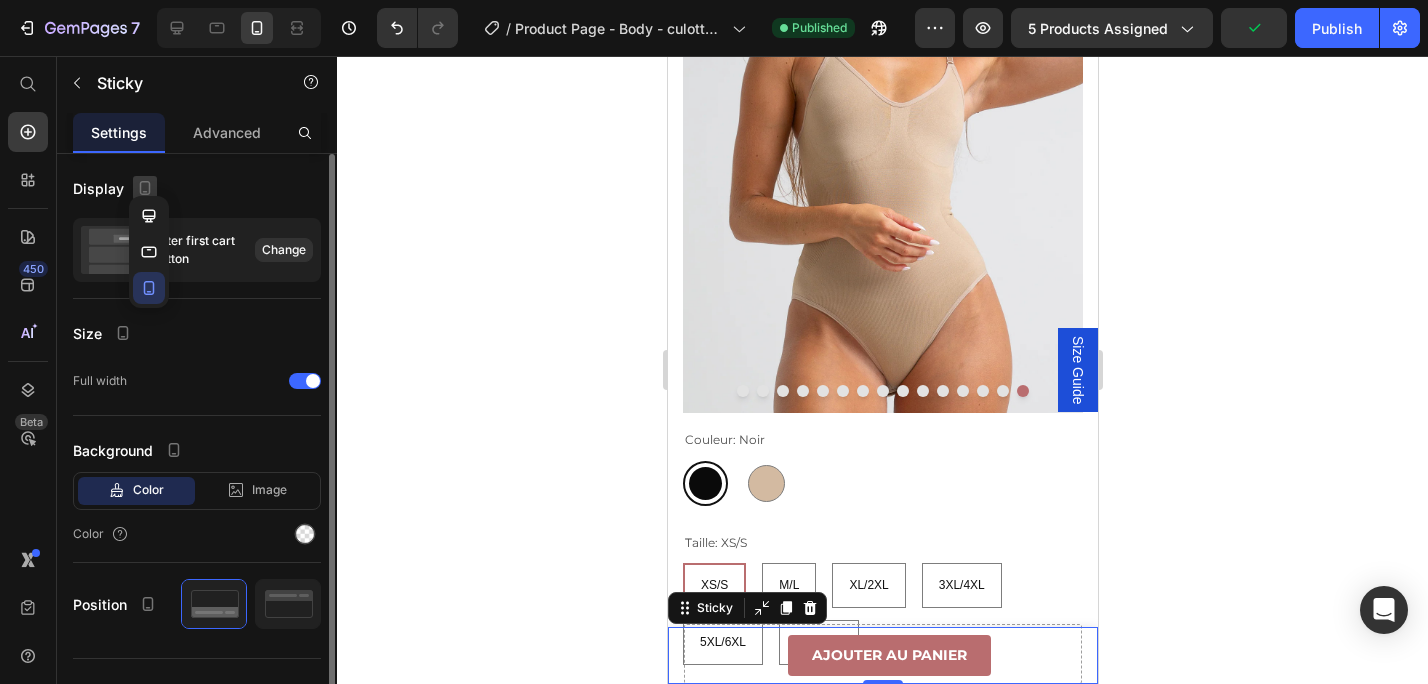 click 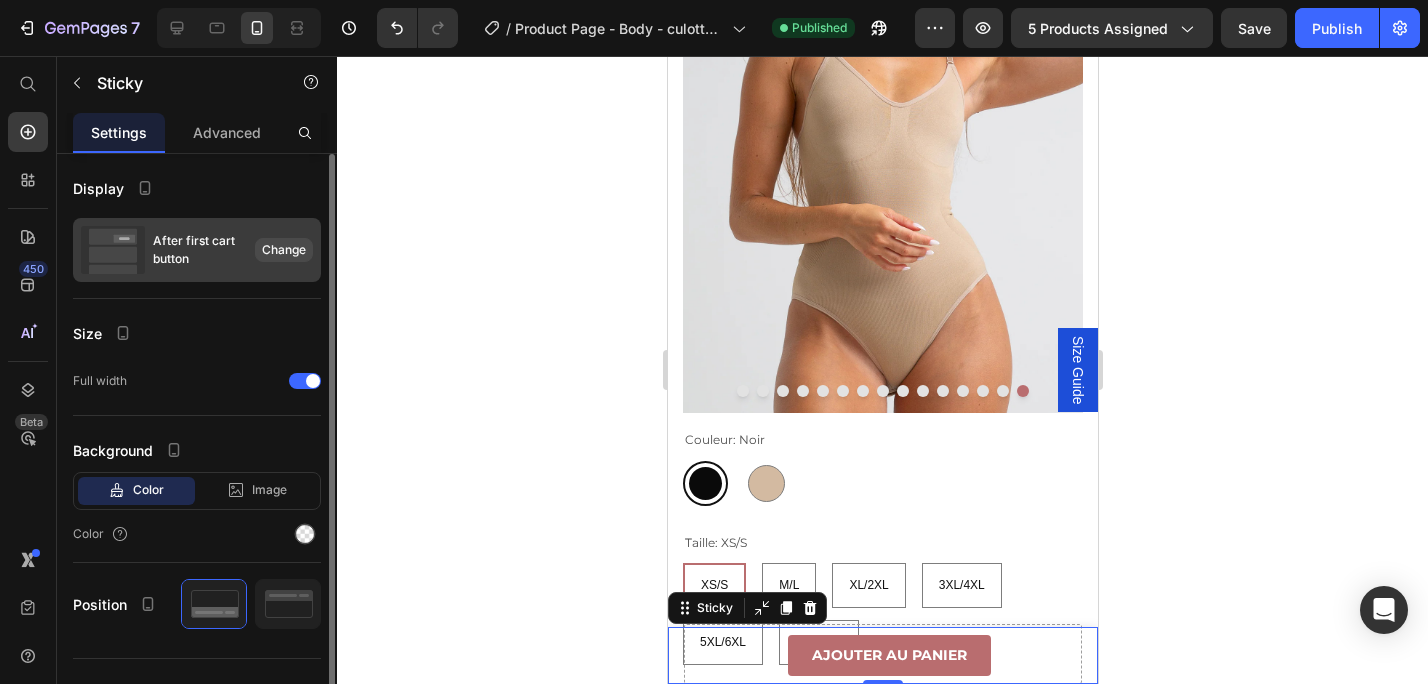 click on "Change" at bounding box center [284, 250] 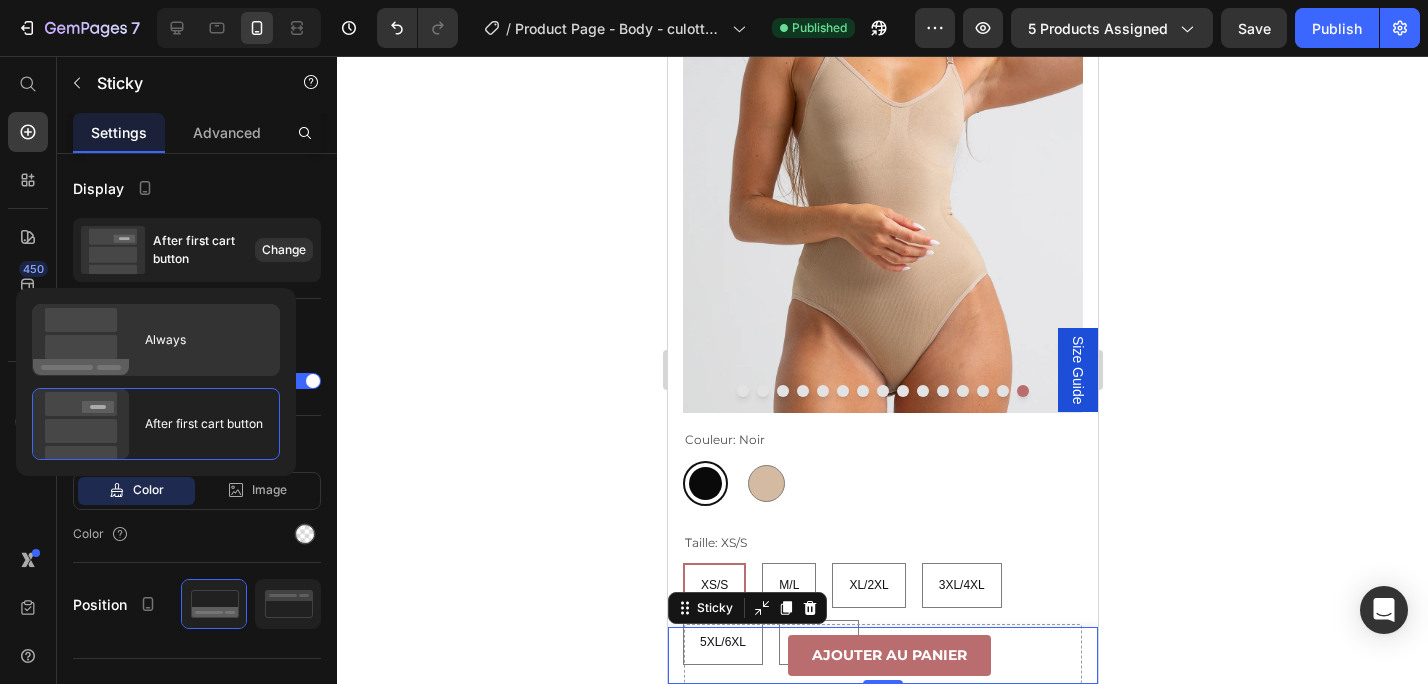click on "Always" 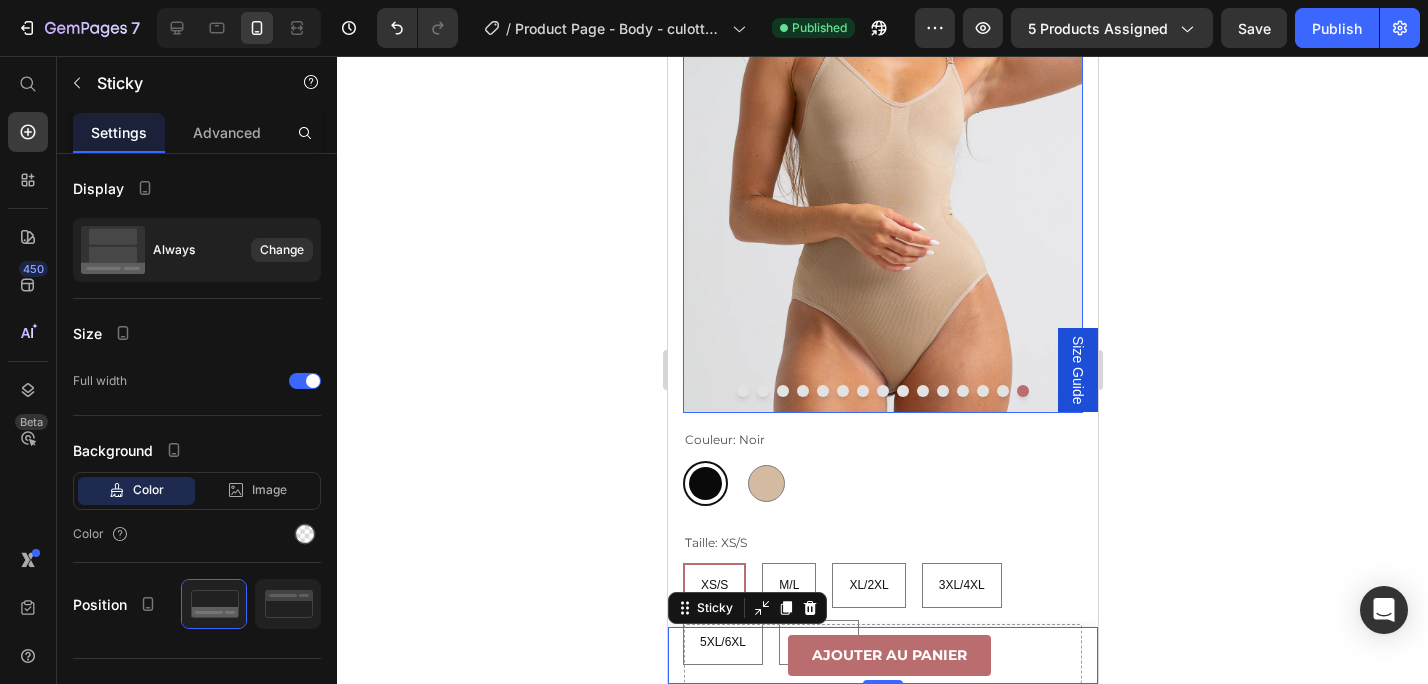 click on "Preview 5 products assigned  Save   Publish" at bounding box center [1167, 28] 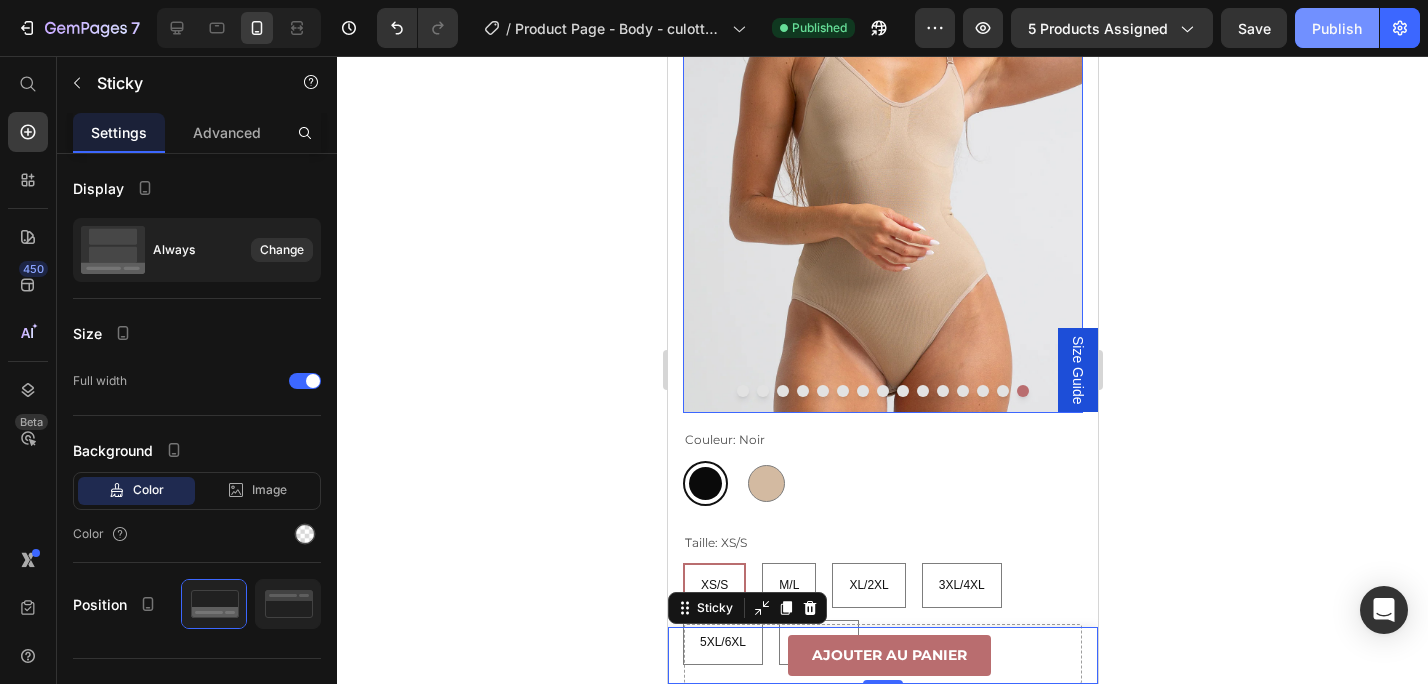 click on "Publish" at bounding box center [1337, 28] 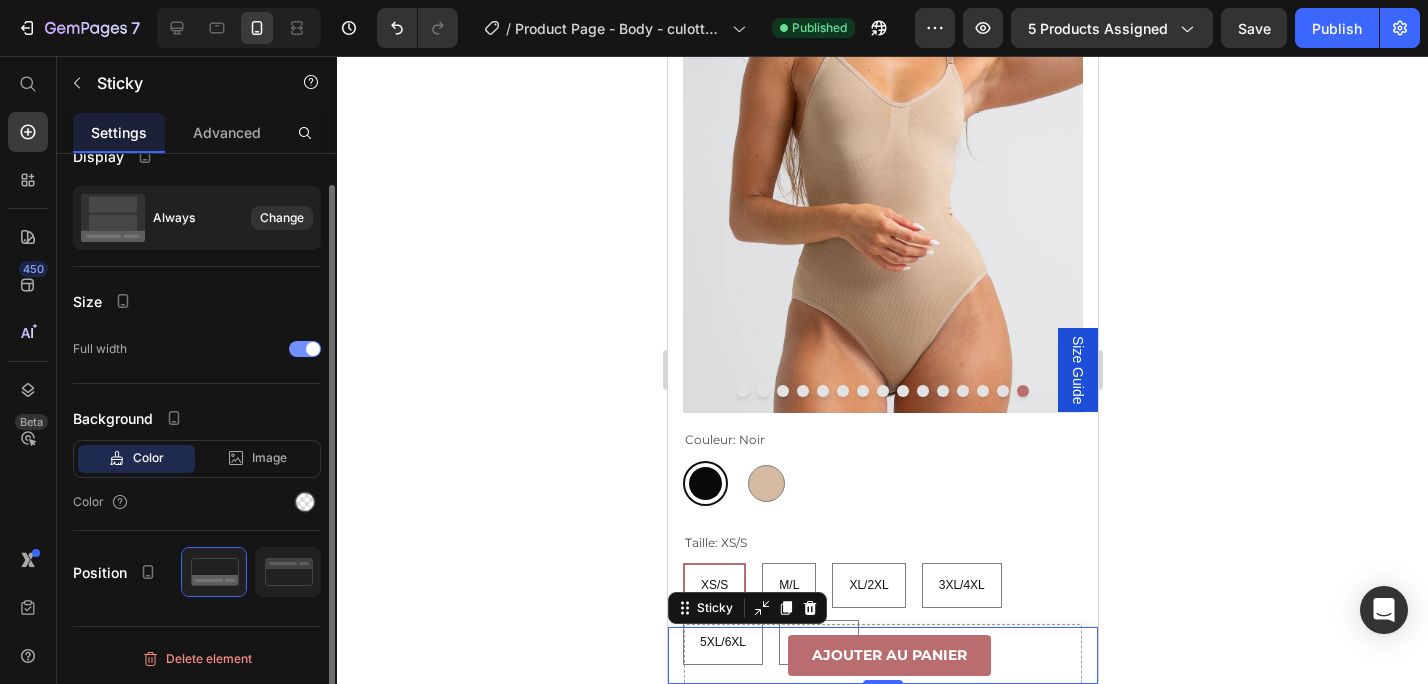 scroll, scrollTop: 0, scrollLeft: 0, axis: both 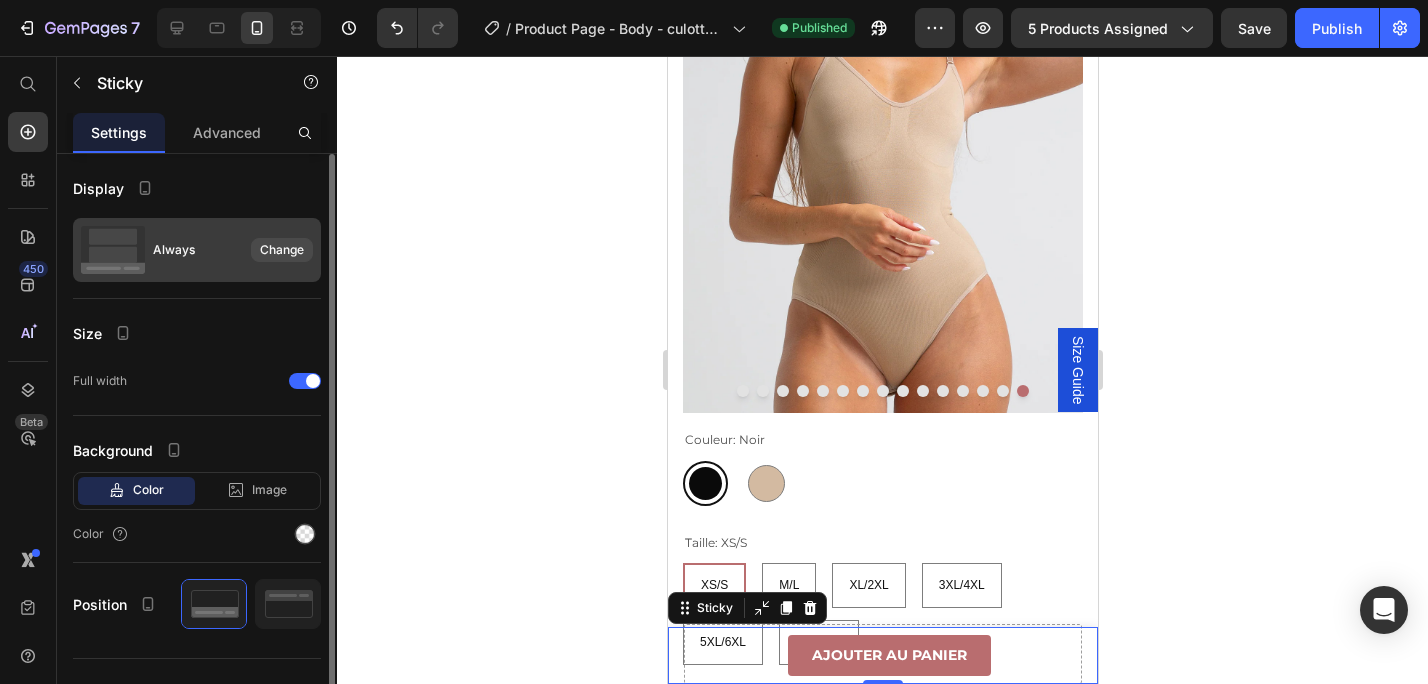 click on "Change" at bounding box center (282, 250) 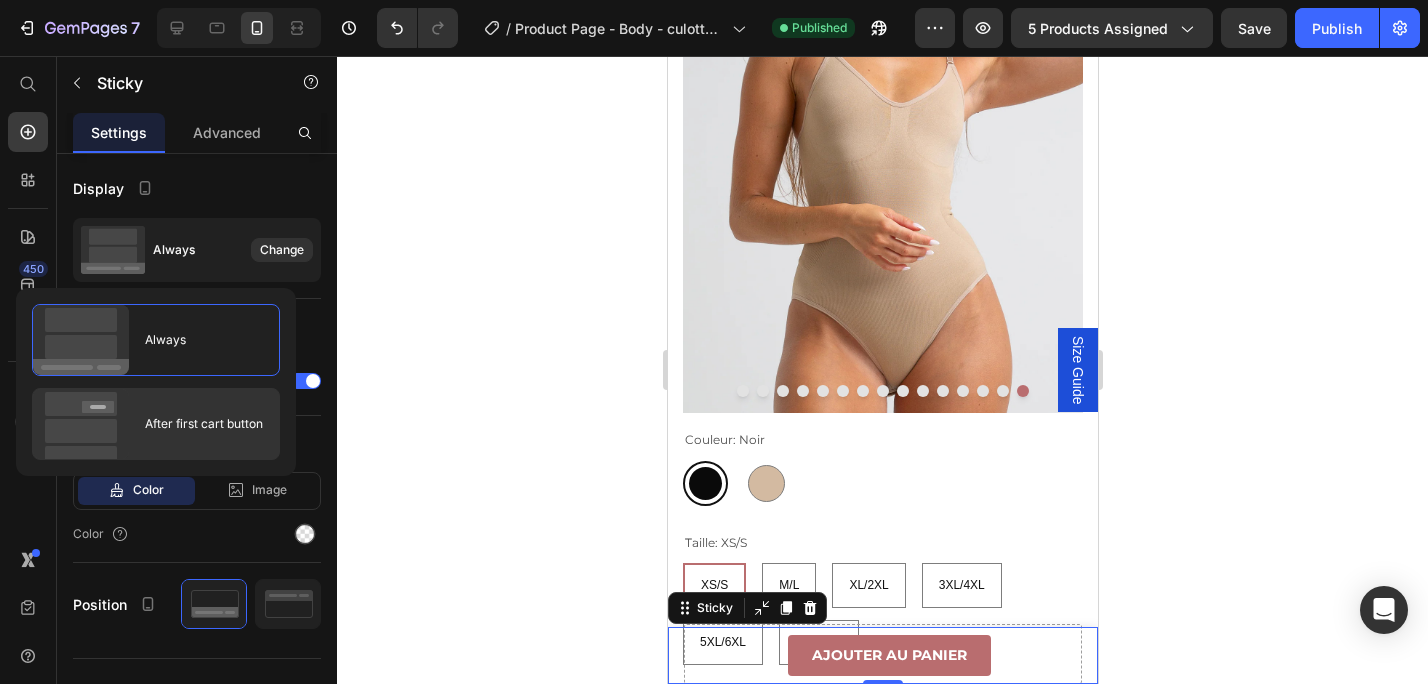 click on "After first cart button" at bounding box center (148, 424) 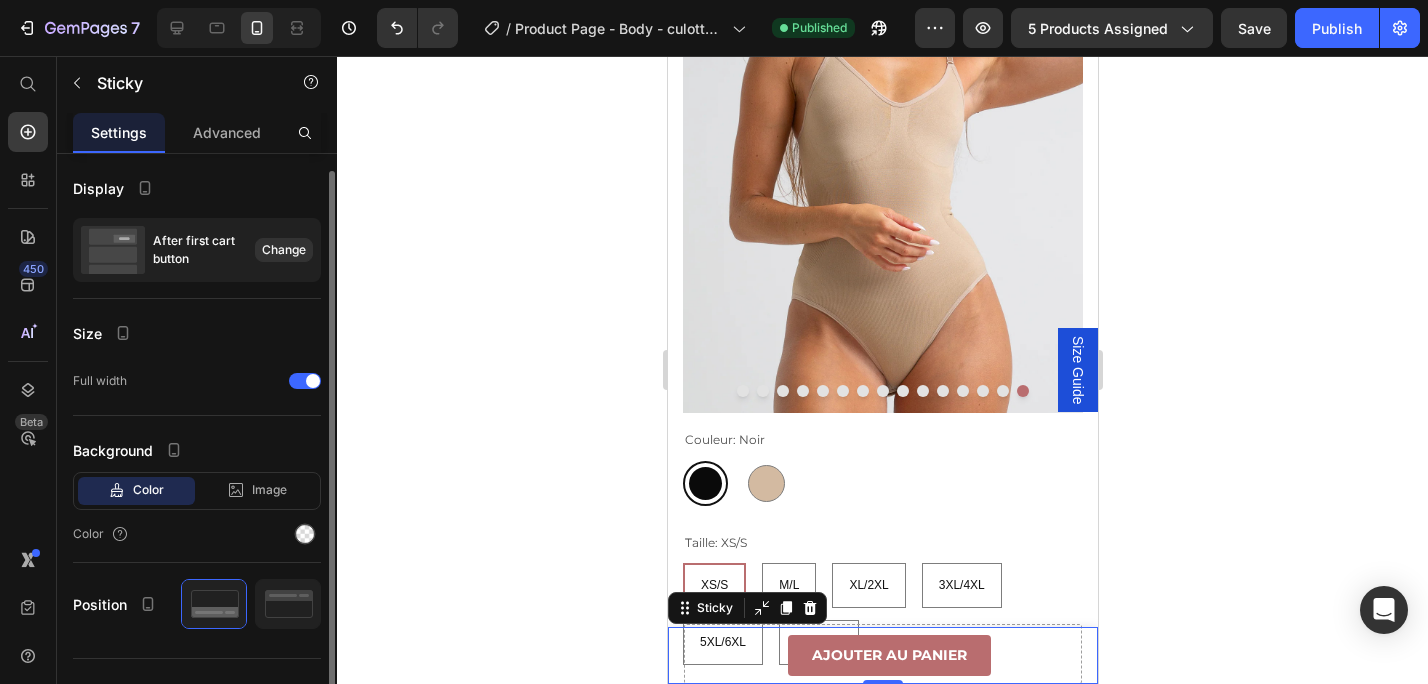 scroll, scrollTop: 32, scrollLeft: 0, axis: vertical 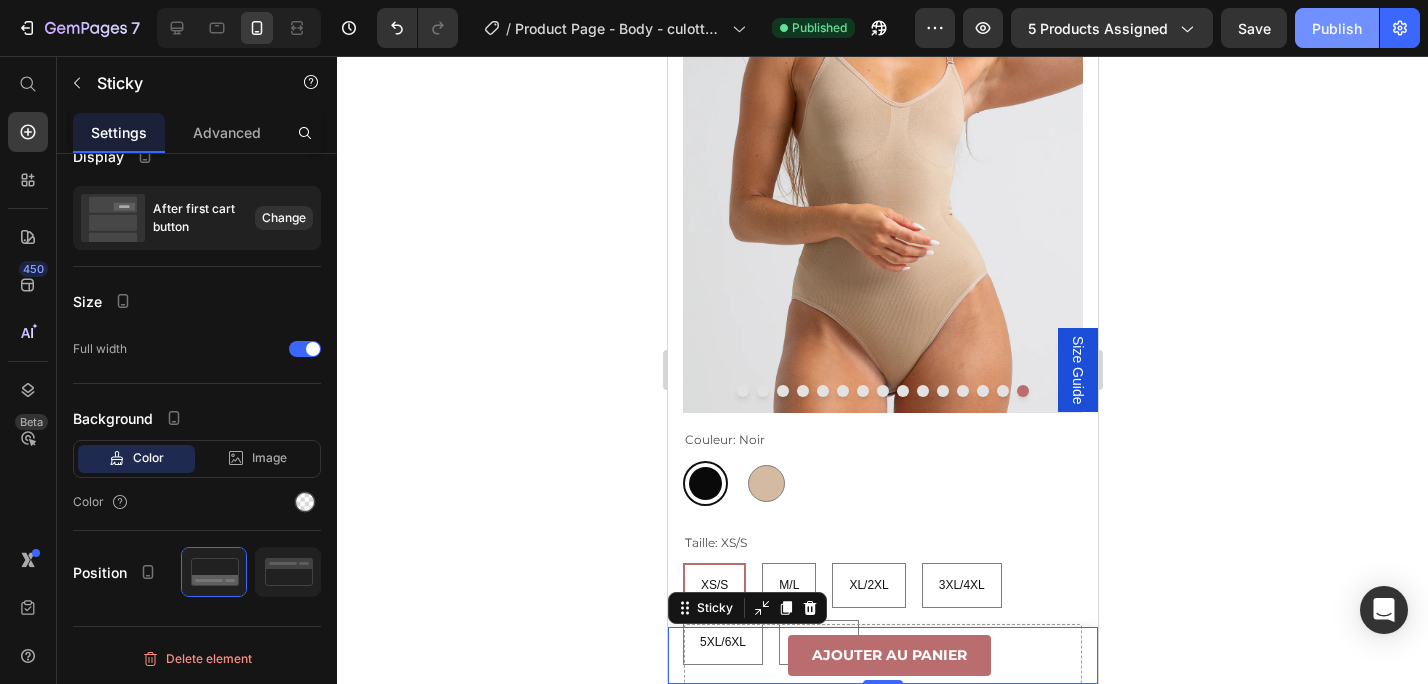 click on "Publish" at bounding box center (1337, 28) 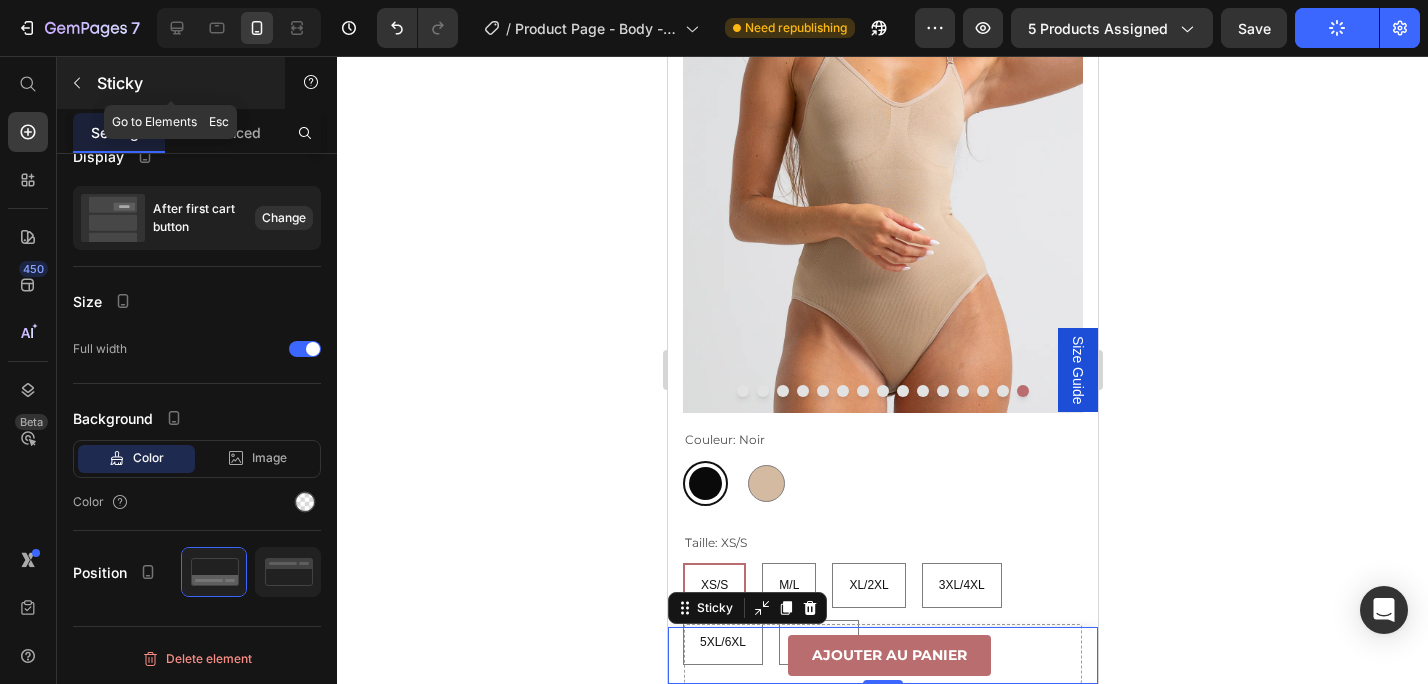 click 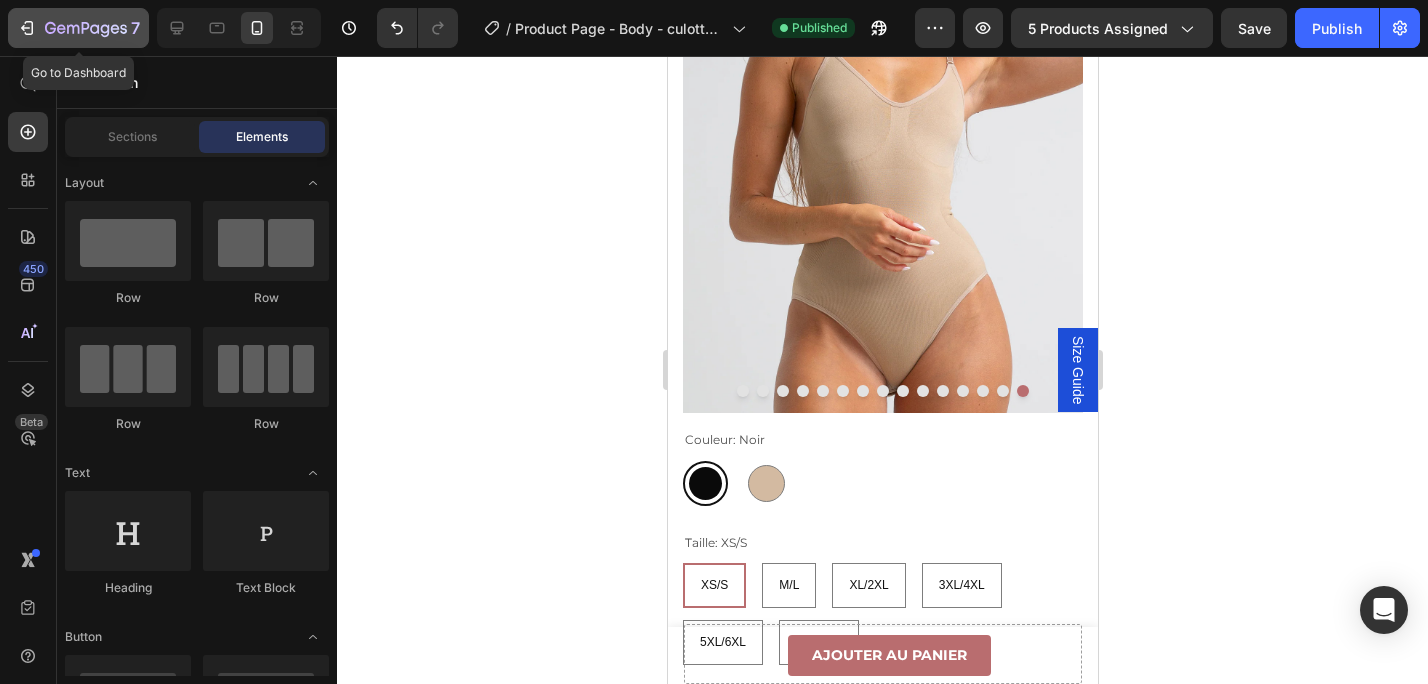 click 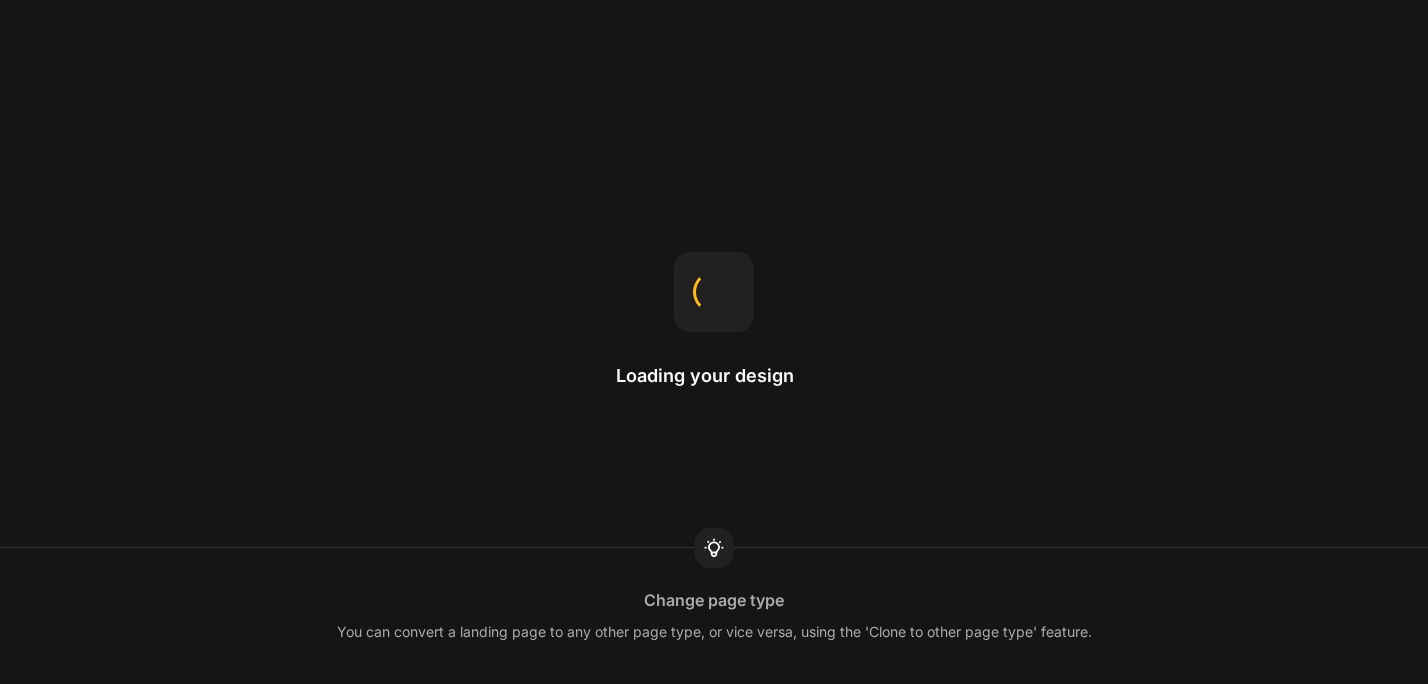 scroll, scrollTop: 0, scrollLeft: 0, axis: both 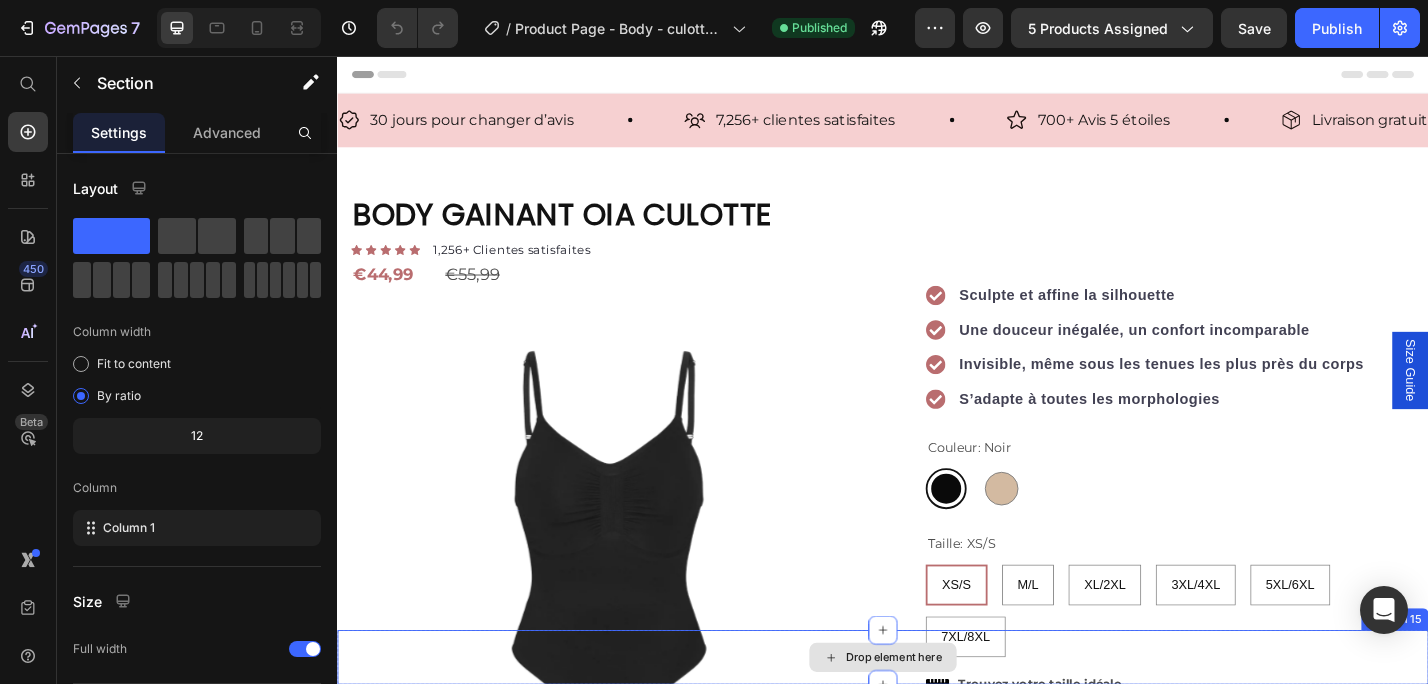 click on "Drop element here" at bounding box center (937, 717) 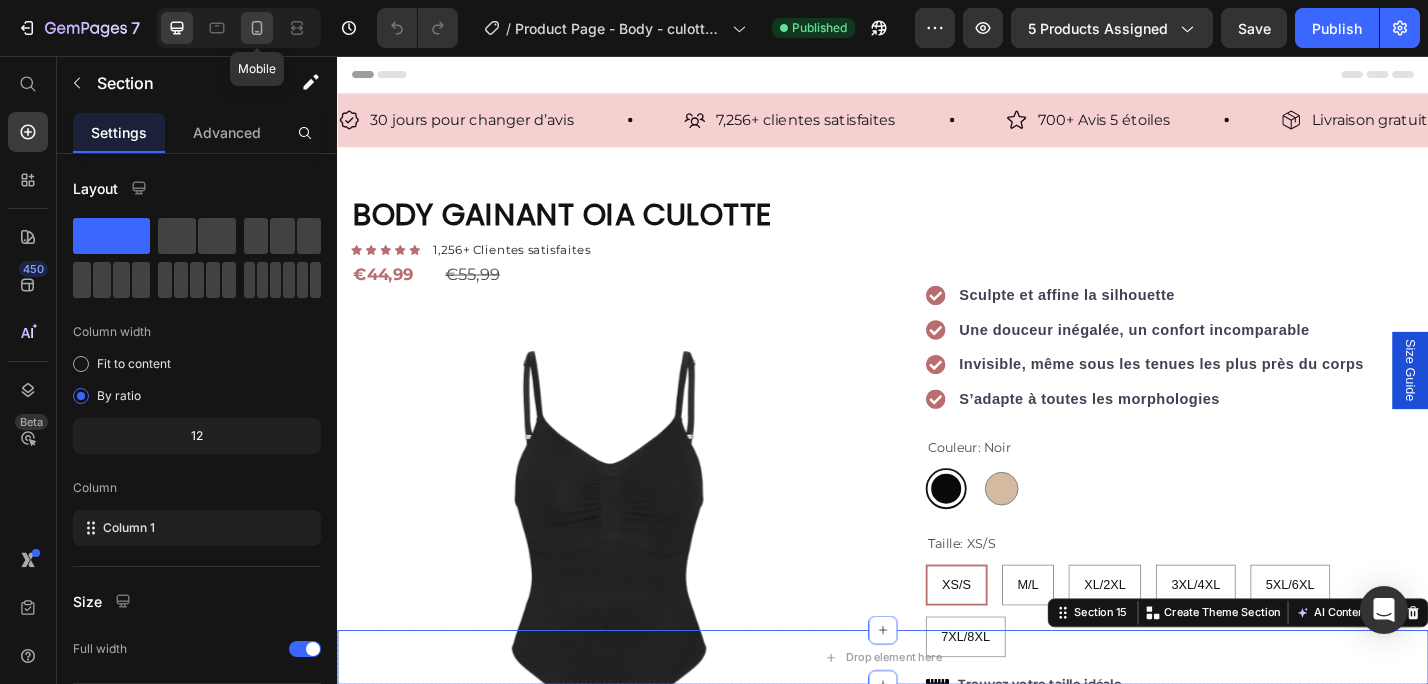 click 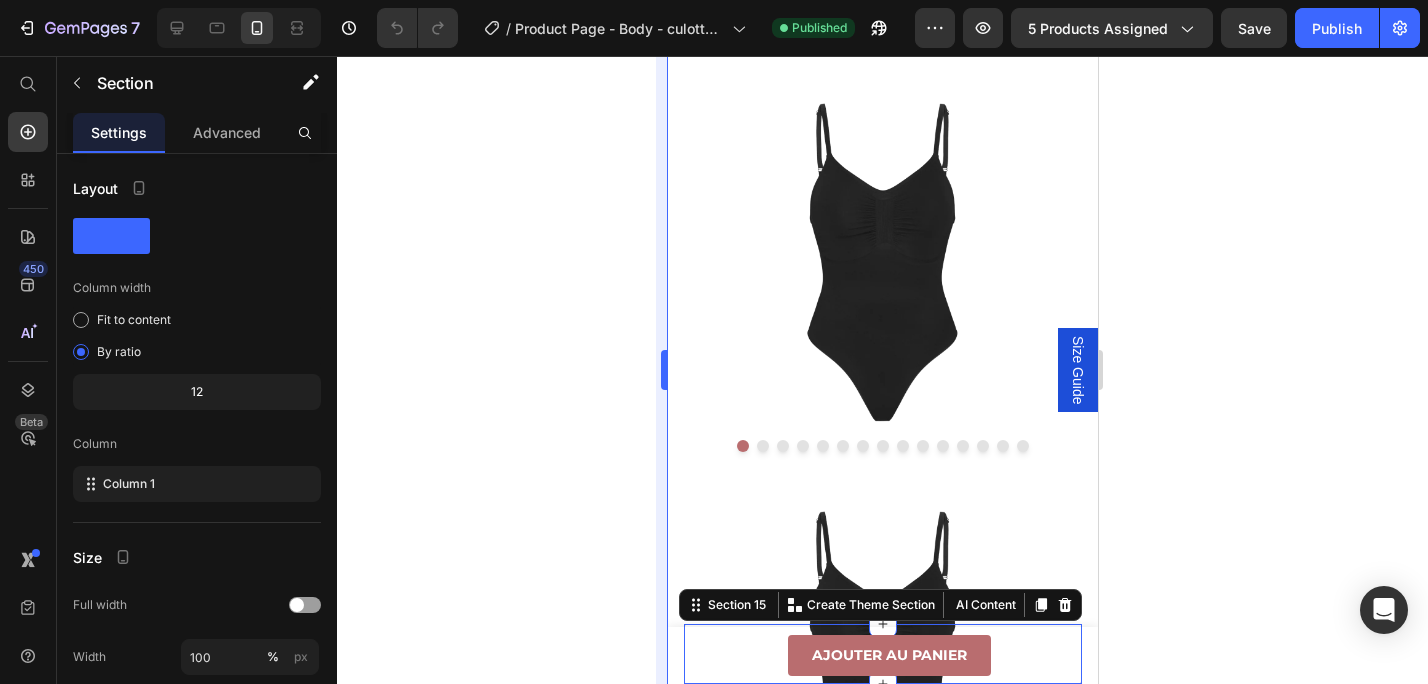 radio on "true" 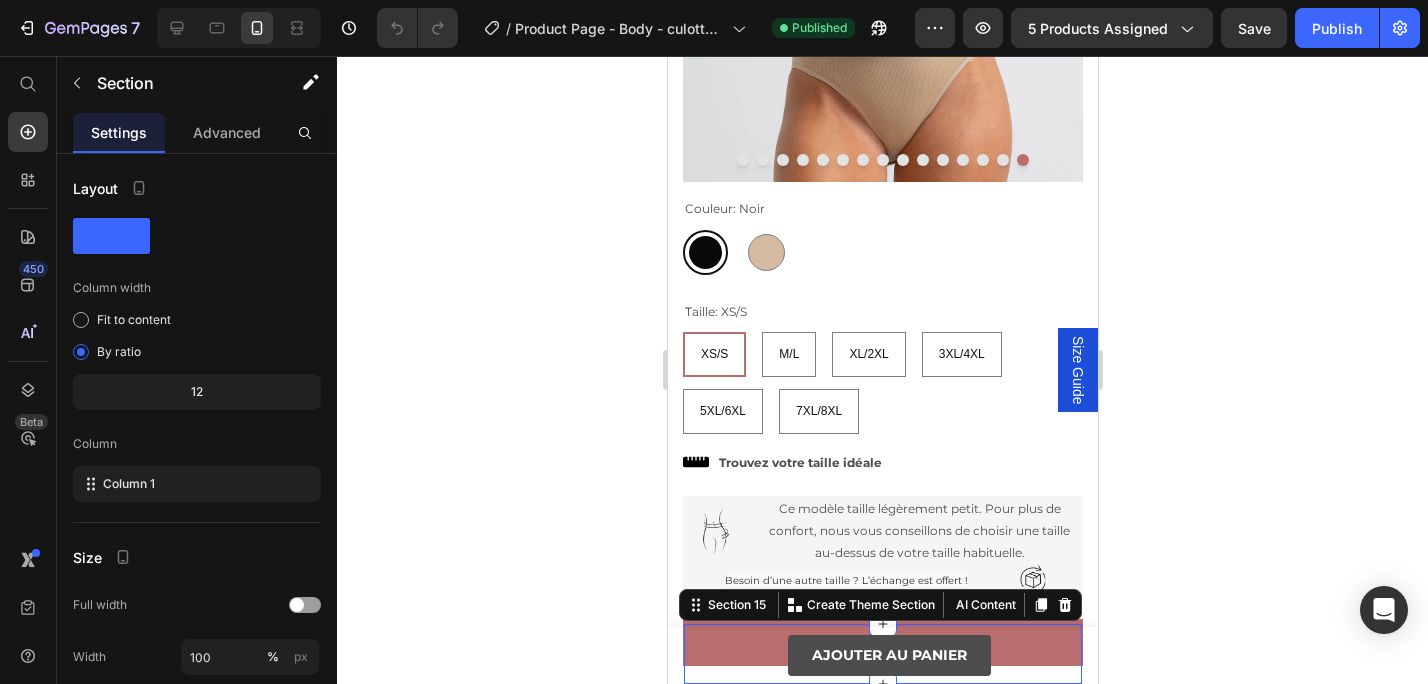 scroll, scrollTop: 498, scrollLeft: 0, axis: vertical 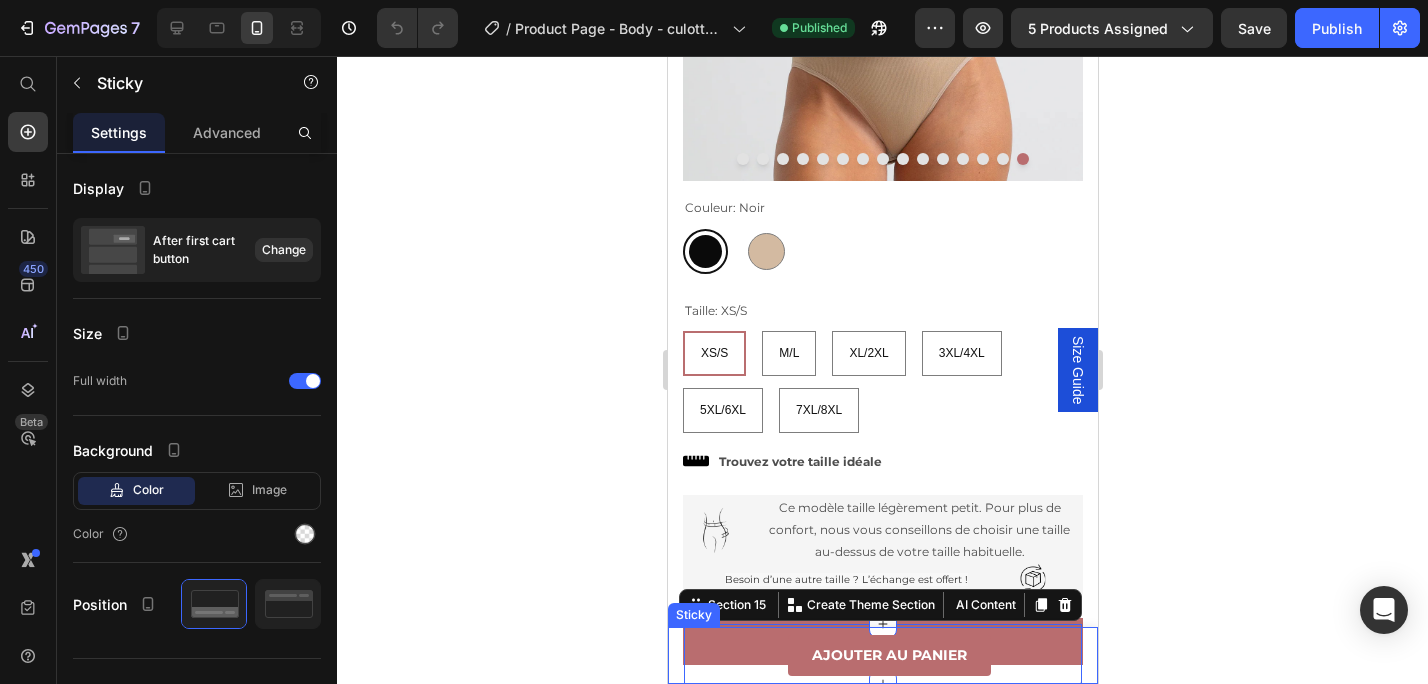 click on "Product Images Body gainant Oia culotte Product Title €44,99 Product Price Row Noir / XS/S - €44,99  Noir / M/L - €44,99  Noir / XL/2XL - €44,99  Noir / 3XL/4XL - €44,99  Noir / 5XL/6XL - €44,99  Noir / 7XL/8XL - €44,99  Beige / XS/S - €44,99  Beige / M/L - €44,99  Beige / XL/2XL - €44,99  Beige / 3XL/4XL - €44,99  Beige / 5XL/6XL - €44,99  Beige / 7XL/8XL - €44,99  Product Variants & Swatches 1 Product Quantity Ajouter au panier Product Cart Button Row Product" at bounding box center (882, 655) 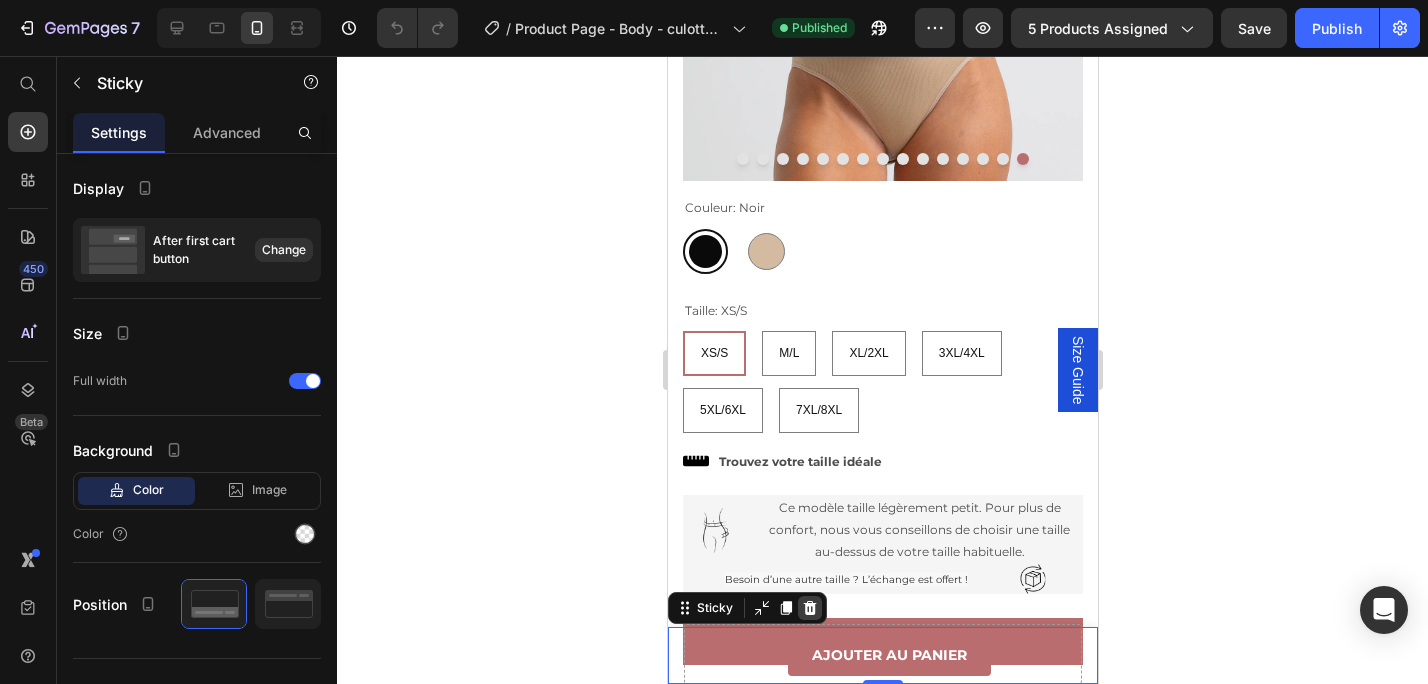 click 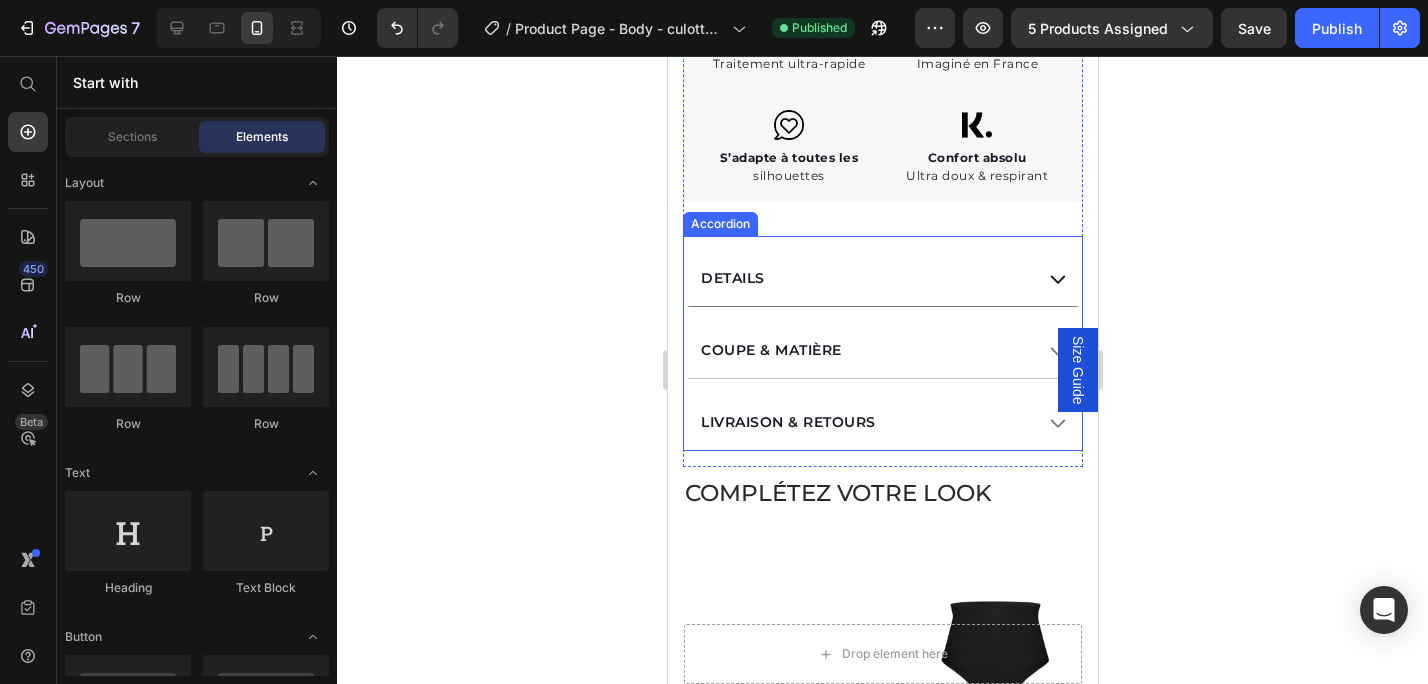 scroll, scrollTop: 1554, scrollLeft: 0, axis: vertical 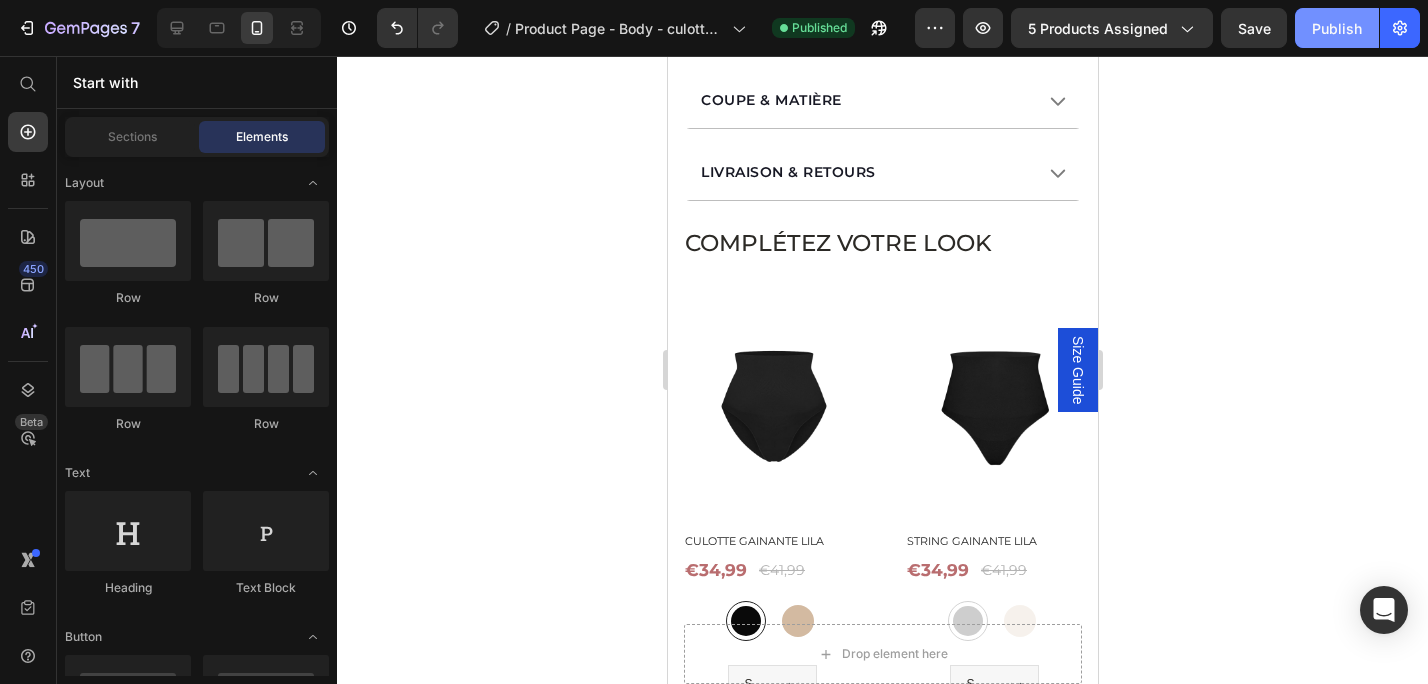 click on "Publish" at bounding box center (1337, 28) 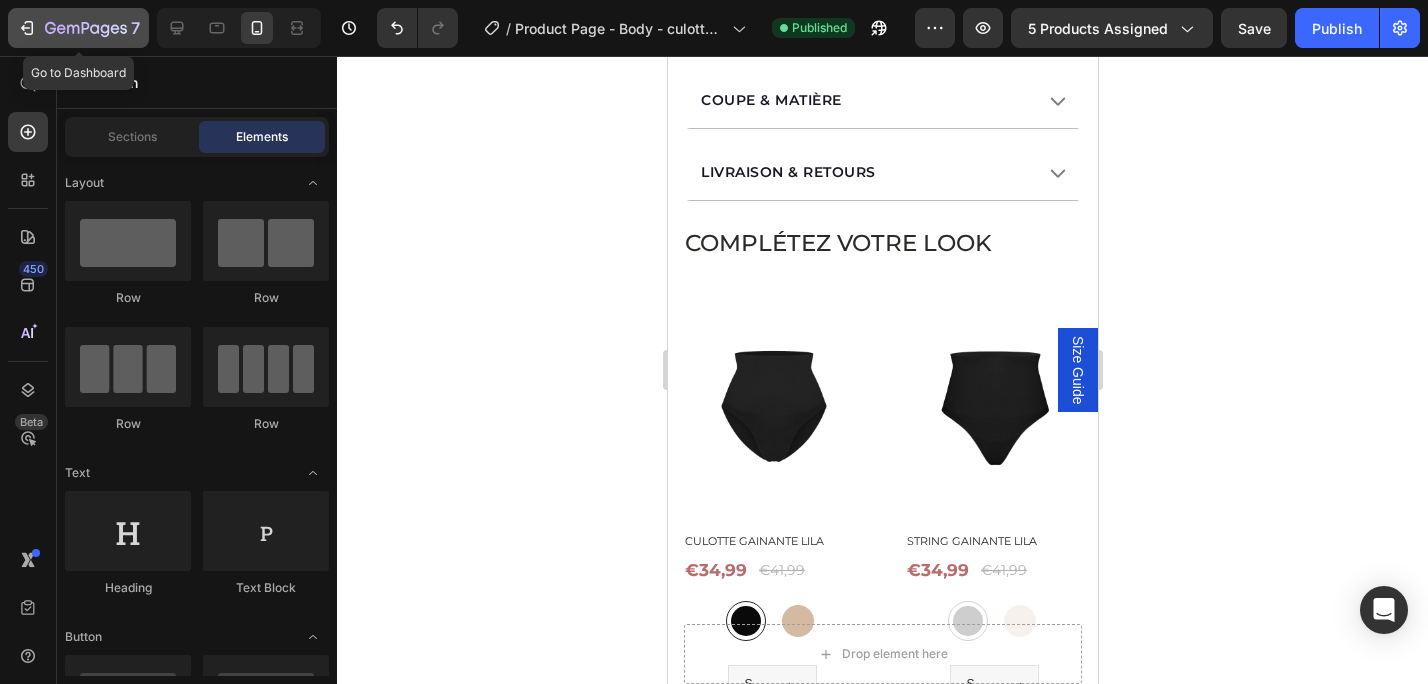 click 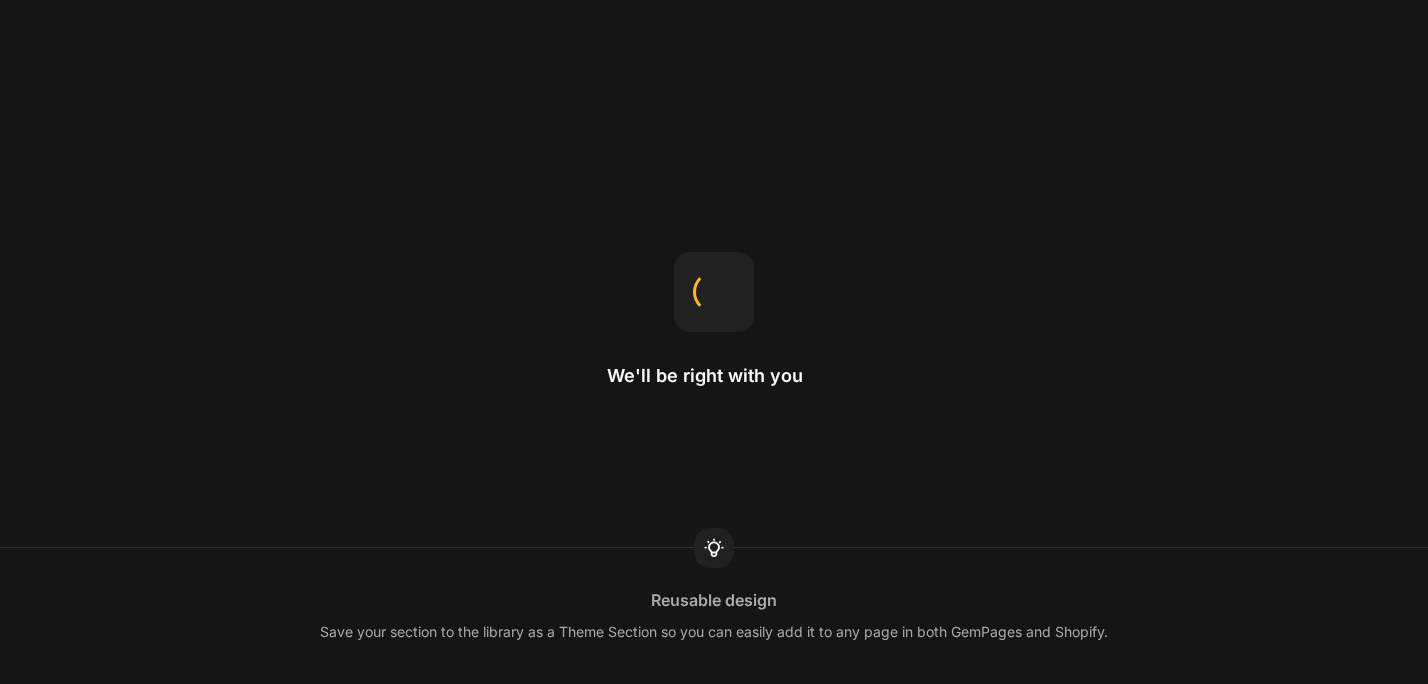 scroll, scrollTop: 0, scrollLeft: 0, axis: both 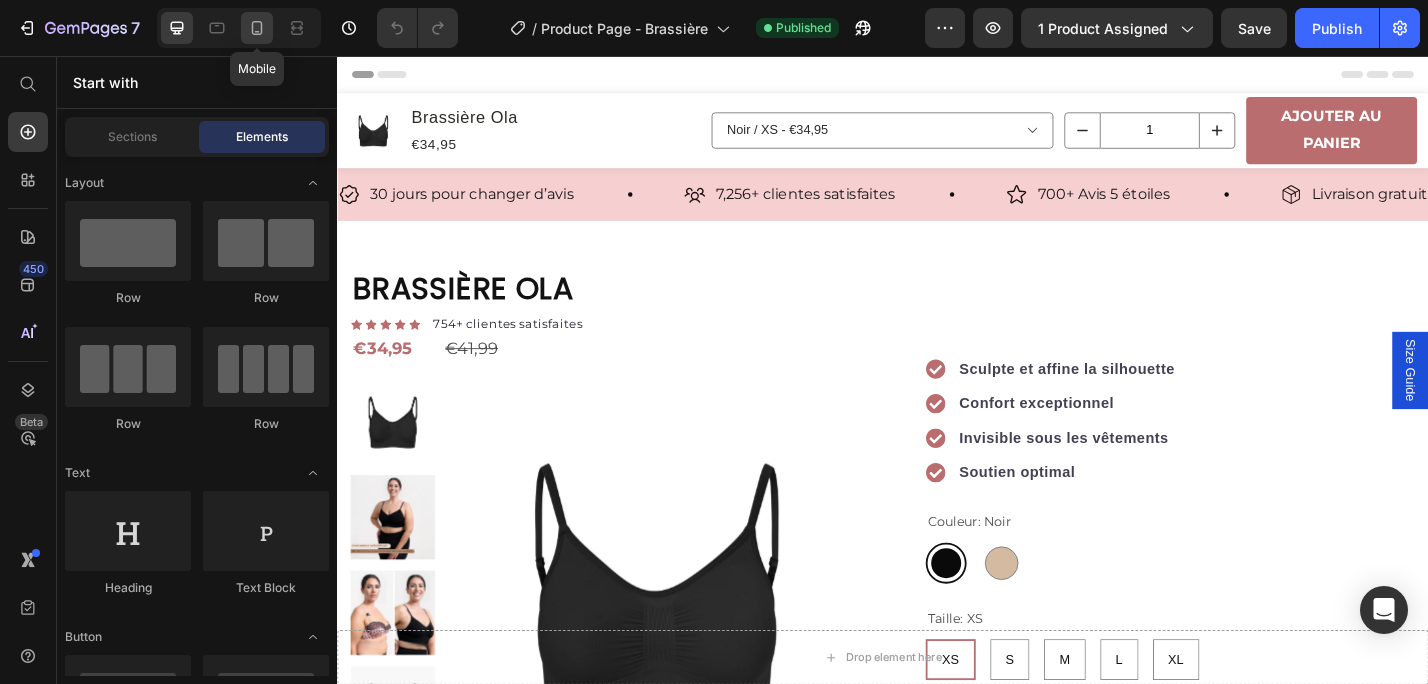click 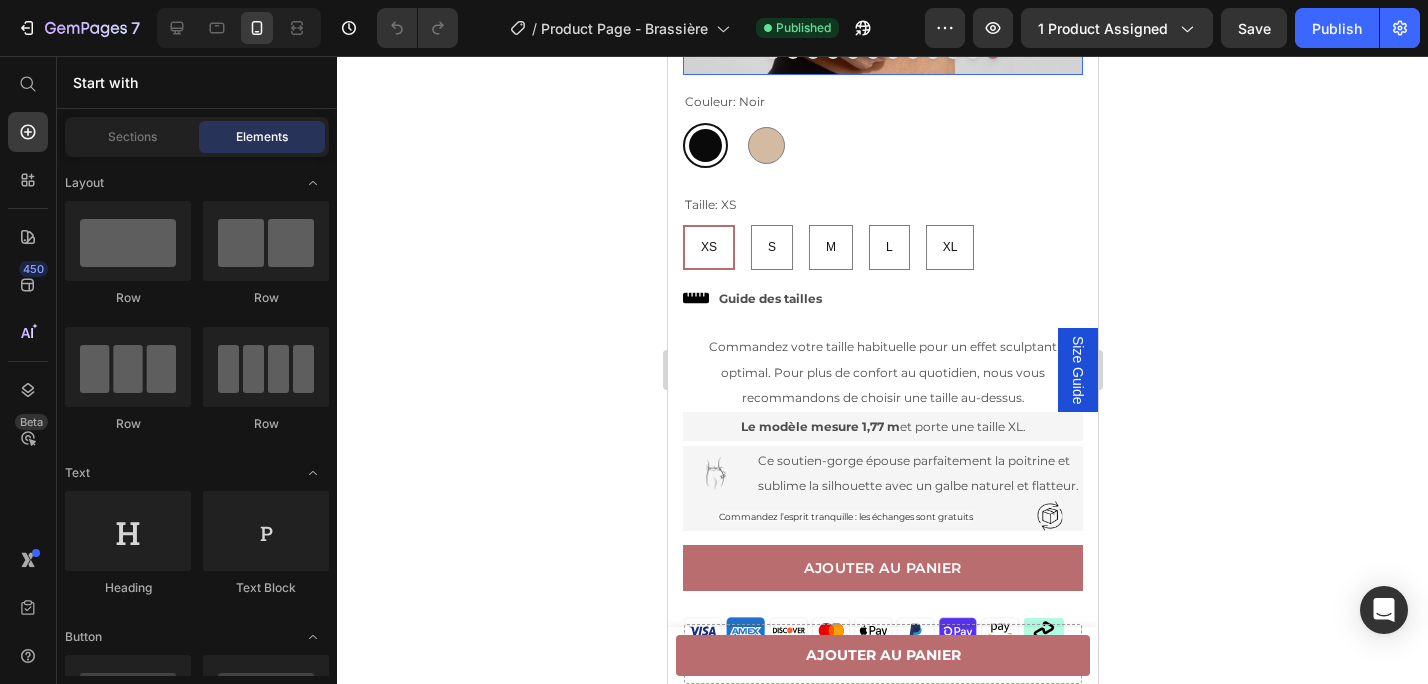 scroll, scrollTop: 1347, scrollLeft: 0, axis: vertical 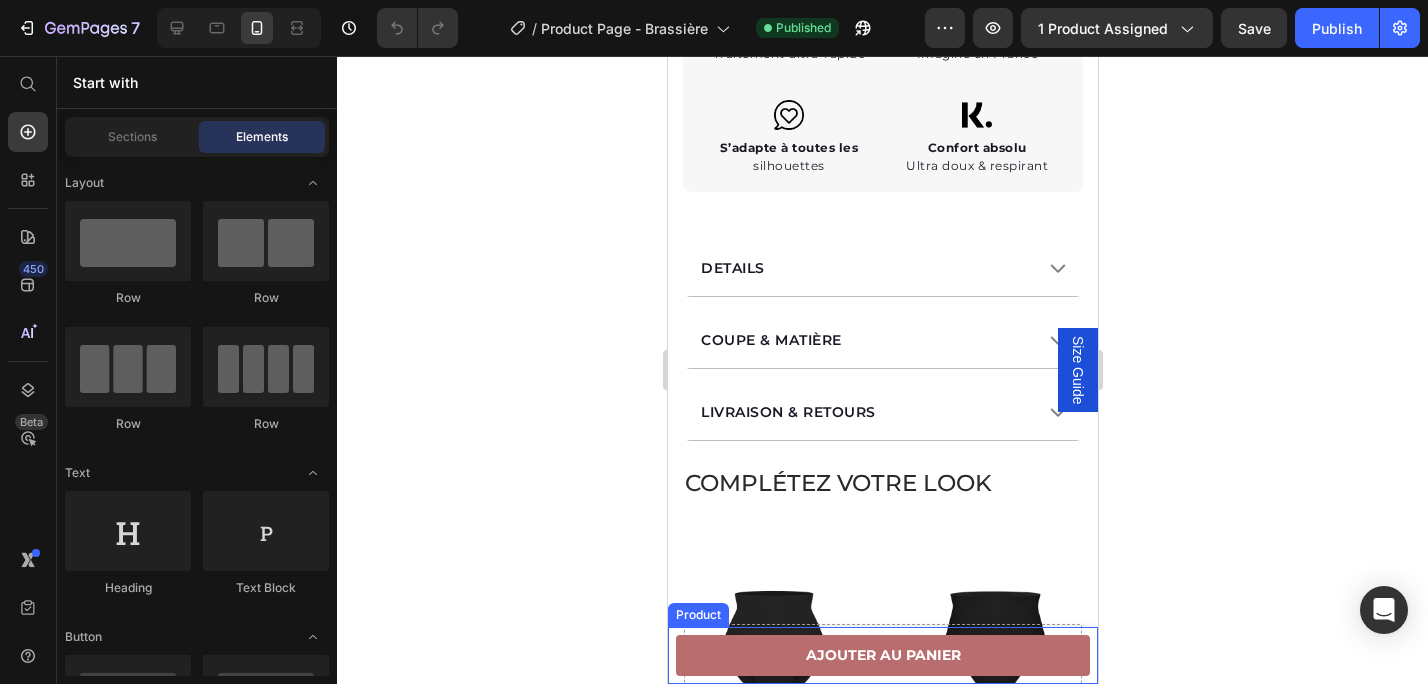 click on "Product Images Brassière Ola Product Title €34,95 Product Price Row Noir / XS - €34,95  Noir / S - €34,95  Noir / M - €34,95  Noir / L - €34,95  Noir / XL - €34,95  Beige / XS - €34,95  Beige / S - €34,95  Beige / M - €34,95  Beige / L - €34,95  Beige / XL - €34,95  Product Variants & Swatches 1 Product Quantity Ajouter au panier Product Cart Button Row Product" at bounding box center (882, 655) 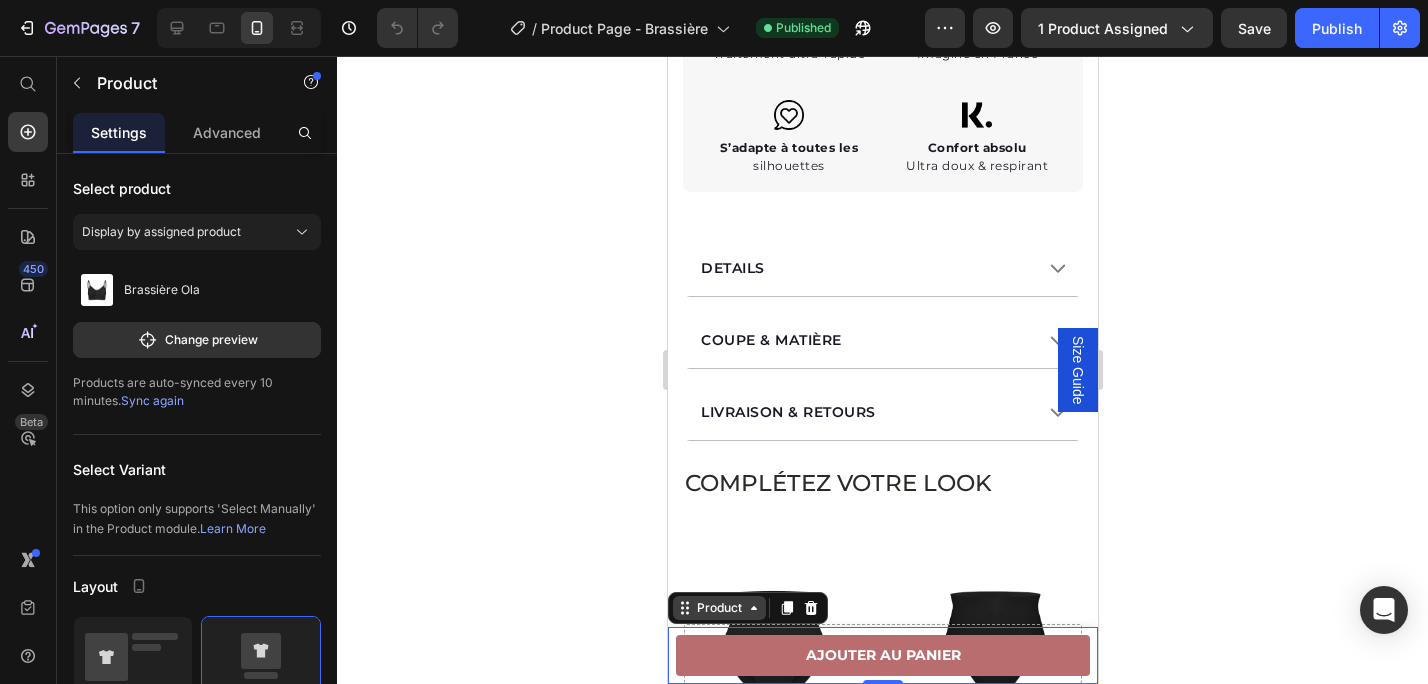 click 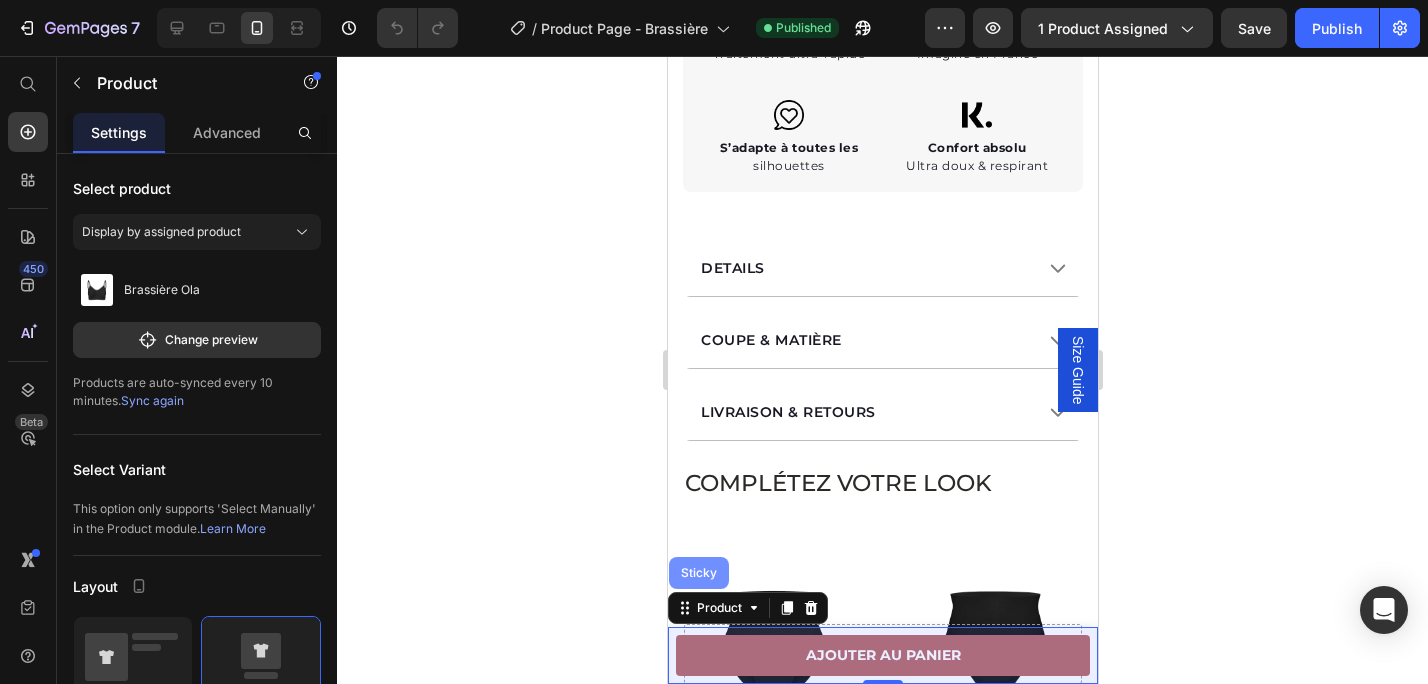 click on "Sticky" at bounding box center (698, 573) 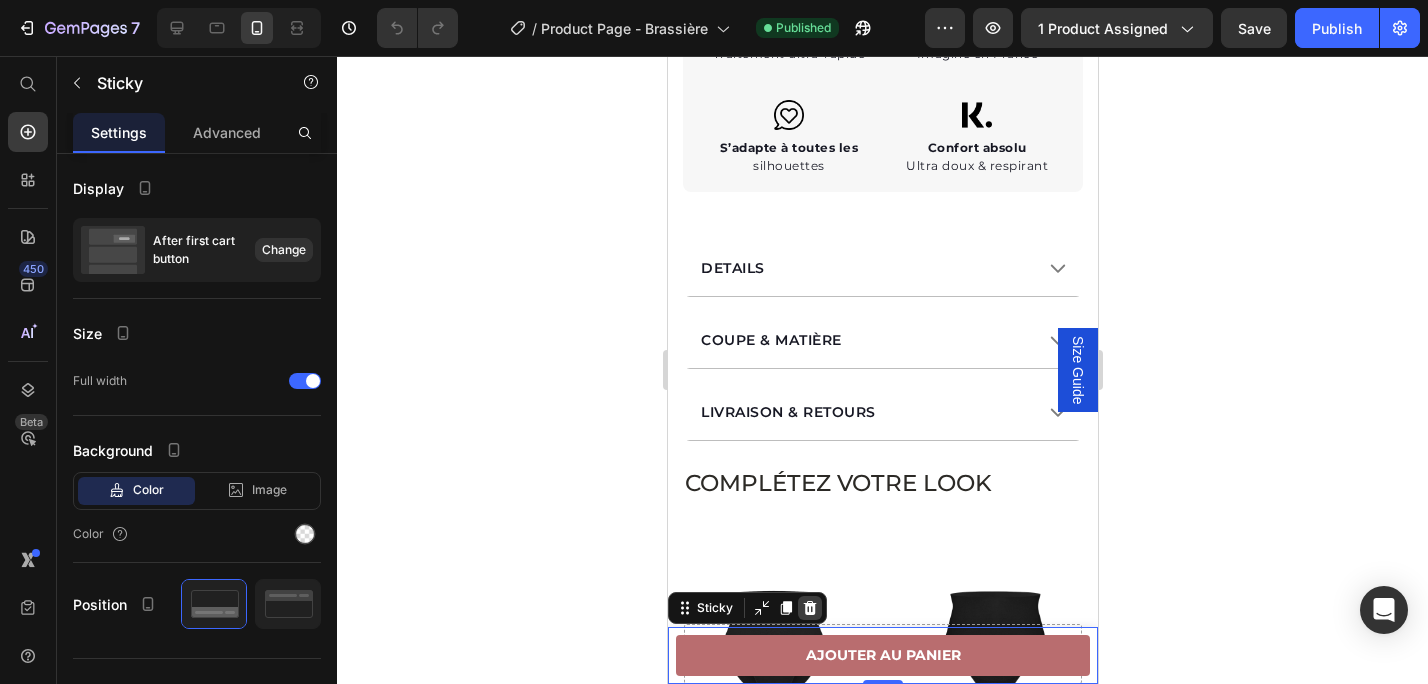 click 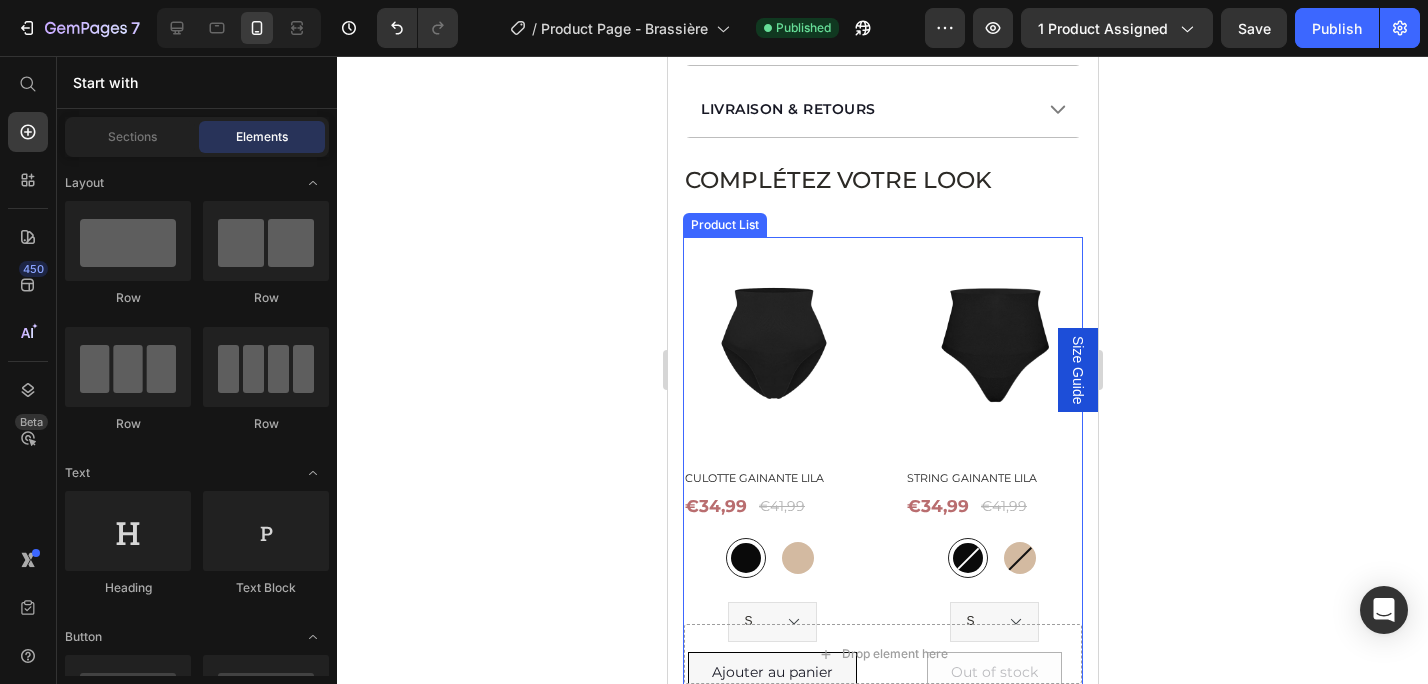 scroll, scrollTop: 1651, scrollLeft: 0, axis: vertical 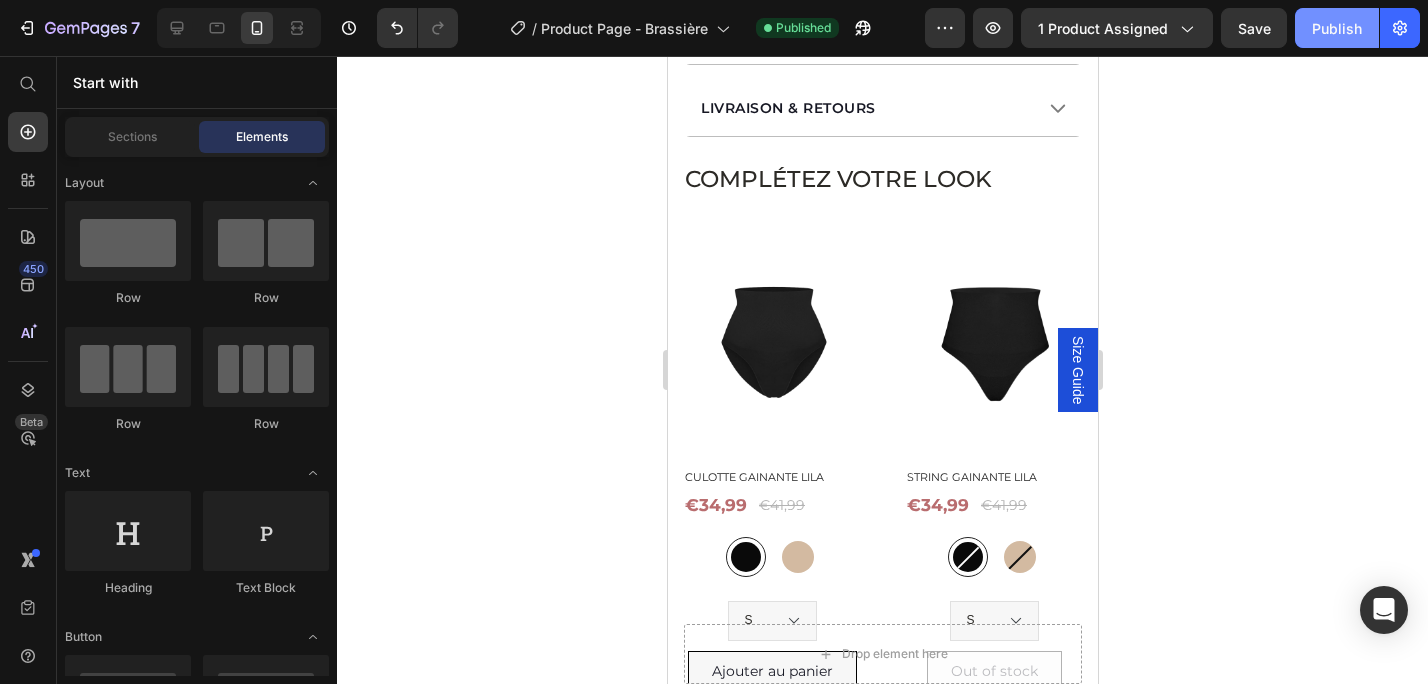 click on "Publish" at bounding box center [1337, 28] 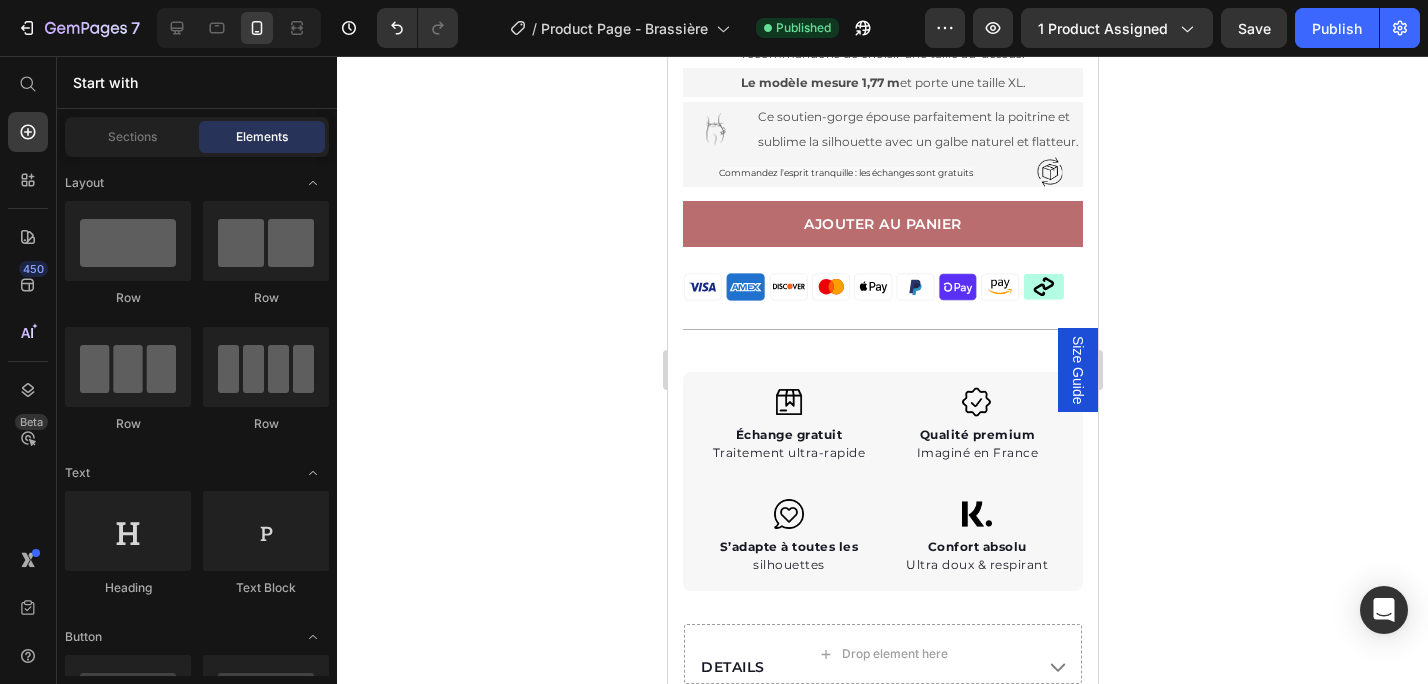 scroll, scrollTop: 0, scrollLeft: 0, axis: both 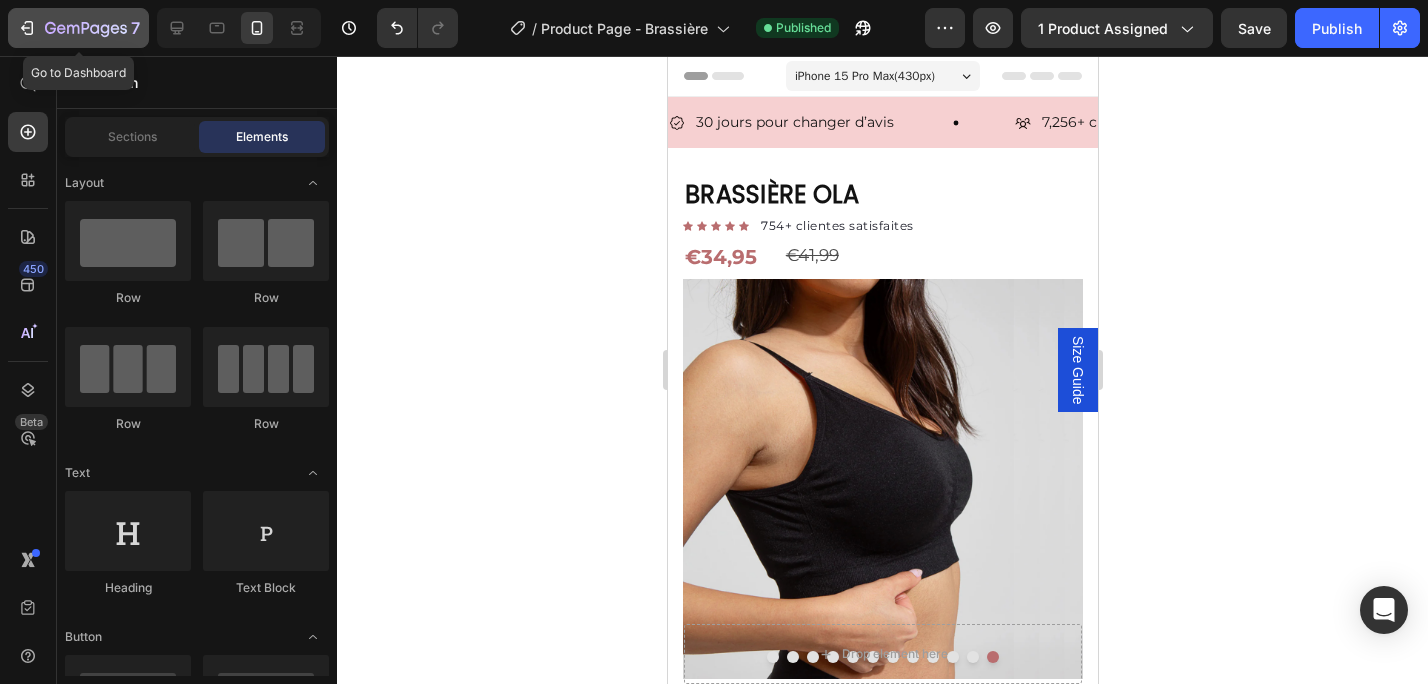 click 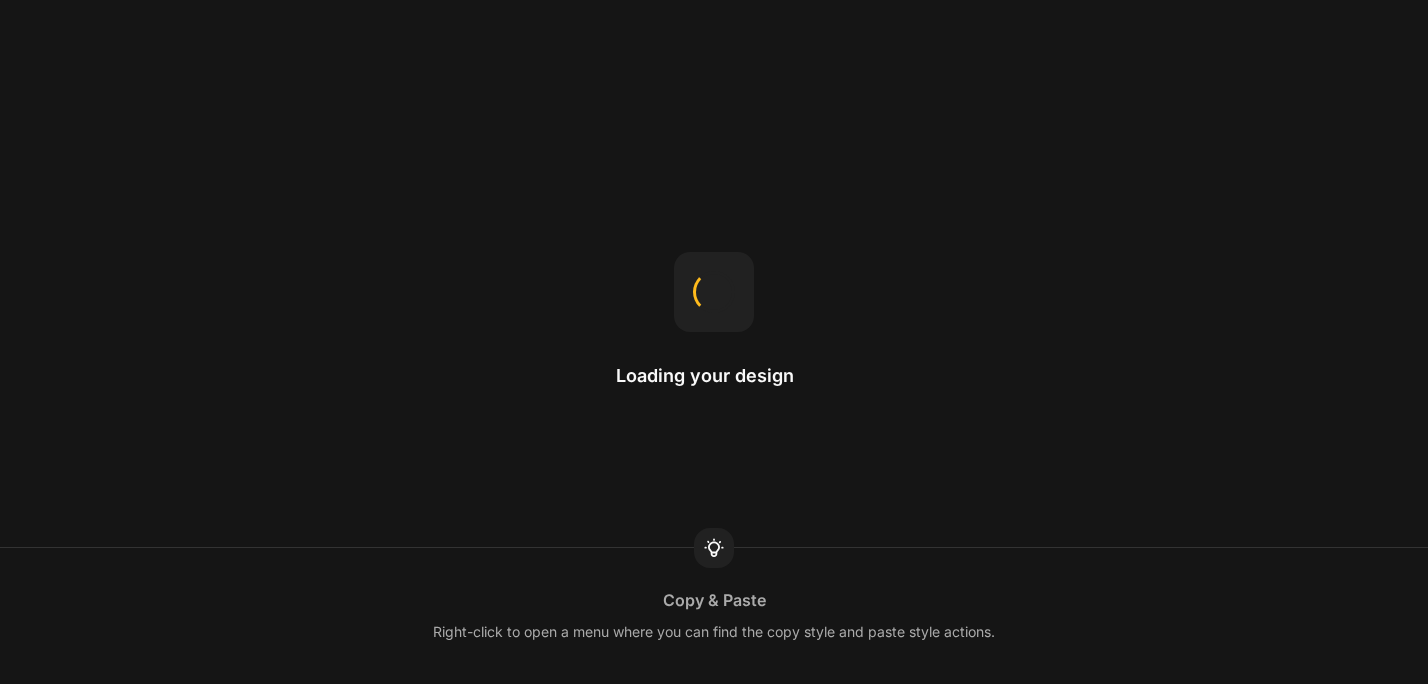 scroll, scrollTop: 0, scrollLeft: 0, axis: both 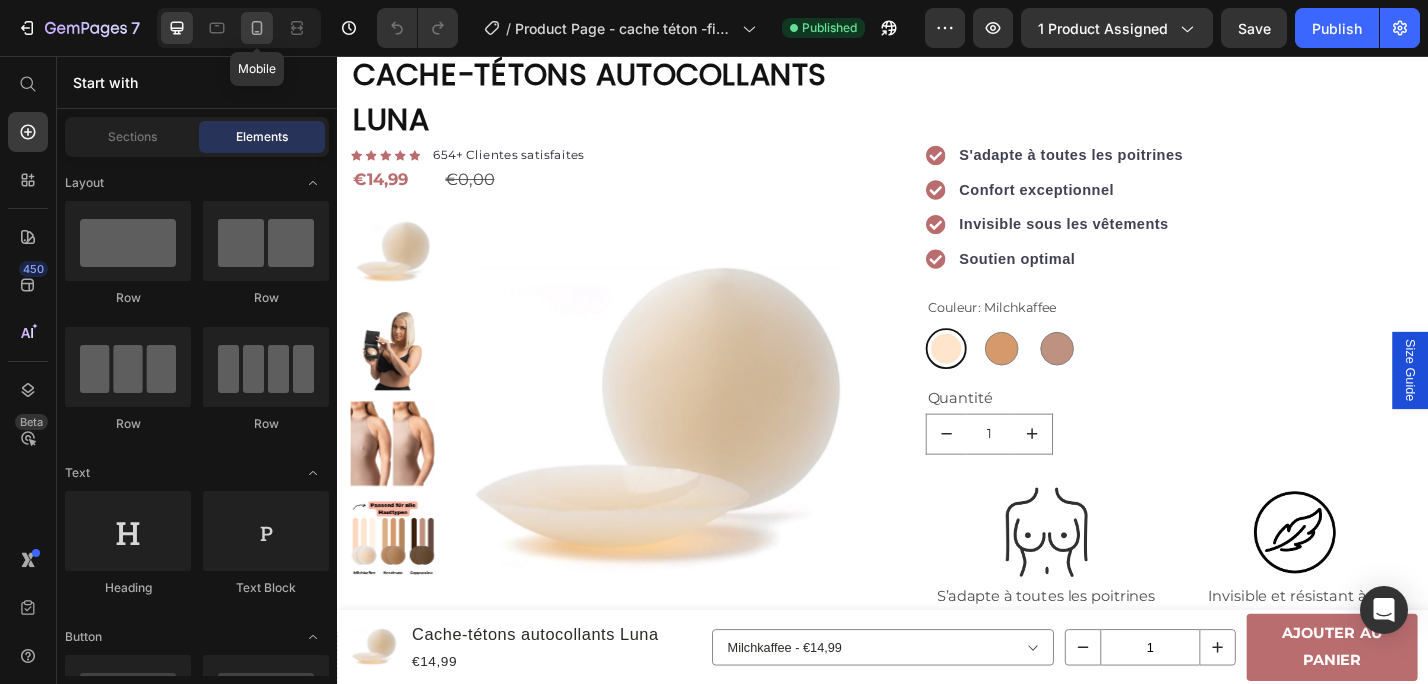click 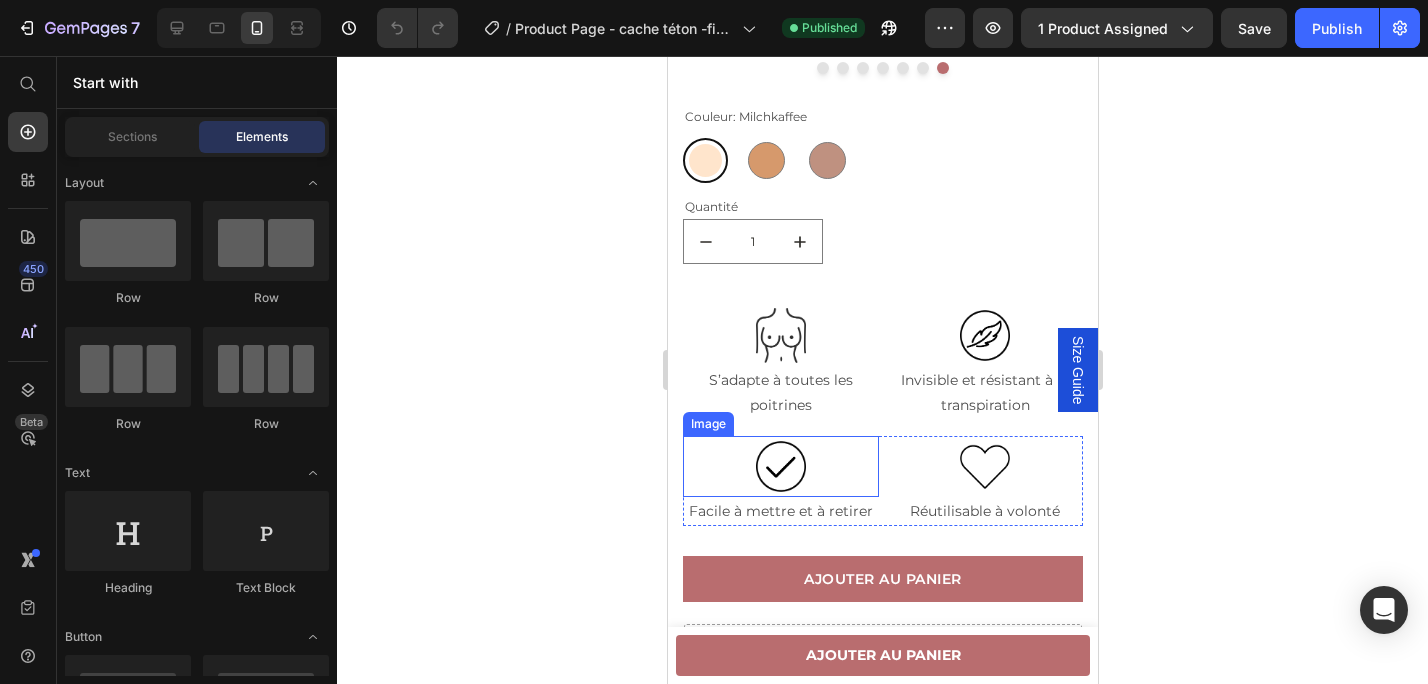 scroll, scrollTop: 1092, scrollLeft: 0, axis: vertical 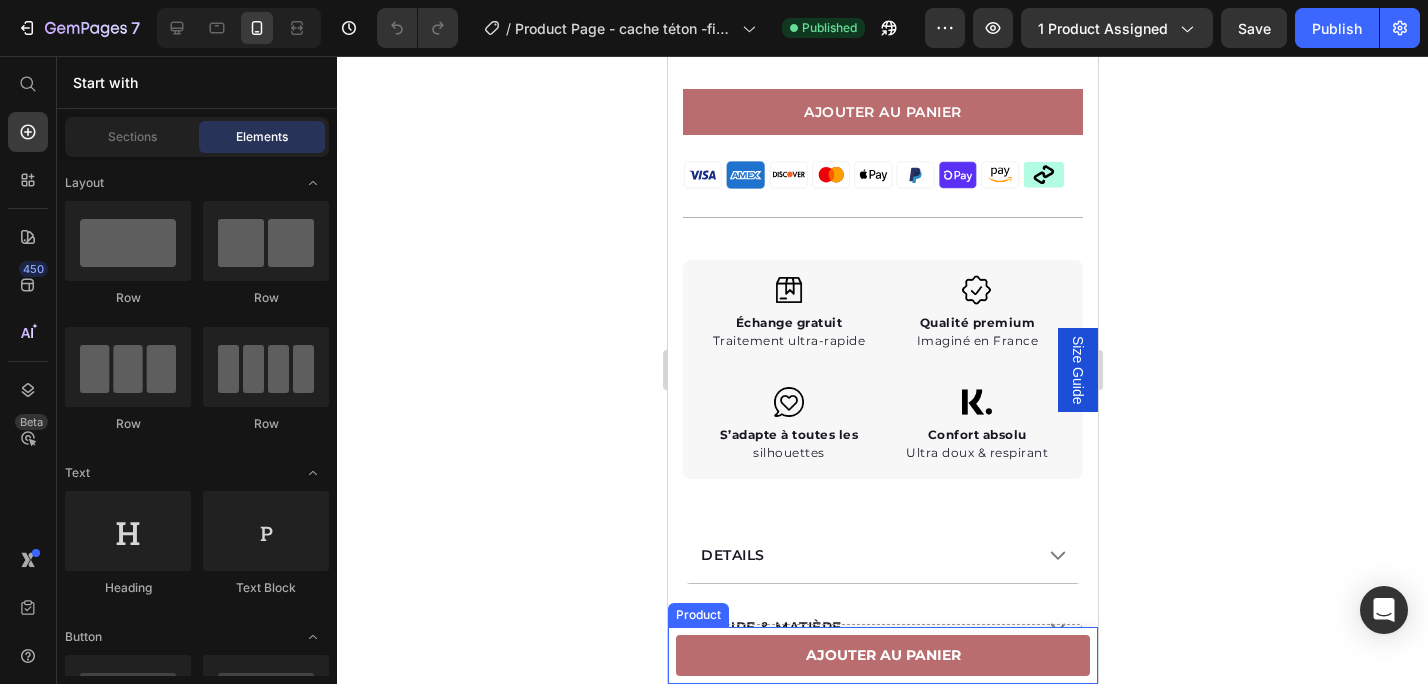 click on "Product Images Cache-tétons autocollants Luna Product Title €14,99 Product Price Row Milchkaffee - €14,99  Haselnuss - €14,99  Cappuccino - €14,99  Product Variants & Swatches 1 Product Quantity AJOUTER AU PANIER Product Cart Button Row Product" at bounding box center (882, 655) 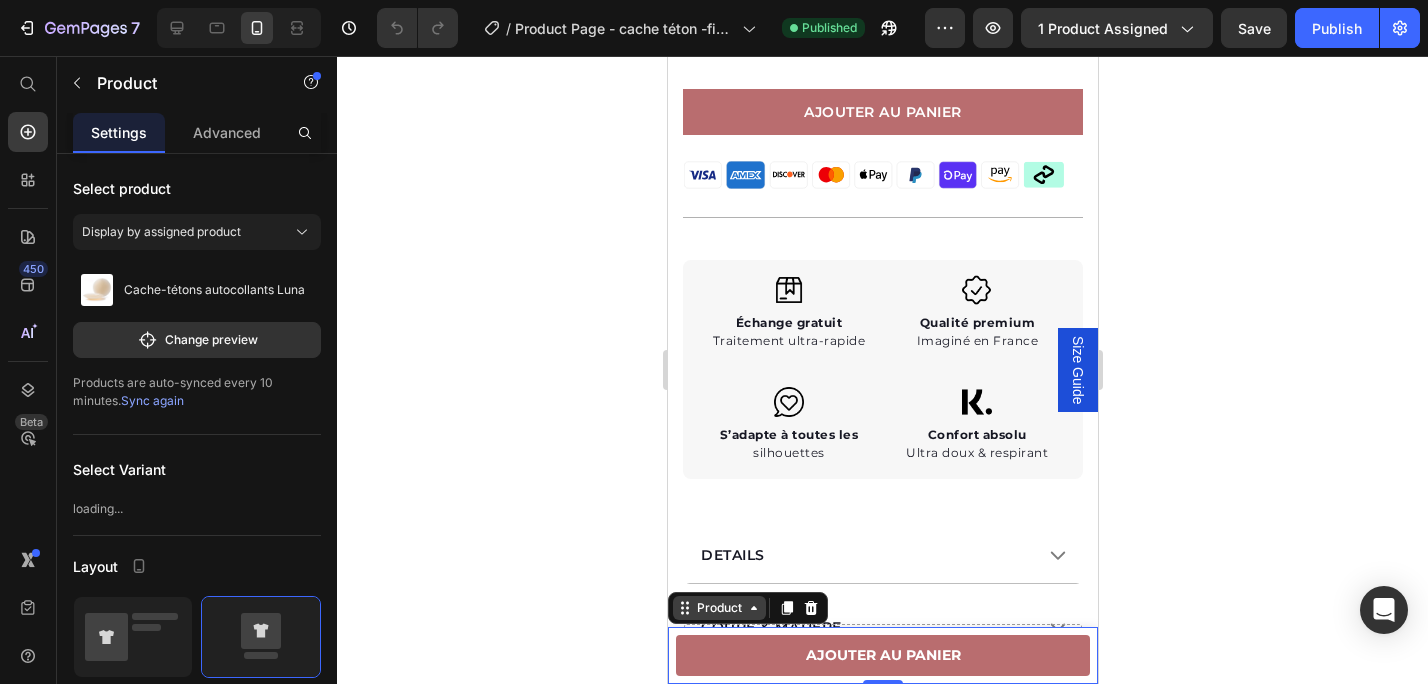 click on "Product" at bounding box center [718, 608] 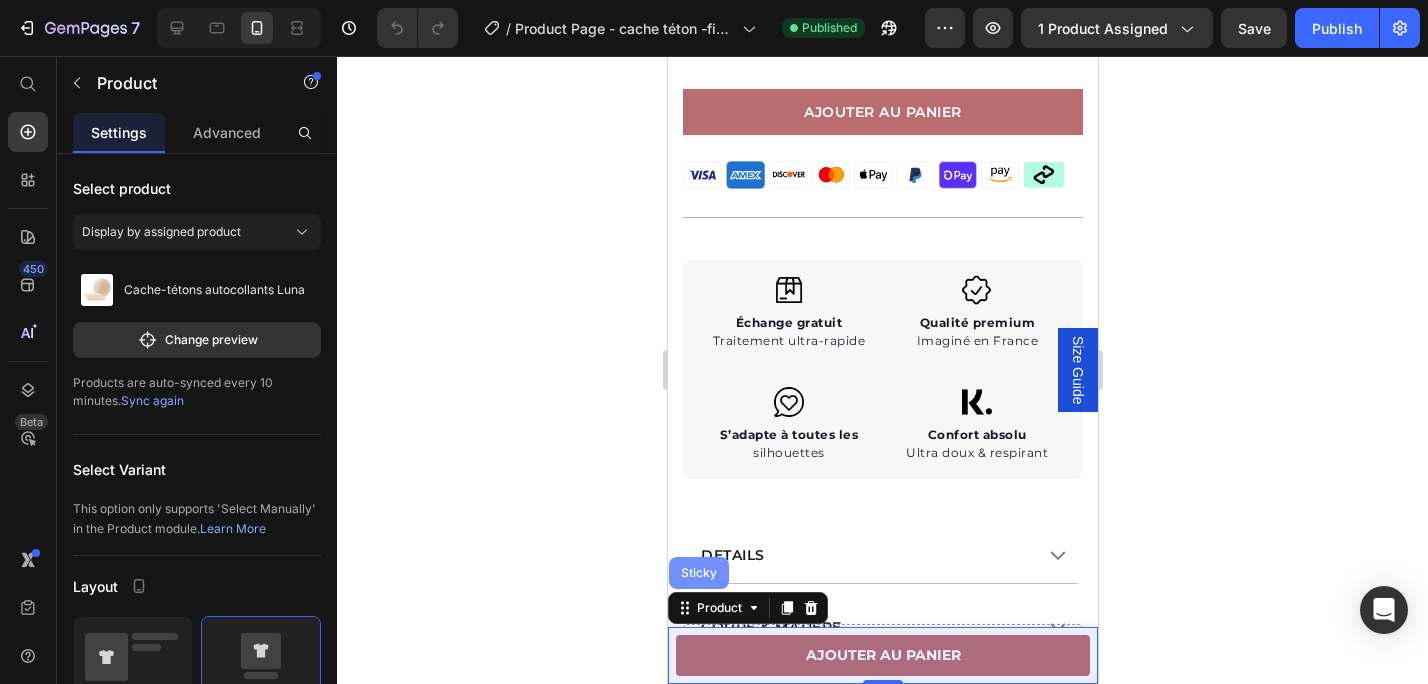click on "Sticky" at bounding box center (698, 573) 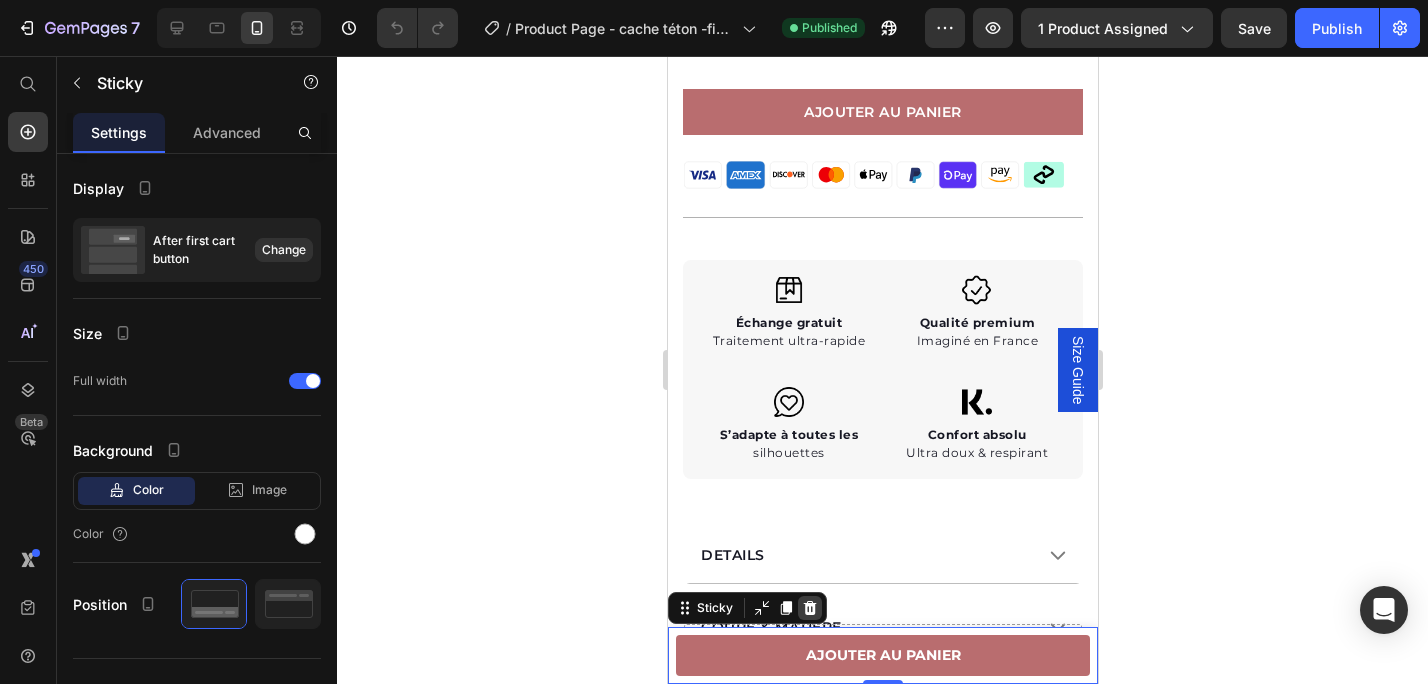 click 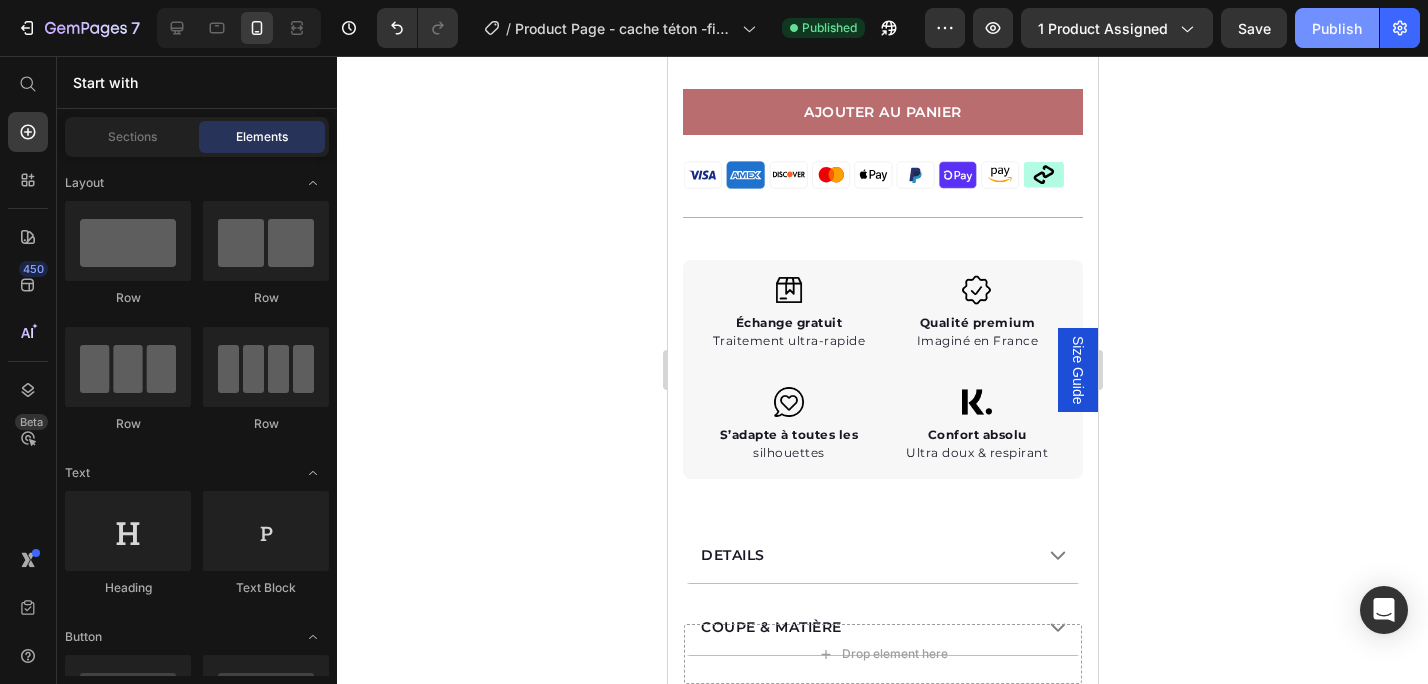 click on "Publish" at bounding box center [1337, 28] 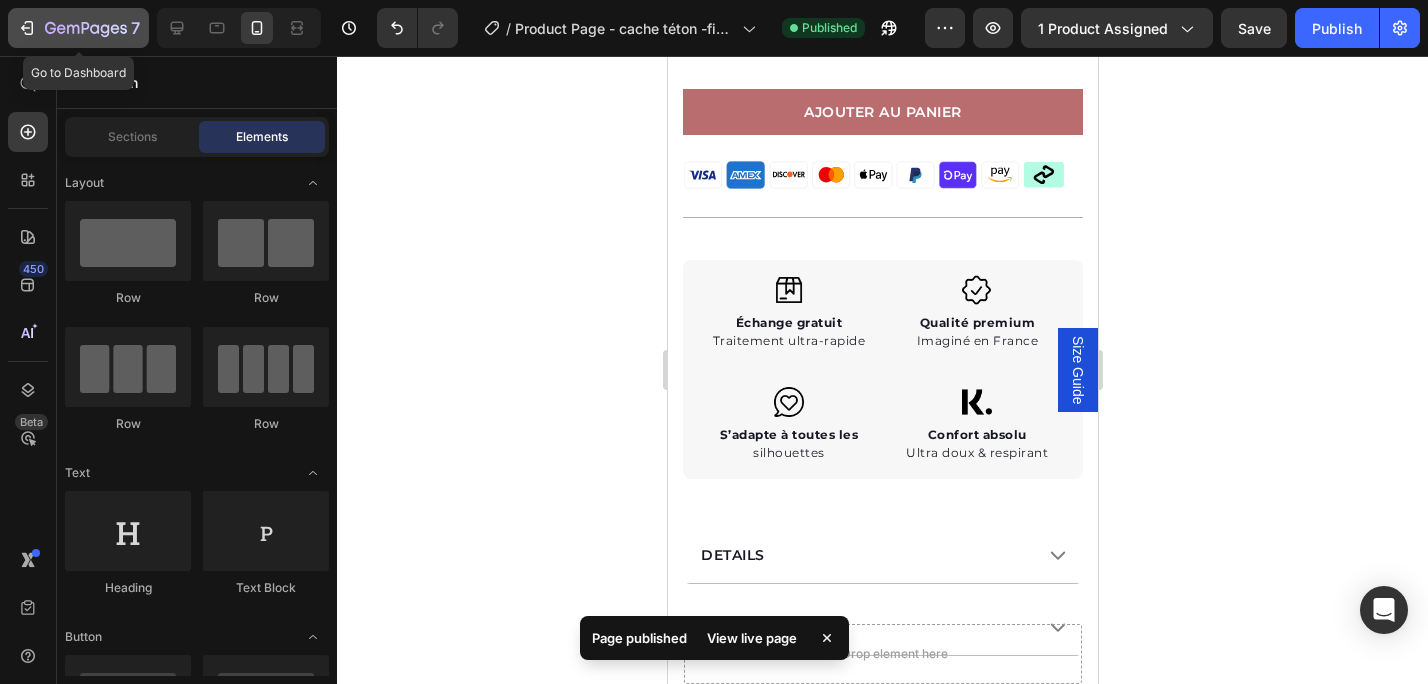 click on "7" 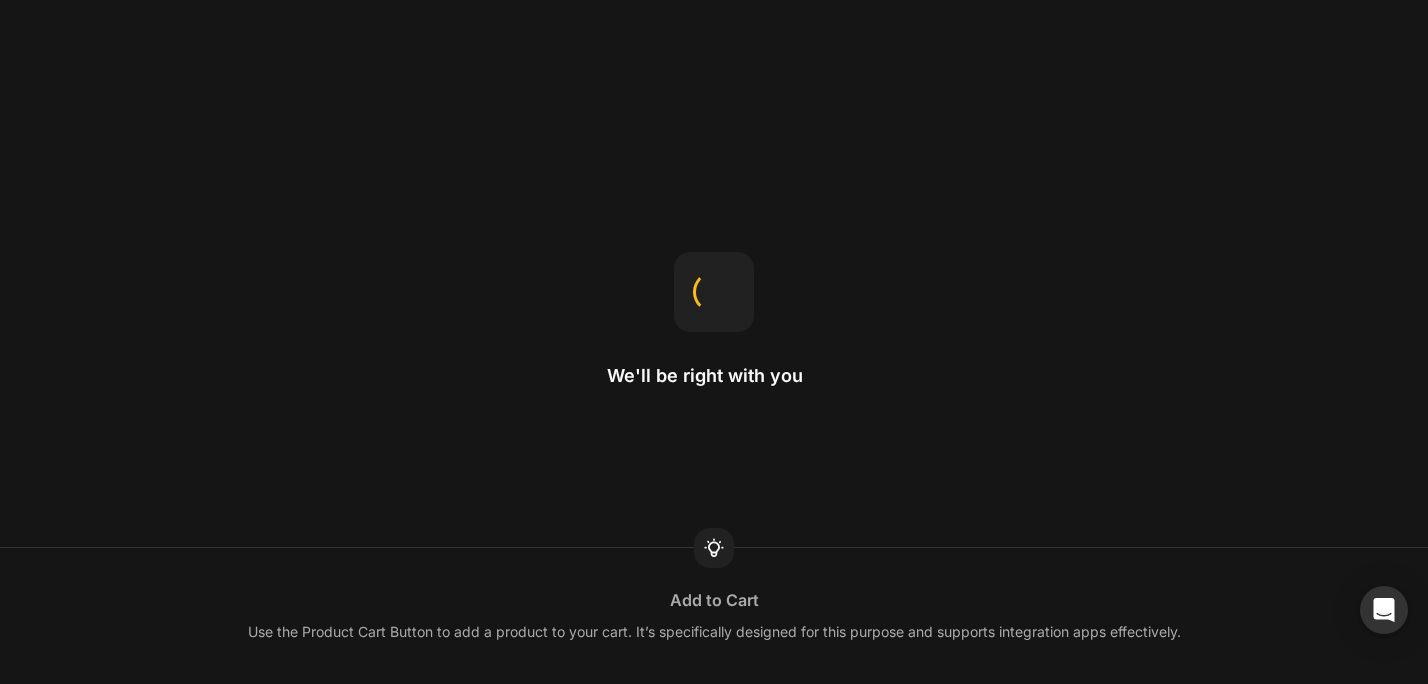 scroll, scrollTop: 0, scrollLeft: 0, axis: both 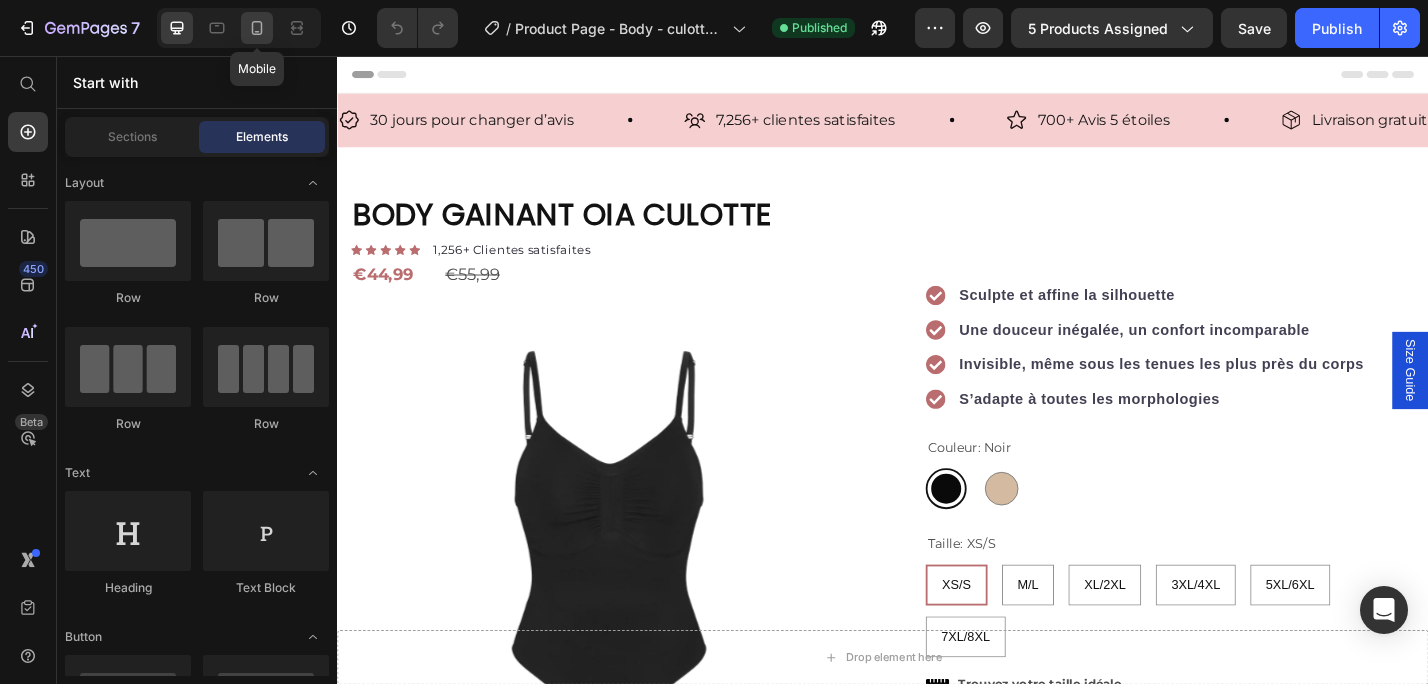 click 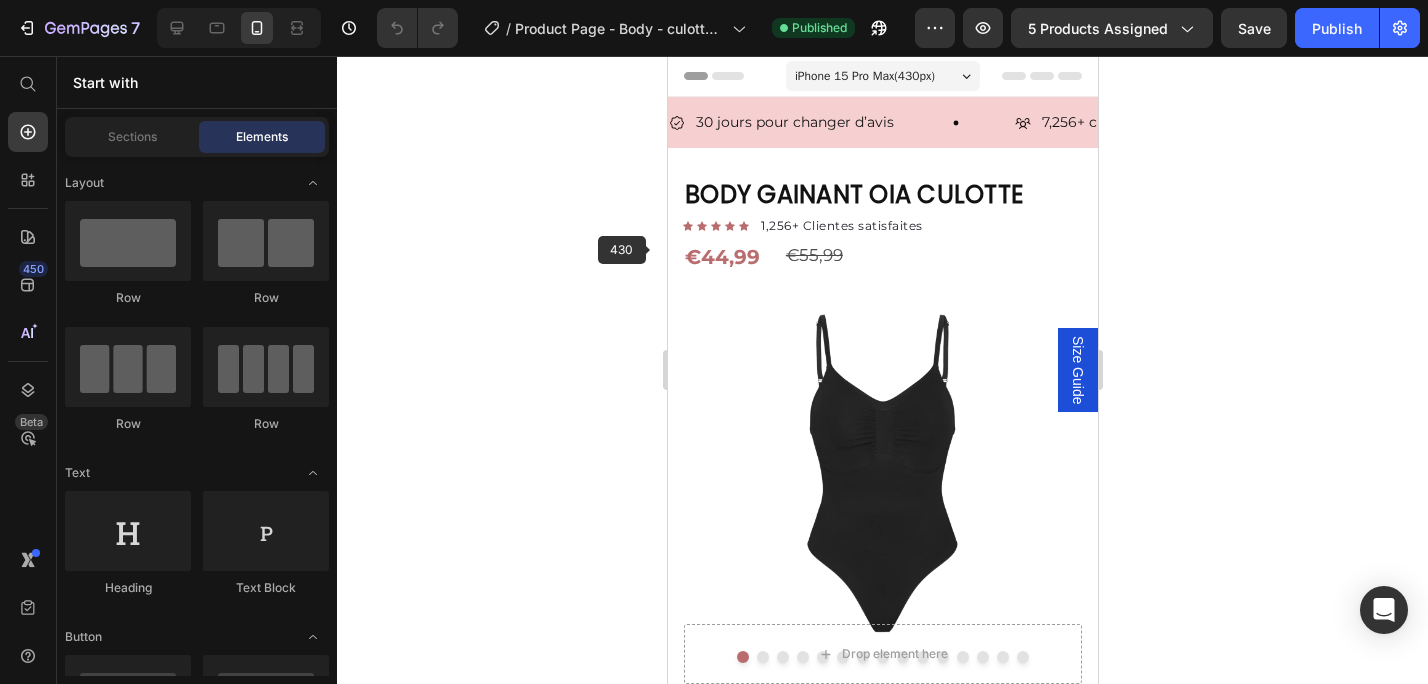 radio on "true" 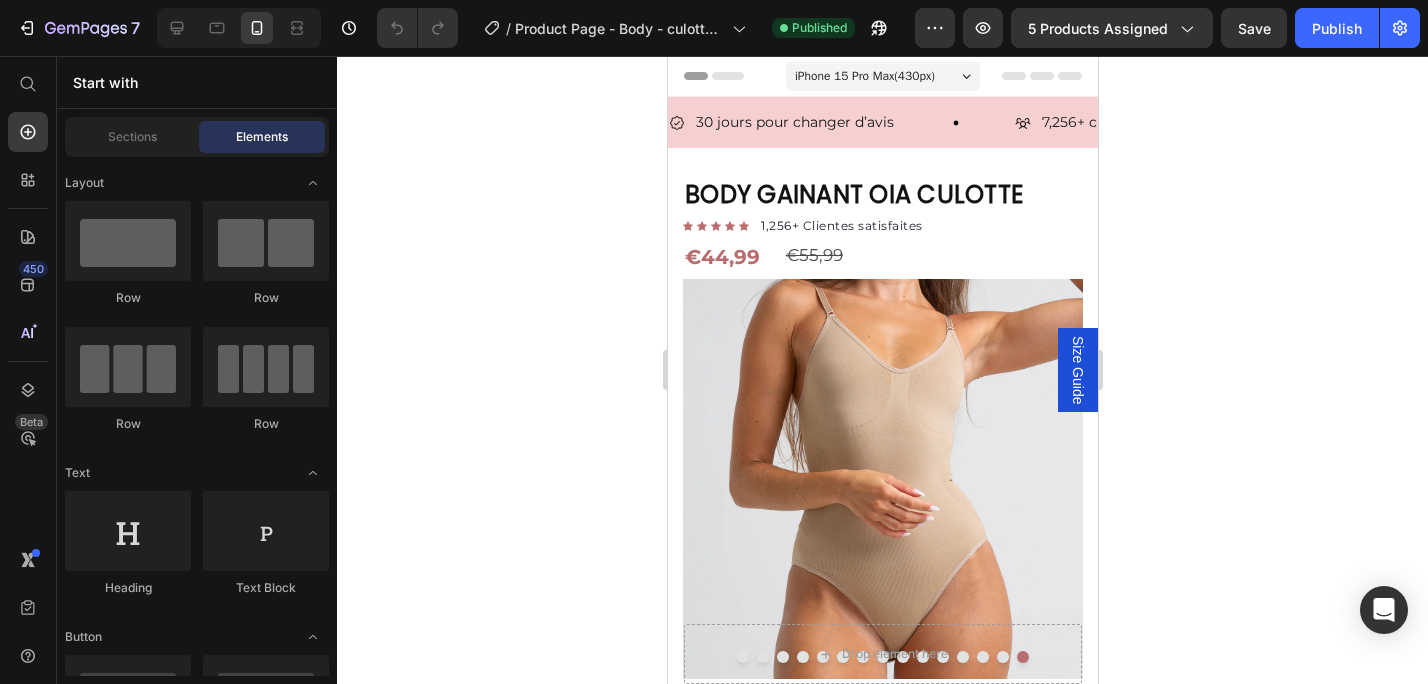 click on "Size Guide" at bounding box center [1077, 370] 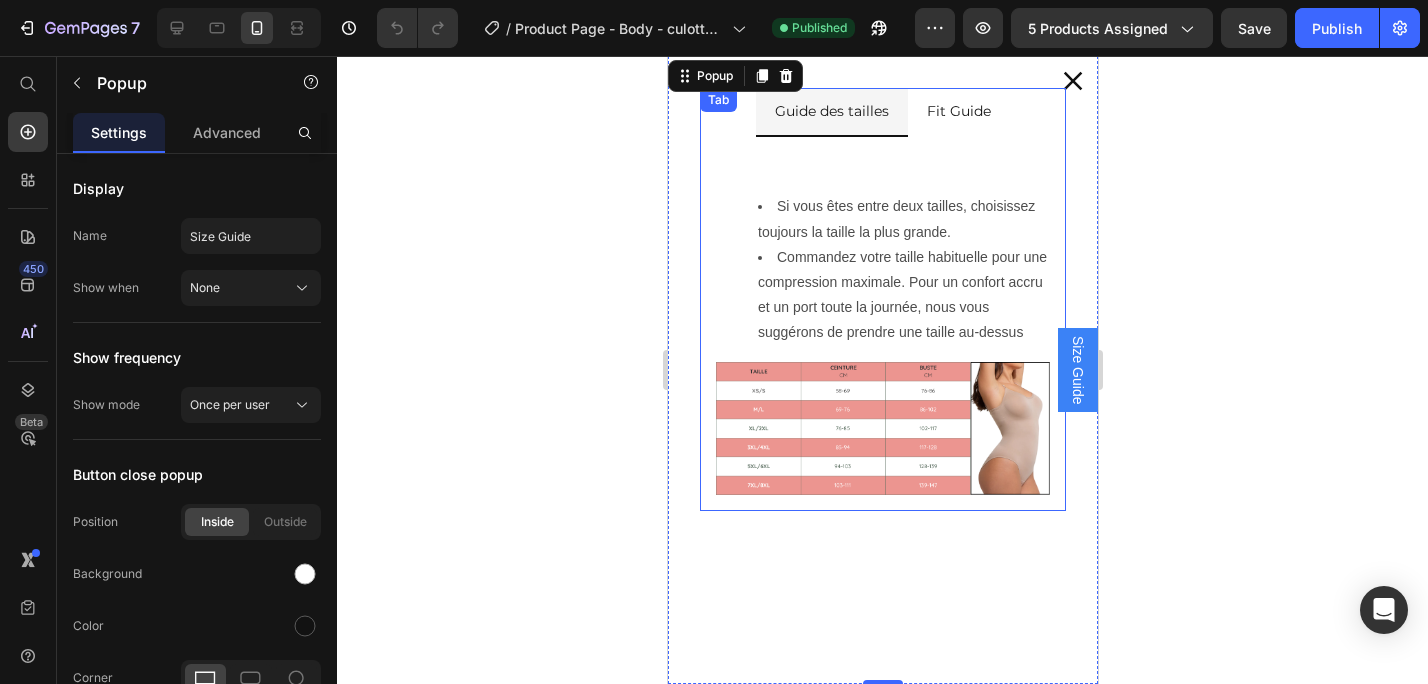 click on "Fit Guide" at bounding box center (958, 111) 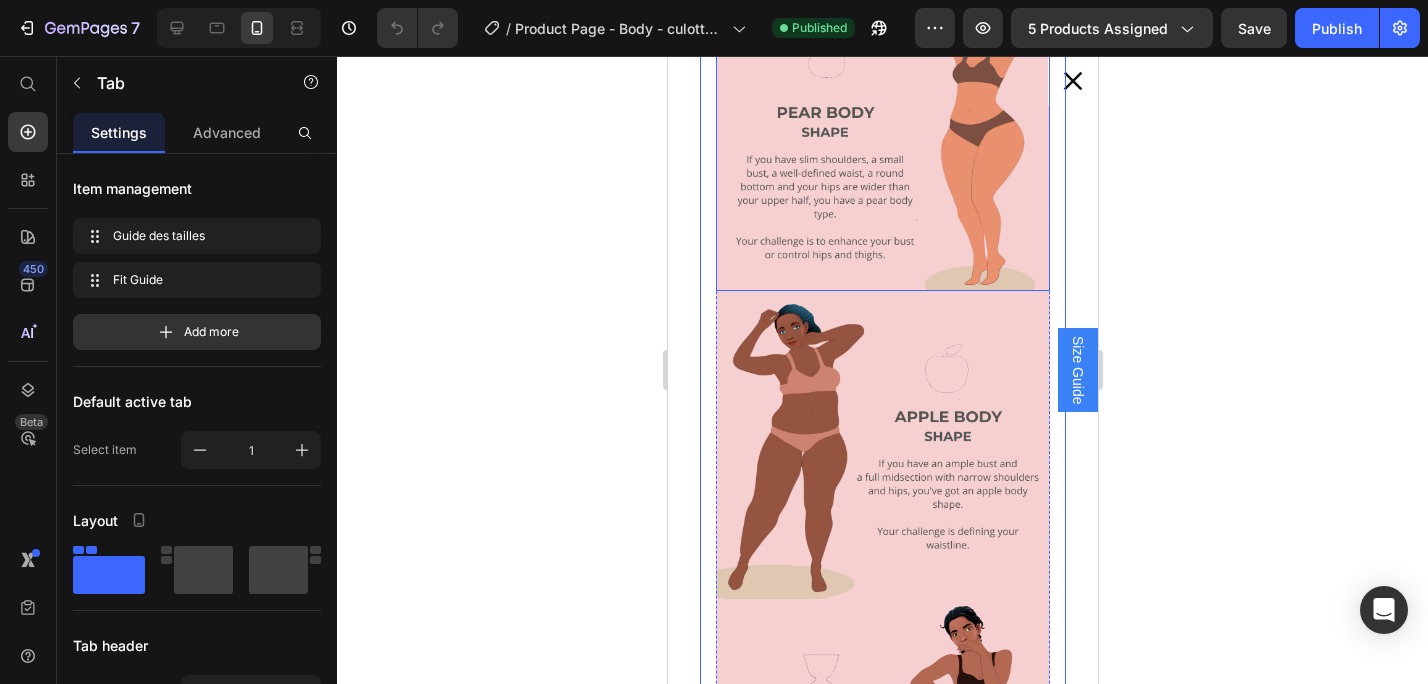 scroll, scrollTop: 752, scrollLeft: 0, axis: vertical 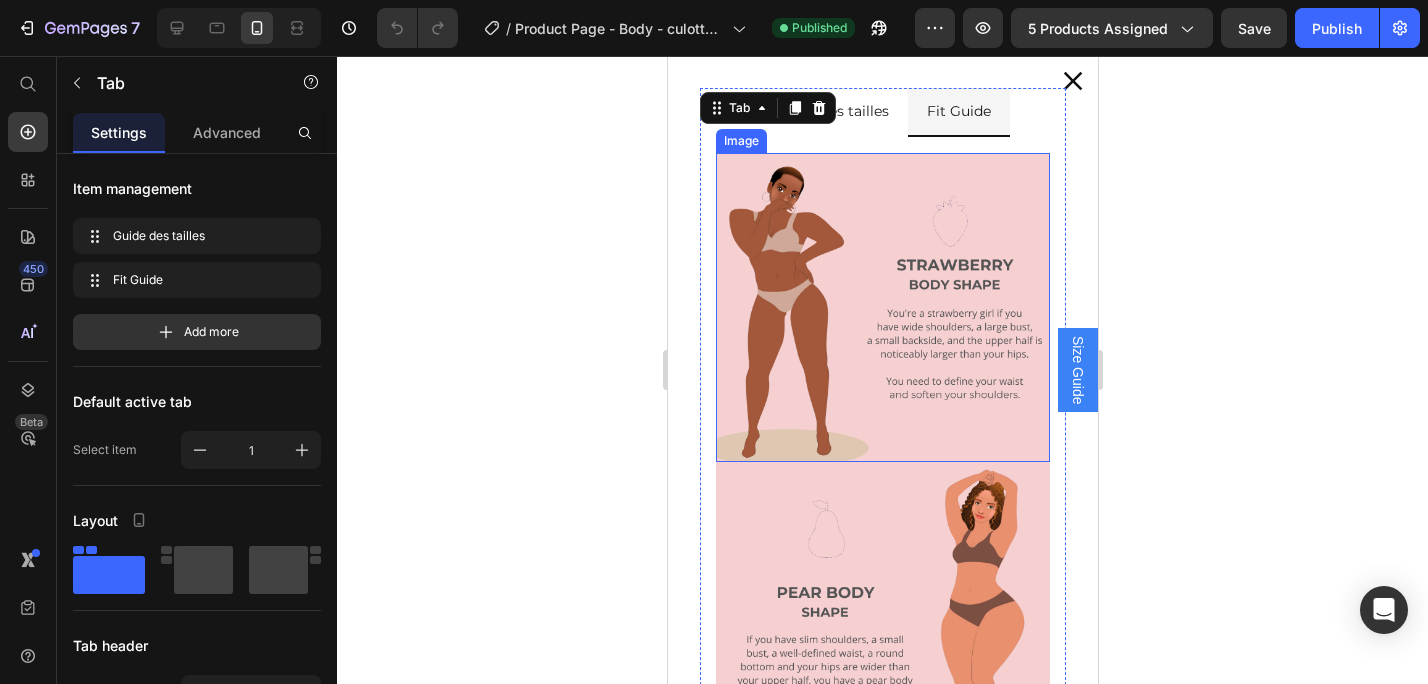 click at bounding box center (882, 307) 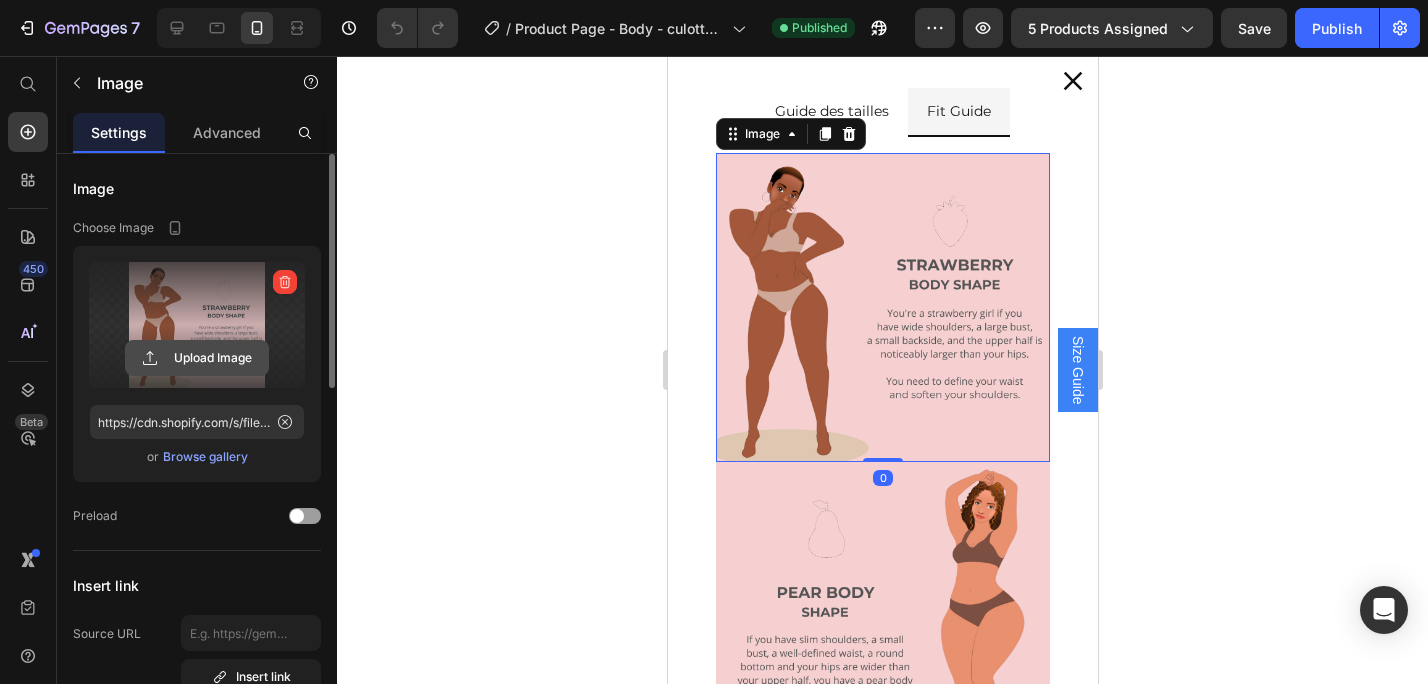 click 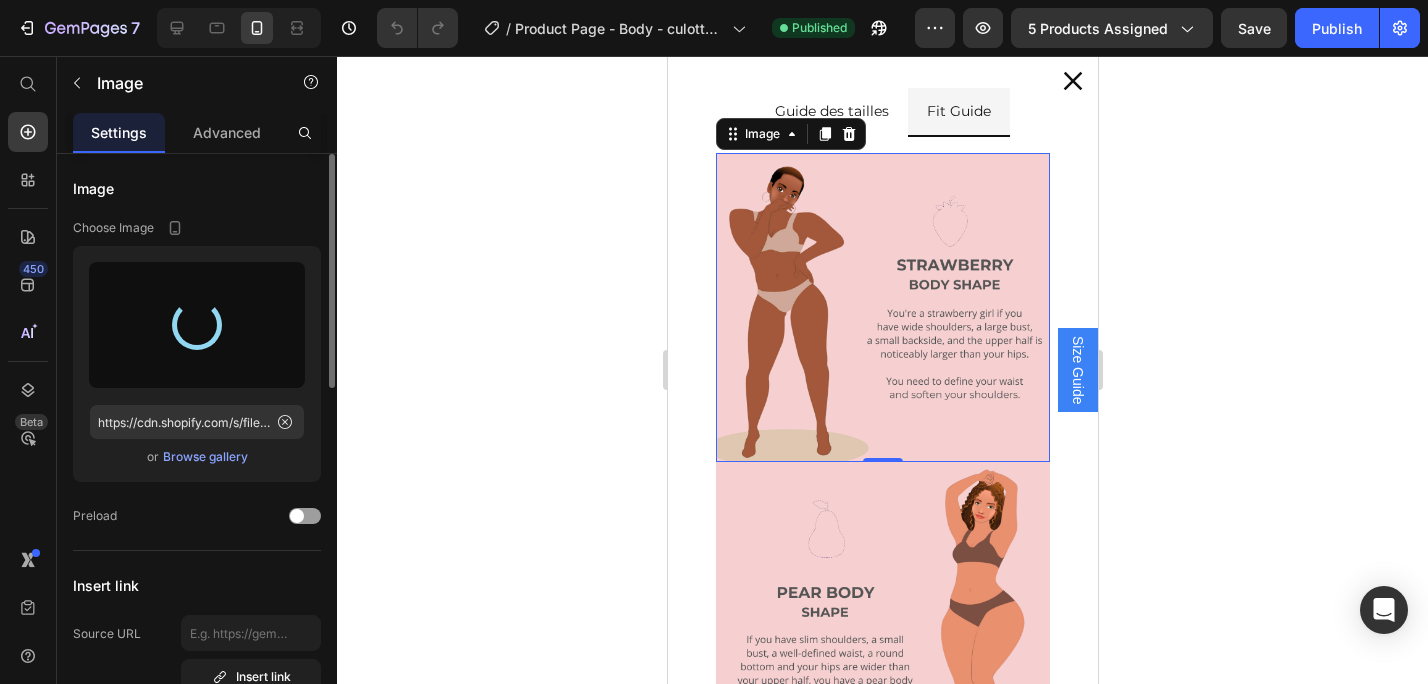 type on "https://cdn.shopify.com/s/files/1/0913/4954/9402/files/gempages_543666569595585374-c75aafa2-287b-4702-82df-beca596d0f70.png" 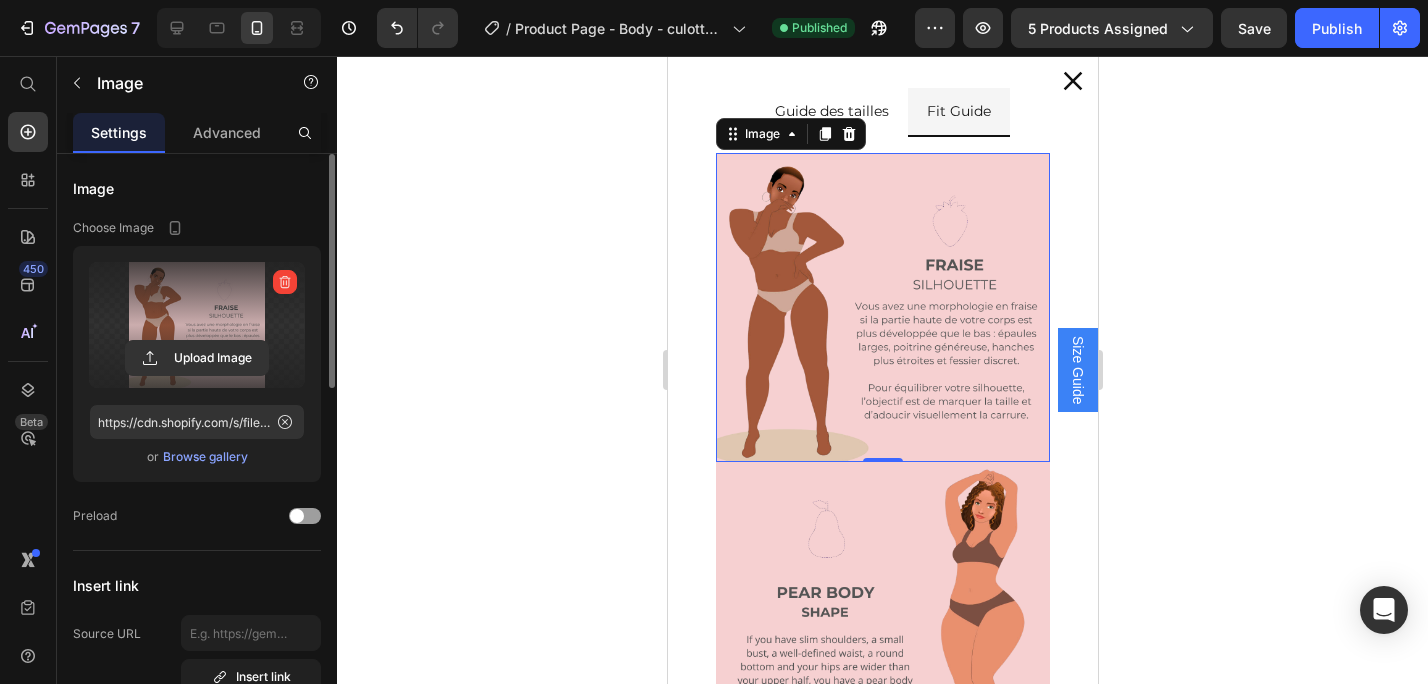 scroll, scrollTop: 209, scrollLeft: 0, axis: vertical 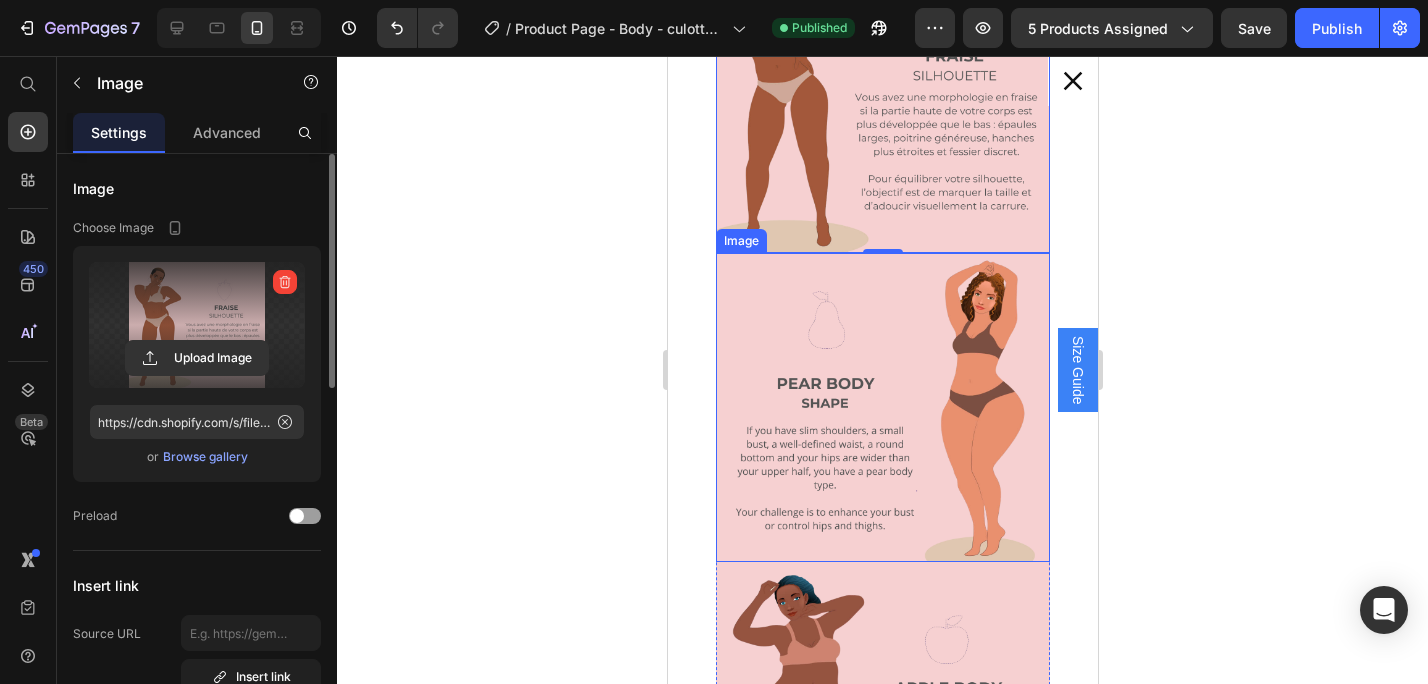 click at bounding box center (882, 407) 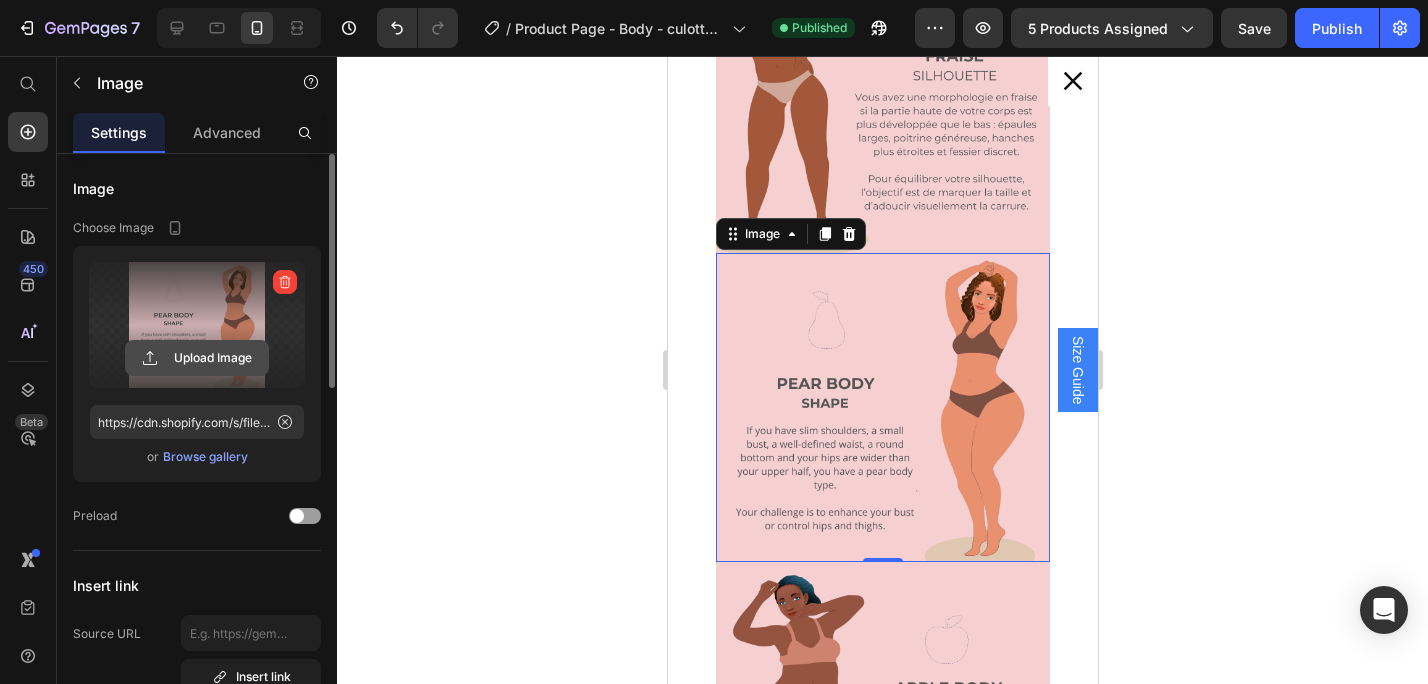 click 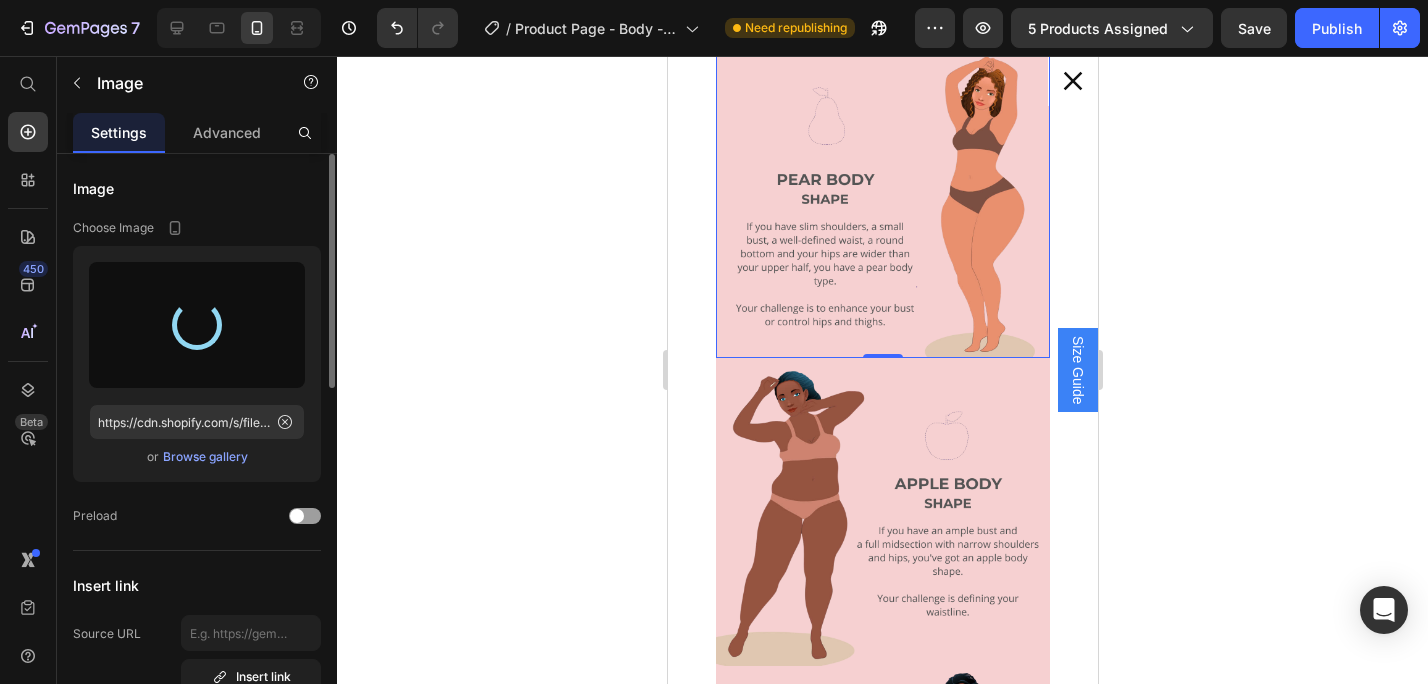 scroll, scrollTop: 433, scrollLeft: 0, axis: vertical 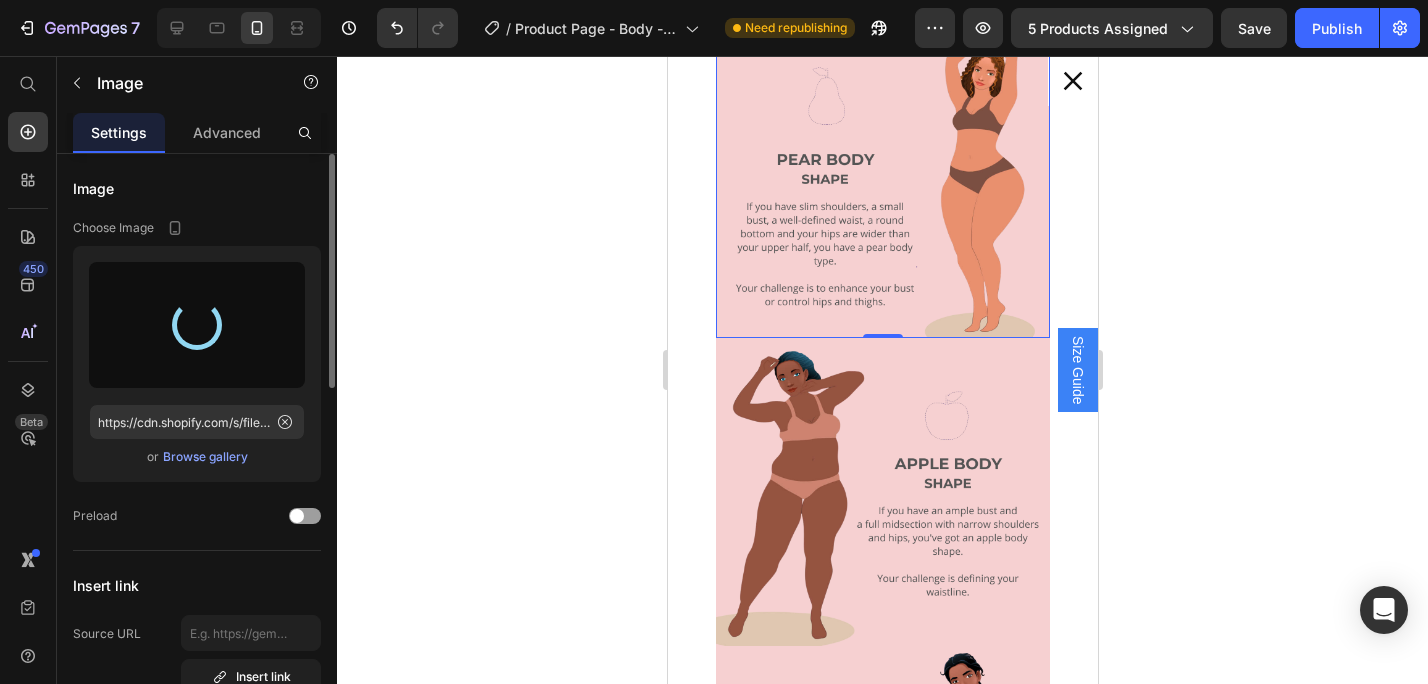 type on "https://cdn.shopify.com/s/files/1/0913/4954/9402/files/gempages_543666569595585374-596ccc0e-a669-4e8d-86a3-6281dcfe00d1.png" 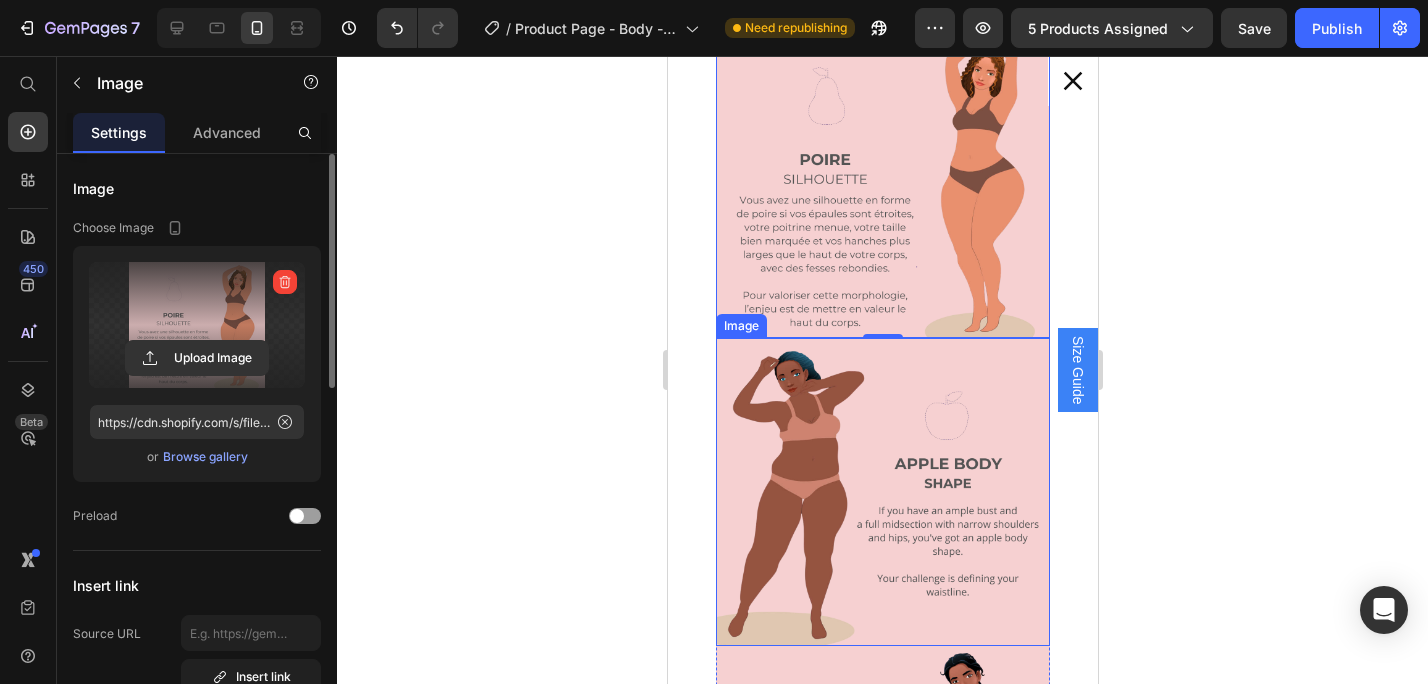click at bounding box center (882, 492) 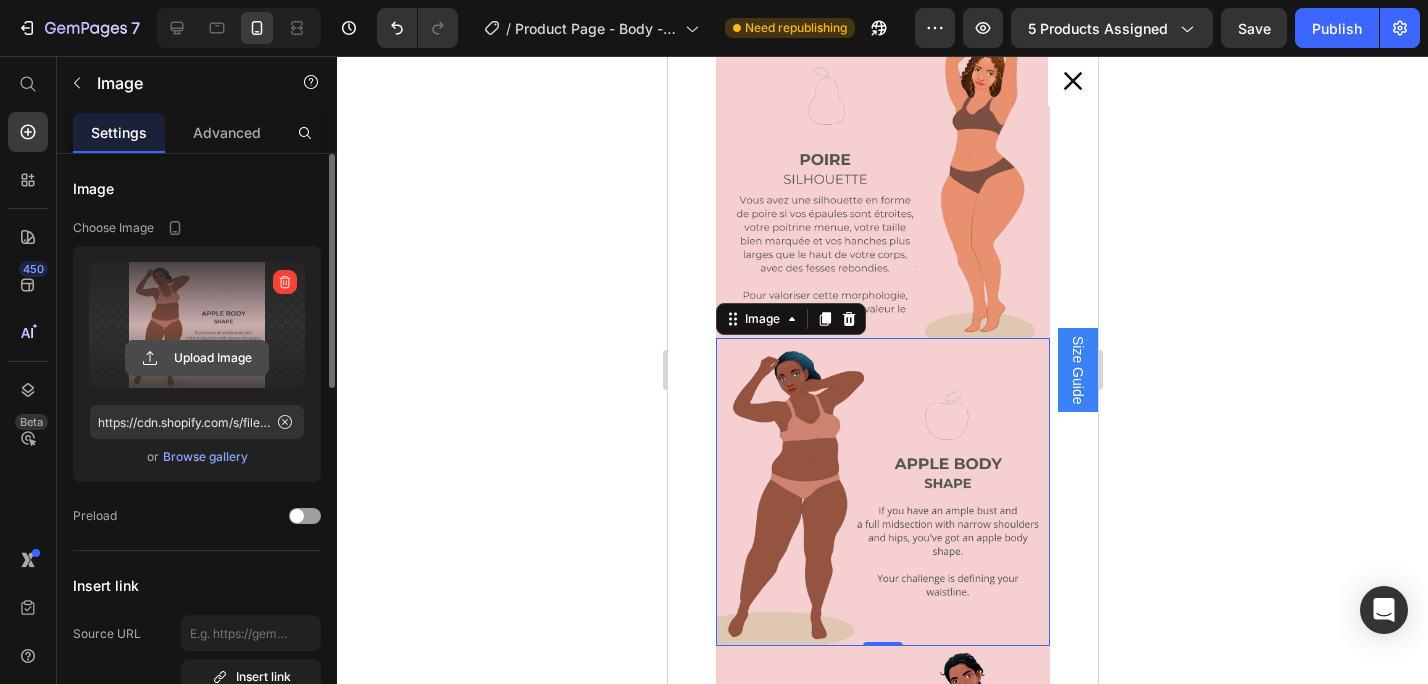 click 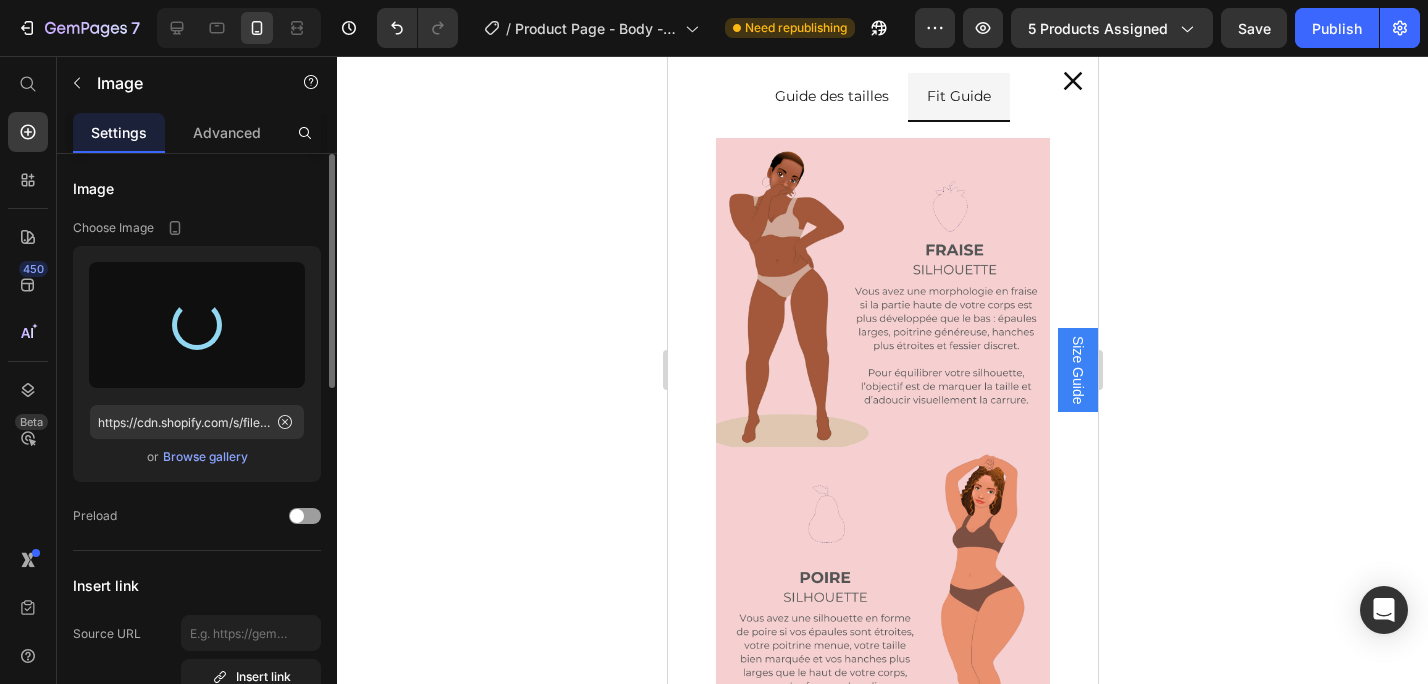 scroll, scrollTop: 0, scrollLeft: 0, axis: both 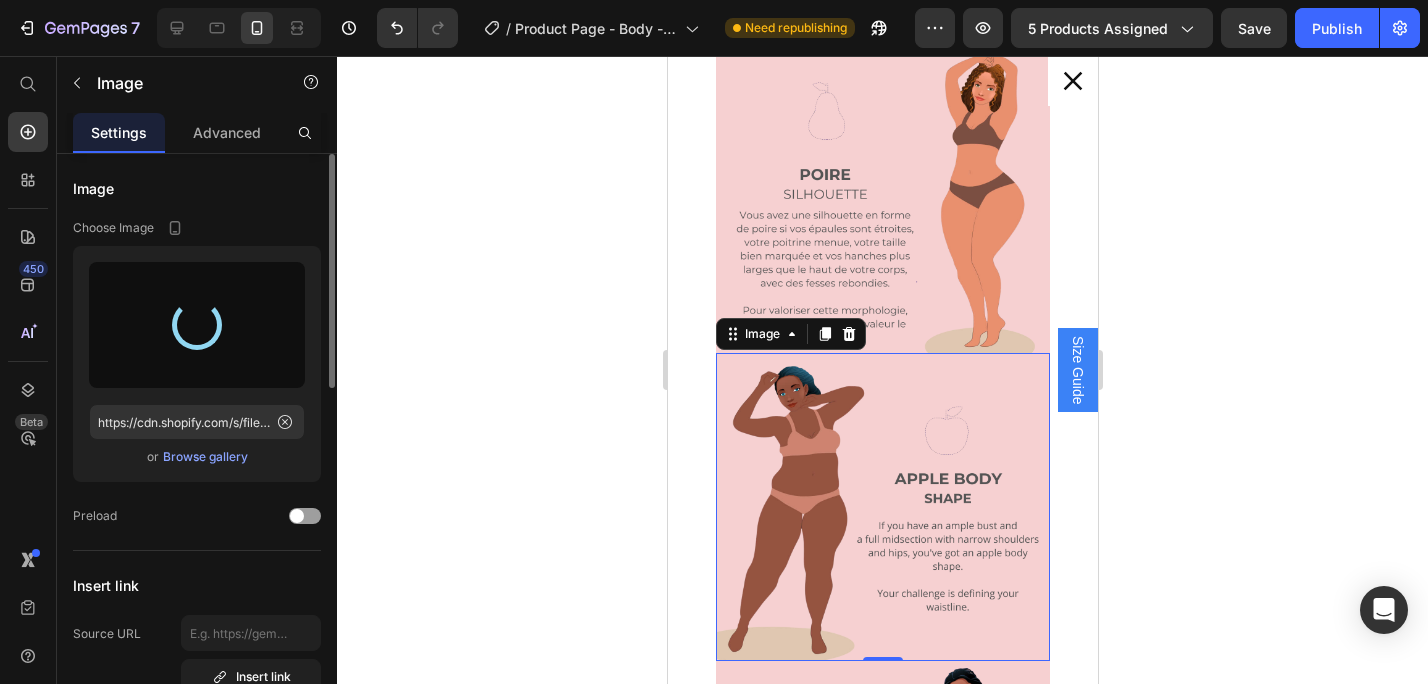 type on "https://cdn.shopify.com/s/files/1/0913/4954/9402/files/gempages_543666569595585374-c40b3e6e-a9f5-43ff-8d0b-878d943dc268.png" 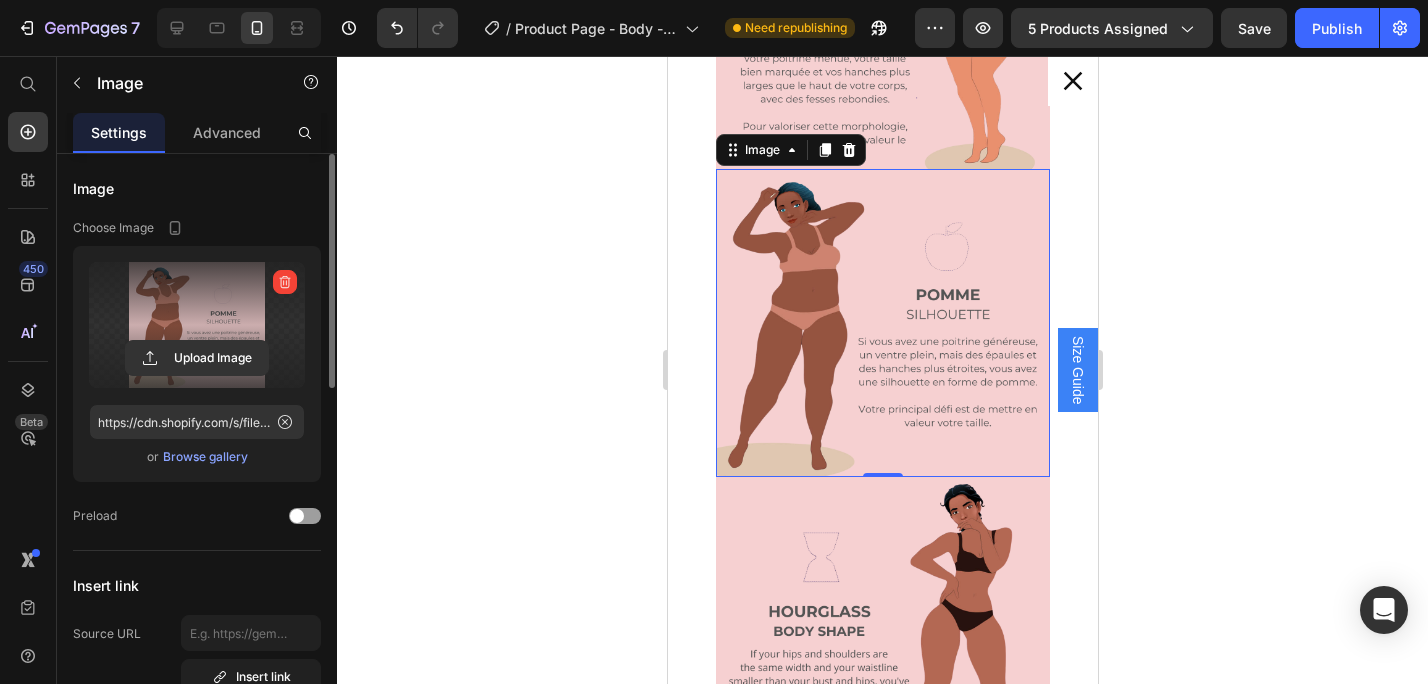 scroll, scrollTop: 739, scrollLeft: 0, axis: vertical 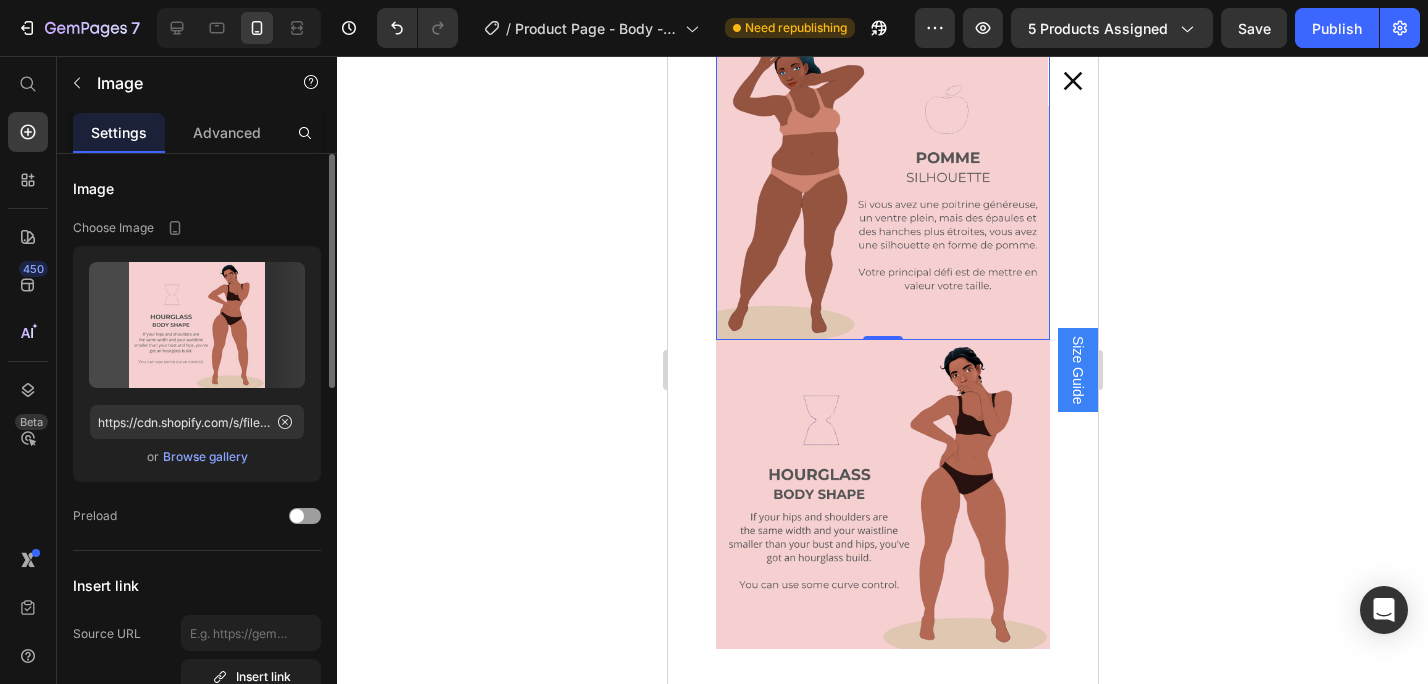 click at bounding box center [882, 494] 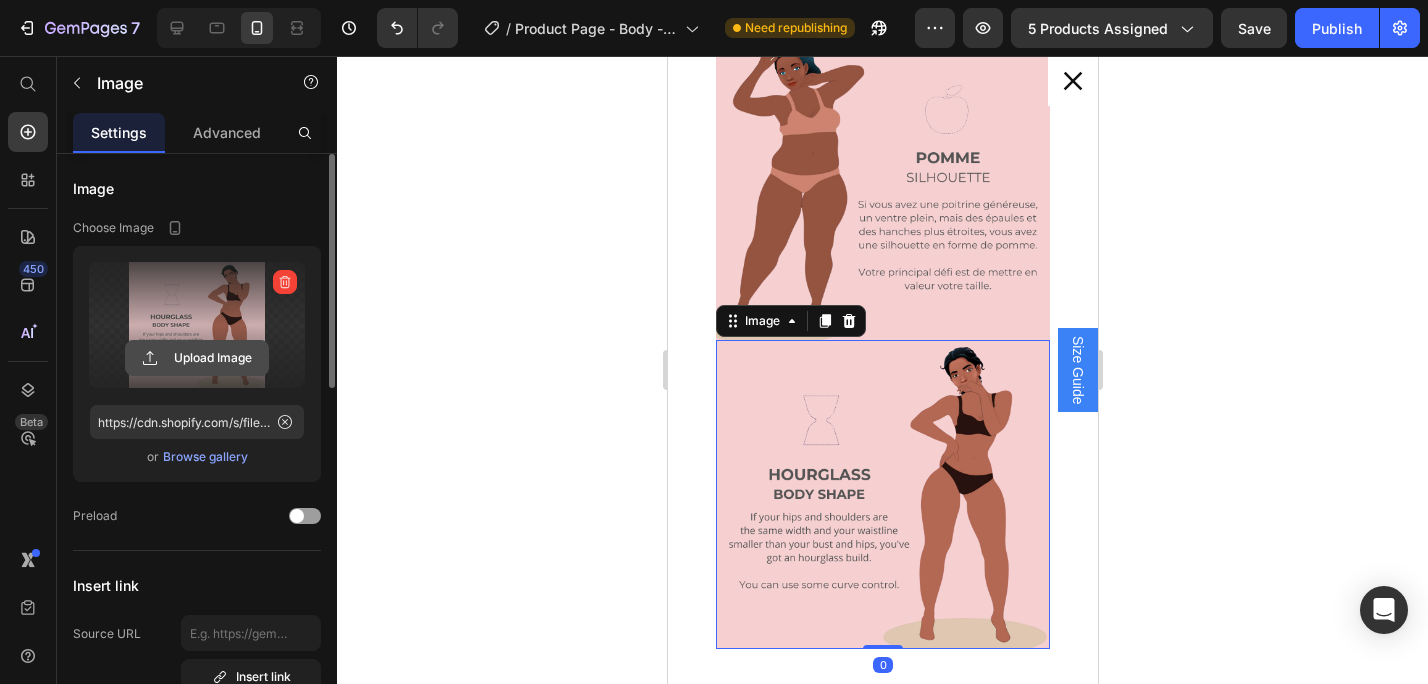 click 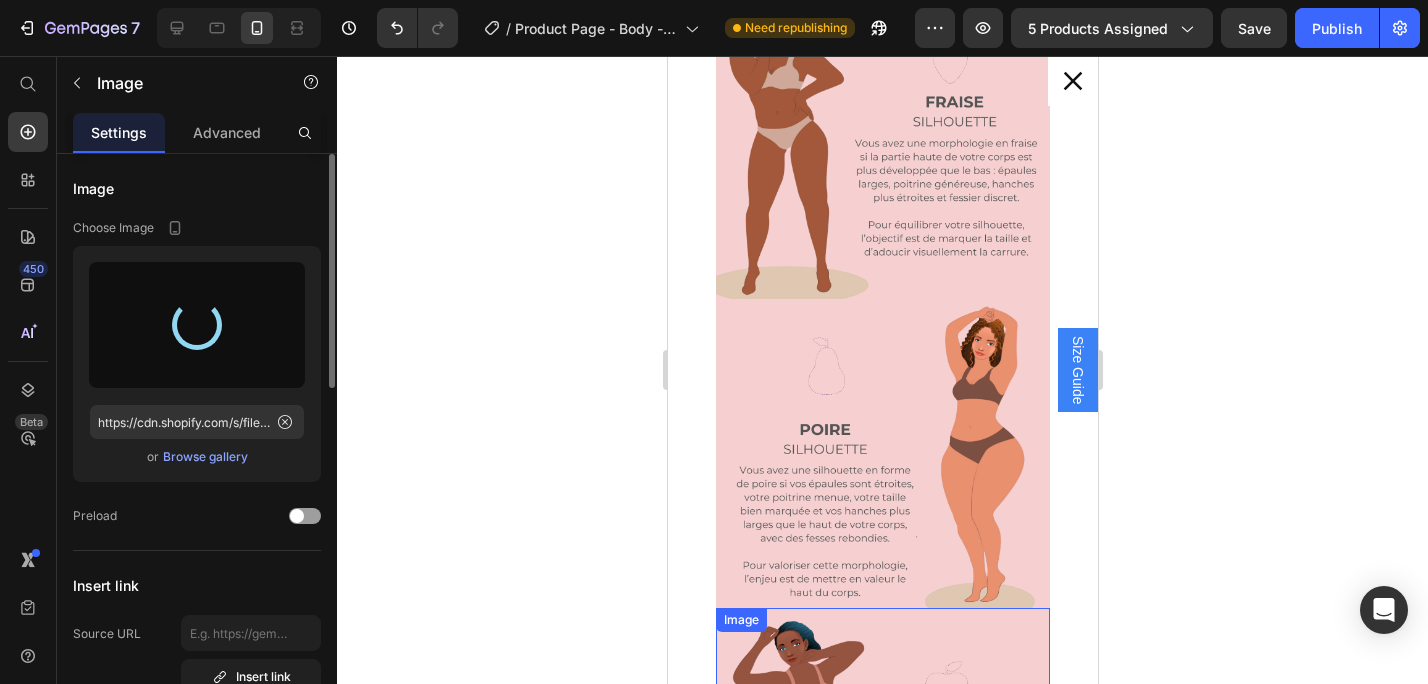 scroll, scrollTop: 0, scrollLeft: 0, axis: both 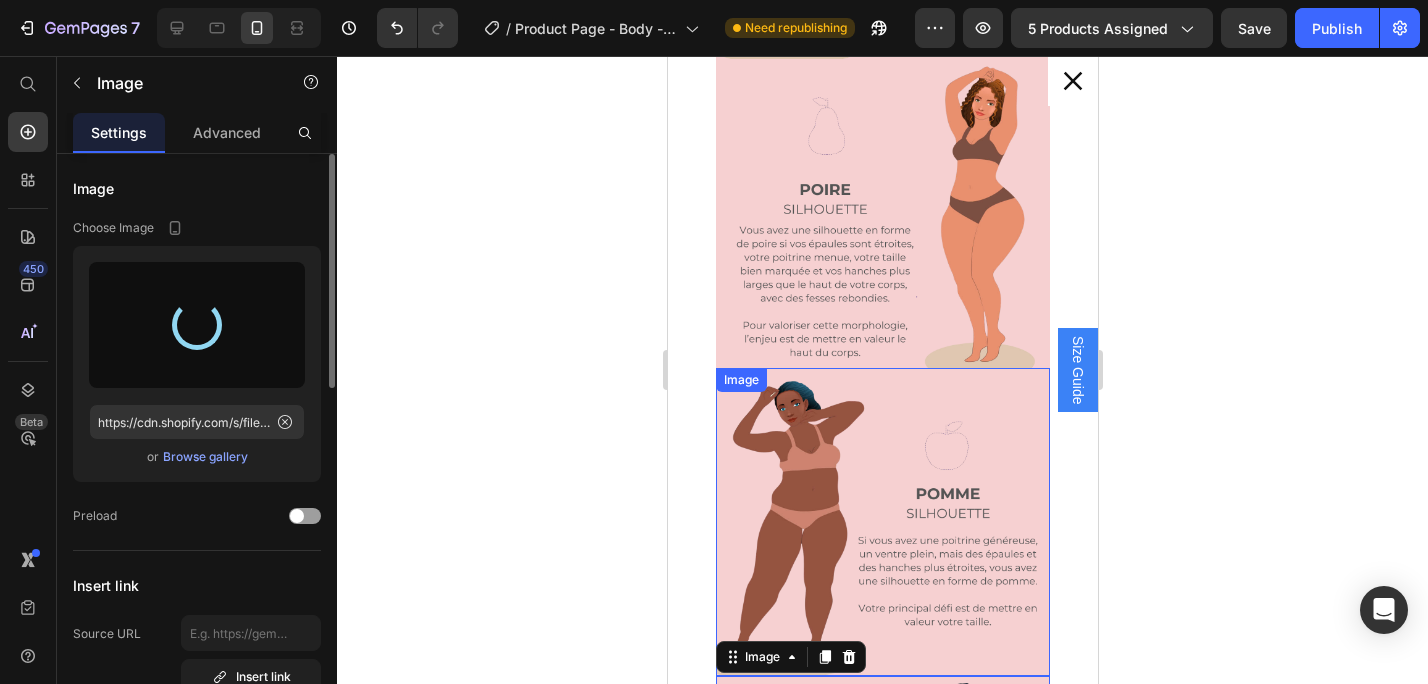 type on "https://cdn.shopify.com/s/files/1/0913/4954/9402/files/gempages_543666569595585374-4f44196e-c3a5-4693-bd66-86f0f94dbbcc.png" 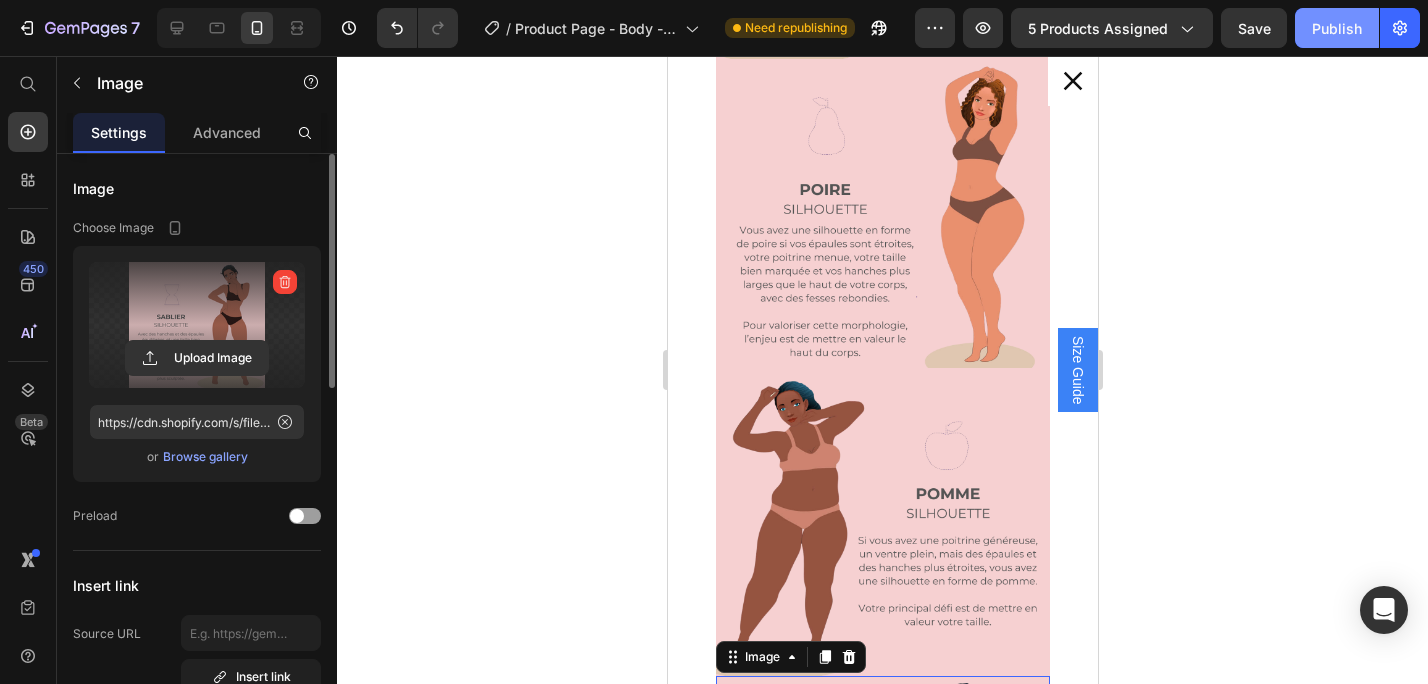 click on "Publish" at bounding box center (1337, 28) 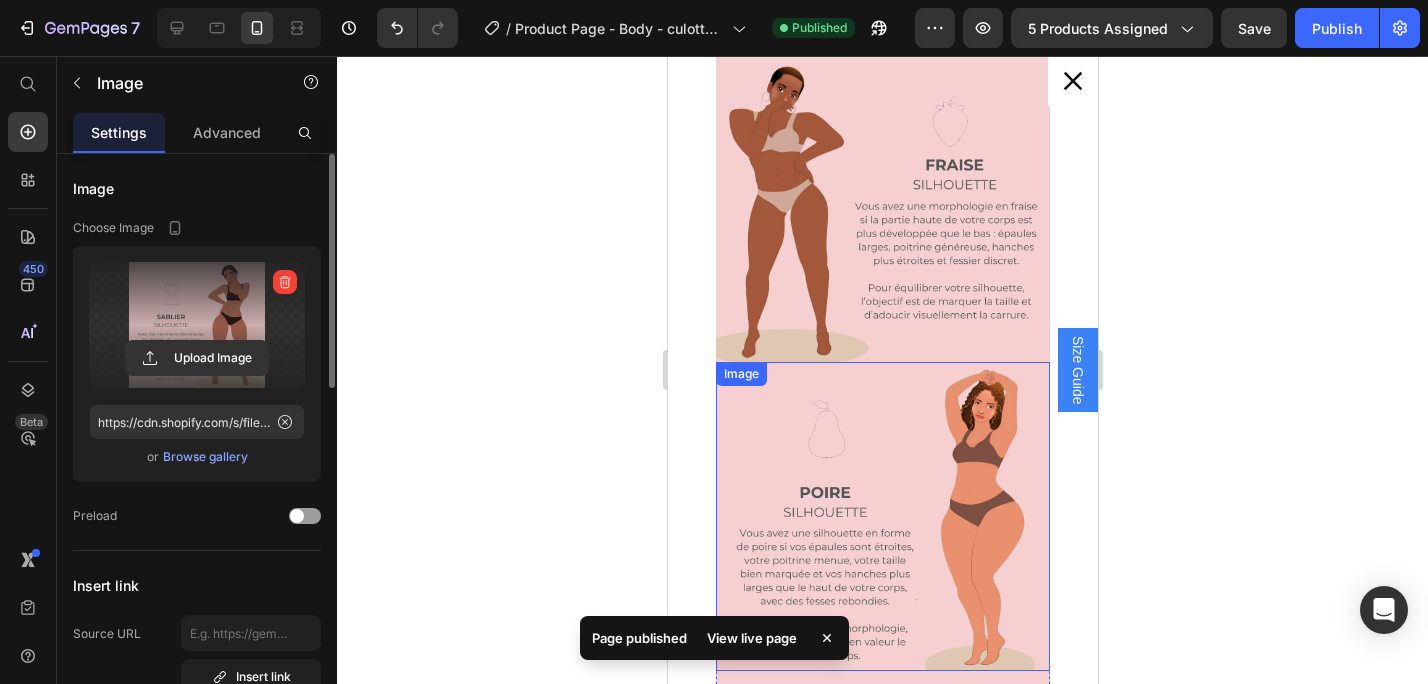 scroll, scrollTop: 0, scrollLeft: 0, axis: both 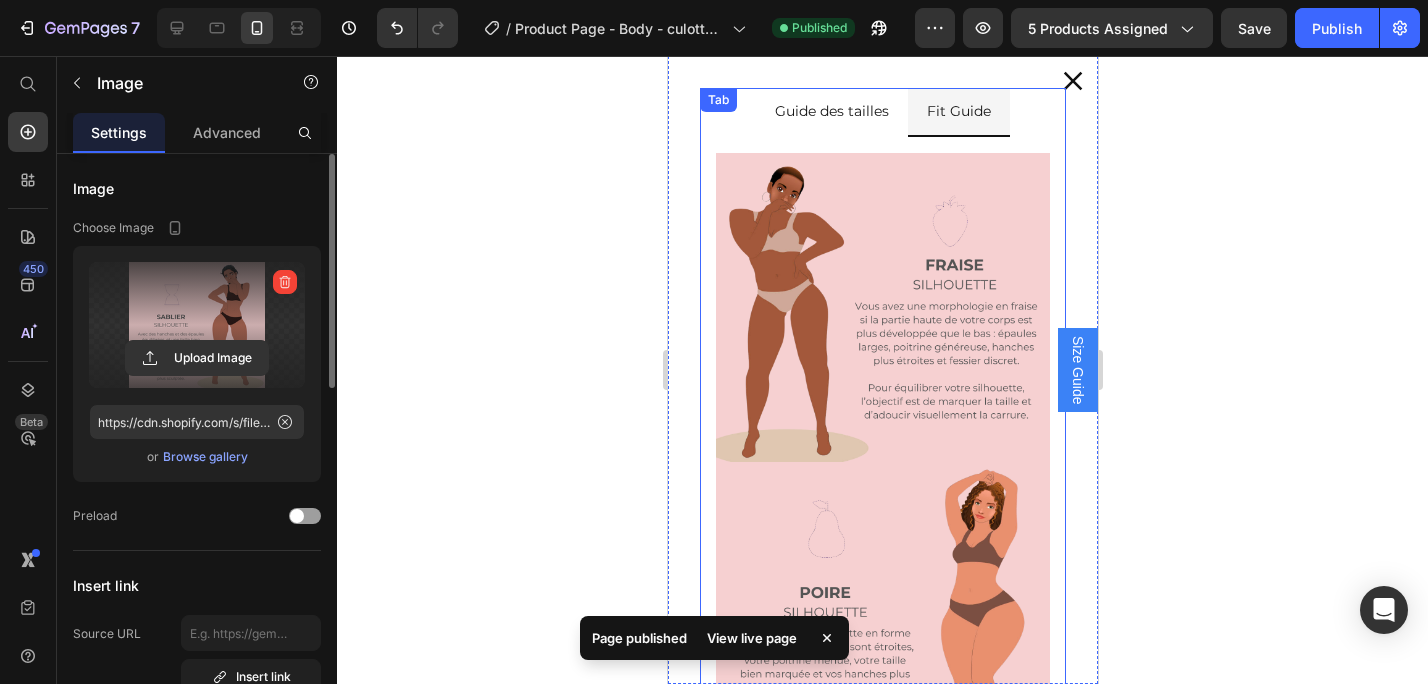 click on "Guide des tailles" at bounding box center (831, 111) 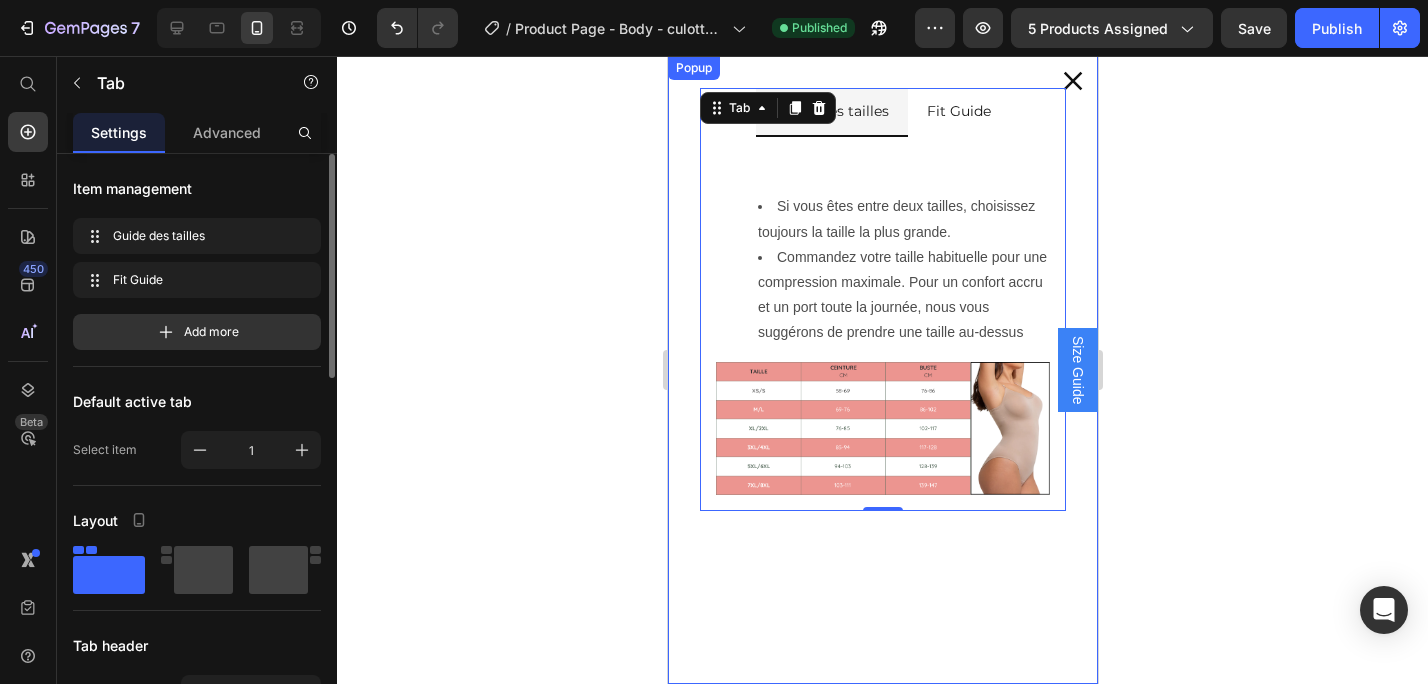 click 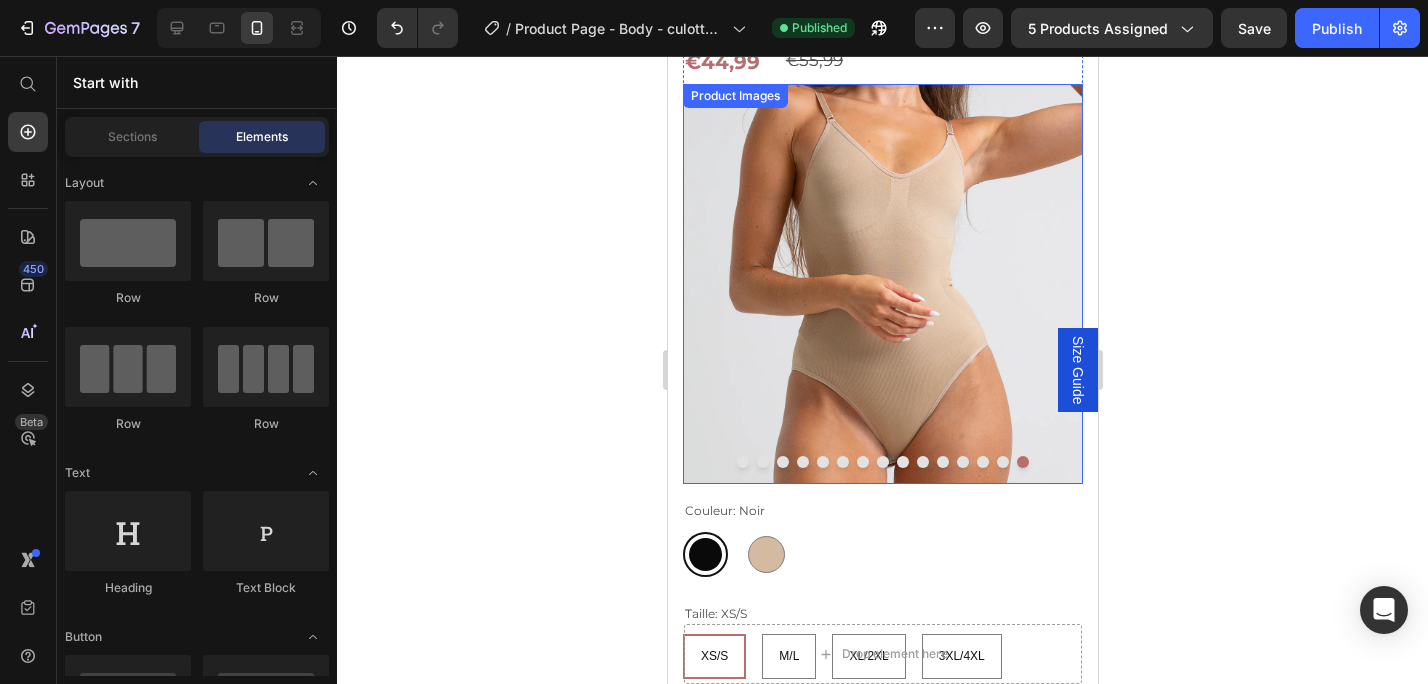 scroll, scrollTop: 0, scrollLeft: 0, axis: both 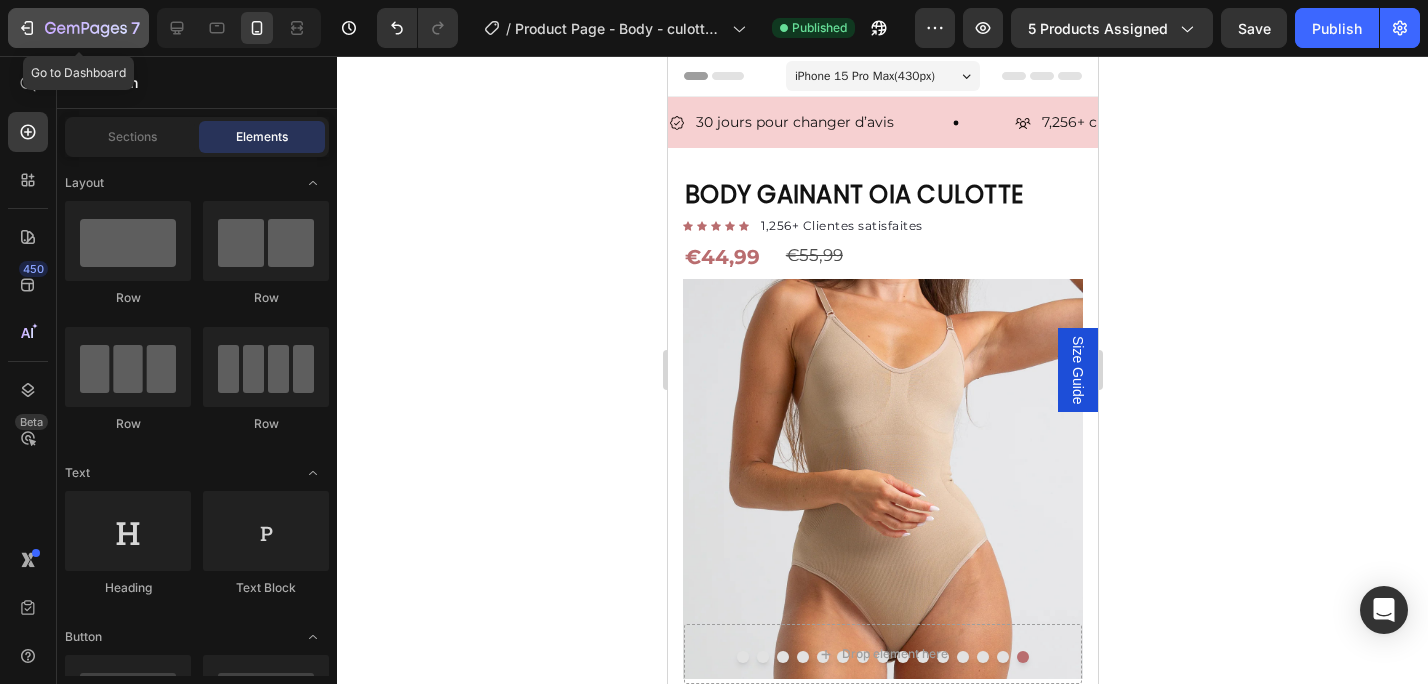 click 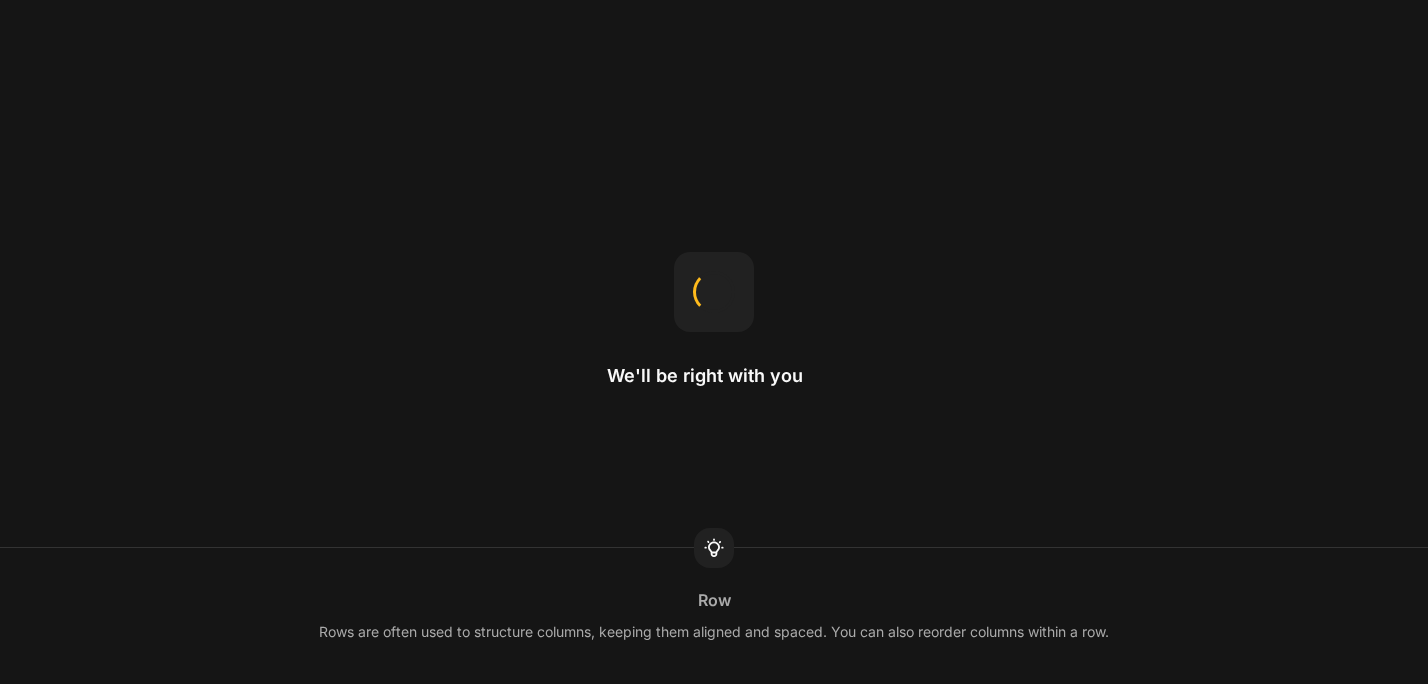 scroll, scrollTop: 0, scrollLeft: 0, axis: both 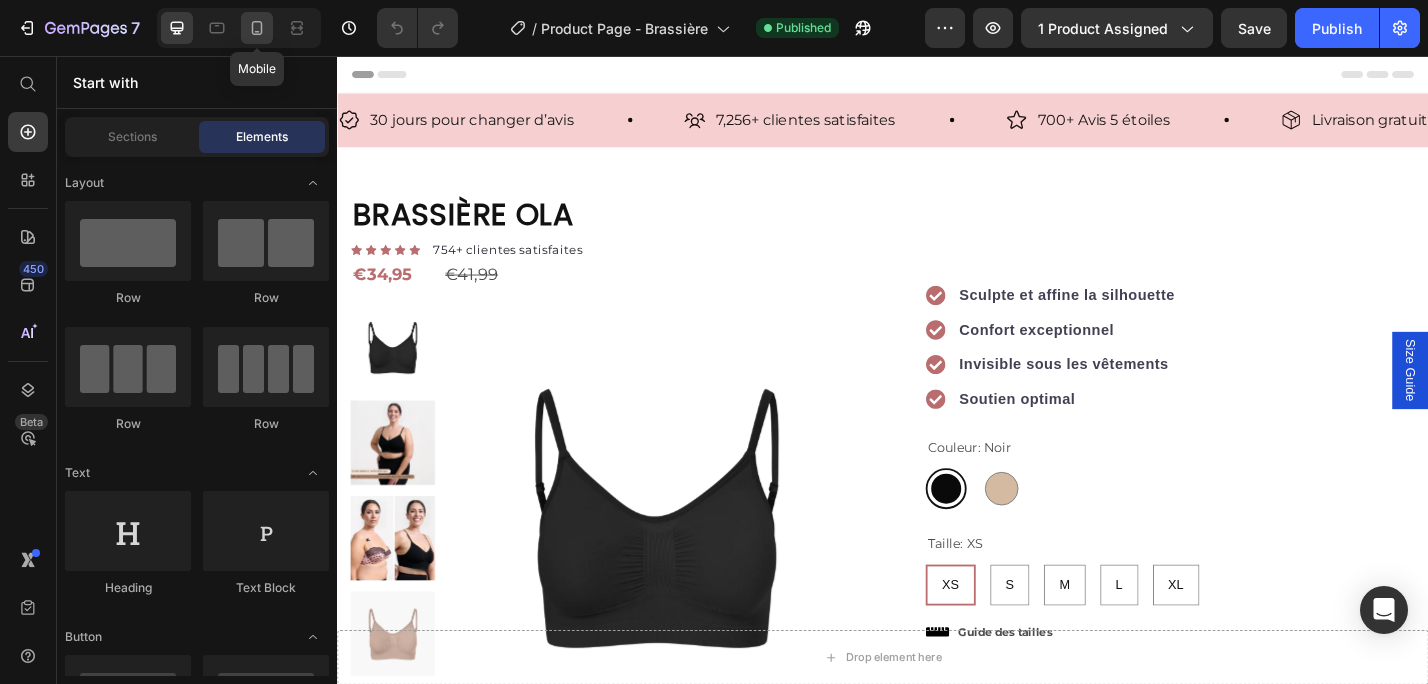 click 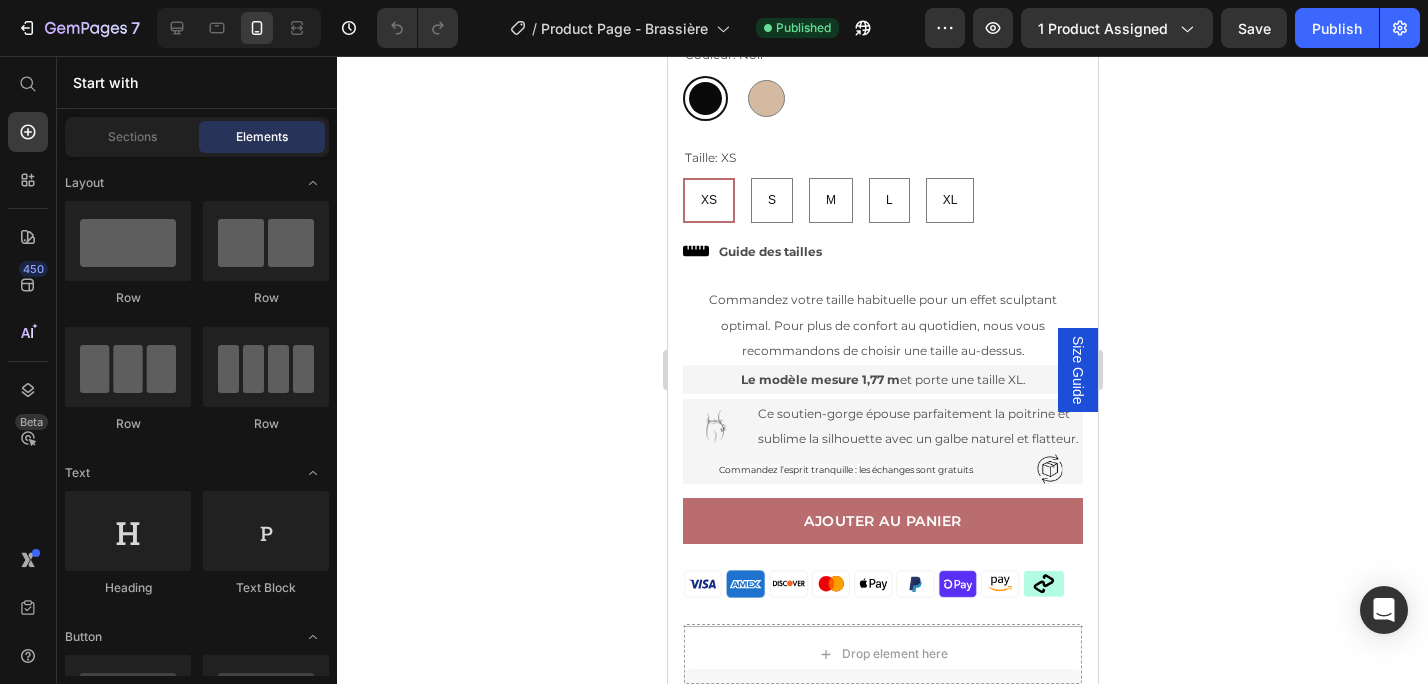 scroll, scrollTop: 679, scrollLeft: 0, axis: vertical 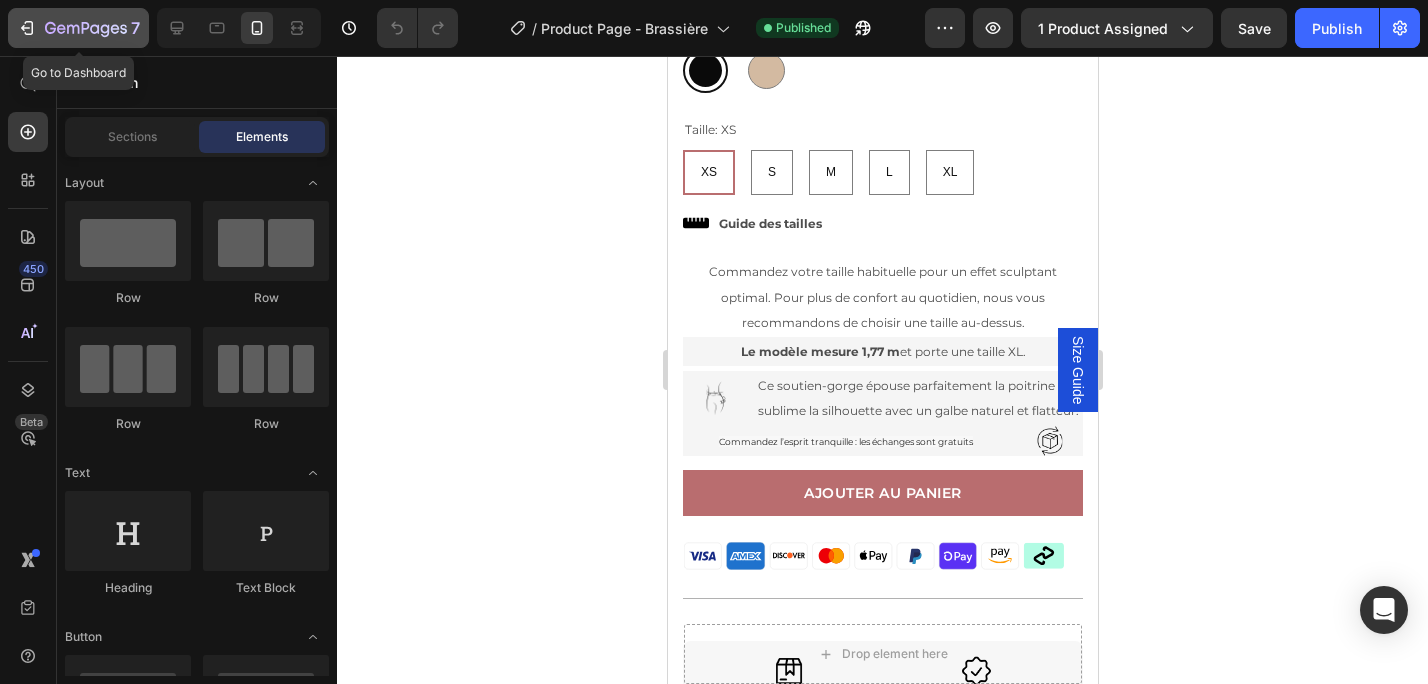 click on "7" at bounding box center (78, 28) 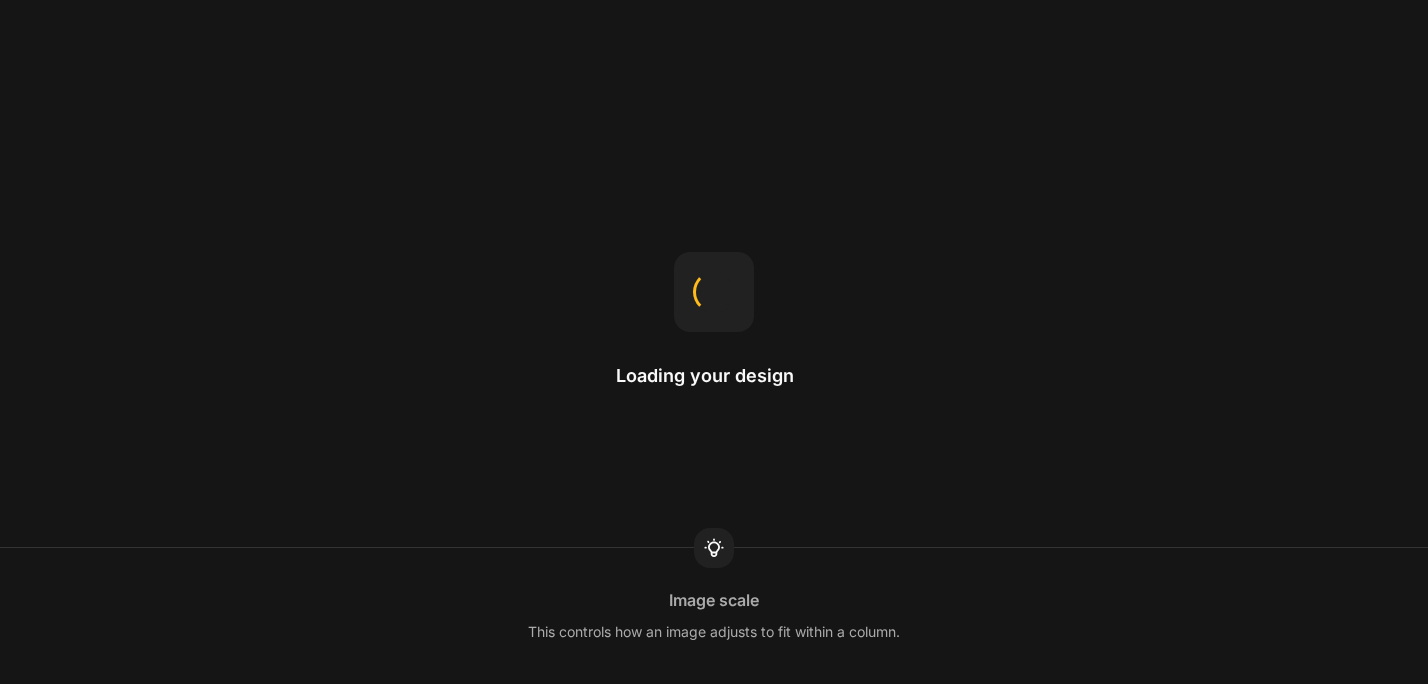 scroll, scrollTop: 0, scrollLeft: 0, axis: both 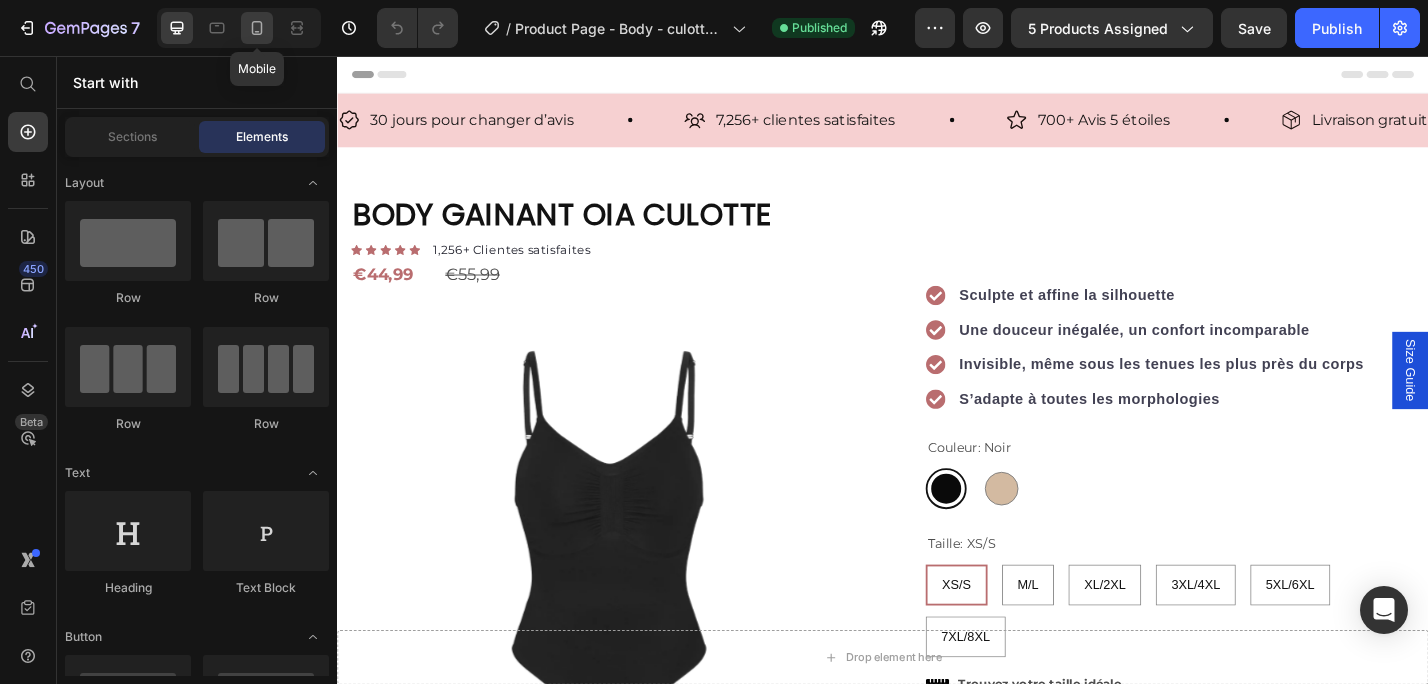 click 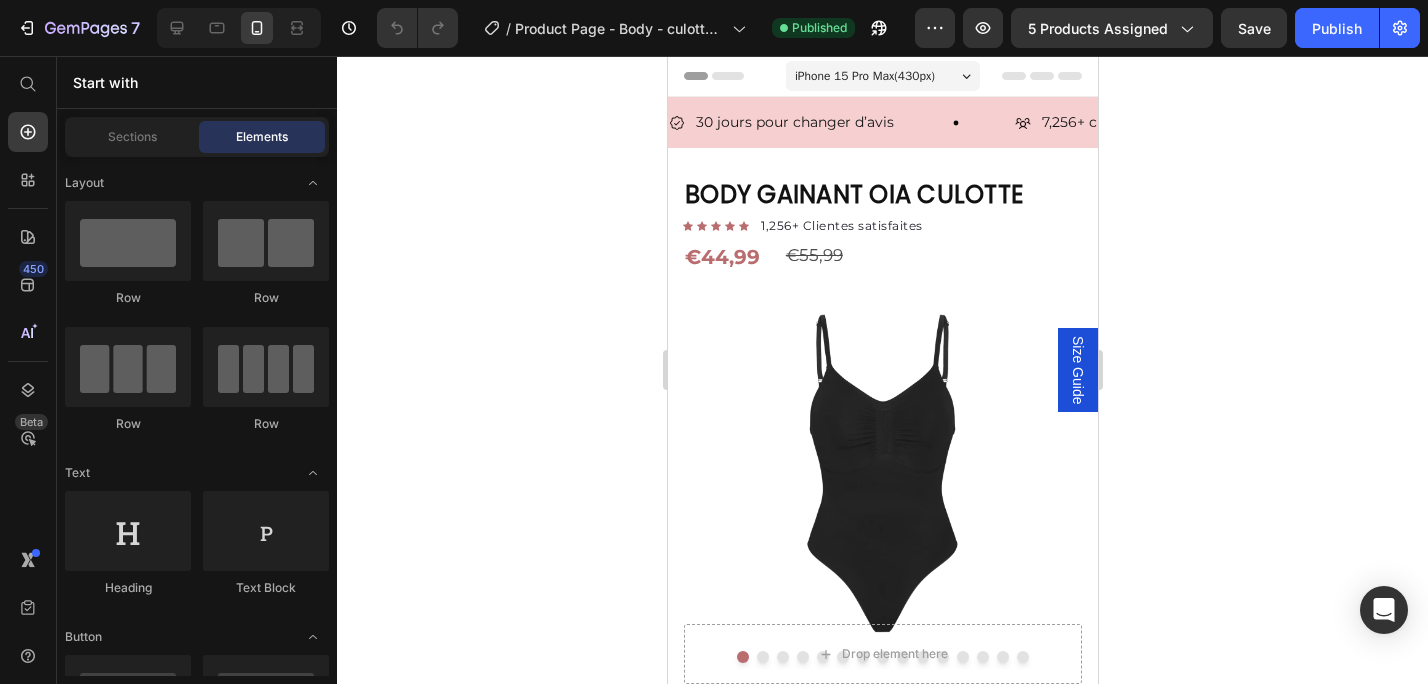 radio on "true" 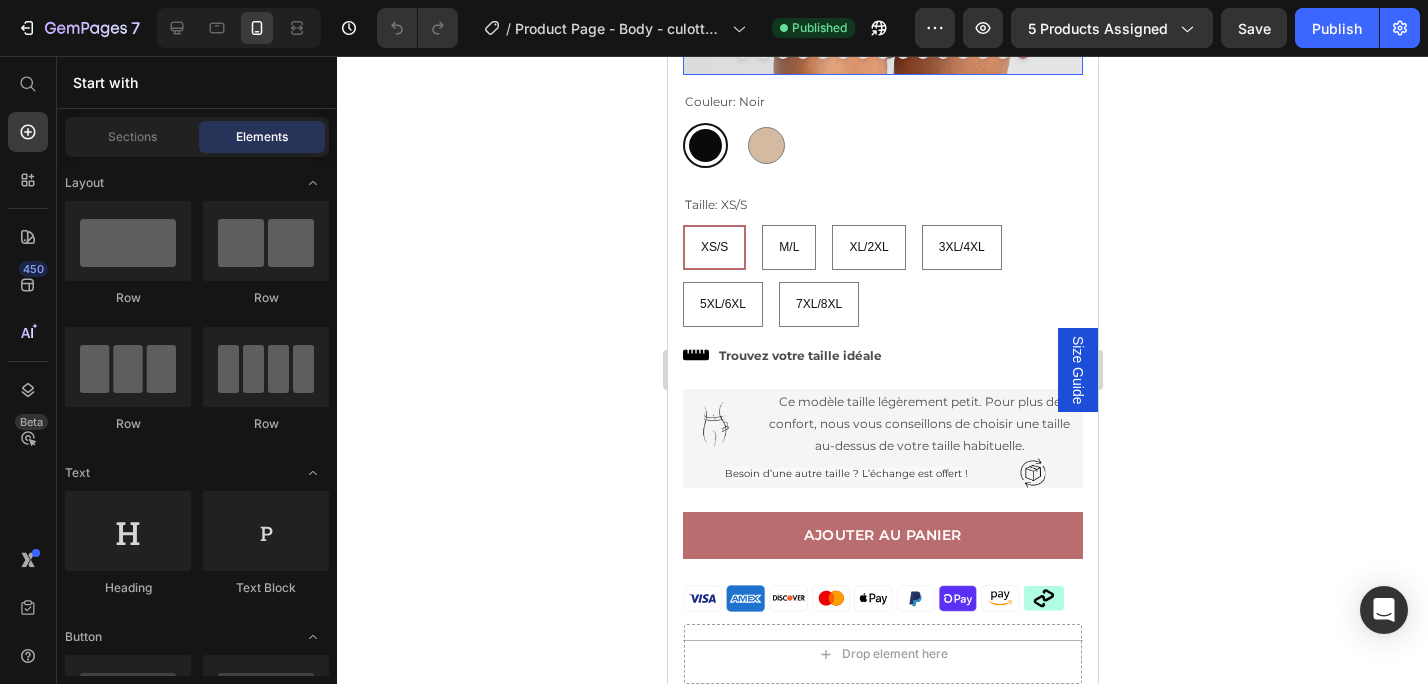 scroll, scrollTop: 680, scrollLeft: 0, axis: vertical 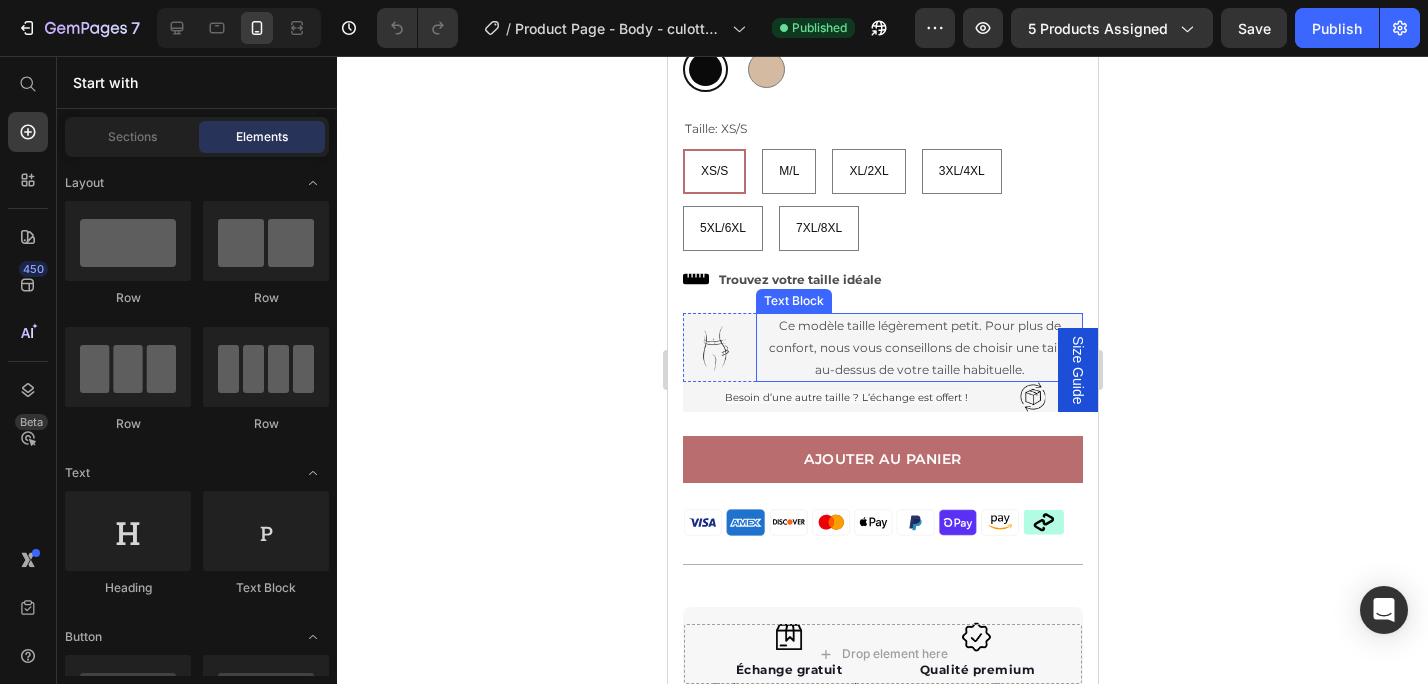 click on "Ce modèle taille légèrement petit. Pour plus de confort, nous vous conseillons de choisir une taille au-dessus de votre taille habituelle." at bounding box center [918, 347] 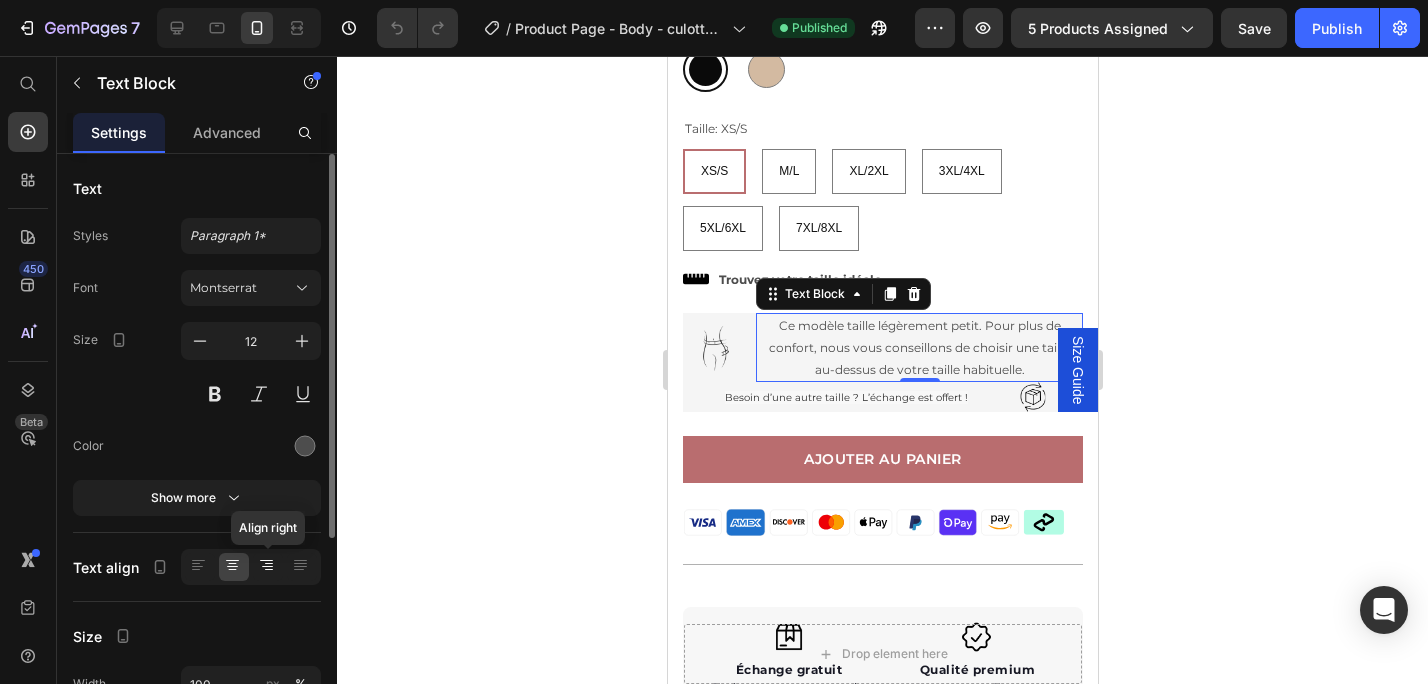 click 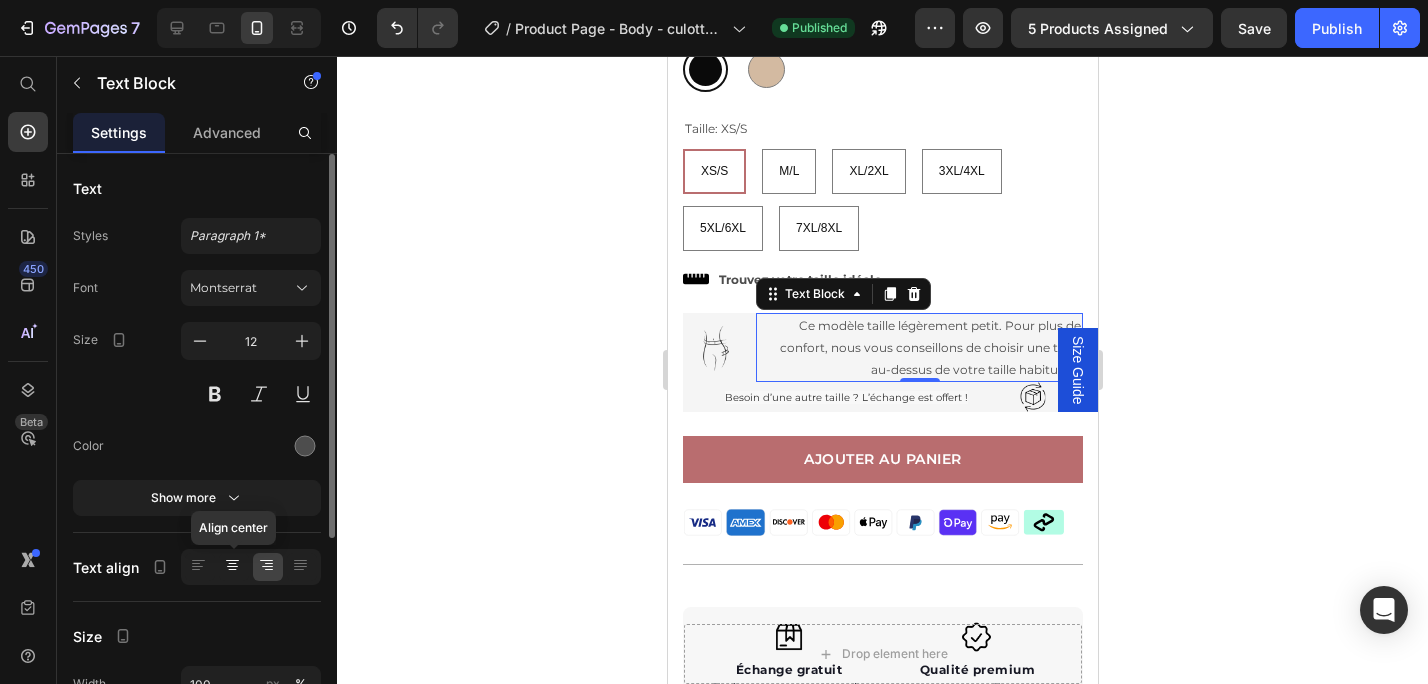 click 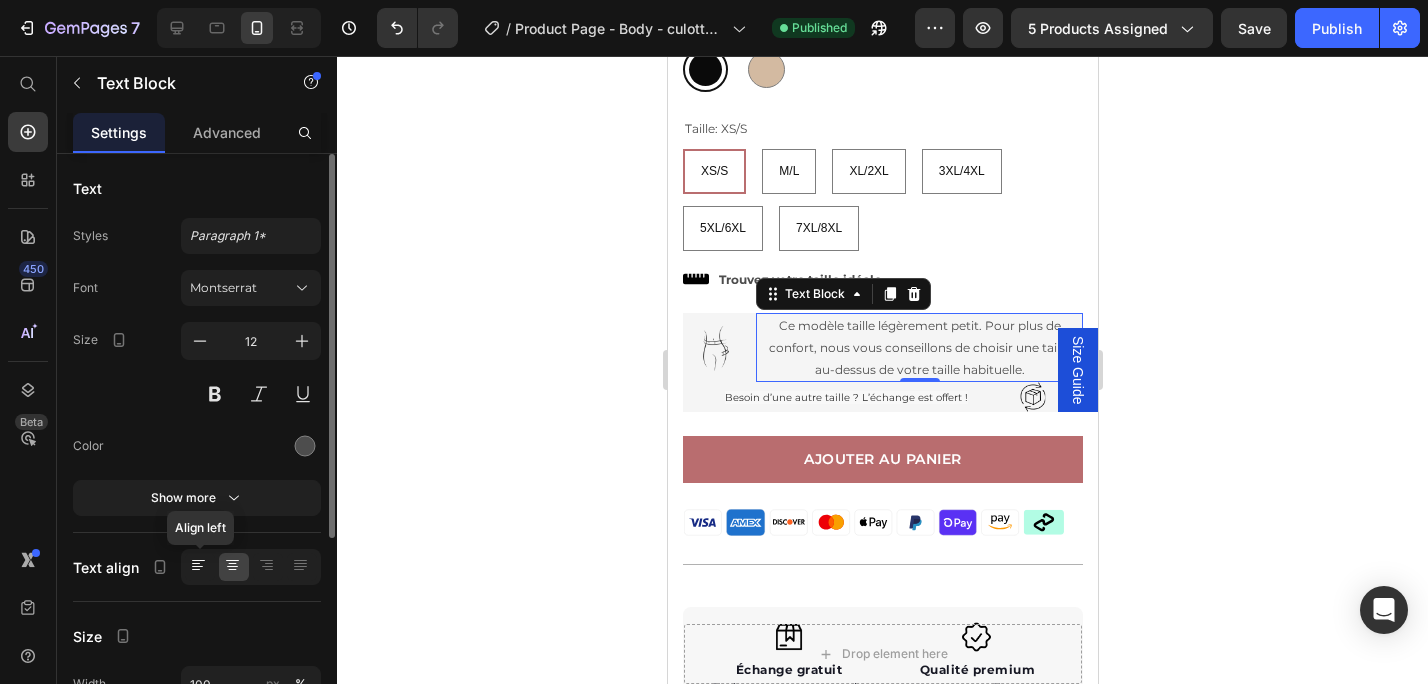 click 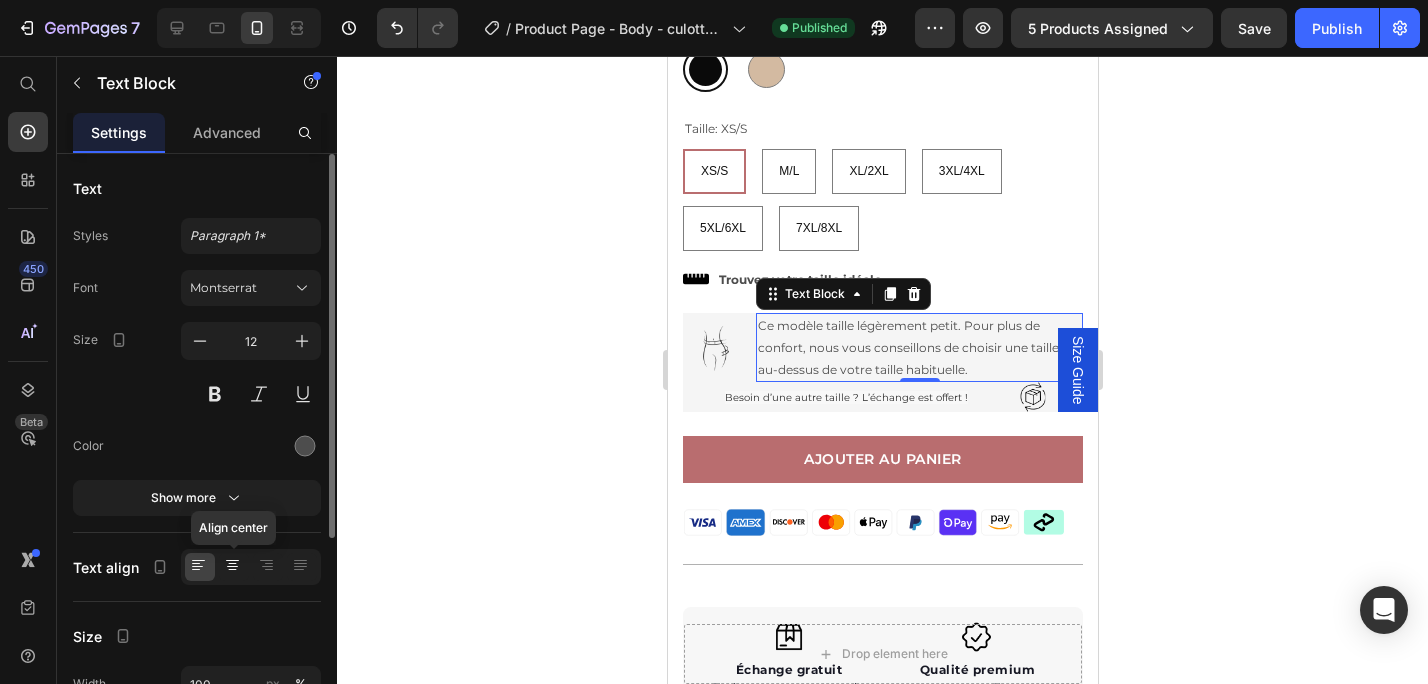 click 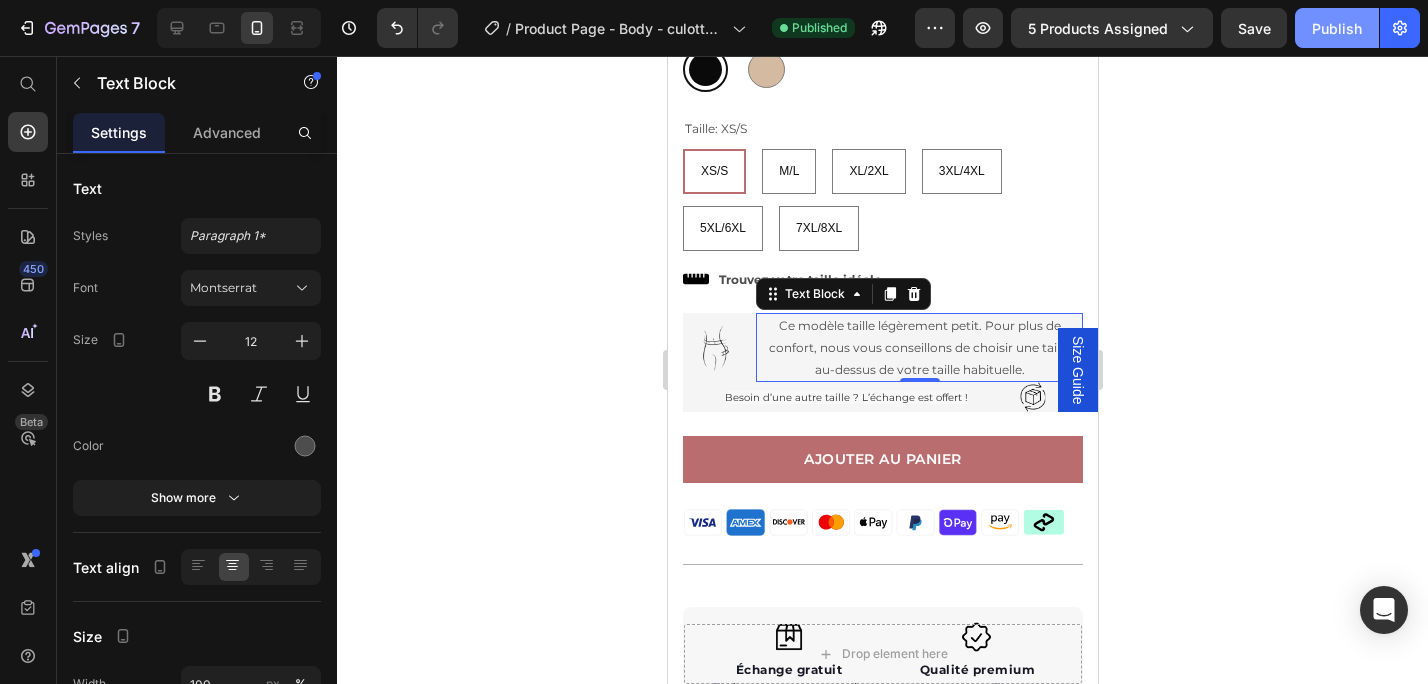click on "Publish" at bounding box center (1337, 28) 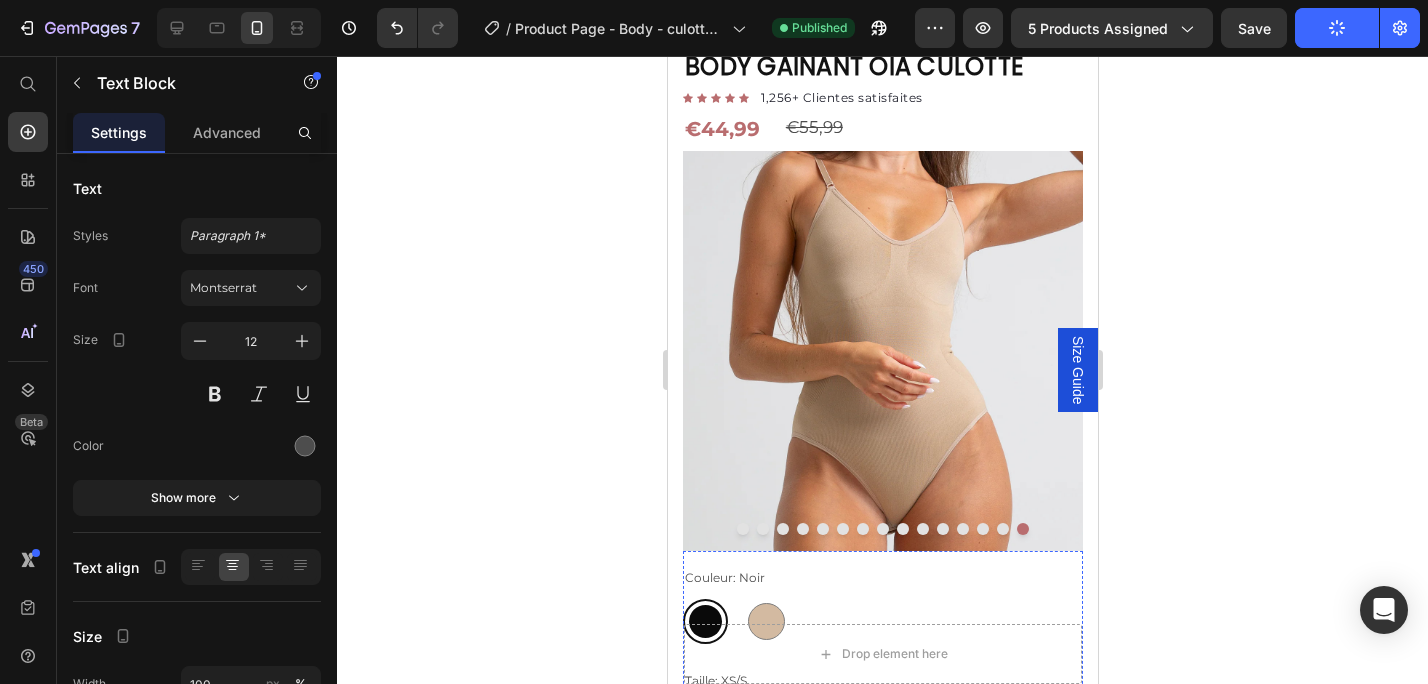 scroll, scrollTop: 0, scrollLeft: 0, axis: both 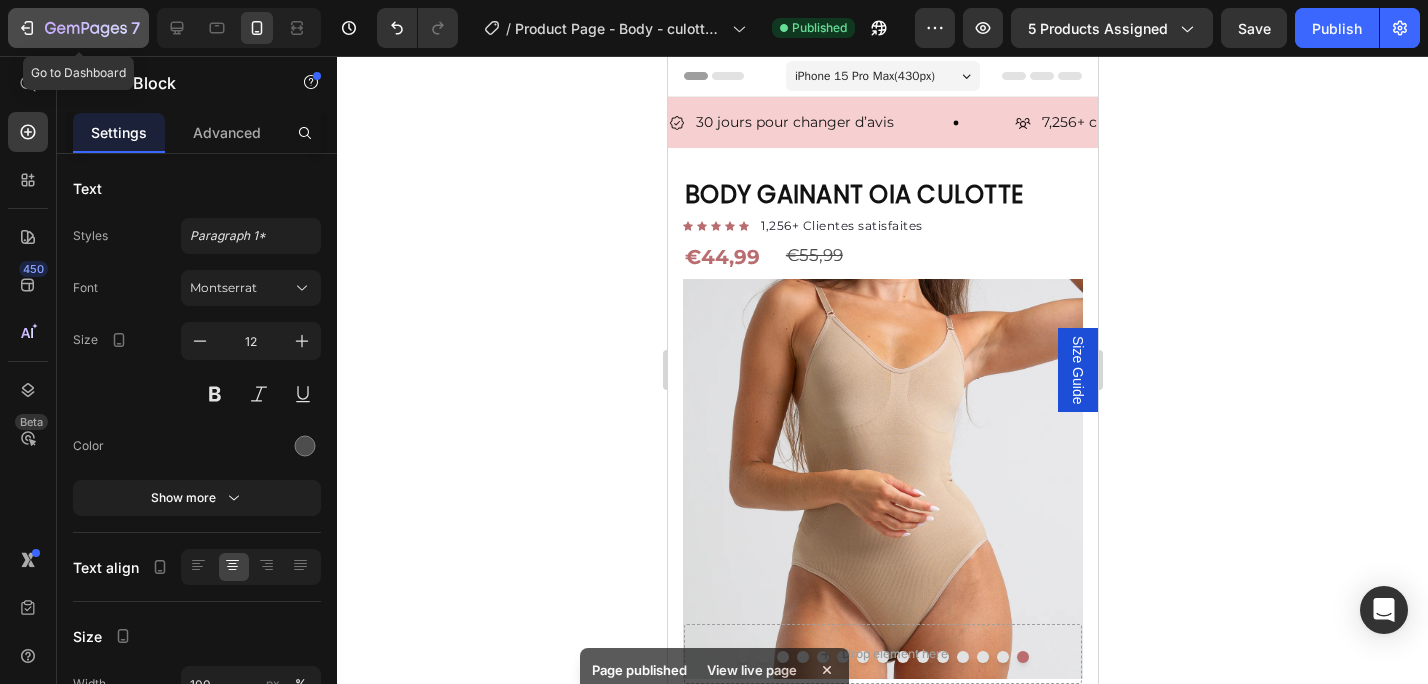 click 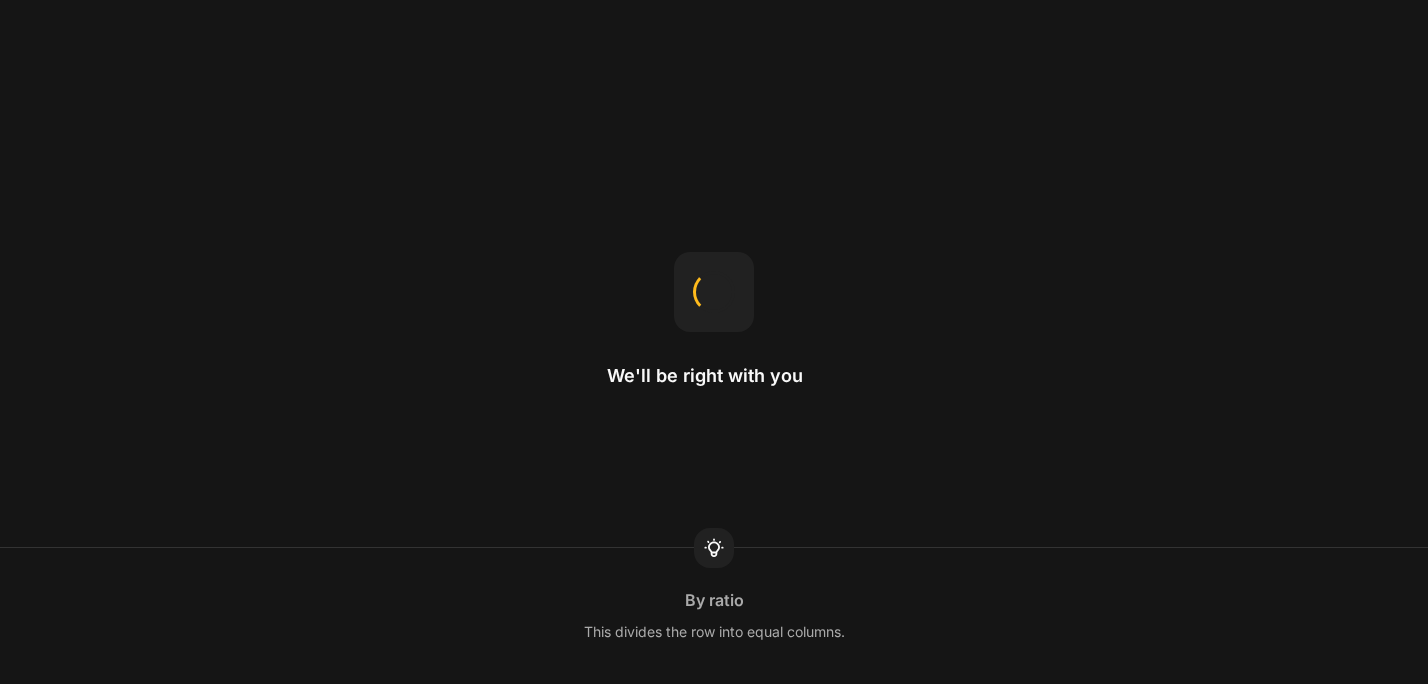 scroll, scrollTop: 0, scrollLeft: 0, axis: both 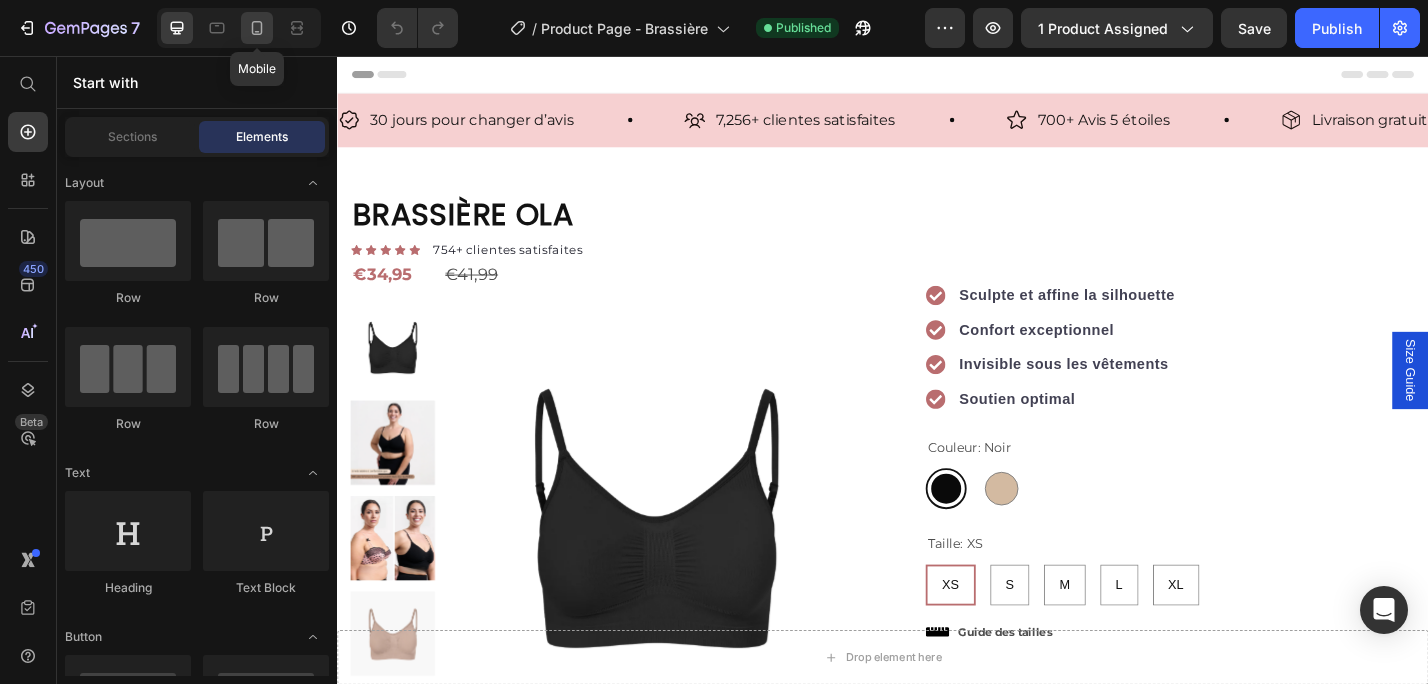 click 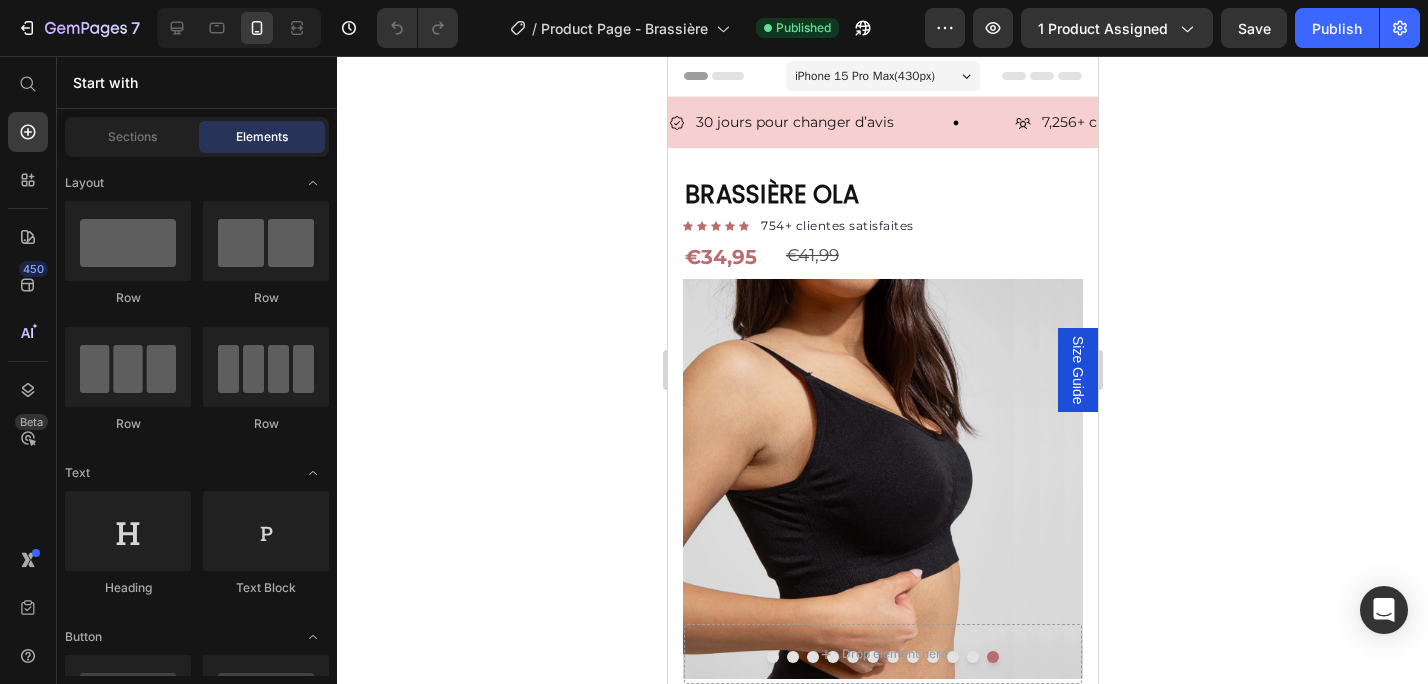 click on "Size Guide" at bounding box center [1077, 370] 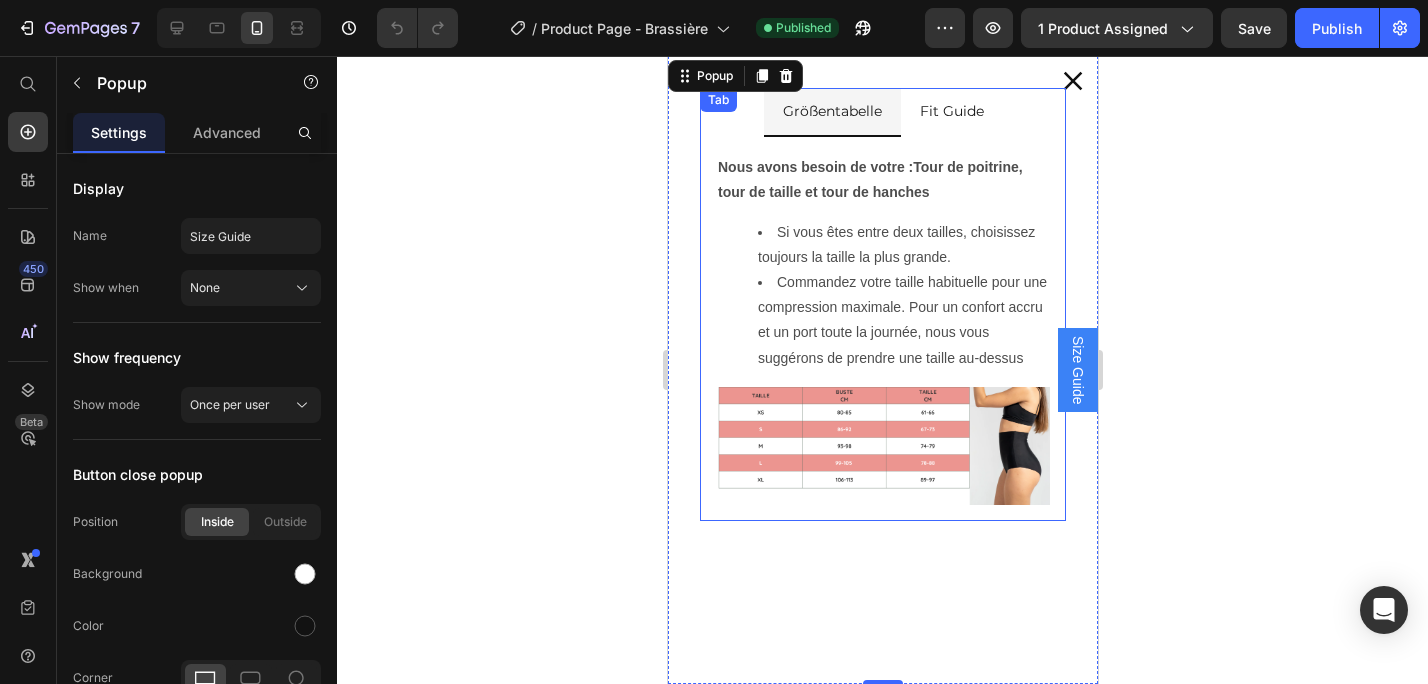 click on "Fit Guide" at bounding box center [951, 111] 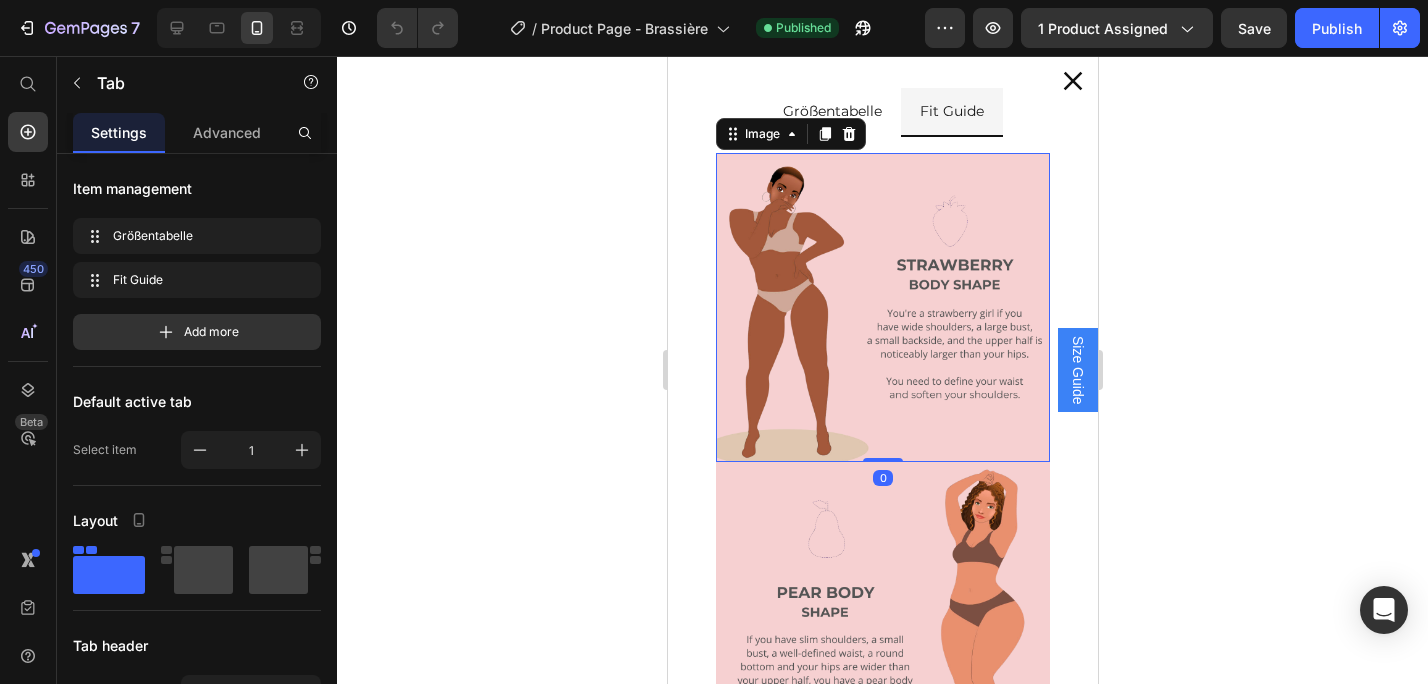 click at bounding box center (882, 307) 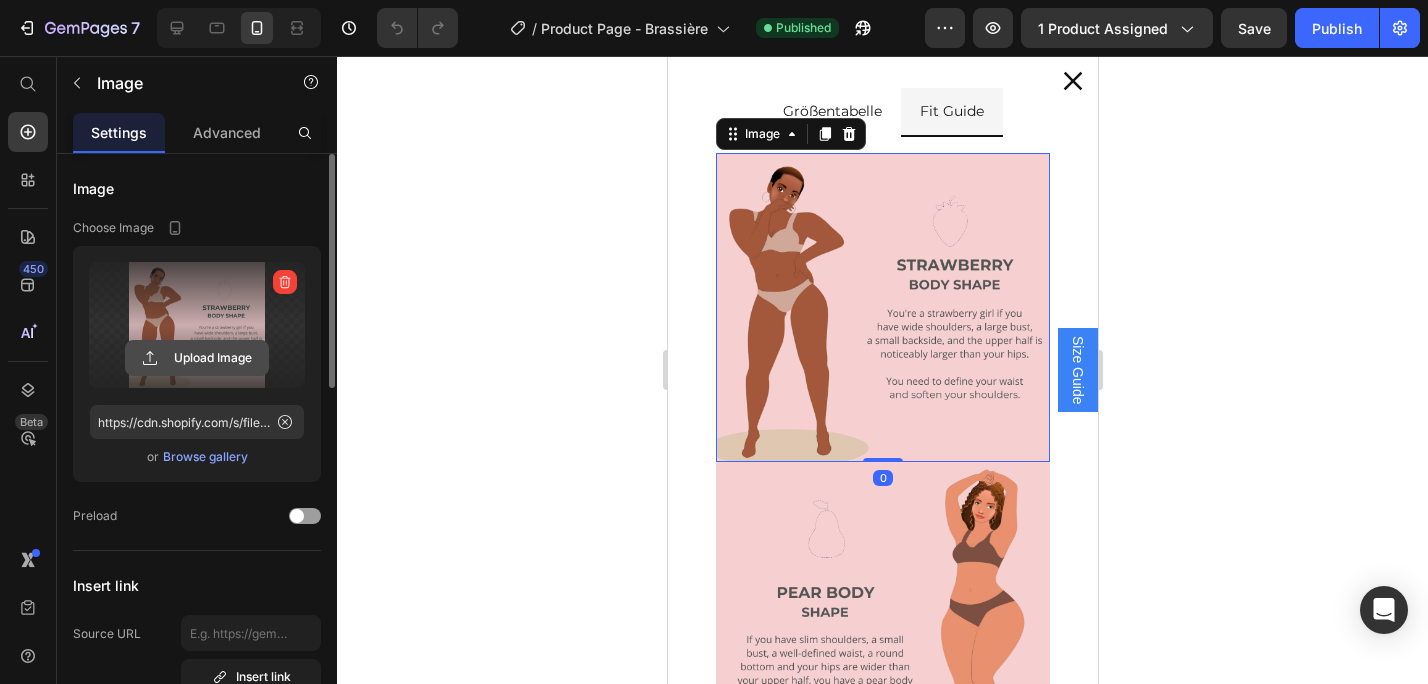 click 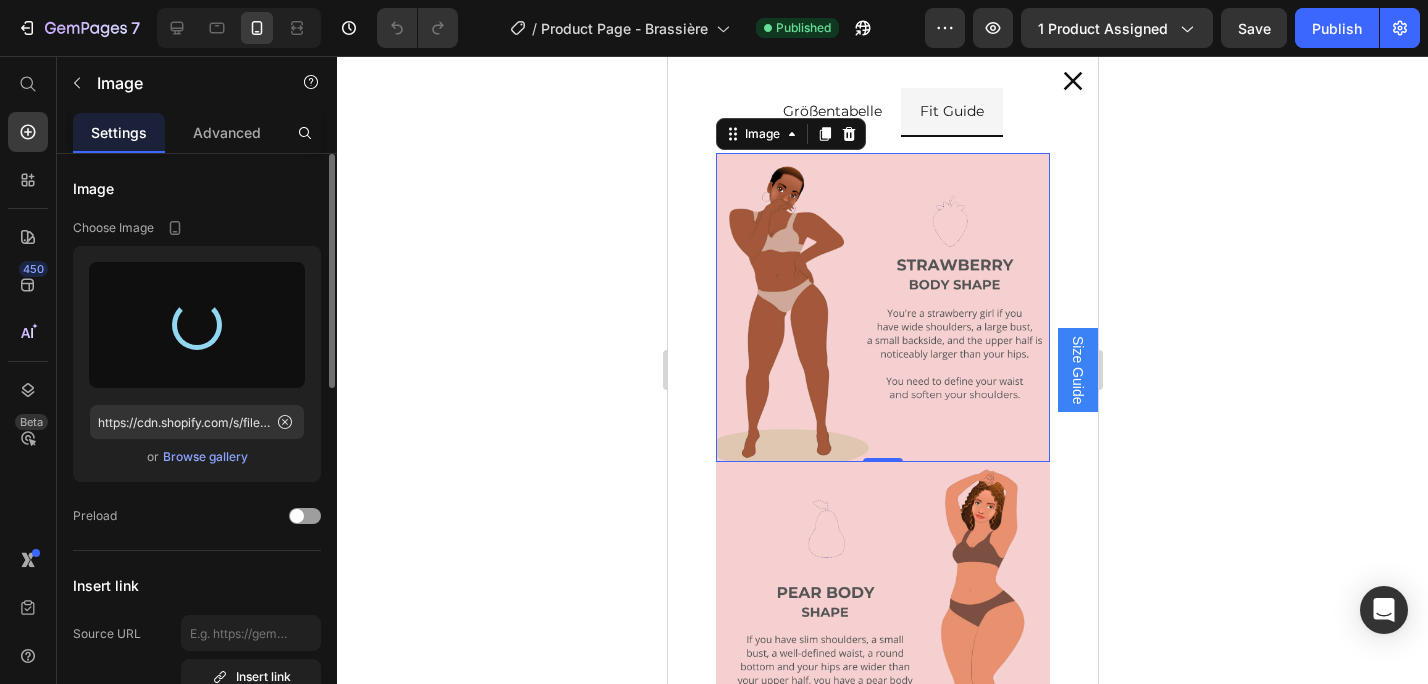 type on "https://cdn.shopify.com/s/files/1/0913/4954/9402/files/gempages_543666569595585374-c75aafa2-287b-4702-82df-beca596d0f70.png" 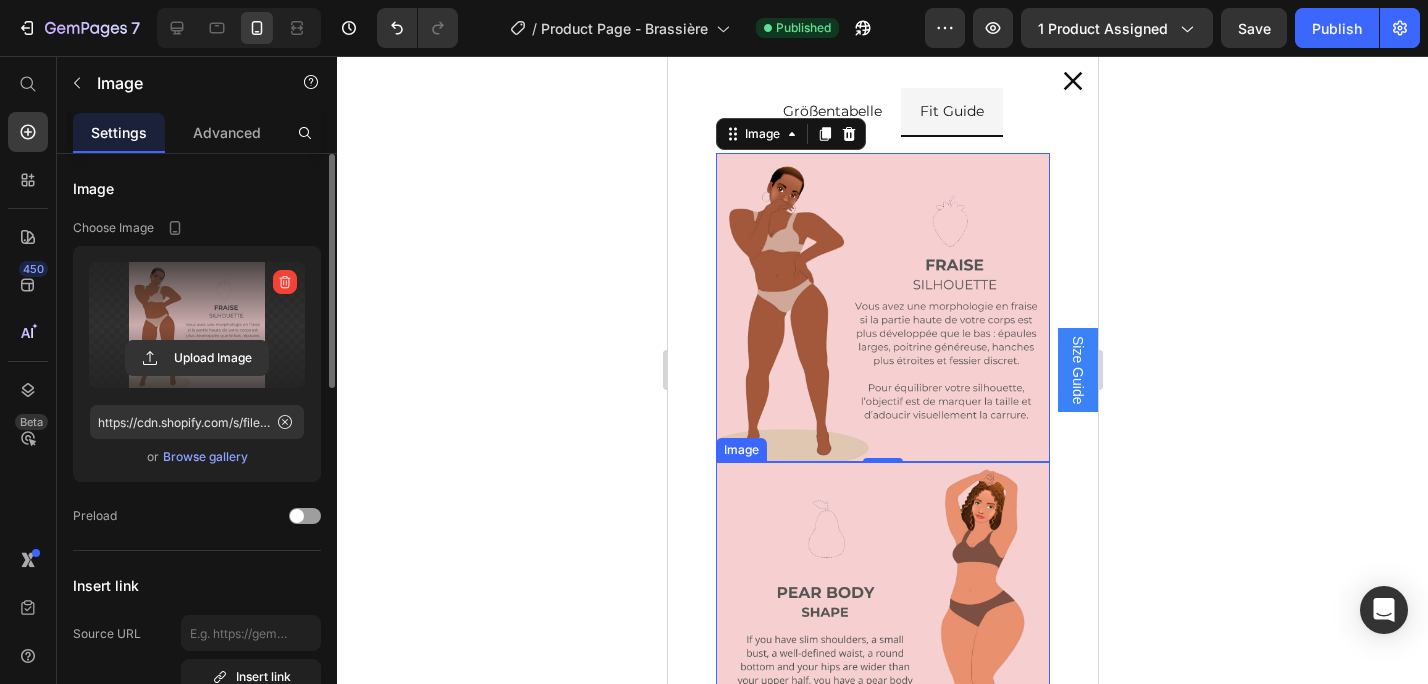 scroll, scrollTop: 119, scrollLeft: 0, axis: vertical 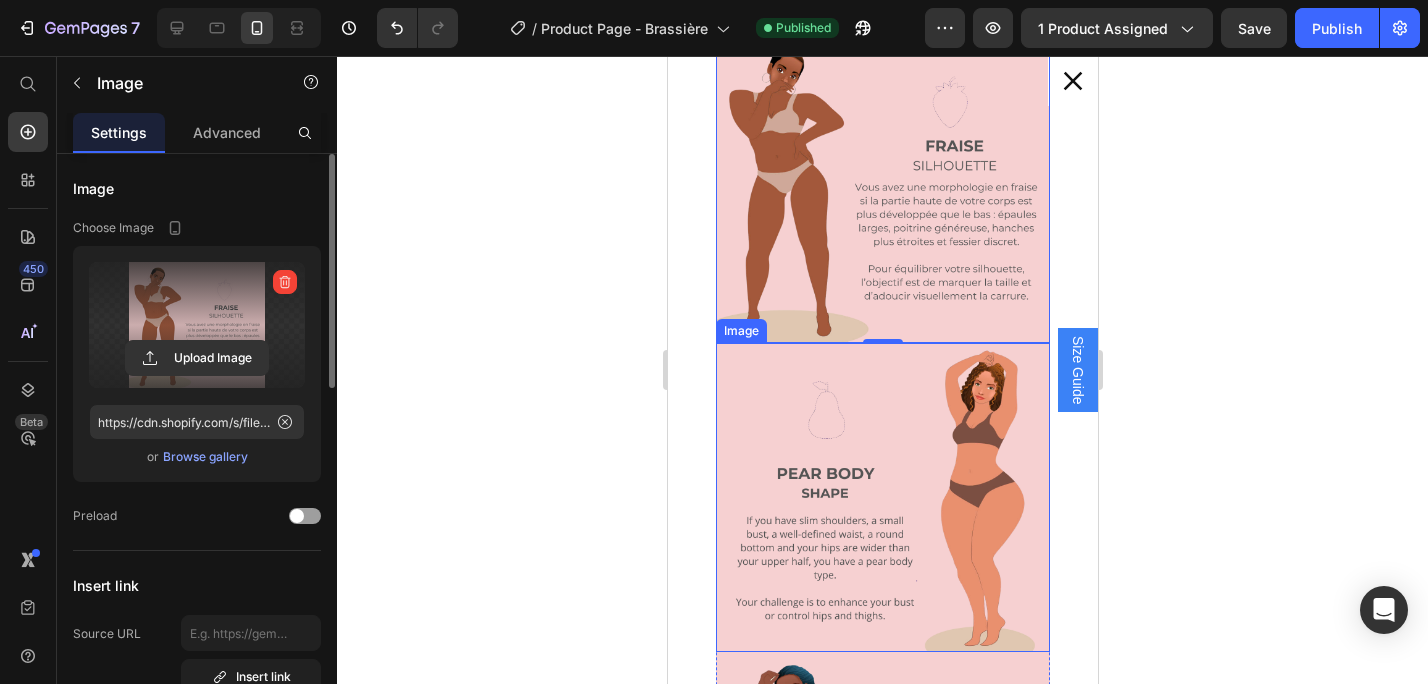 click at bounding box center (882, 497) 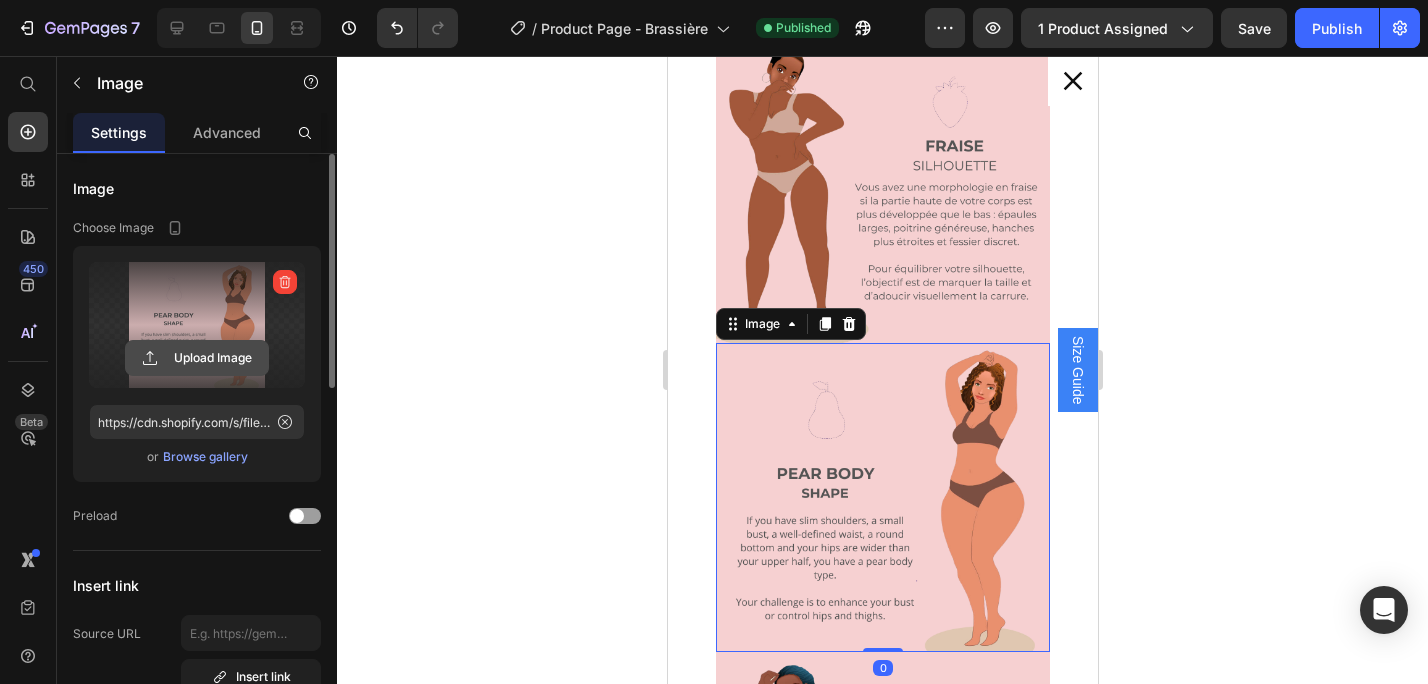 click 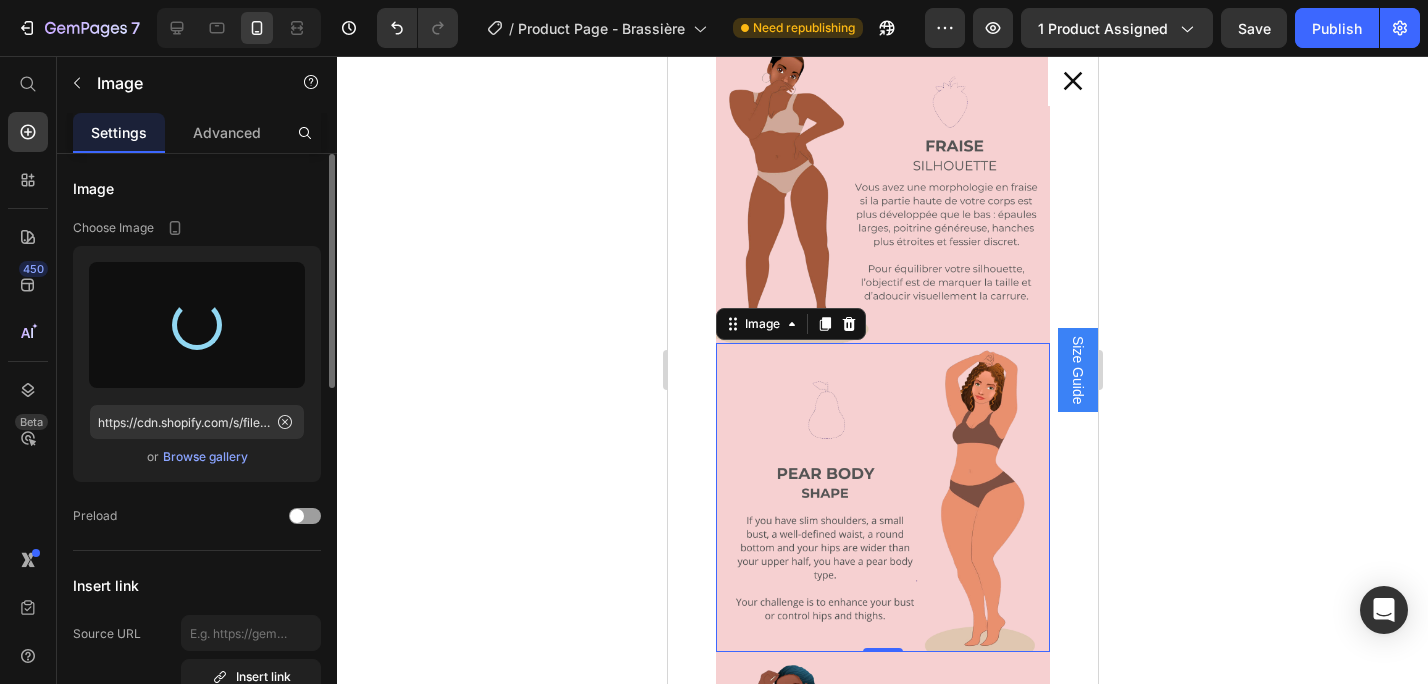 type on "https://cdn.shopify.com/s/files/1/0913/4954/9402/files/gempages_543666569595585374-596ccc0e-a669-4e8d-86a3-6281dcfe00d1.png" 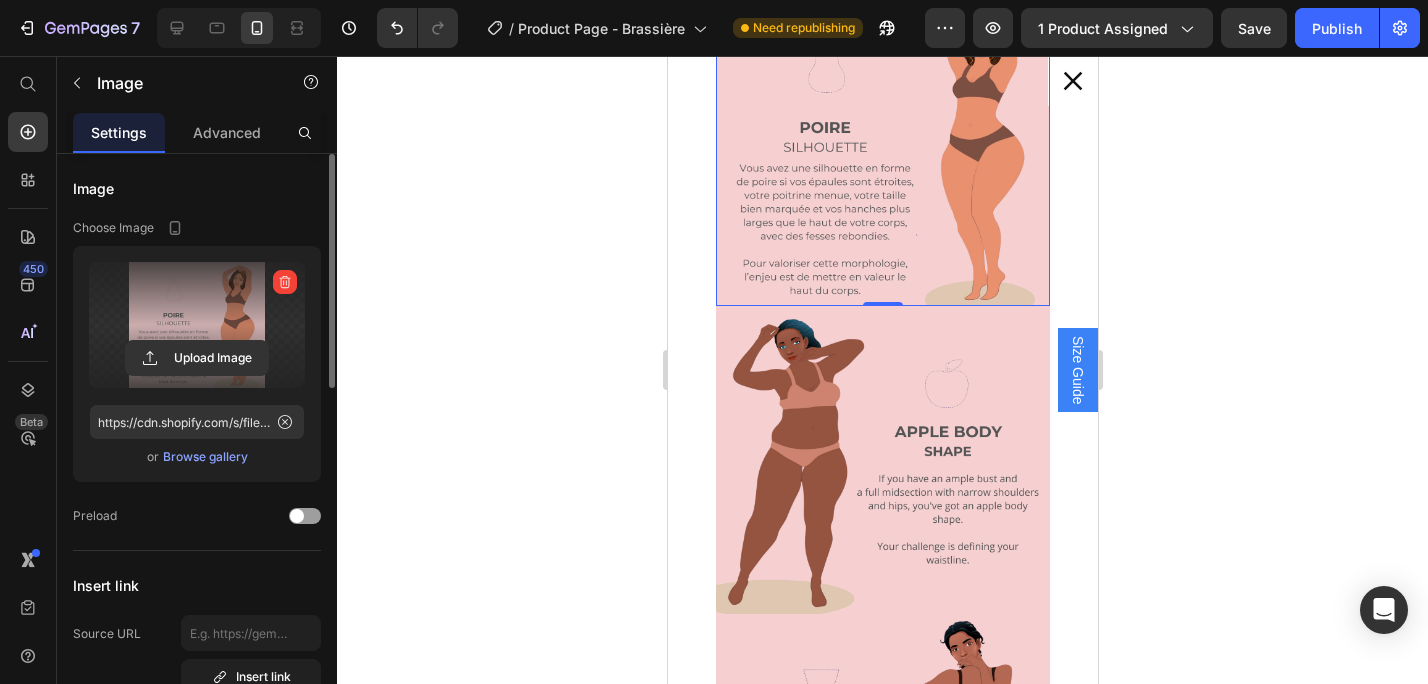 scroll, scrollTop: 507, scrollLeft: 0, axis: vertical 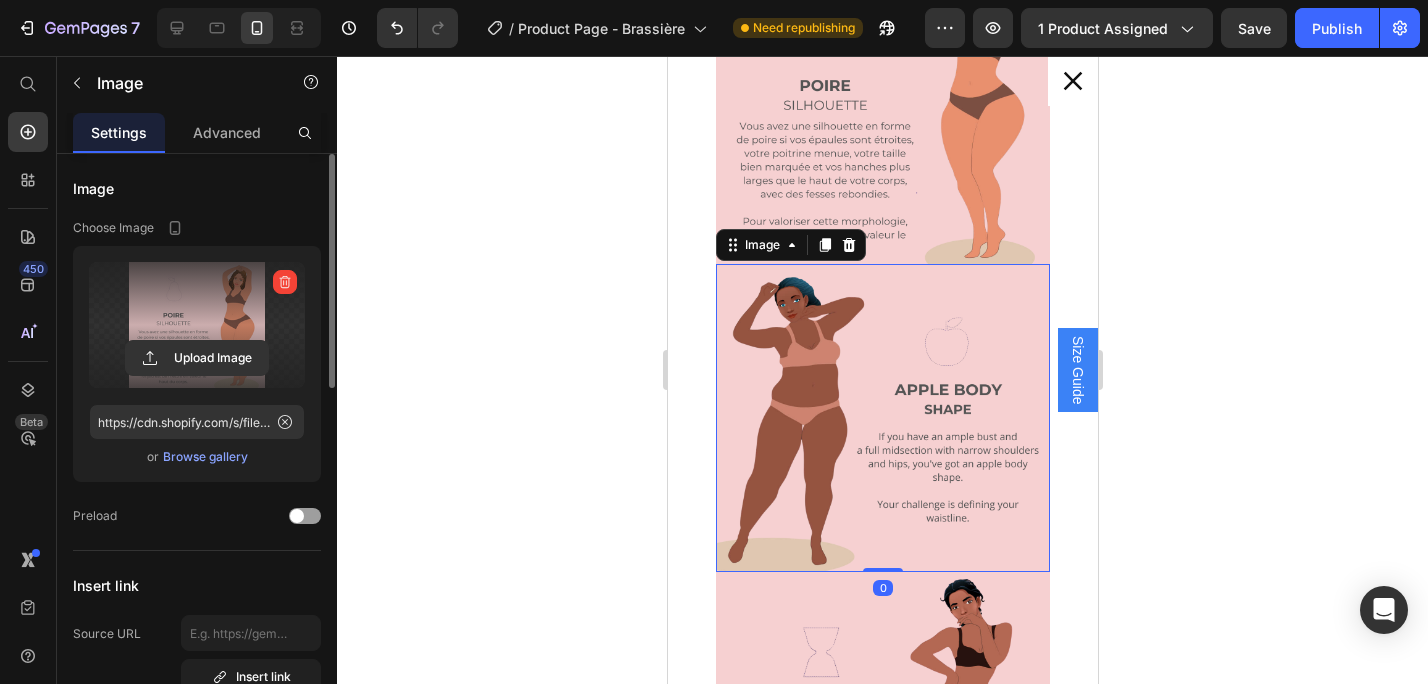 click at bounding box center (882, 418) 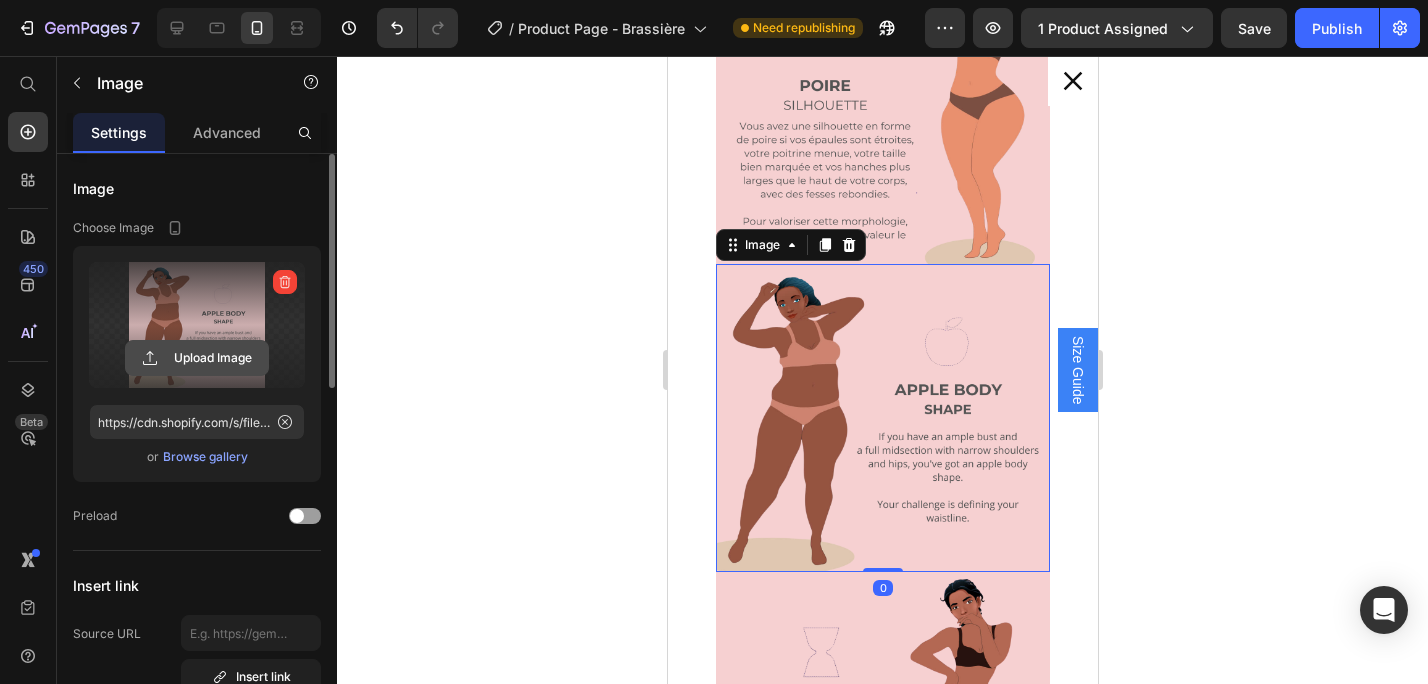 click 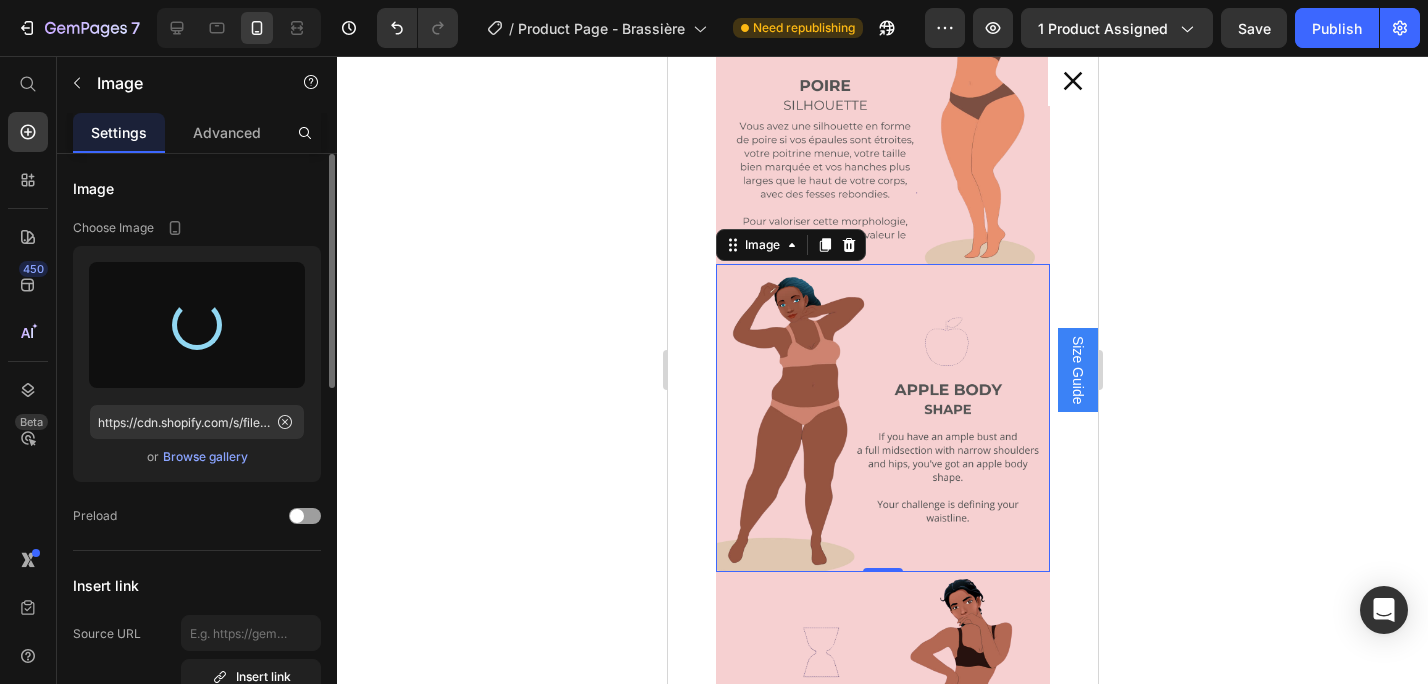 type on "https://cdn.shopify.com/s/files/1/0913/4954/9402/files/gempages_543666569595585374-c40b3e6e-a9f5-43ff-8d0b-878d943dc268.png" 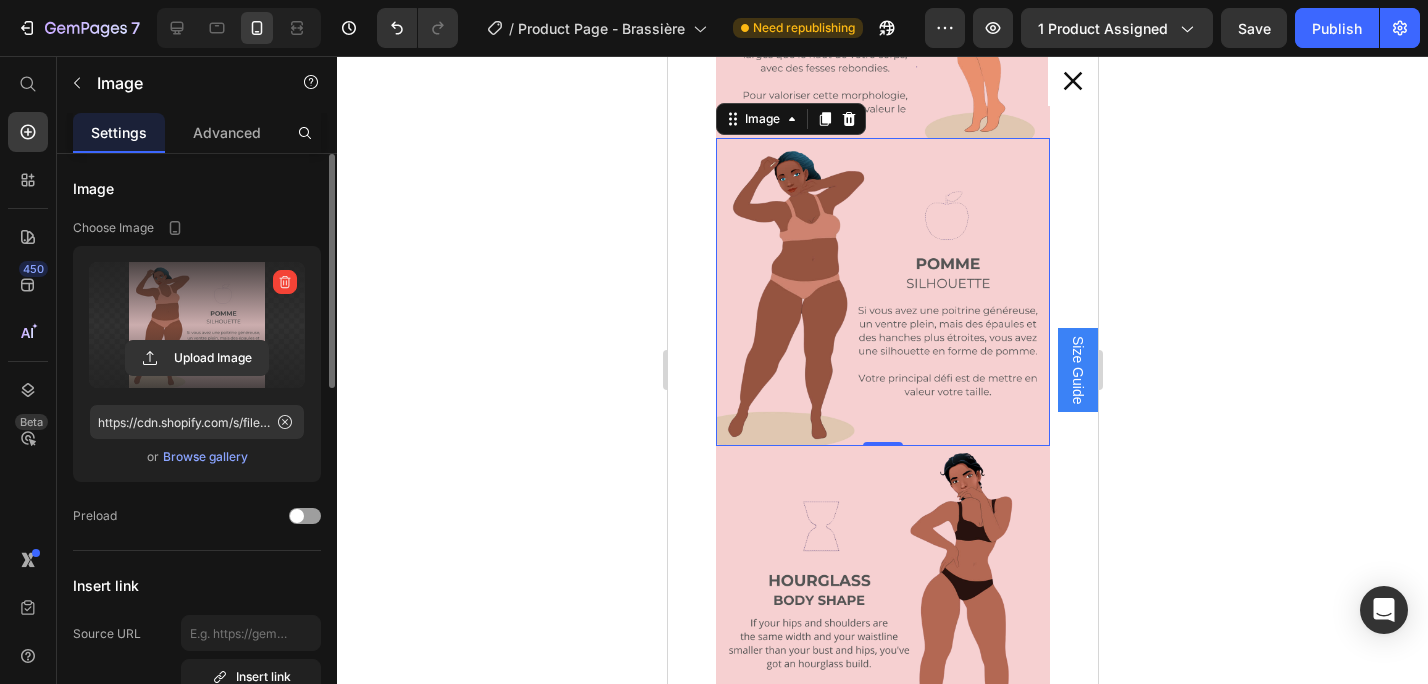 scroll, scrollTop: 752, scrollLeft: 0, axis: vertical 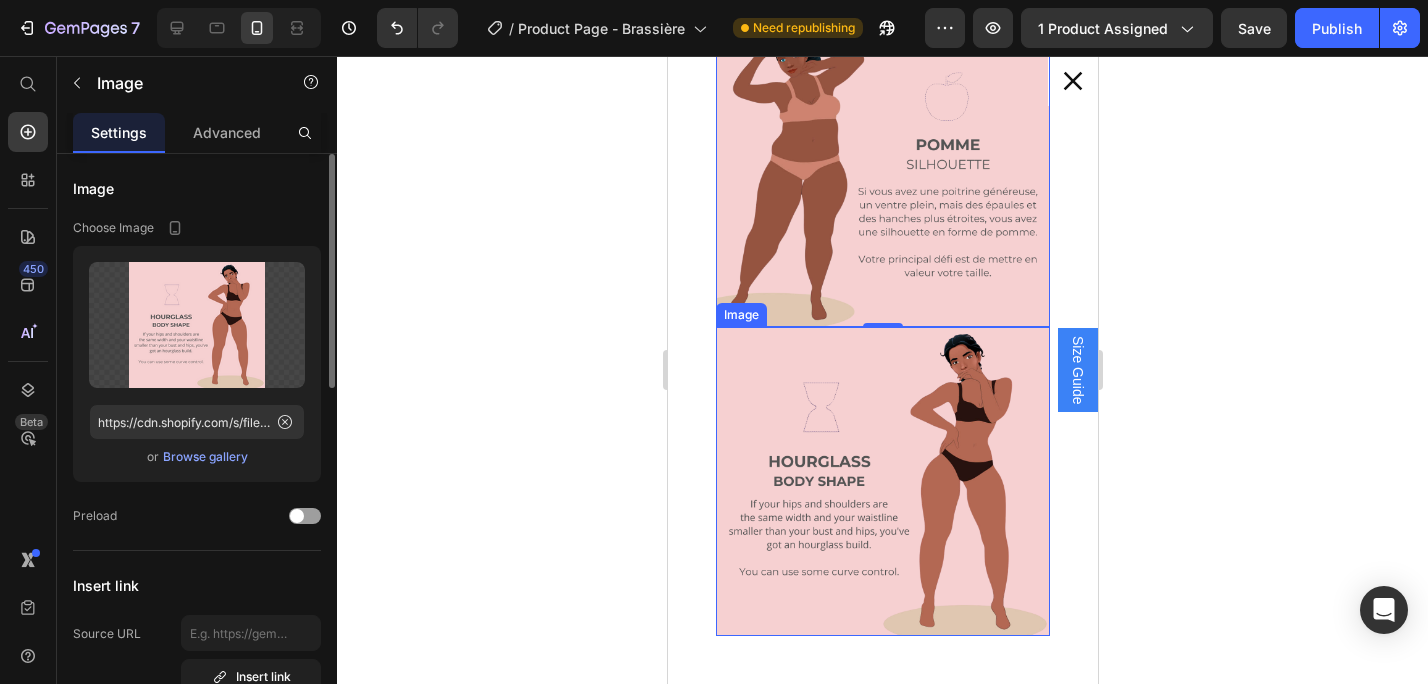 click at bounding box center [882, 481] 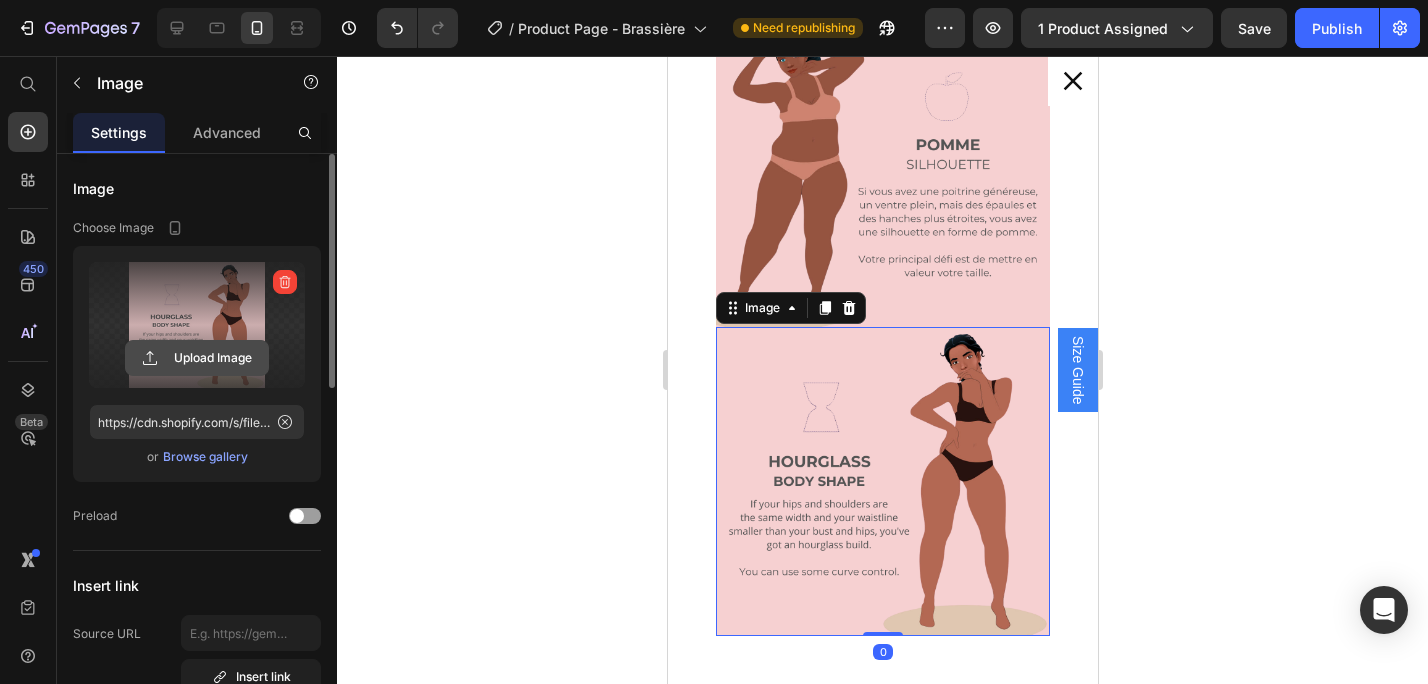 click 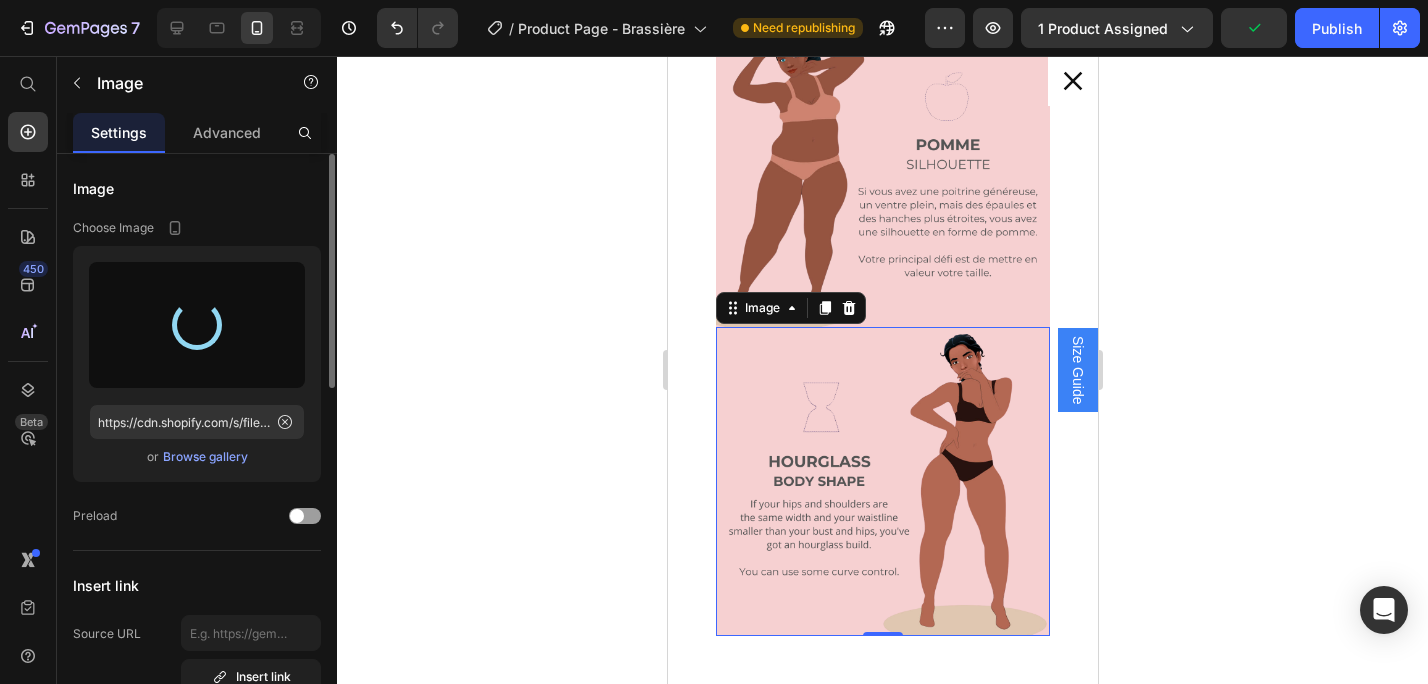 type on "https://cdn.shopify.com/s/files/1/0913/4954/9402/files/gempages_543666569595585374-4f44196e-c3a5-4693-bd66-86f0f94dbbcc.png" 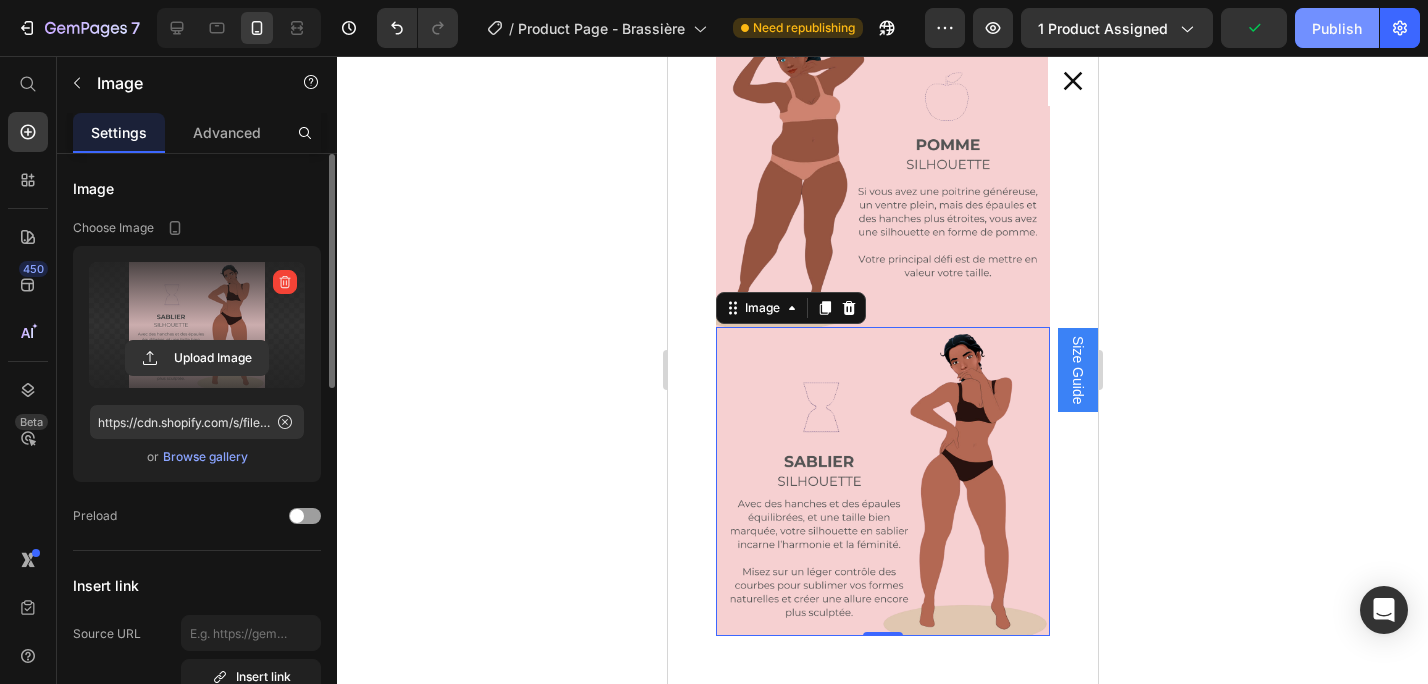 click on "Publish" at bounding box center [1337, 28] 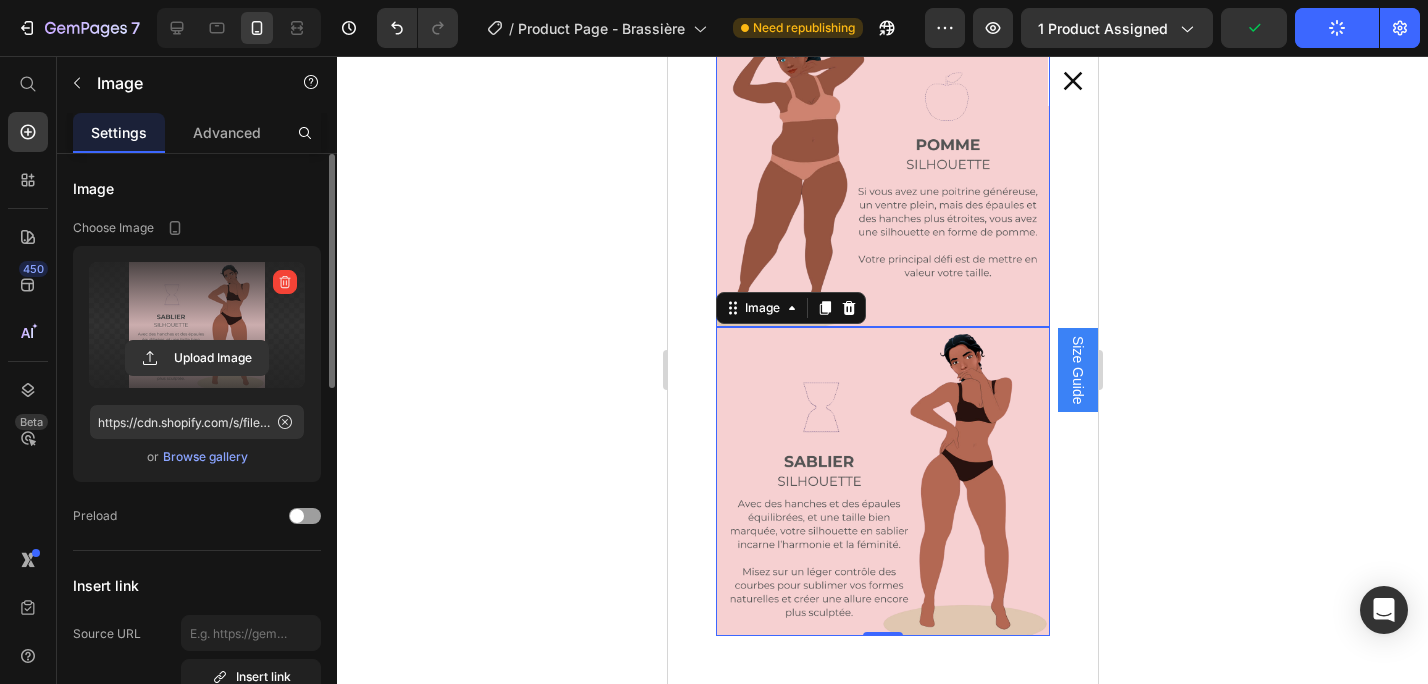 scroll, scrollTop: 424, scrollLeft: 0, axis: vertical 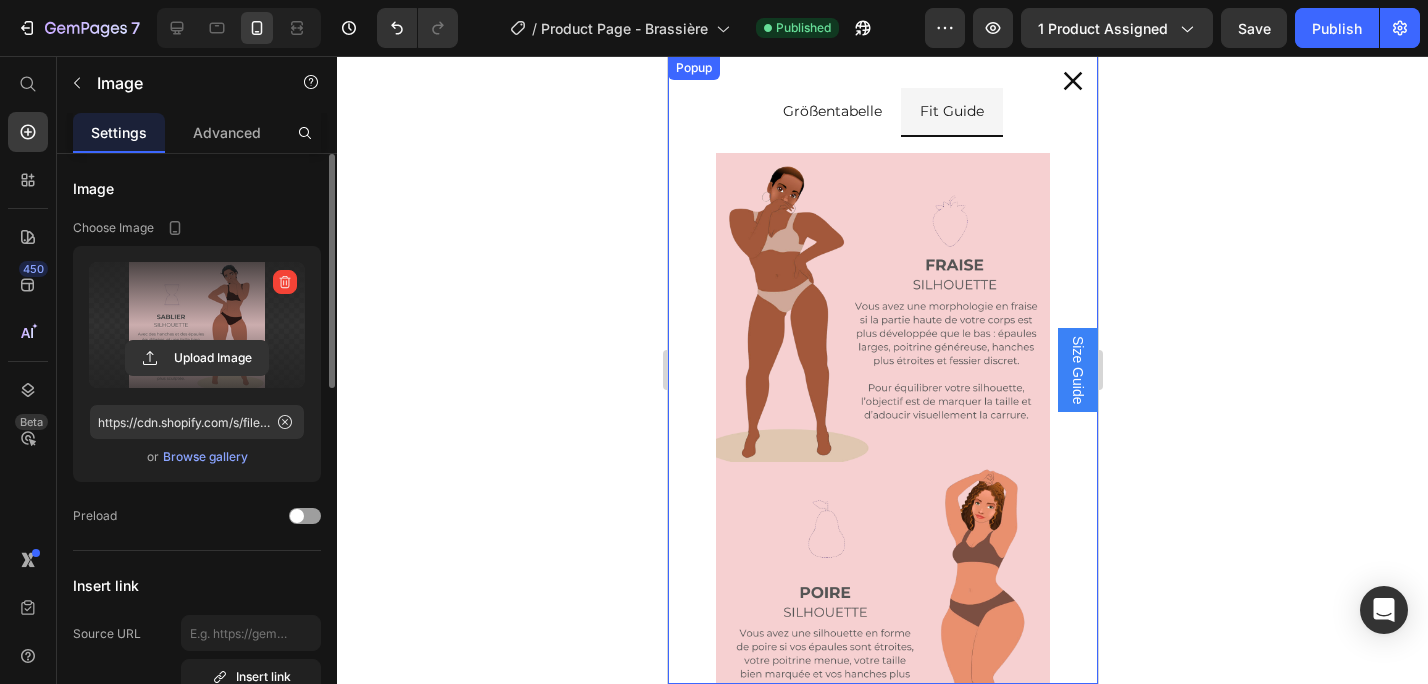 click 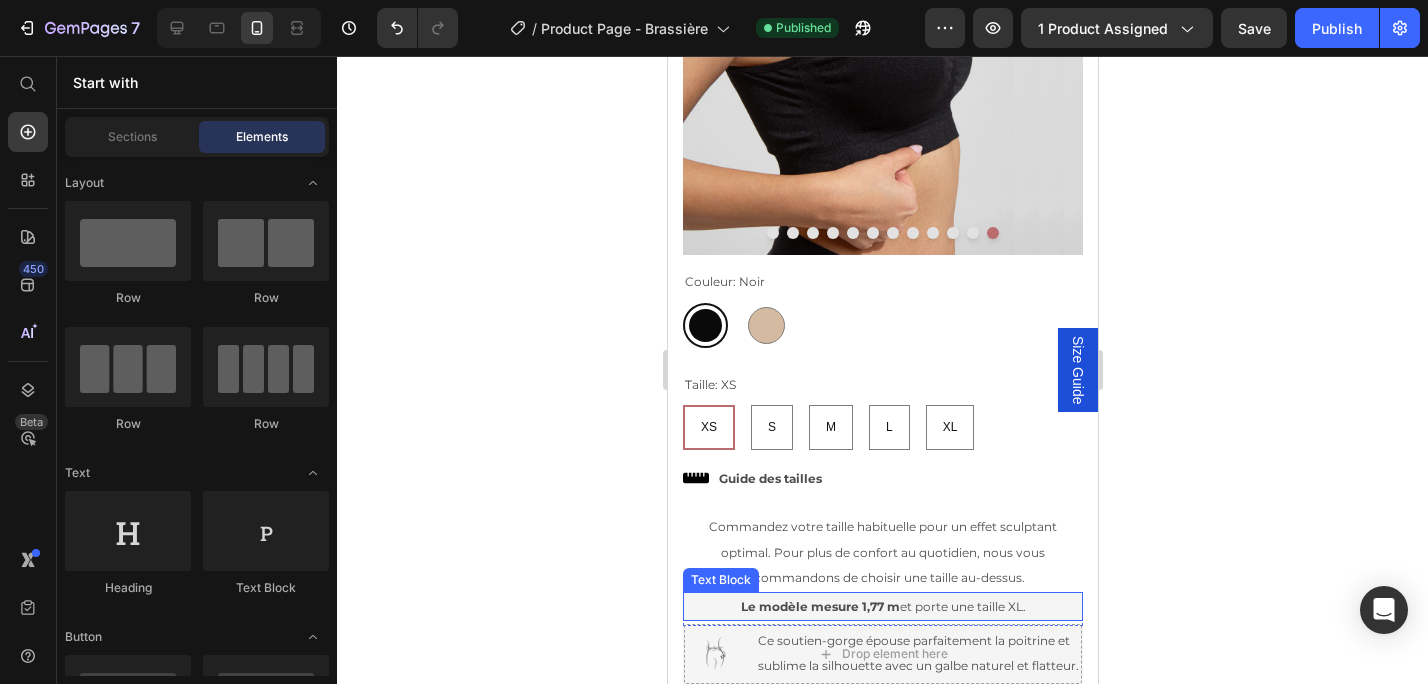 click on "Le modèle mesure 1,77 m" at bounding box center (819, 606) 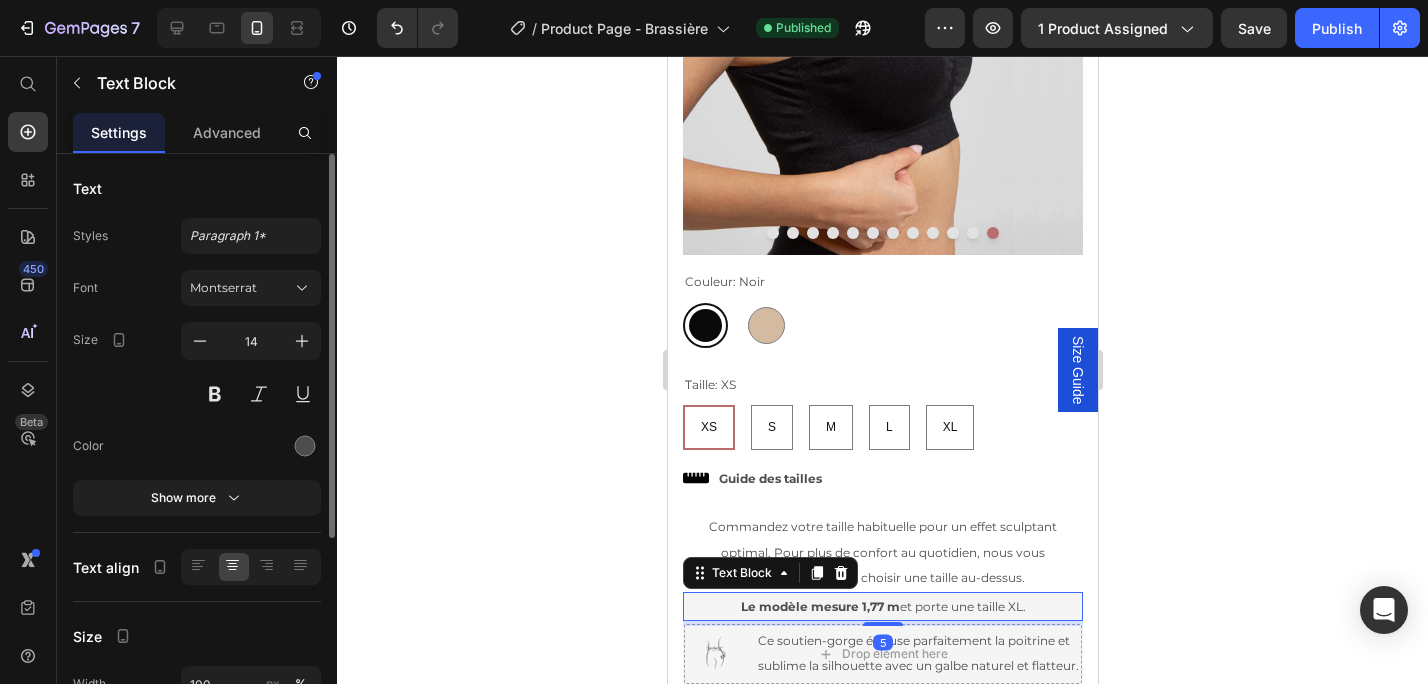 click on "Le modèle mesure 1,77 m" at bounding box center (819, 606) 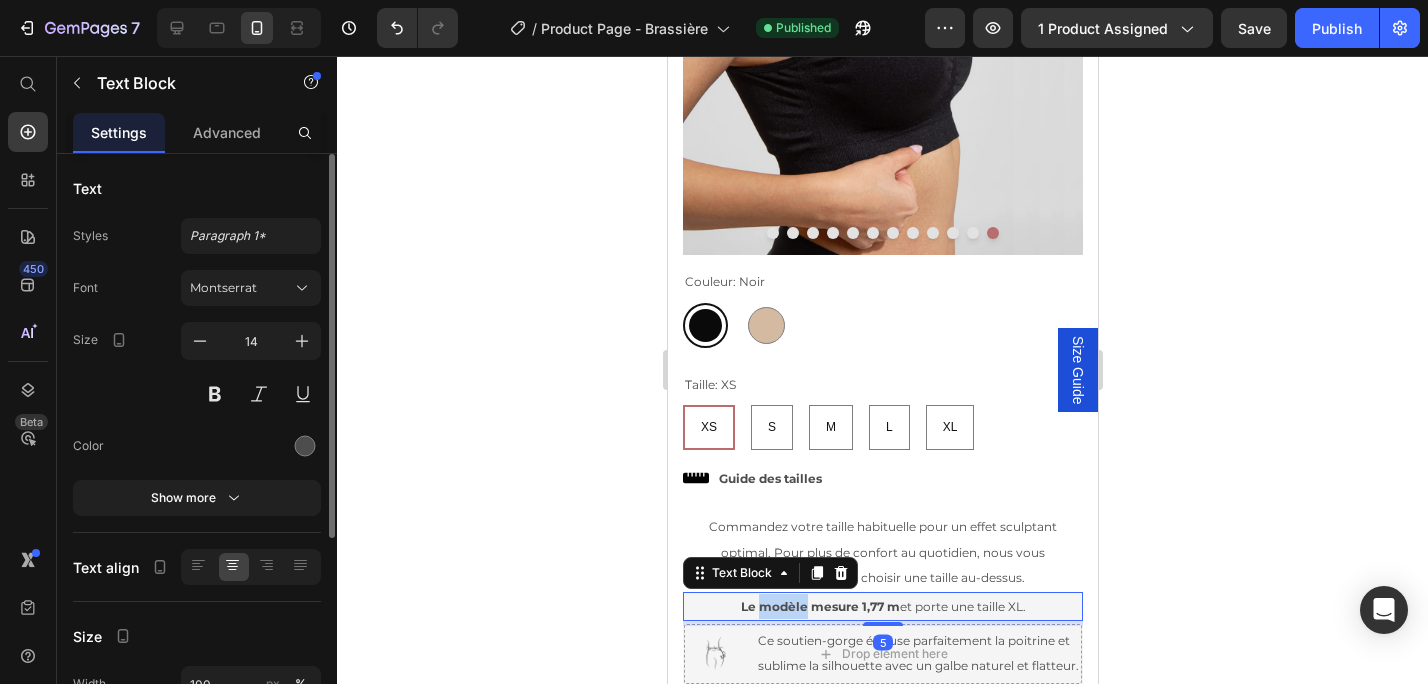 click on "Le modèle mesure 1,77 m" at bounding box center (819, 606) 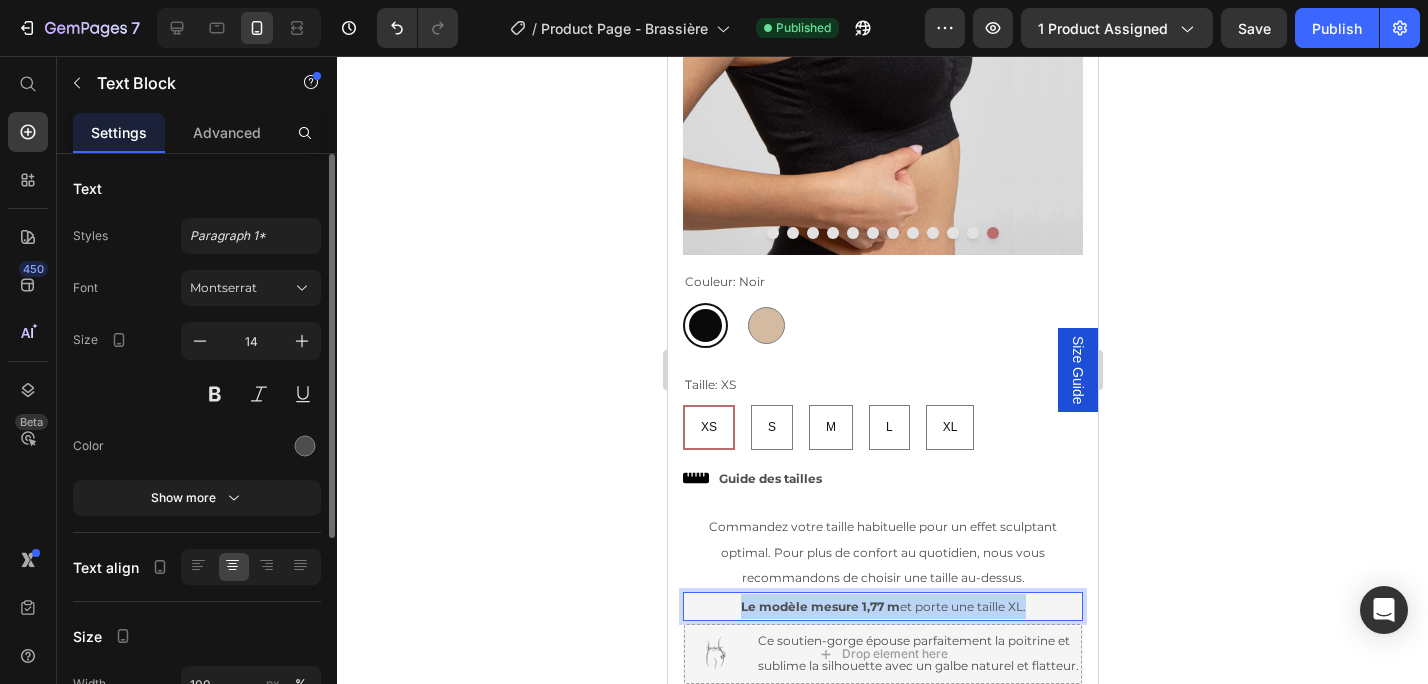 click on "Le modèle mesure 1,77 m" at bounding box center (819, 606) 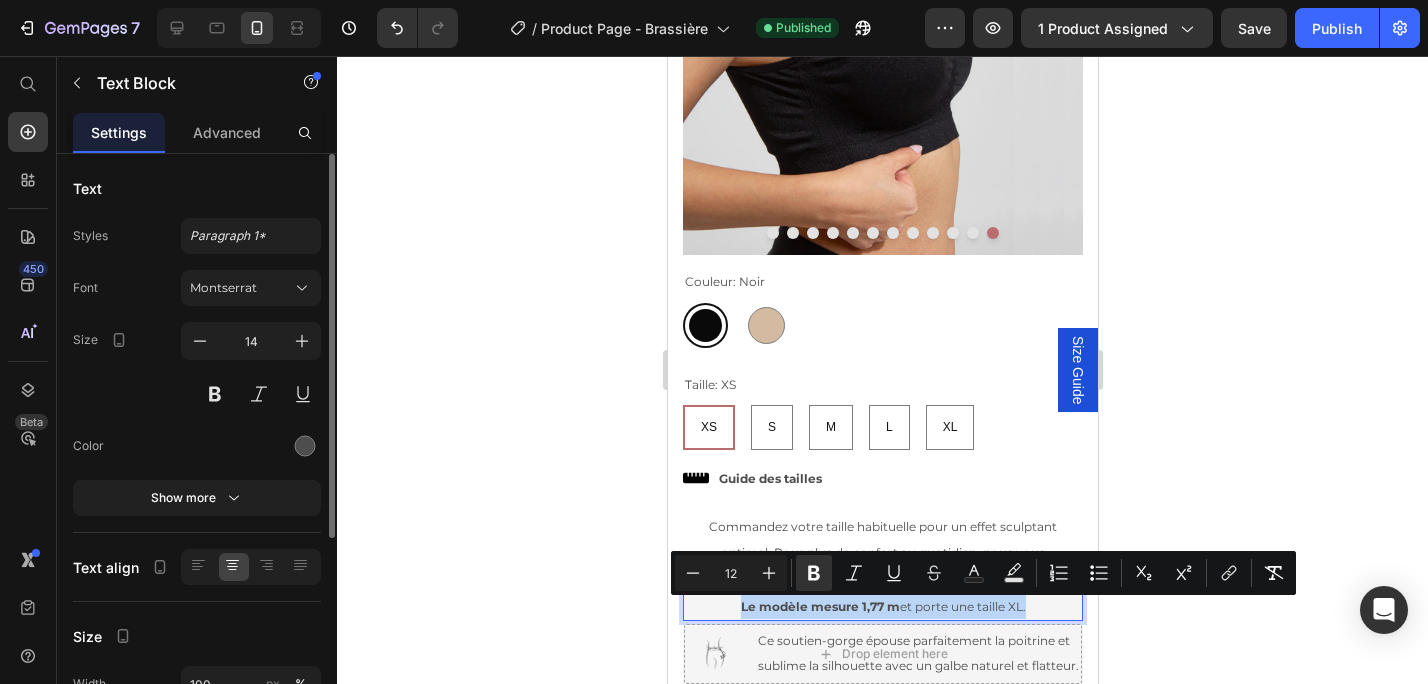 click on "Le modèle mesure 1,77 m" at bounding box center (819, 606) 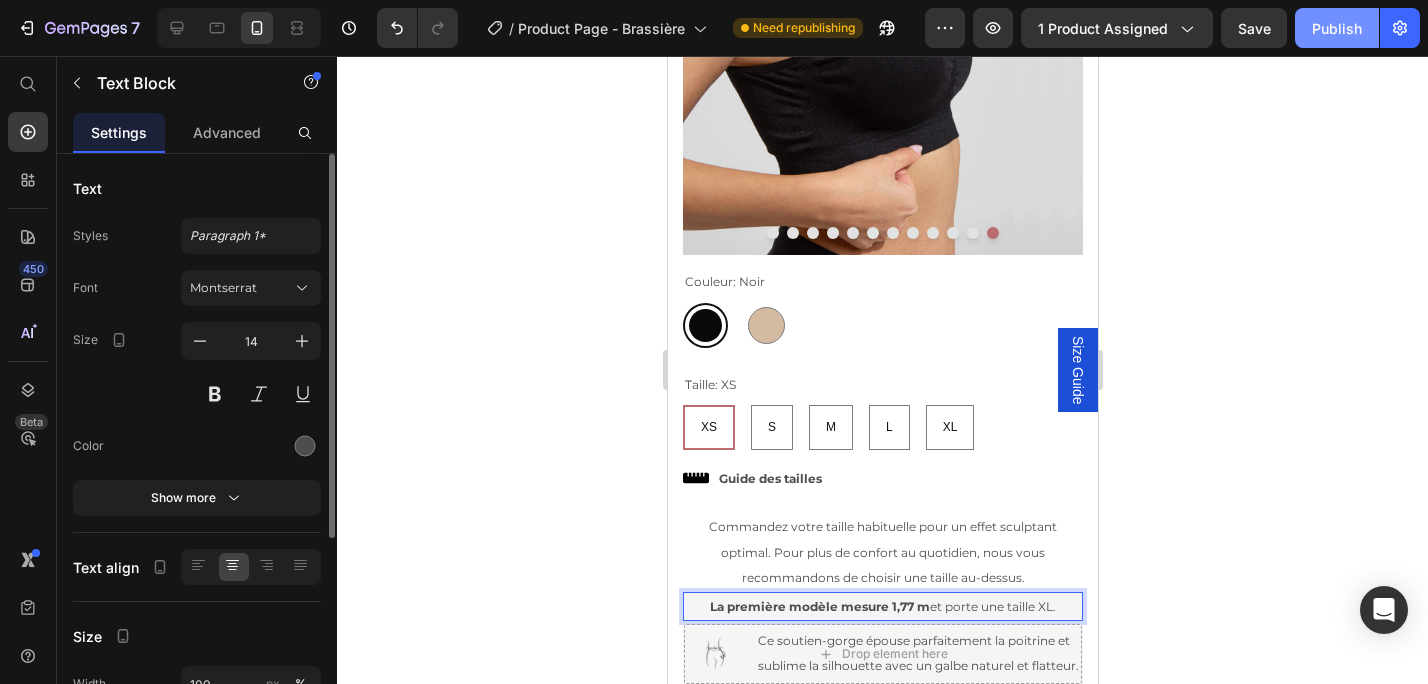 click on "Publish" at bounding box center [1337, 28] 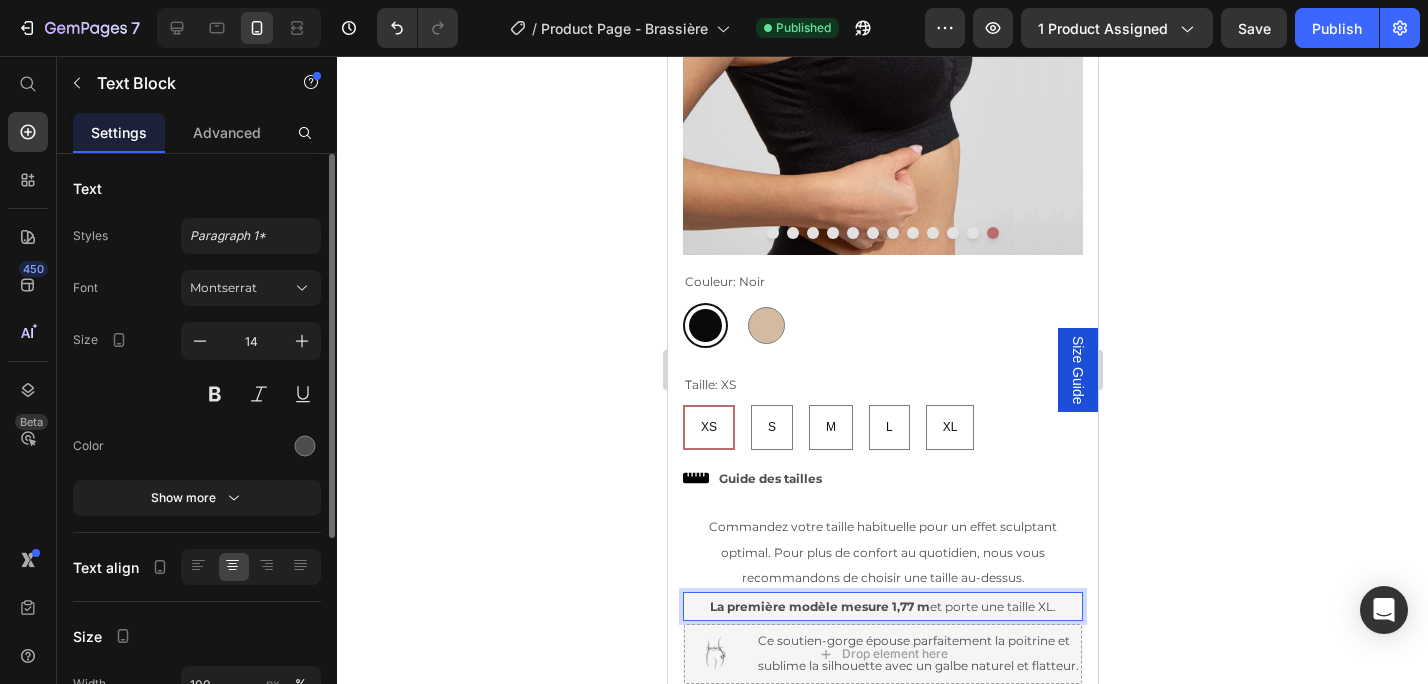 click on "La première modèle mesure 1,77 m" at bounding box center (819, 606) 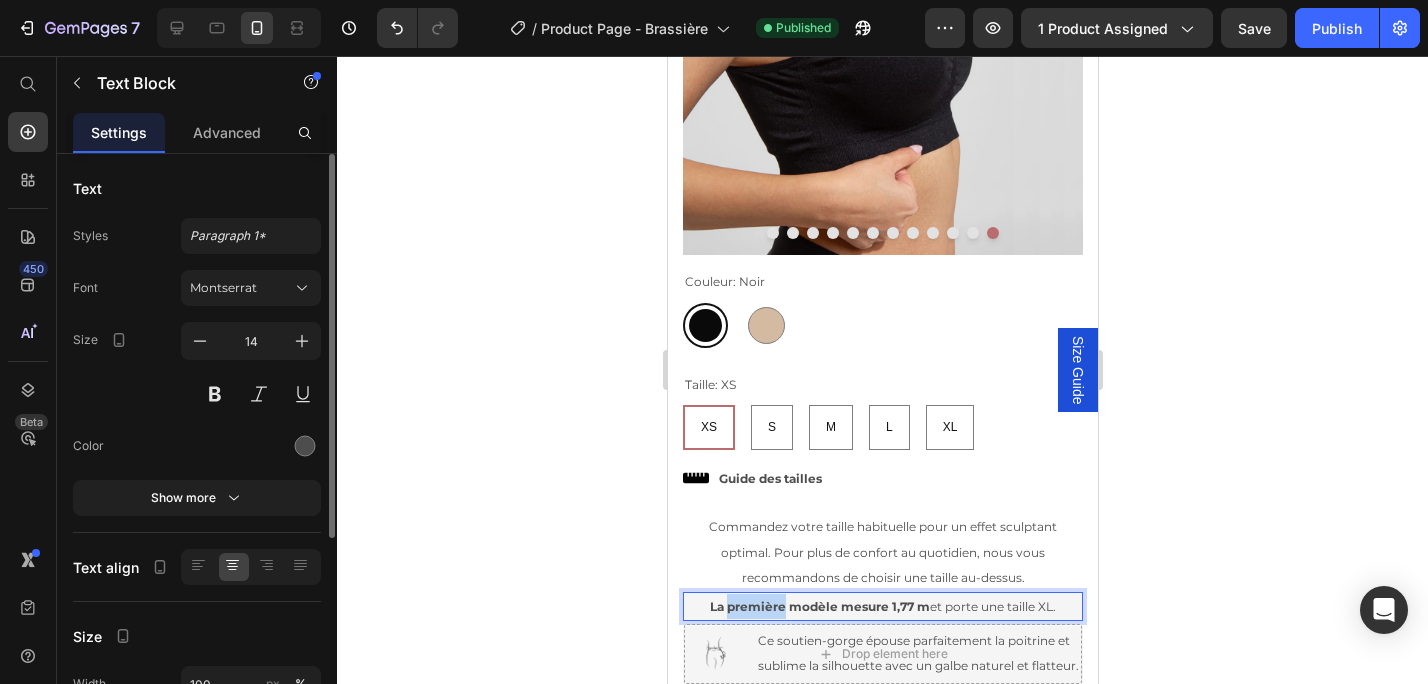 click on "La première modèle mesure 1,77 m" at bounding box center [819, 606] 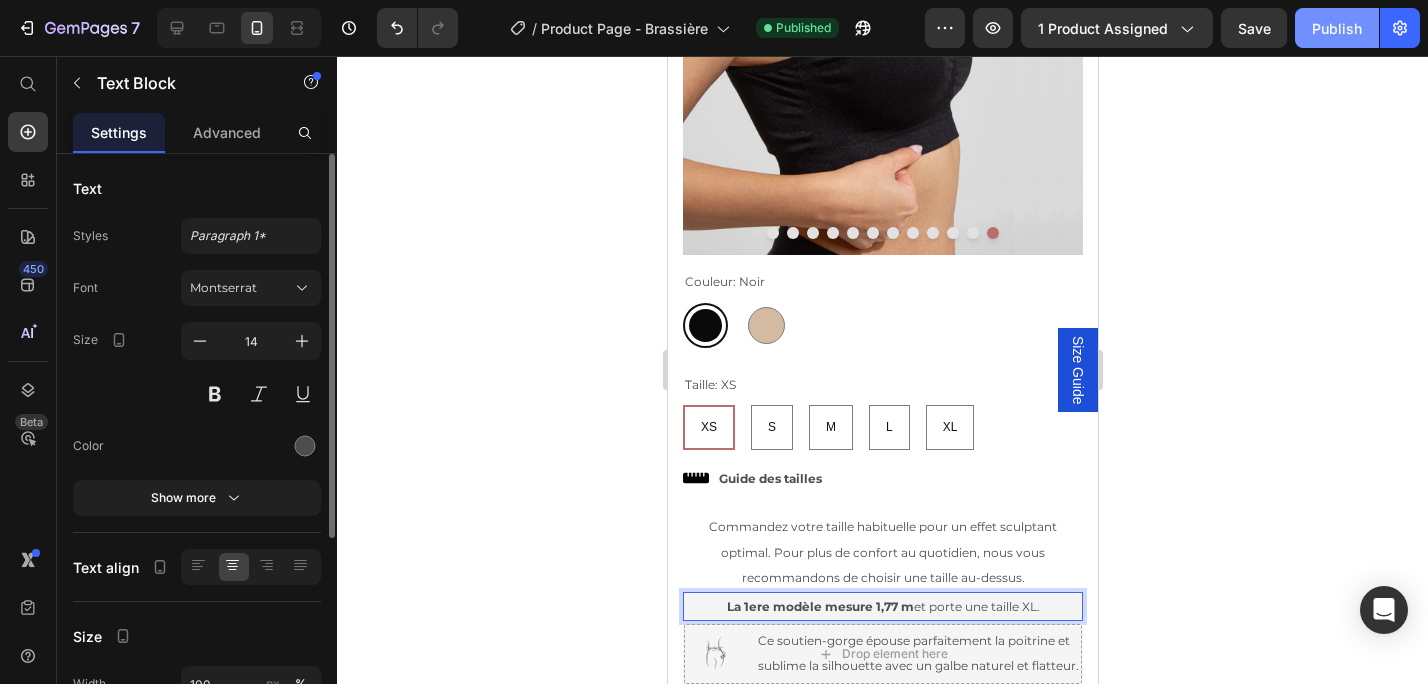 click on "Publish" 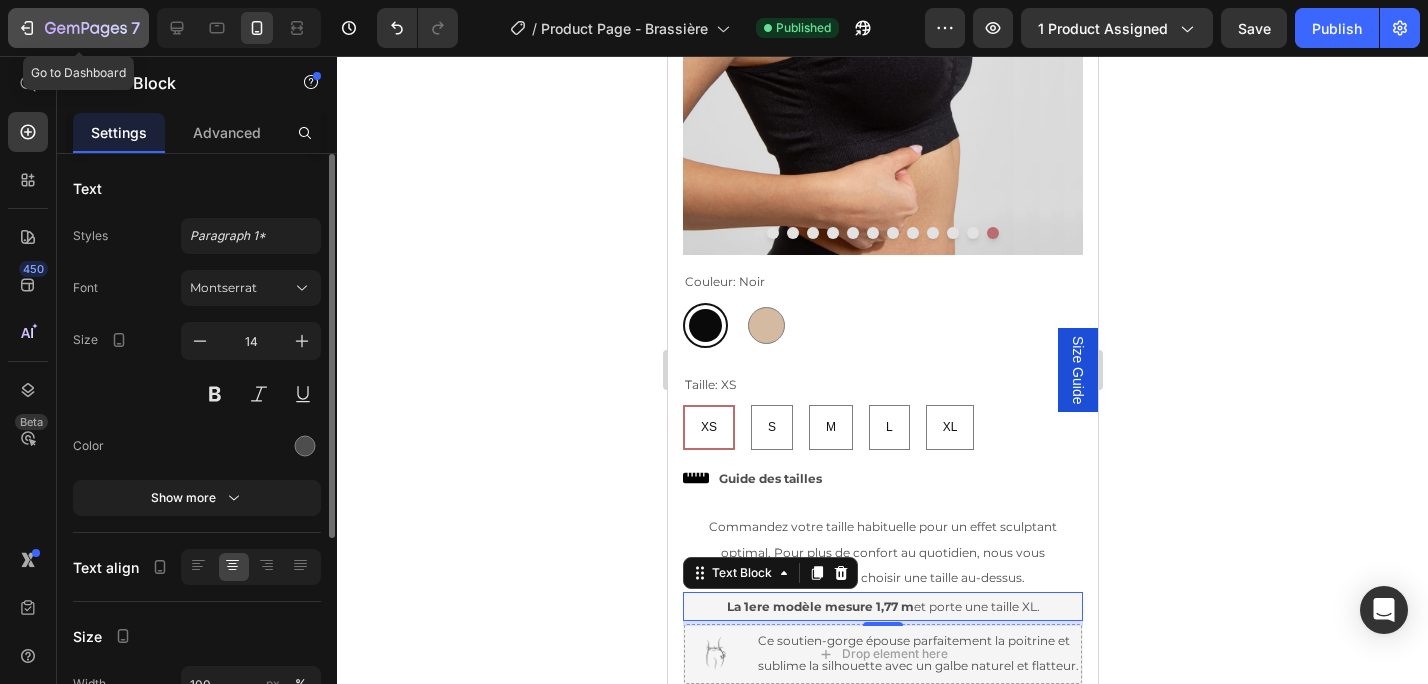 click 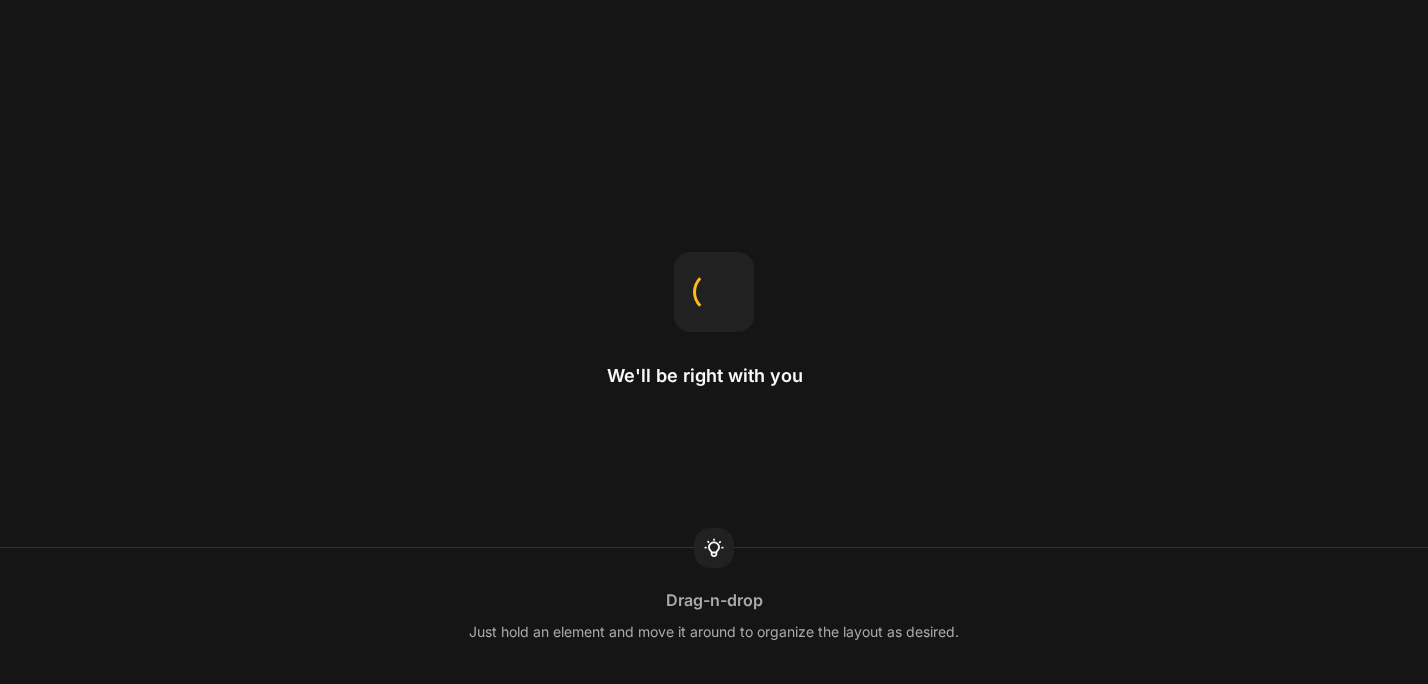 scroll, scrollTop: 0, scrollLeft: 0, axis: both 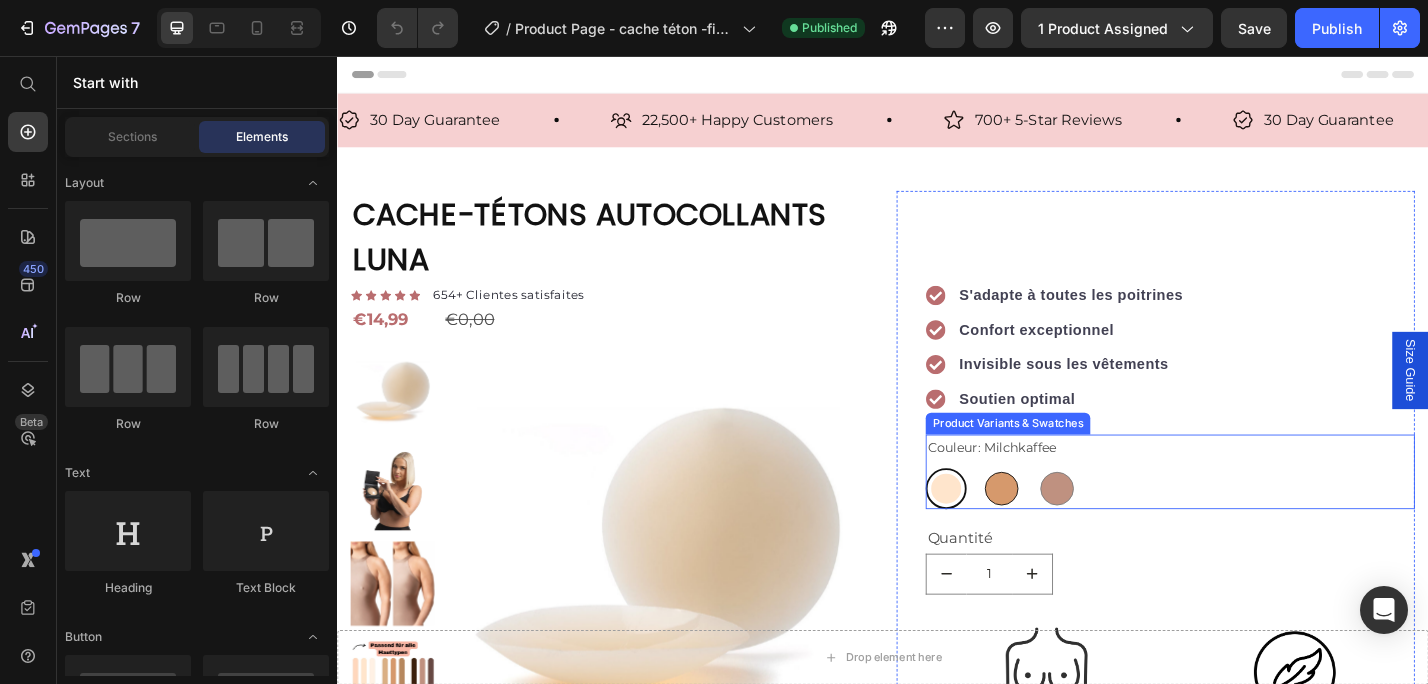 click at bounding box center (1067, 531) 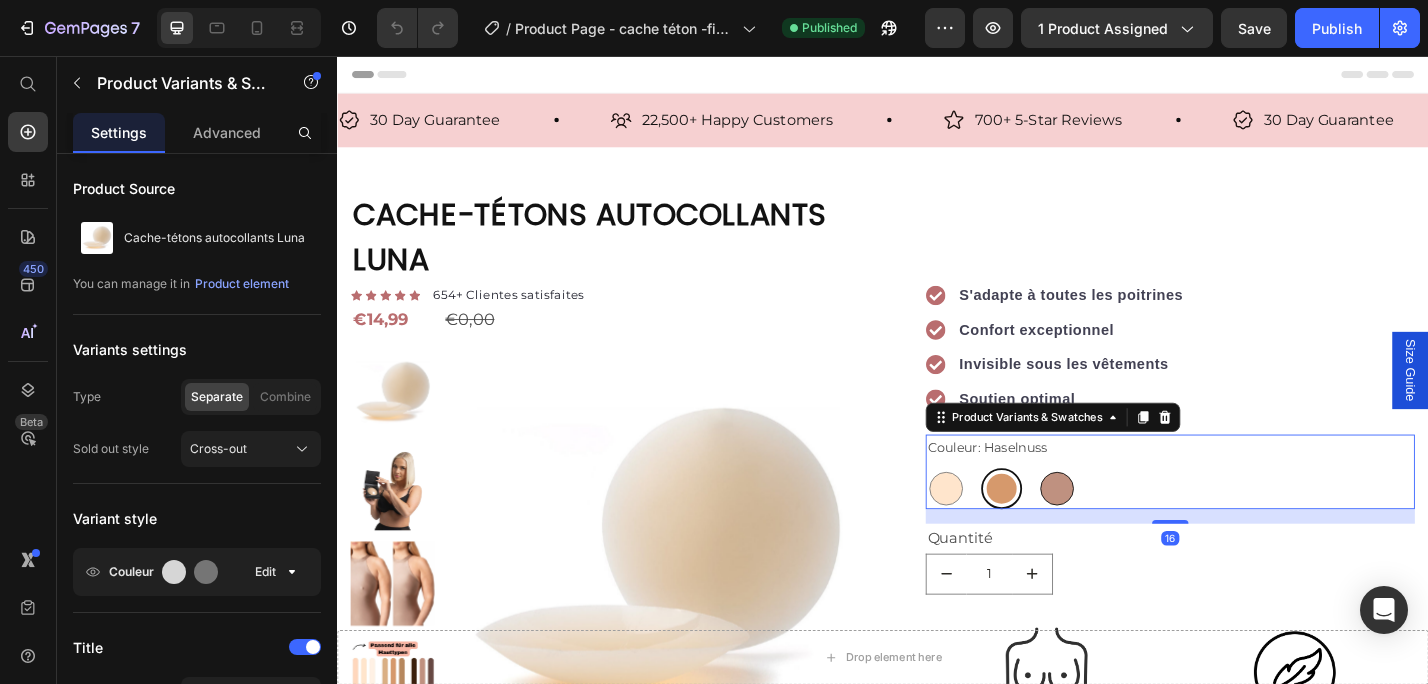 click at bounding box center [1128, 531] 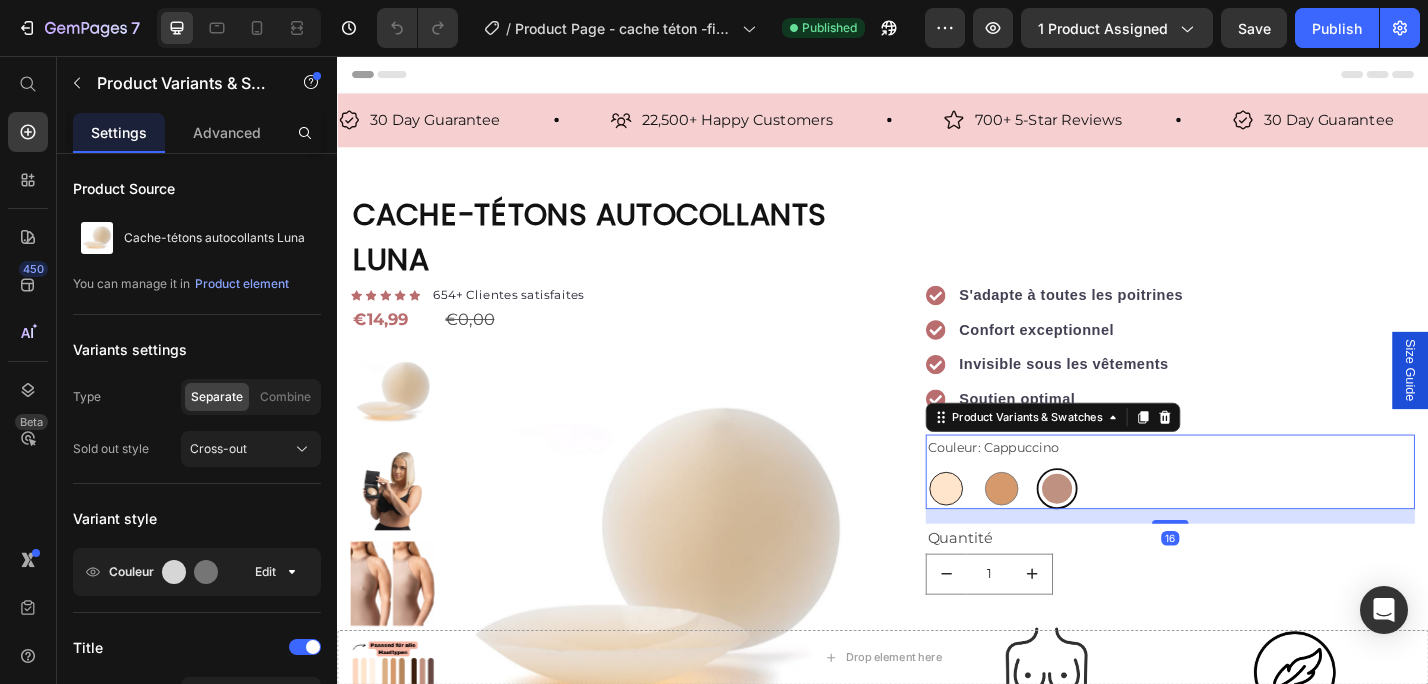 click at bounding box center [1006, 531] 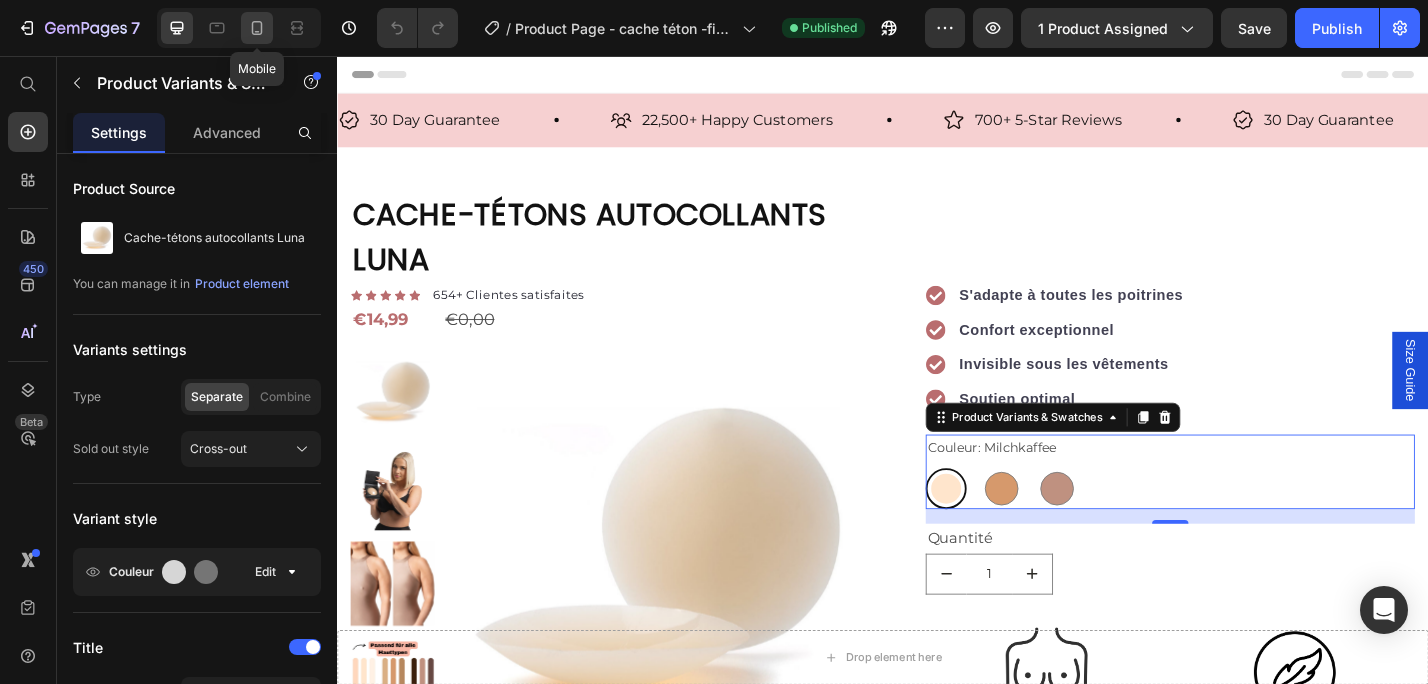 click 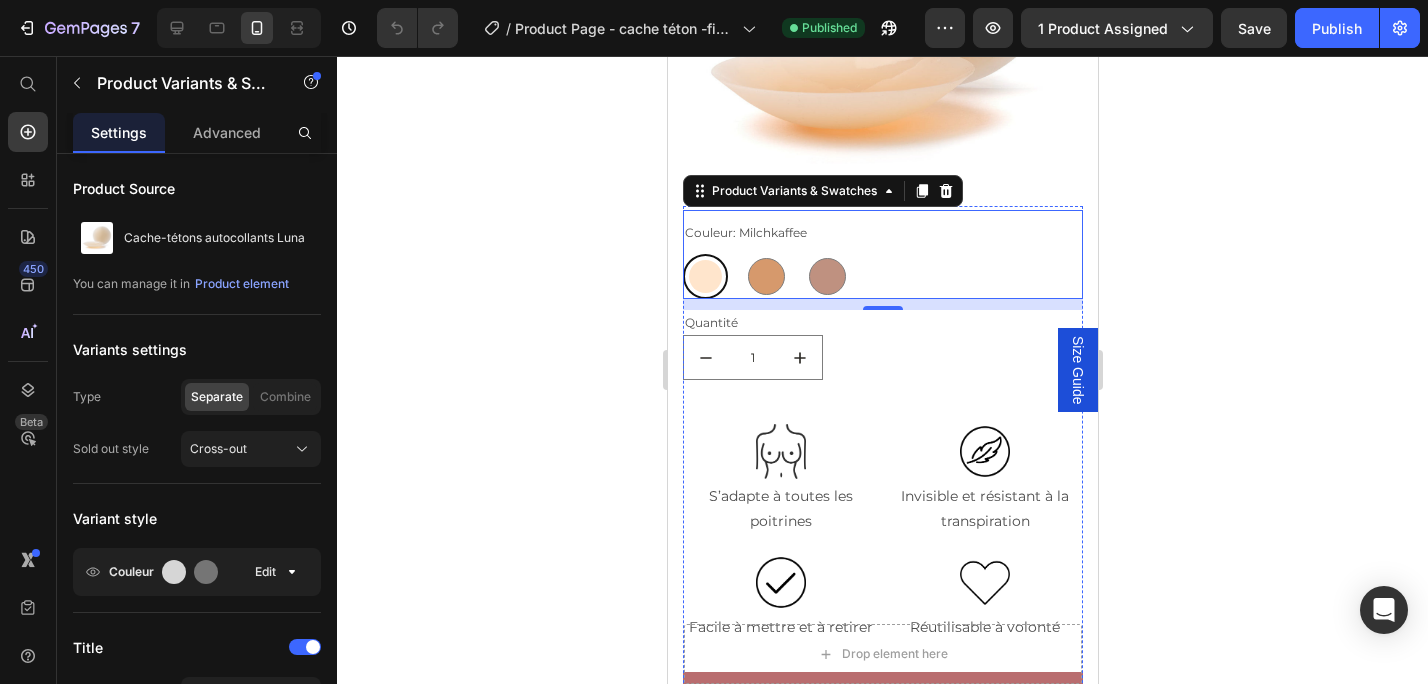scroll, scrollTop: 491, scrollLeft: 0, axis: vertical 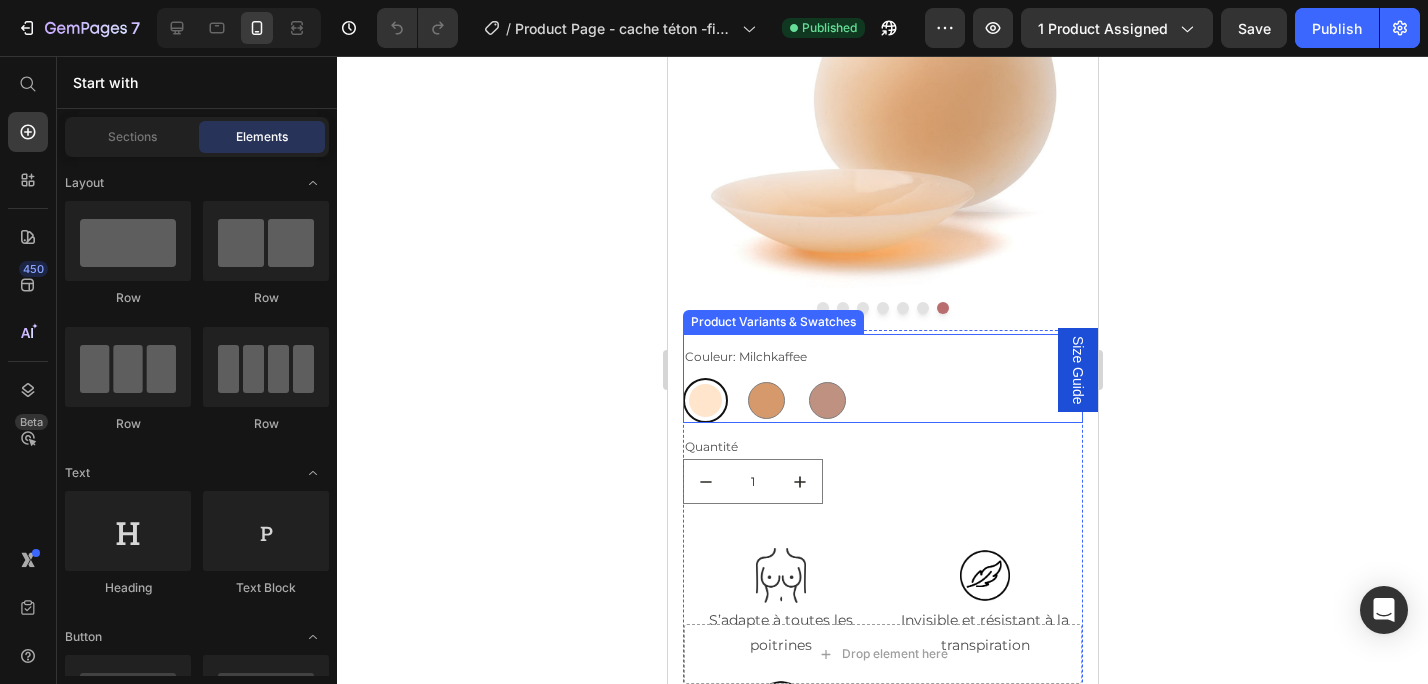 click at bounding box center (704, 400) 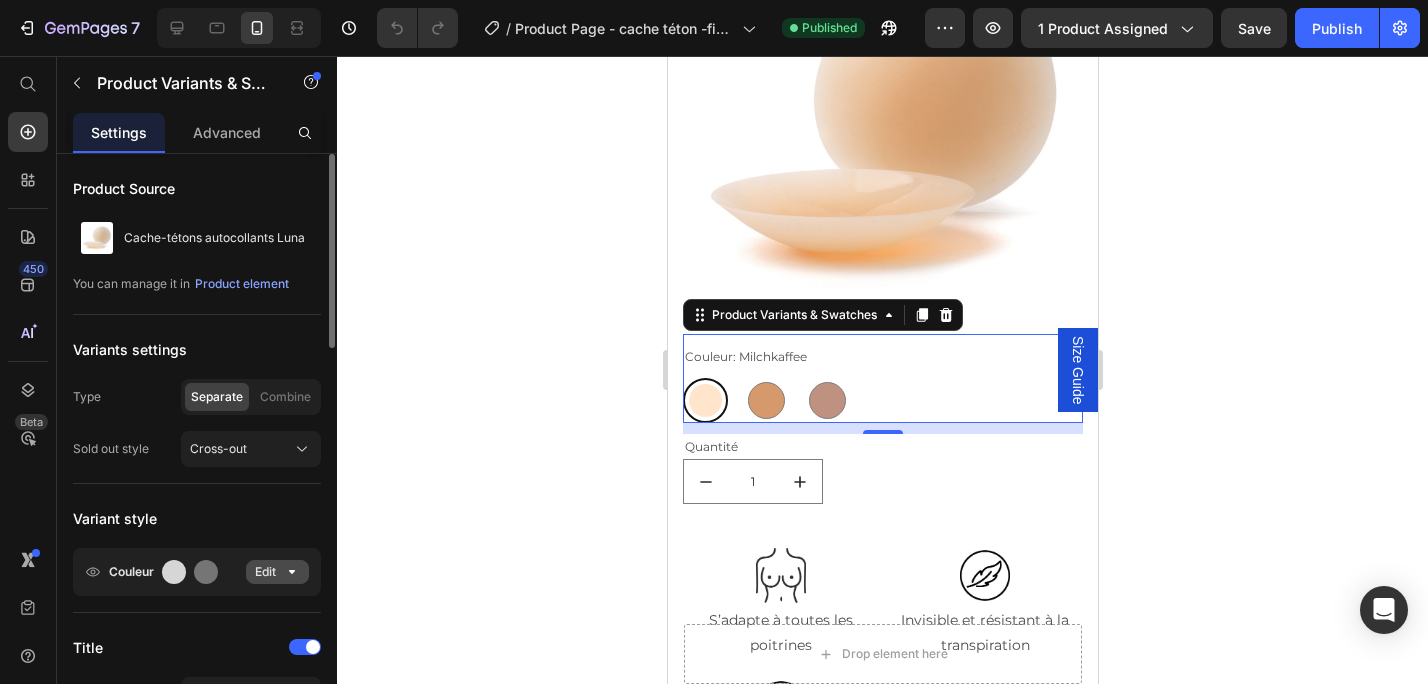 click on "Edit" at bounding box center [277, 572] 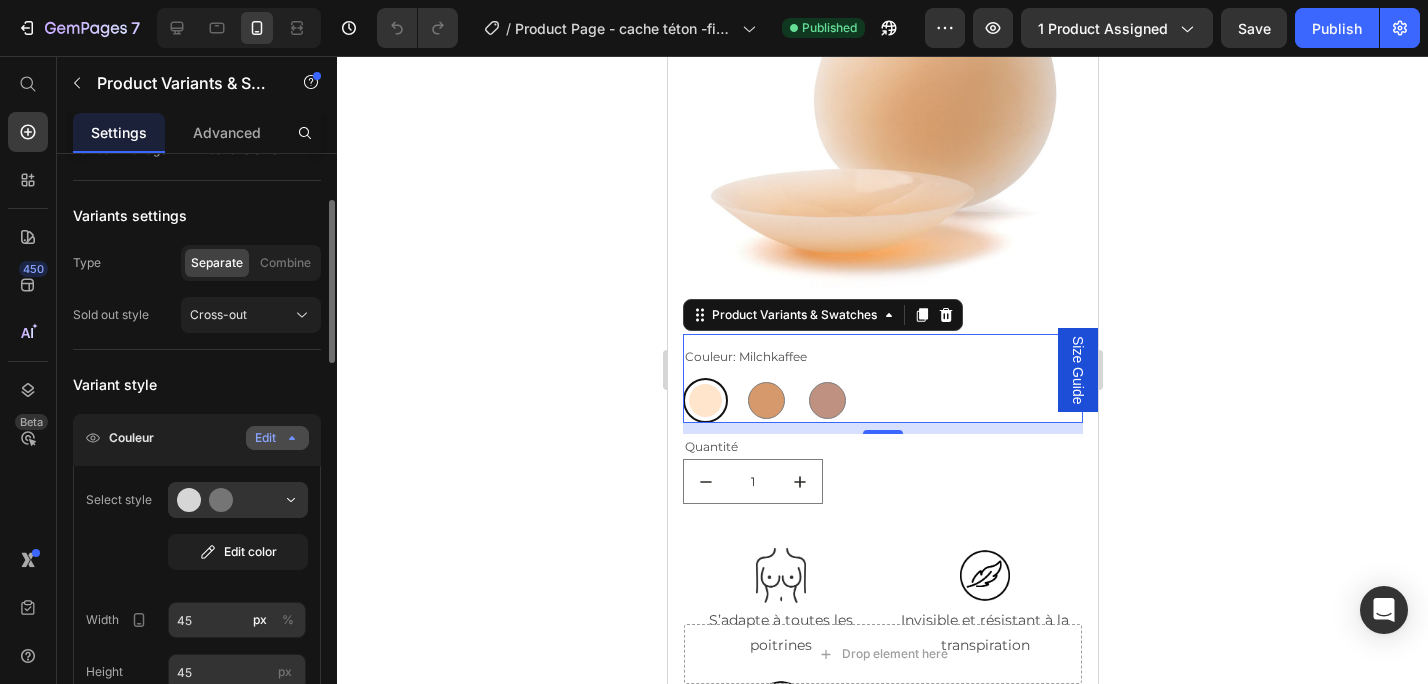 scroll, scrollTop: 143, scrollLeft: 0, axis: vertical 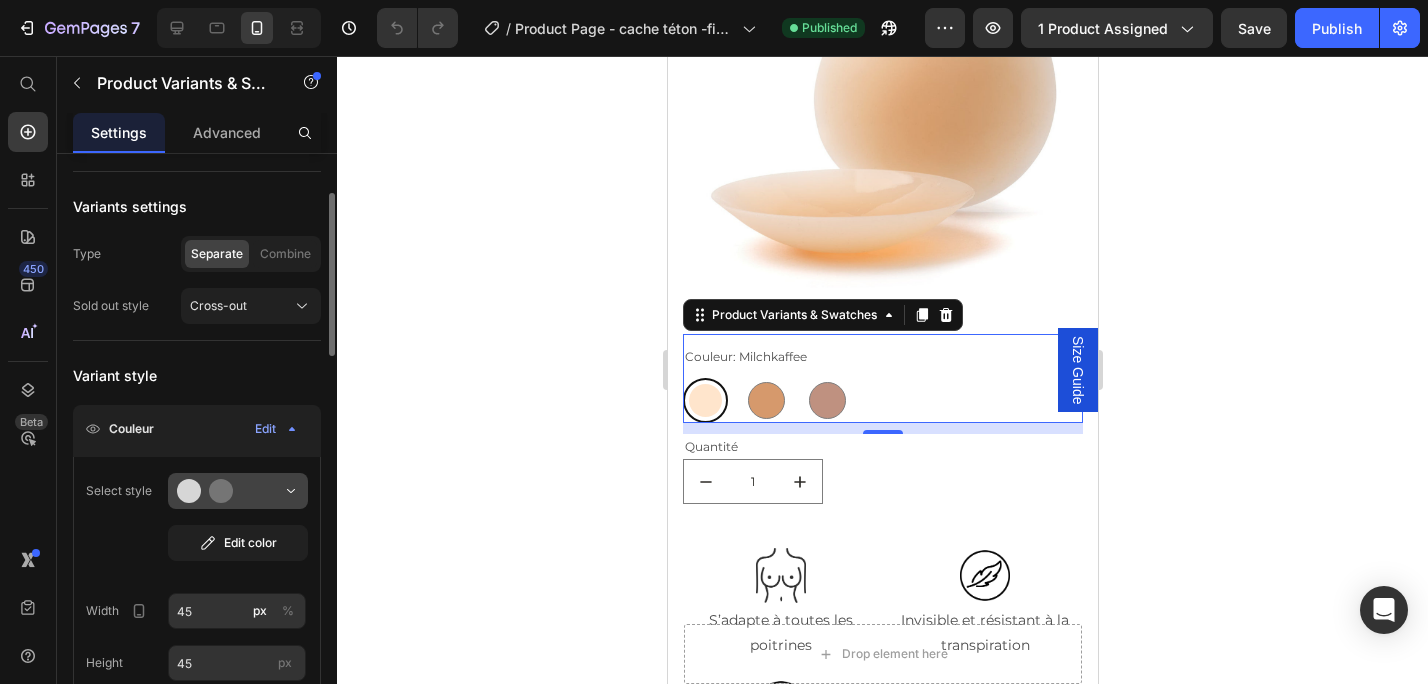 click at bounding box center (238, 491) 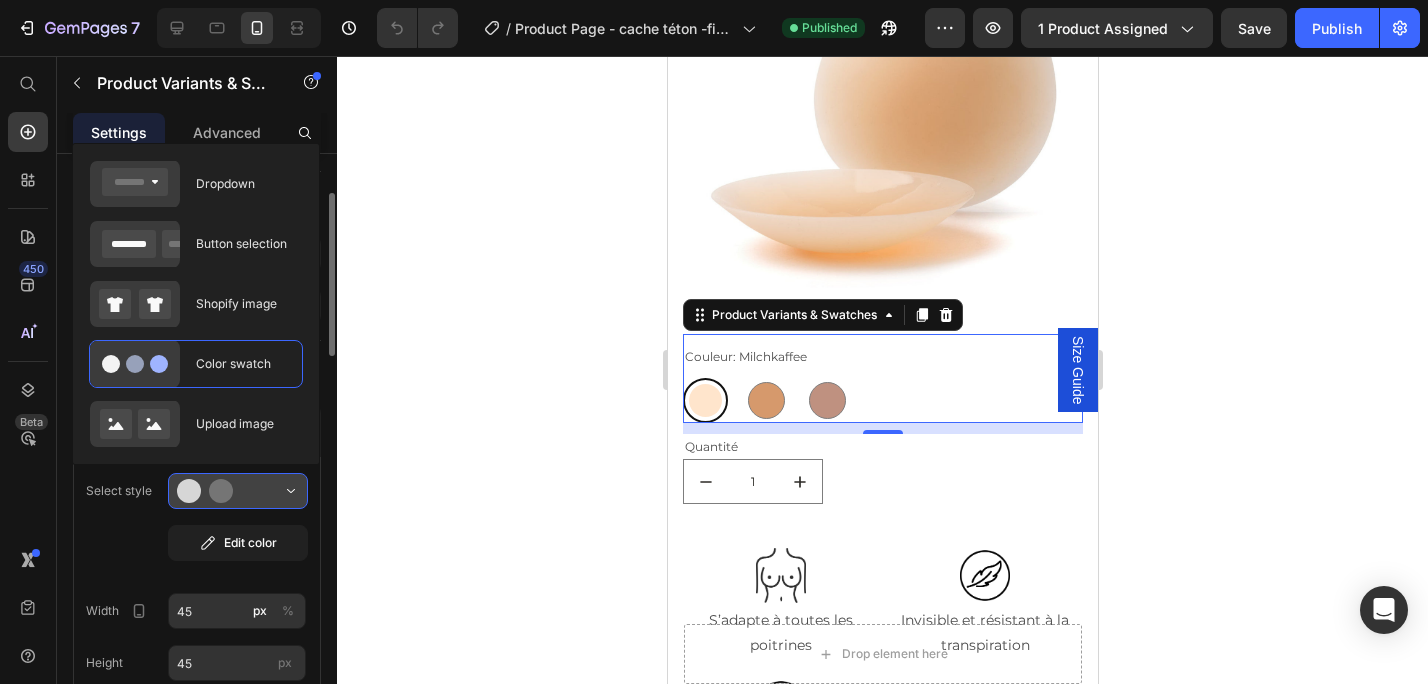 click at bounding box center [238, 491] 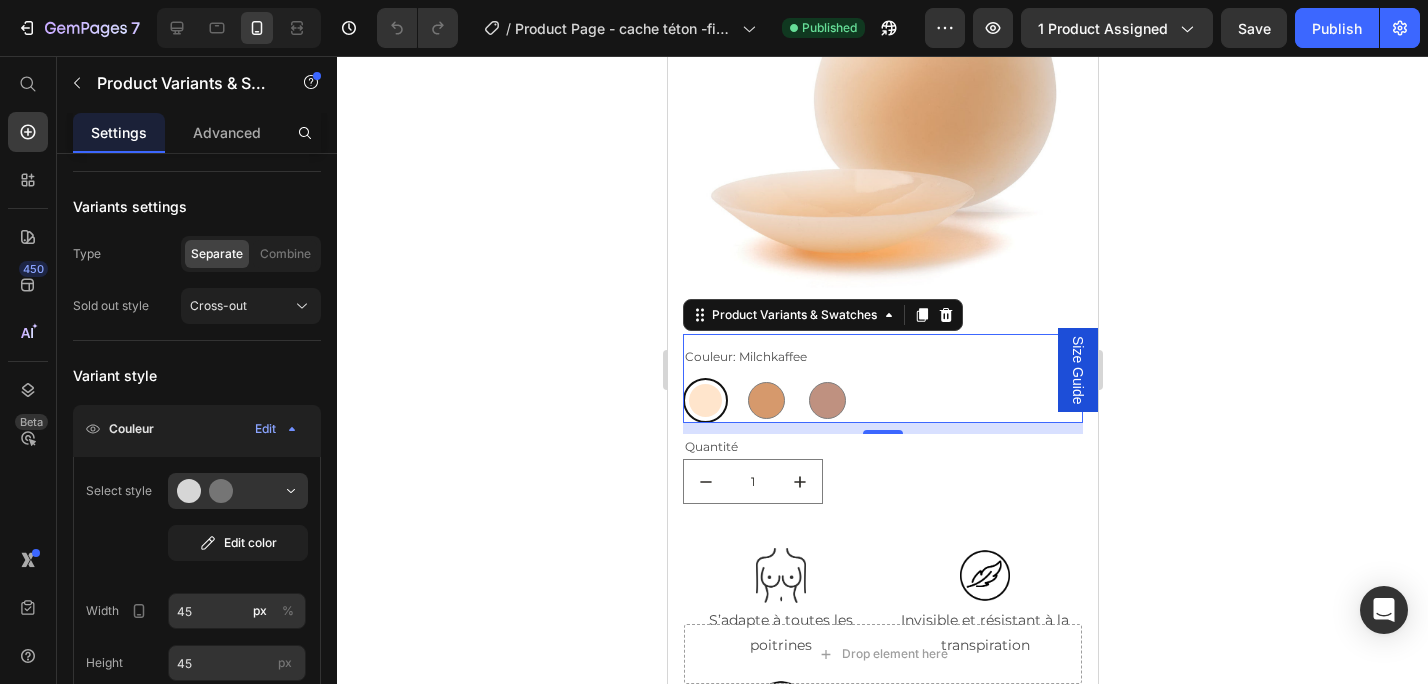 click at bounding box center [704, 400] 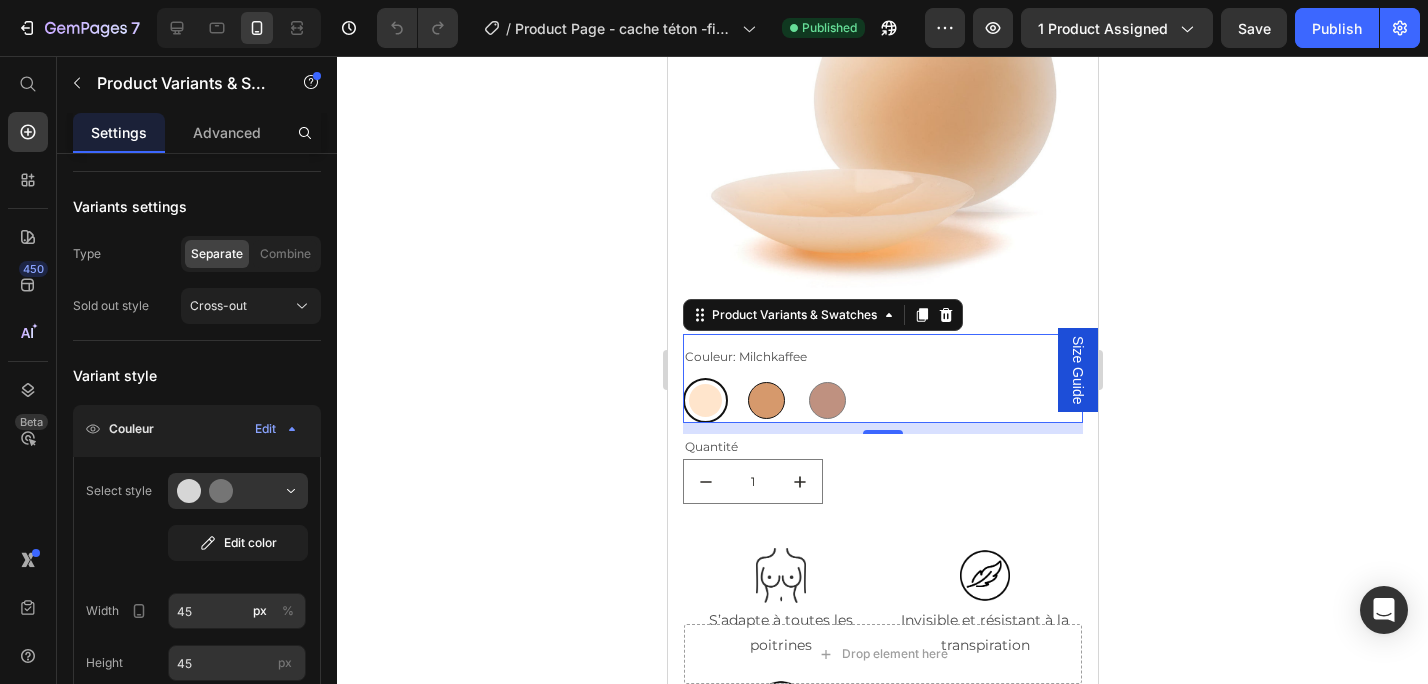 click at bounding box center (765, 400) 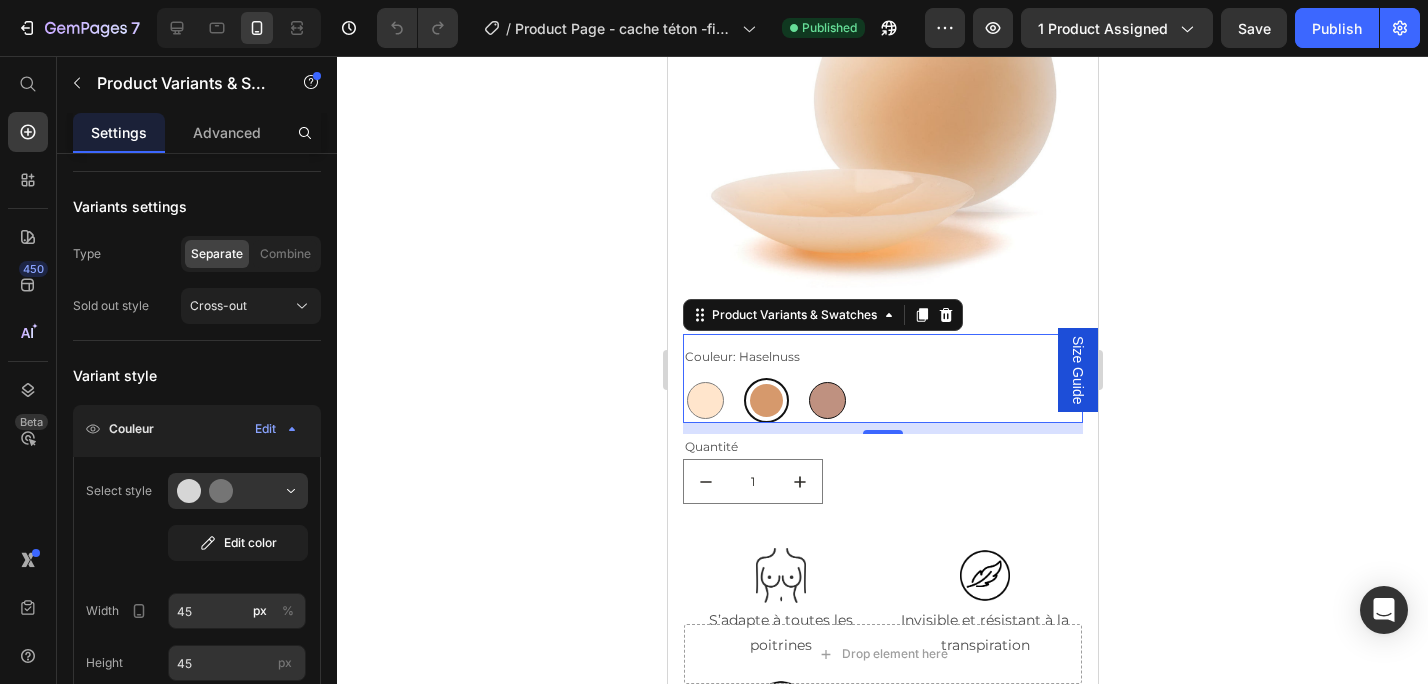 click at bounding box center (826, 400) 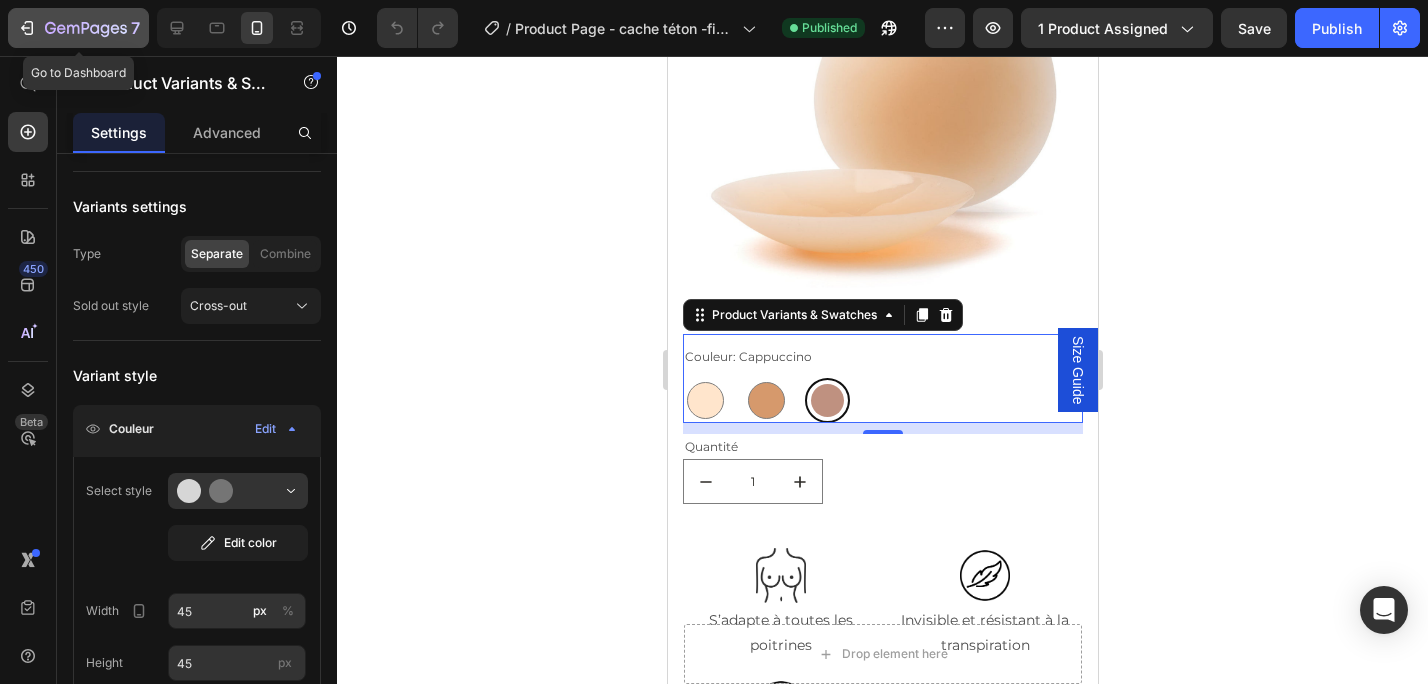 click 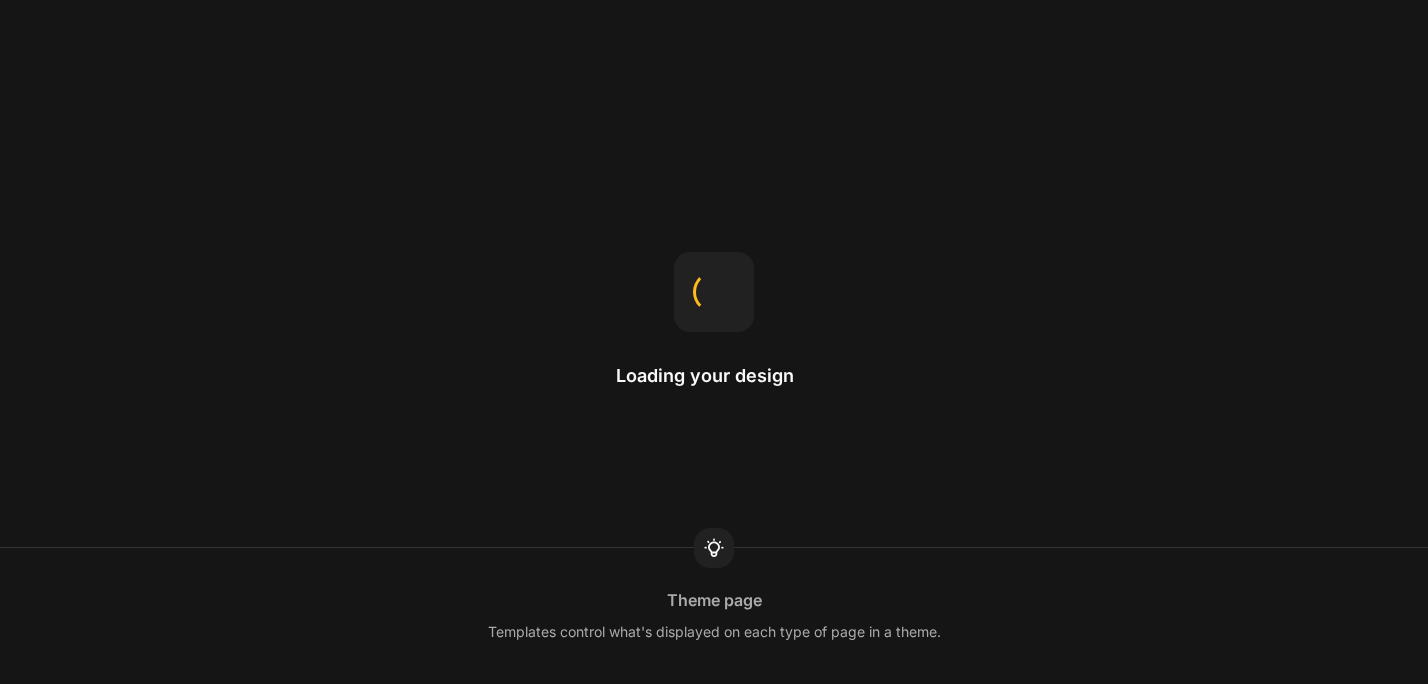 scroll, scrollTop: 0, scrollLeft: 0, axis: both 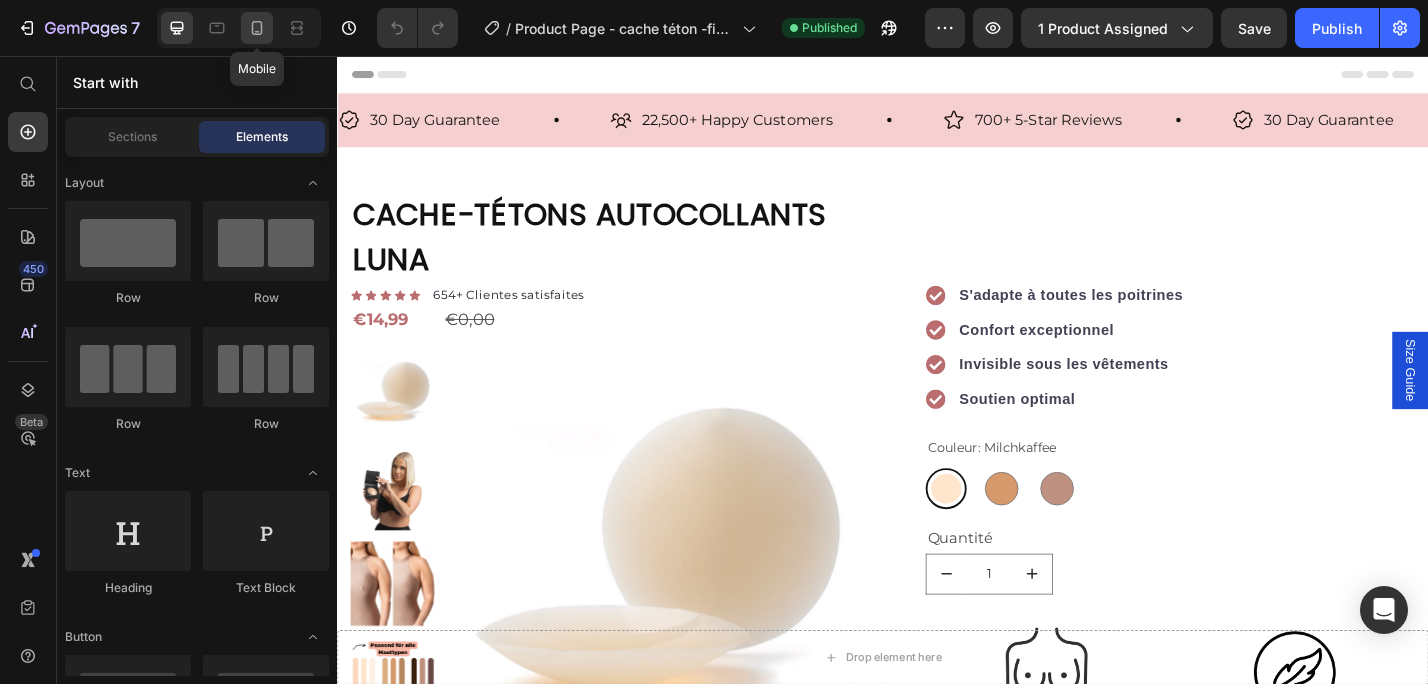 click 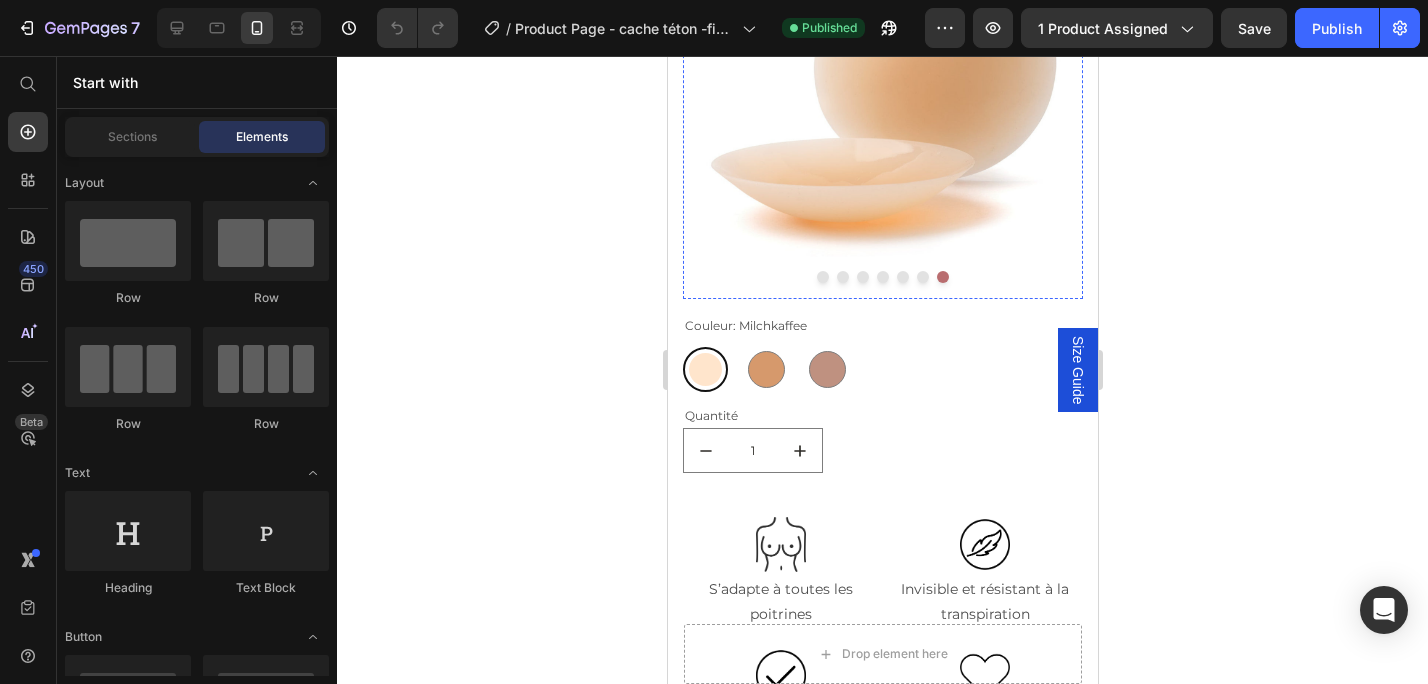 scroll, scrollTop: 418, scrollLeft: 0, axis: vertical 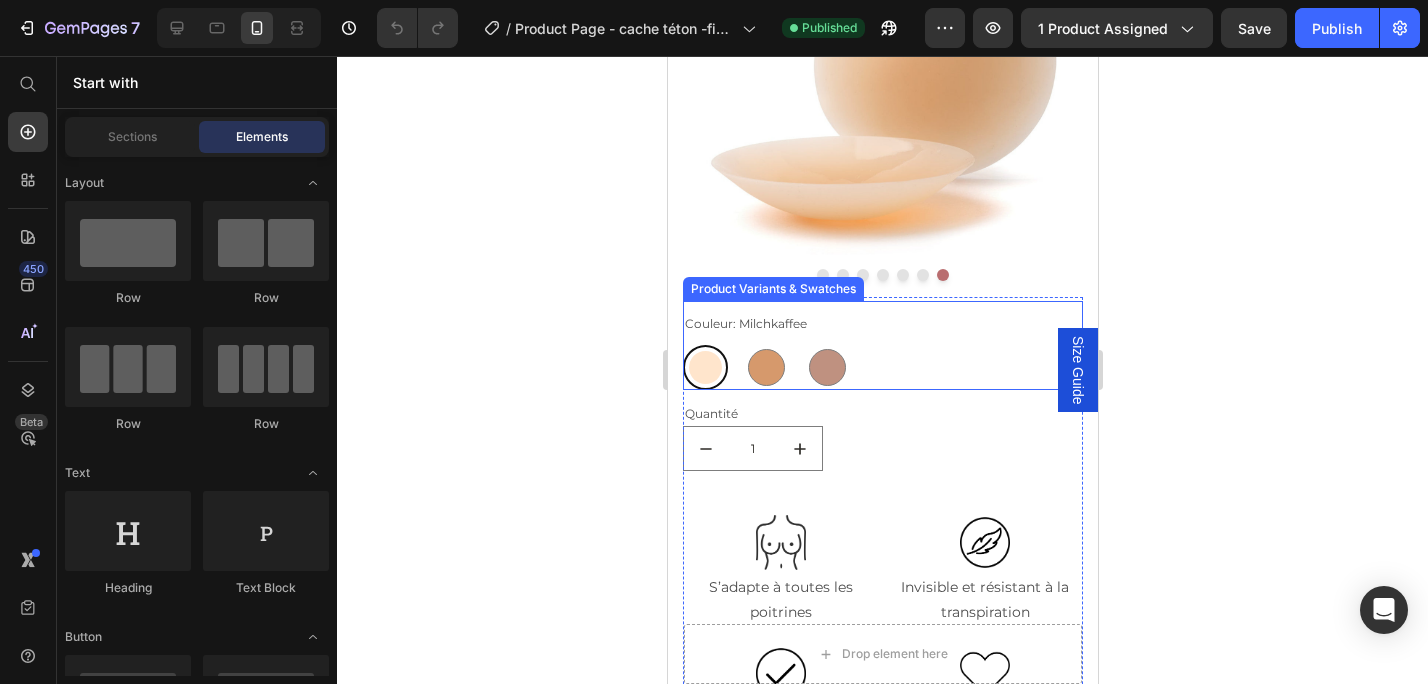 click on "Milchkaffee Milchkaffee Haselnuss Haselnuss Cappuccino Cappuccino" at bounding box center [882, 367] 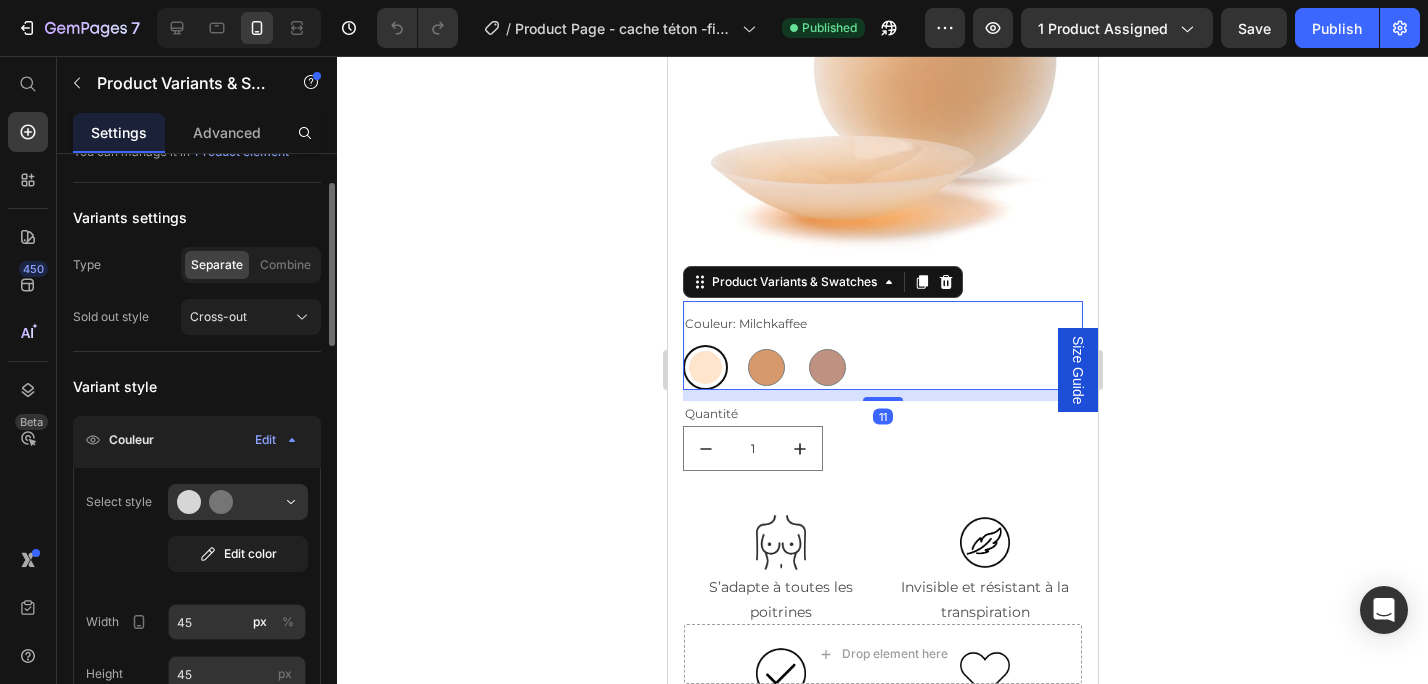 scroll, scrollTop: 166, scrollLeft: 0, axis: vertical 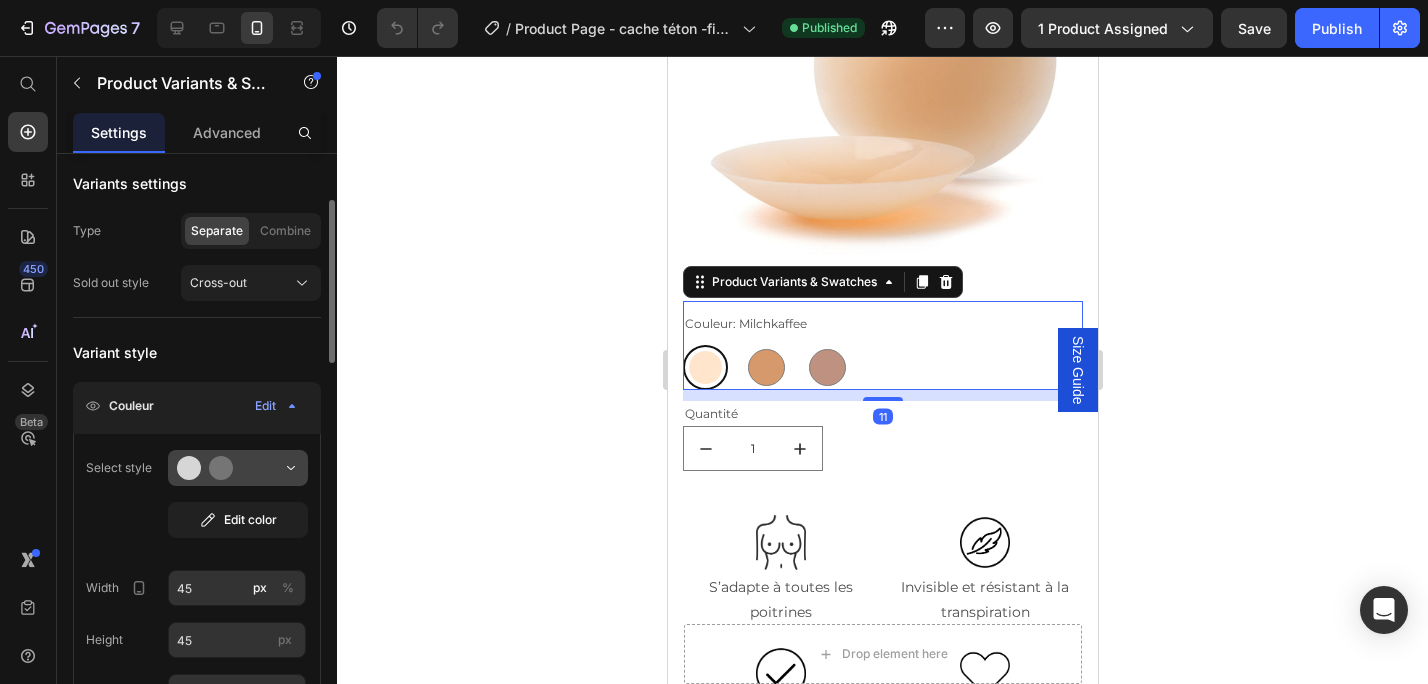 click at bounding box center [238, 468] 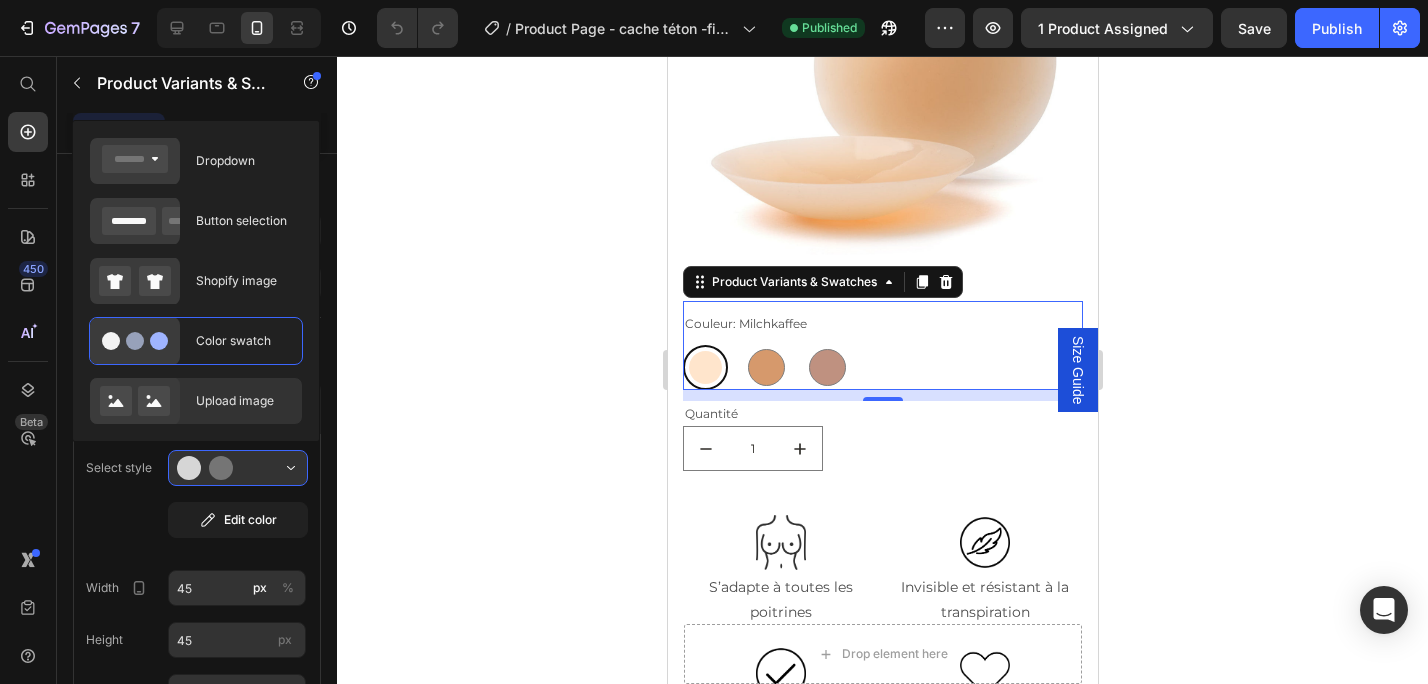 click on "Upload image" at bounding box center (243, 401) 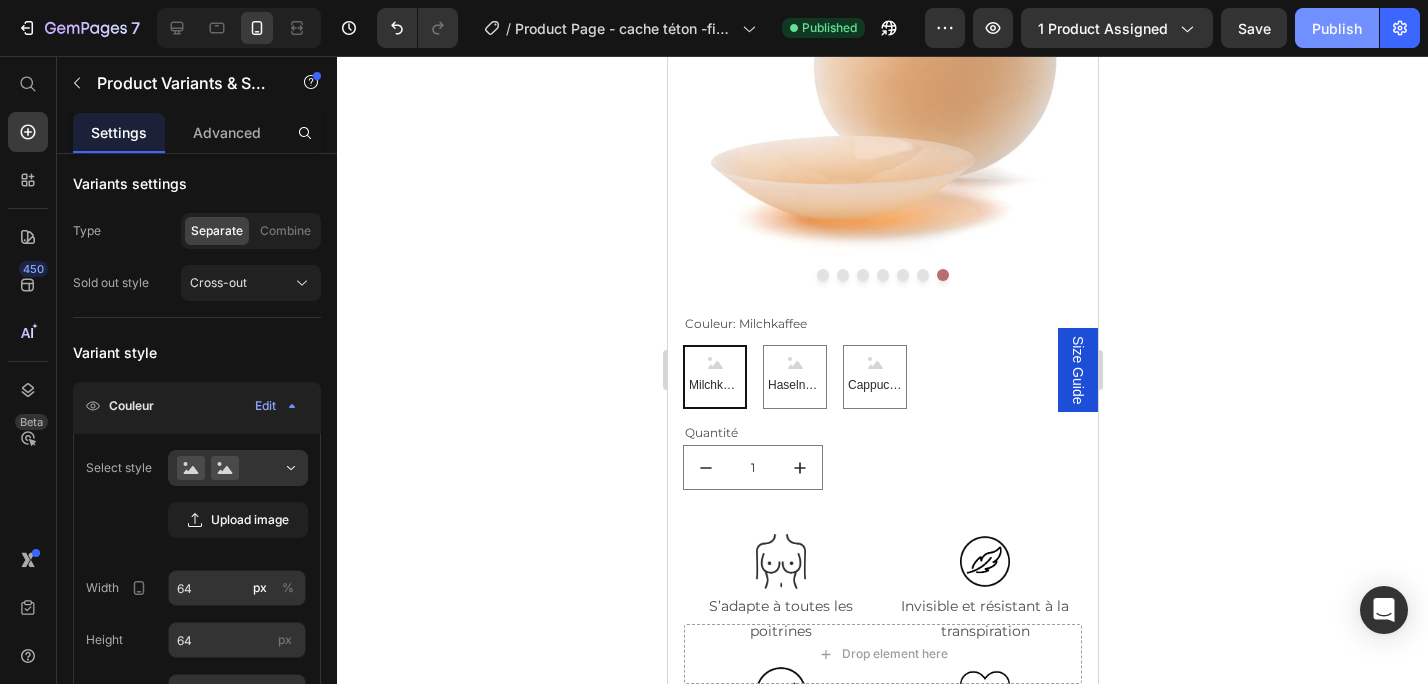 click on "Publish" at bounding box center [1337, 28] 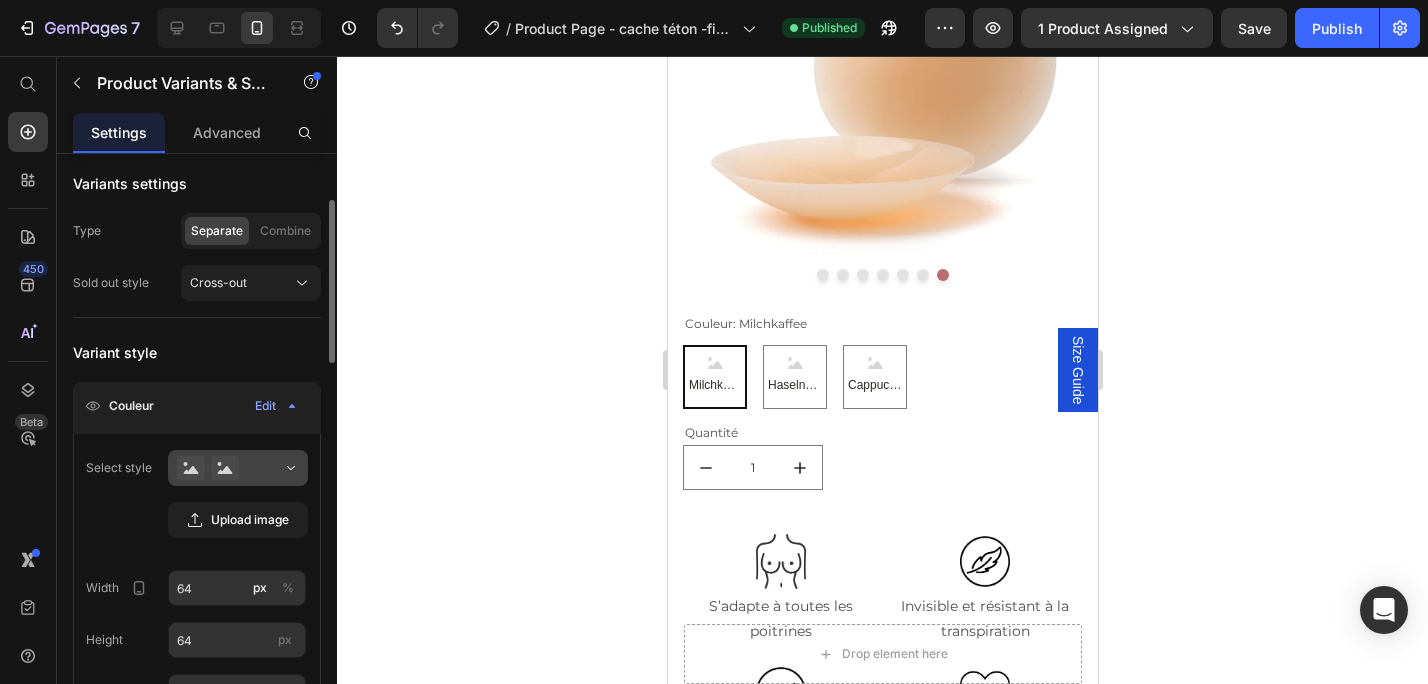 click at bounding box center [238, 468] 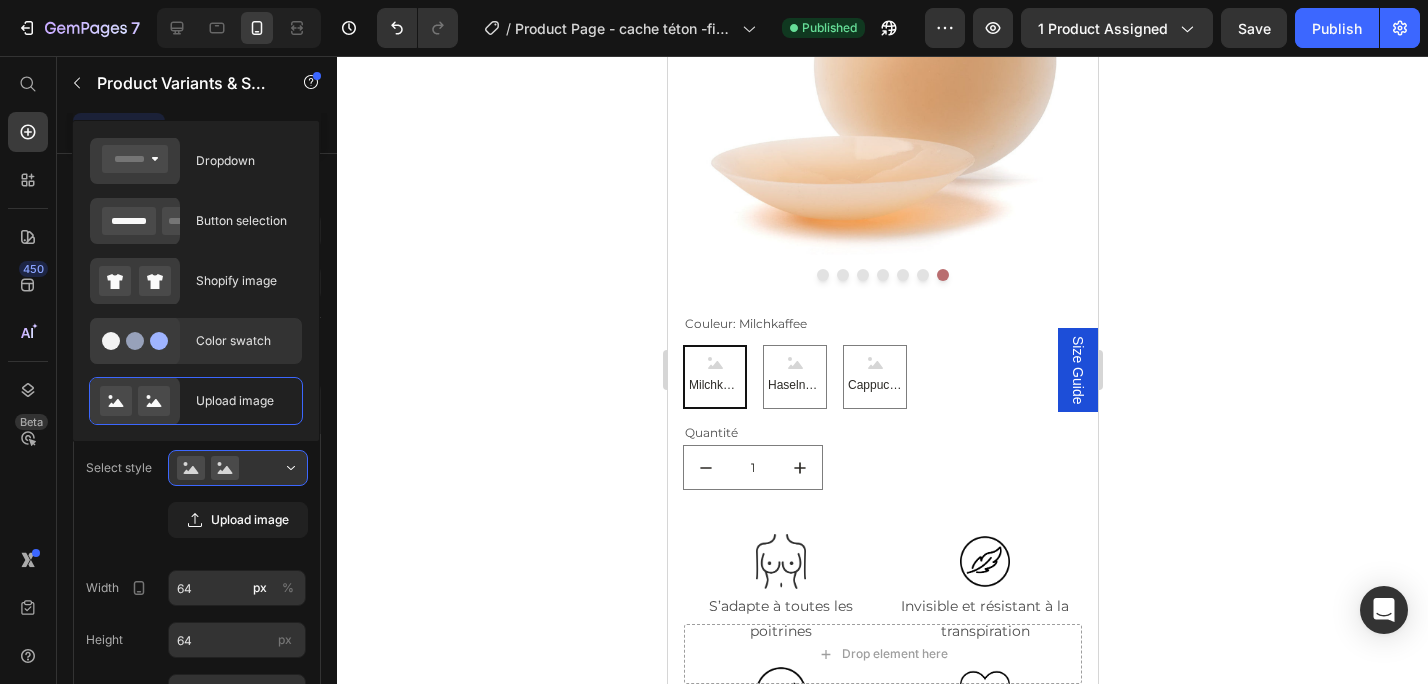 click on "Color swatch" 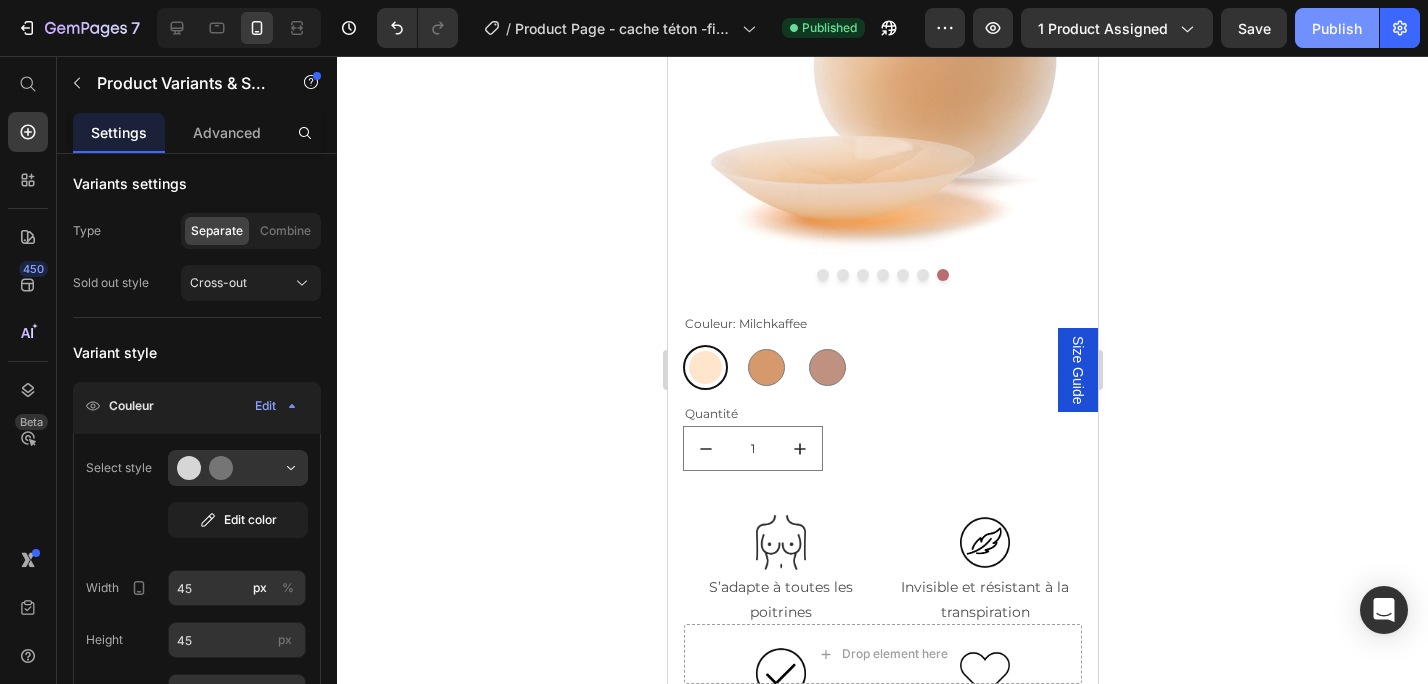 click on "Publish" at bounding box center [1337, 28] 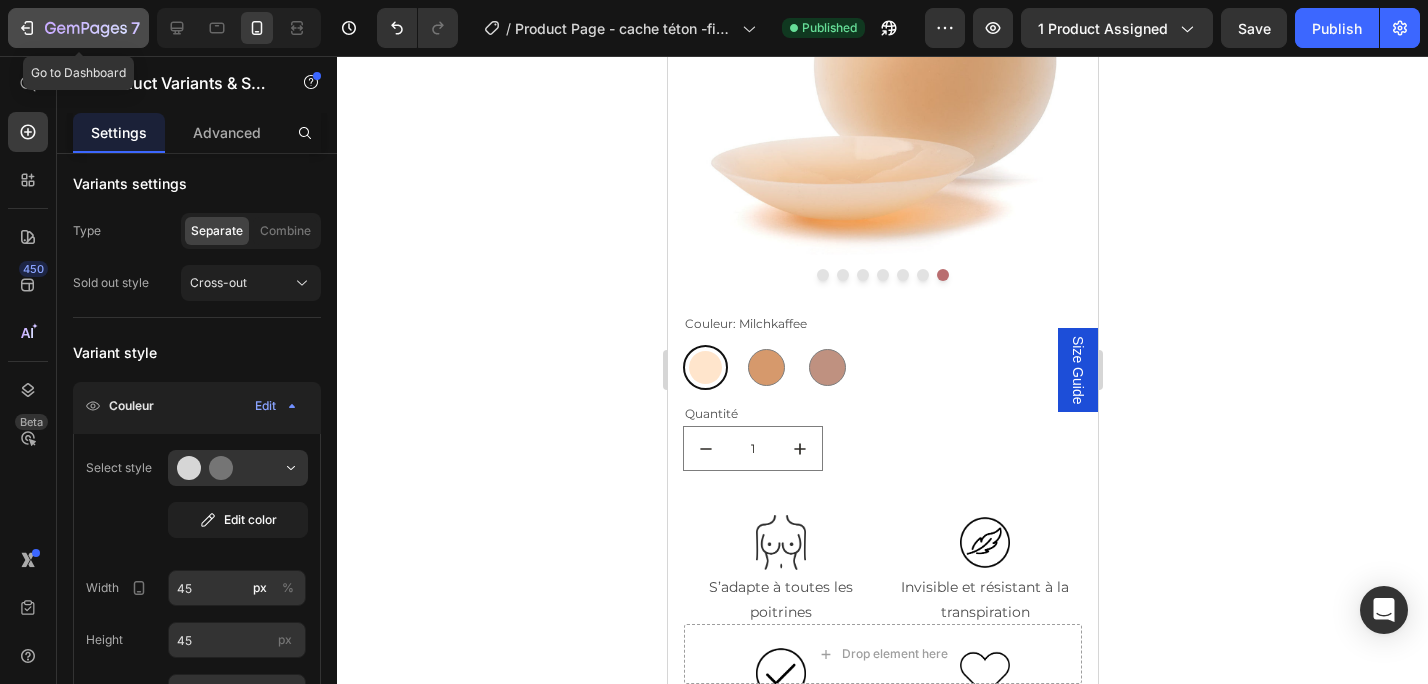 click 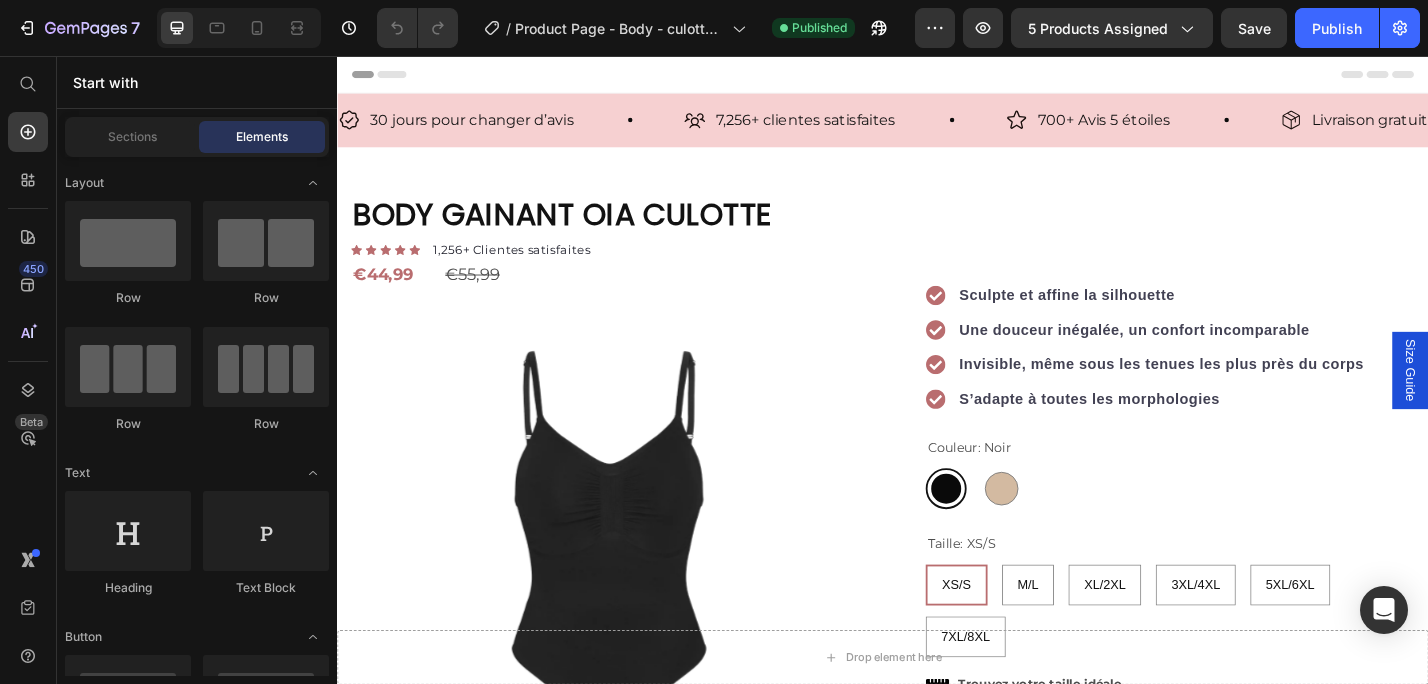 scroll, scrollTop: 0, scrollLeft: 0, axis: both 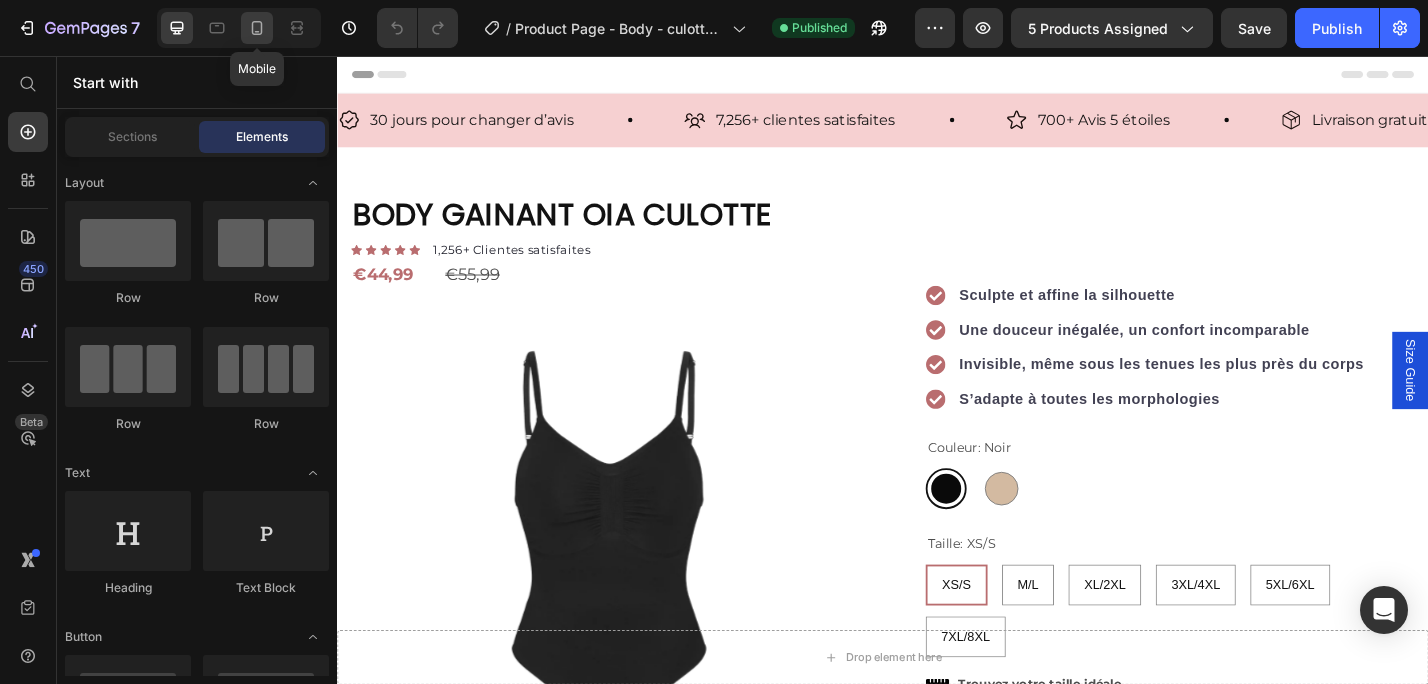 click 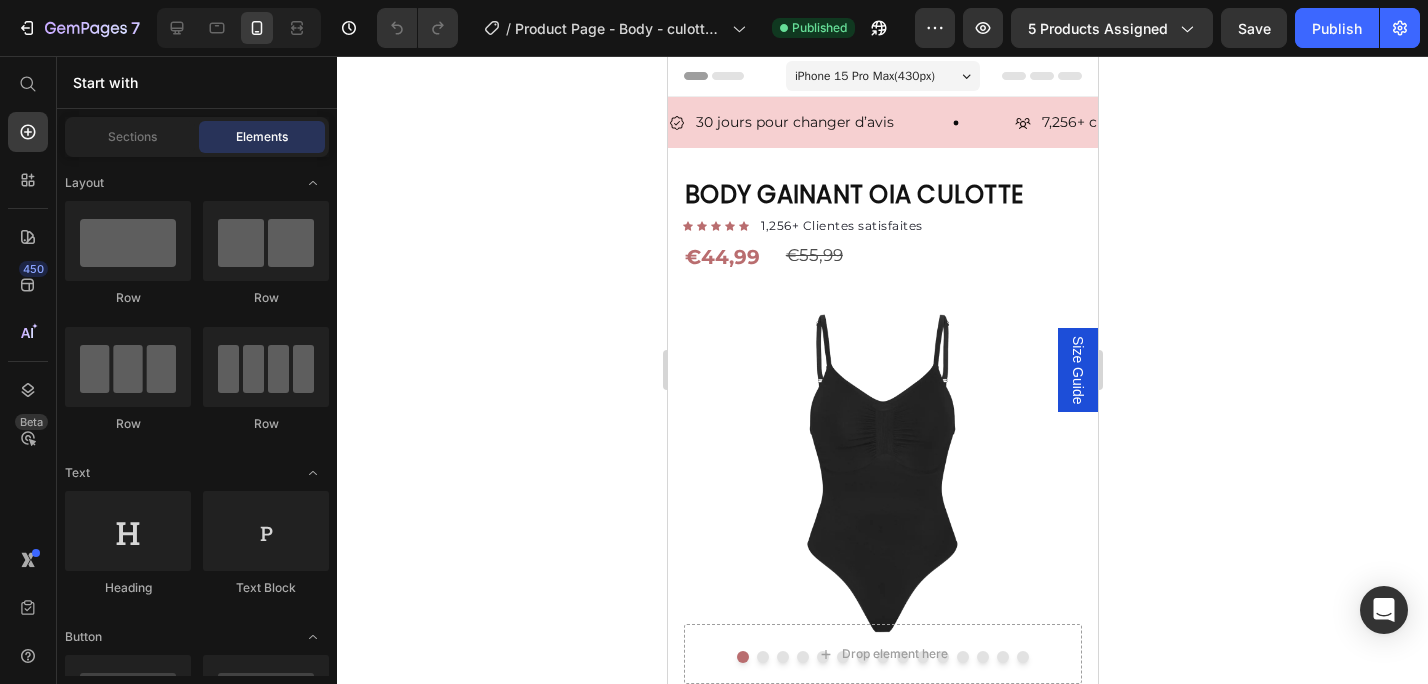 radio on "true" 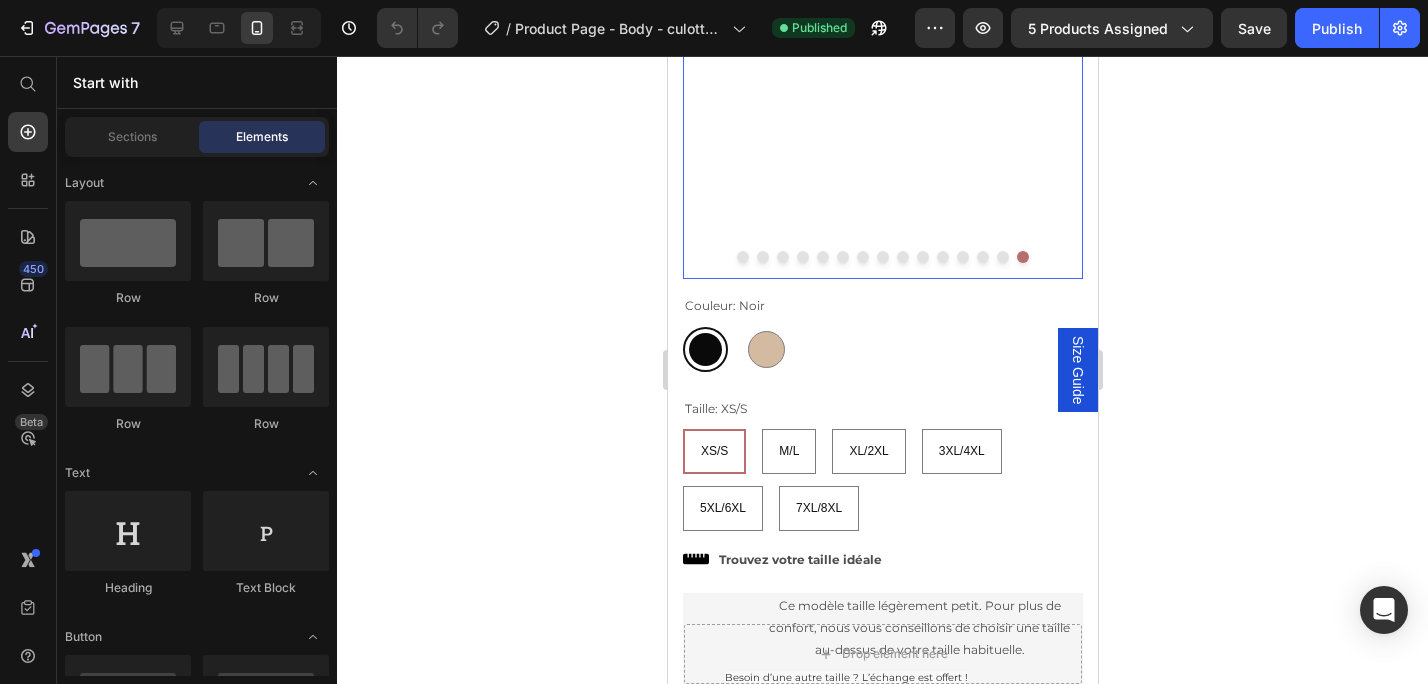scroll, scrollTop: 409, scrollLeft: 0, axis: vertical 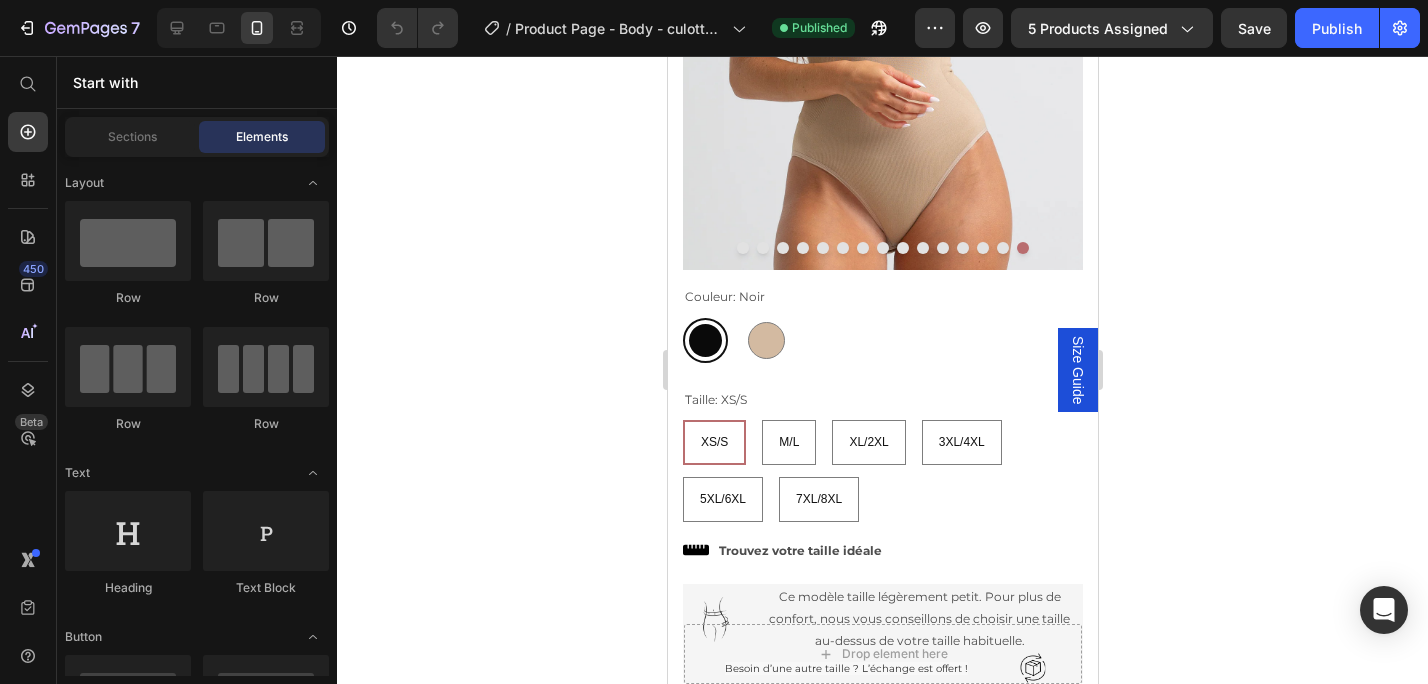 click on "Size Guide" at bounding box center [1077, 370] 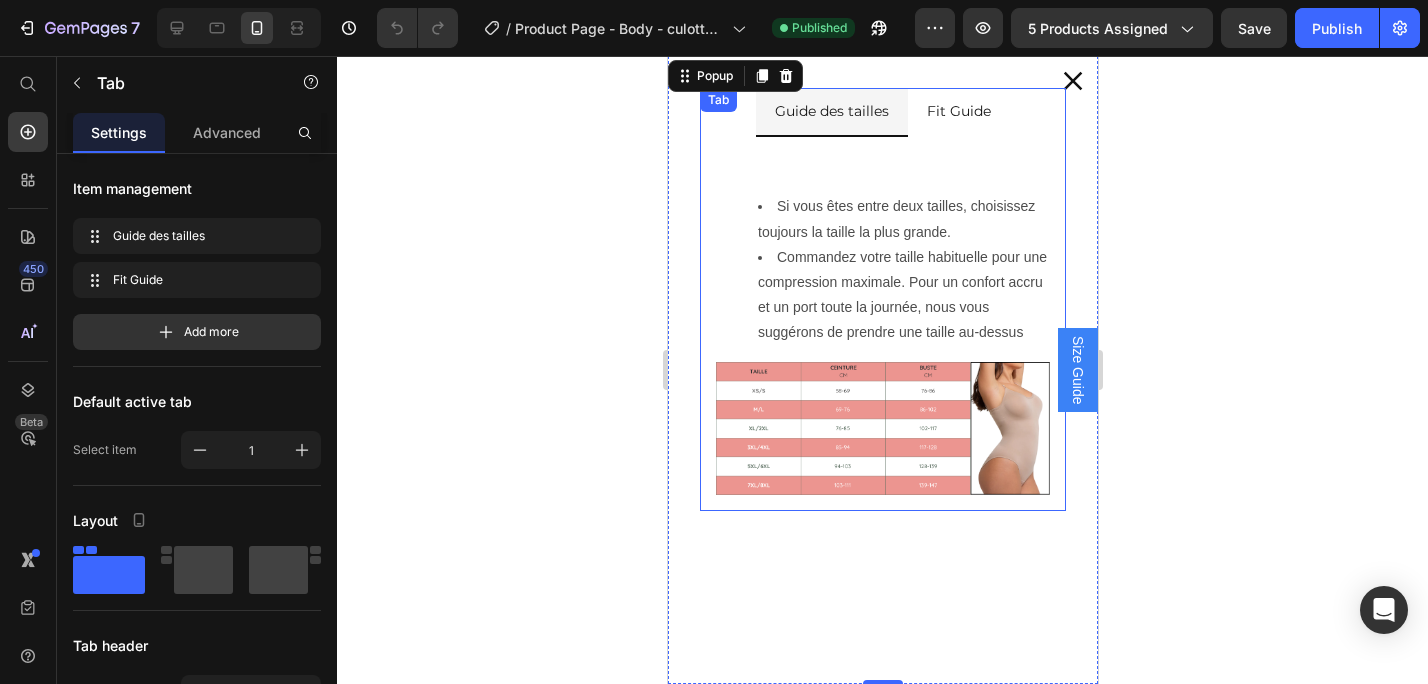 click on "Guide des tailles Fit Guide   Si vous êtes entre deux tailles, choisissez toujours la taille la plus grande. Commandez votre taille habituelle pour une compression maximale. Pour un confort accru et un port toute la journée, nous vous suggérons de prendre une taille au-dessus Text Block Image Row Image Image Image Image Row Row Row Tab" at bounding box center [882, 299] 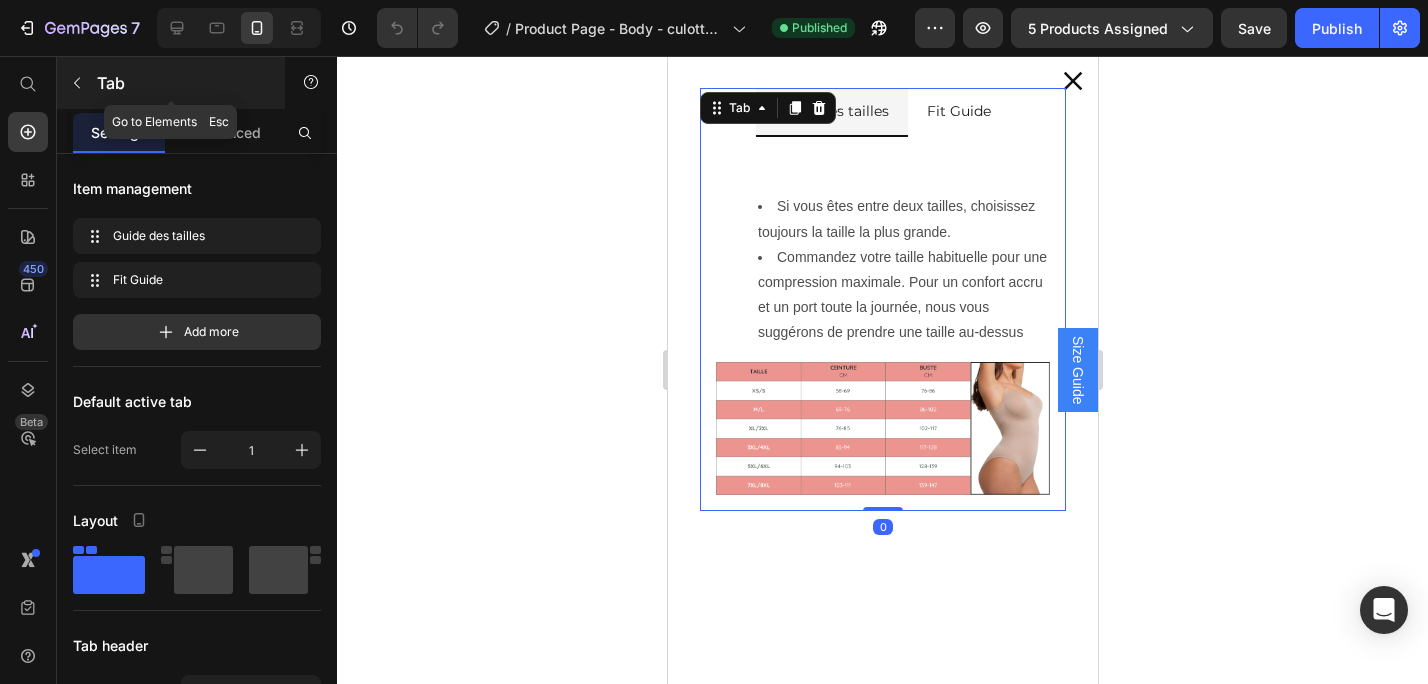 click 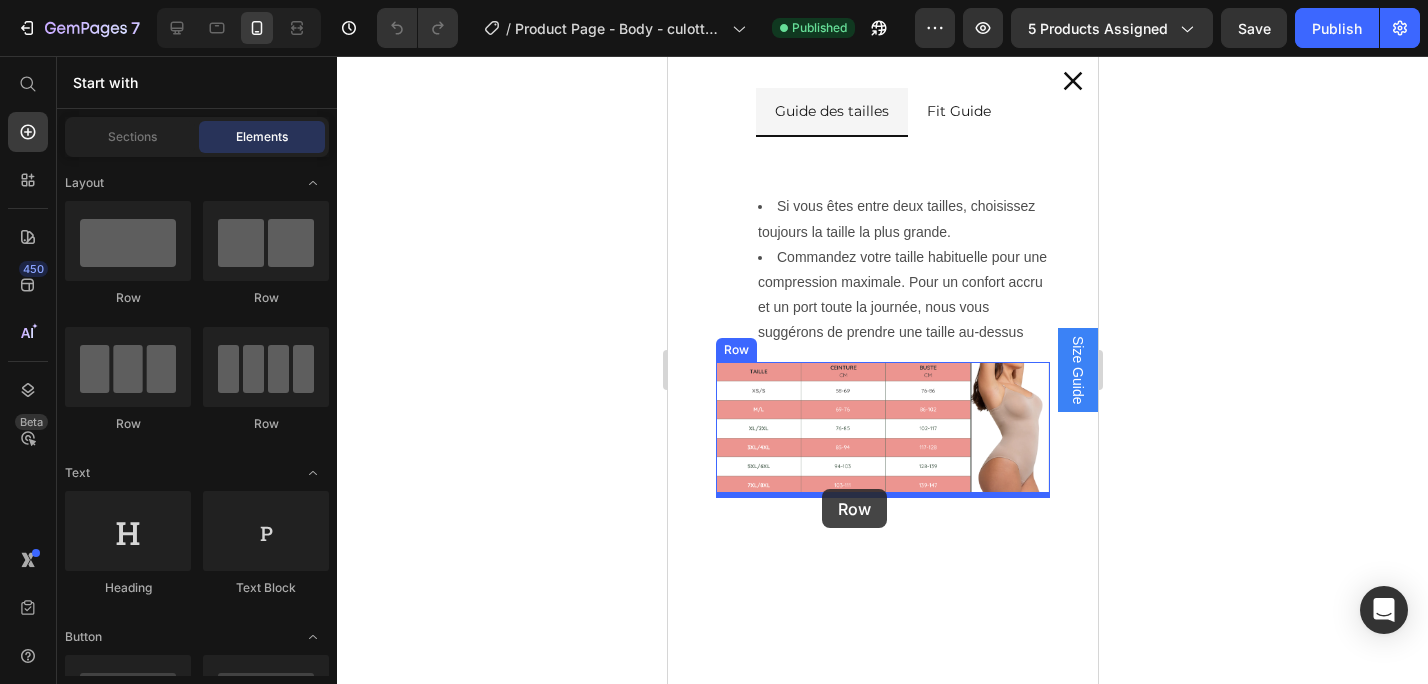 drag, startPoint x: 822, startPoint y: 295, endPoint x: 821, endPoint y: 489, distance: 194.00258 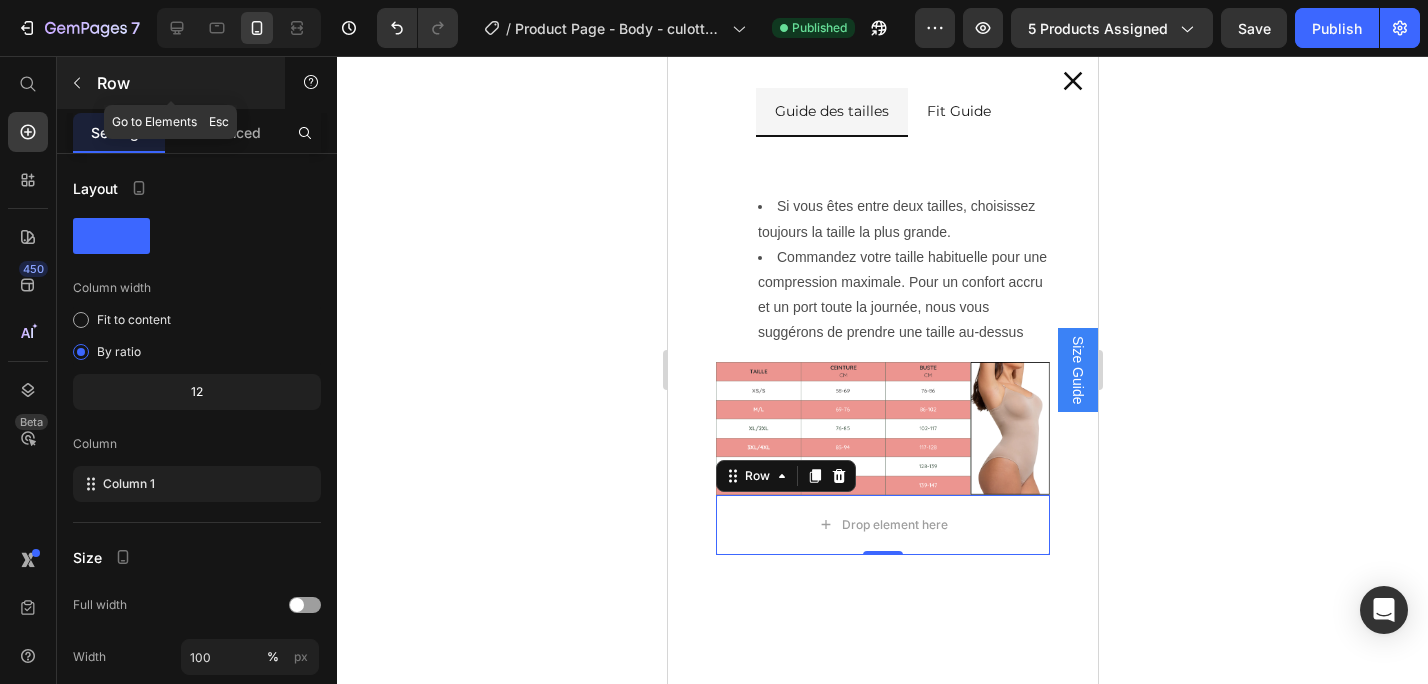 click 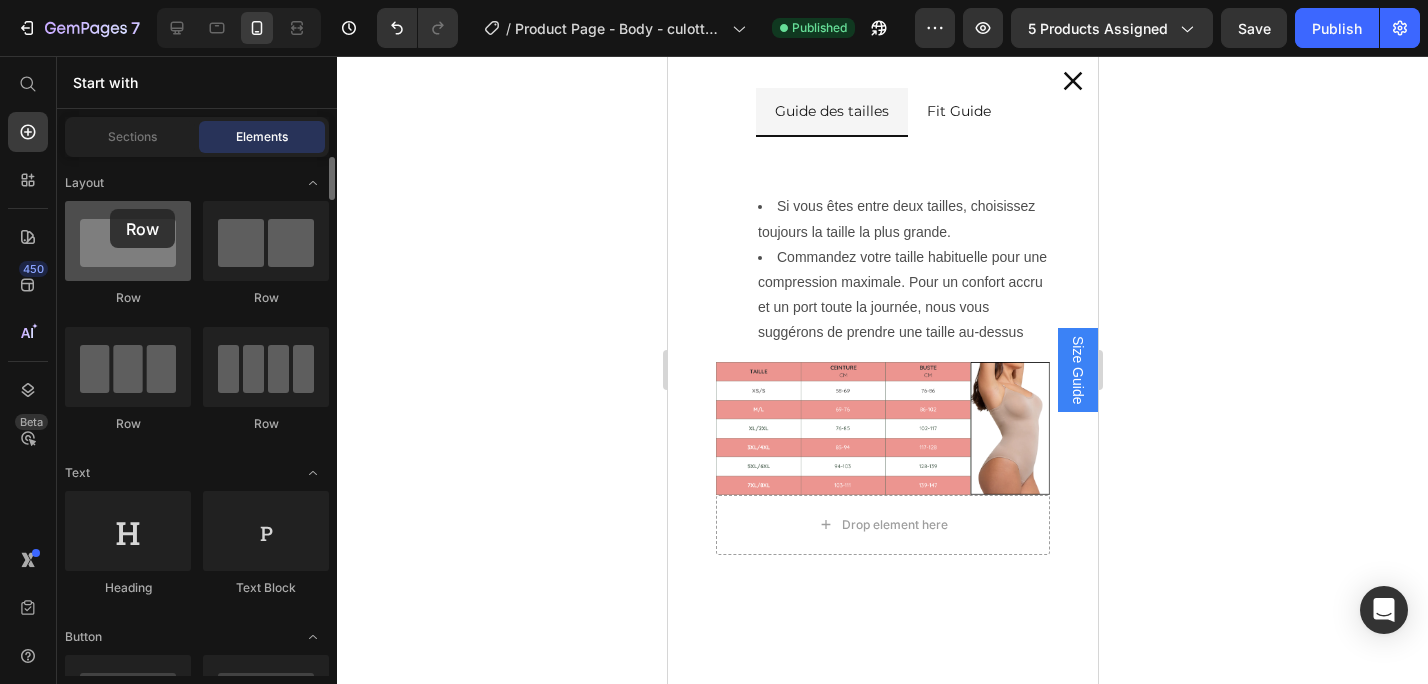 drag, startPoint x: 163, startPoint y: 246, endPoint x: 110, endPoint y: 209, distance: 64.63745 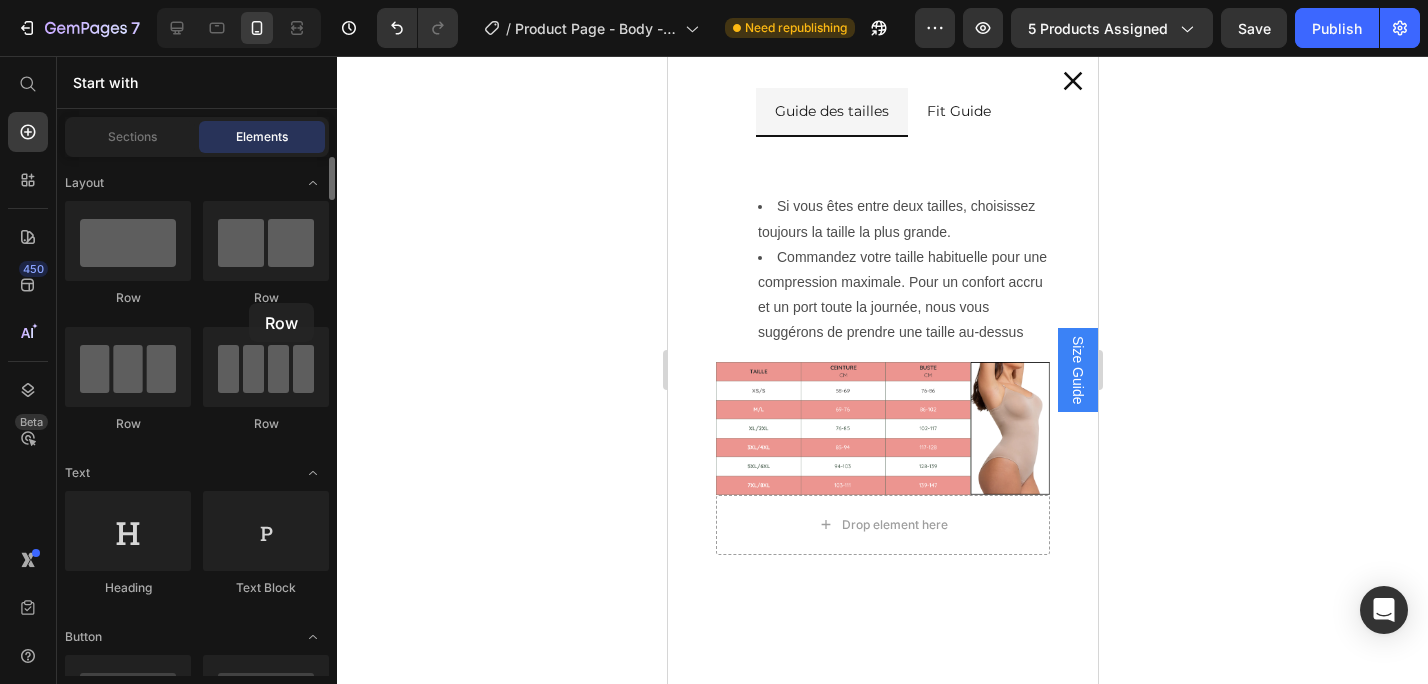 drag, startPoint x: 149, startPoint y: 236, endPoint x: 238, endPoint y: 302, distance: 110.80163 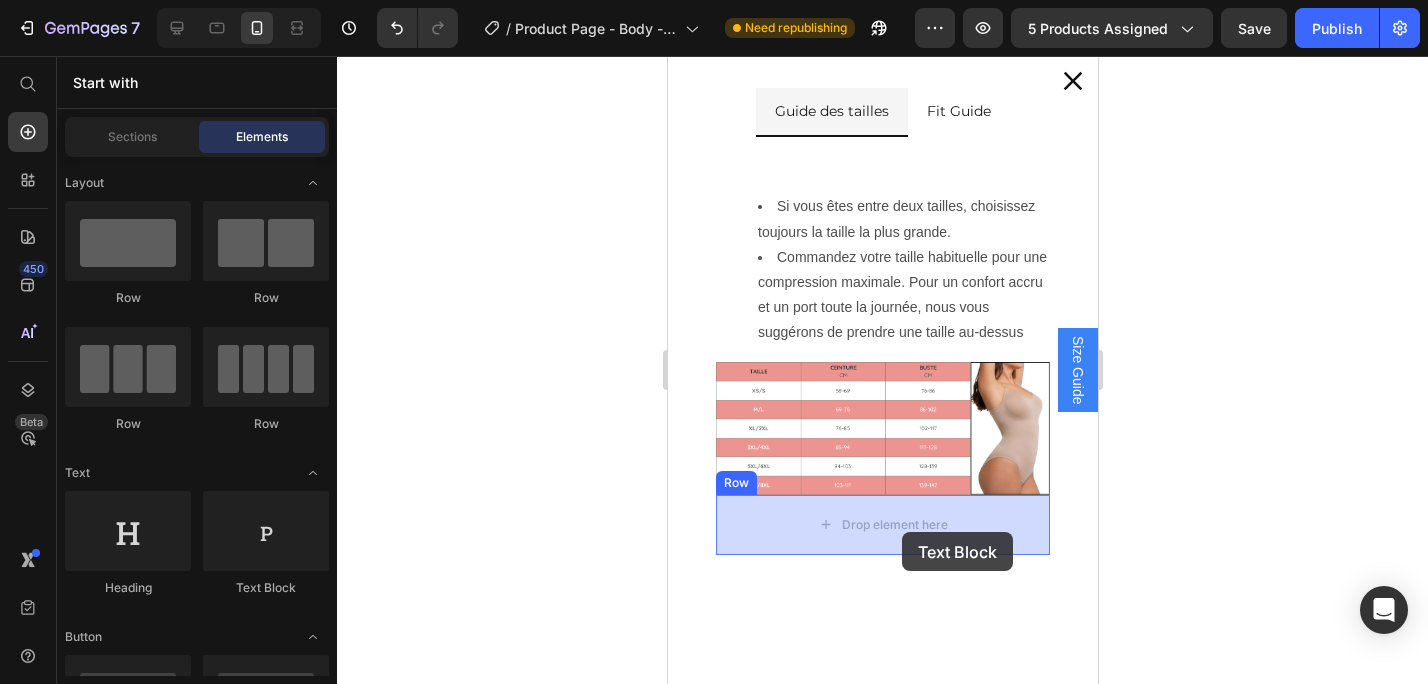 drag, startPoint x: 919, startPoint y: 592, endPoint x: 901, endPoint y: 531, distance: 63.600315 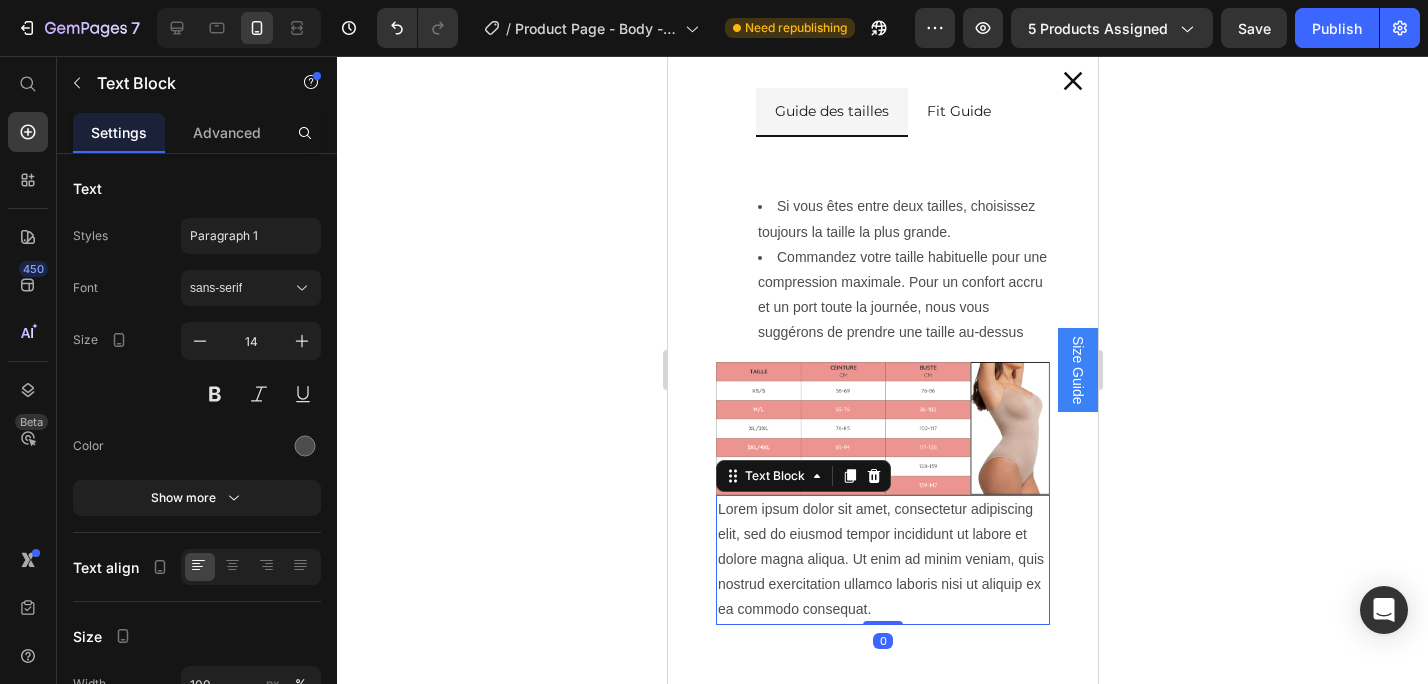 click on "Lorem ipsum dolor sit amet, consectetur adipiscing elit, sed do eiusmod tempor incididunt ut labore et dolore magna aliqua. Ut enim ad minim veniam, quis nostrud exercitation ullamco laboris nisi ut aliquip ex ea commodo consequat." at bounding box center (882, 560) 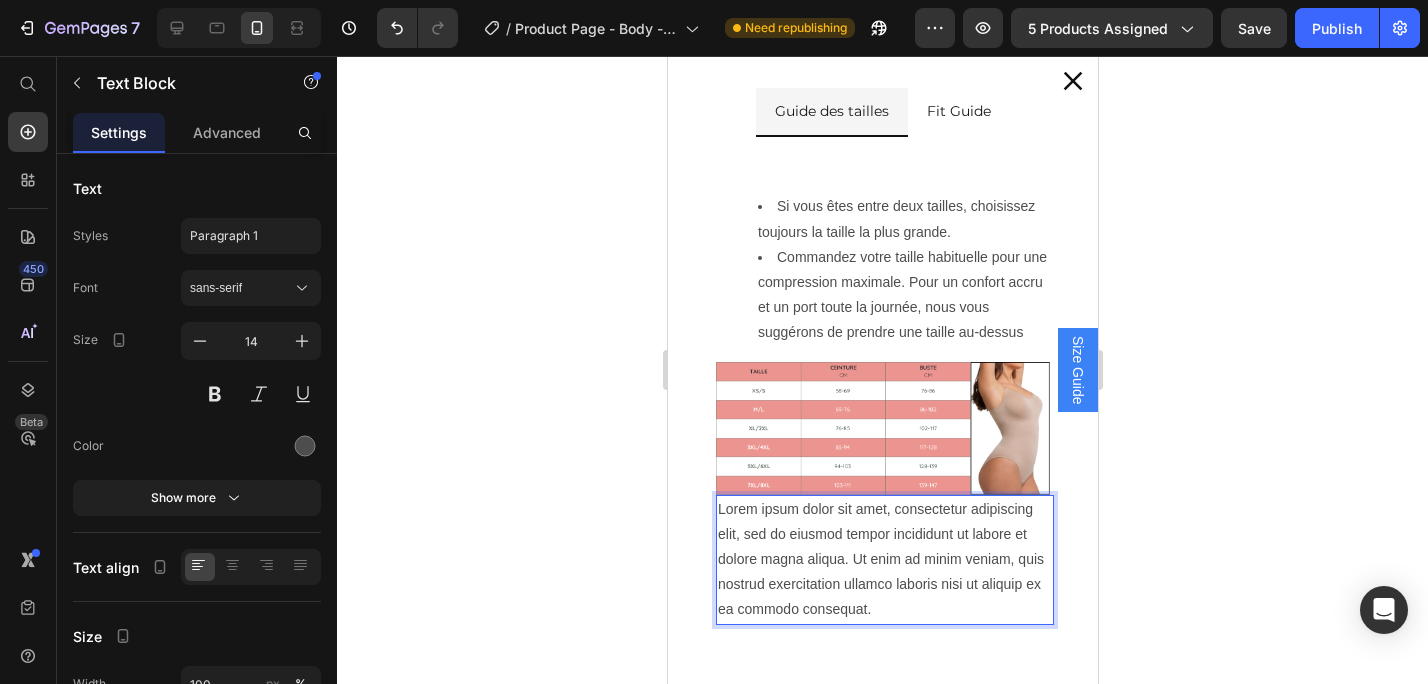 click on "Lorem ipsum dolor sit amet, consectetur adipiscing elit, sed do eiusmod tempor incididunt ut labore et dolore magna aliqua. Ut enim ad minim veniam, quis nostrud exercitation ullamco laboris nisi ut aliquip ex ea commodo consequat." at bounding box center (882, 560) 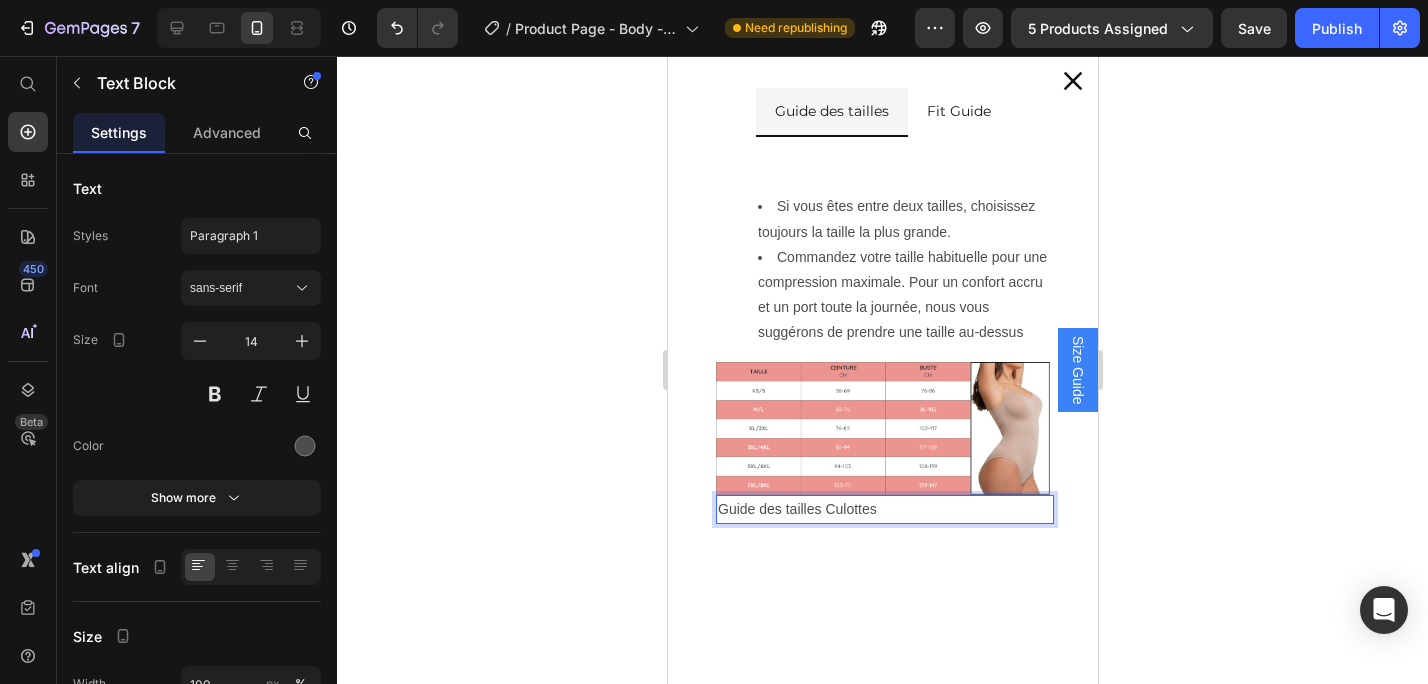 click on "Guide des tailles Culottes" at bounding box center (882, 509) 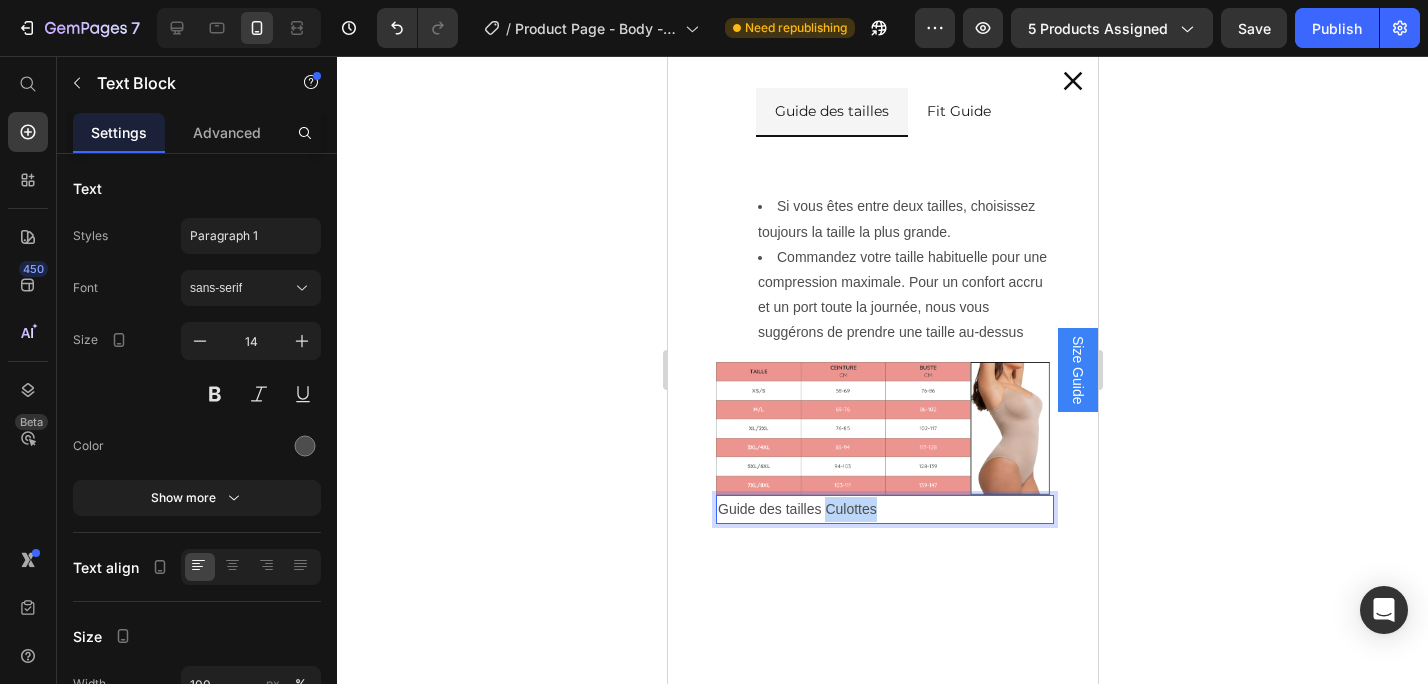 click on "Guide des tailles Culottes" at bounding box center (882, 509) 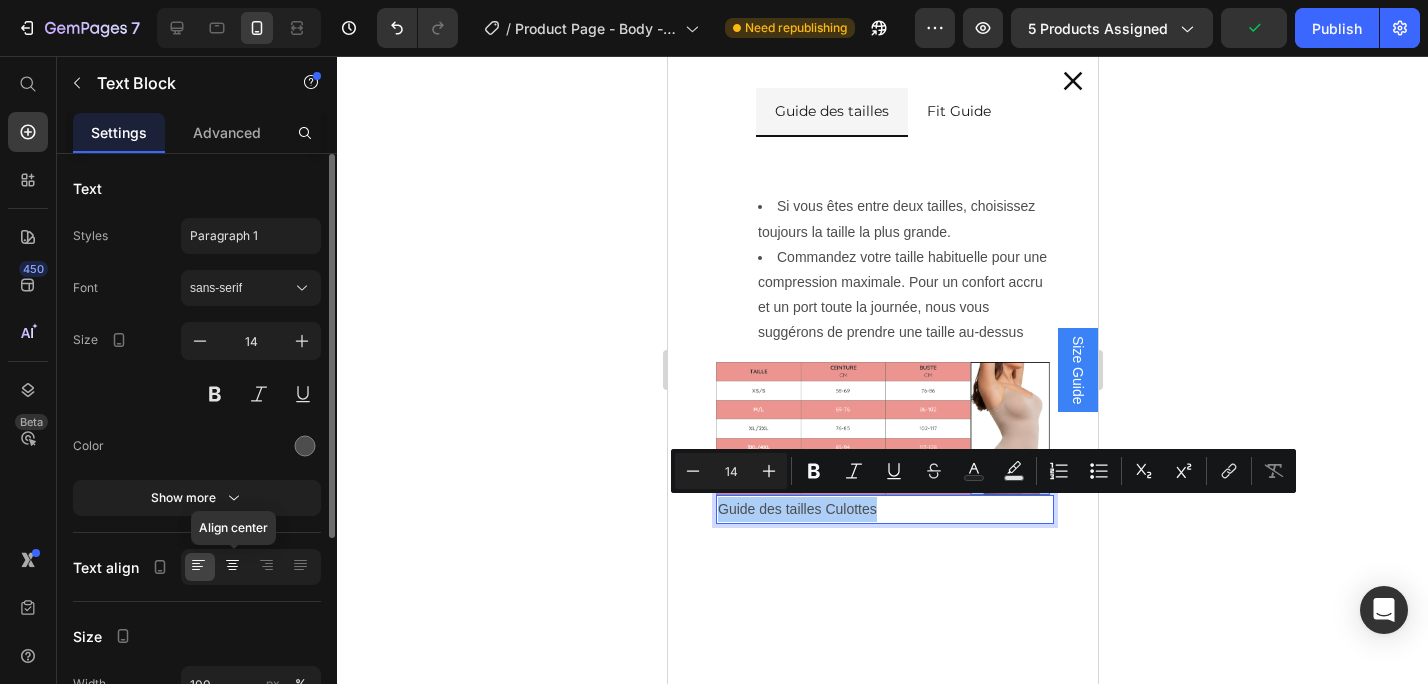 click 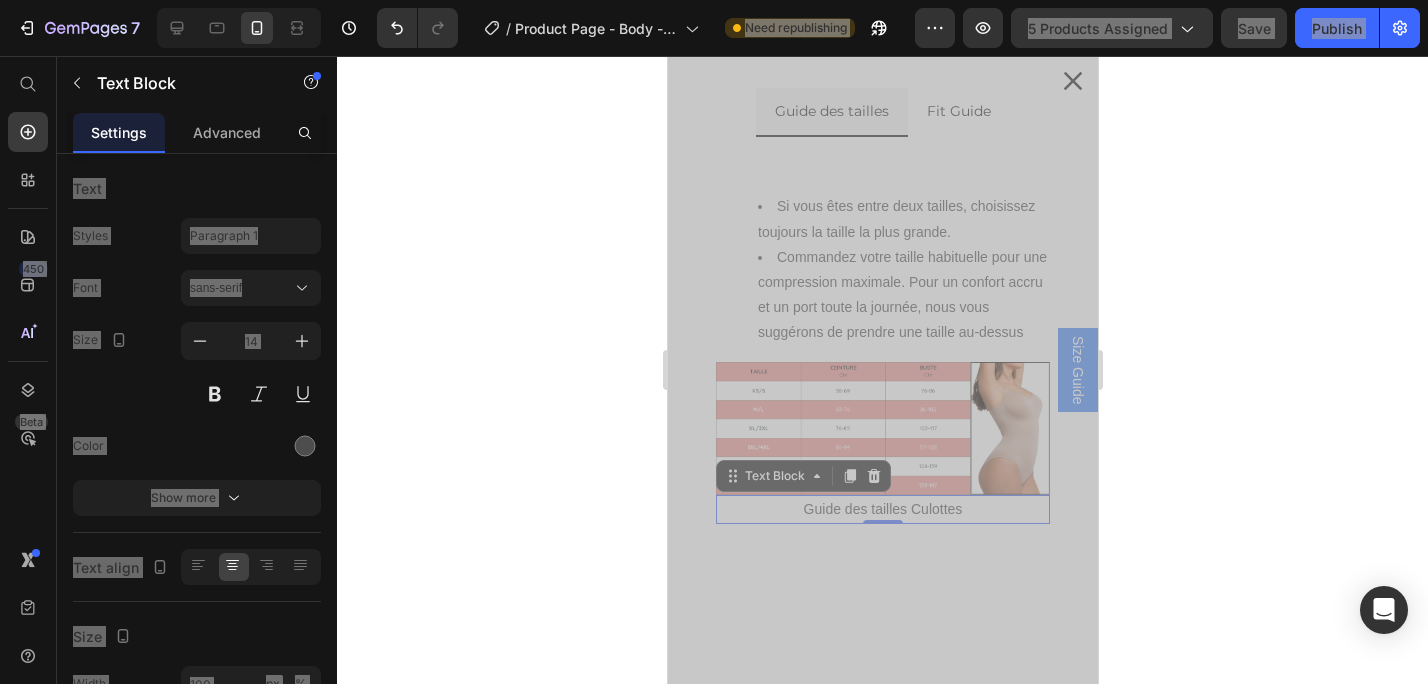 click on "Guide des tailles Culottes" at bounding box center [882, 509] 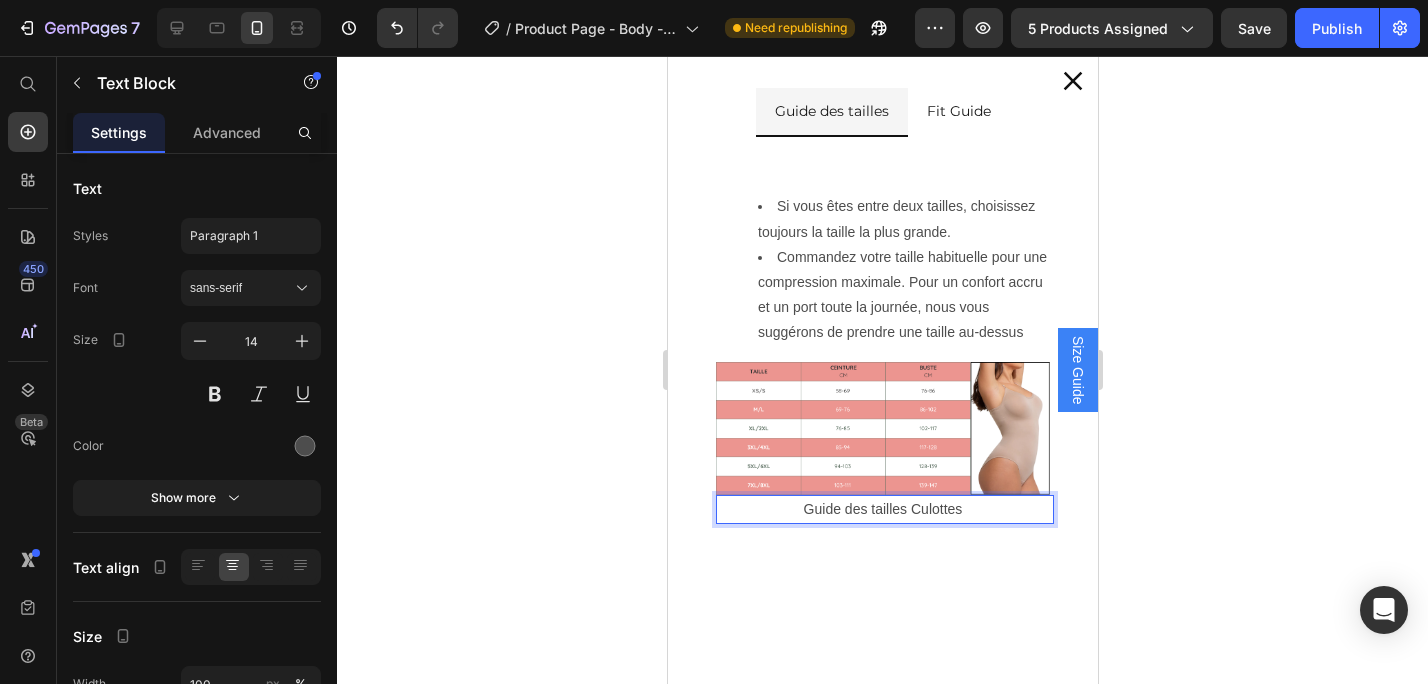 click on "Guide des tailles Culottes" at bounding box center (882, 509) 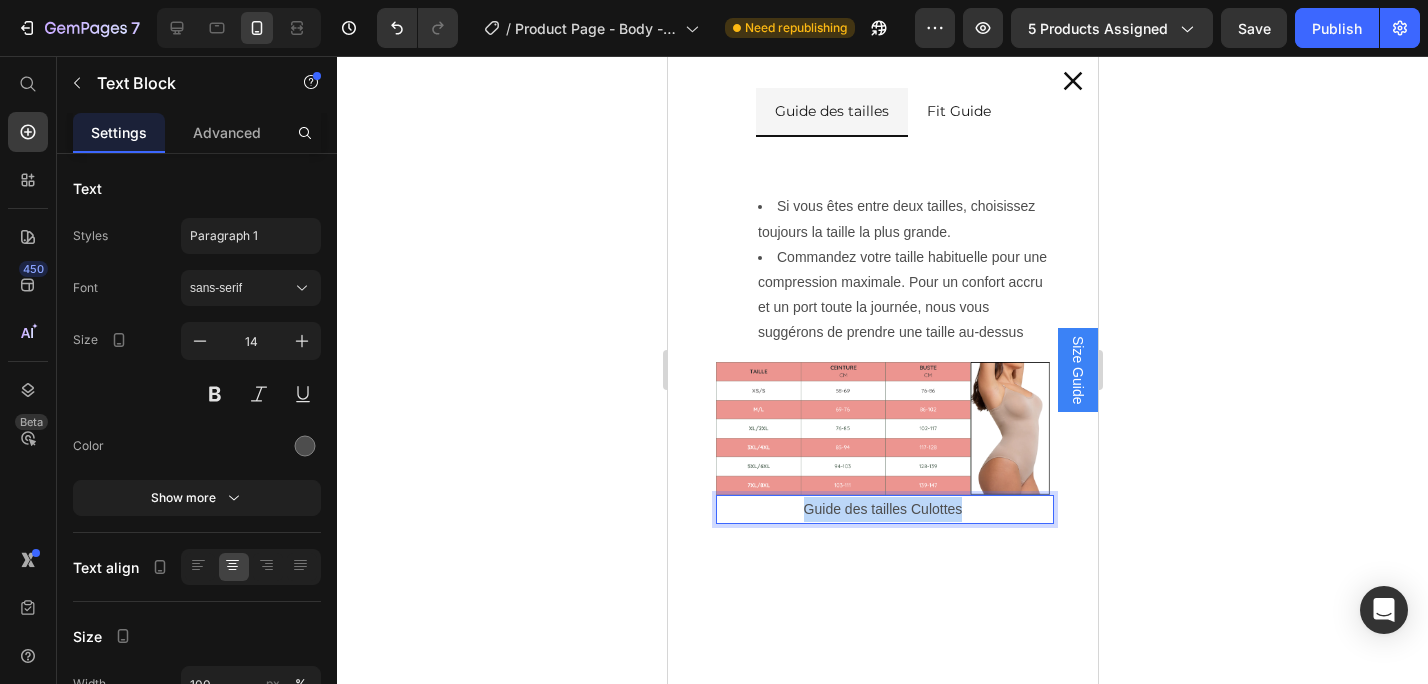 click on "Guide des tailles Culottes" at bounding box center [882, 509] 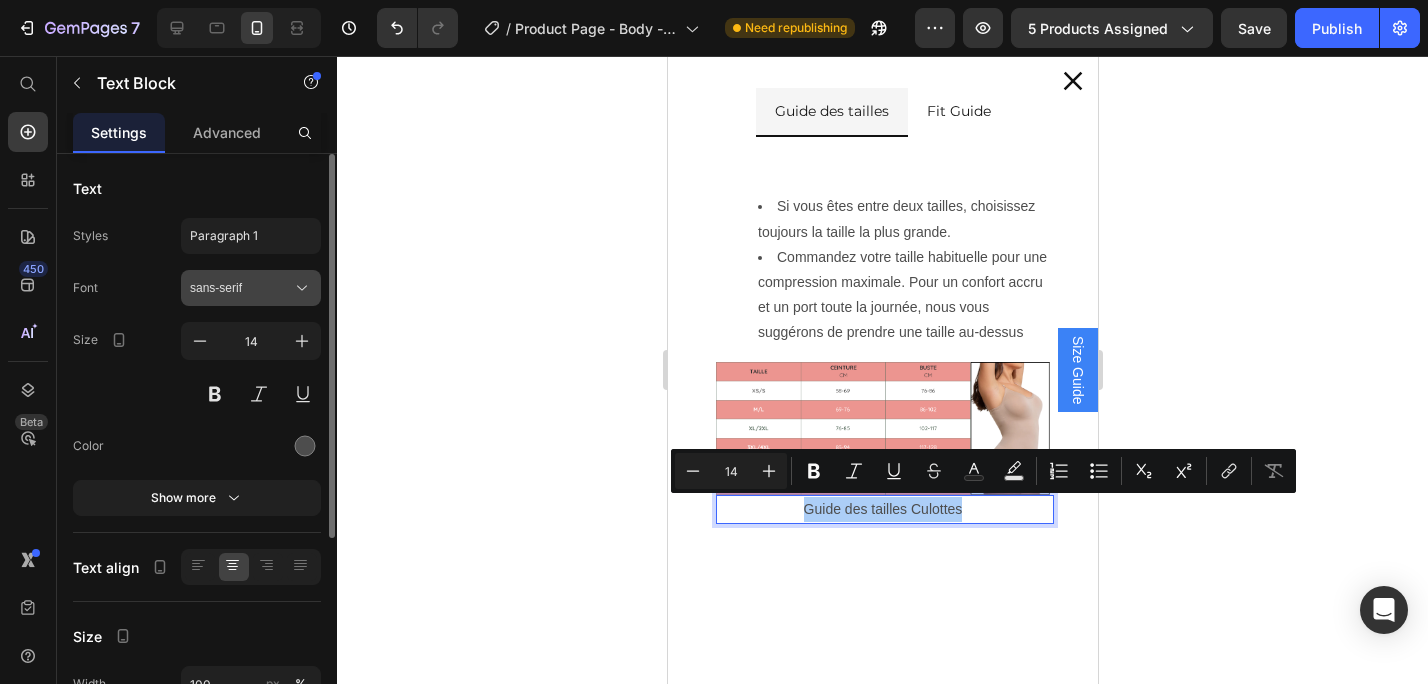 click on "sans-serif" at bounding box center (241, 288) 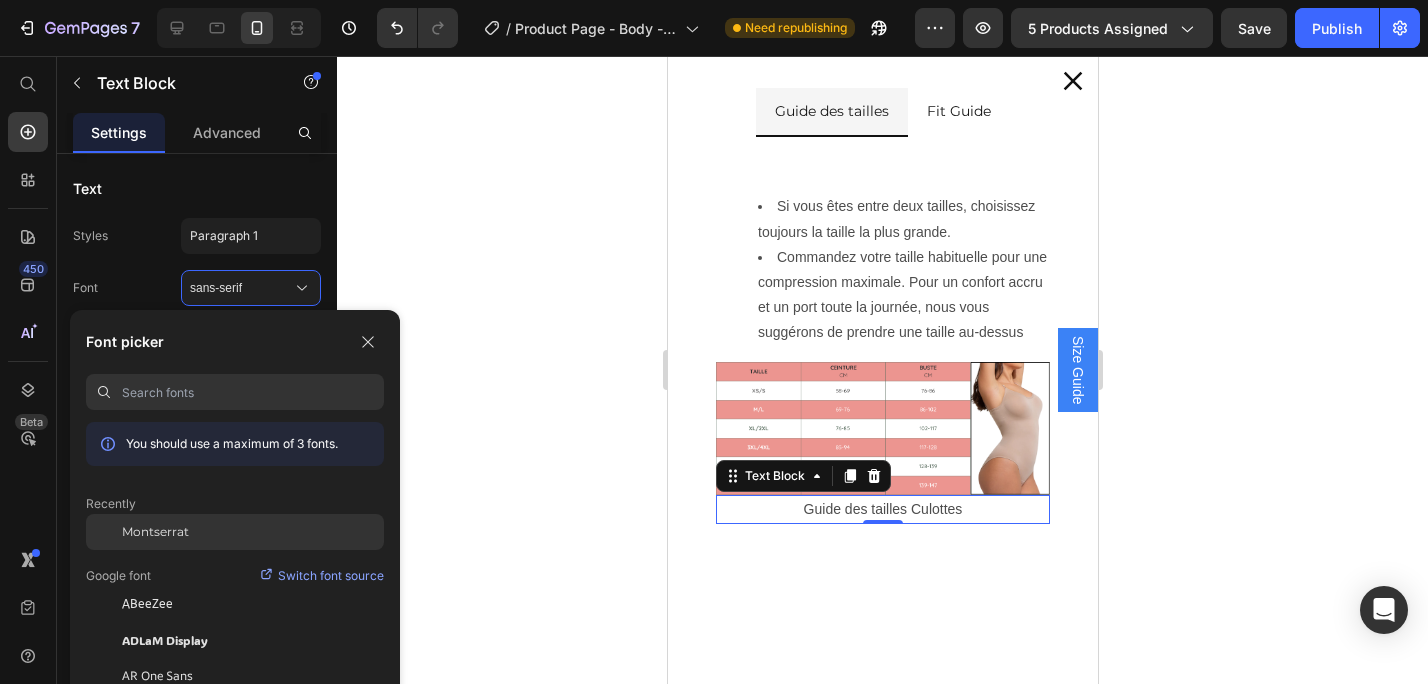 click on "Montserrat" at bounding box center (155, 532) 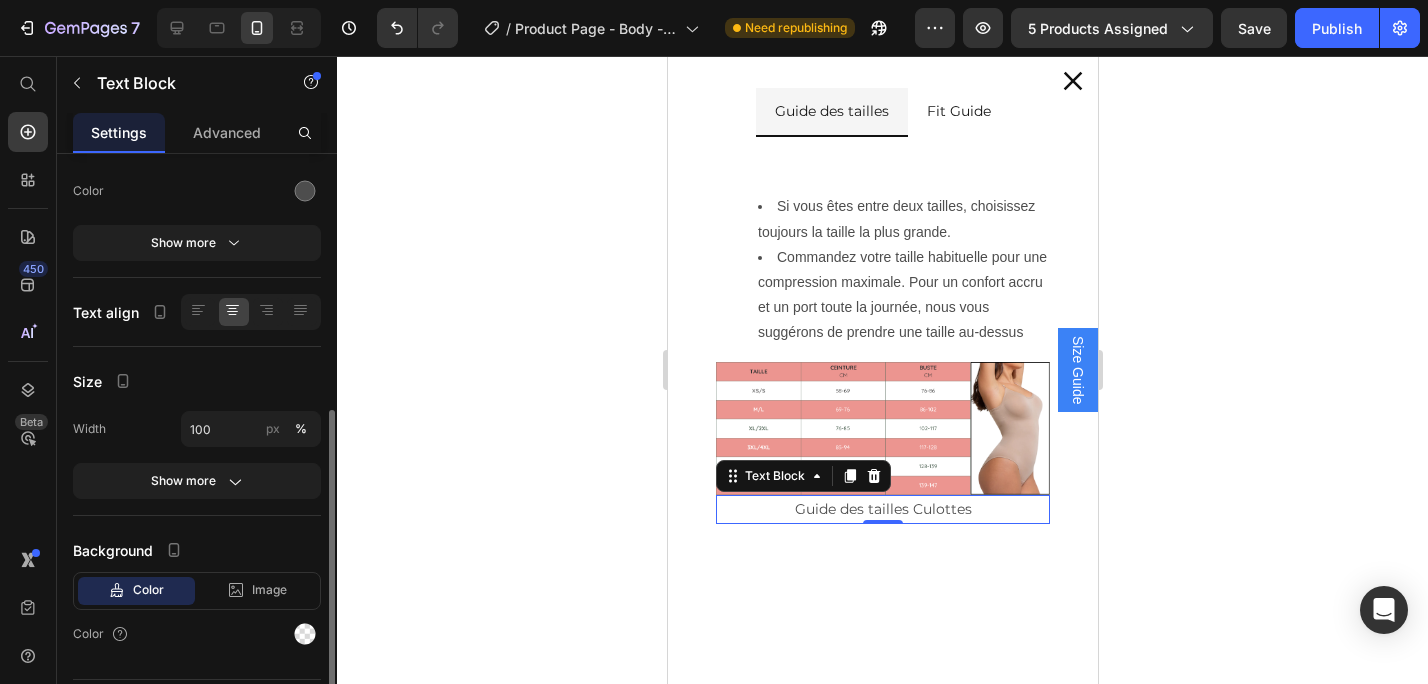 scroll, scrollTop: 308, scrollLeft: 0, axis: vertical 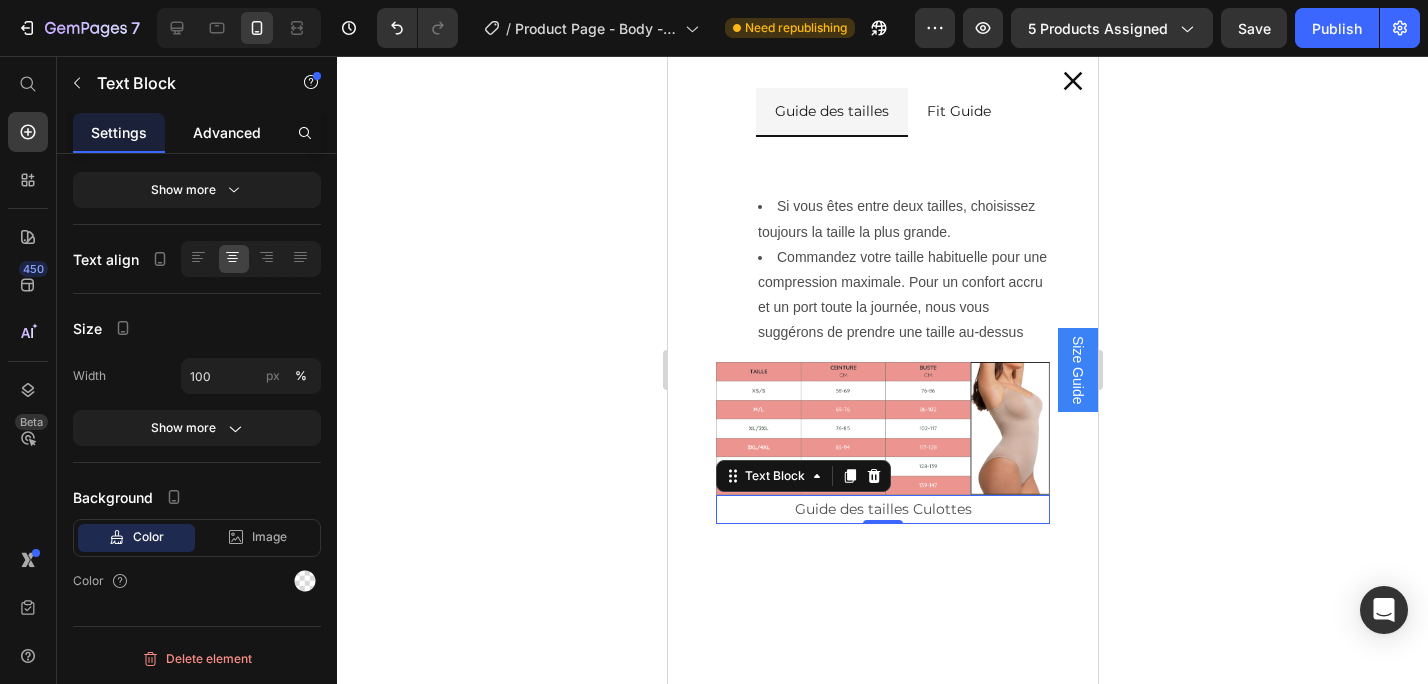 click on "Advanced" at bounding box center (227, 132) 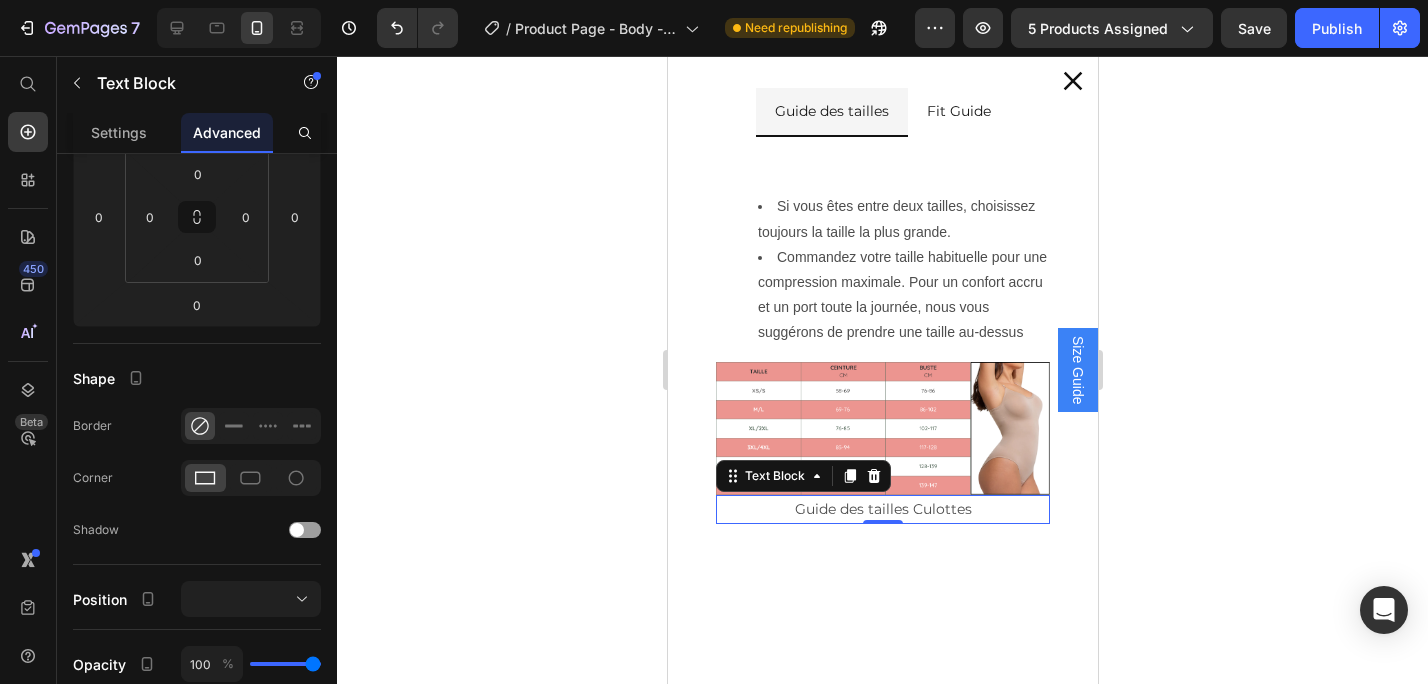 scroll, scrollTop: 0, scrollLeft: 0, axis: both 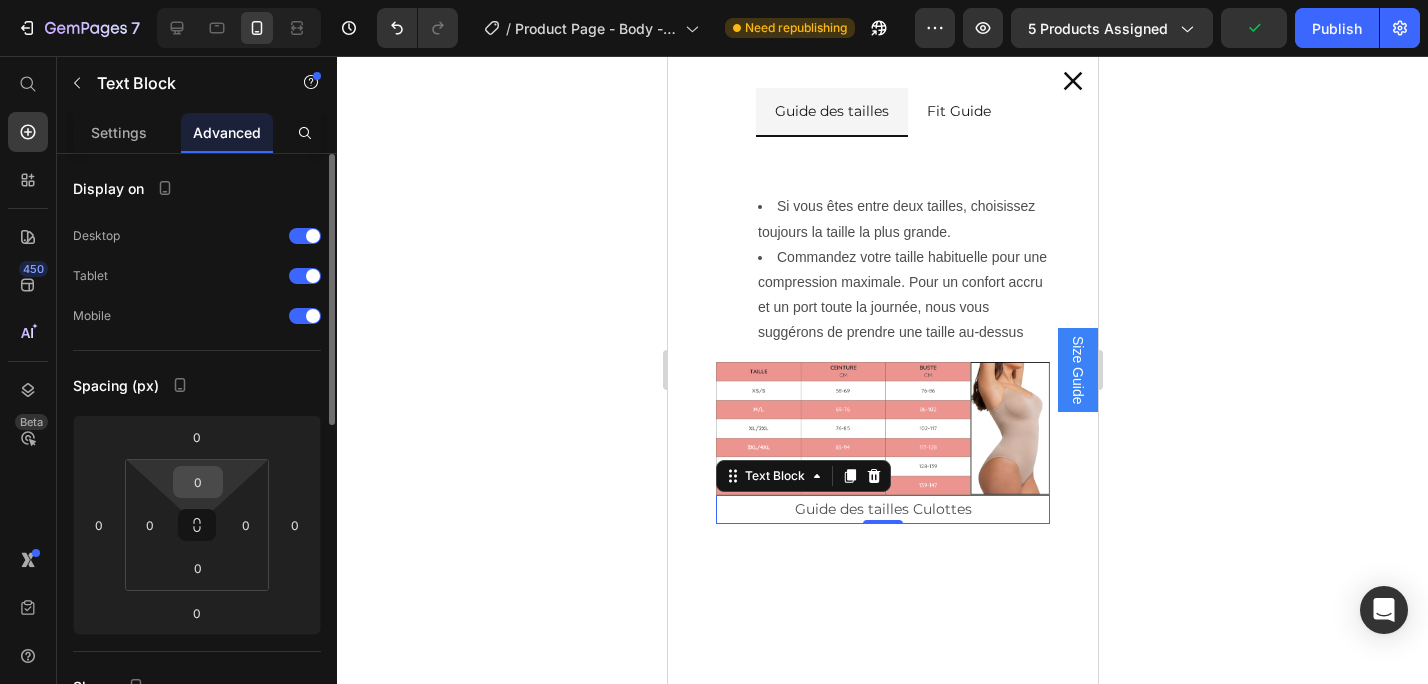 click on "0" at bounding box center [198, 482] 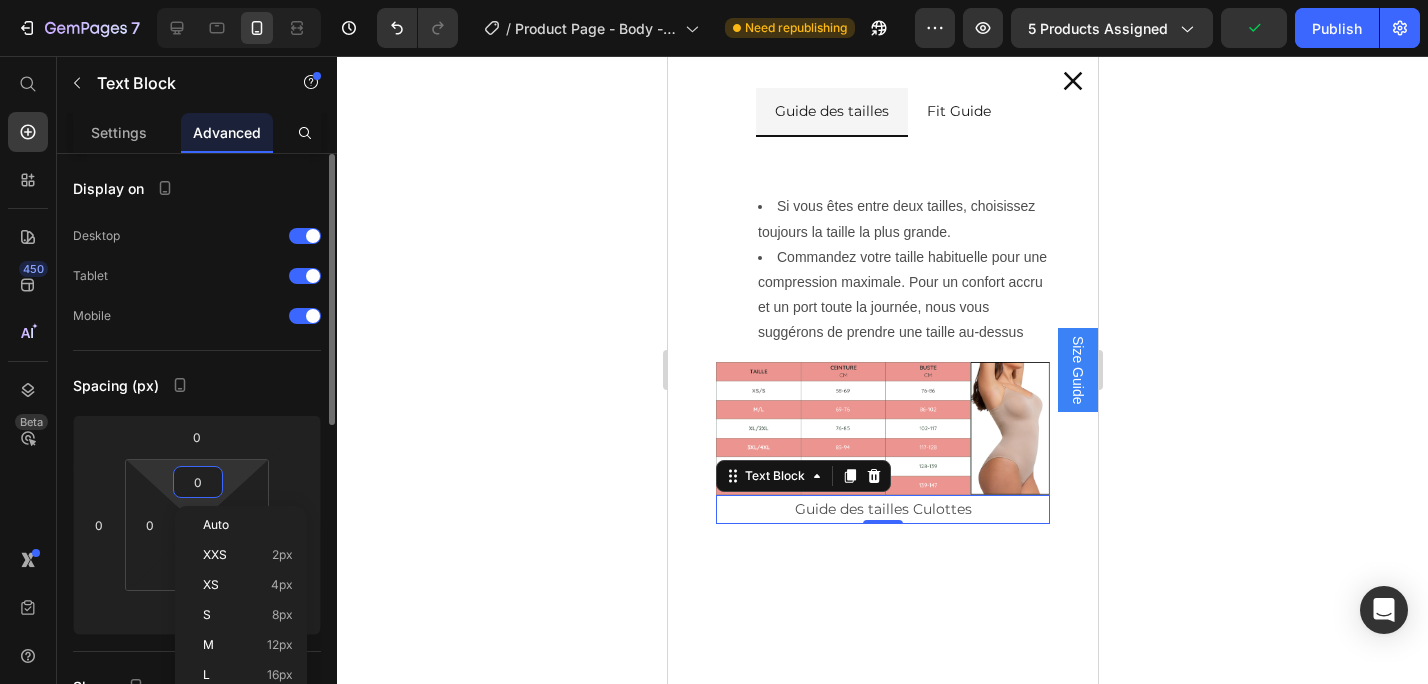 type on "1" 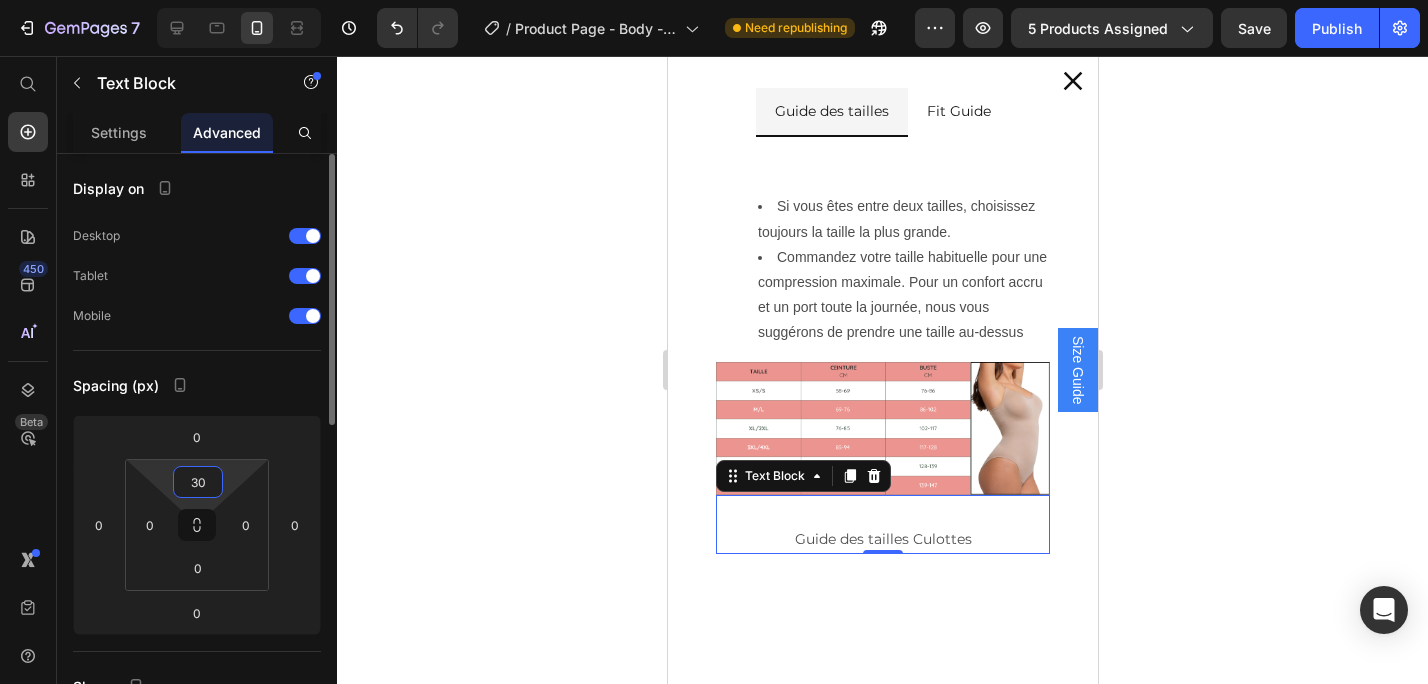 type on "3" 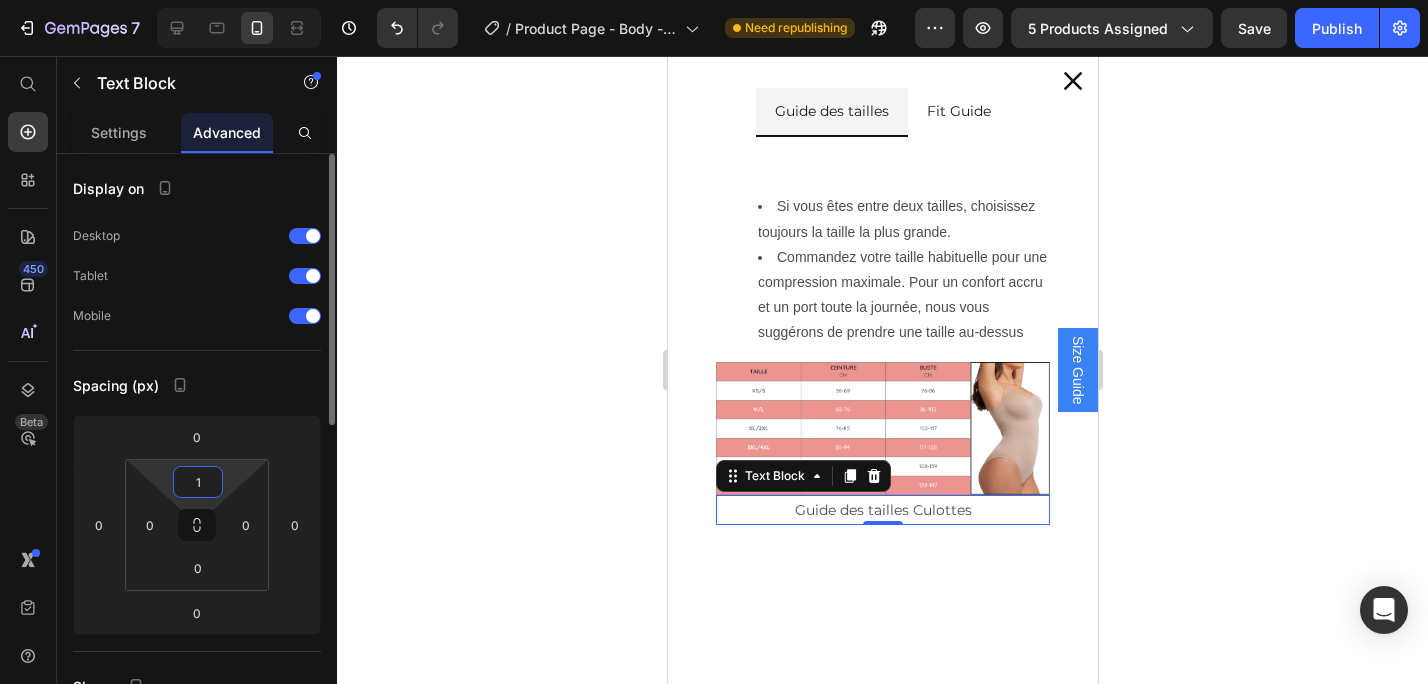 type on "15" 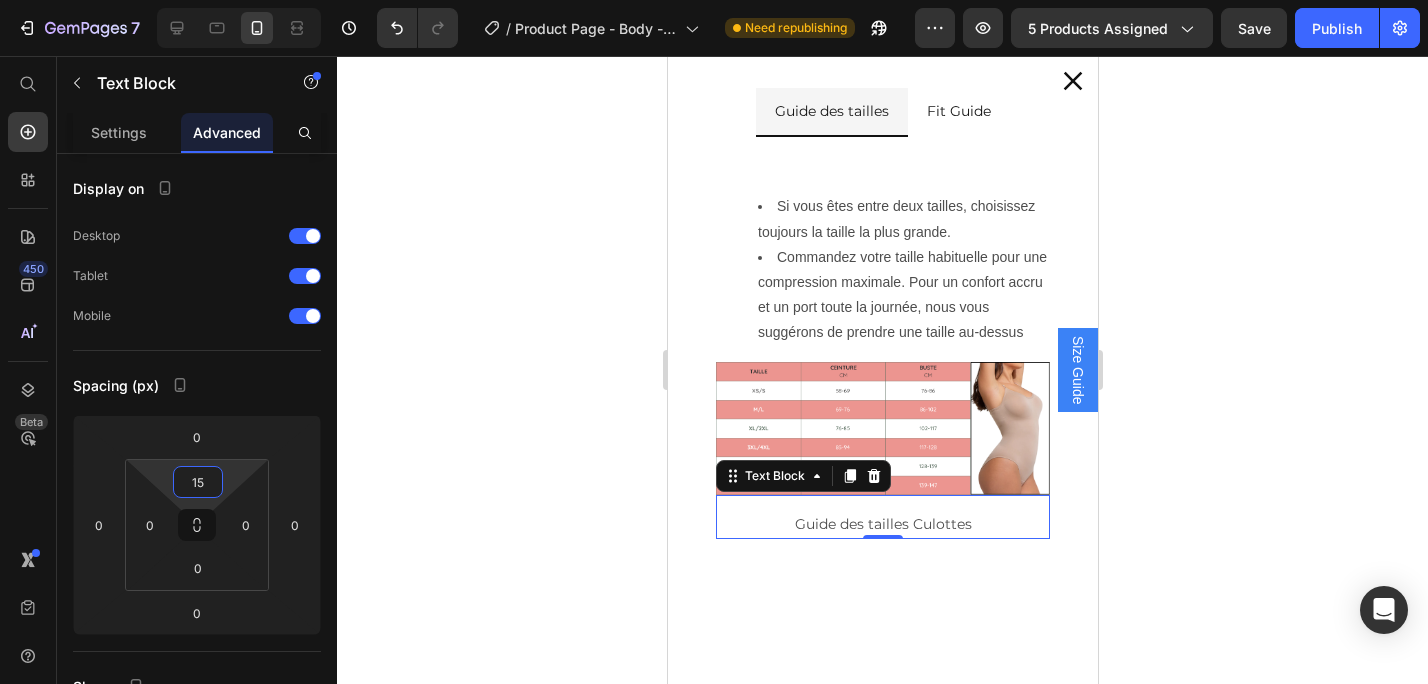 click 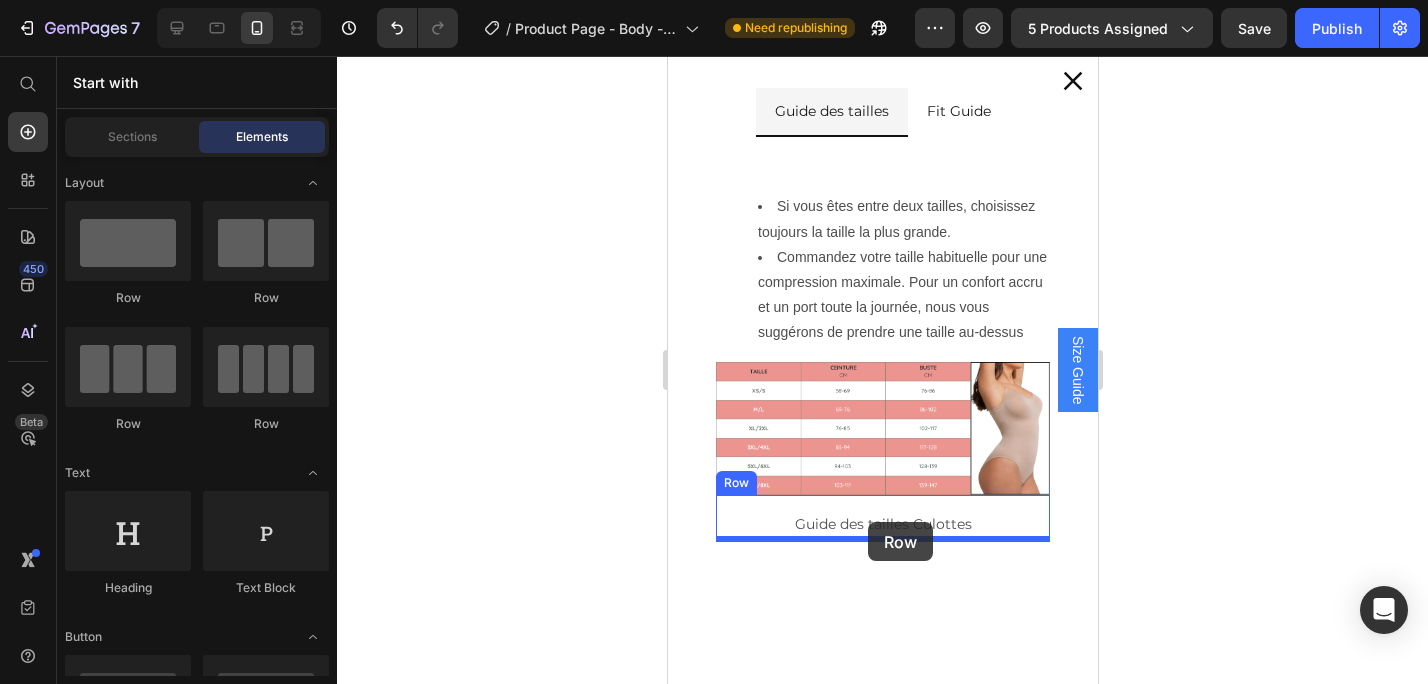 drag, startPoint x: 804, startPoint y: 292, endPoint x: 867, endPoint y: 522, distance: 238.47221 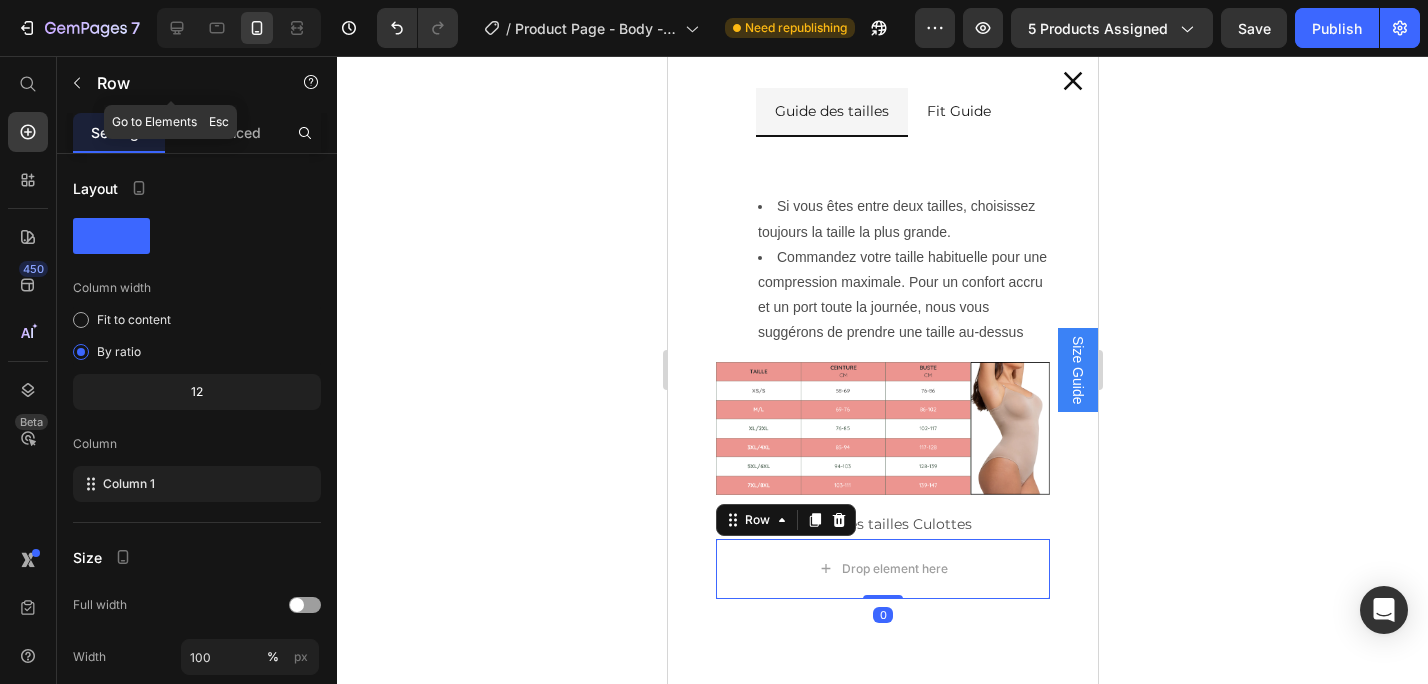 click 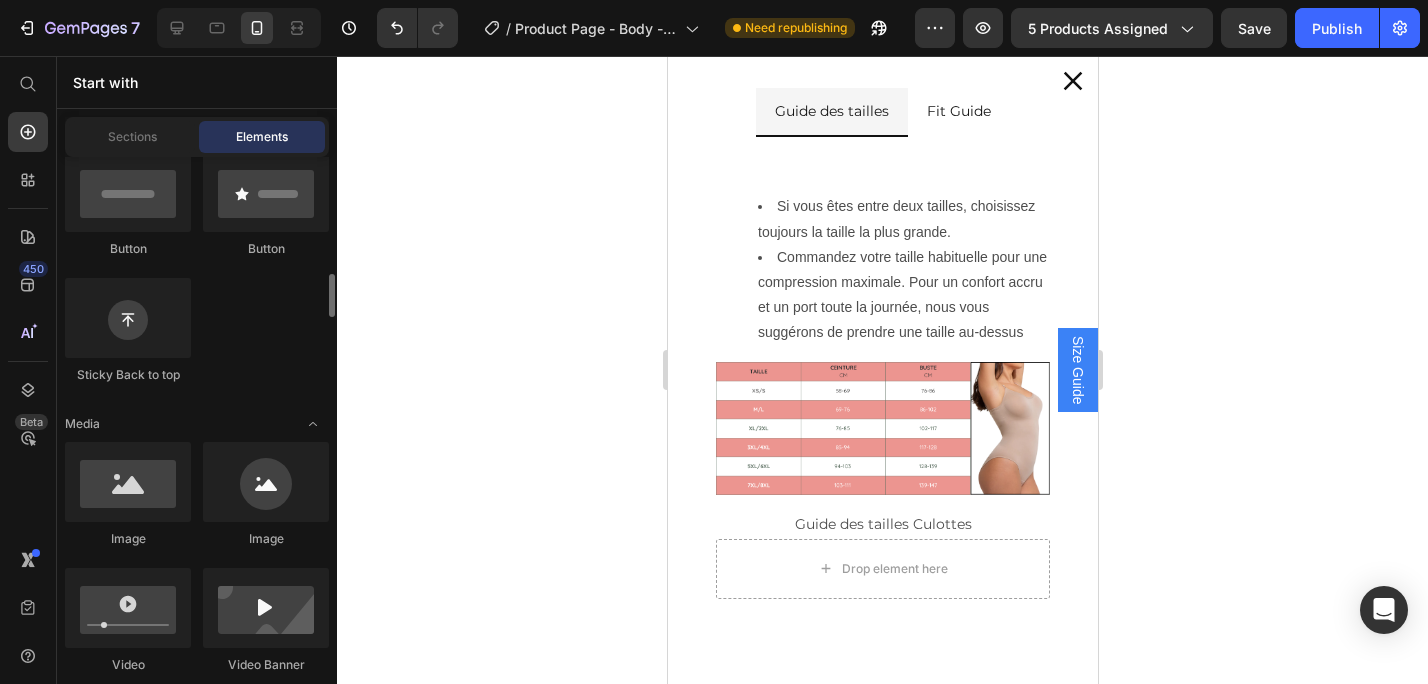 scroll, scrollTop: 572, scrollLeft: 0, axis: vertical 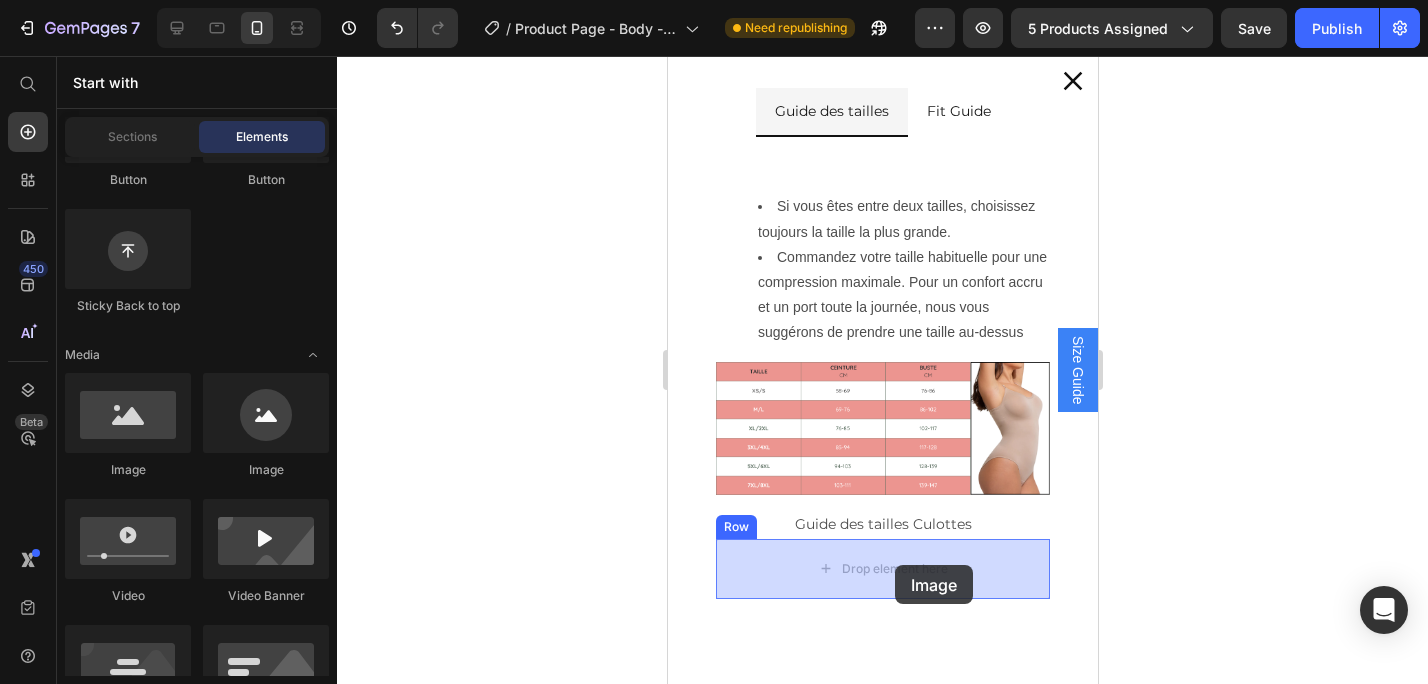 drag, startPoint x: 790, startPoint y: 487, endPoint x: 894, endPoint y: 565, distance: 130 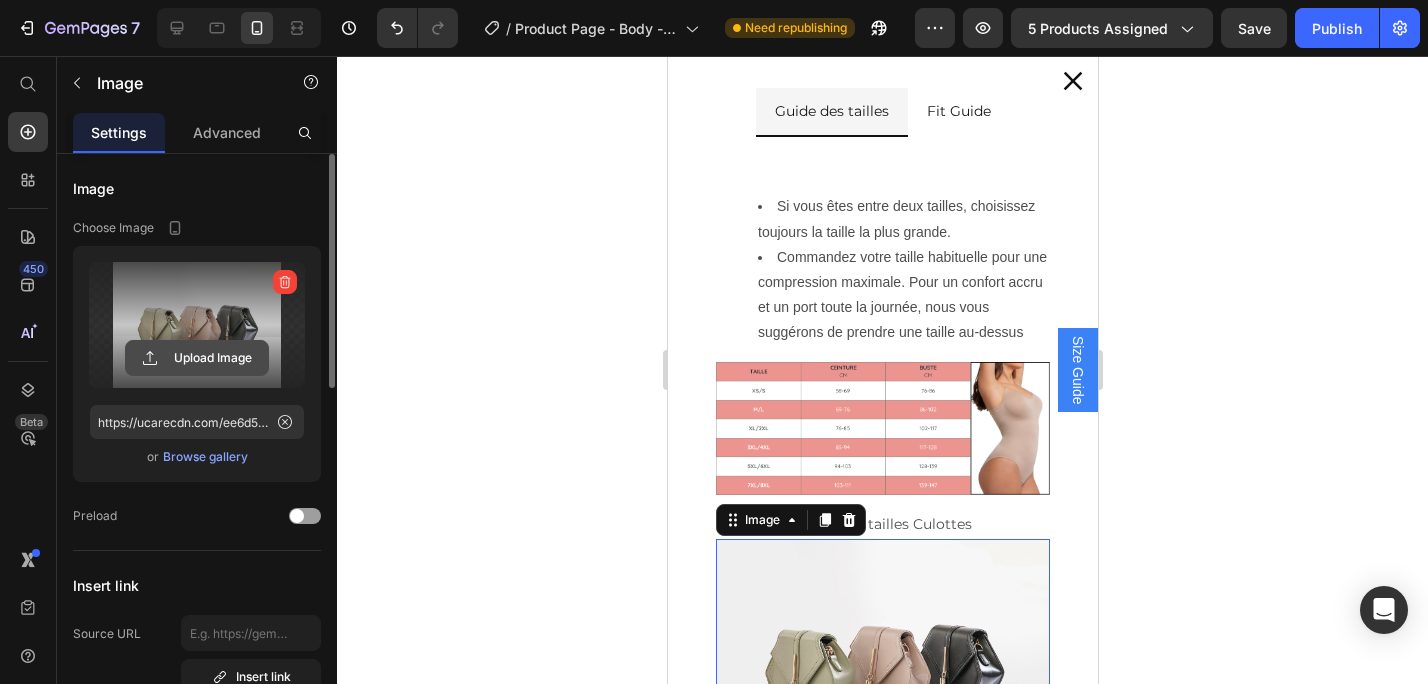 click 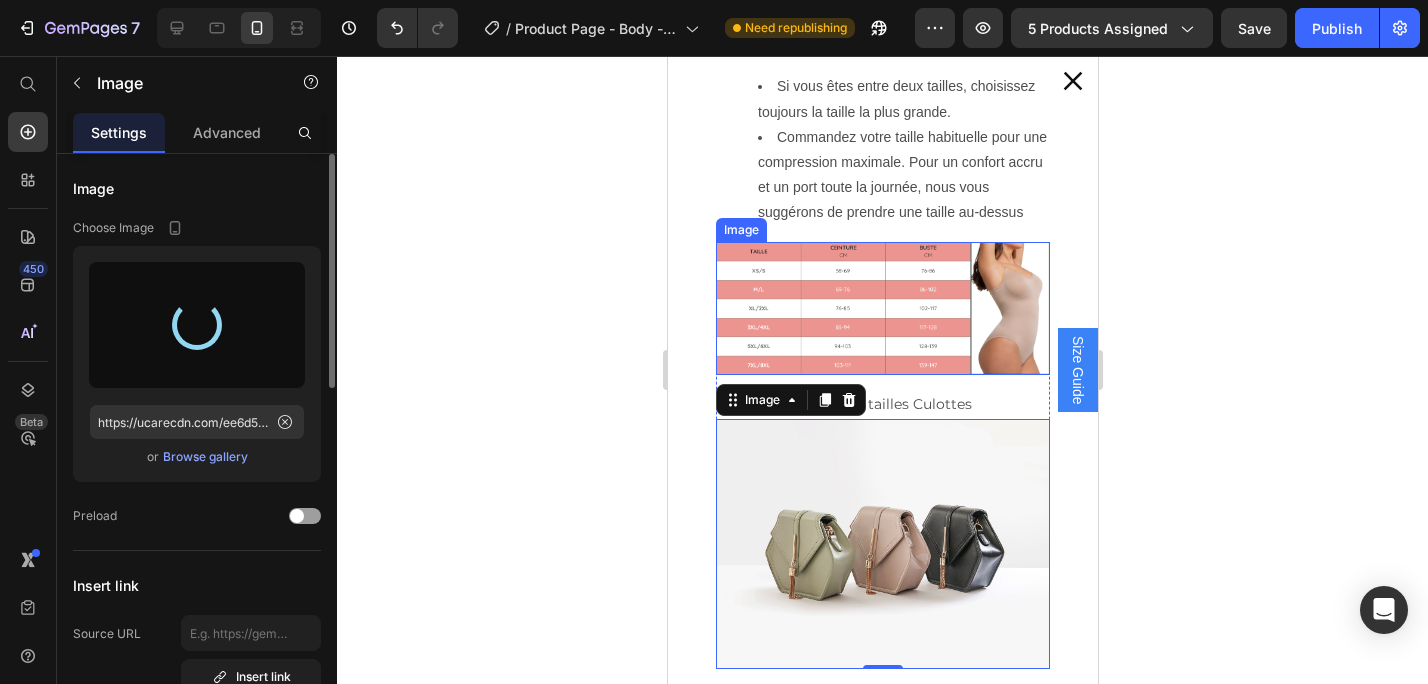 scroll, scrollTop: 123, scrollLeft: 0, axis: vertical 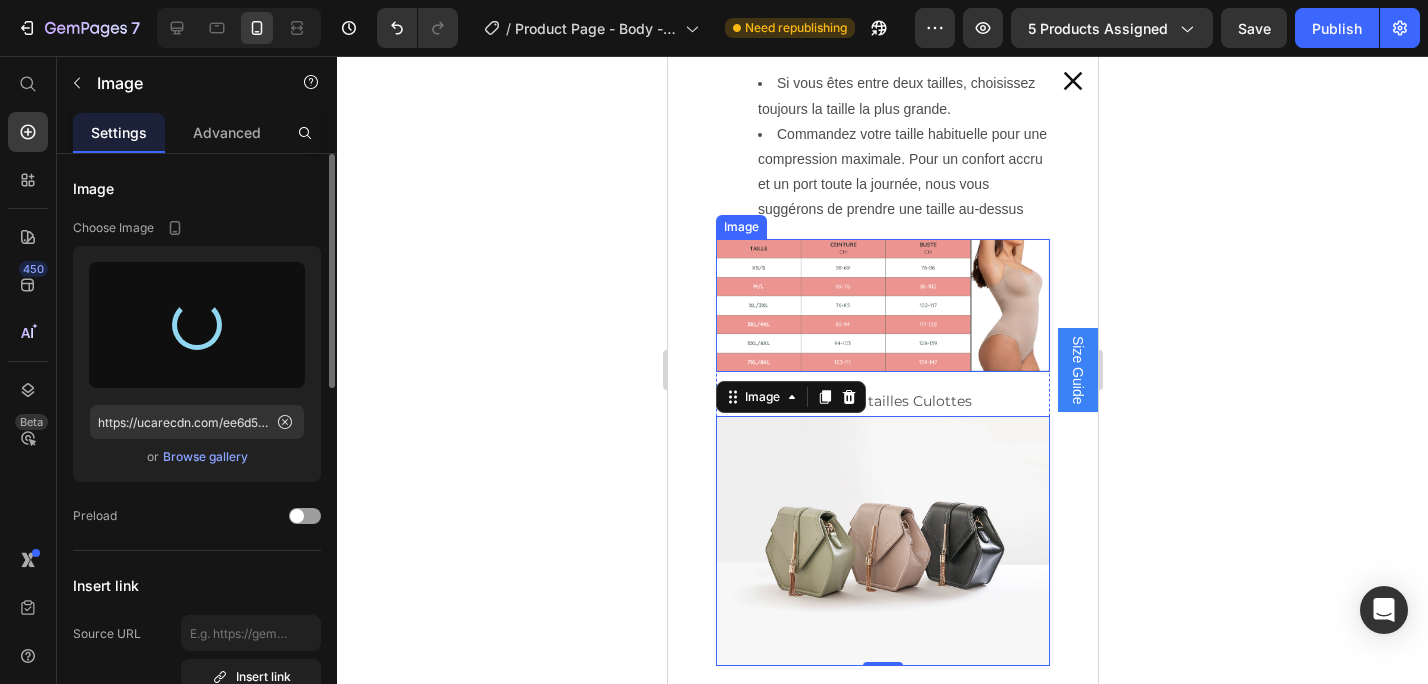 type on "https://cdn.shopify.com/s/files/1/0913/4954/9402/files/gempages_543666569595585374-6a81572c-77fb-4c52-bbe8-fabd73812da3.png" 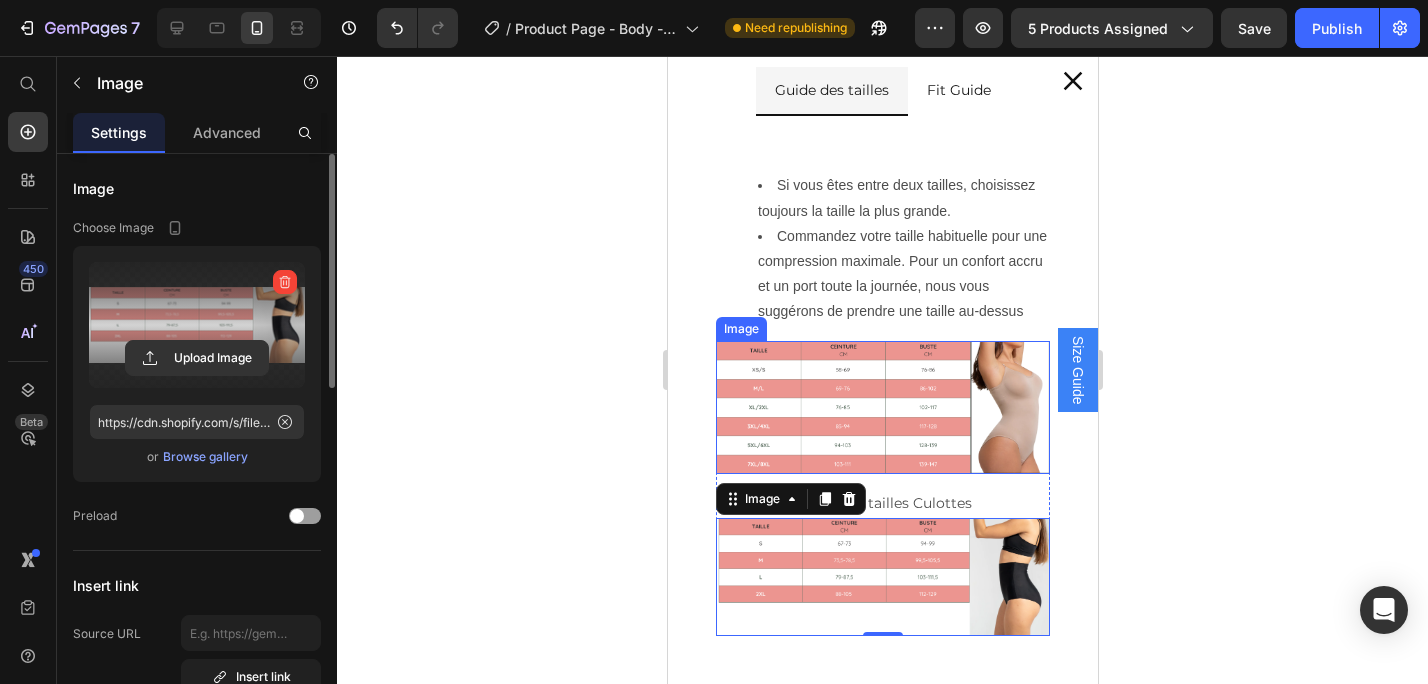 scroll, scrollTop: 21, scrollLeft: 0, axis: vertical 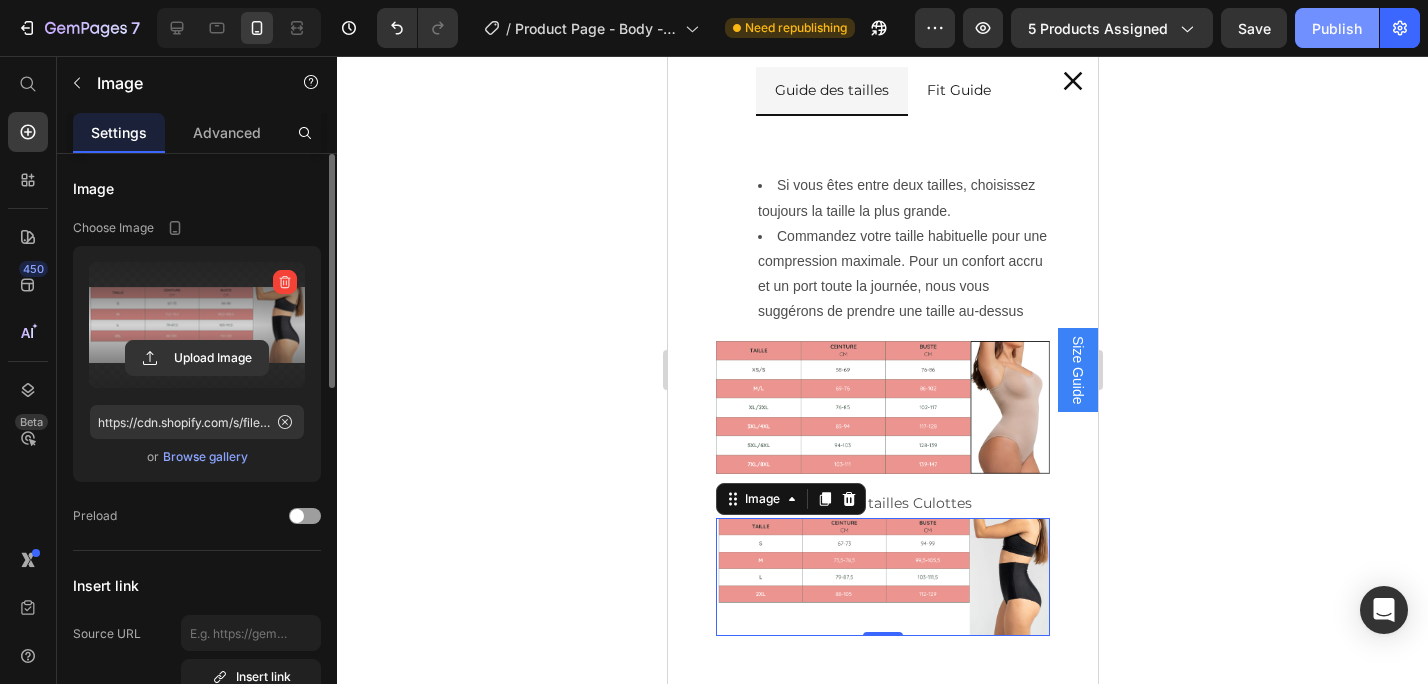 click on "Publish" at bounding box center (1337, 28) 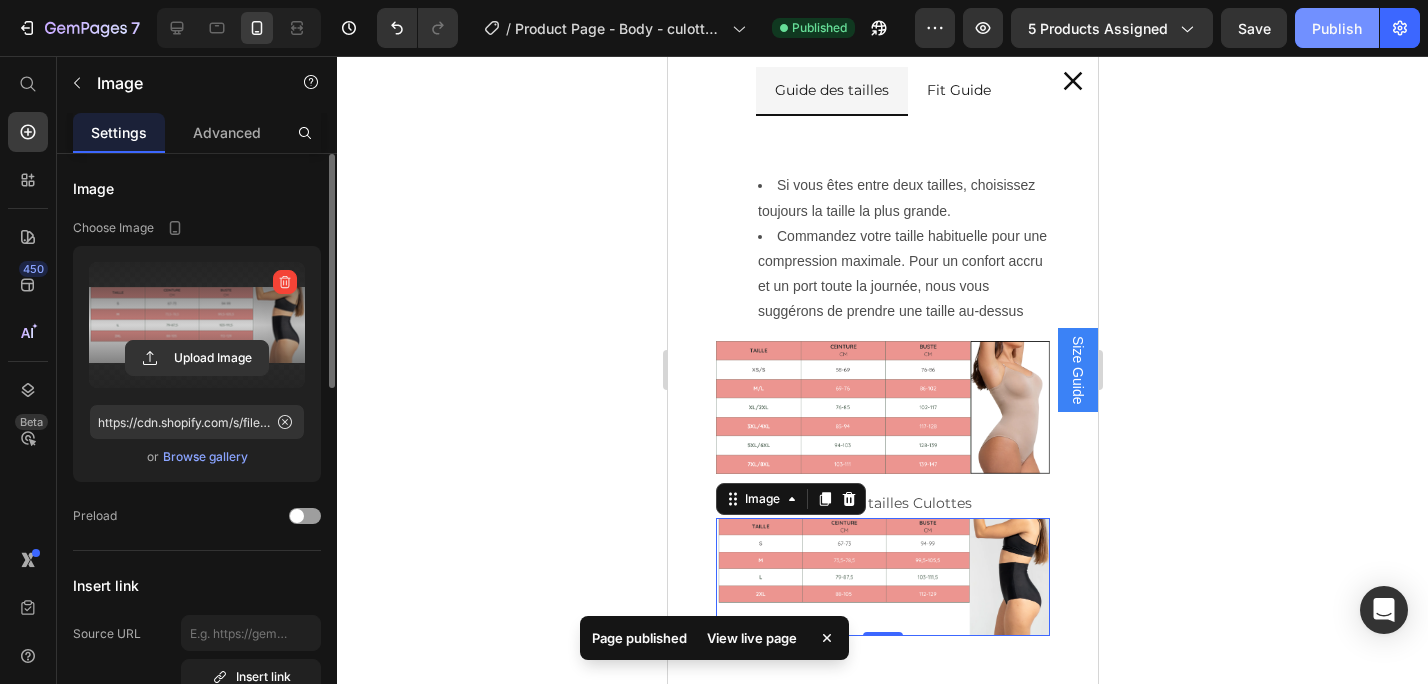 click on "Publish" at bounding box center [1337, 28] 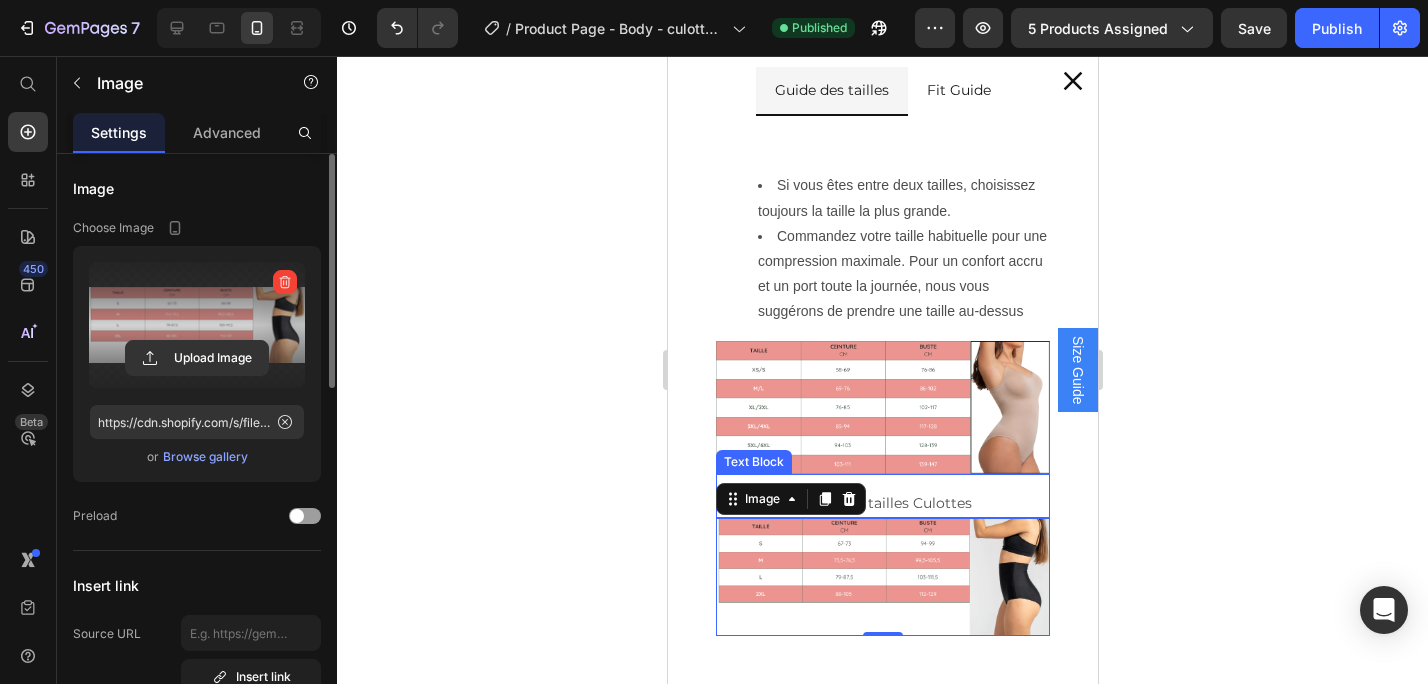 click on "Guide des tailles Culottes" at bounding box center (882, 503) 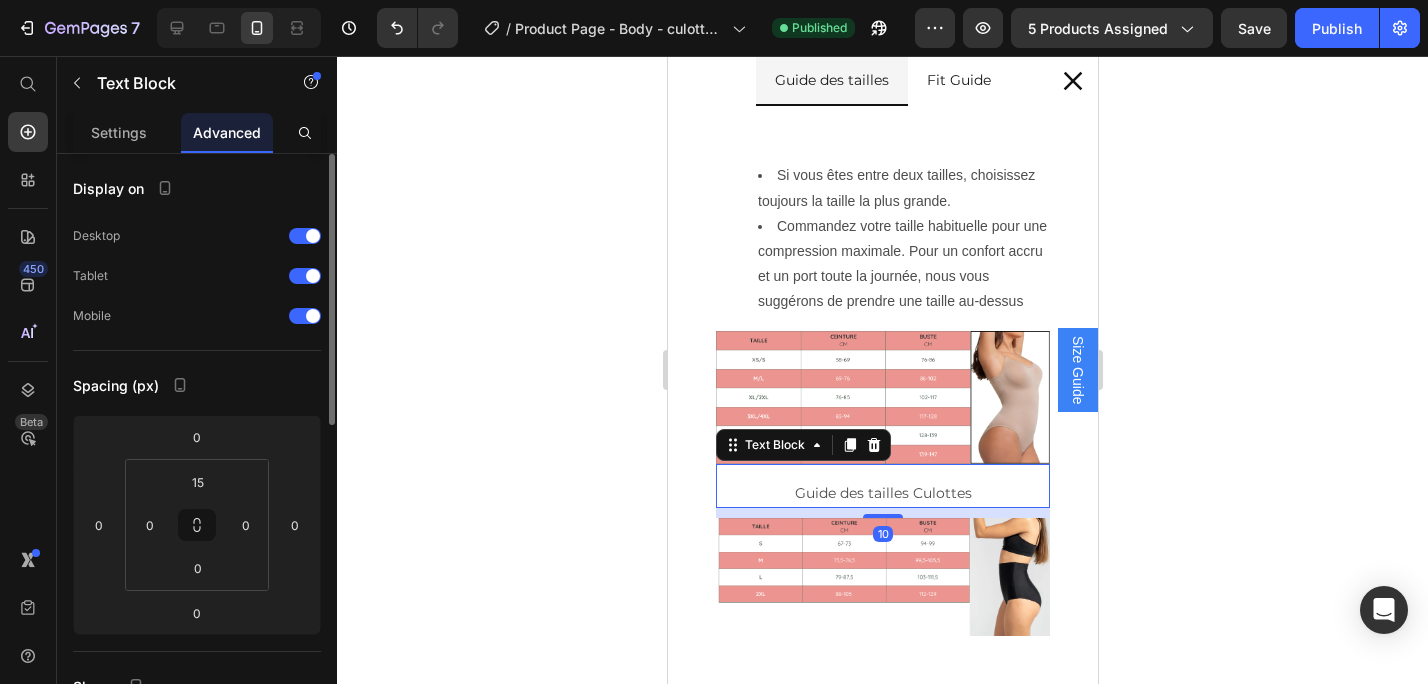 scroll, scrollTop: 31, scrollLeft: 0, axis: vertical 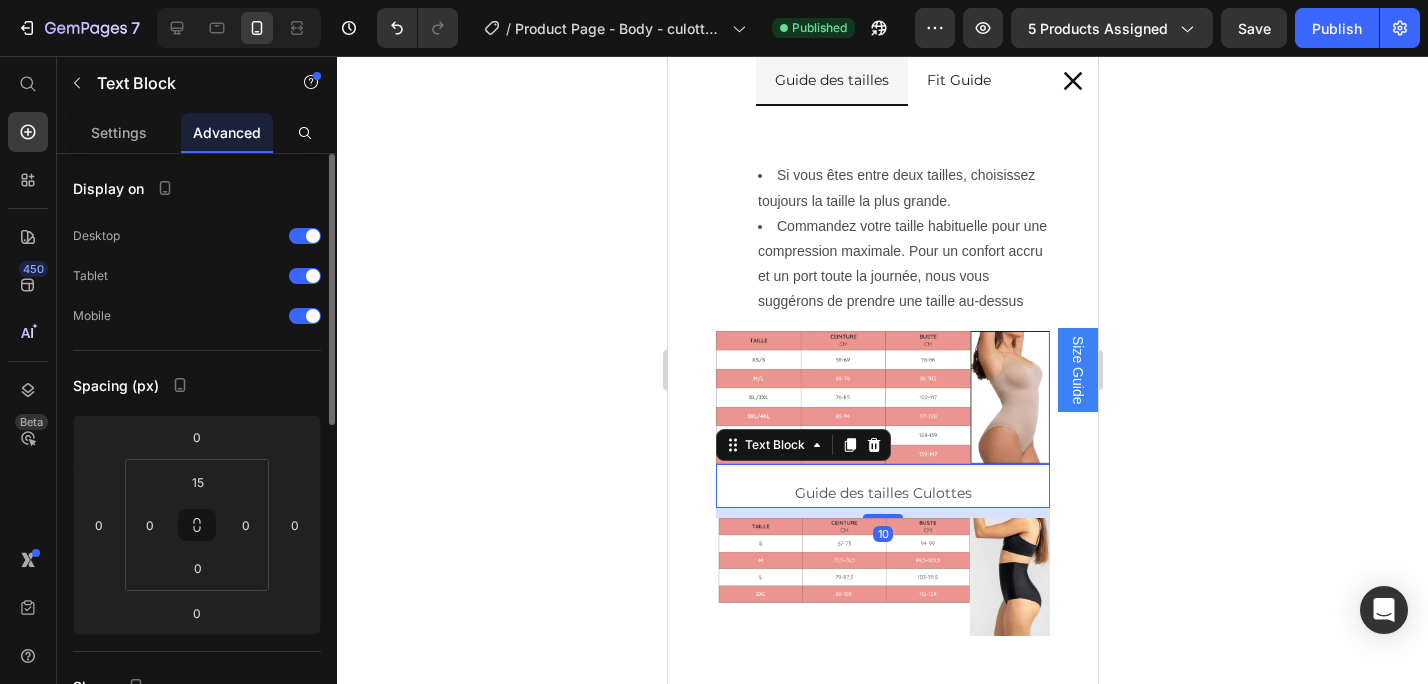 click on "10" at bounding box center (882, 508) 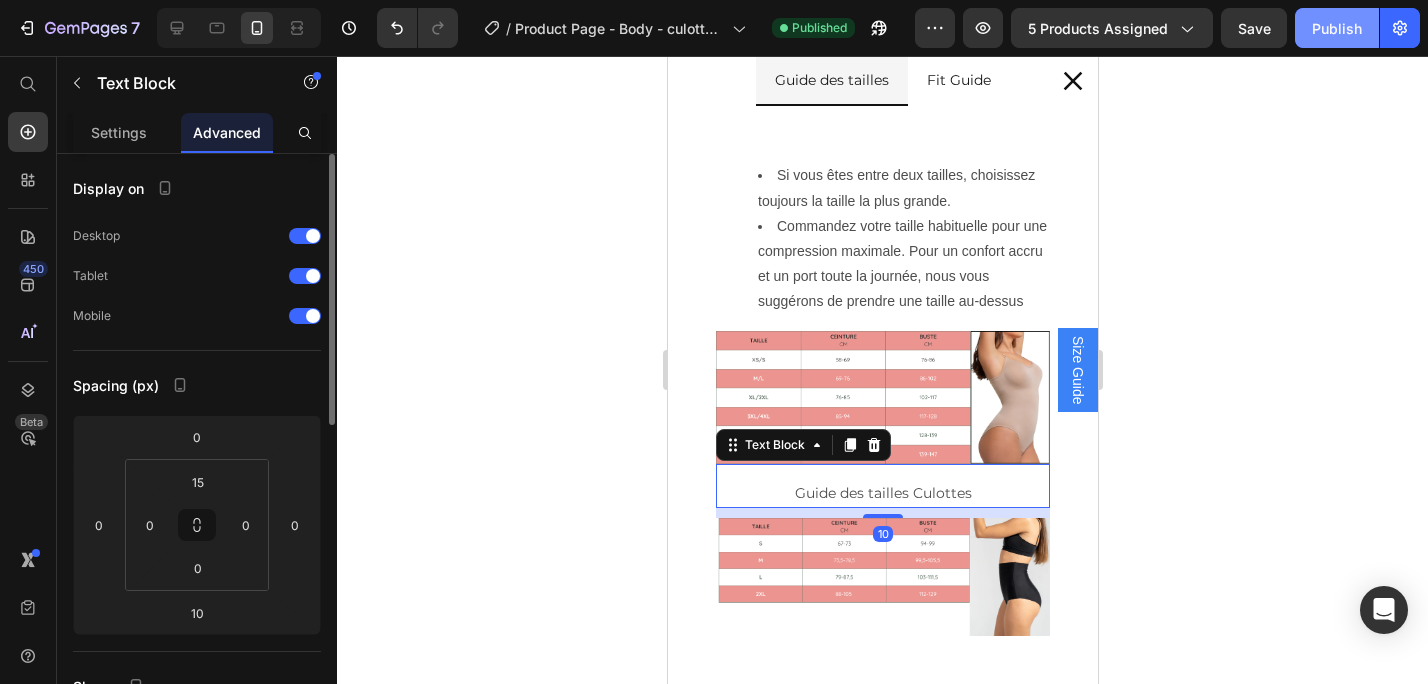 click on "Publish" at bounding box center (1337, 28) 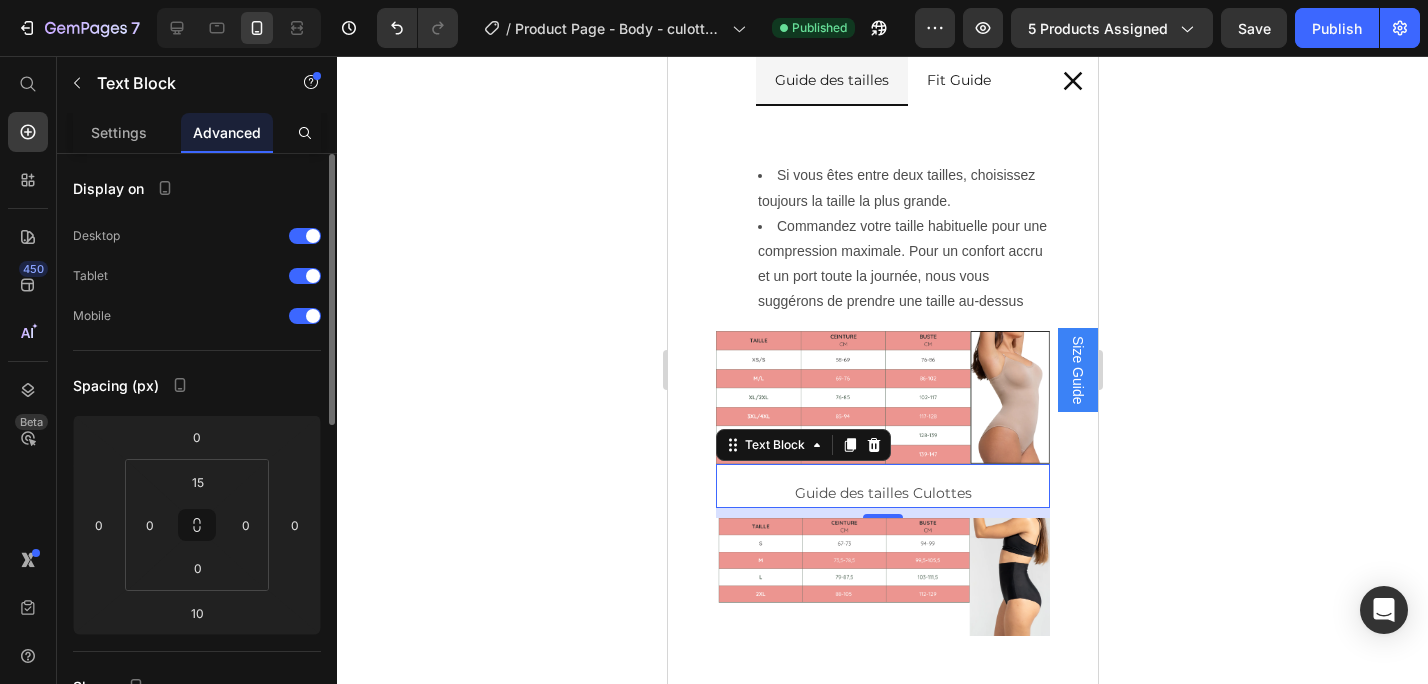 click 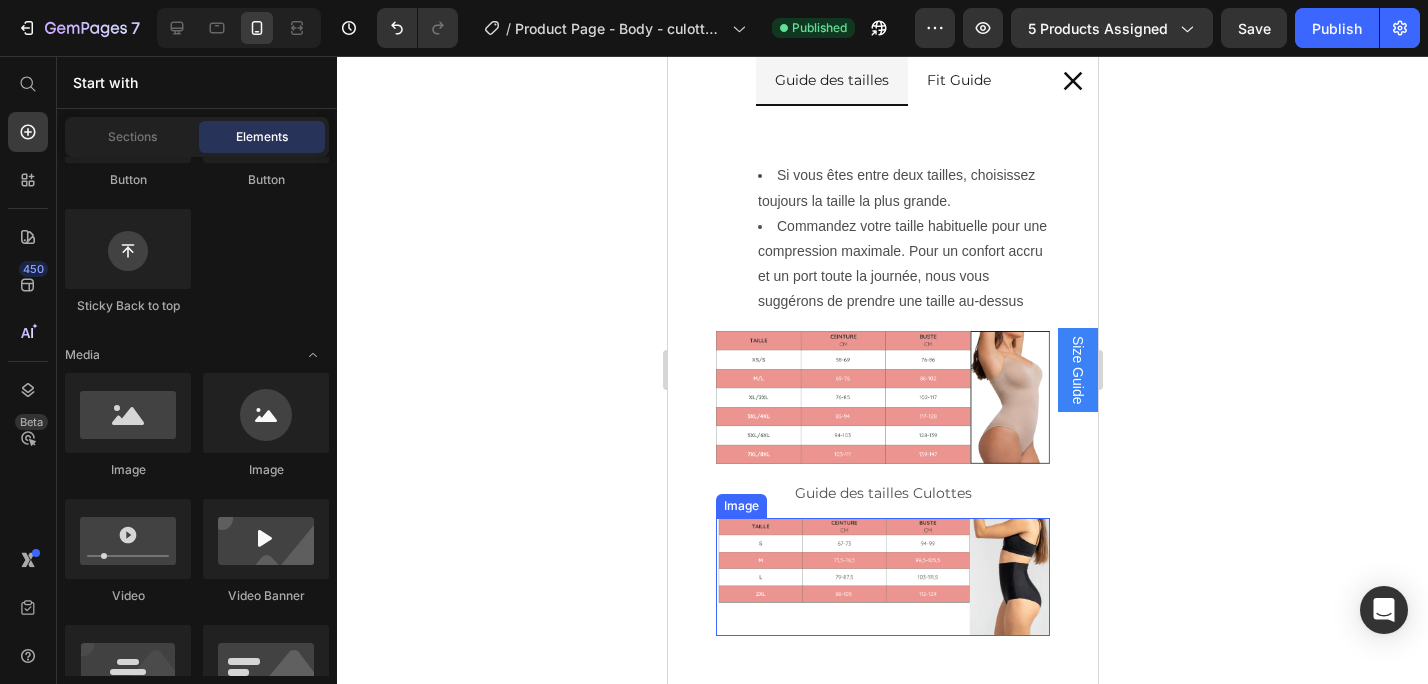 click at bounding box center (882, 577) 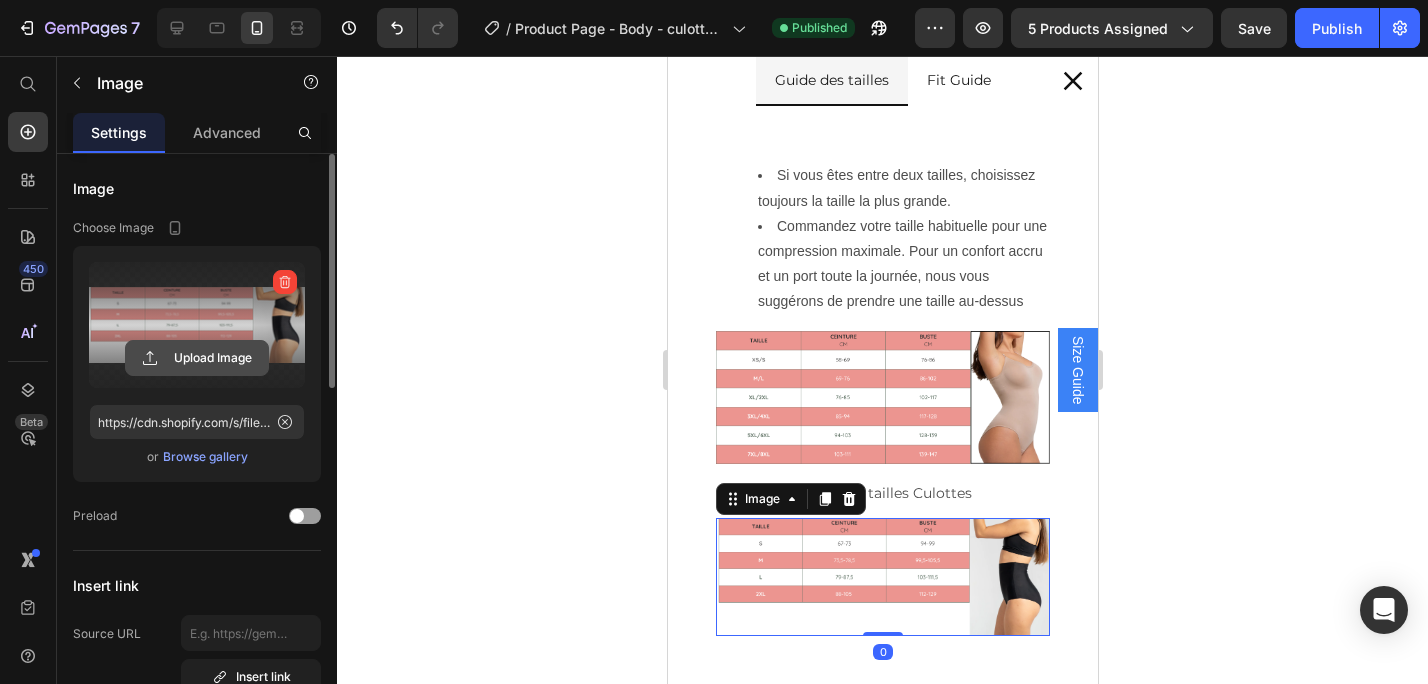 click 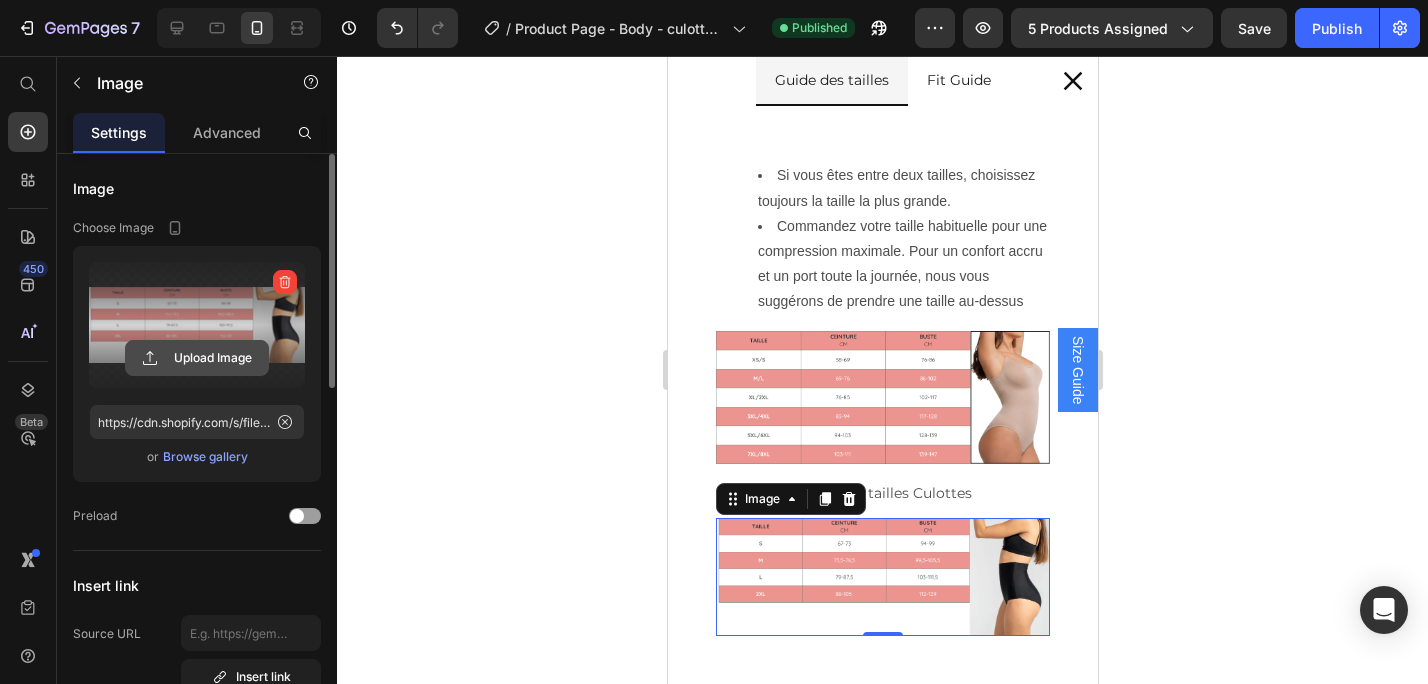 click 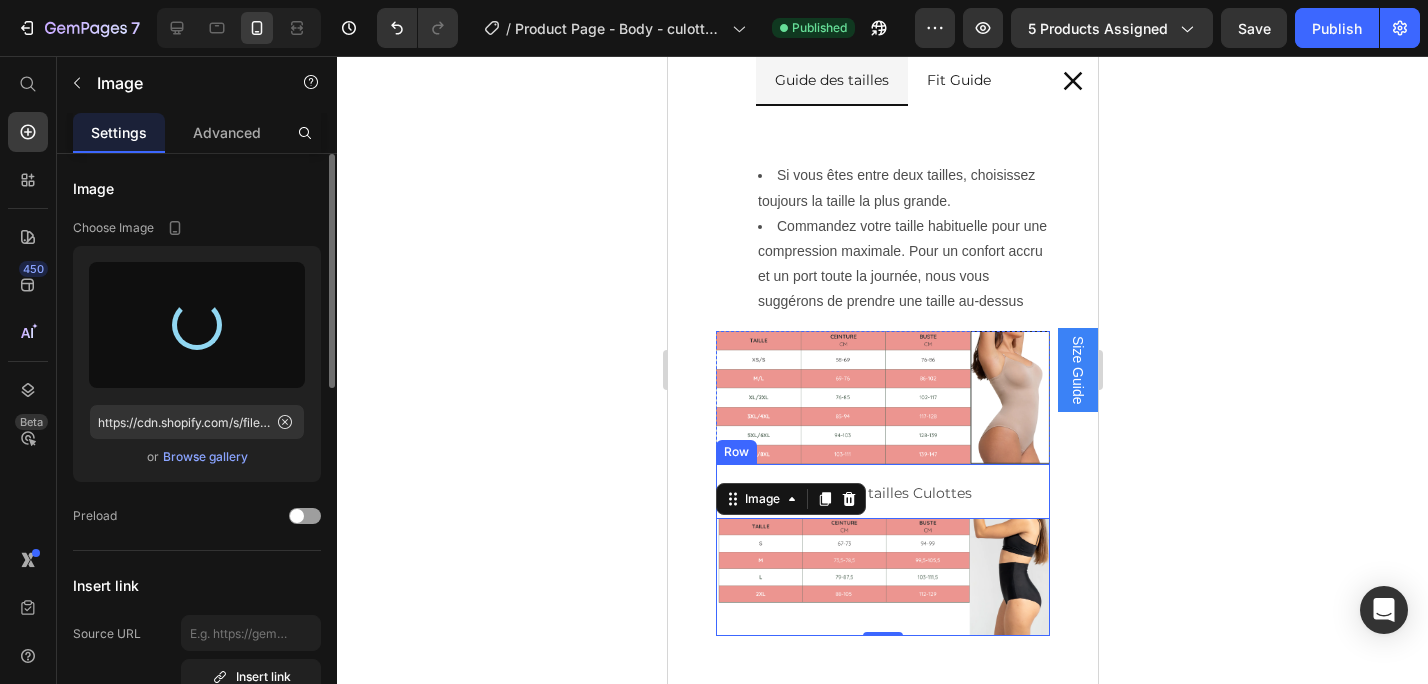 type on "https://cdn.shopify.com/s/files/1/0913/4954/9402/files/gempages_543666569595585374-5d2ec099-5c07-45af-ac34-e6b319c19c5a.png" 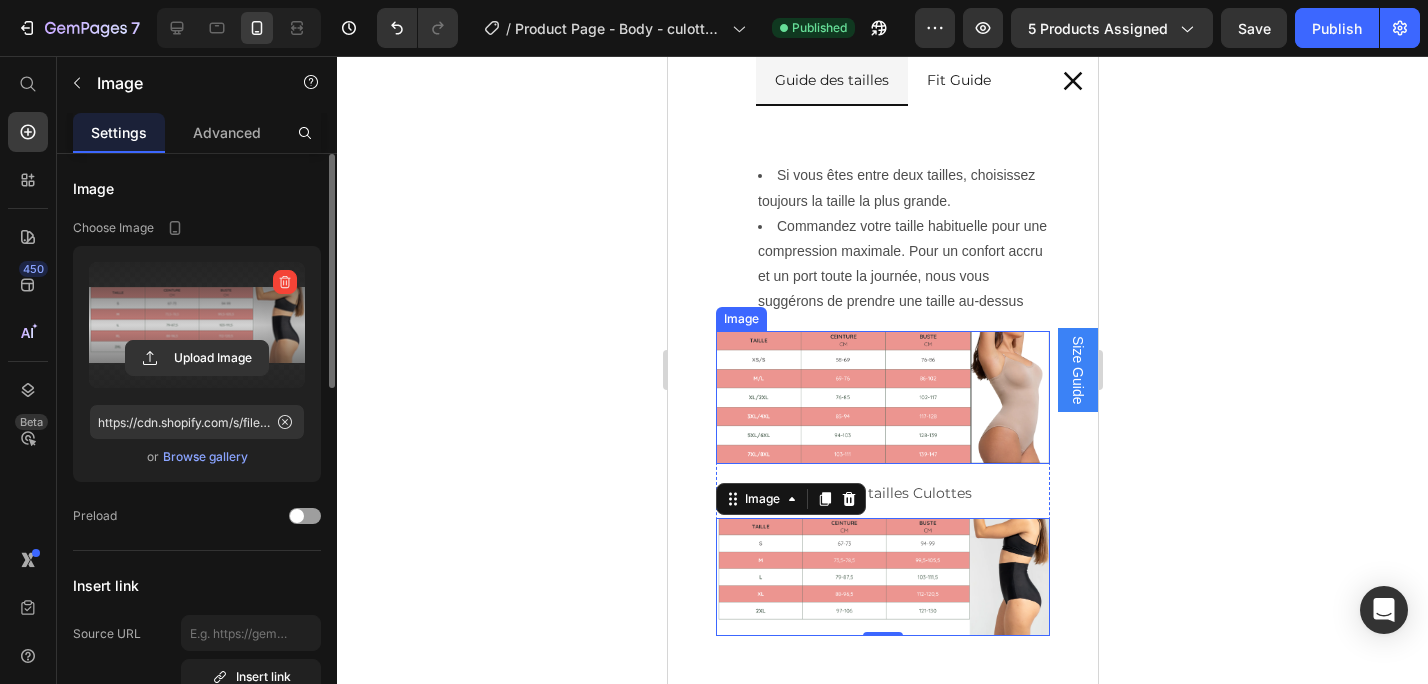 click at bounding box center (882, 397) 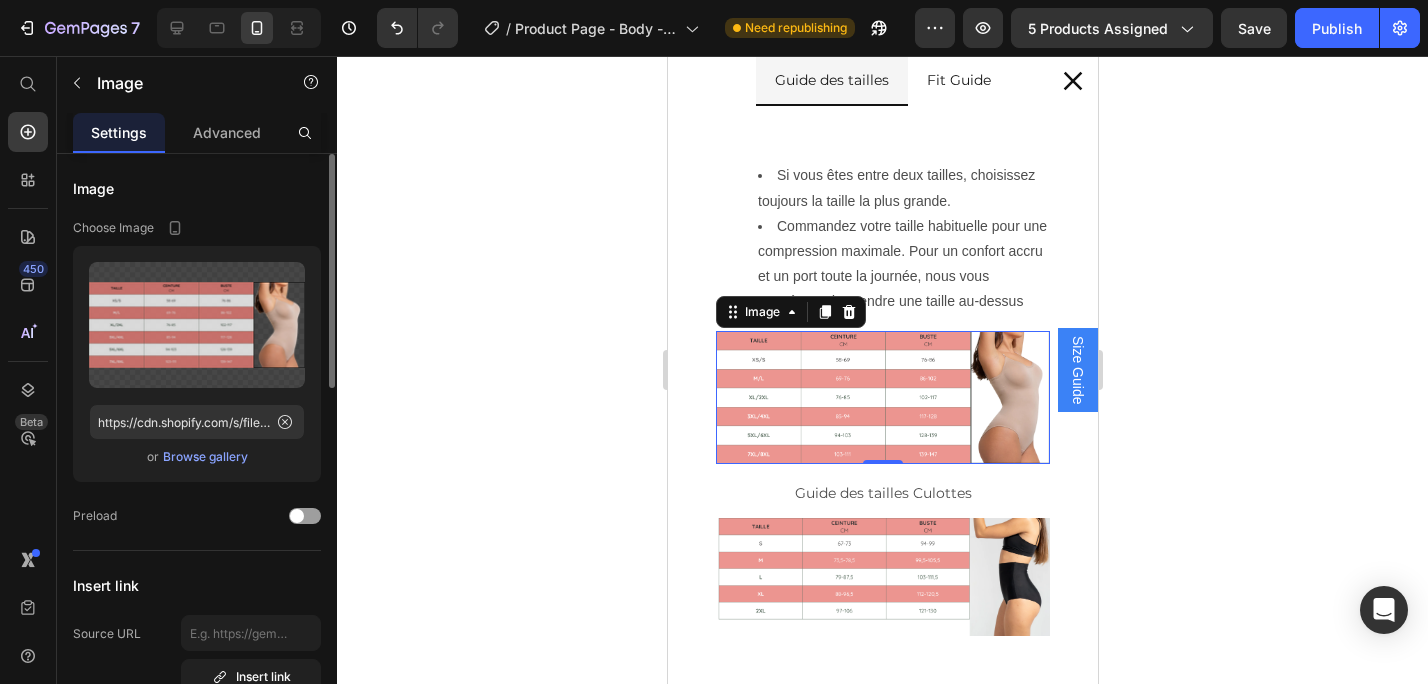 click at bounding box center [882, 397] 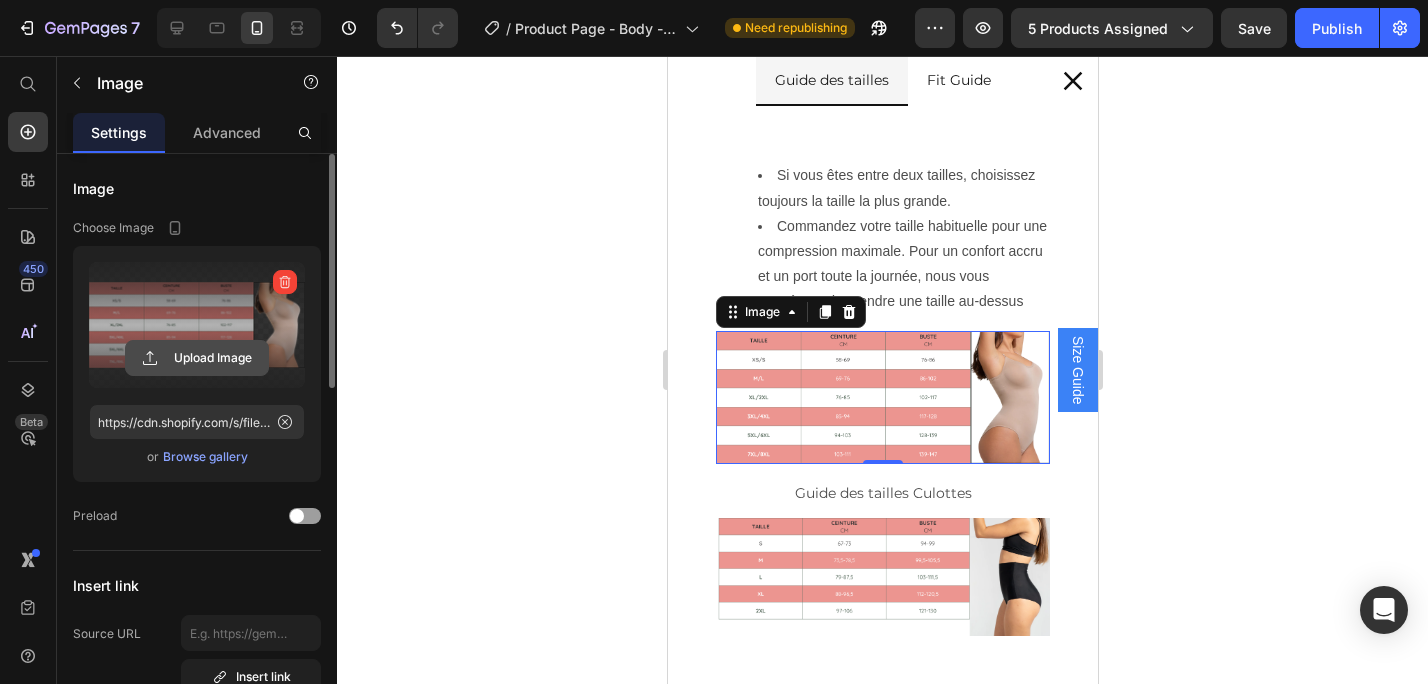 click 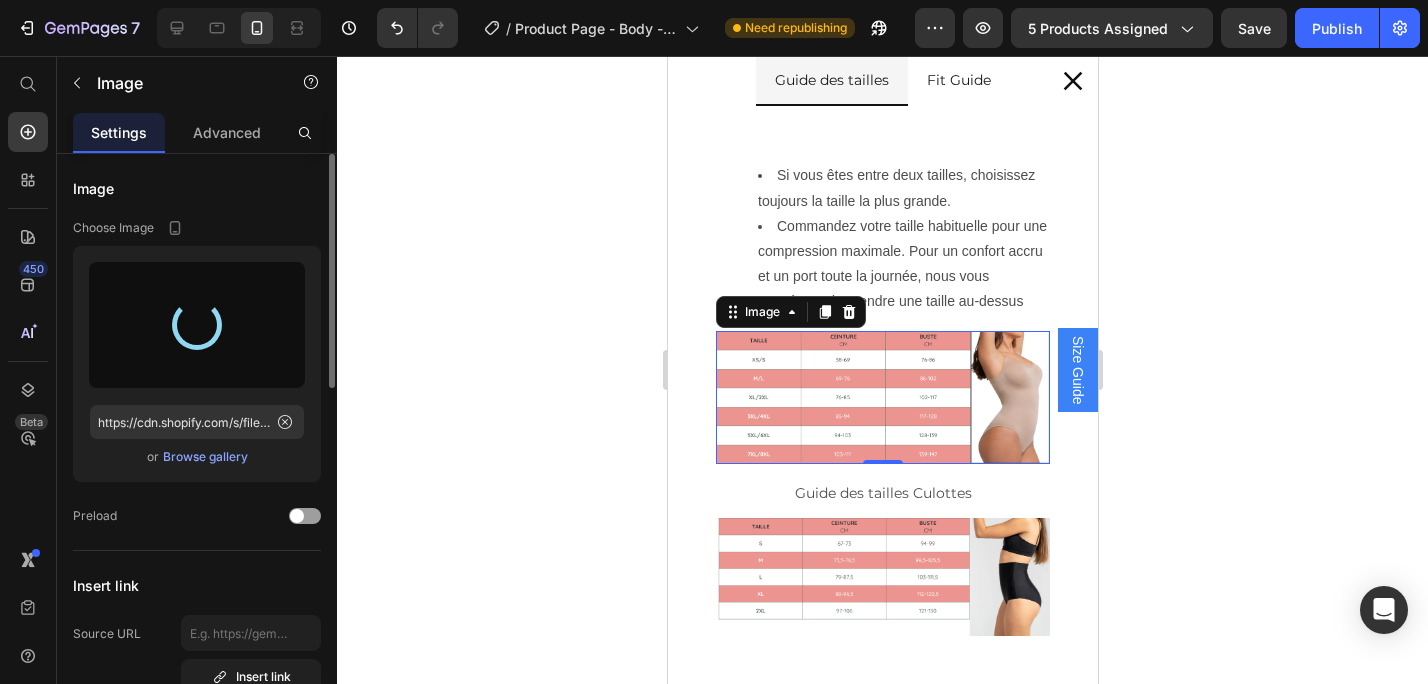 type on "https://cdn.shopify.com/s/files/1/0913/4954/9402/files/gempages_543666569595585374-71f3fff8-aa64-4505-9bd7-a1775a4b32e0.png" 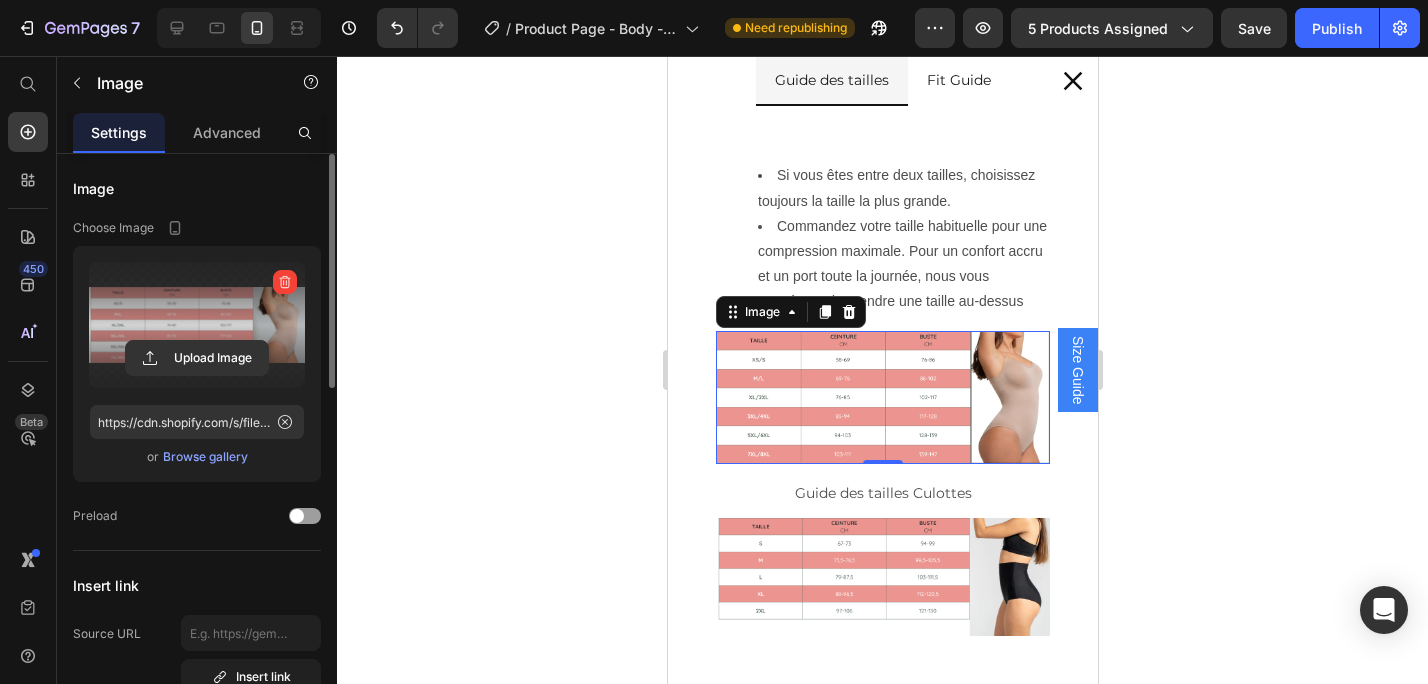 scroll, scrollTop: 17, scrollLeft: 0, axis: vertical 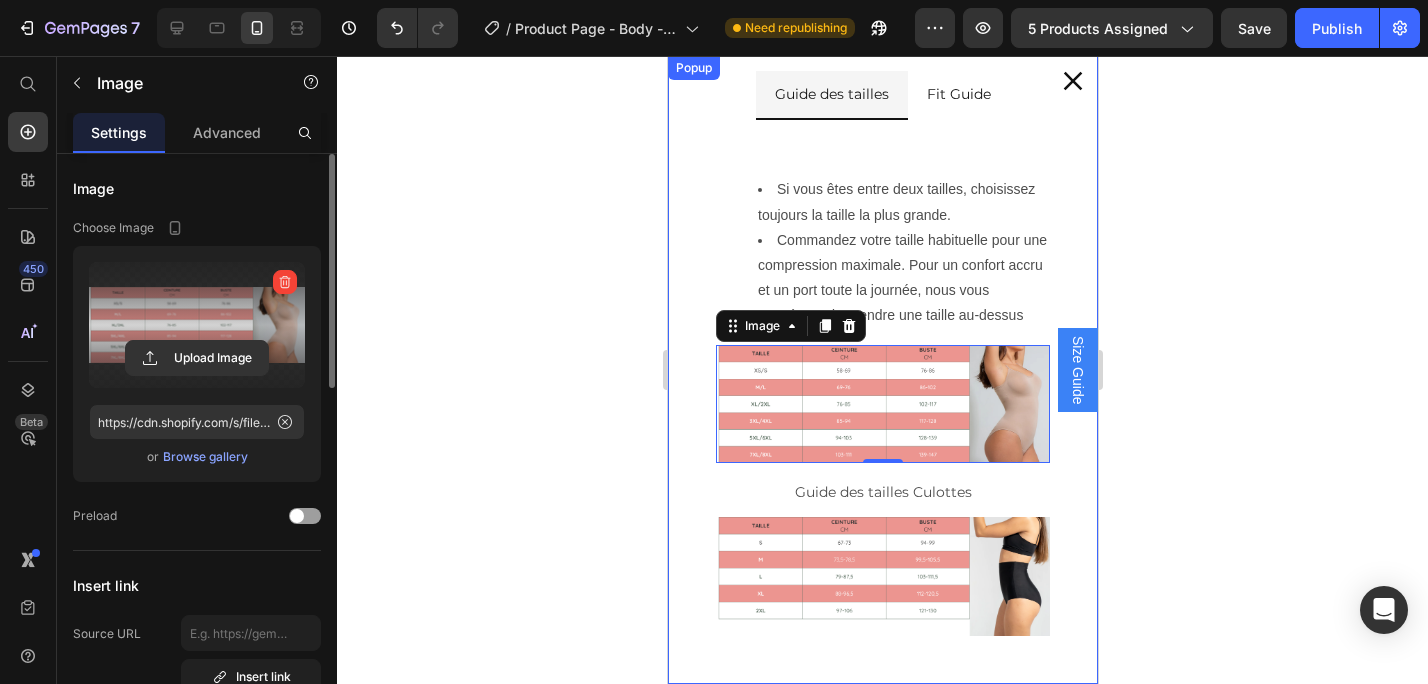 click 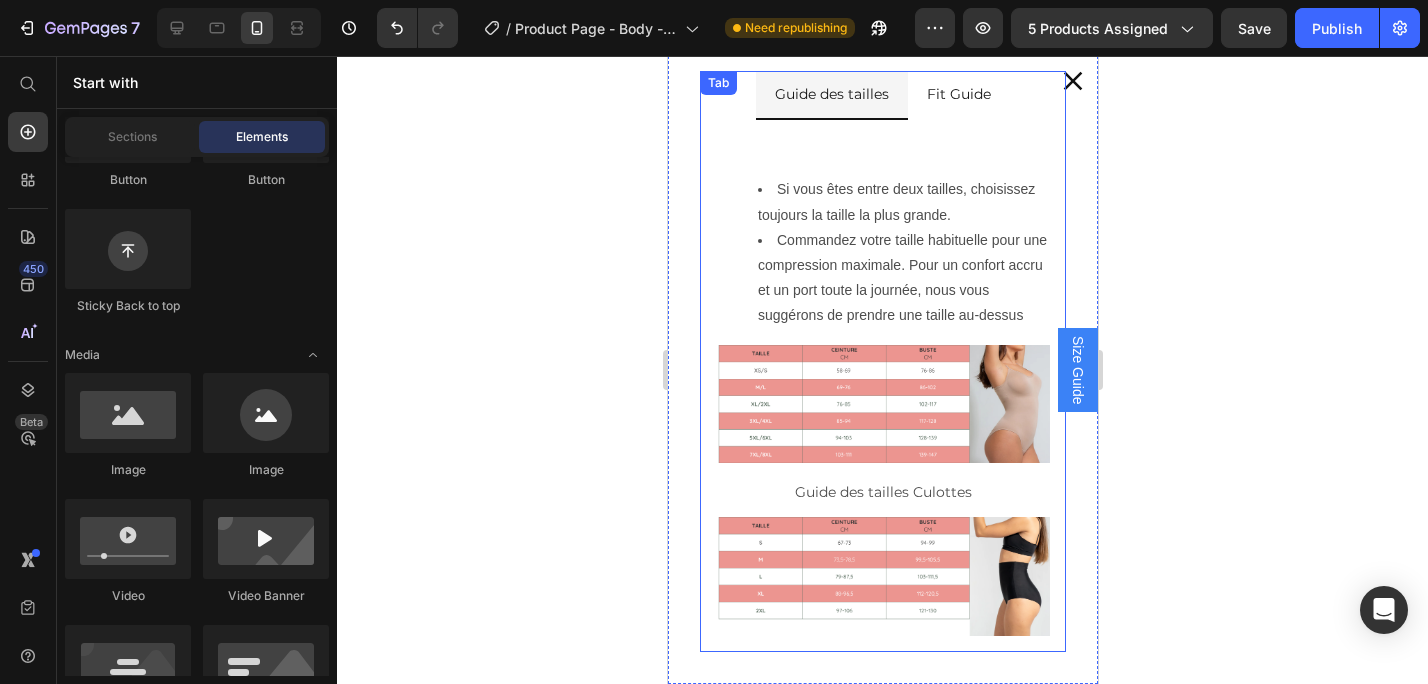 scroll, scrollTop: 481, scrollLeft: 0, axis: vertical 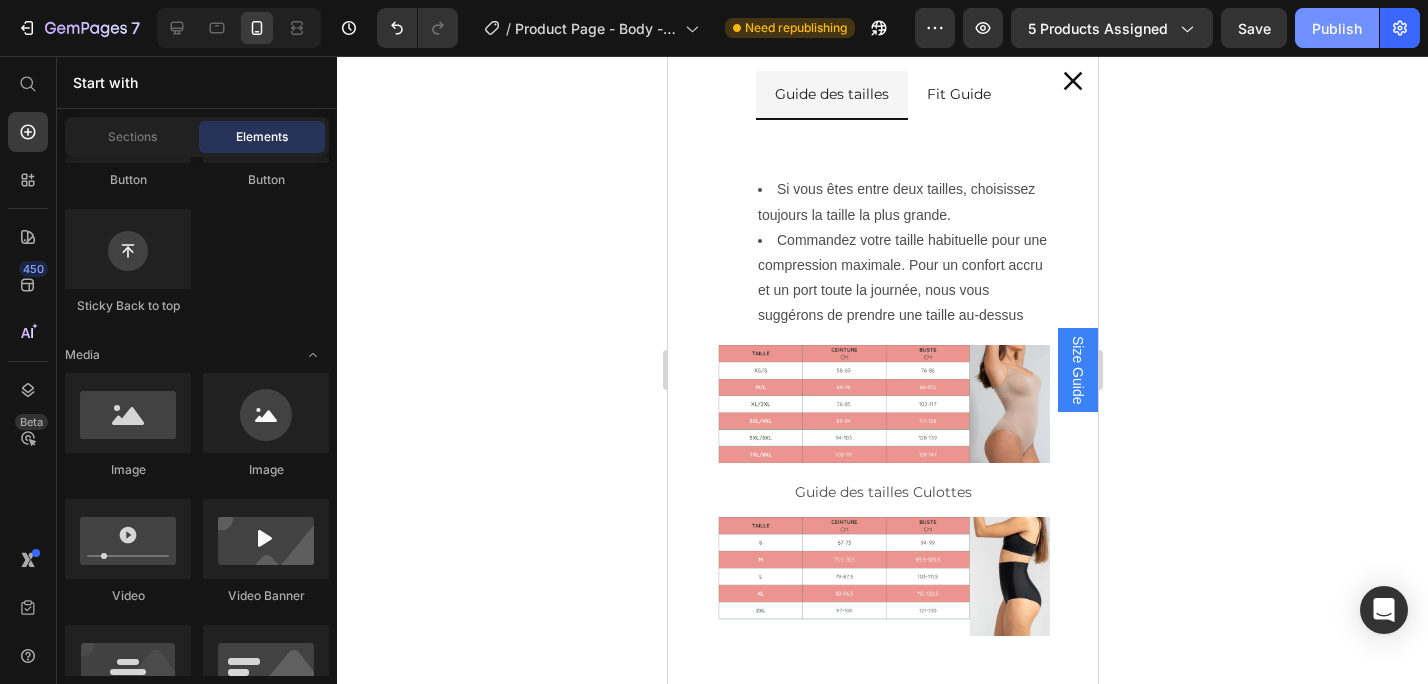 click on "Publish" 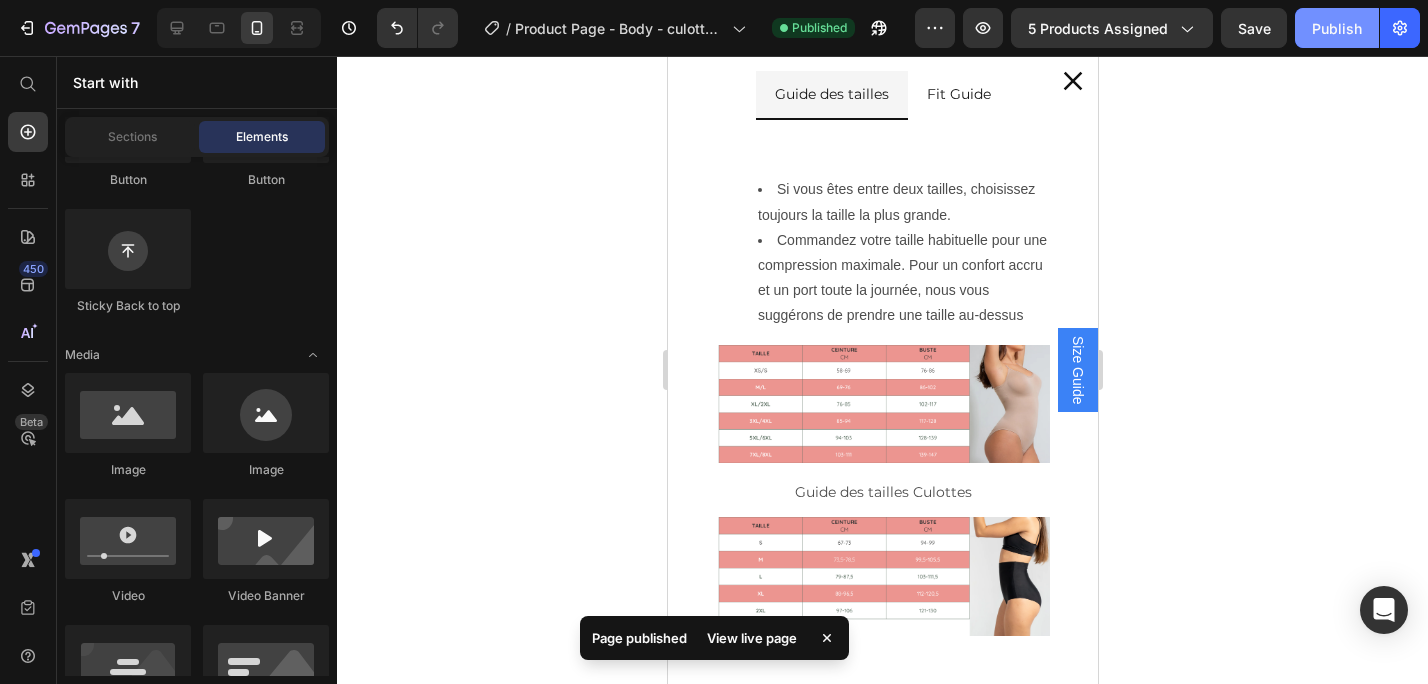 click on "Publish" 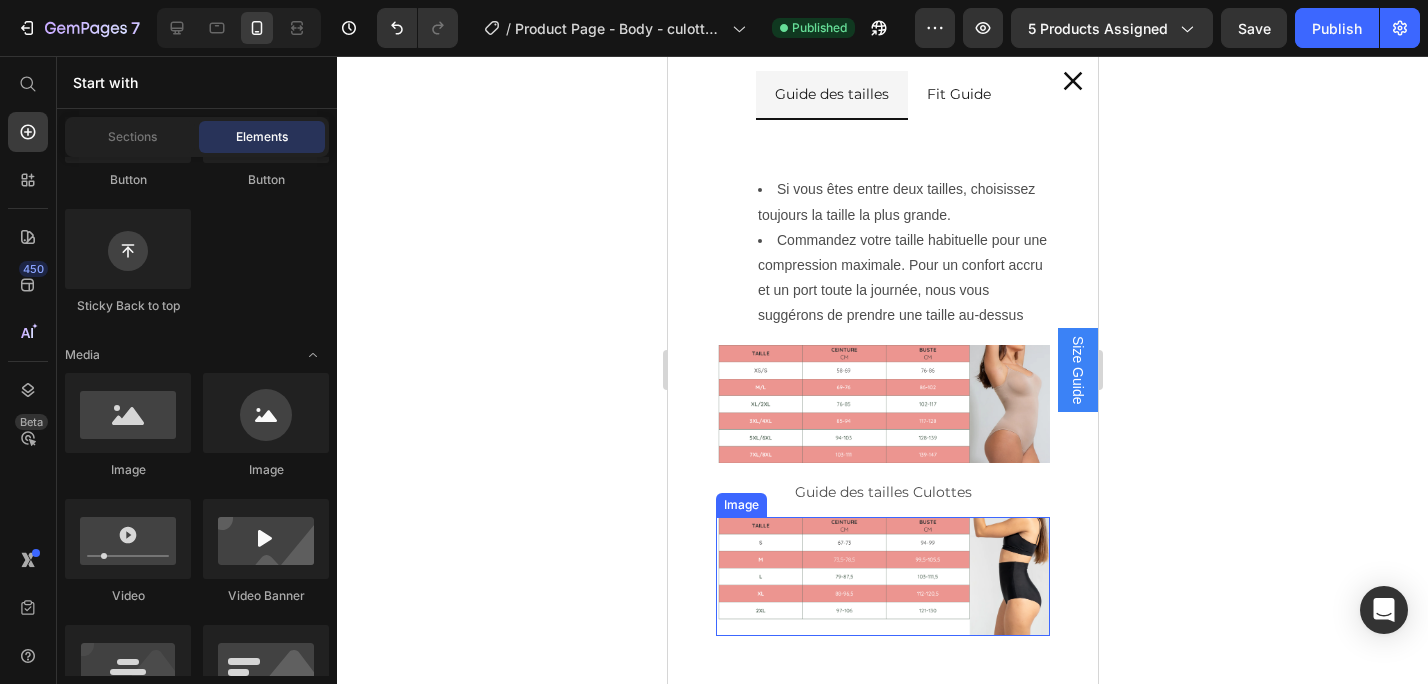 click at bounding box center (882, 576) 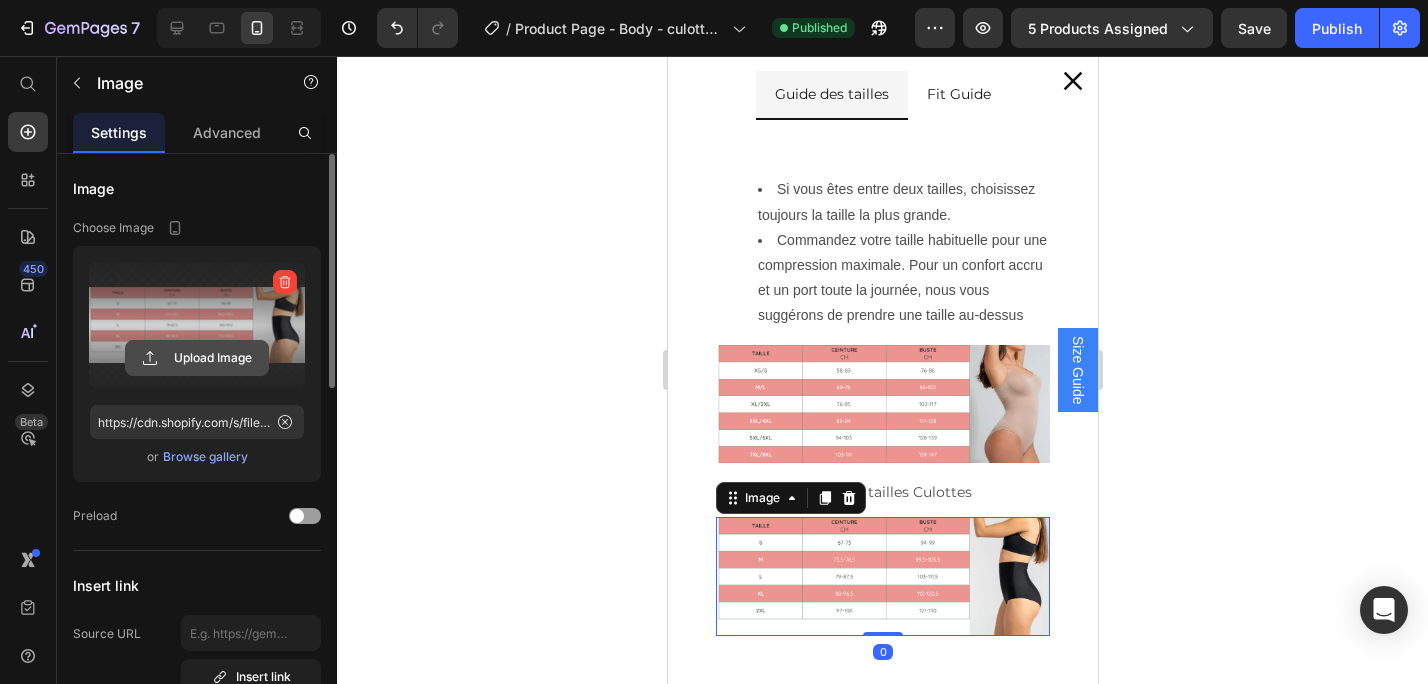 click 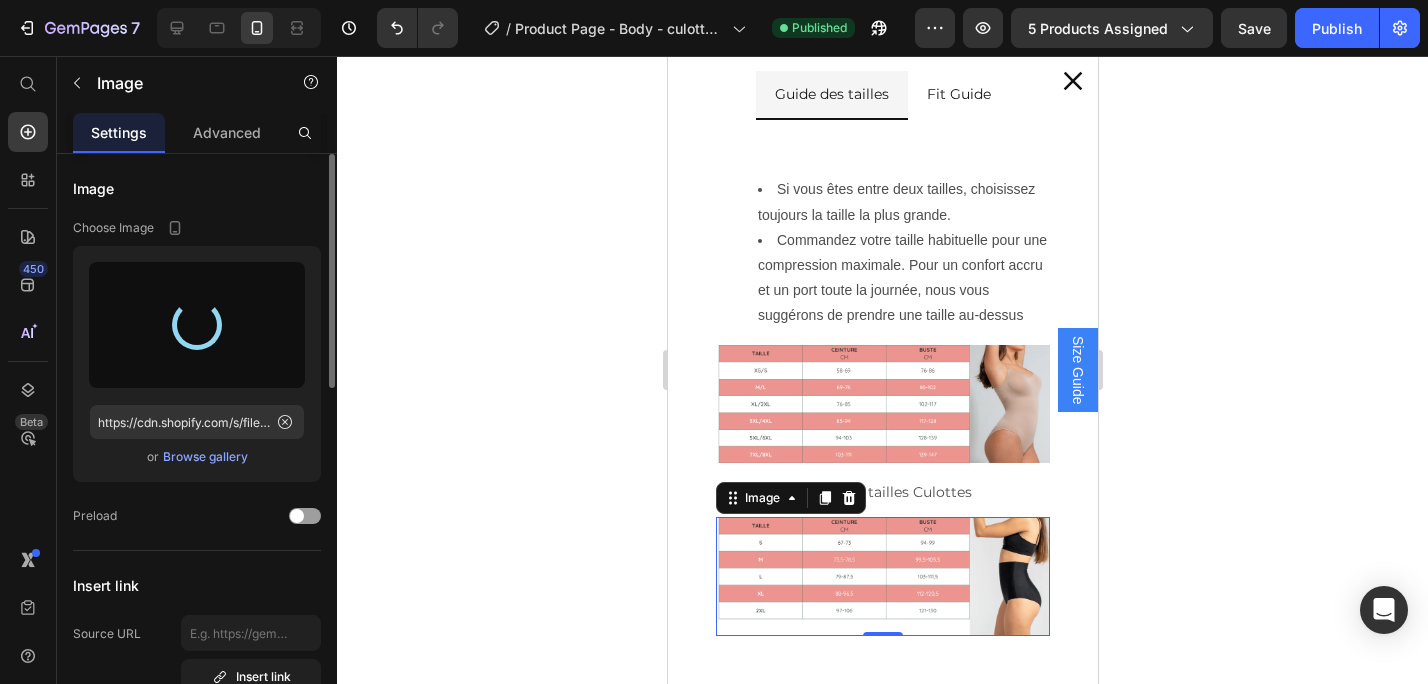 type on "https://cdn.shopify.com/s/files/1/0913/4954/9402/files/gempages_543666569595585374-37ab01d8-1324-4ba8-832a-21370abcb877.png" 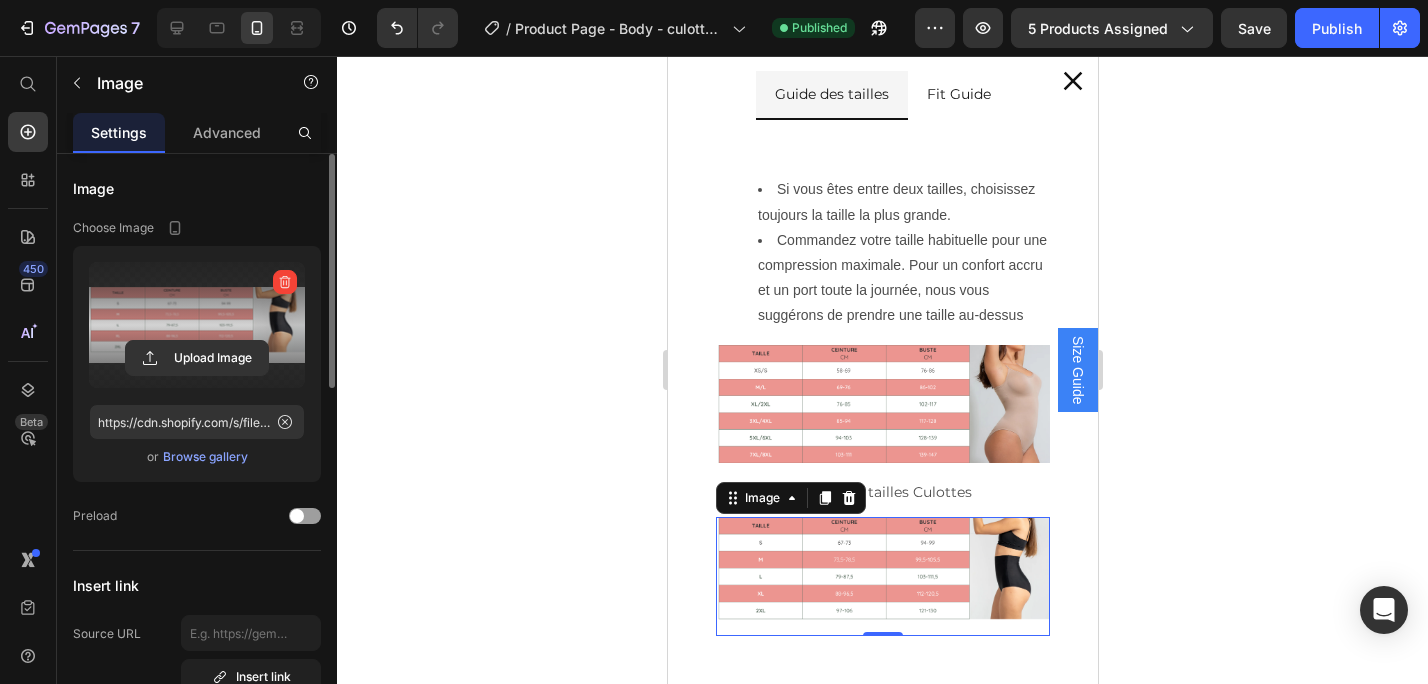 click 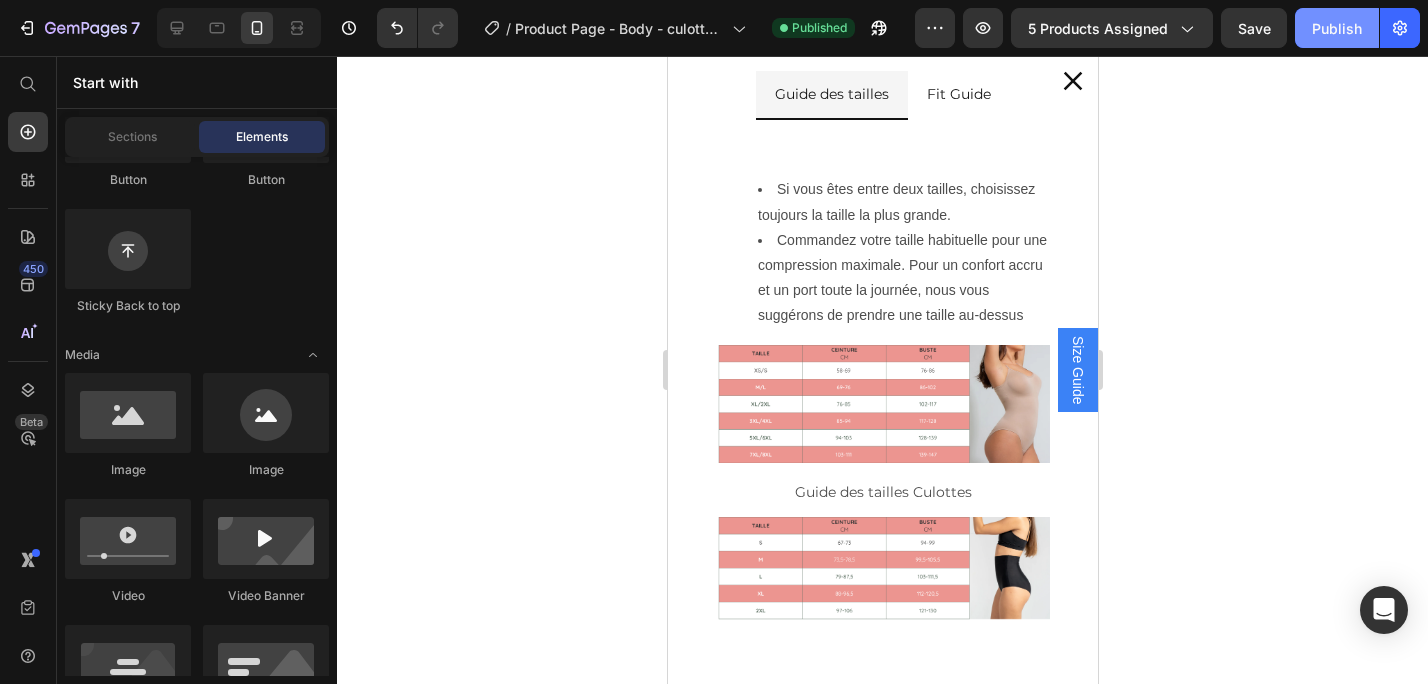 click on "Publish" at bounding box center [1337, 28] 